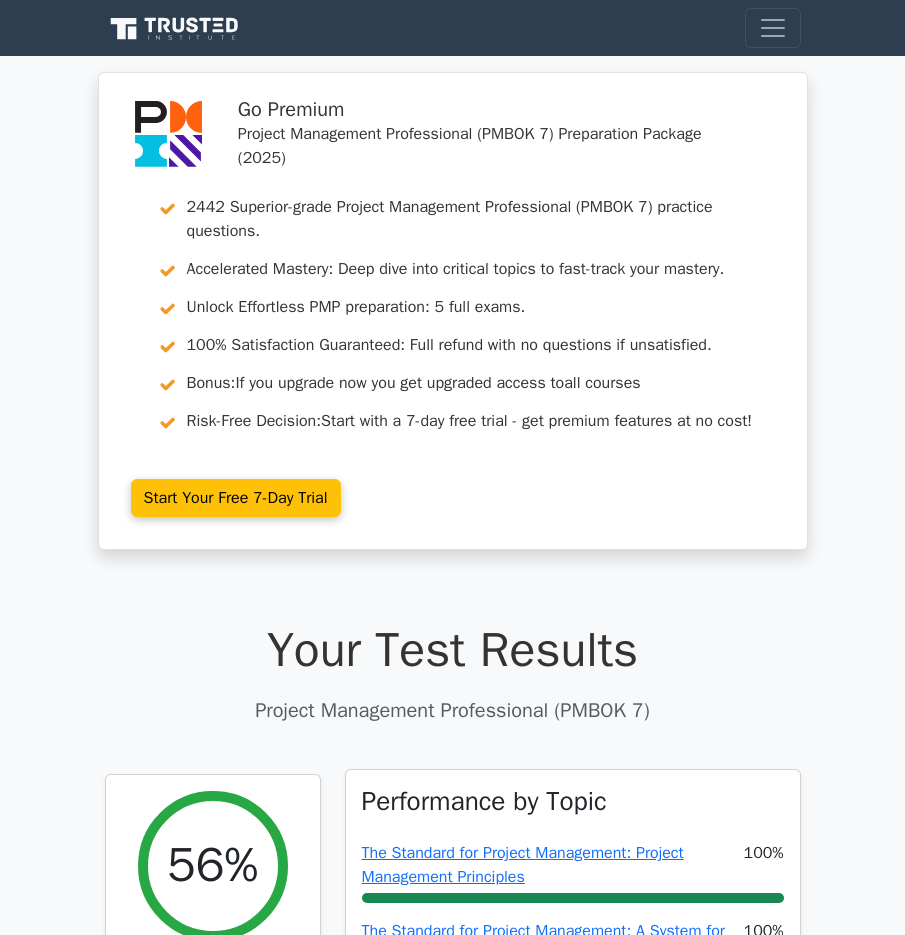 scroll, scrollTop: 910, scrollLeft: 0, axis: vertical 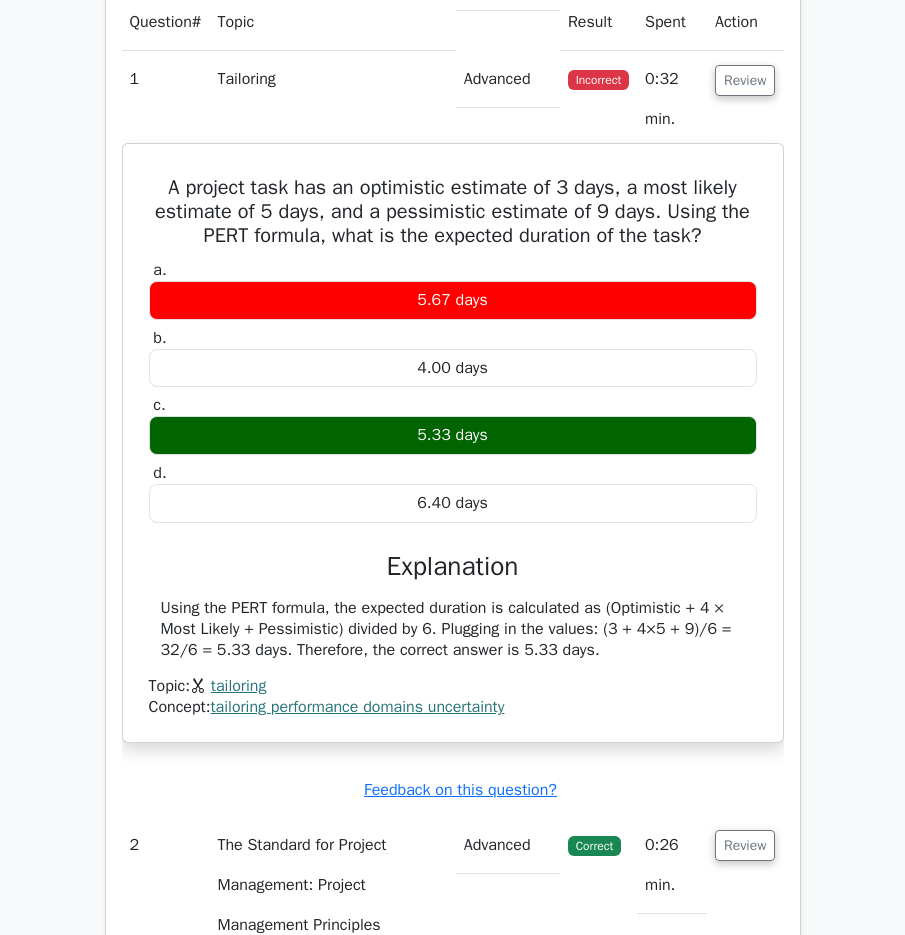 drag, startPoint x: 164, startPoint y: 188, endPoint x: 638, endPoint y: 647, distance: 659.81586 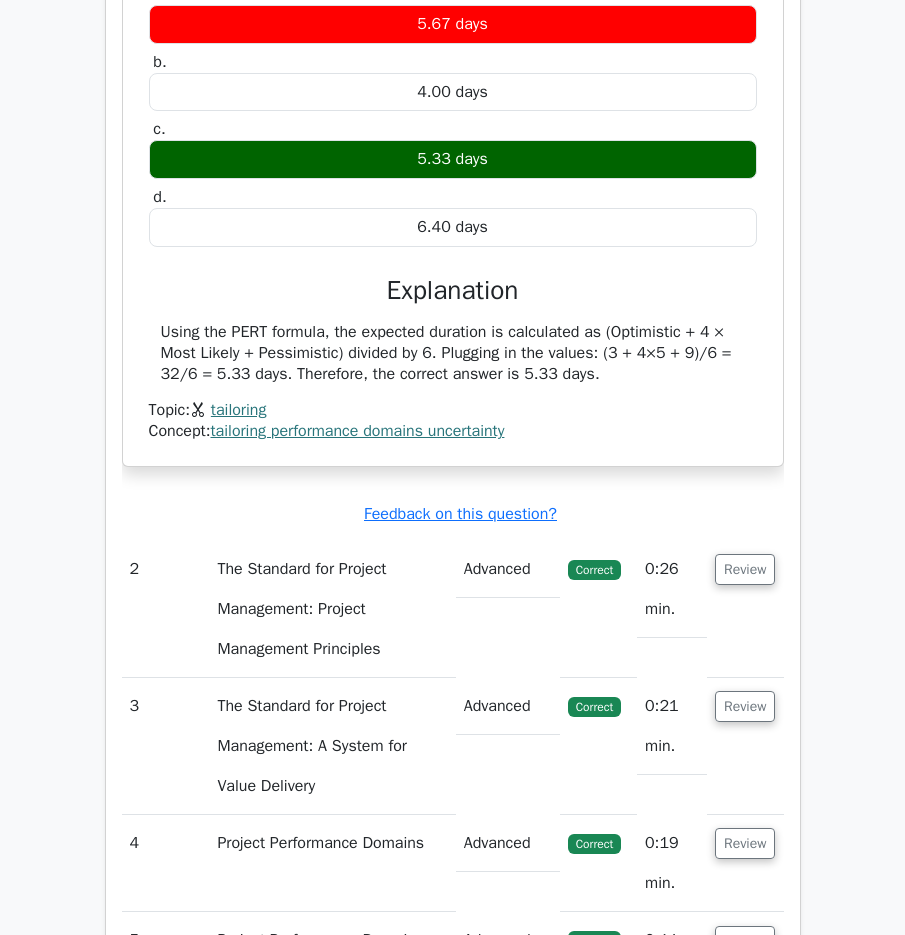 scroll, scrollTop: 1910, scrollLeft: 0, axis: vertical 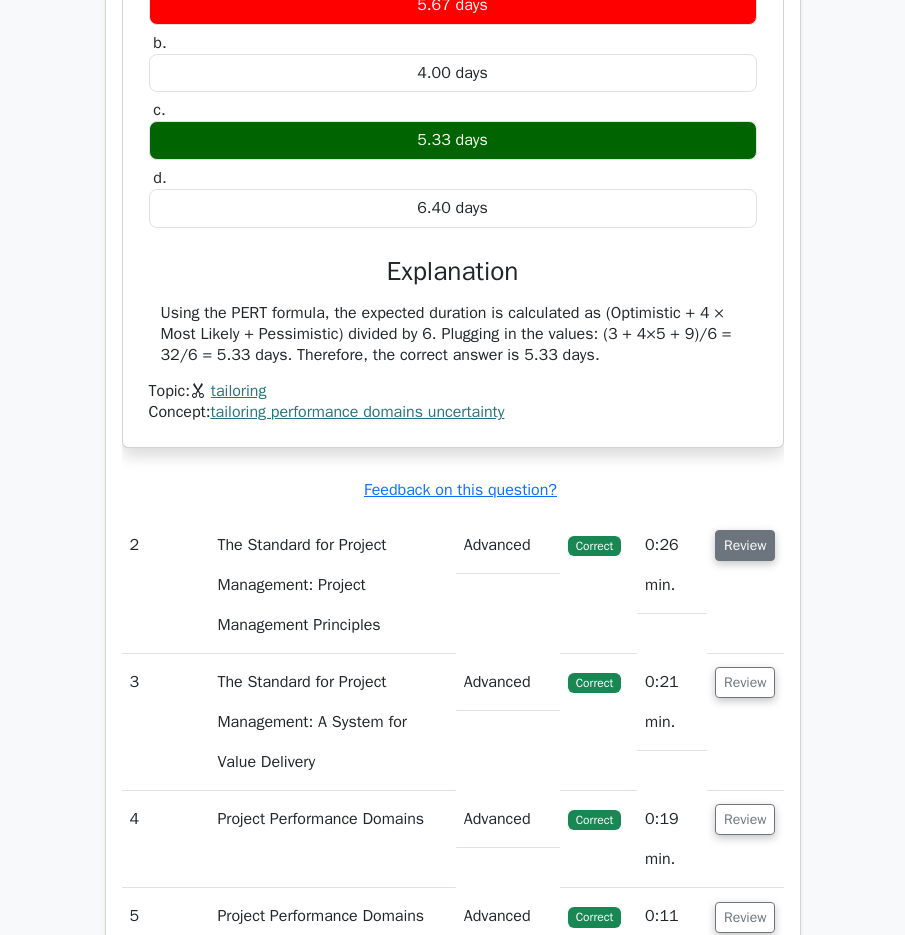 click on "Review" at bounding box center [745, 545] 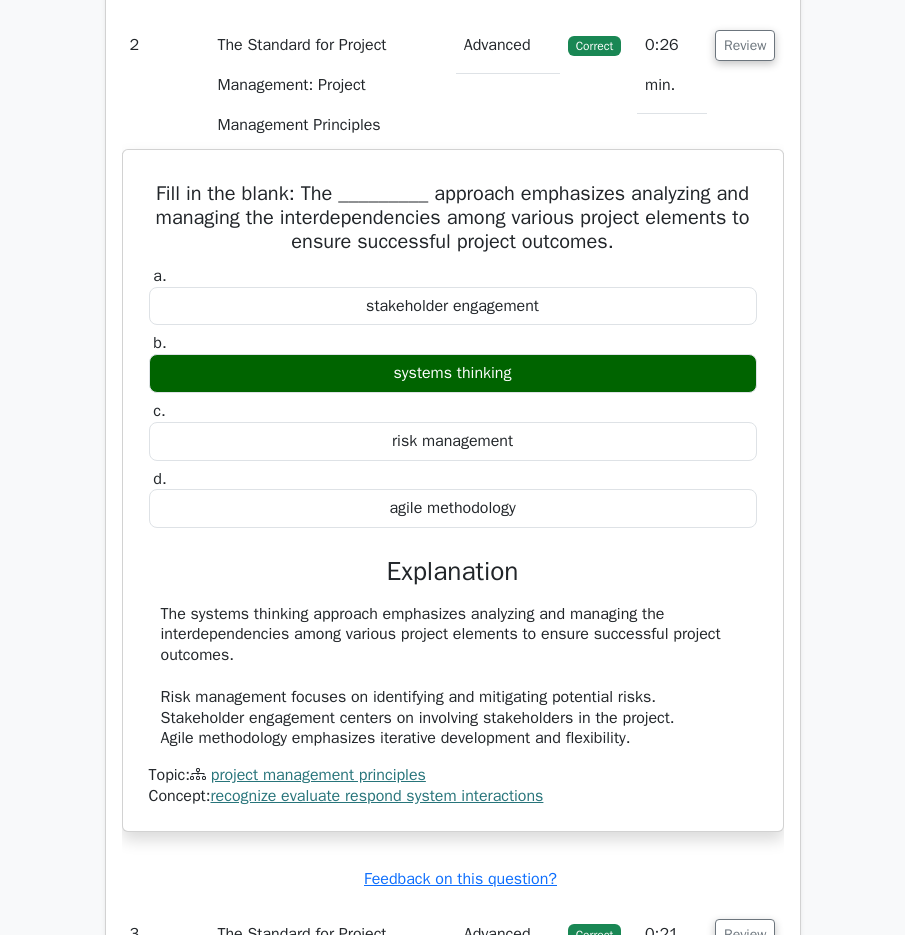 scroll, scrollTop: 2510, scrollLeft: 0, axis: vertical 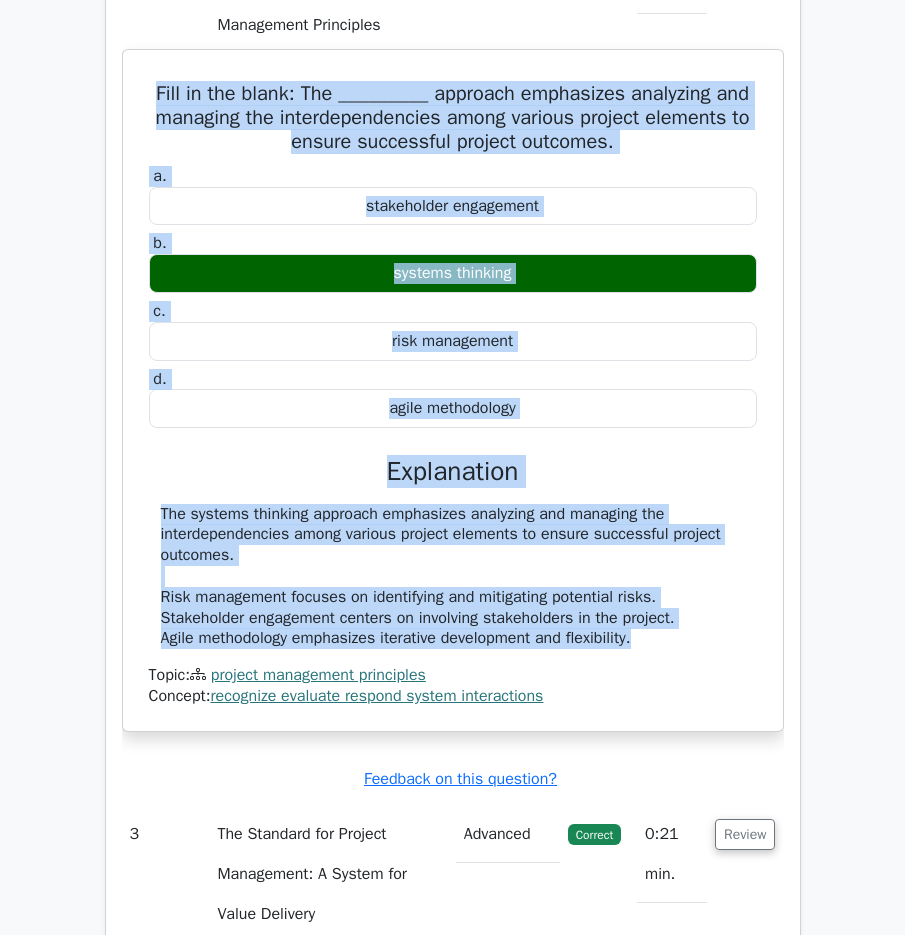 drag, startPoint x: 270, startPoint y: 135, endPoint x: 703, endPoint y: 636, distance: 662.1858 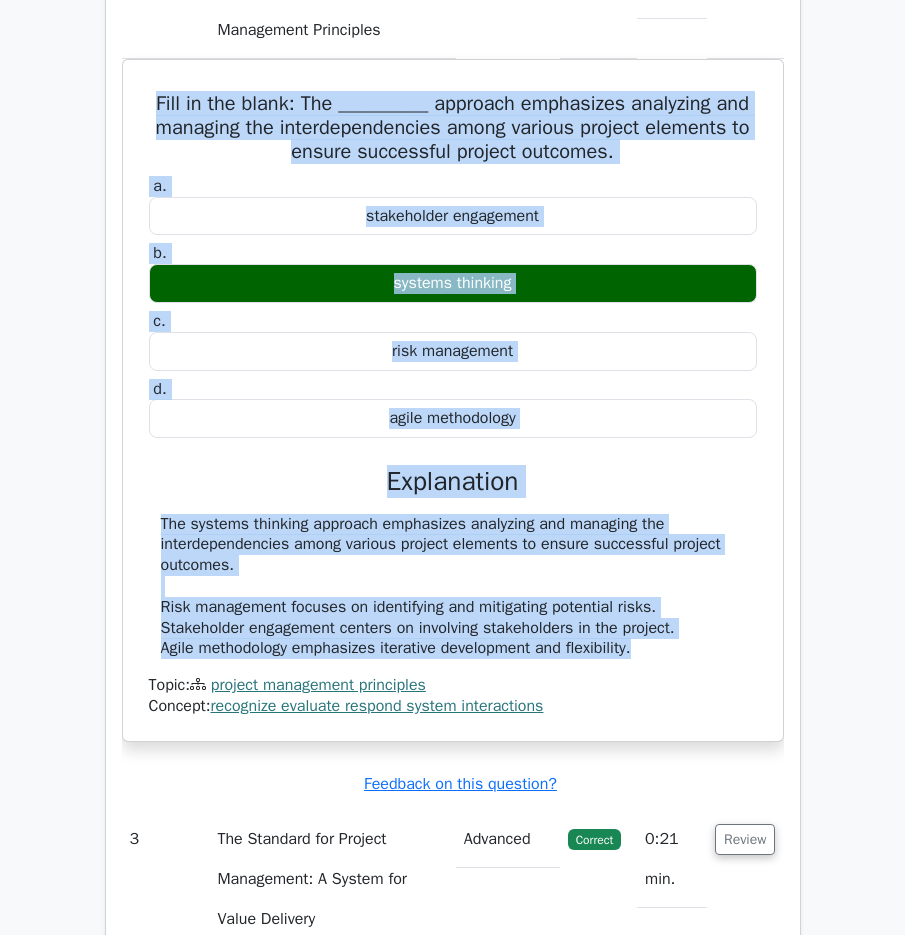 copy on "Fill in the blank: The _________ approach emphasizes analyzing and managing the interdependencies among various project elements to ensure successful project outcomes.
a.
stakeholder engagement
b.
systems thinking
c.
risk management
d.
agile methodology
Explanation
The systems thinking approach emphasizes analyzing and managing the interdependencies among various project elements to ensure successful project outcomes. Risk management focuses on identifying and mitigating potential risks. Stakeholder engagement centers on involving stakeholders in the project. Agile methodology emphasizes iterative development and flexibility." 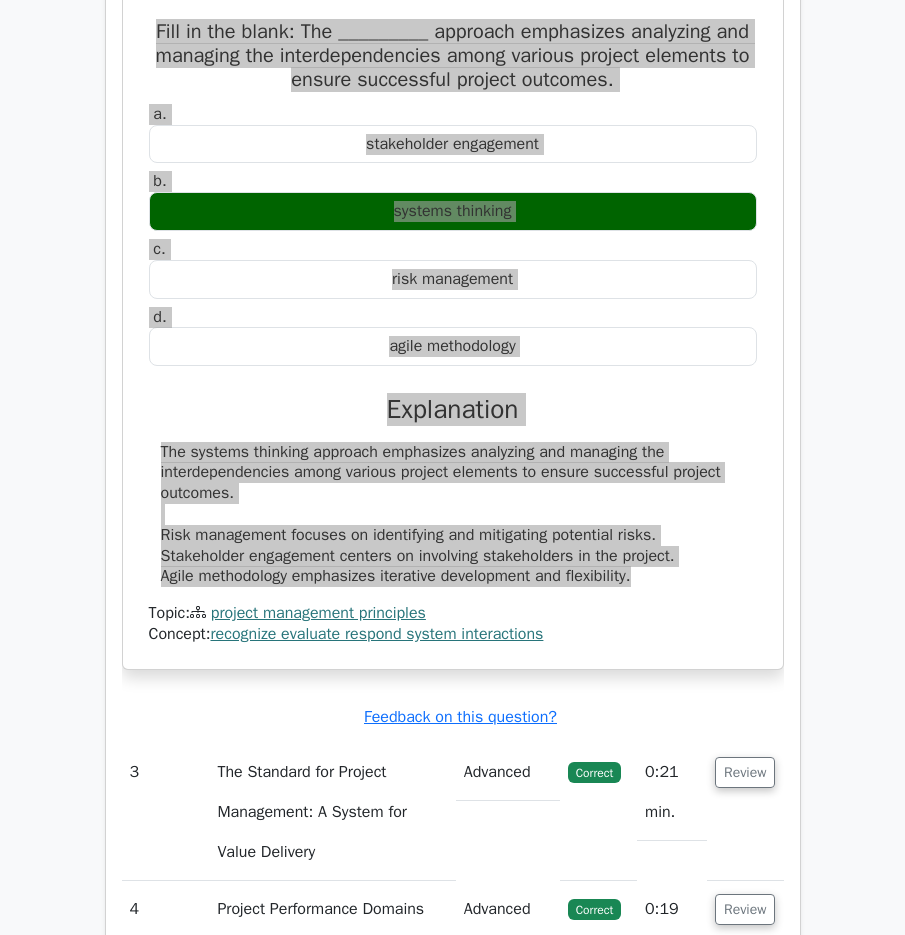 scroll, scrollTop: 2710, scrollLeft: 0, axis: vertical 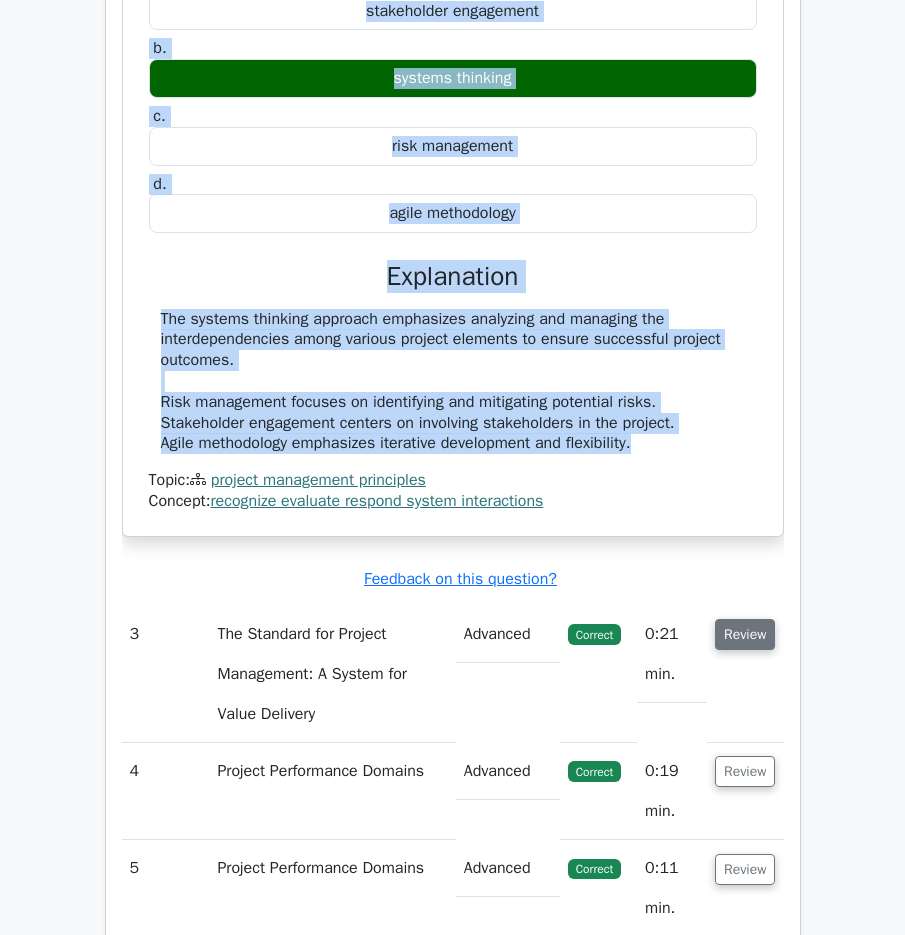 click on "Review" at bounding box center [745, 634] 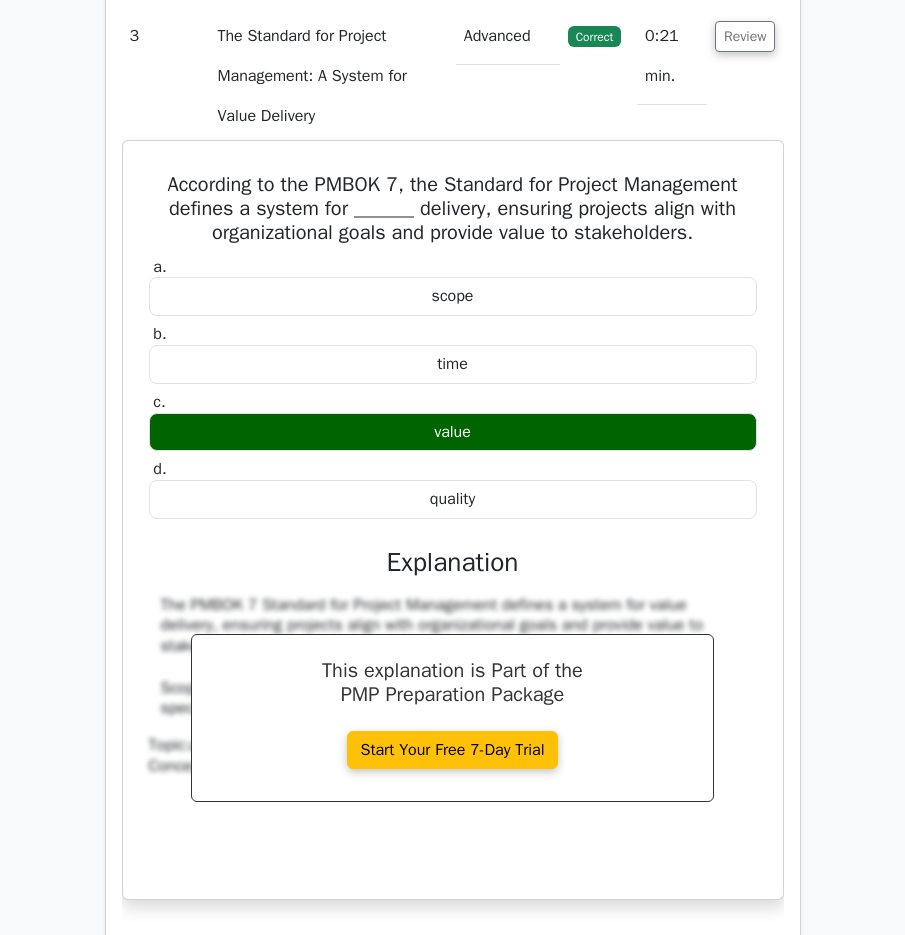 scroll, scrollTop: 3310, scrollLeft: 0, axis: vertical 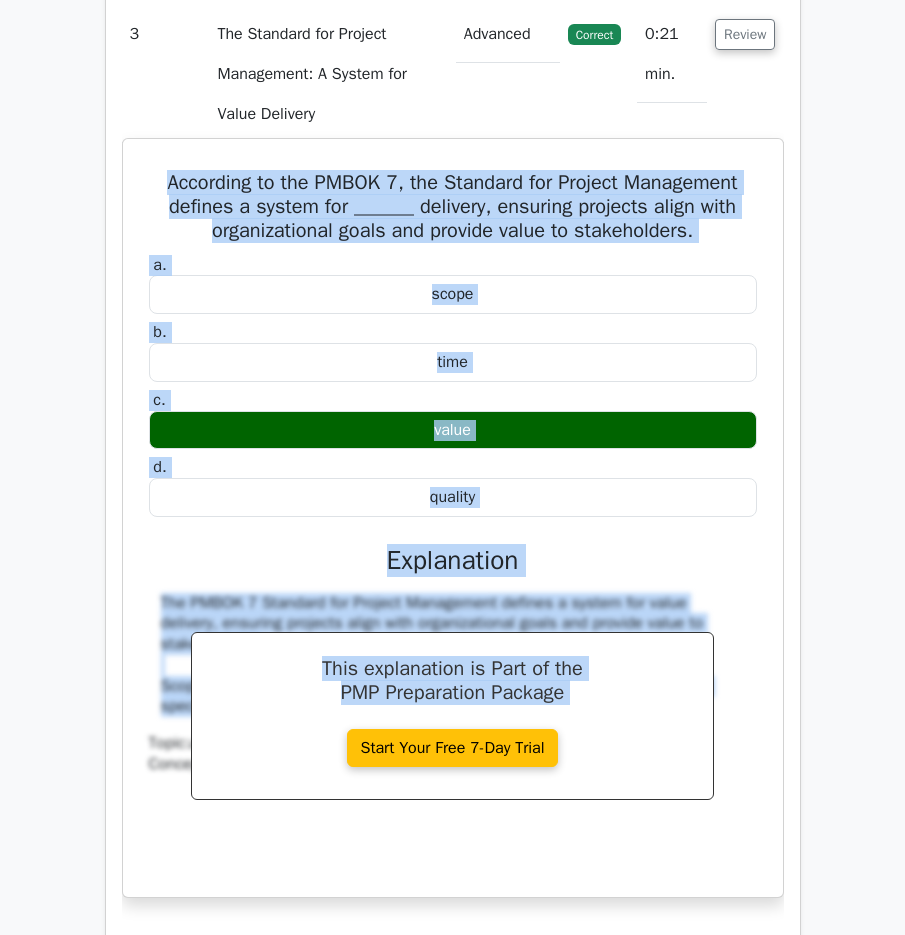 drag, startPoint x: 157, startPoint y: 195, endPoint x: 737, endPoint y: 703, distance: 771.0149 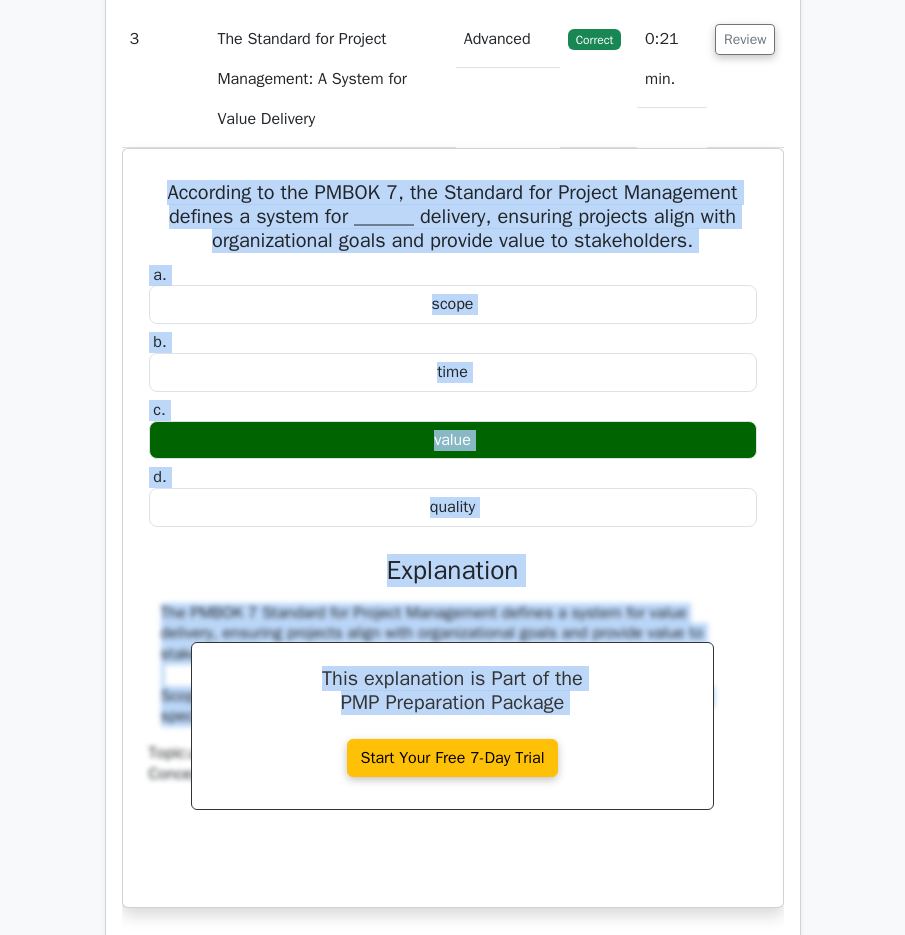 copy on "According to the PMBOK 7, the Standard for Project Management defines a system for ______ delivery, ensuring projects align with organizational goals and provide value to stakeholders.
a.
scope
b.
time
c.
value
d.
quality
This explanation is Part of the  PMP Preparation Package
Start Your Free 7-Day Trial
Explanation
The PMBOK 7 Standard for Project Management defines a system for value delivery, ensuring projects align with organizational goals and provide value to stakeholders. Scope, time, and quality are important project constraints, but they are not the specific focus of the value delivery system as outlined in PMBOK 7." 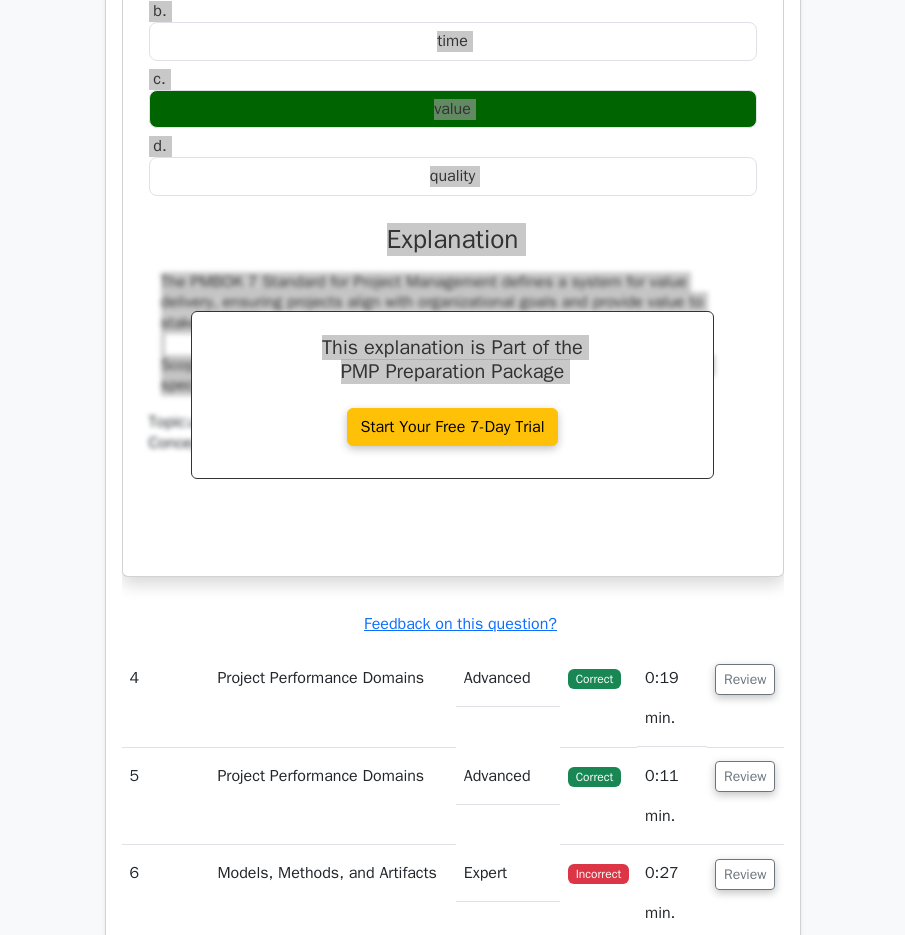 scroll, scrollTop: 3910, scrollLeft: 0, axis: vertical 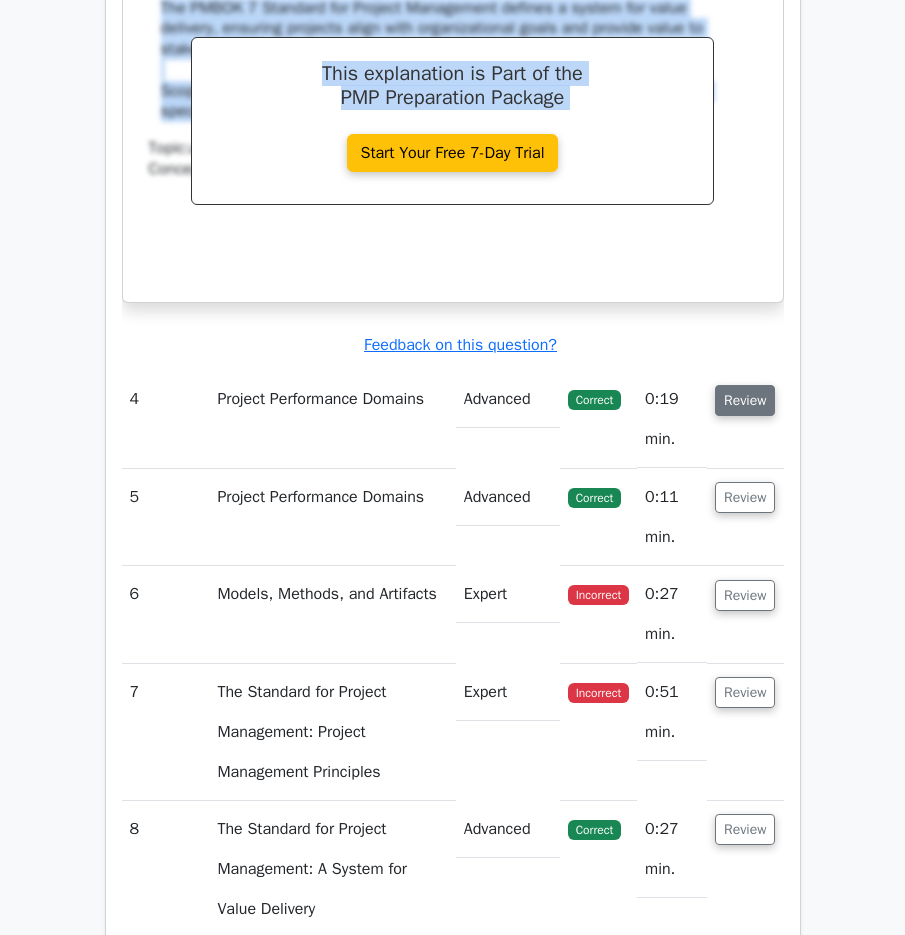 click on "Review" at bounding box center [745, 400] 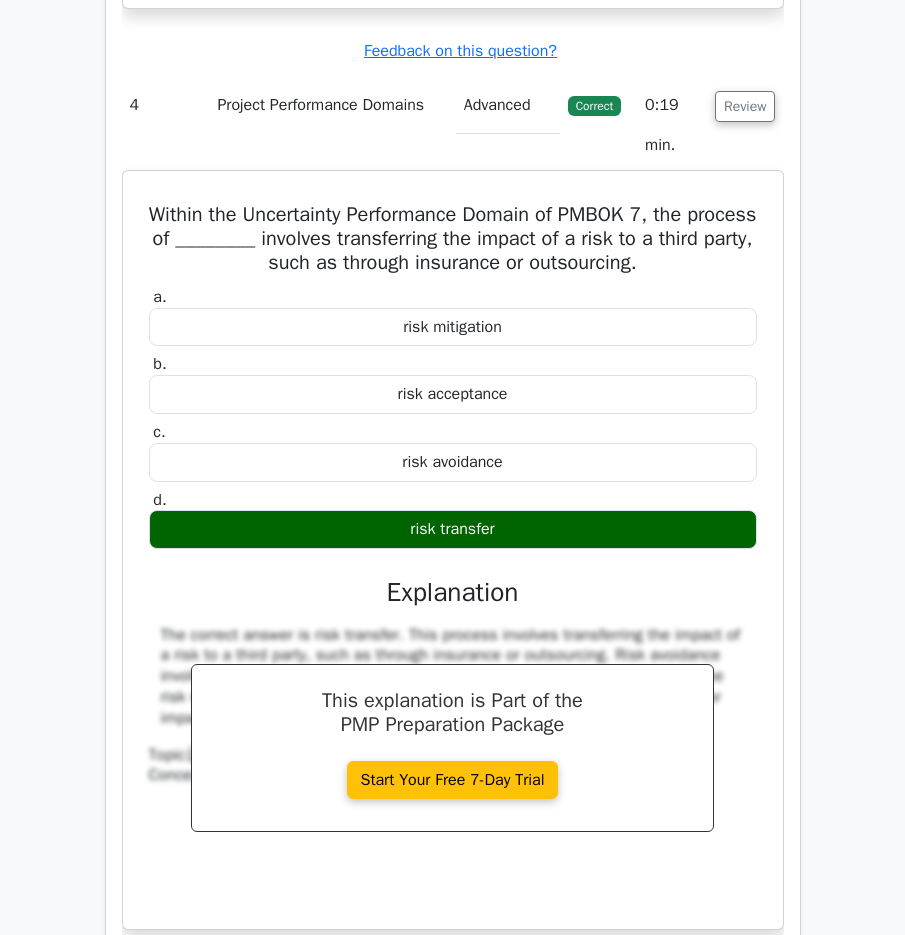 scroll, scrollTop: 4210, scrollLeft: 0, axis: vertical 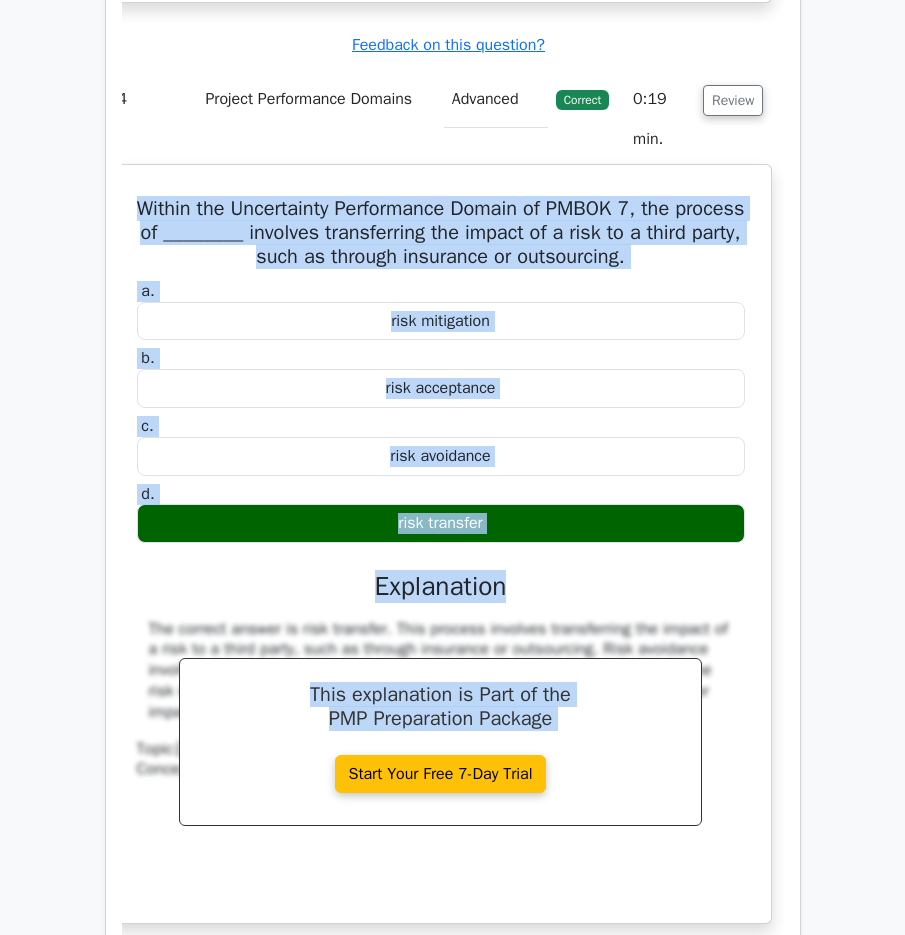 drag, startPoint x: 174, startPoint y: 215, endPoint x: 723, endPoint y: 723, distance: 747.97394 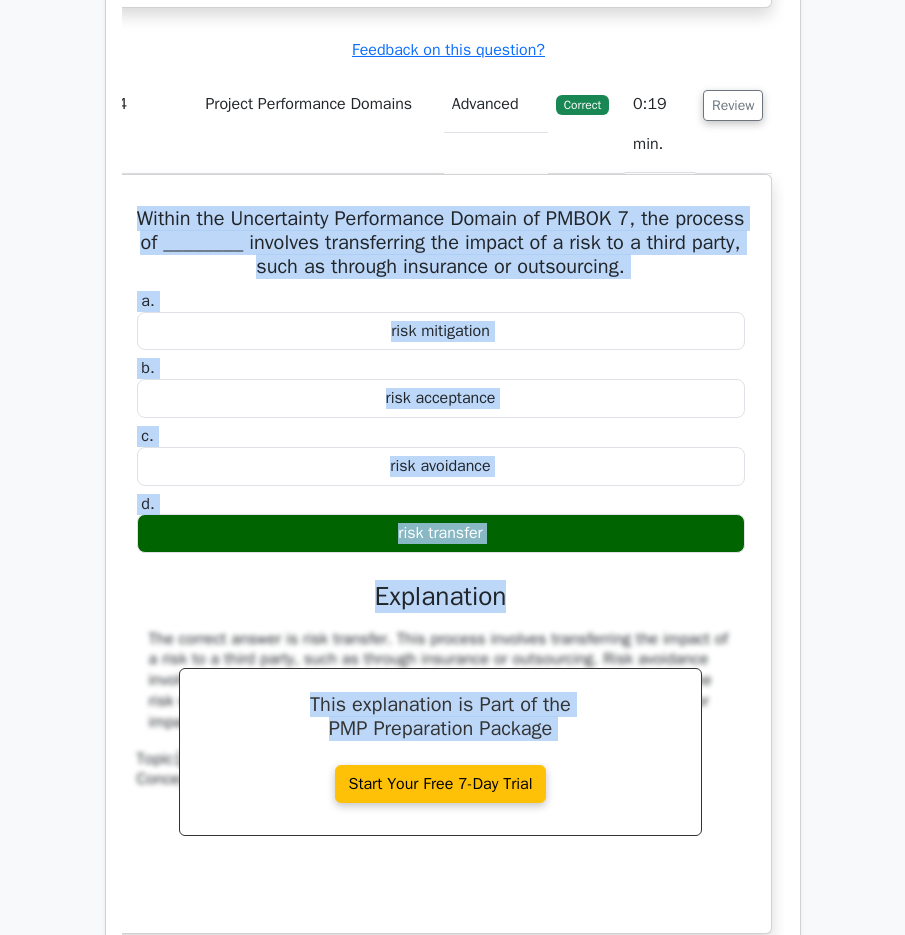 copy on "Within the Uncertainty Performance Domain of PMBOK 7, the process of ________ involves transferring the impact of a risk to a third party, such as through insurance or outsourcing.
a.
[TERM]
b.
[TERM]
c.
[TERM]
d.
[TERM]
This explanation is Part of the  PMP Preparation Package
Start Your Free 7-Day Trial
Explanation
The correct answer is risk transfer. This process involves transferring the impact of a risk to a third party, such as through insurance or outsourcing. Risk avoidance involves eliminating the risk entirely, risk acceptance involves acknowledging the risk without taking action, and risk mitigation involves reducing the probab..." 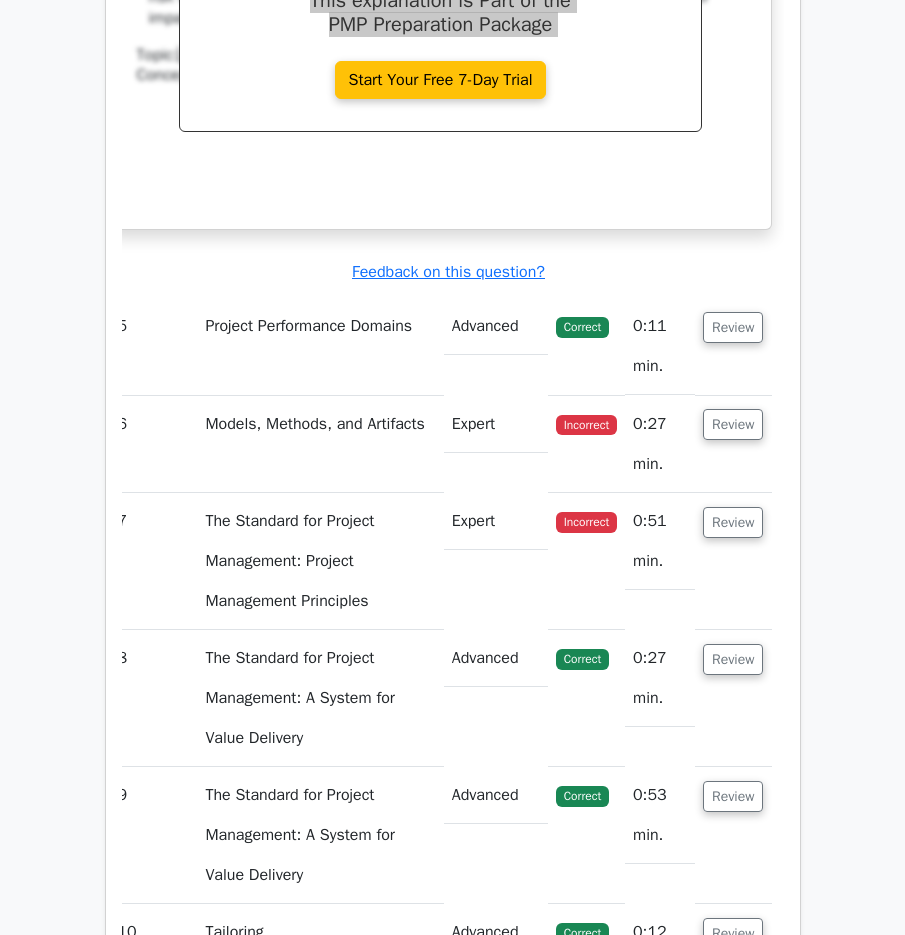 scroll, scrollTop: 4910, scrollLeft: 0, axis: vertical 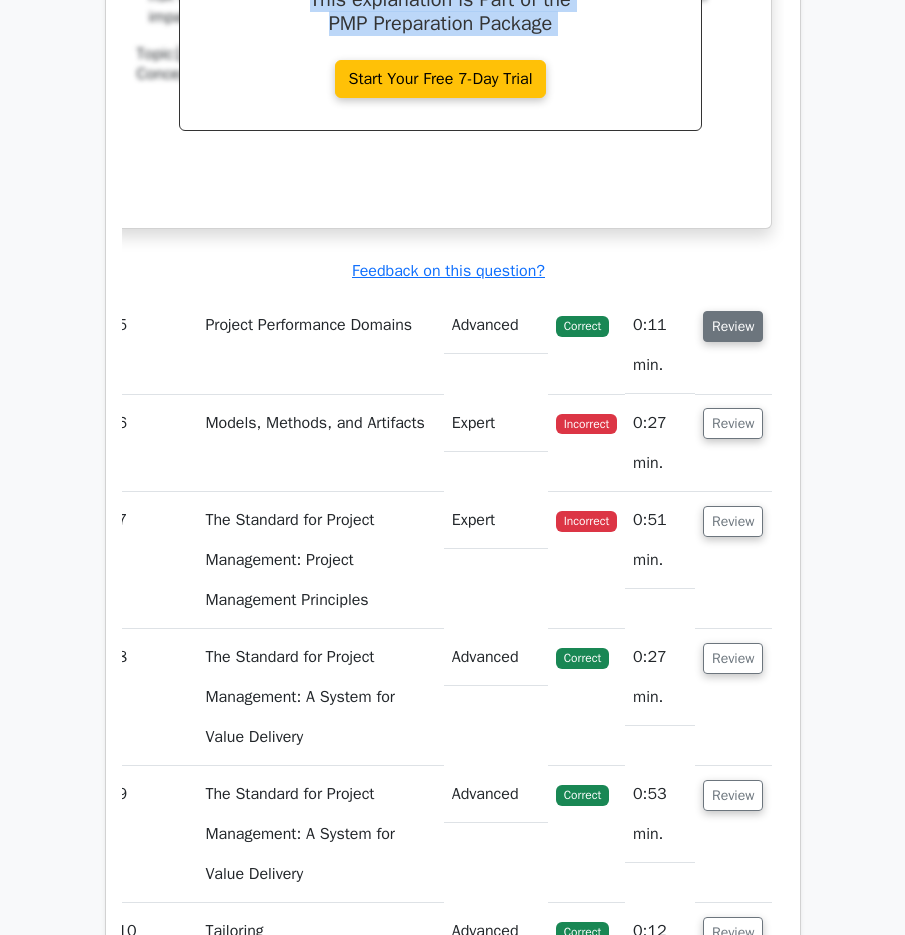 click on "Review" at bounding box center (733, 326) 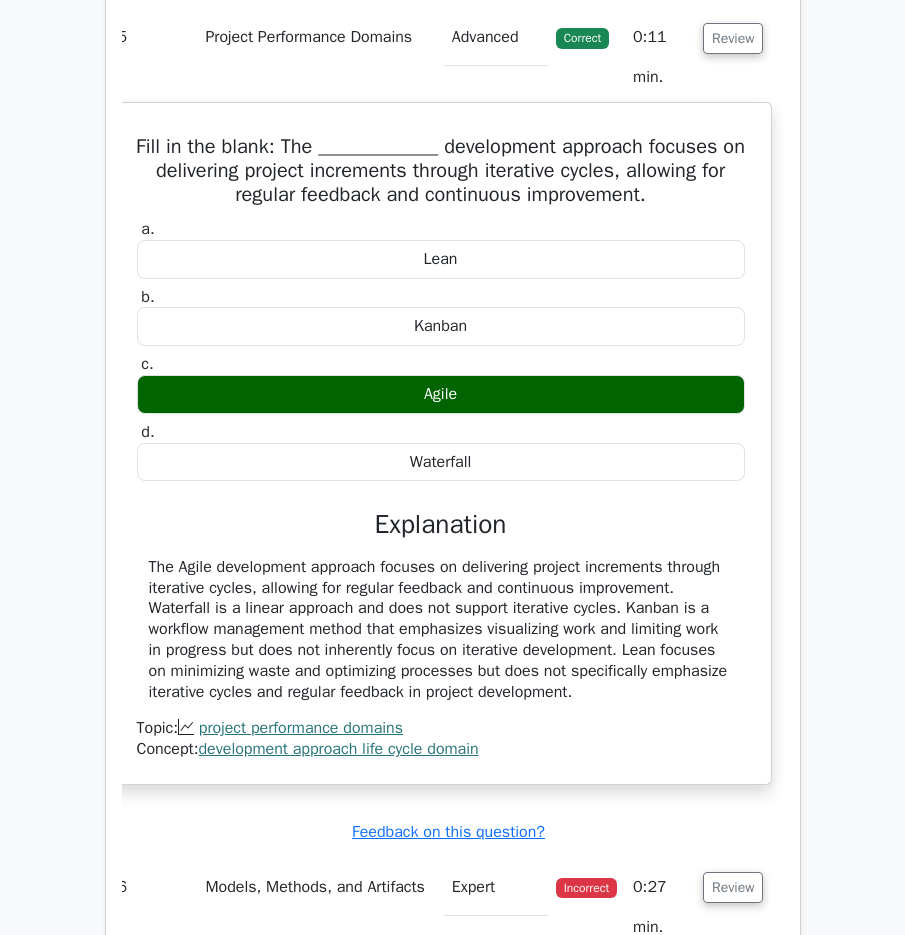 scroll, scrollTop: 5310, scrollLeft: 0, axis: vertical 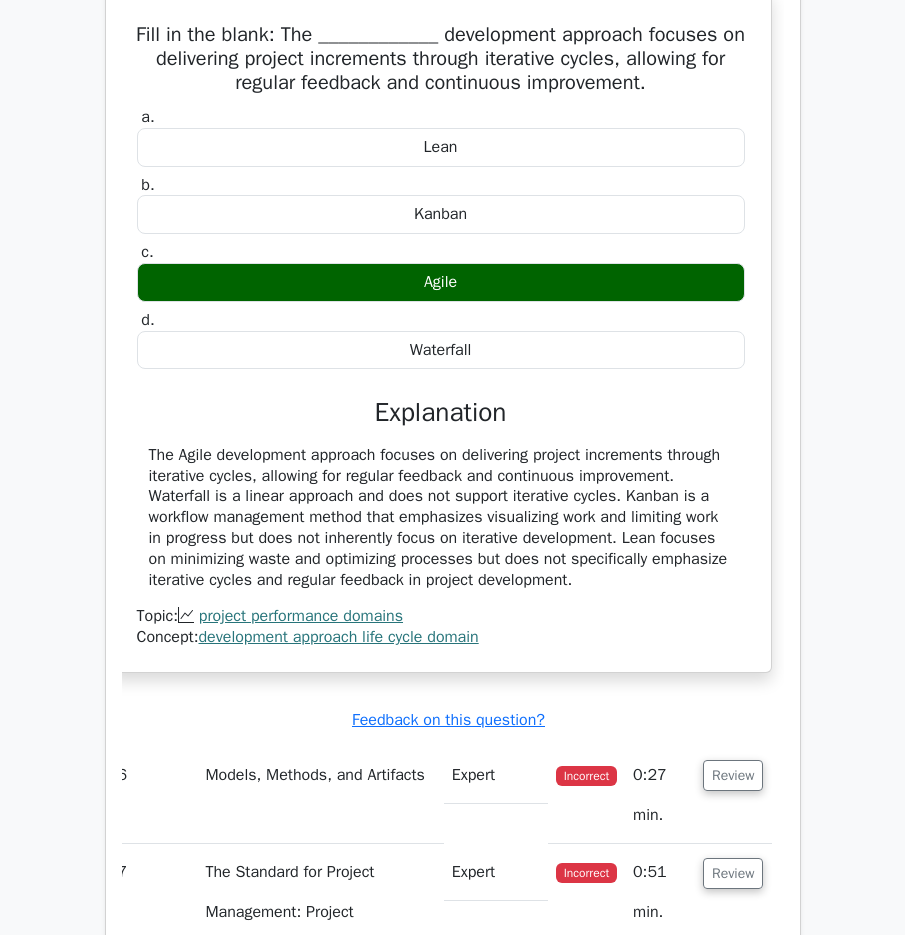 drag, startPoint x: 139, startPoint y: 42, endPoint x: 666, endPoint y: 598, distance: 766.07117 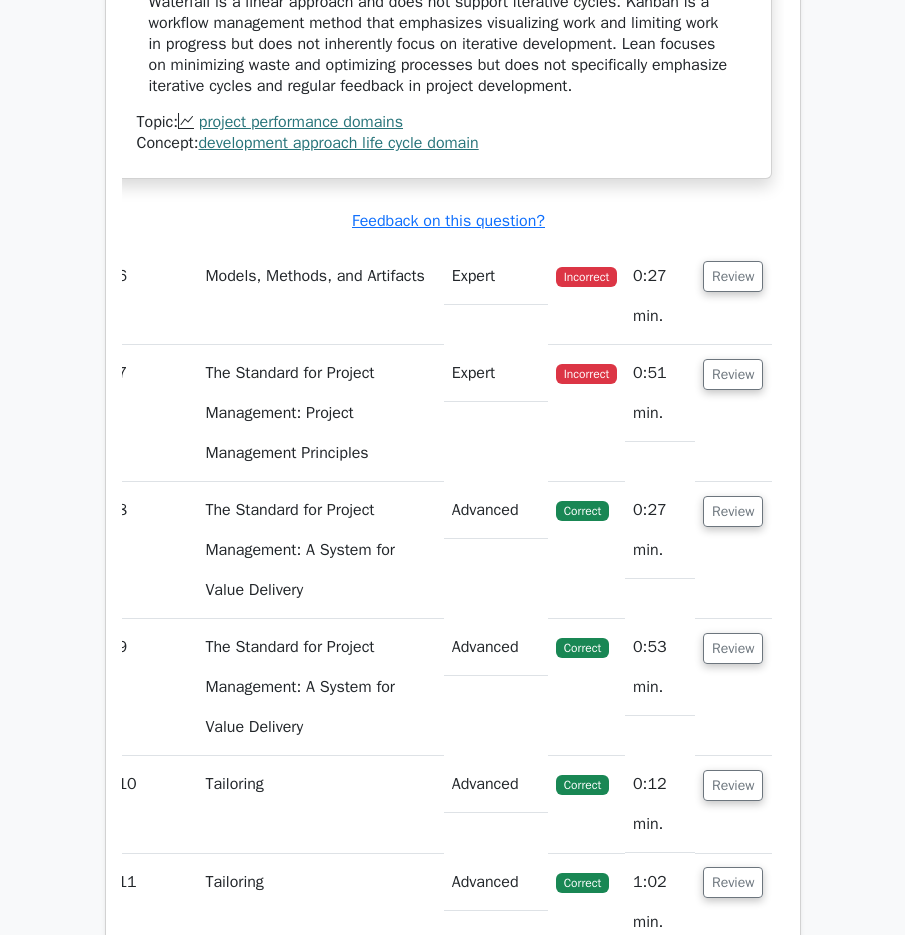 scroll, scrollTop: 5810, scrollLeft: 0, axis: vertical 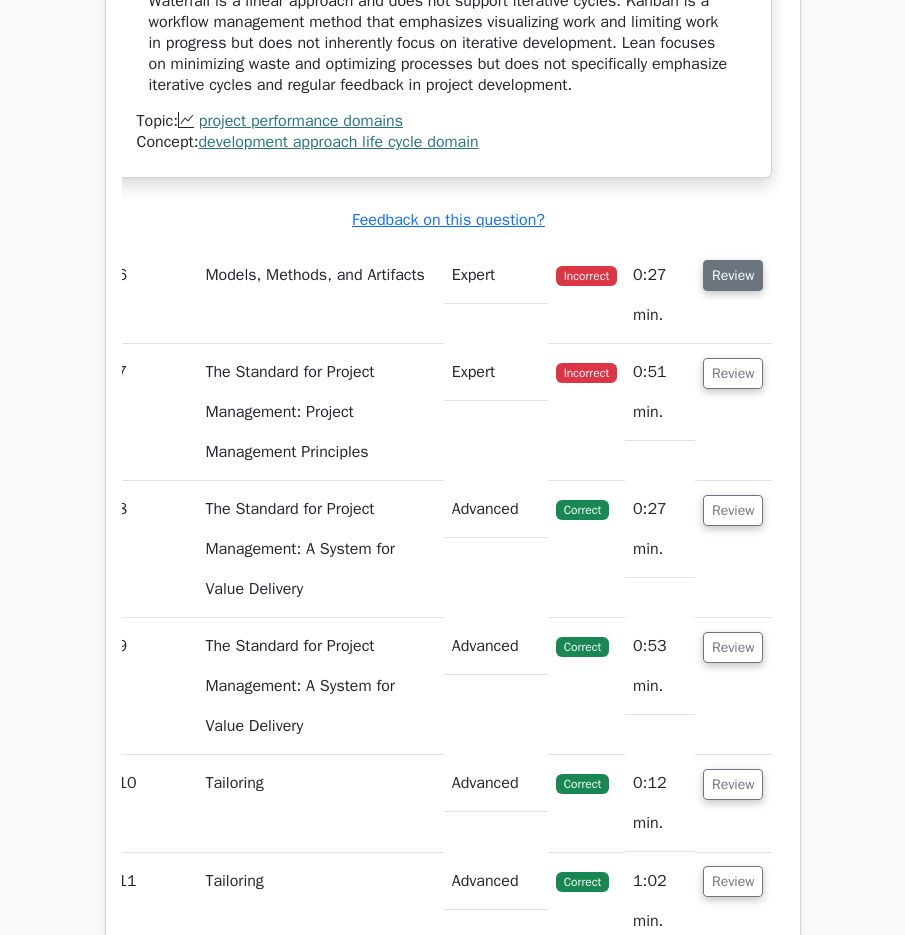 click on "Review" at bounding box center (733, 275) 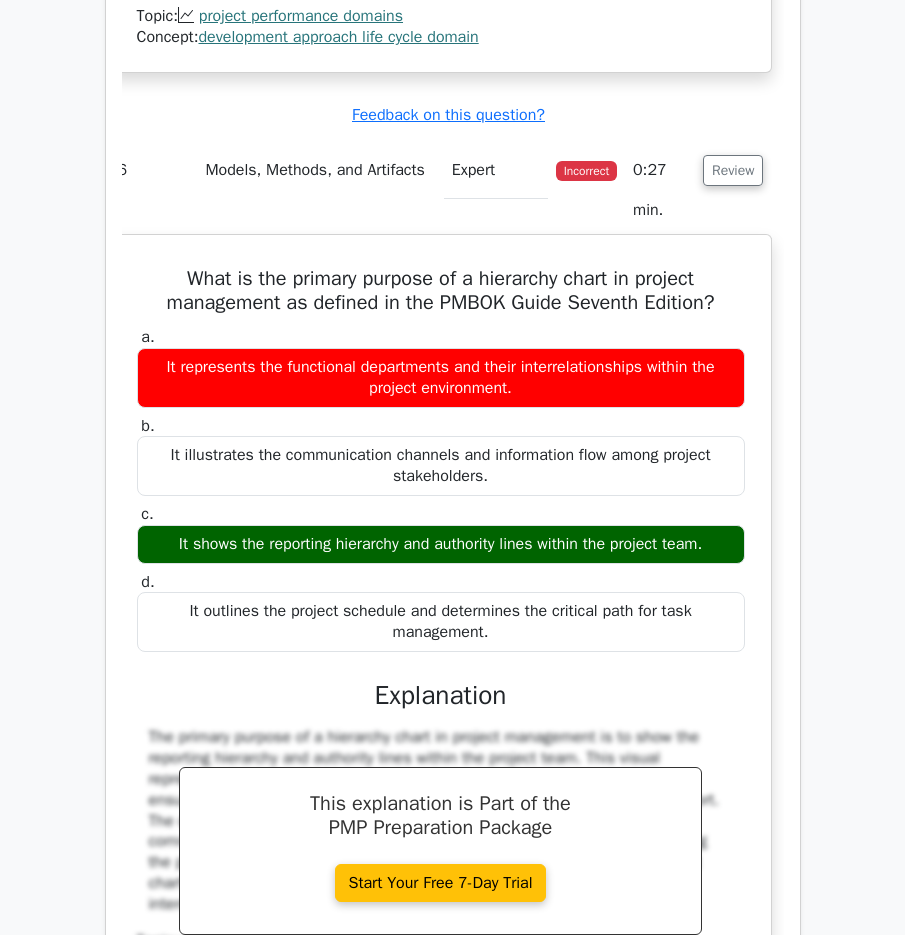 scroll, scrollTop: 6110, scrollLeft: 0, axis: vertical 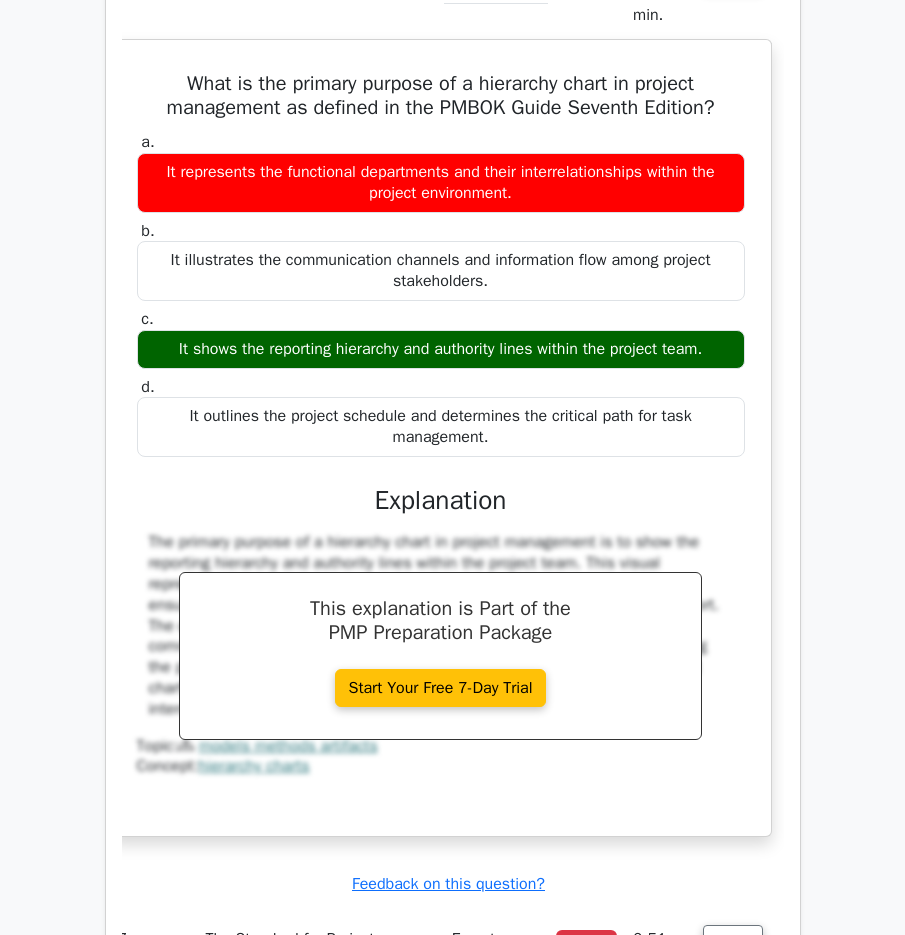 drag, startPoint x: 172, startPoint y: 118, endPoint x: 713, endPoint y: 731, distance: 817.5879 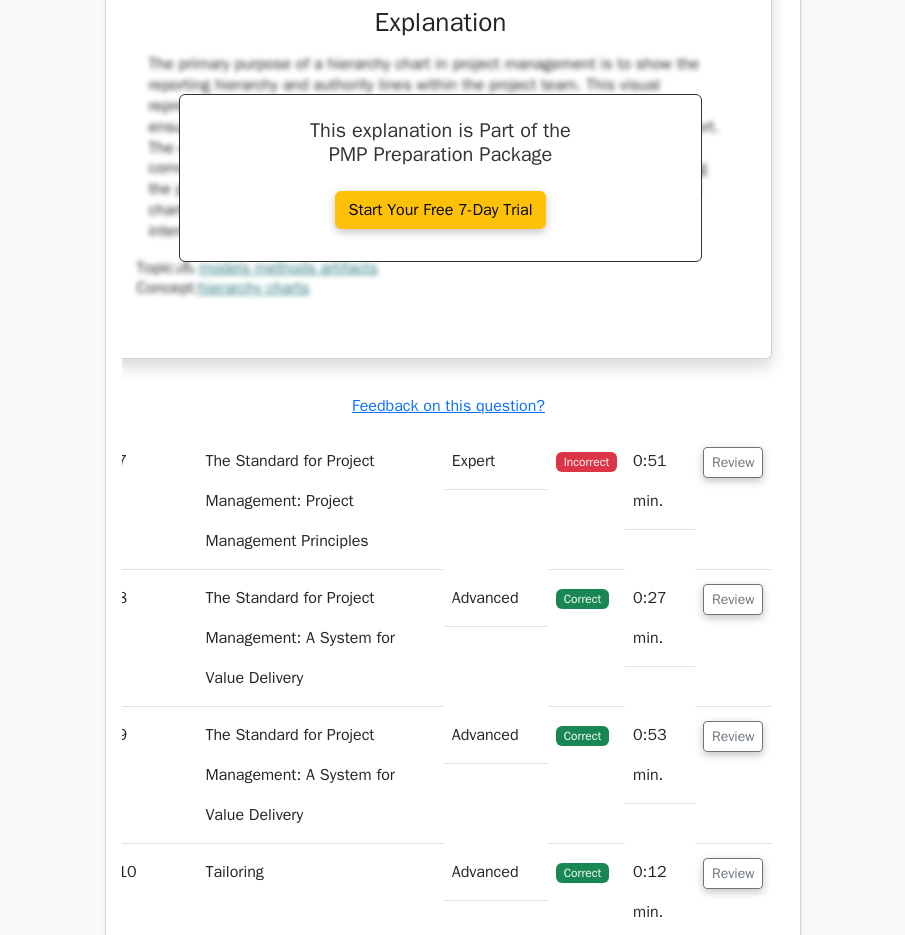 scroll, scrollTop: 6610, scrollLeft: 0, axis: vertical 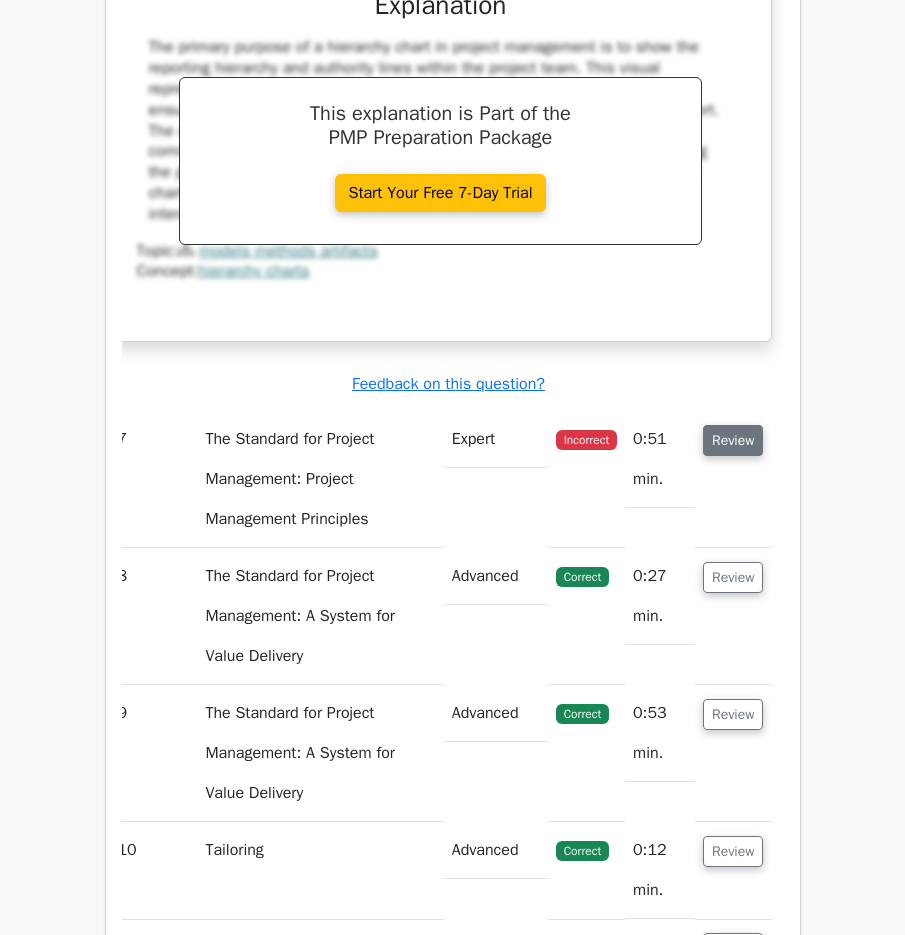 click on "Review" at bounding box center [733, 440] 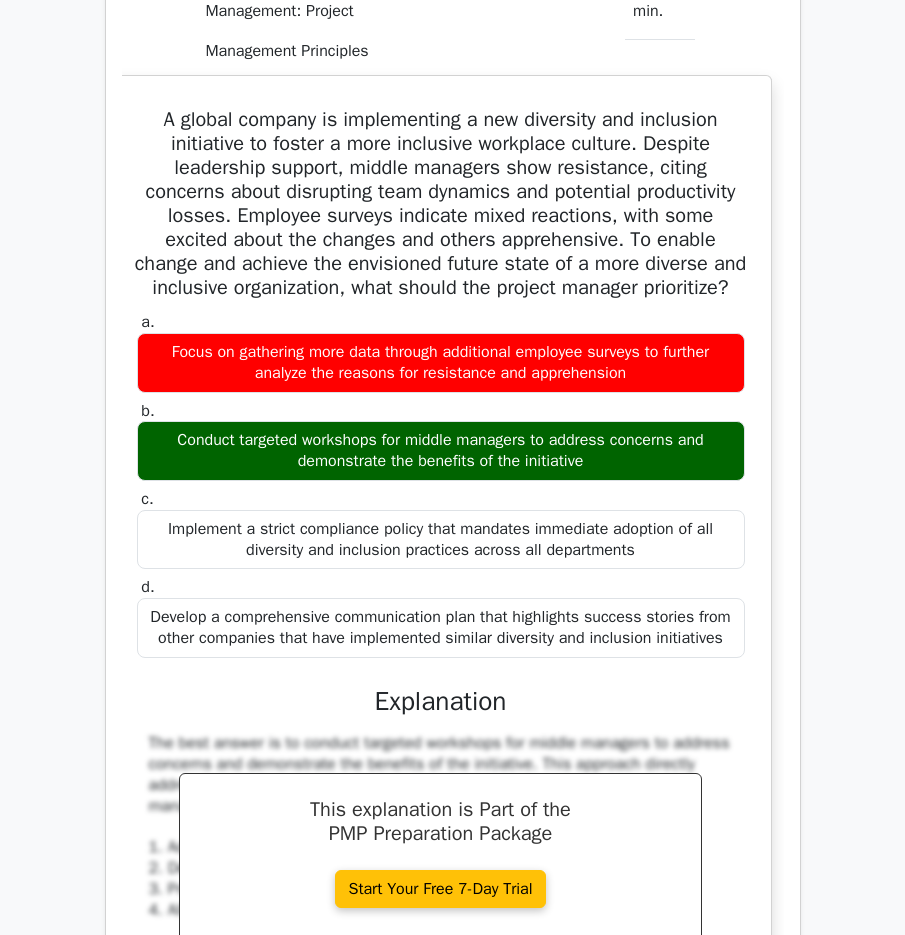 scroll, scrollTop: 7110, scrollLeft: 0, axis: vertical 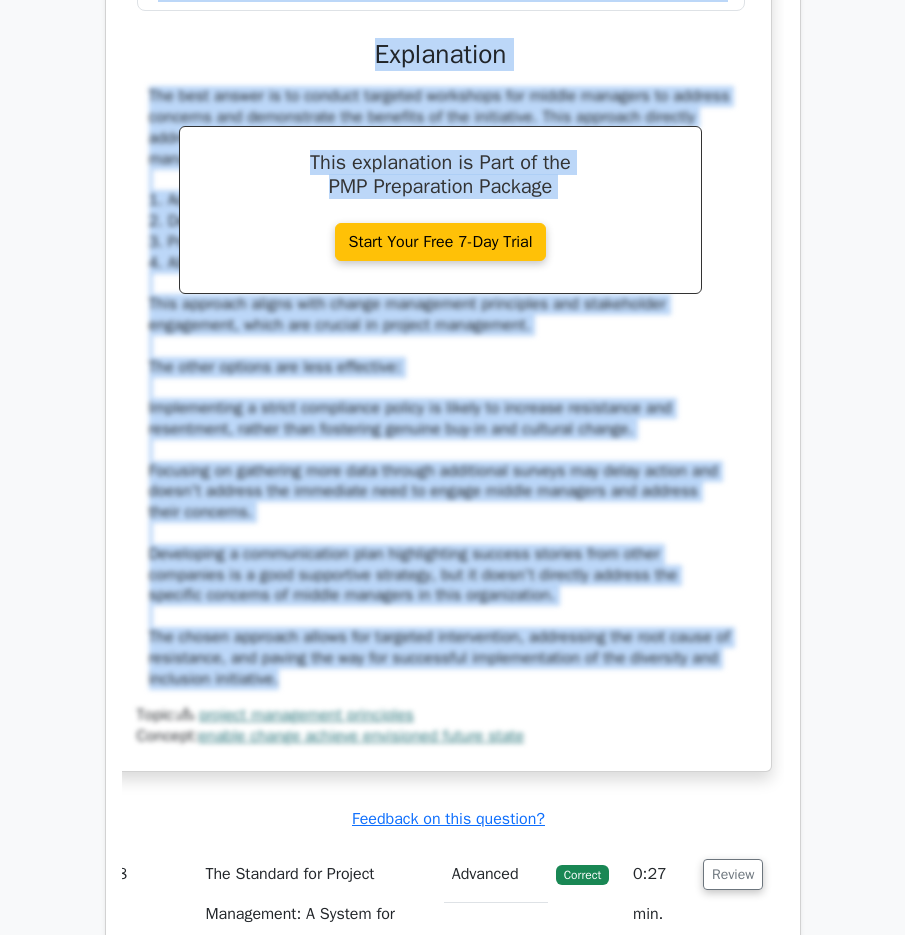 drag, startPoint x: 149, startPoint y: 115, endPoint x: 617, endPoint y: 722, distance: 766.4679 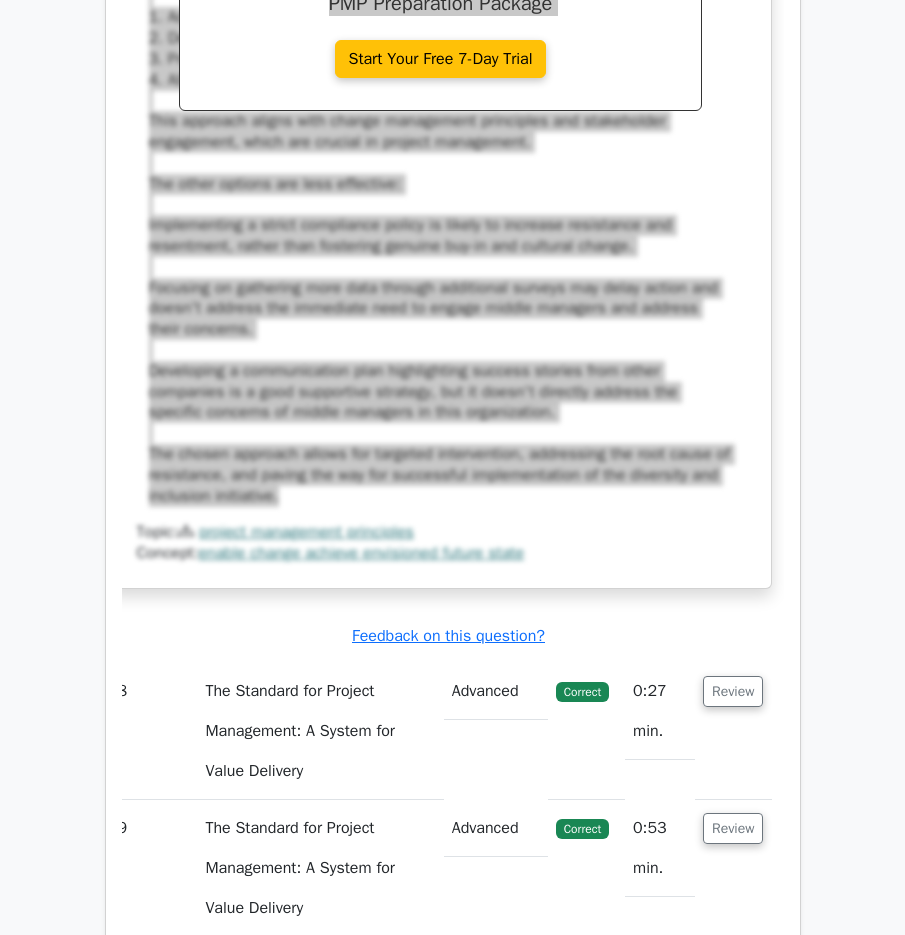 scroll, scrollTop: 8325, scrollLeft: 0, axis: vertical 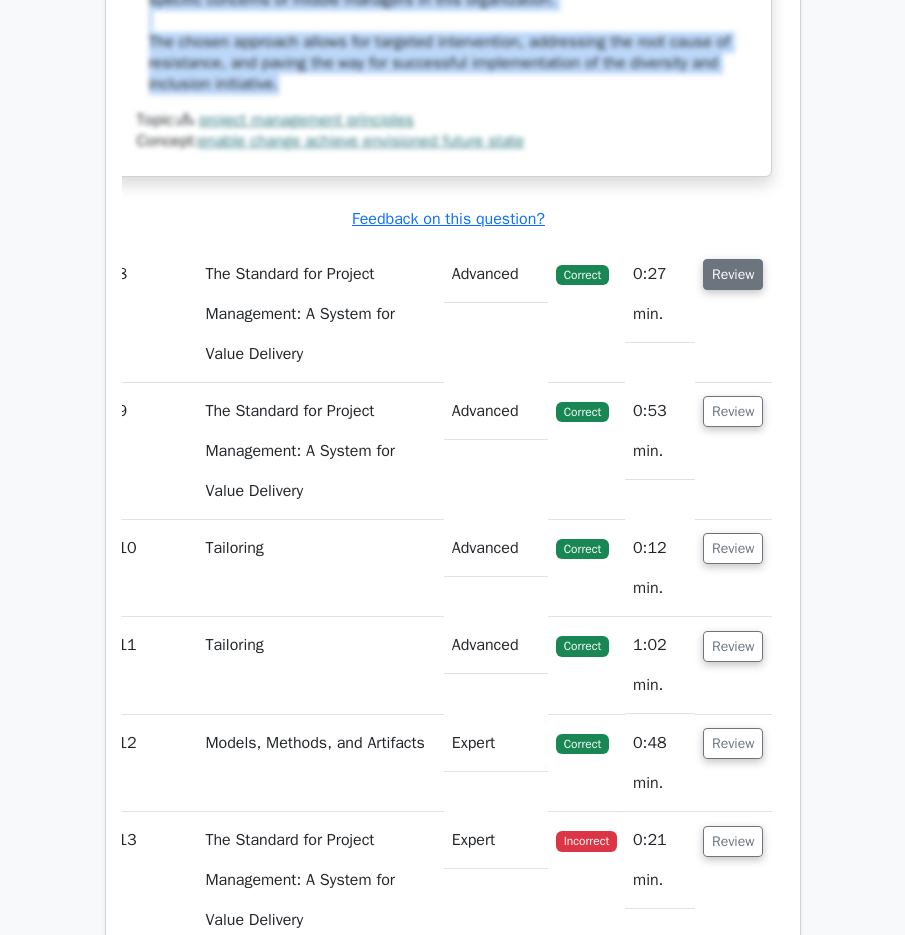 click on "Review" at bounding box center [733, 274] 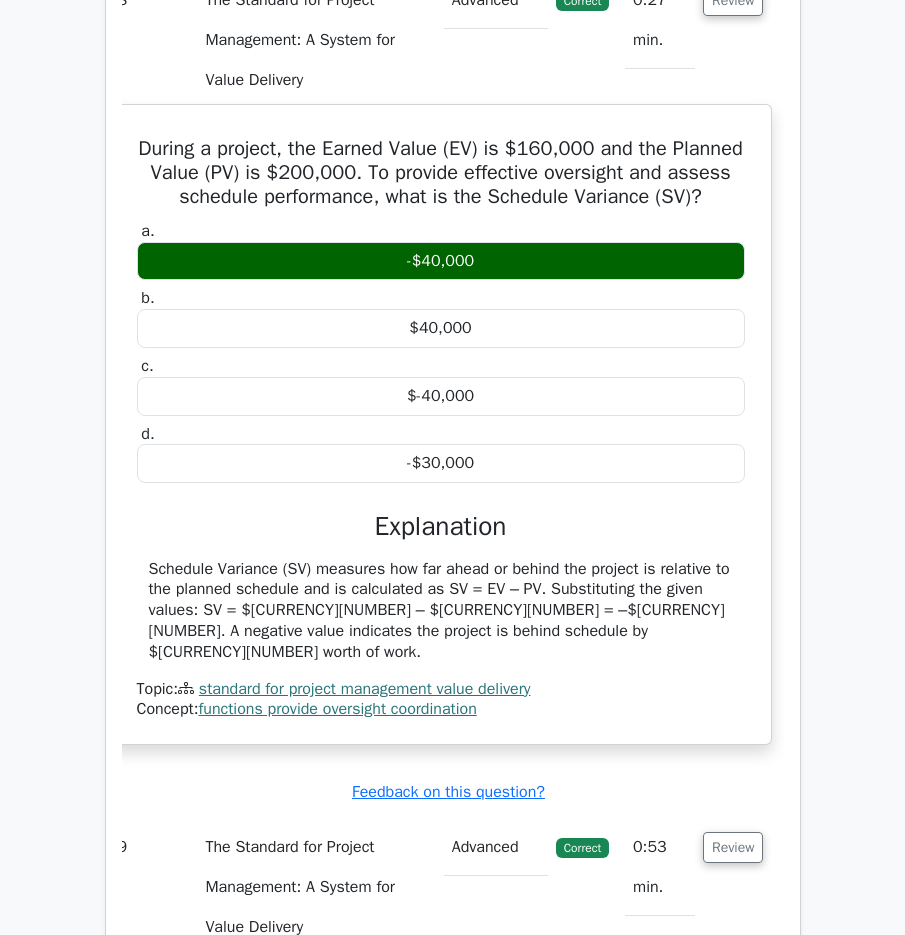 scroll, scrollTop: 8625, scrollLeft: 0, axis: vertical 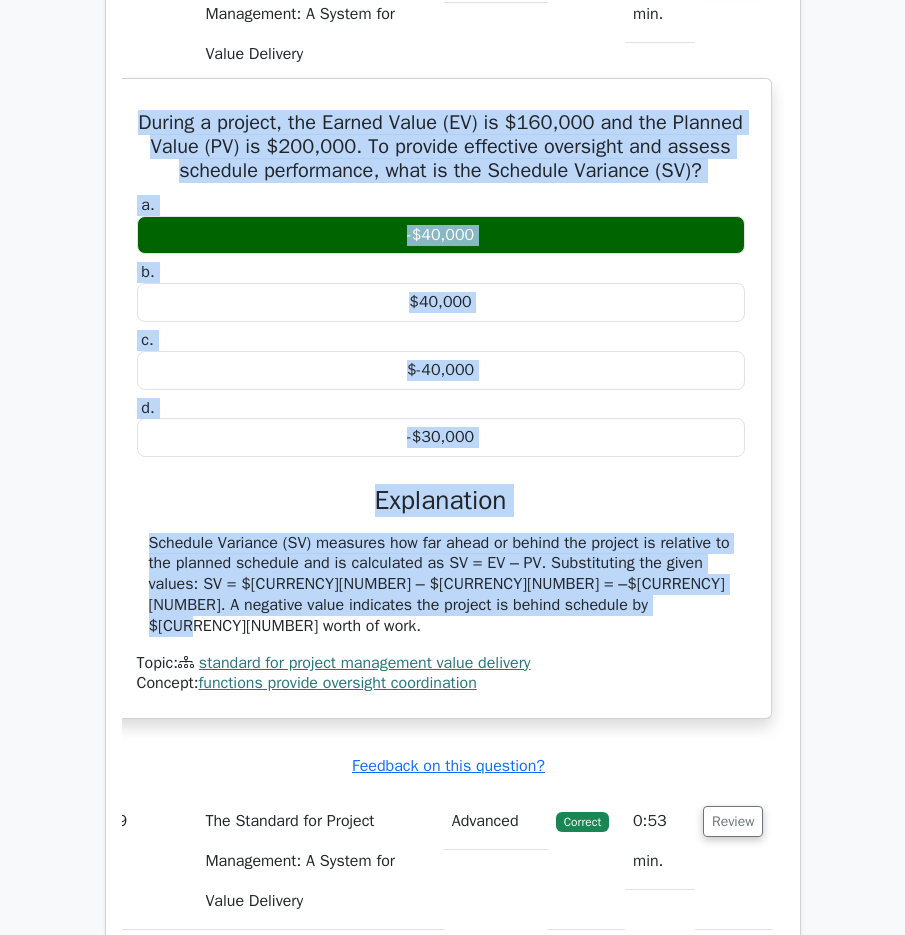 drag, startPoint x: 134, startPoint y: 174, endPoint x: 692, endPoint y: 650, distance: 733.4439 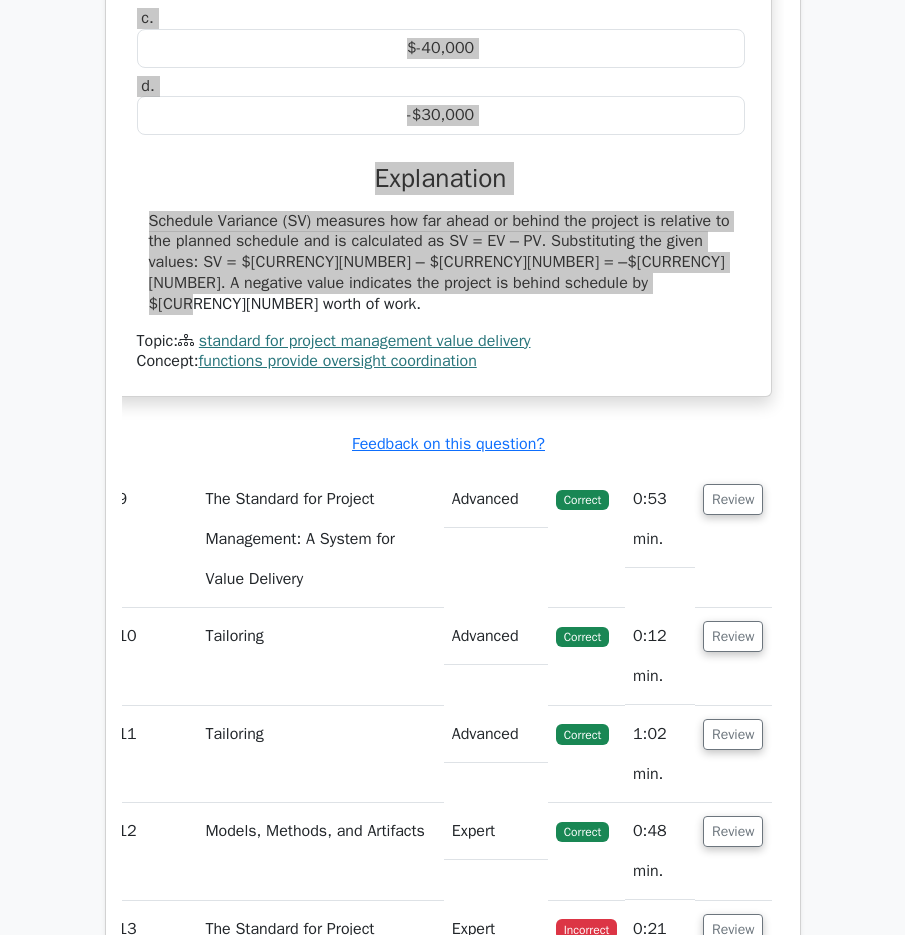 scroll, scrollTop: 9025, scrollLeft: 0, axis: vertical 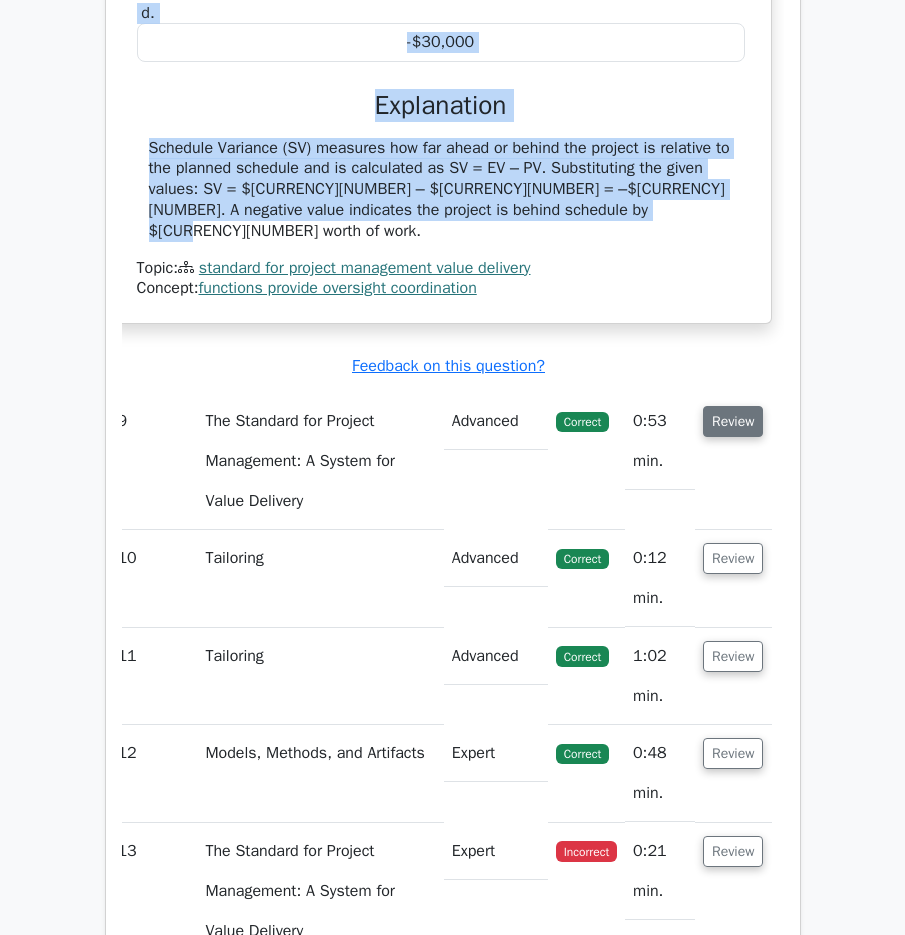click on "Review" at bounding box center (733, 421) 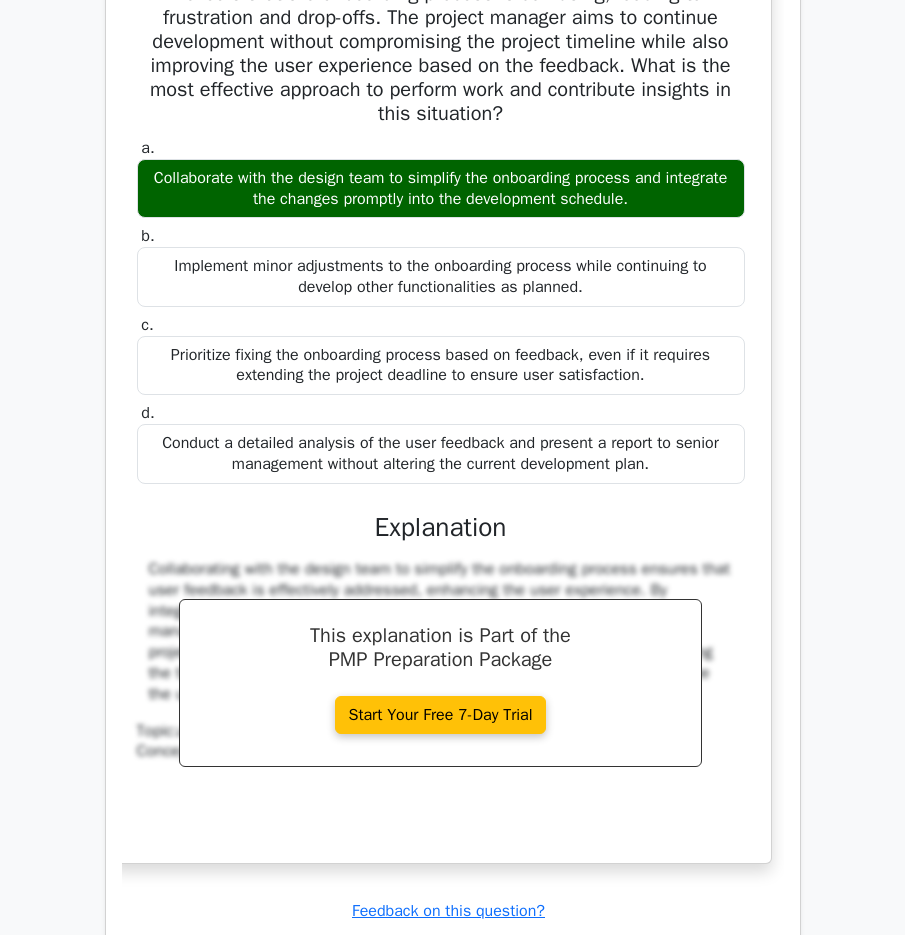 scroll, scrollTop: 9525, scrollLeft: 0, axis: vertical 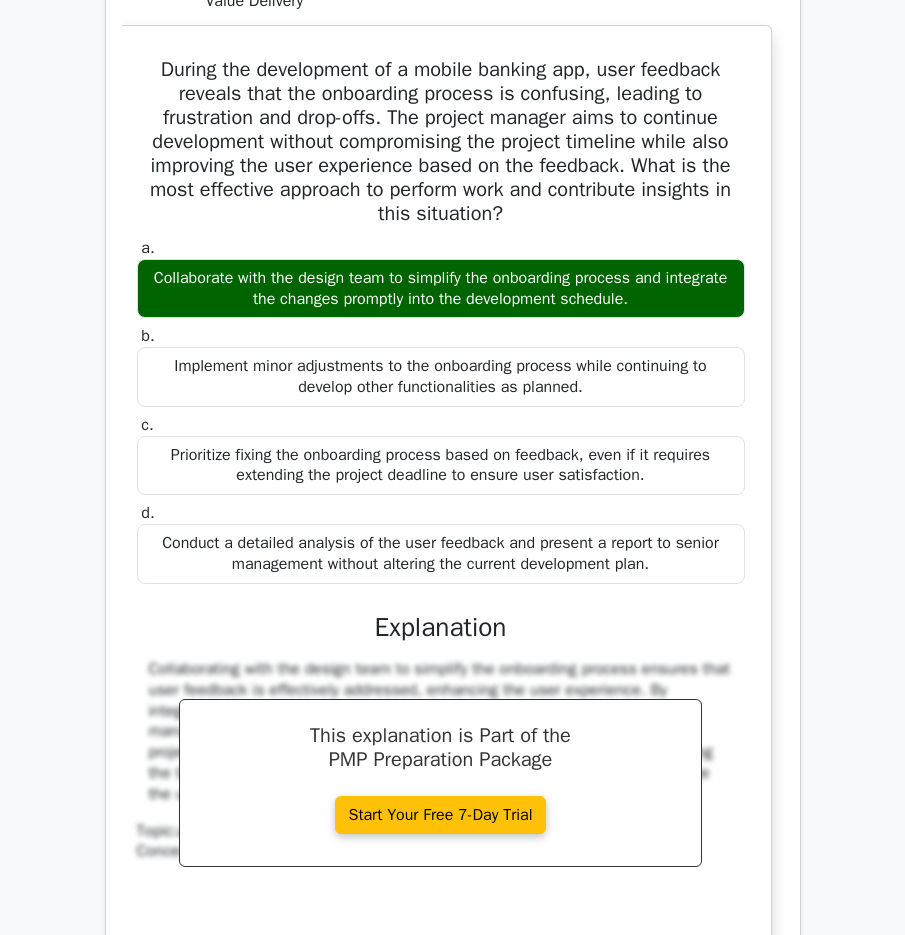 drag, startPoint x: 146, startPoint y: 98, endPoint x: 748, endPoint y: 828, distance: 946.2051 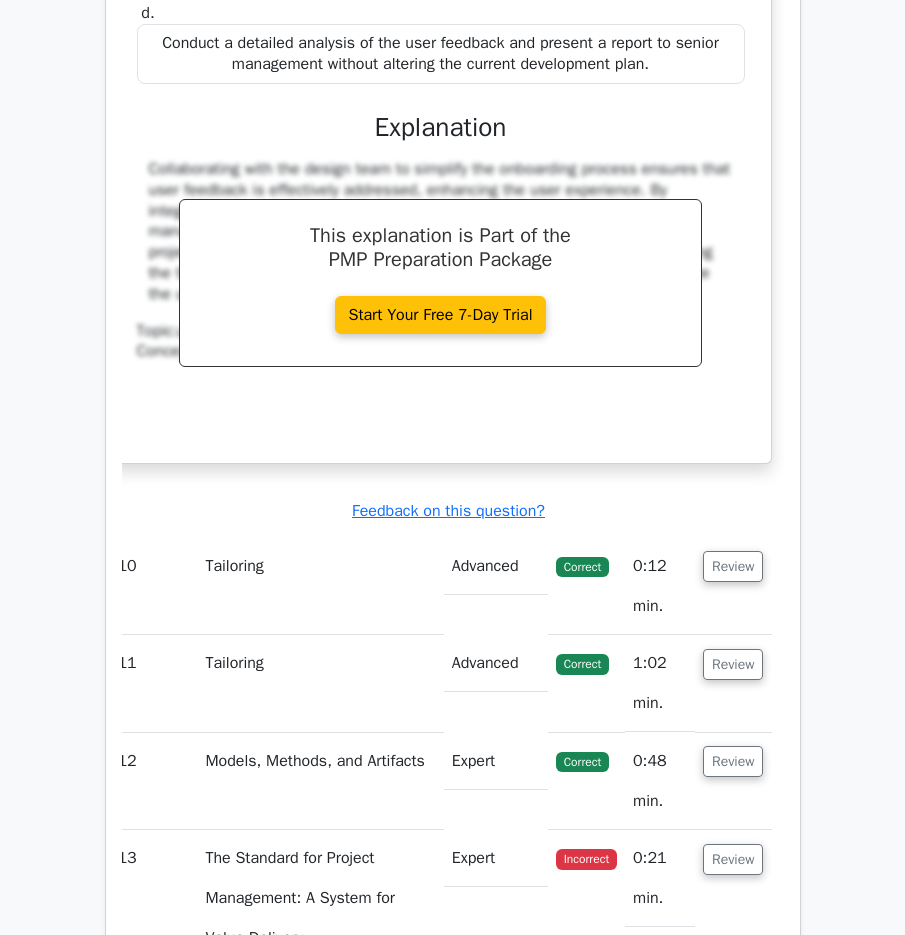 scroll, scrollTop: 10125, scrollLeft: 0, axis: vertical 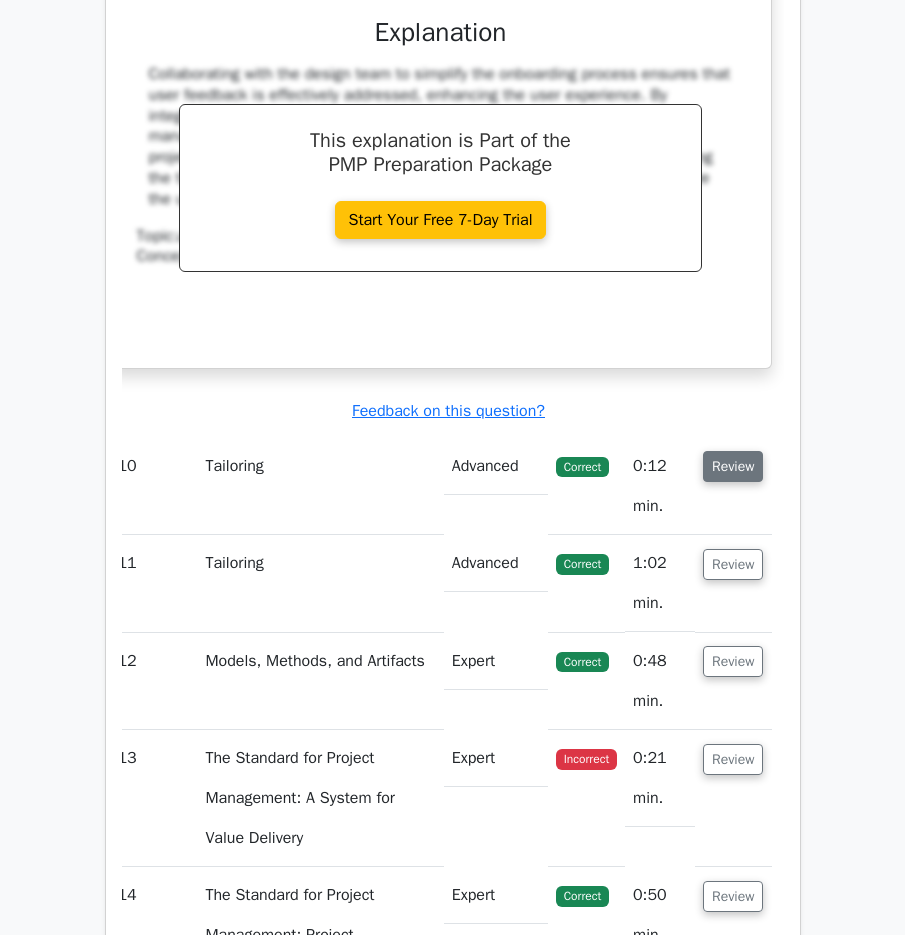 click on "Review" at bounding box center [733, 466] 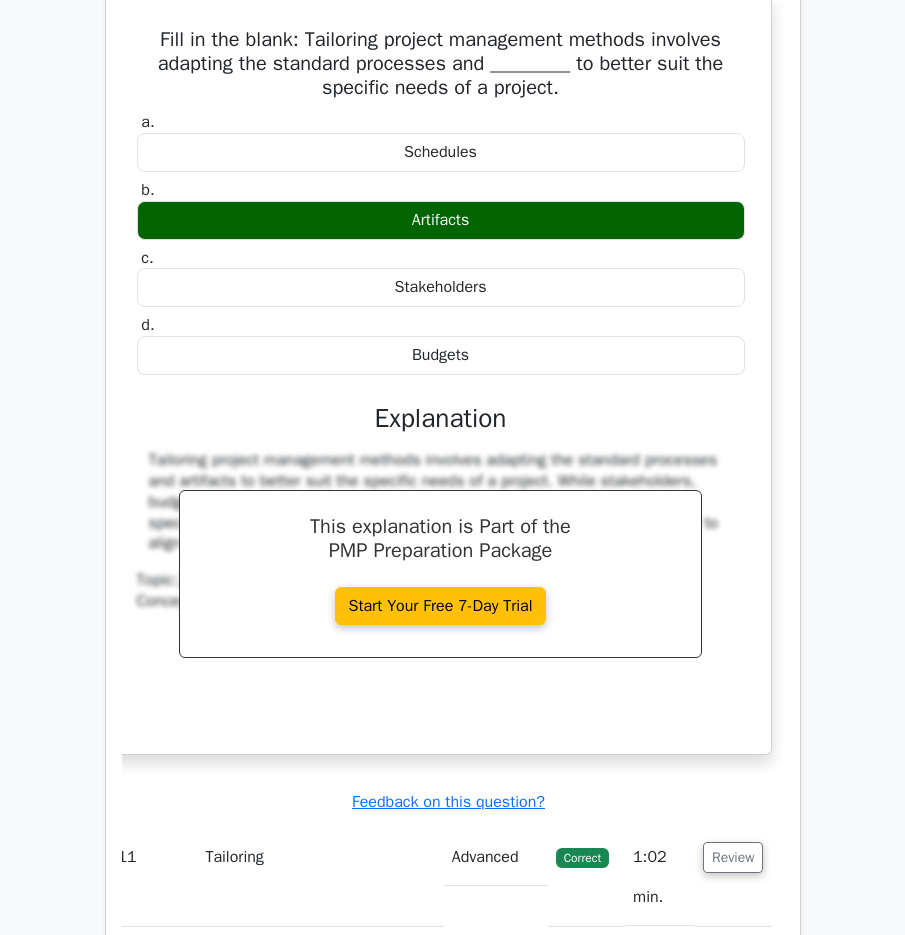 scroll, scrollTop: 10625, scrollLeft: 0, axis: vertical 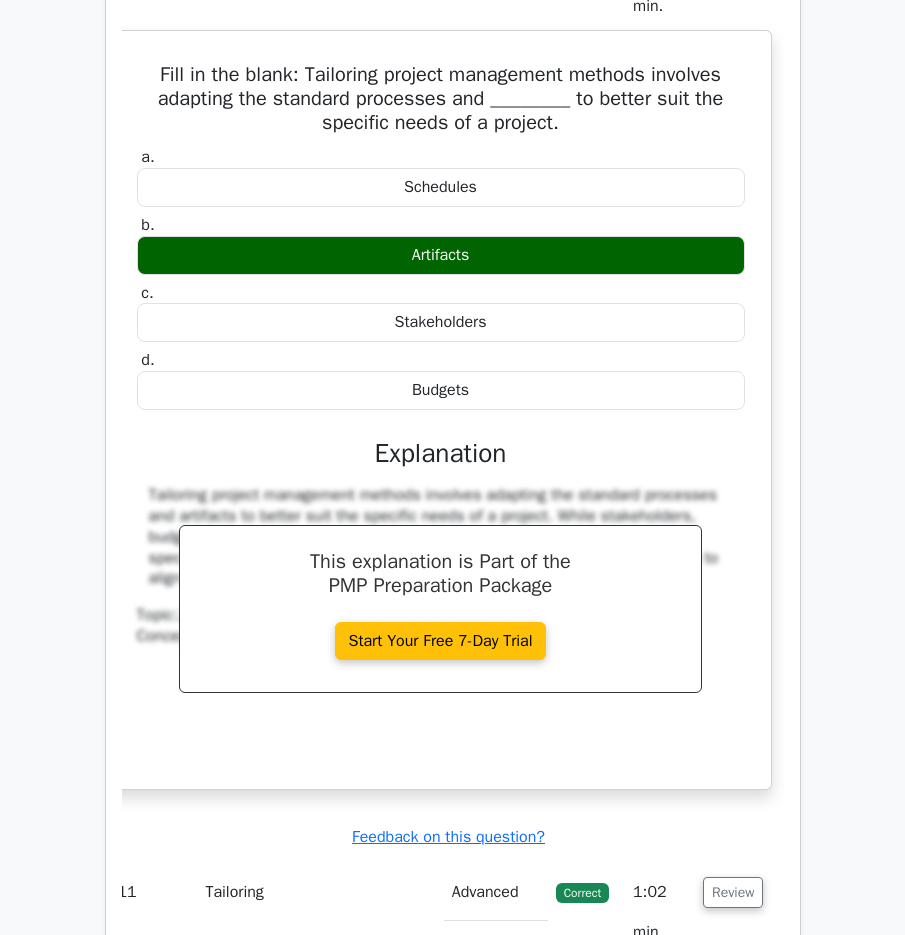 drag, startPoint x: 148, startPoint y: 107, endPoint x: 718, endPoint y: 609, distance: 759.542 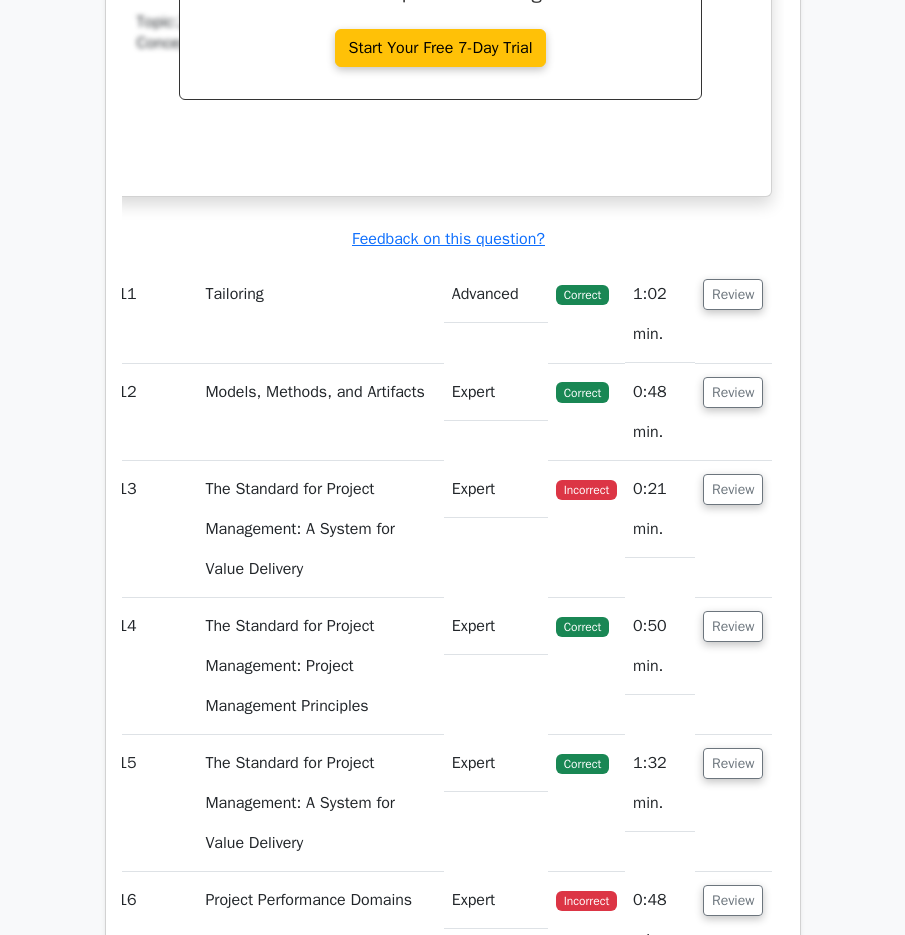 scroll, scrollTop: 11225, scrollLeft: 0, axis: vertical 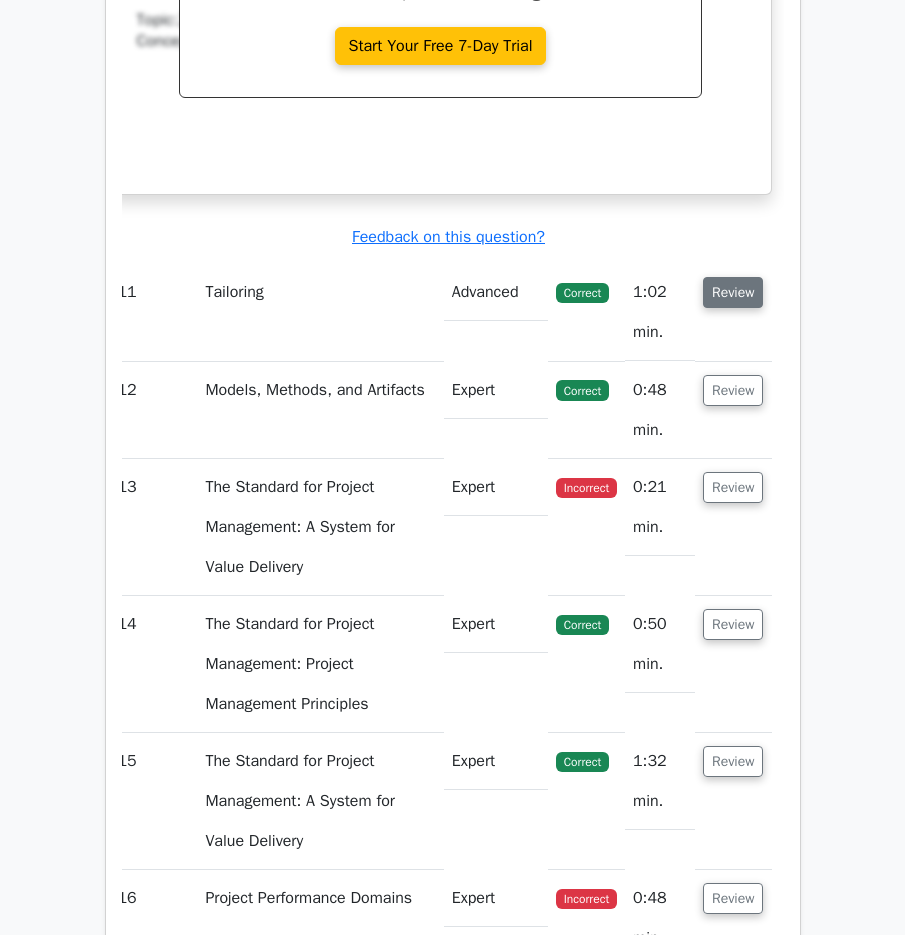 click on "Review" at bounding box center (733, 292) 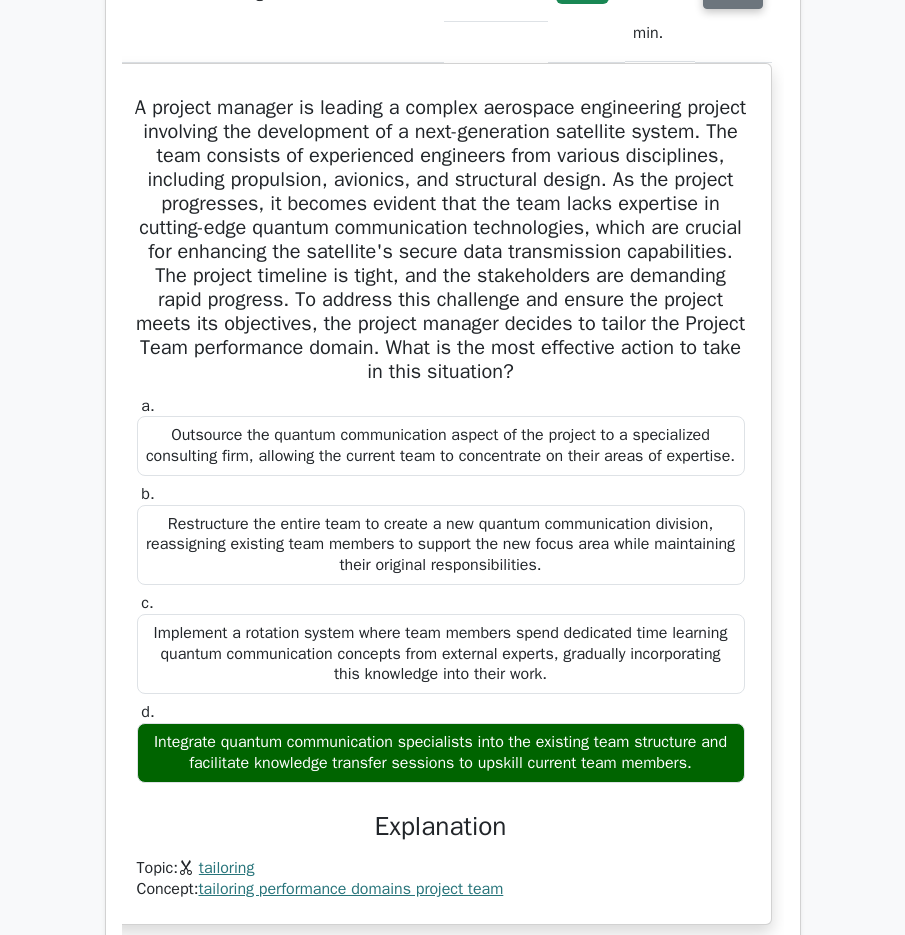 scroll, scrollTop: 11525, scrollLeft: 0, axis: vertical 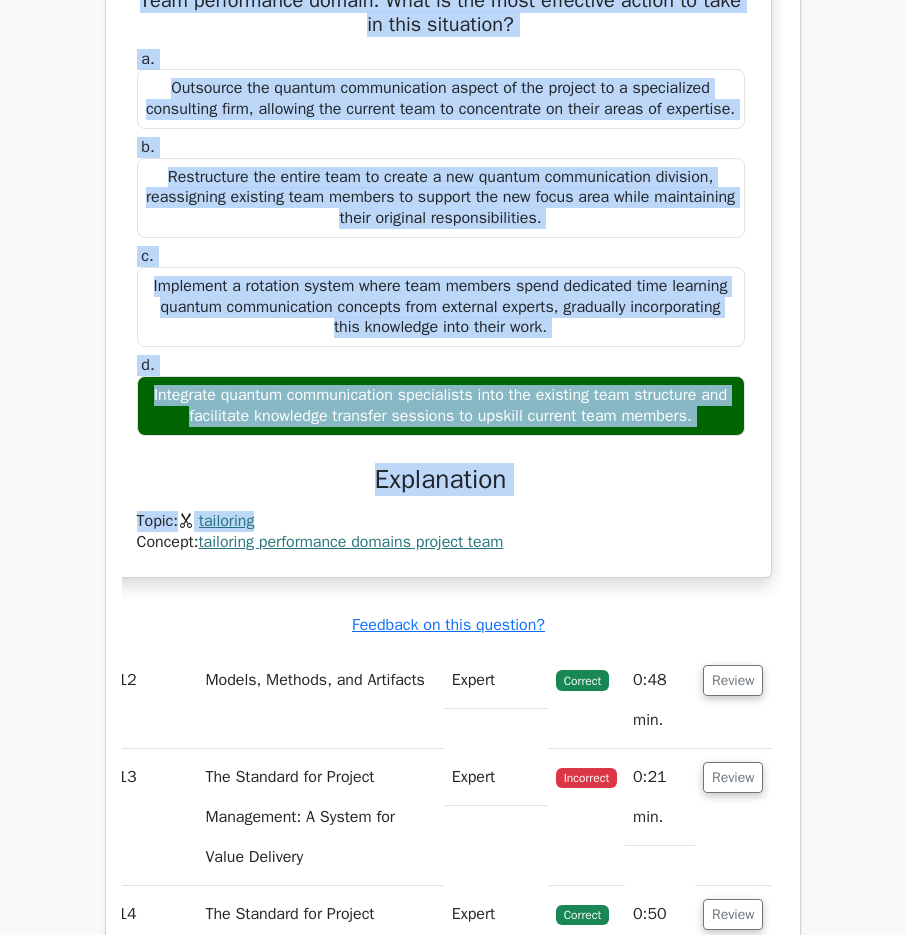 drag, startPoint x: 159, startPoint y: 129, endPoint x: 570, endPoint y: 555, distance: 591.9434 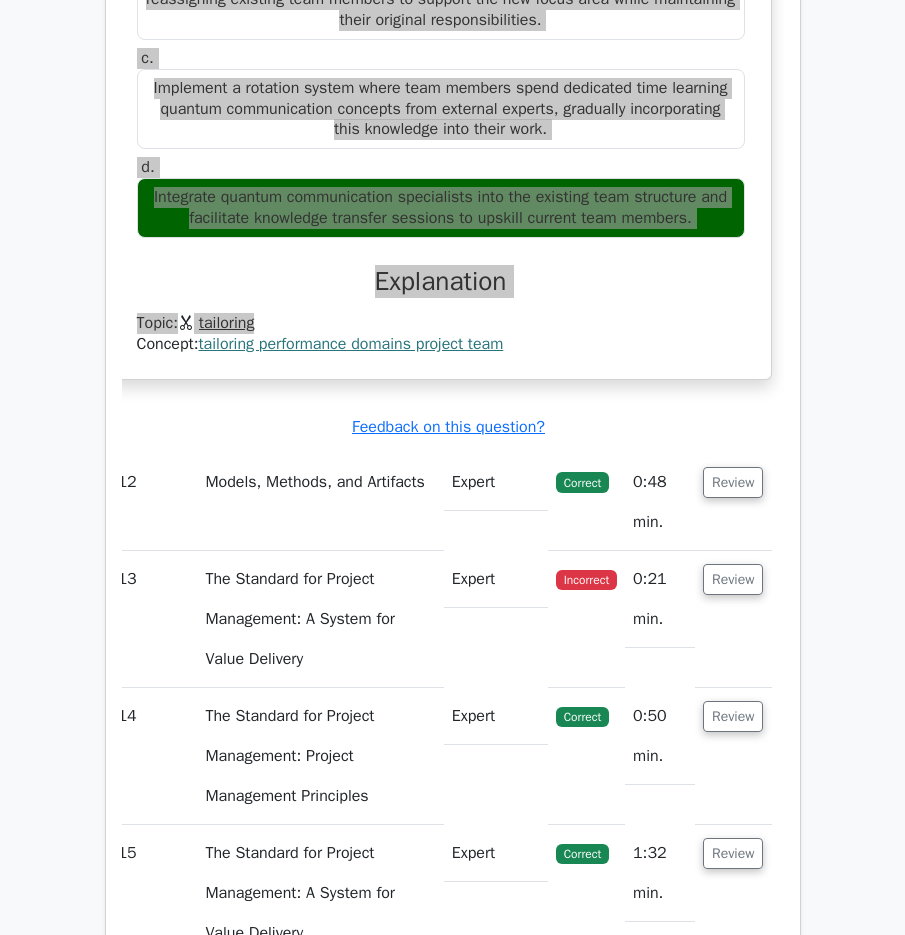 scroll, scrollTop: 12066, scrollLeft: 0, axis: vertical 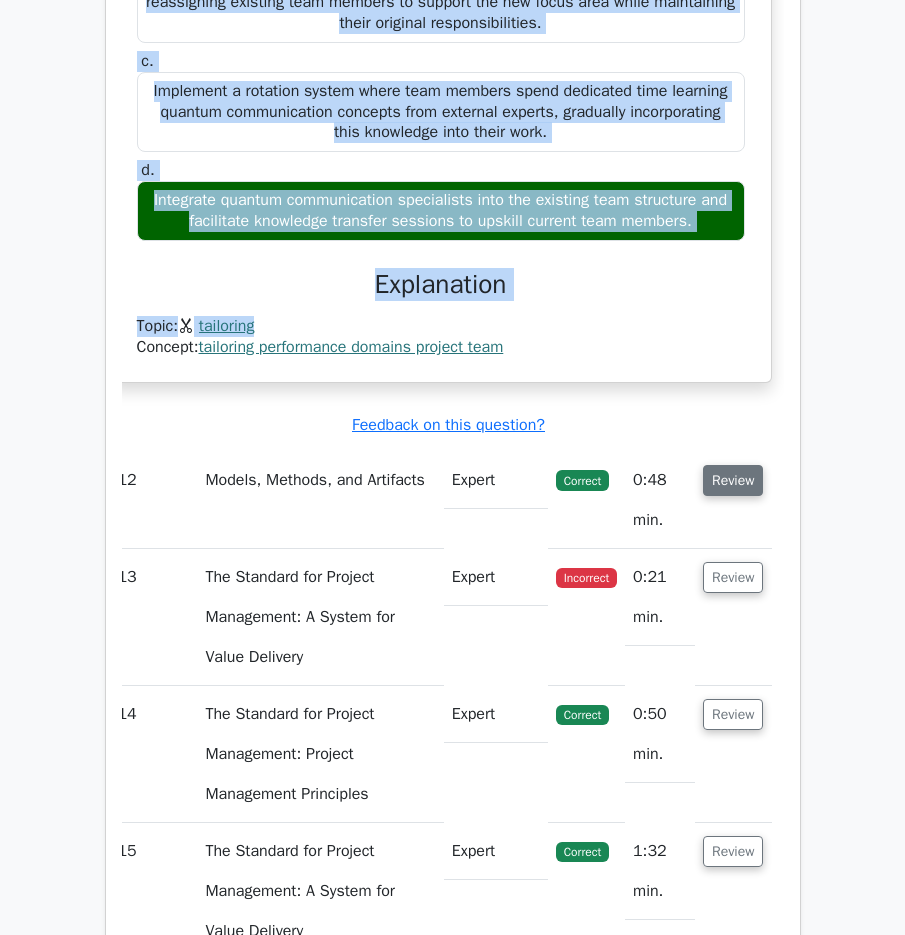 drag, startPoint x: 749, startPoint y: 531, endPoint x: 748, endPoint y: 521, distance: 10.049875 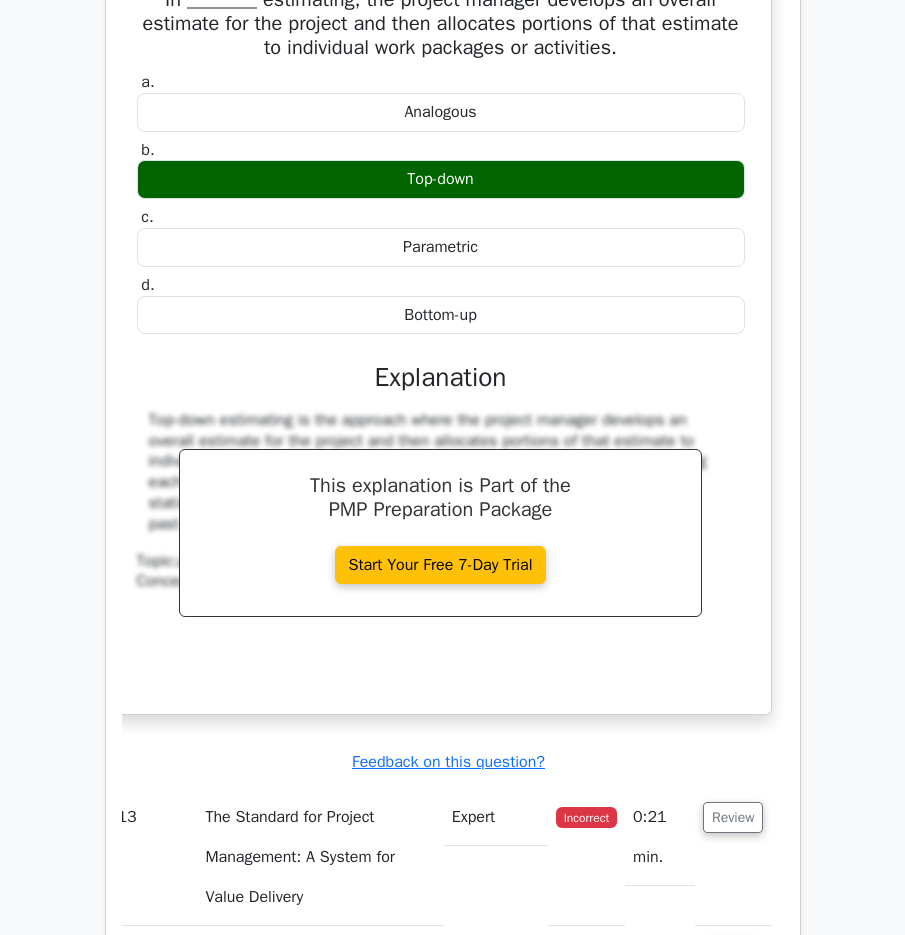 scroll, scrollTop: 12666, scrollLeft: 0, axis: vertical 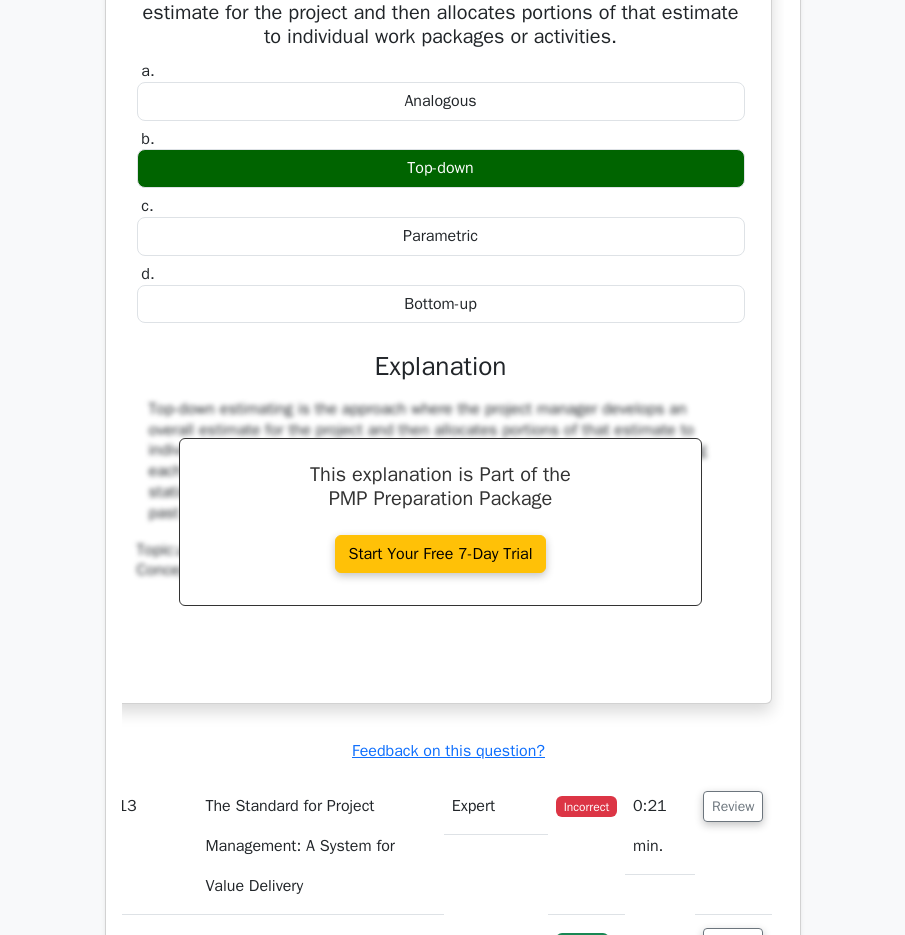 drag, startPoint x: 159, startPoint y: 42, endPoint x: 747, endPoint y: 567, distance: 788.26965 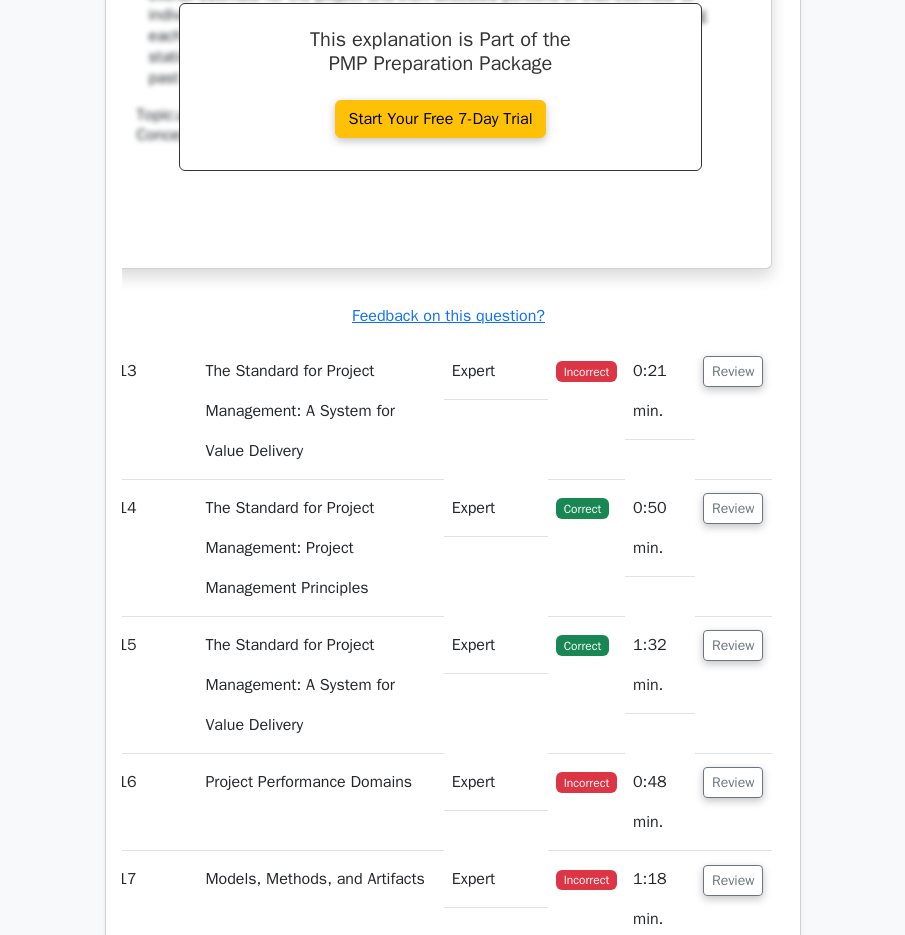 scroll, scrollTop: 13066, scrollLeft: 0, axis: vertical 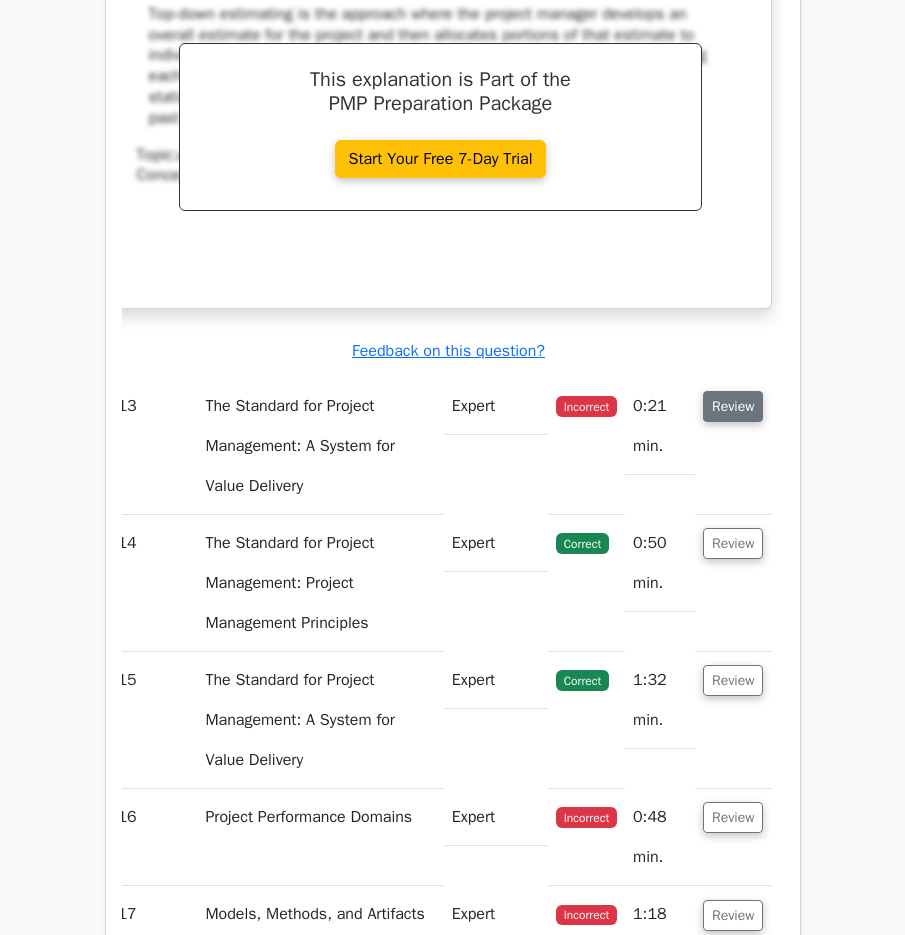 click on "Review" at bounding box center (733, 406) 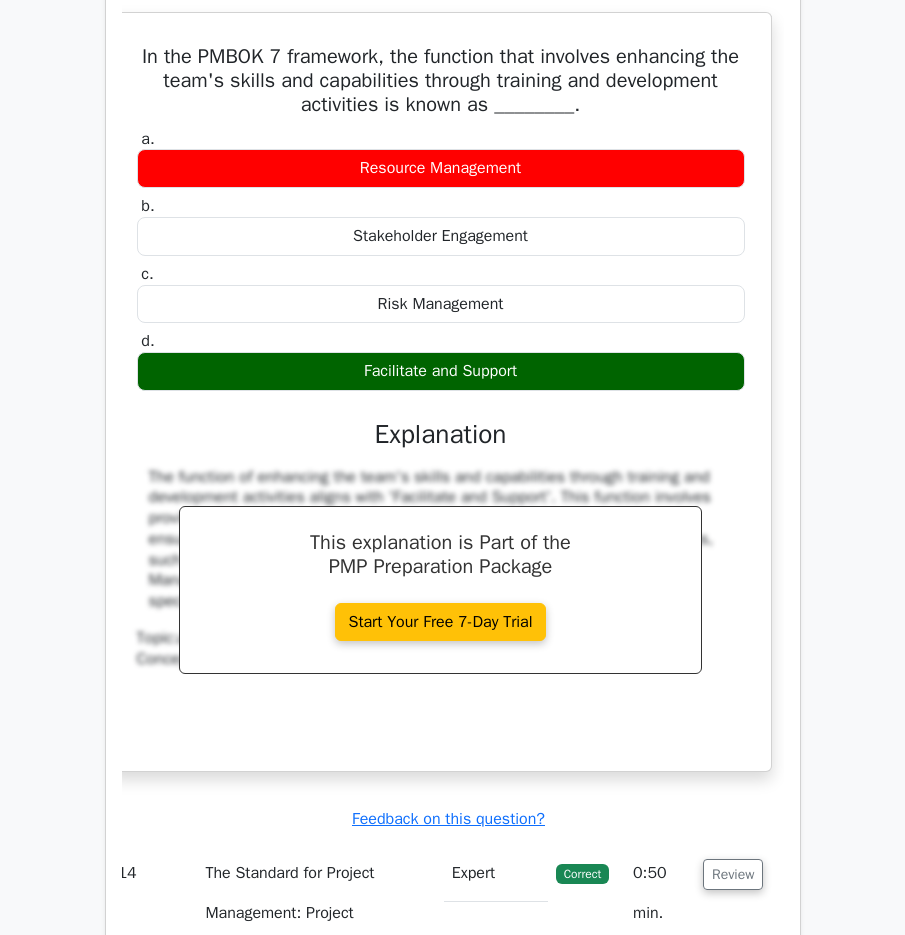 scroll, scrollTop: 13566, scrollLeft: 0, axis: vertical 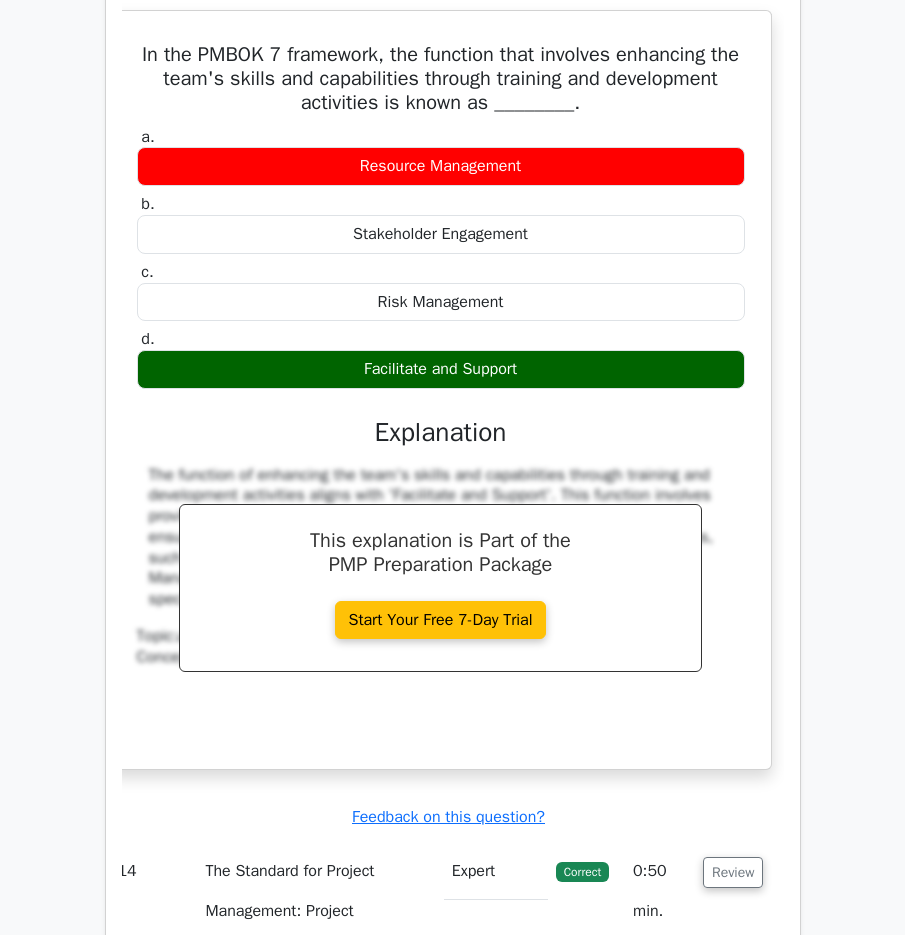 drag, startPoint x: 144, startPoint y: 106, endPoint x: 715, endPoint y: 643, distance: 783.8431 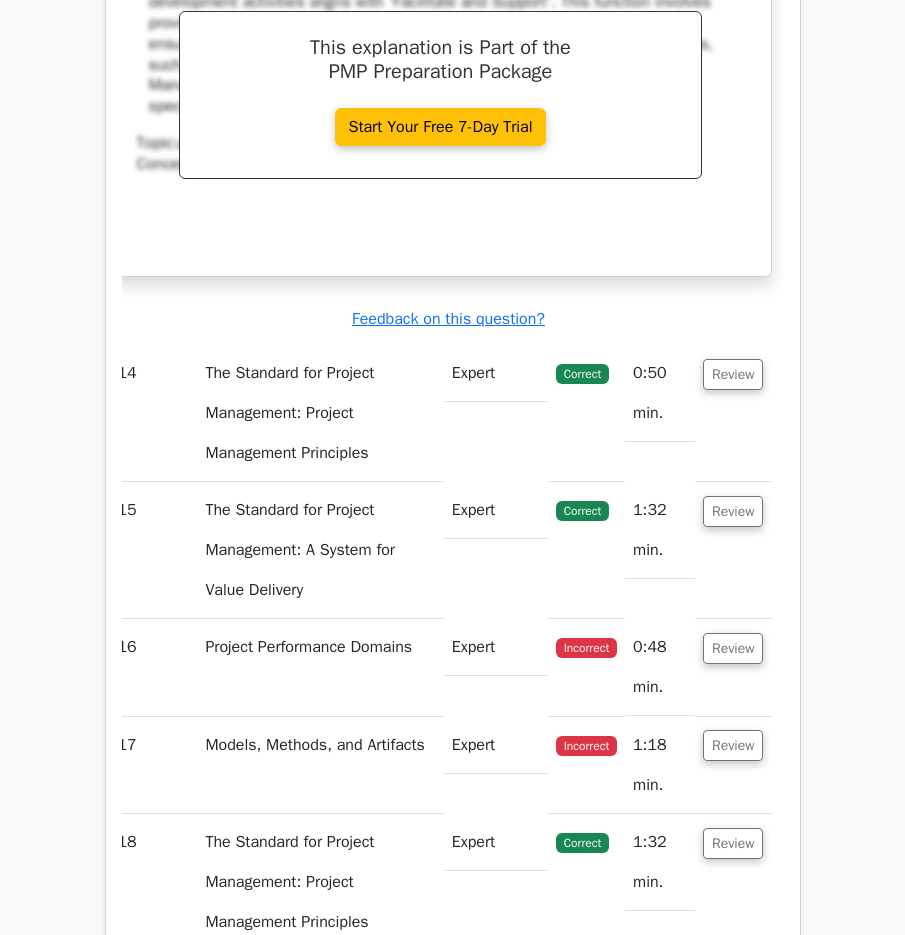 scroll, scrollTop: 14066, scrollLeft: 0, axis: vertical 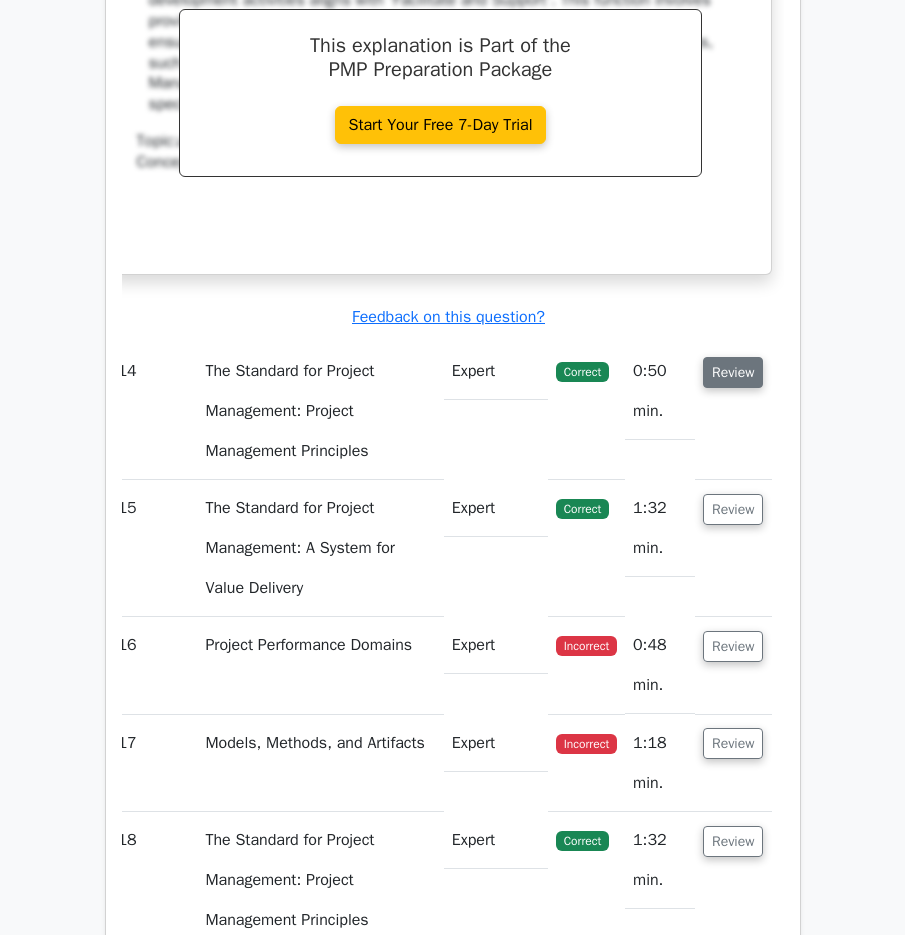 click on "Review" at bounding box center [733, 372] 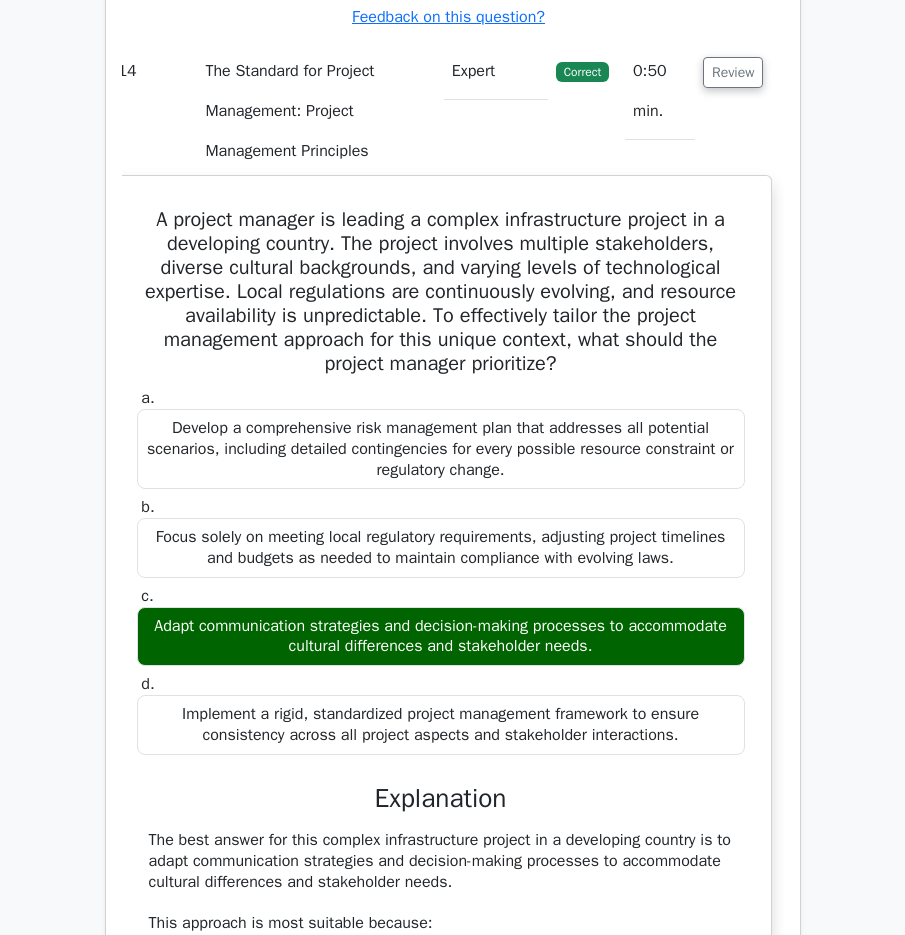 scroll, scrollTop: 14466, scrollLeft: 0, axis: vertical 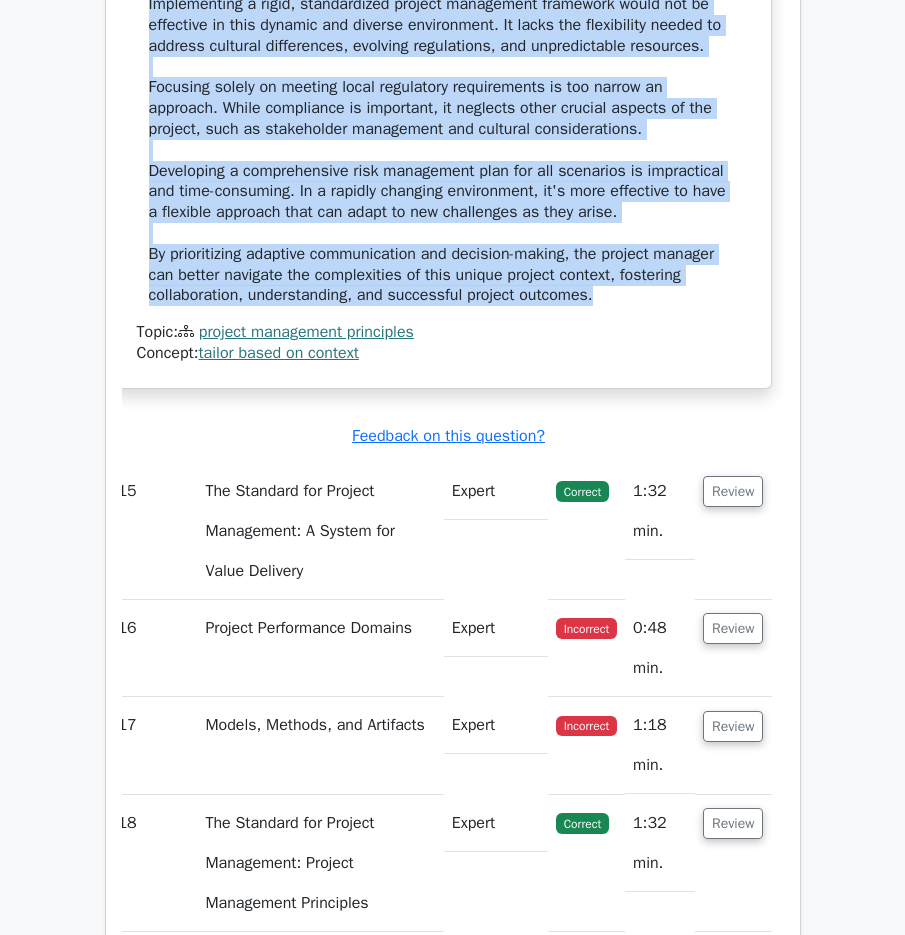 drag, startPoint x: 142, startPoint y: 174, endPoint x: 633, endPoint y: 350, distance: 521.5908 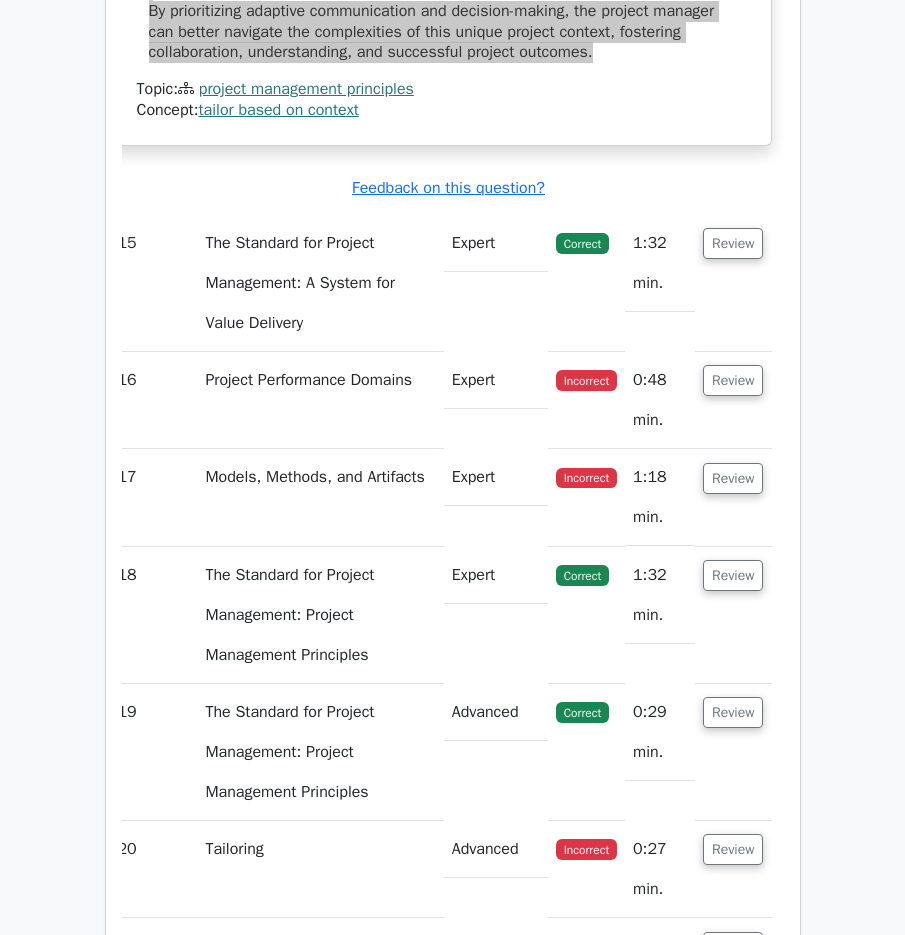 scroll, scrollTop: 15793, scrollLeft: 0, axis: vertical 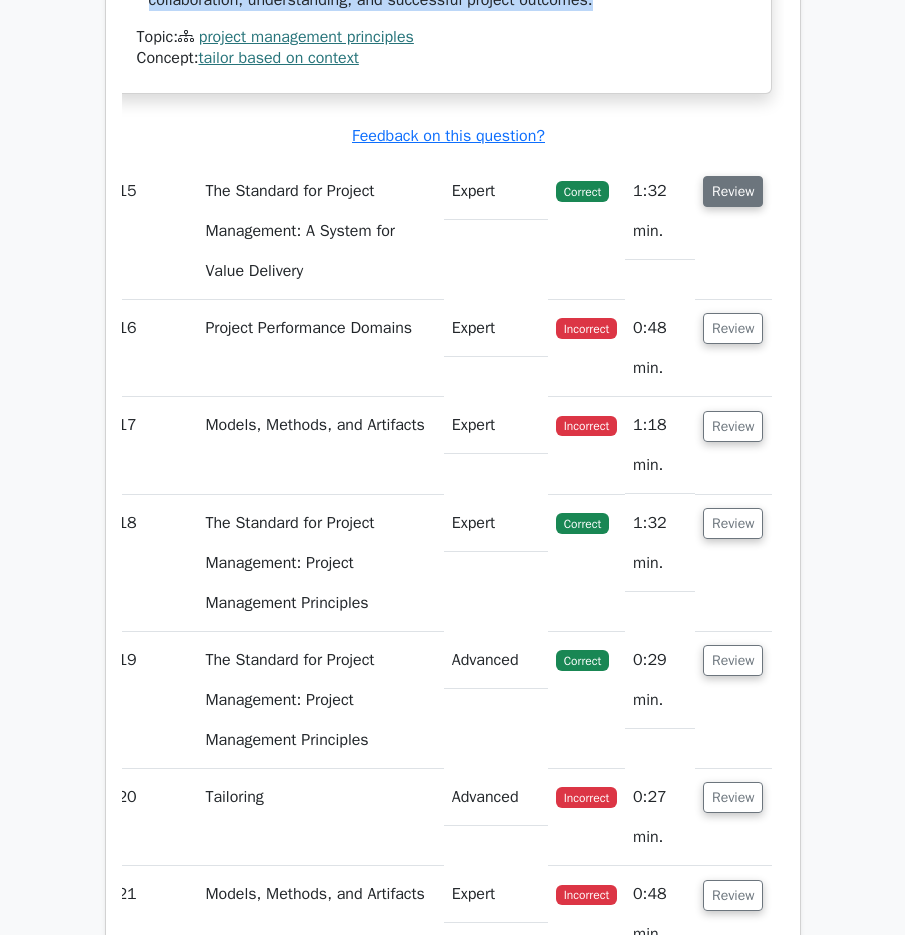 click on "Review" at bounding box center [733, 191] 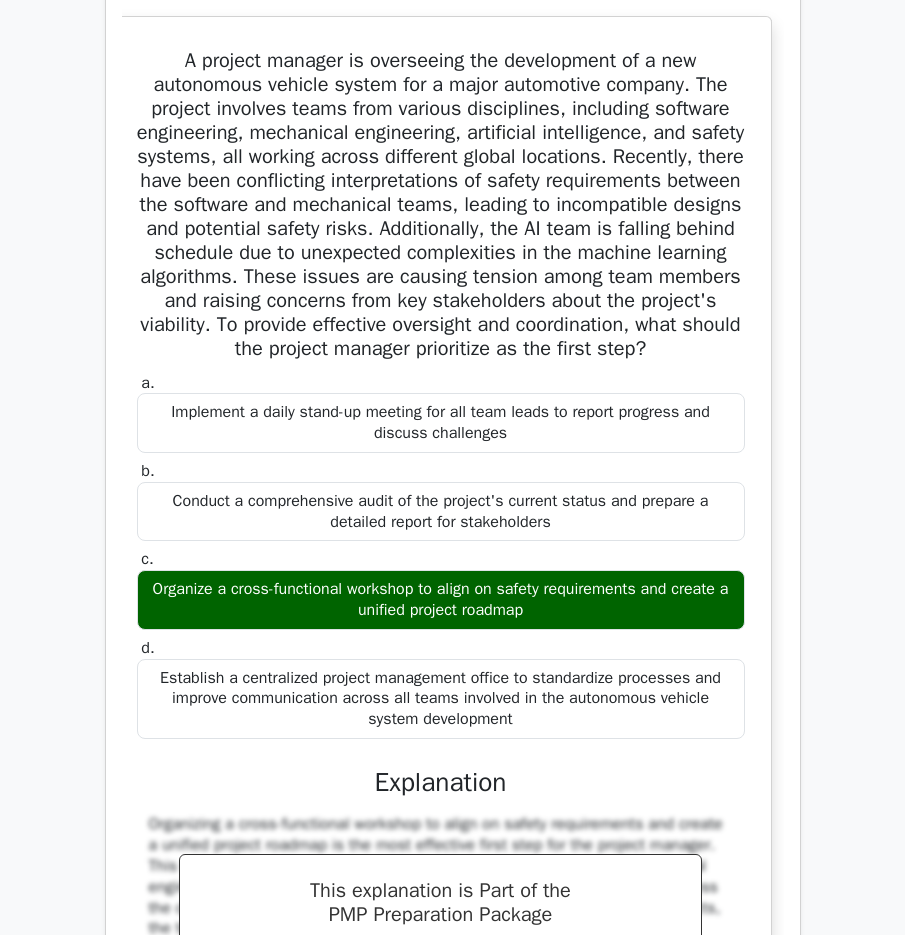 scroll, scrollTop: 16093, scrollLeft: 0, axis: vertical 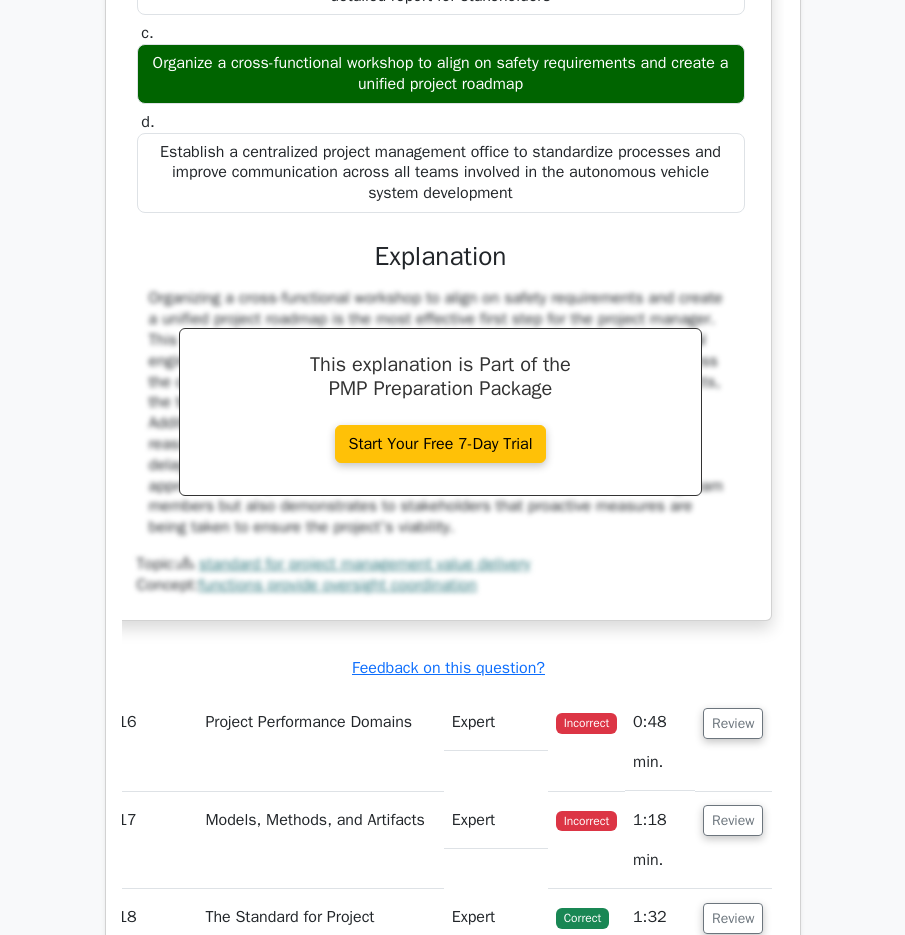 drag, startPoint x: 172, startPoint y: 96, endPoint x: 627, endPoint y: 605, distance: 682.71954 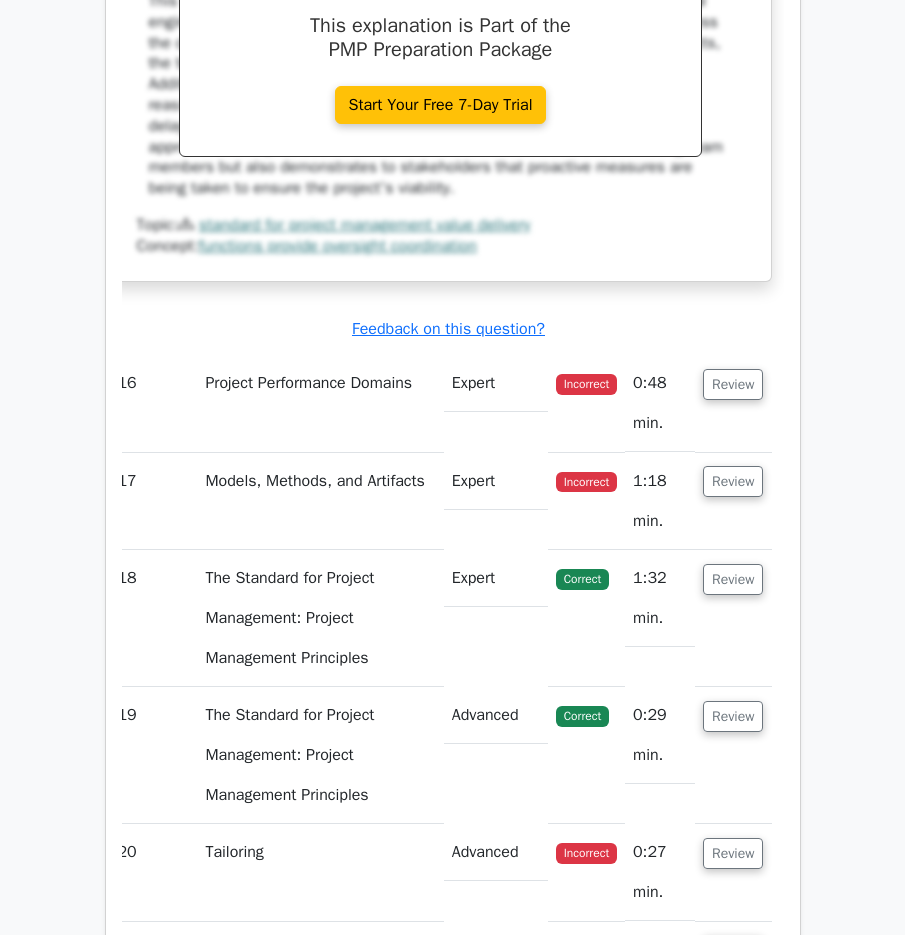 scroll, scrollTop: 16998, scrollLeft: 0, axis: vertical 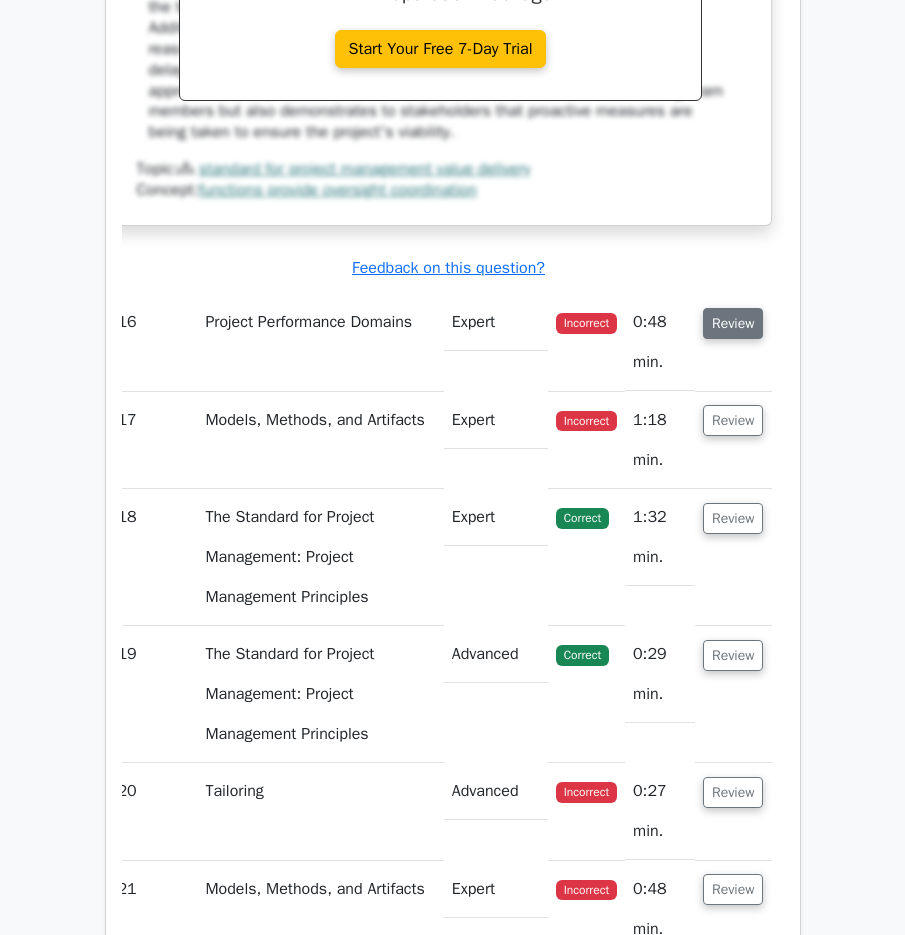 click on "Review" at bounding box center [733, 323] 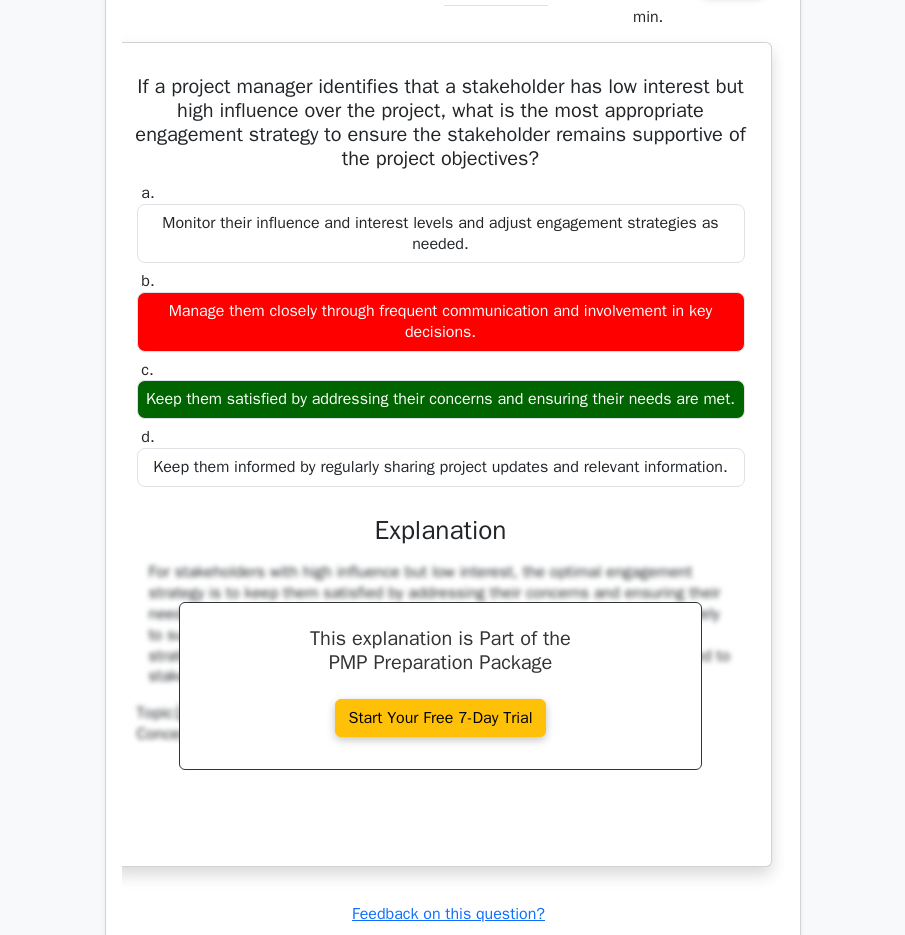 scroll, scrollTop: 17398, scrollLeft: 0, axis: vertical 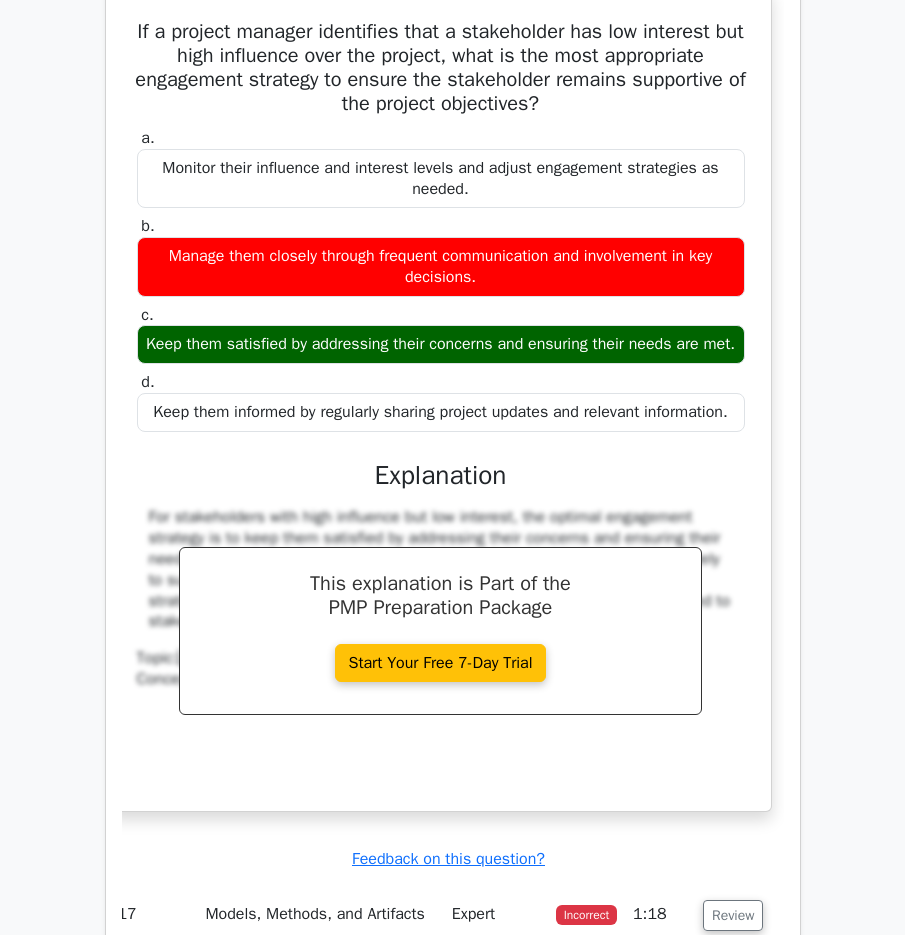 drag, startPoint x: 138, startPoint y: 108, endPoint x: 733, endPoint y: 714, distance: 849.2709 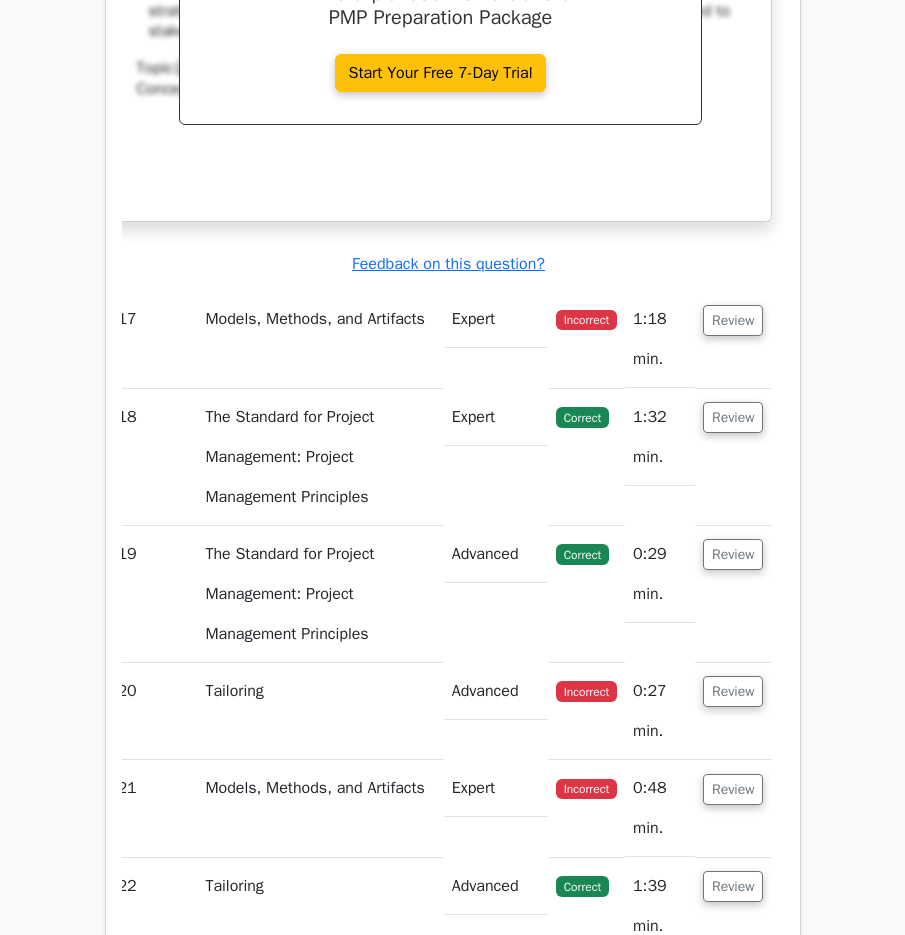 scroll, scrollTop: 17998, scrollLeft: 0, axis: vertical 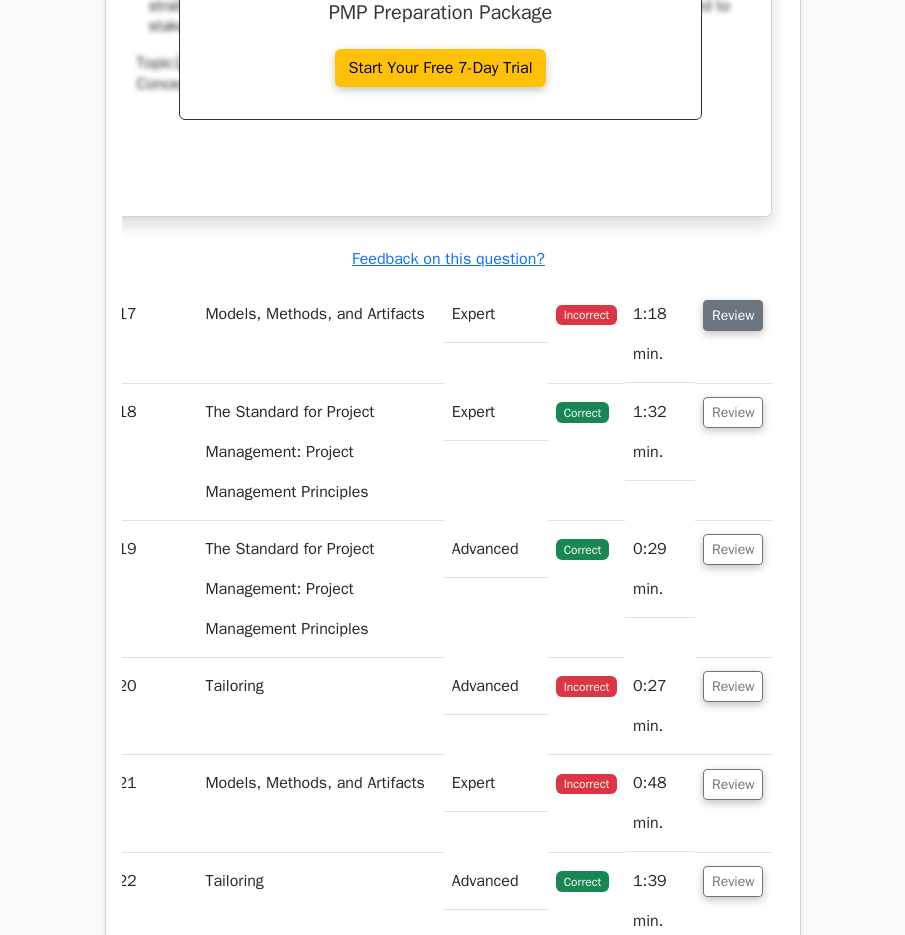 click on "Review" at bounding box center [733, 315] 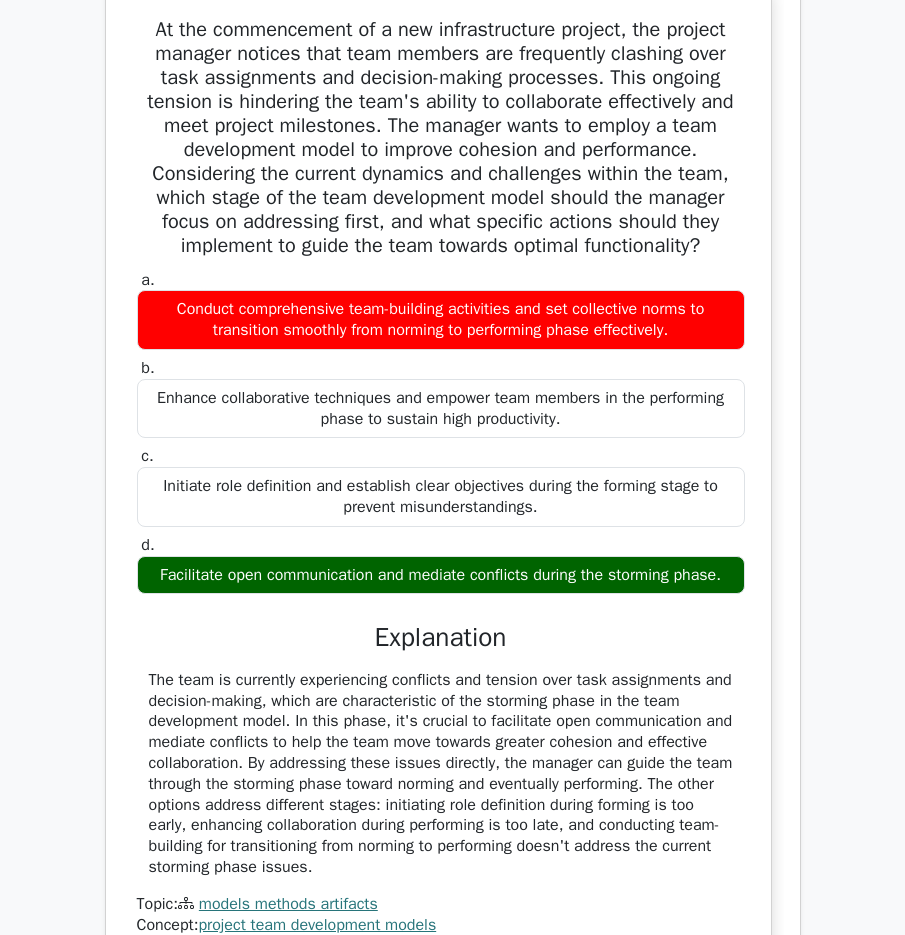 scroll, scrollTop: 18398, scrollLeft: 0, axis: vertical 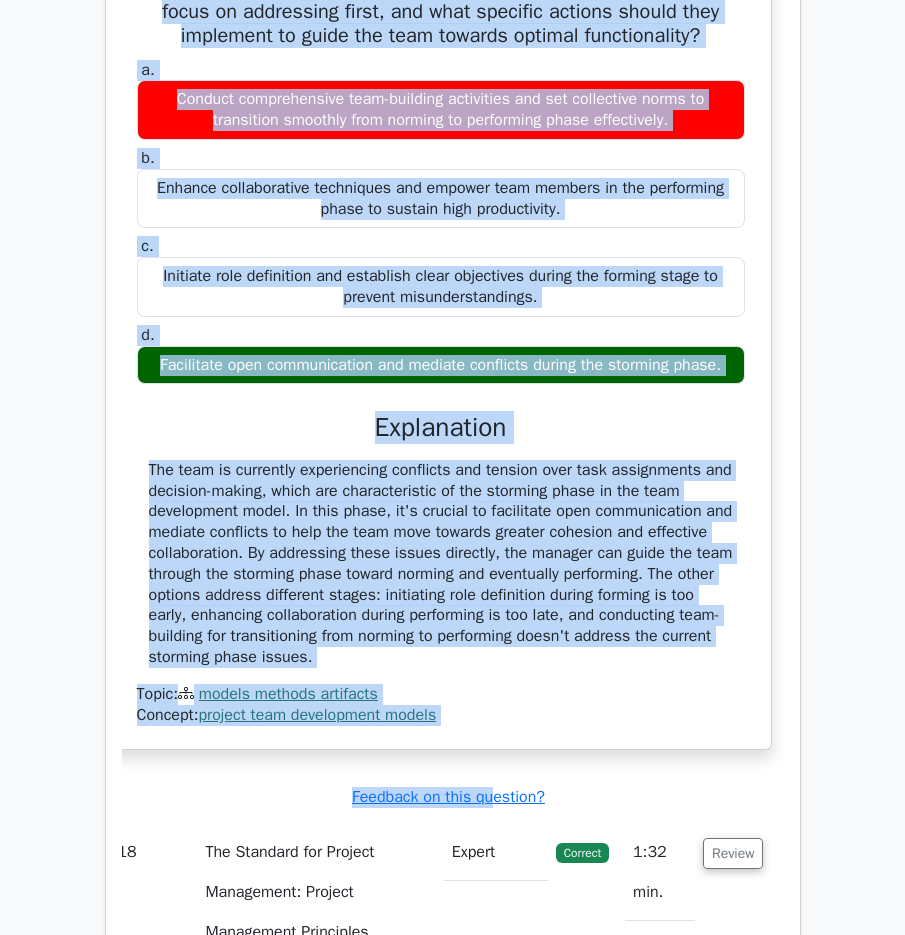 drag, startPoint x: 148, startPoint y: 124, endPoint x: 495, endPoint y: 755, distance: 720.11804 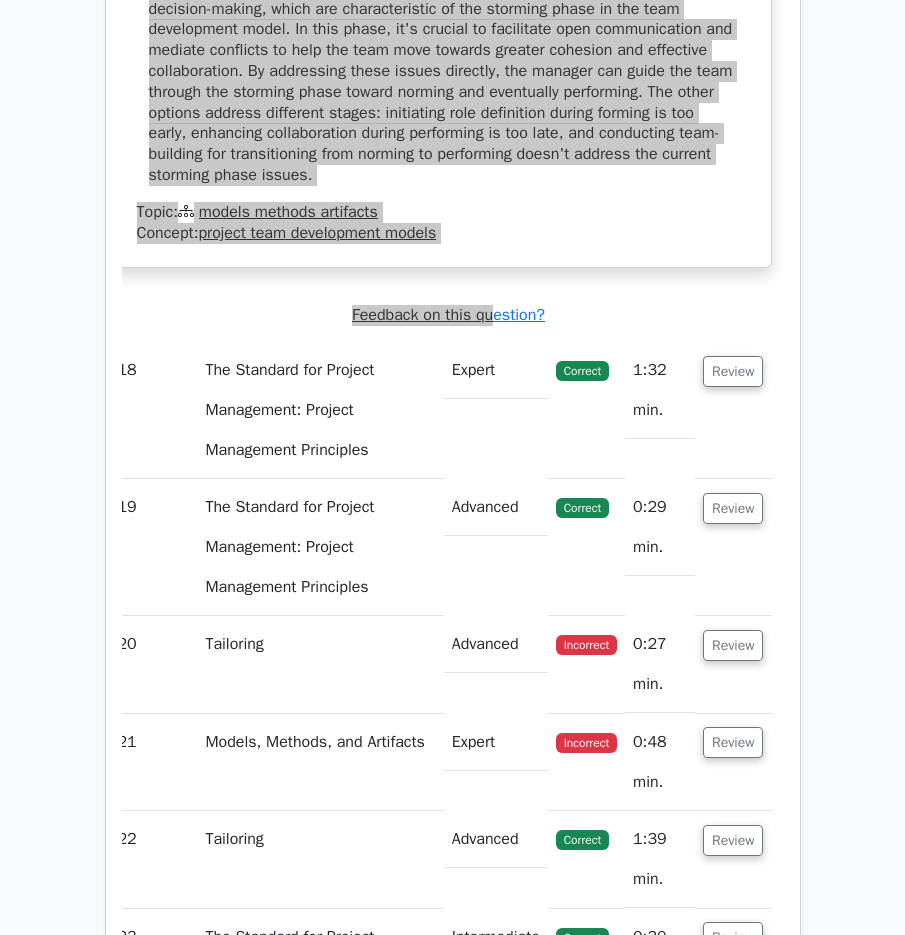 scroll, scrollTop: 19102, scrollLeft: 0, axis: vertical 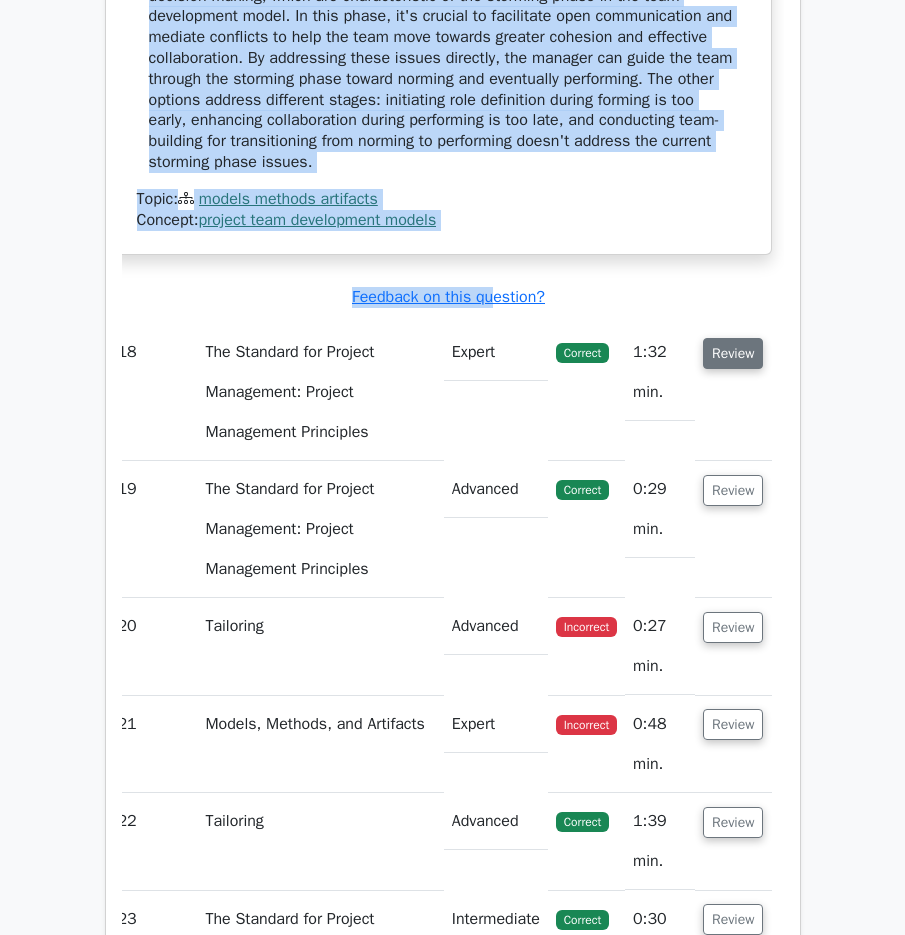 click on "Review" at bounding box center [733, 353] 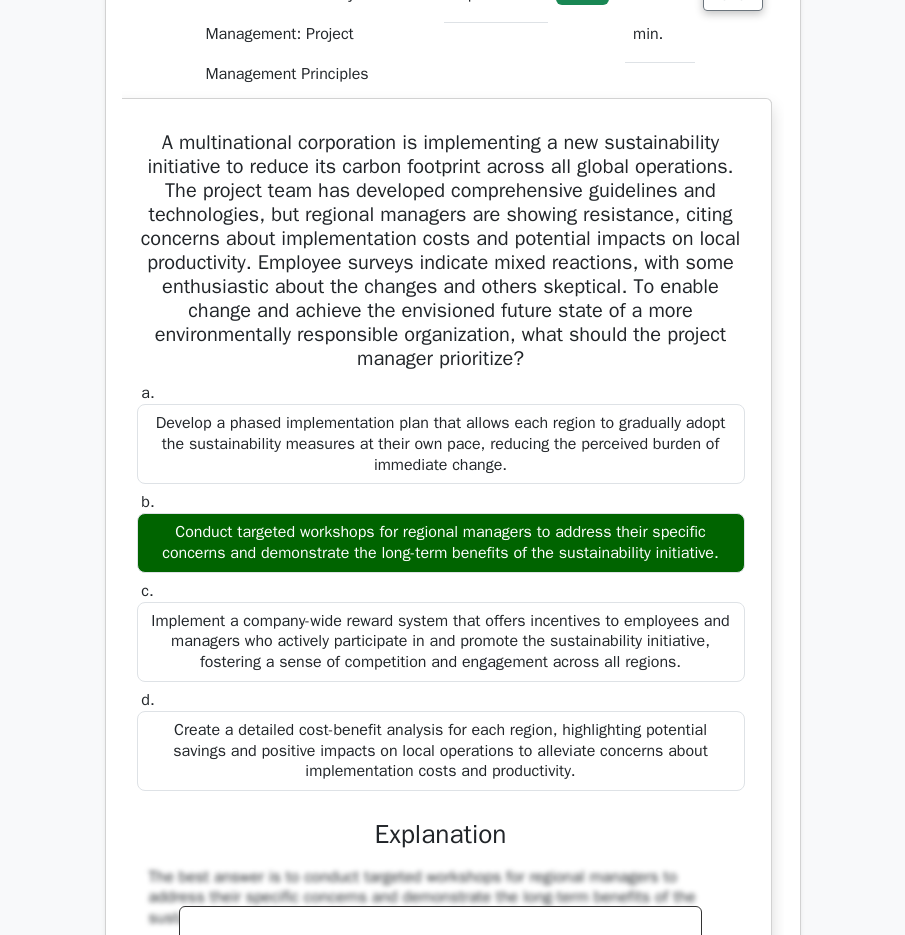 scroll, scrollTop: 19502, scrollLeft: 0, axis: vertical 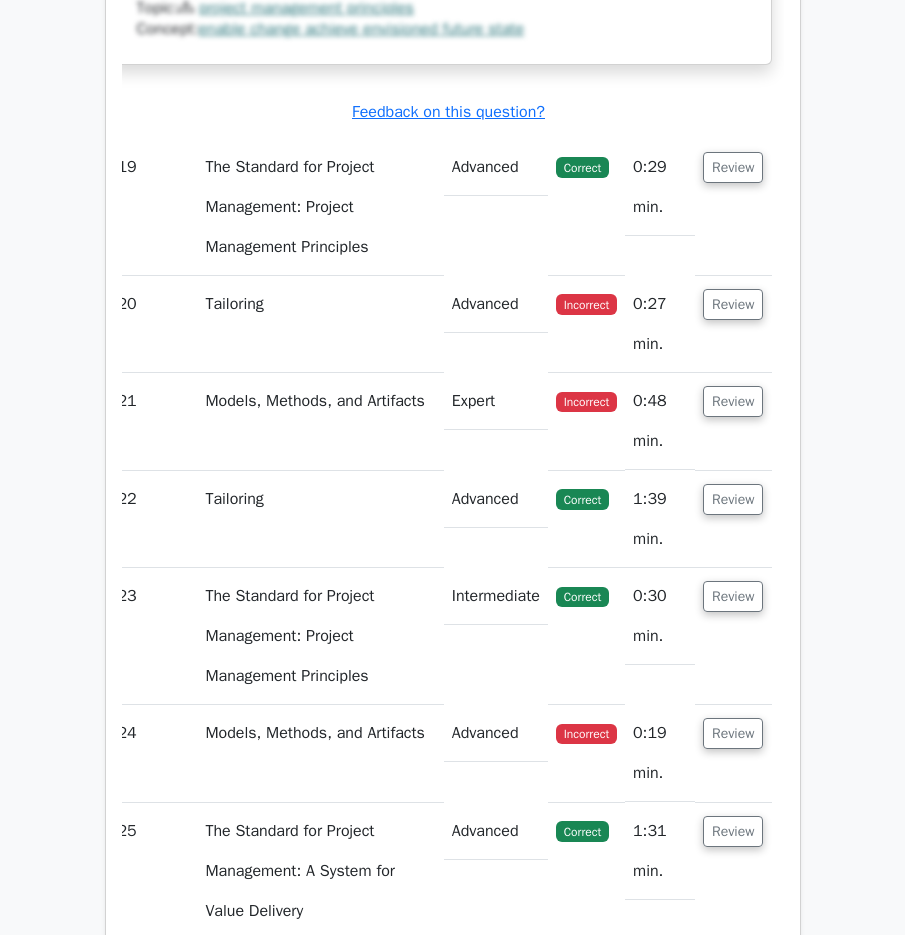 drag, startPoint x: 146, startPoint y: 199, endPoint x: 667, endPoint y: 68, distance: 537.2169 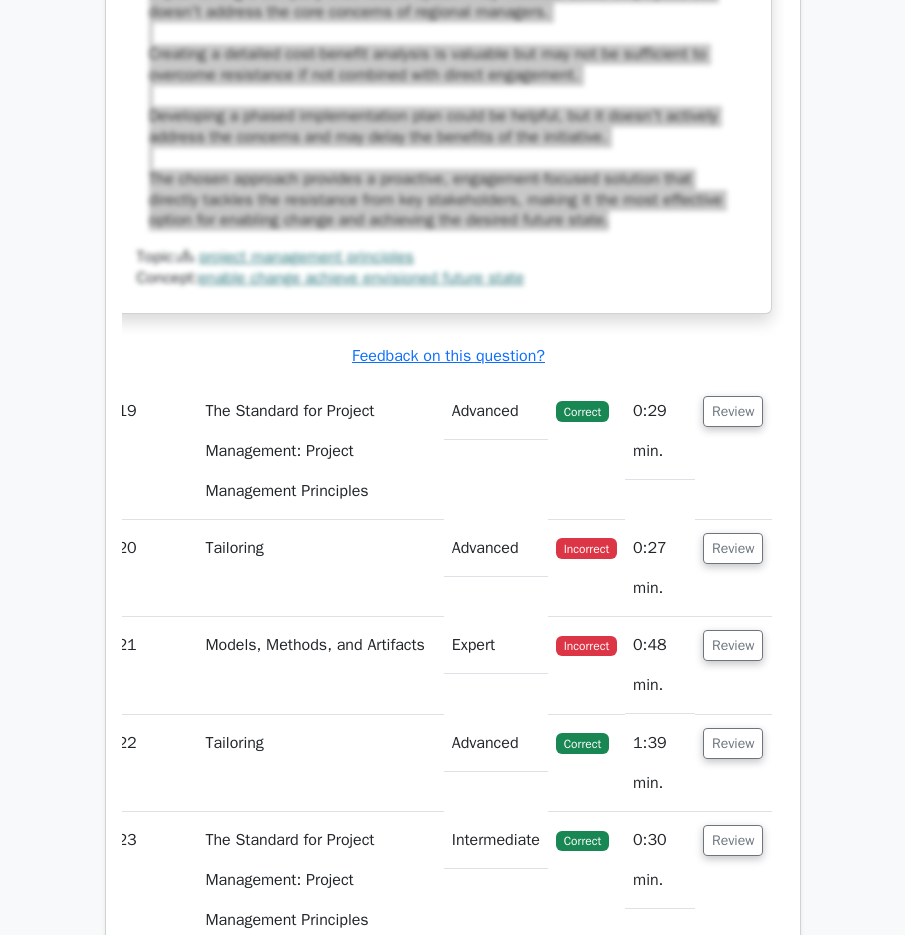 scroll, scrollTop: 20810, scrollLeft: 0, axis: vertical 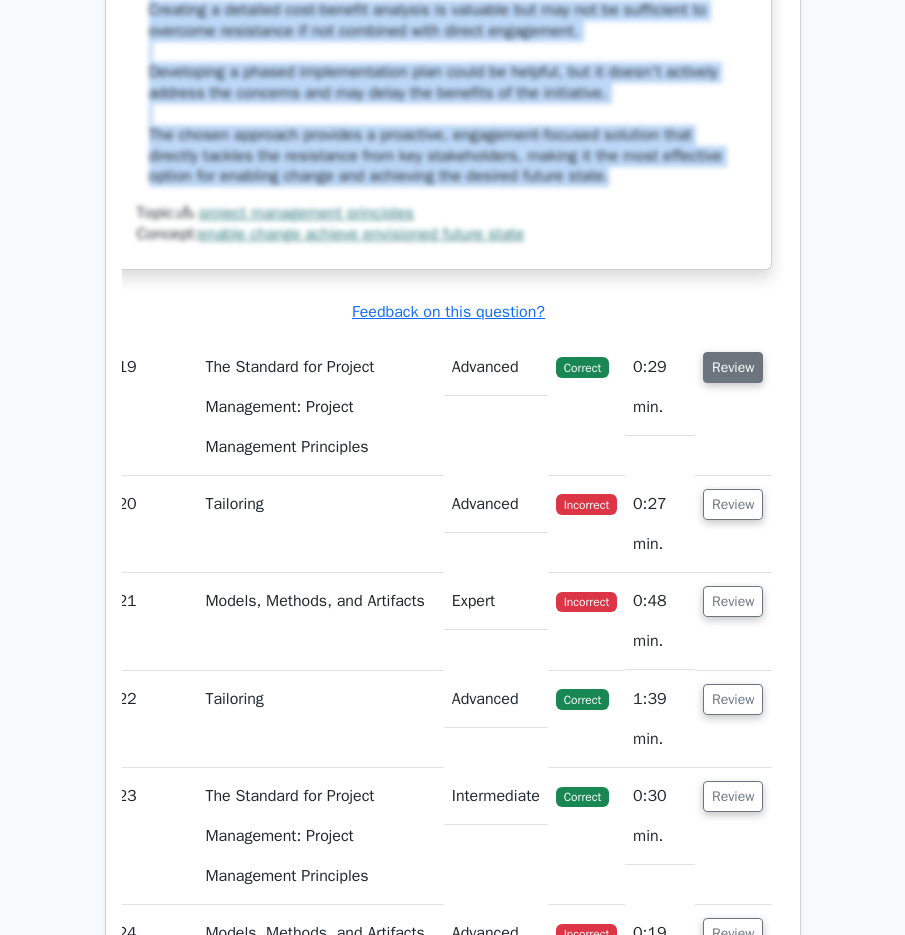 click on "Review" at bounding box center (733, 367) 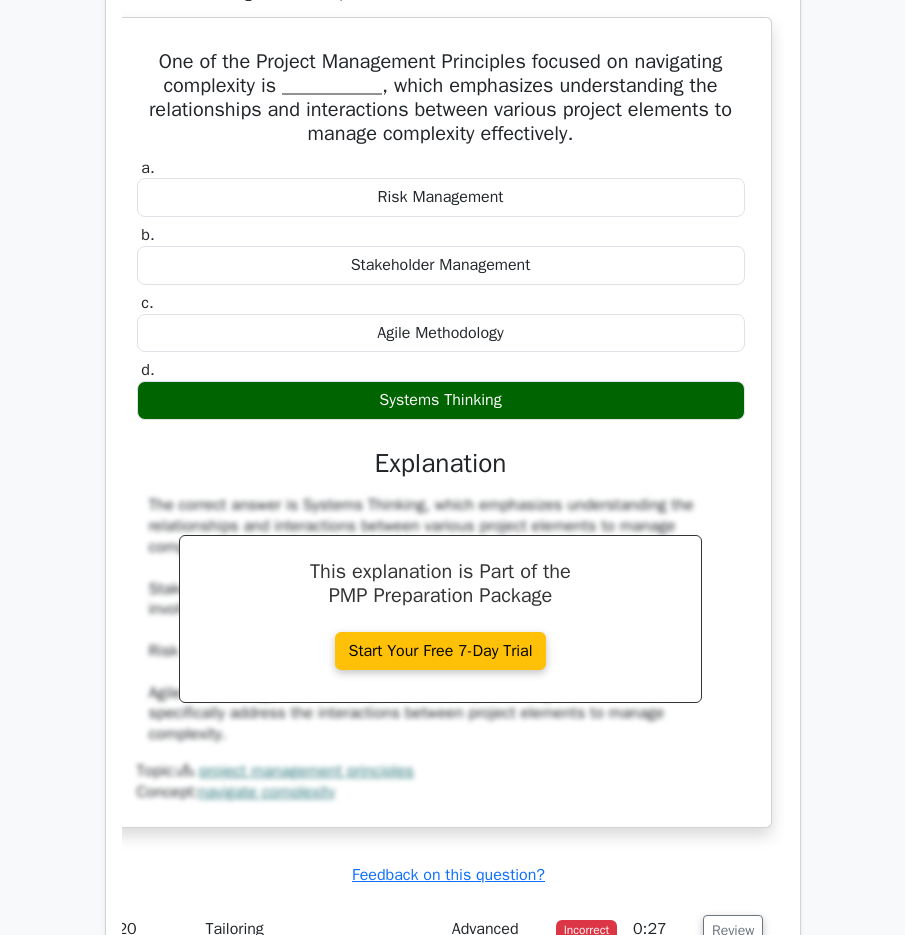 scroll, scrollTop: 21310, scrollLeft: 0, axis: vertical 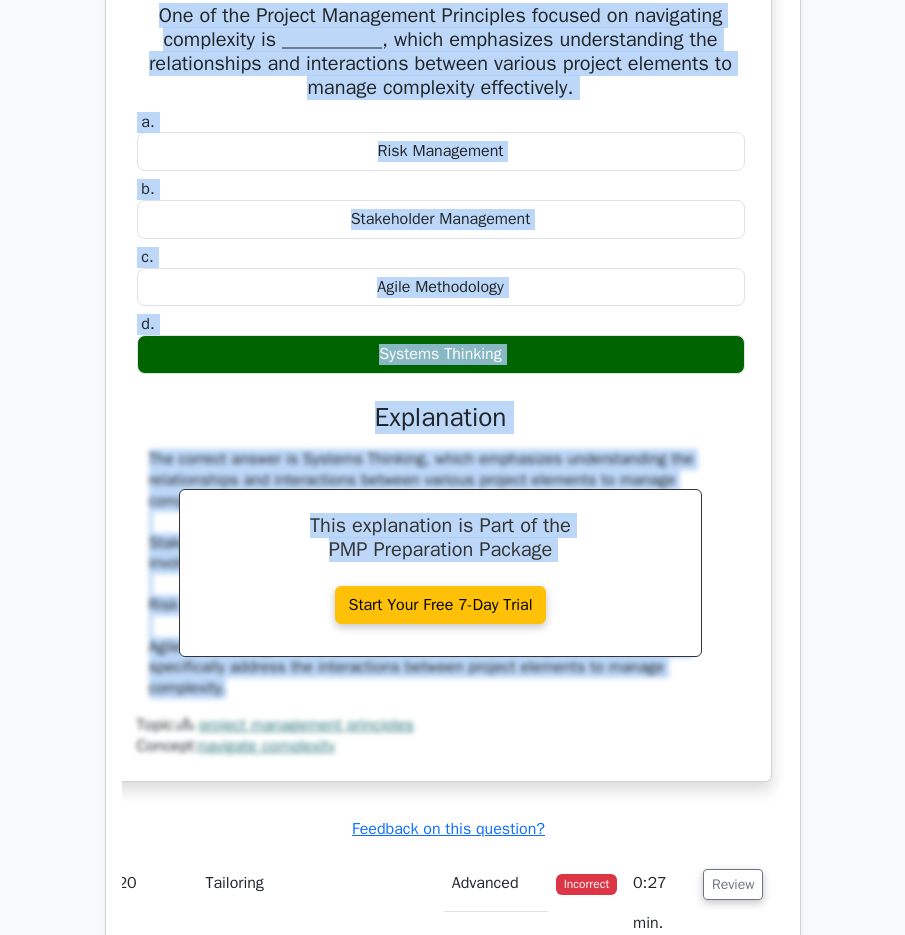drag, startPoint x: 144, startPoint y: 110, endPoint x: 302, endPoint y: 777, distance: 685.45825 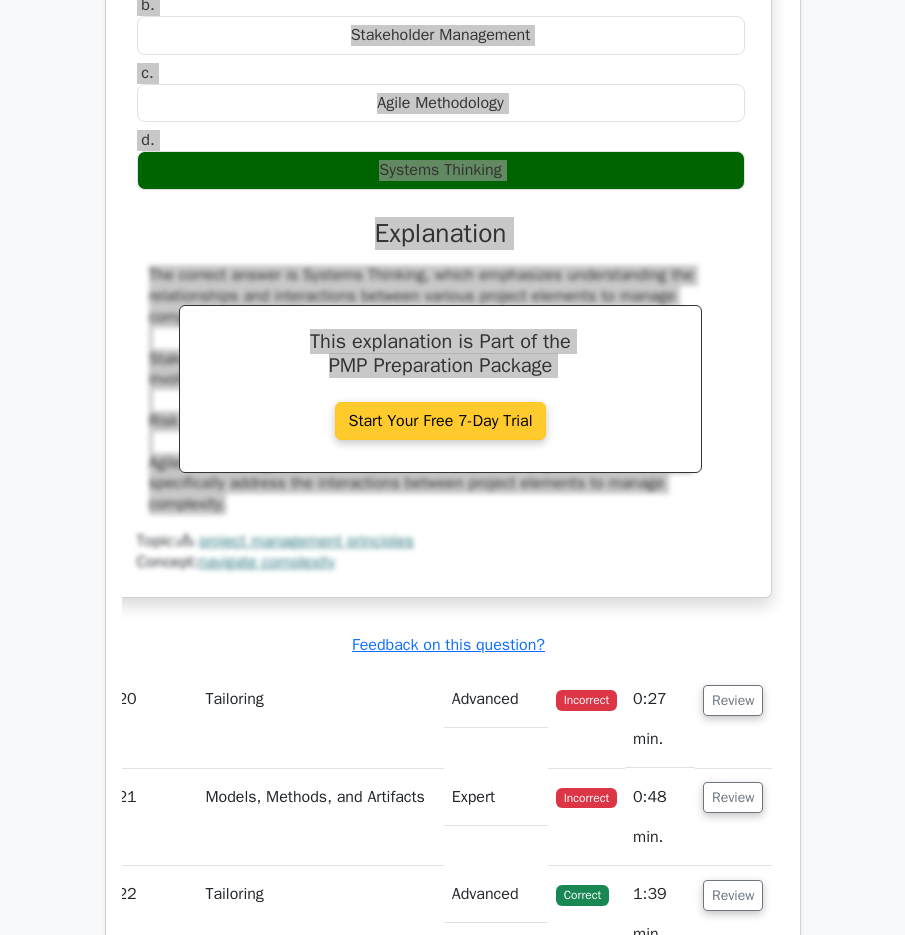 scroll, scrollTop: 21710, scrollLeft: 0, axis: vertical 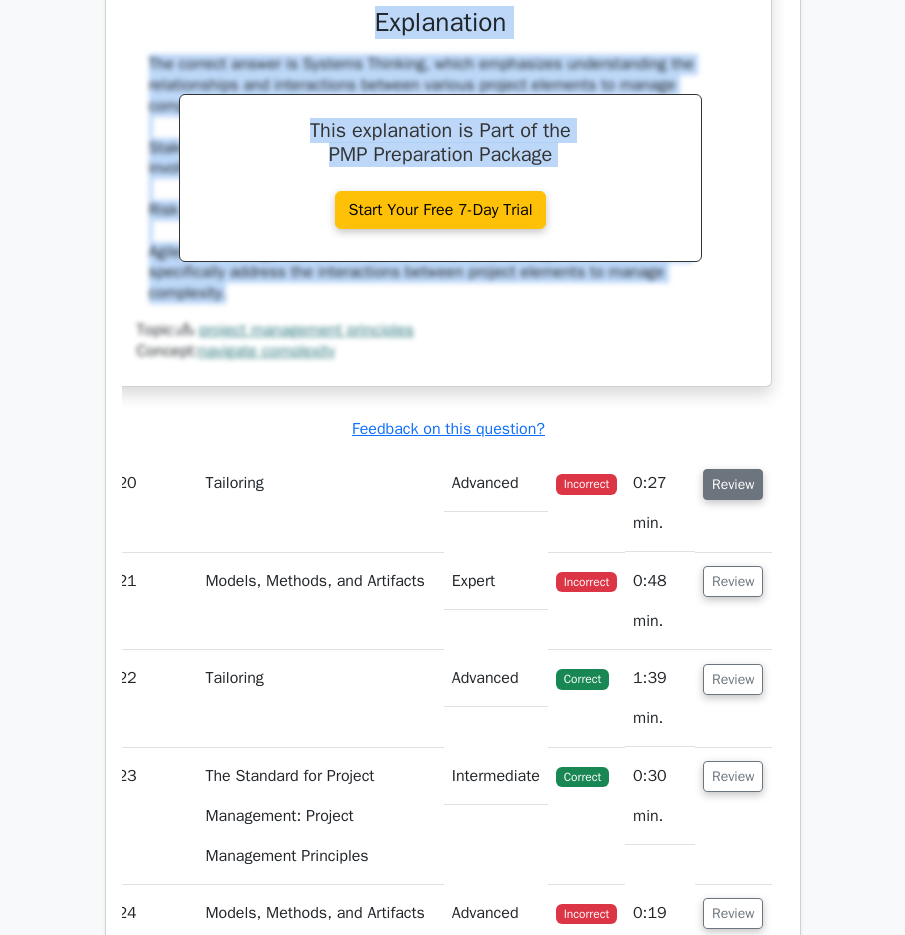 click on "Review" at bounding box center (733, 484) 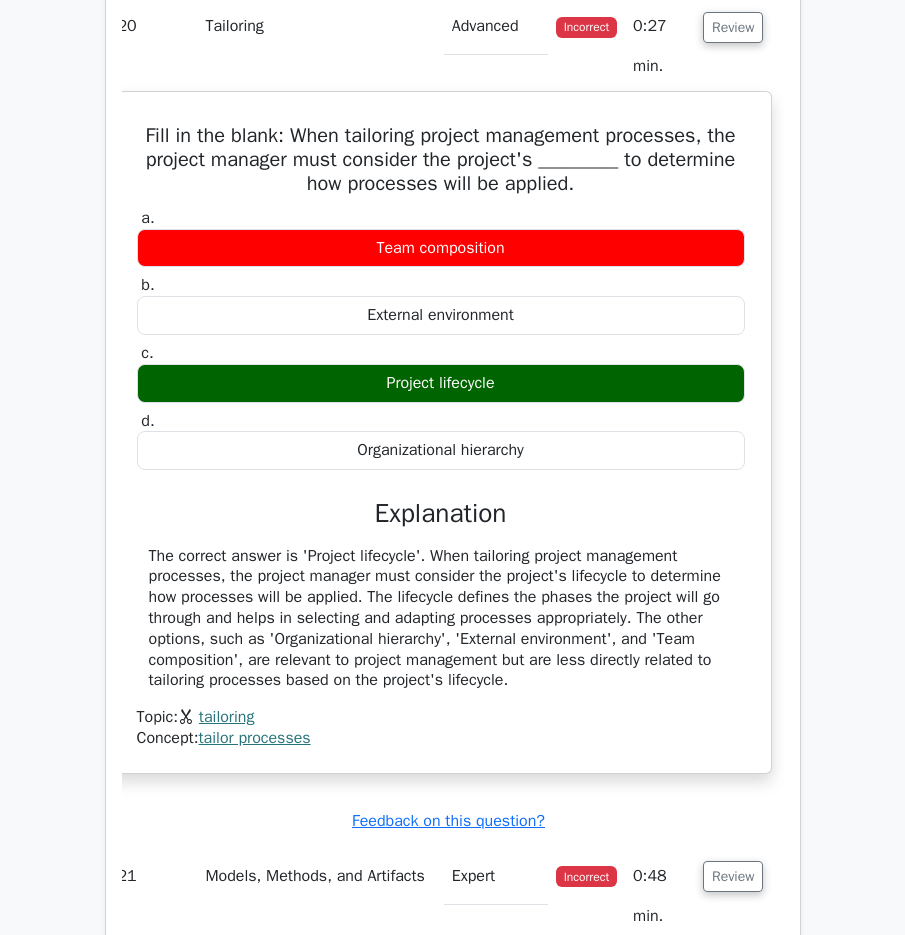 scroll, scrollTop: 22210, scrollLeft: 0, axis: vertical 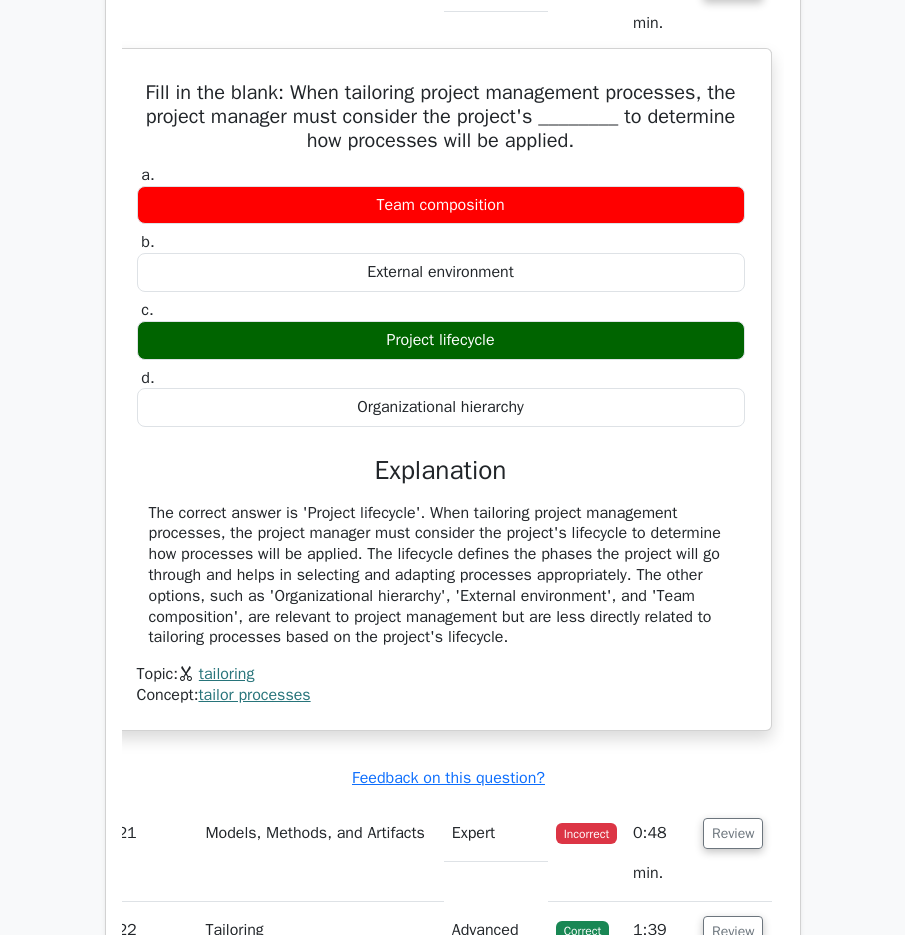 drag, startPoint x: 146, startPoint y: 187, endPoint x: 519, endPoint y: 742, distance: 668.69574 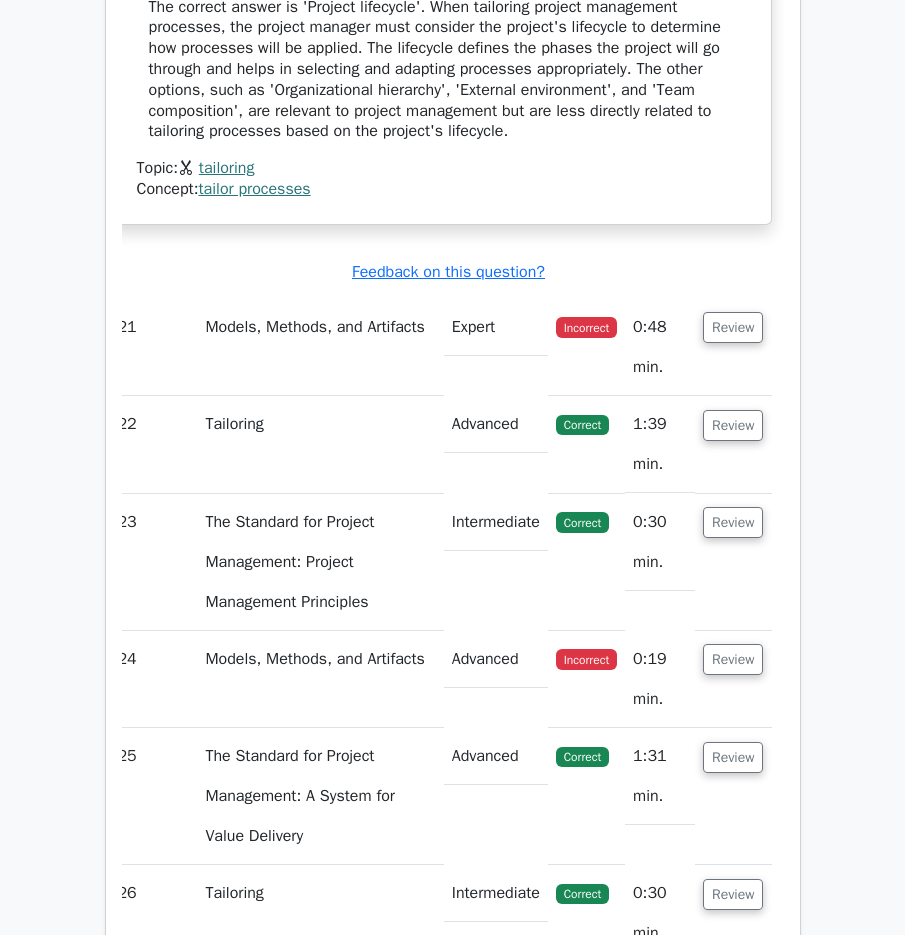 scroll, scrollTop: 22810, scrollLeft: 0, axis: vertical 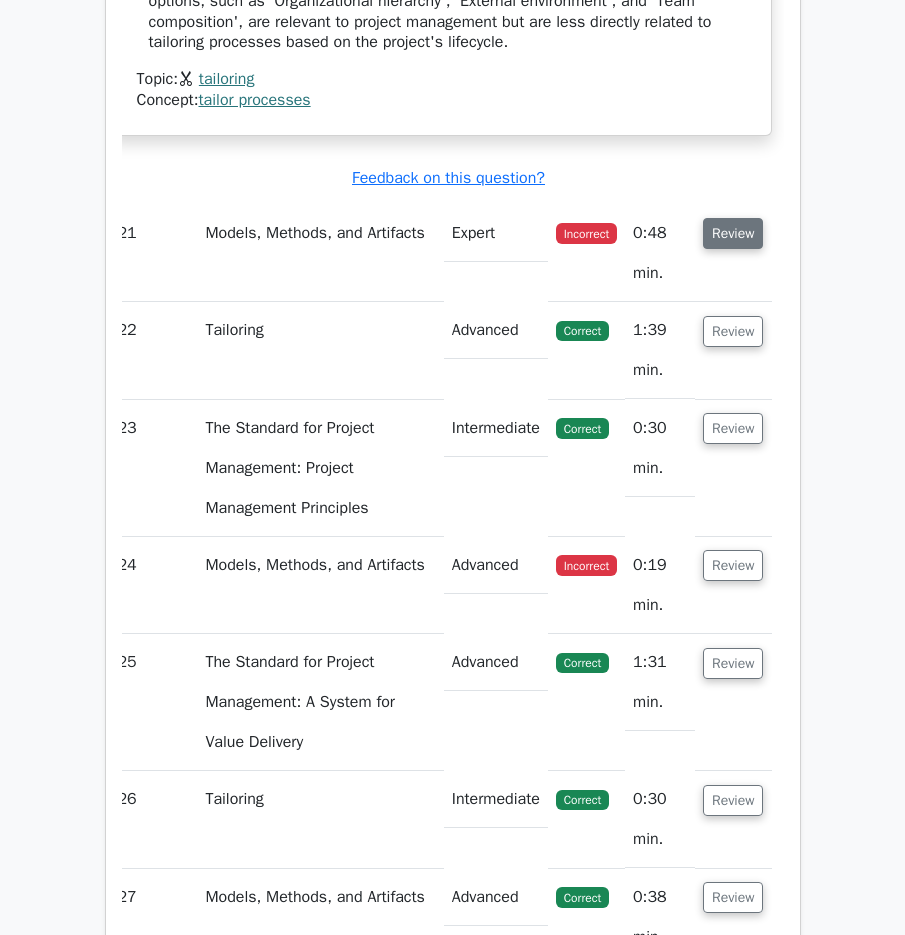 click on "Review" at bounding box center [733, 233] 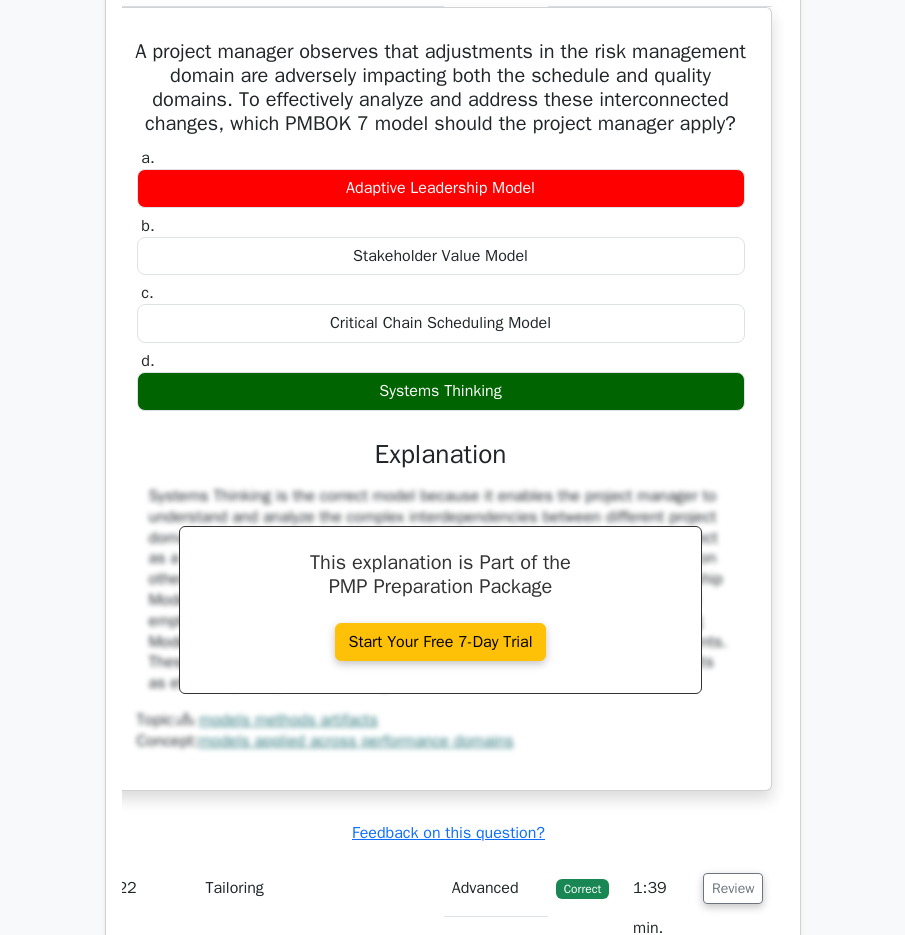 scroll, scrollTop: 23110, scrollLeft: 0, axis: vertical 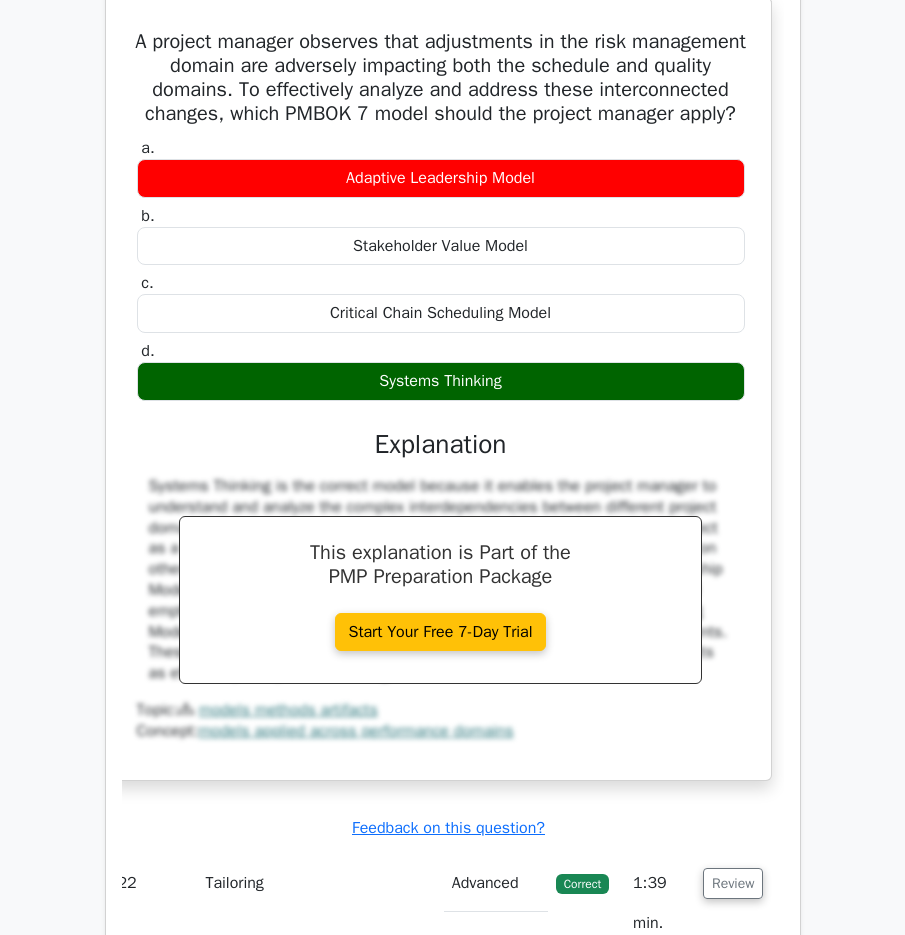 drag, startPoint x: 182, startPoint y: 126, endPoint x: 755, endPoint y: 791, distance: 877.8121 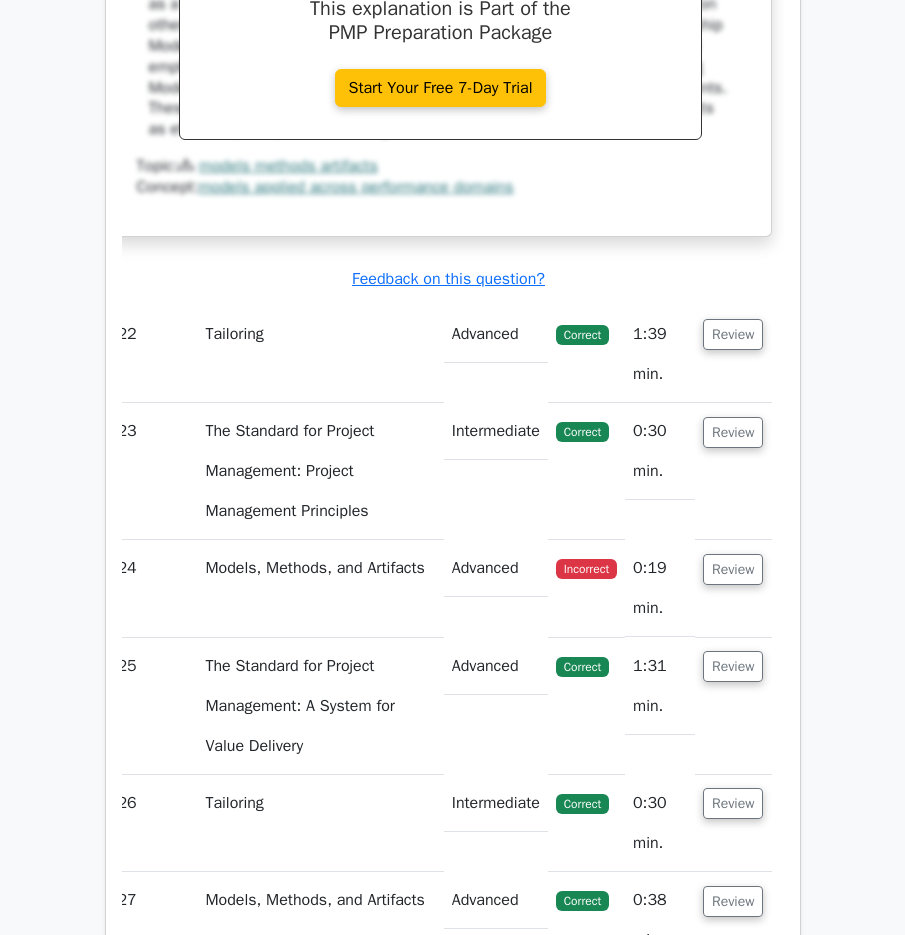 scroll, scrollTop: 23610, scrollLeft: 0, axis: vertical 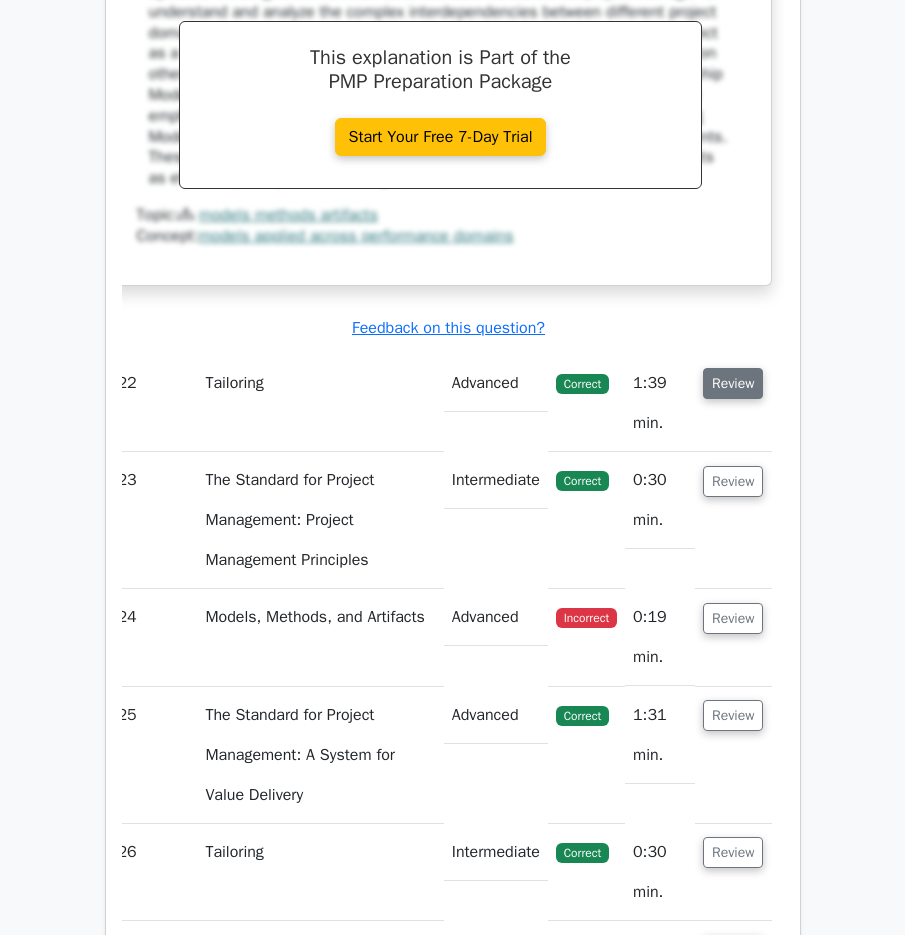 click on "Review" at bounding box center (733, 383) 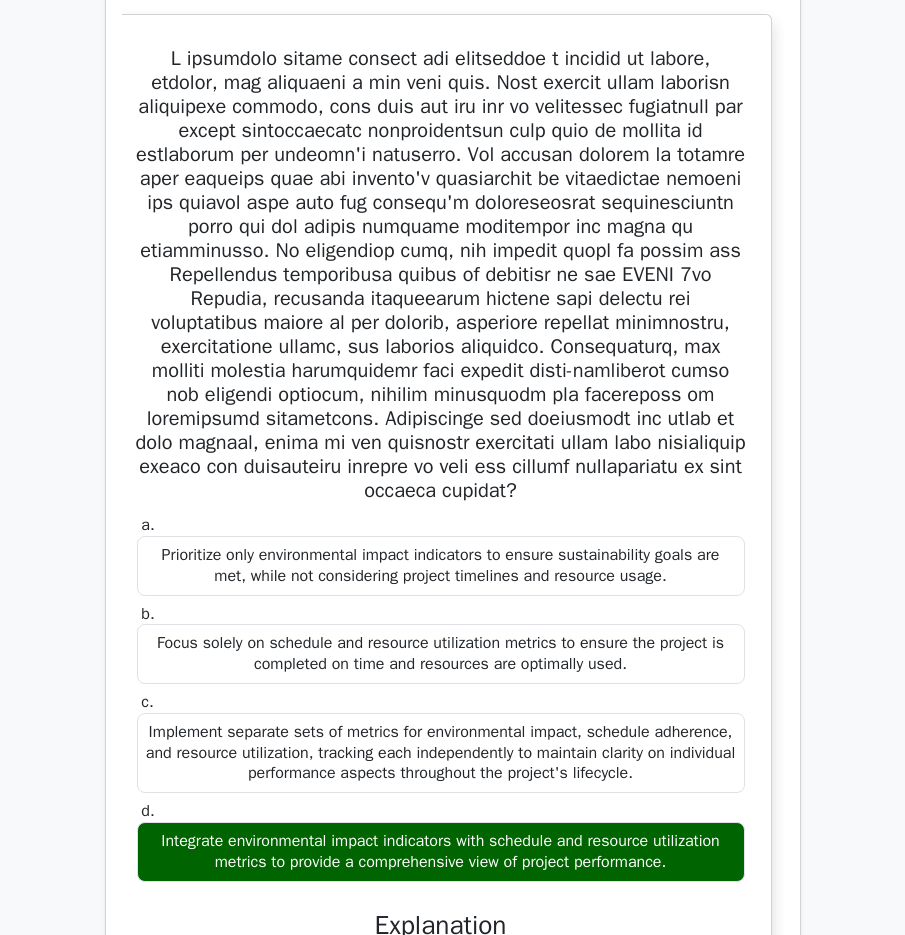 scroll, scrollTop: 24110, scrollLeft: 0, axis: vertical 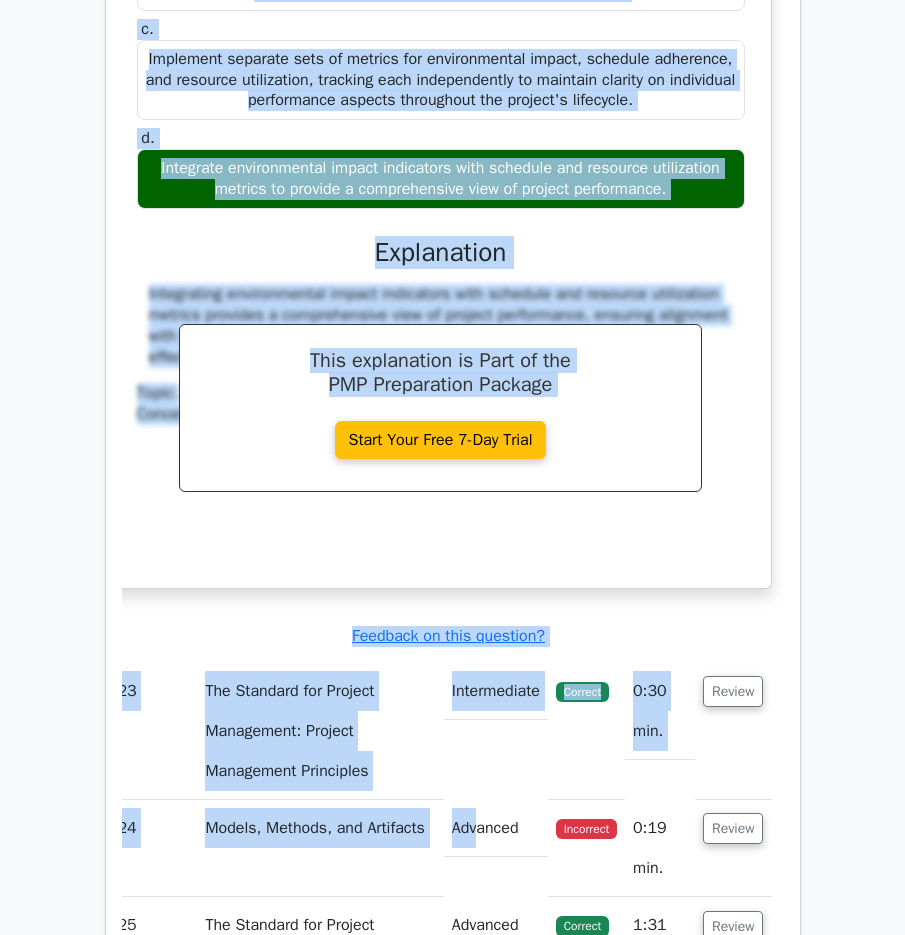 drag, startPoint x: 135, startPoint y: 110, endPoint x: 712, endPoint y: 476, distance: 683.28986 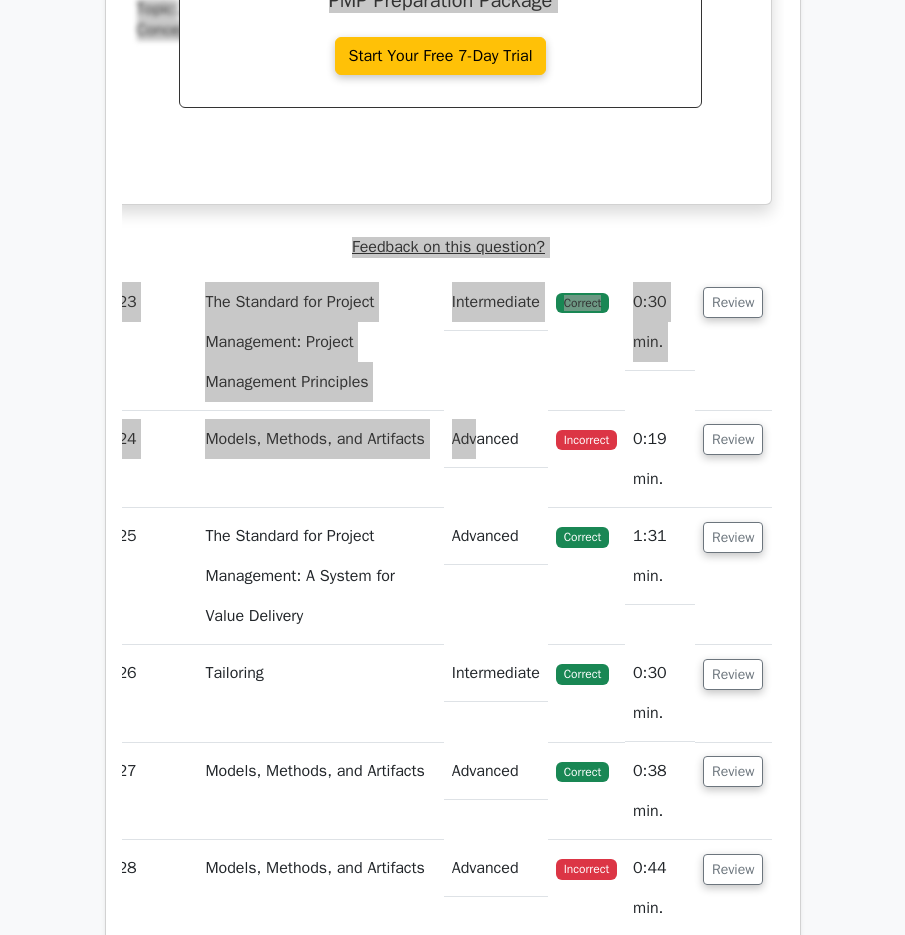 scroll, scrollTop: 25116, scrollLeft: 0, axis: vertical 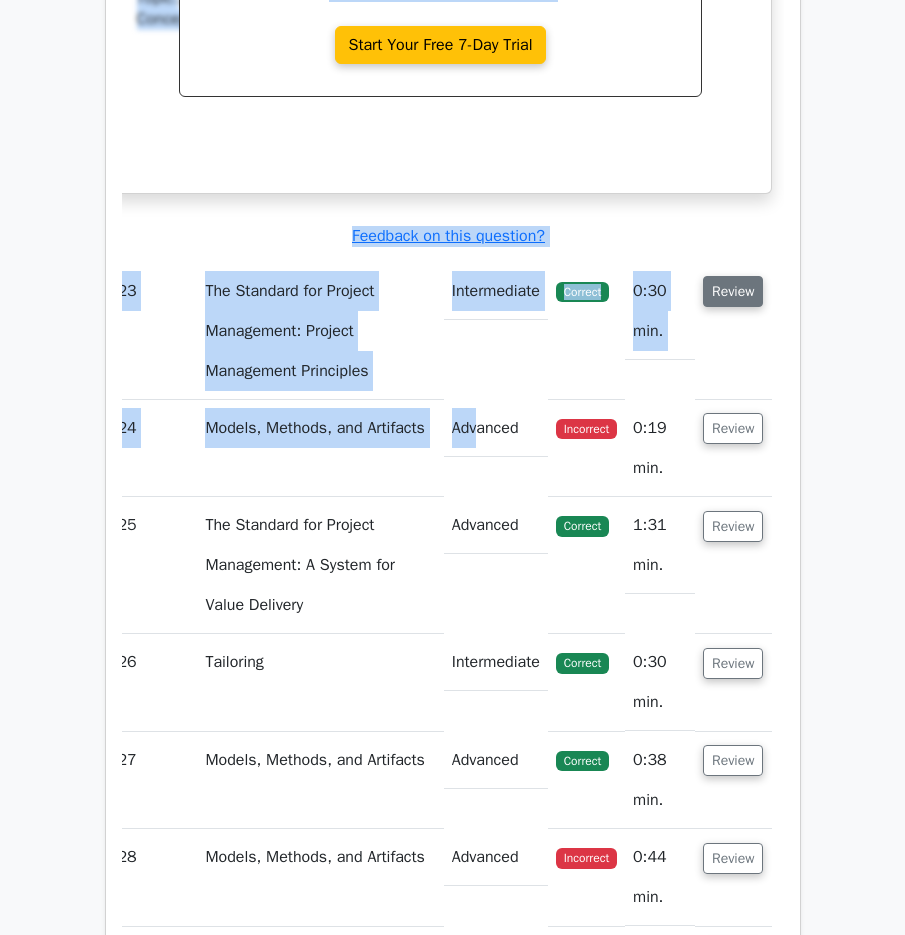 click on "Review" at bounding box center (733, 291) 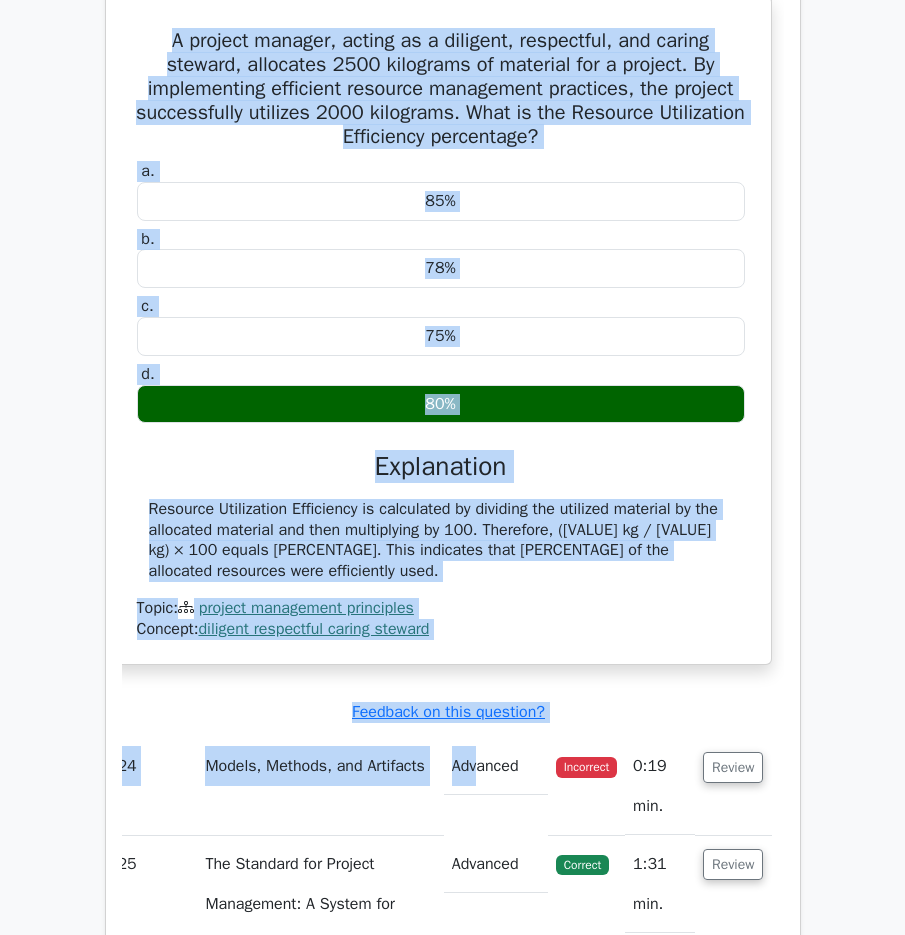 scroll, scrollTop: 25516, scrollLeft: 0, axis: vertical 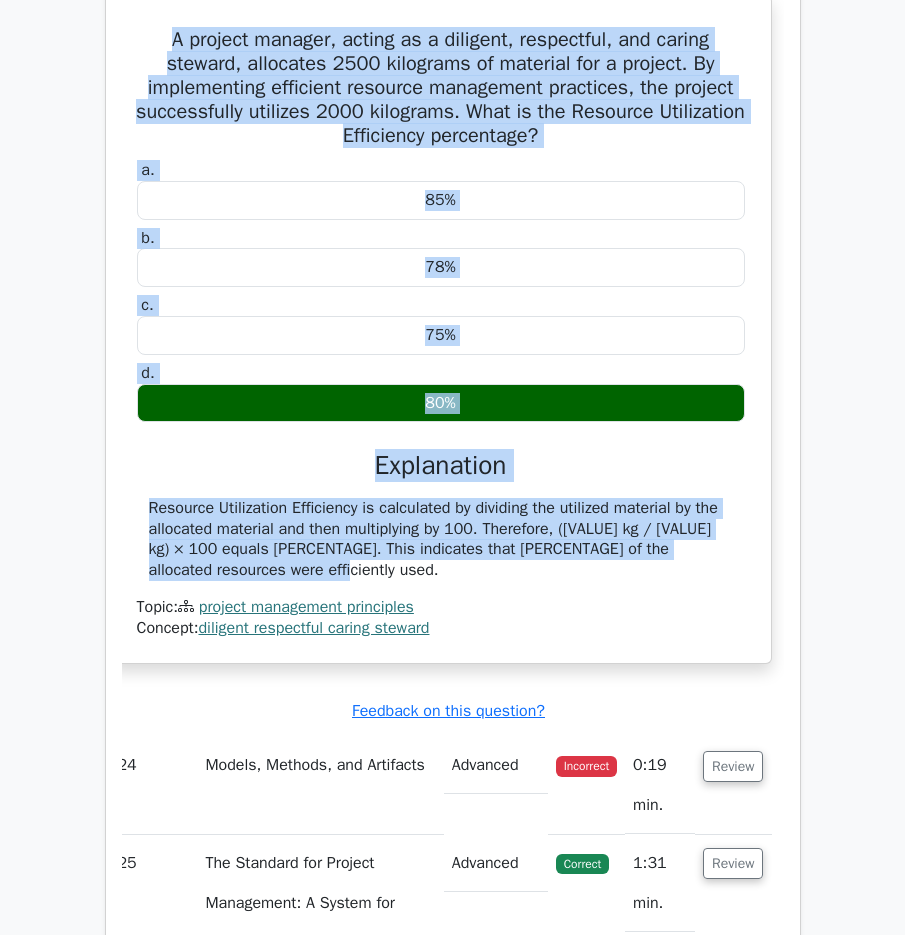 drag, startPoint x: 166, startPoint y: 162, endPoint x: 755, endPoint y: 674, distance: 780.42615 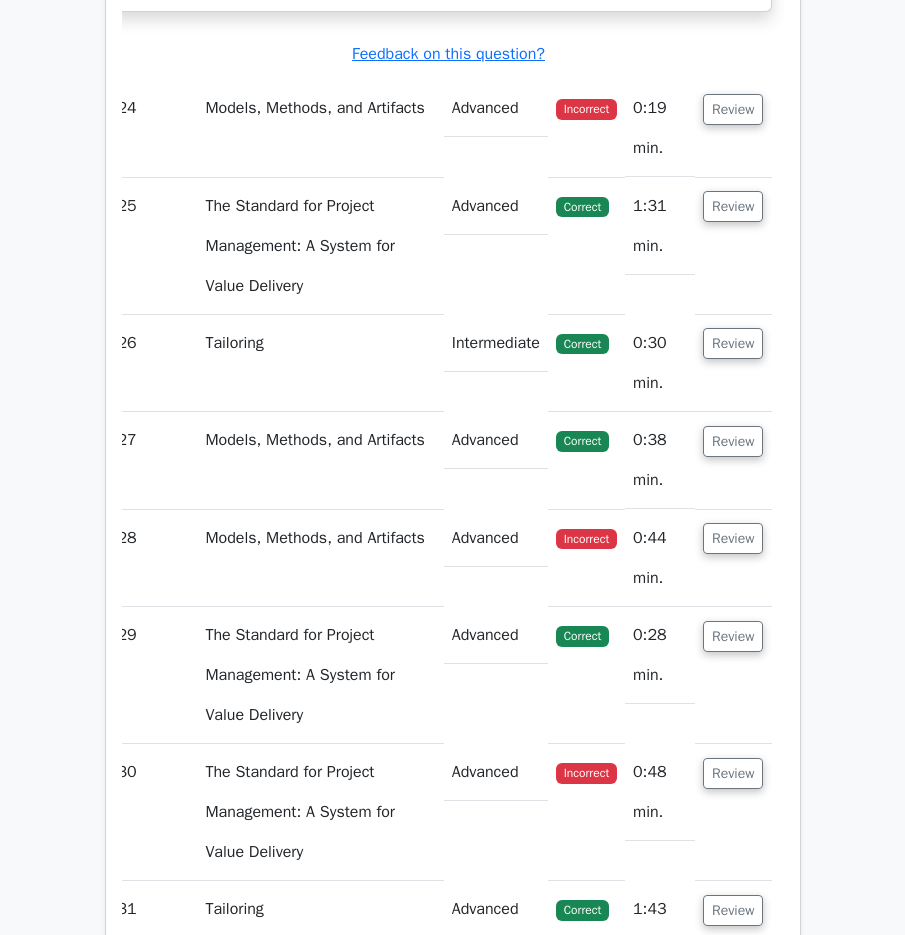 scroll, scrollTop: 26216, scrollLeft: 0, axis: vertical 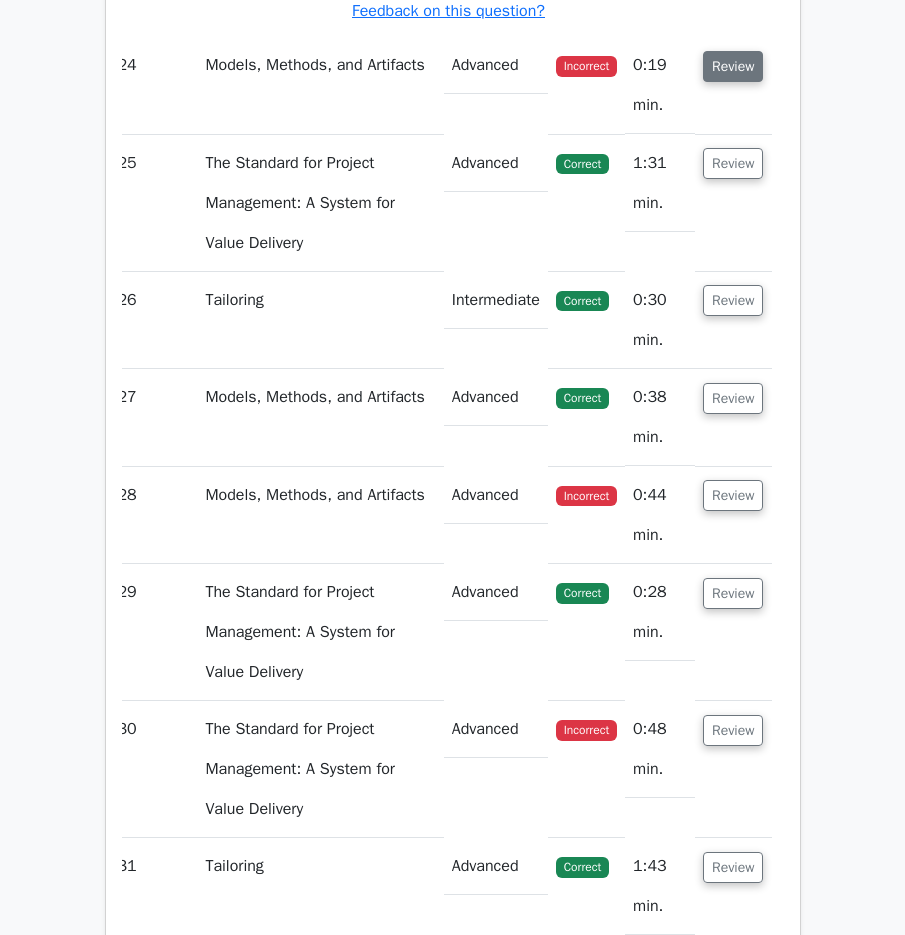 click on "Review" at bounding box center [733, 66] 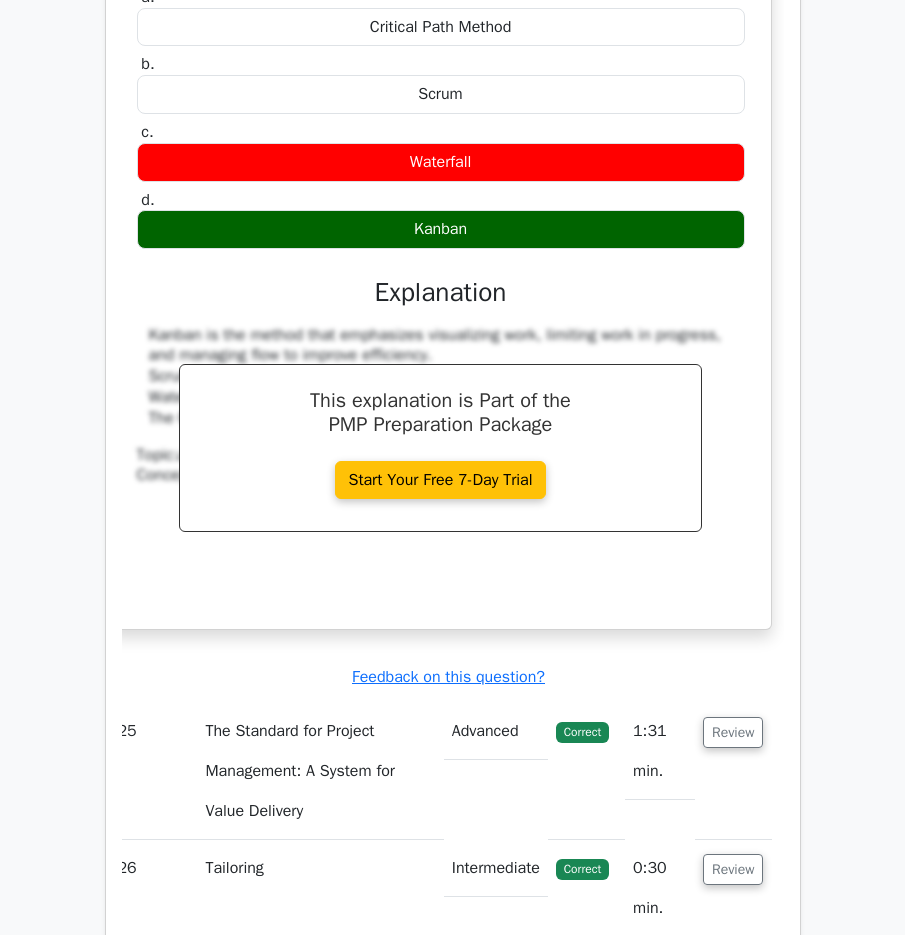 scroll, scrollTop: 26416, scrollLeft: 0, axis: vertical 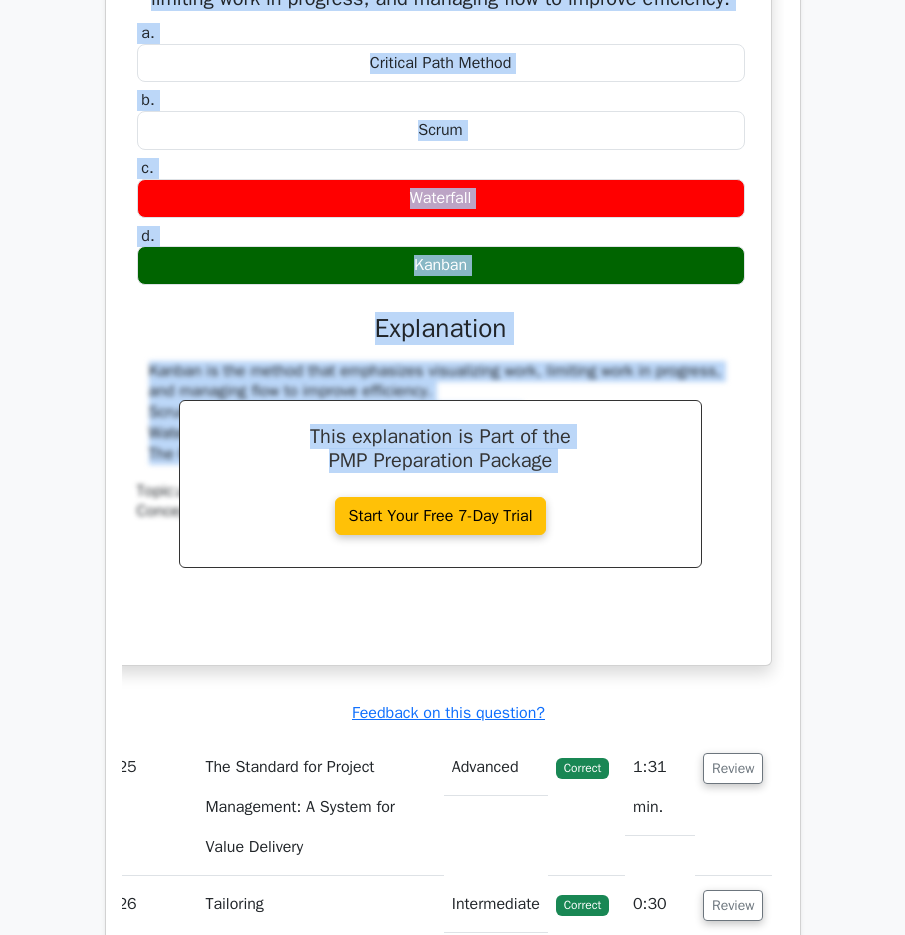 drag, startPoint x: 153, startPoint y: 99, endPoint x: 722, endPoint y: 597, distance: 756.1514 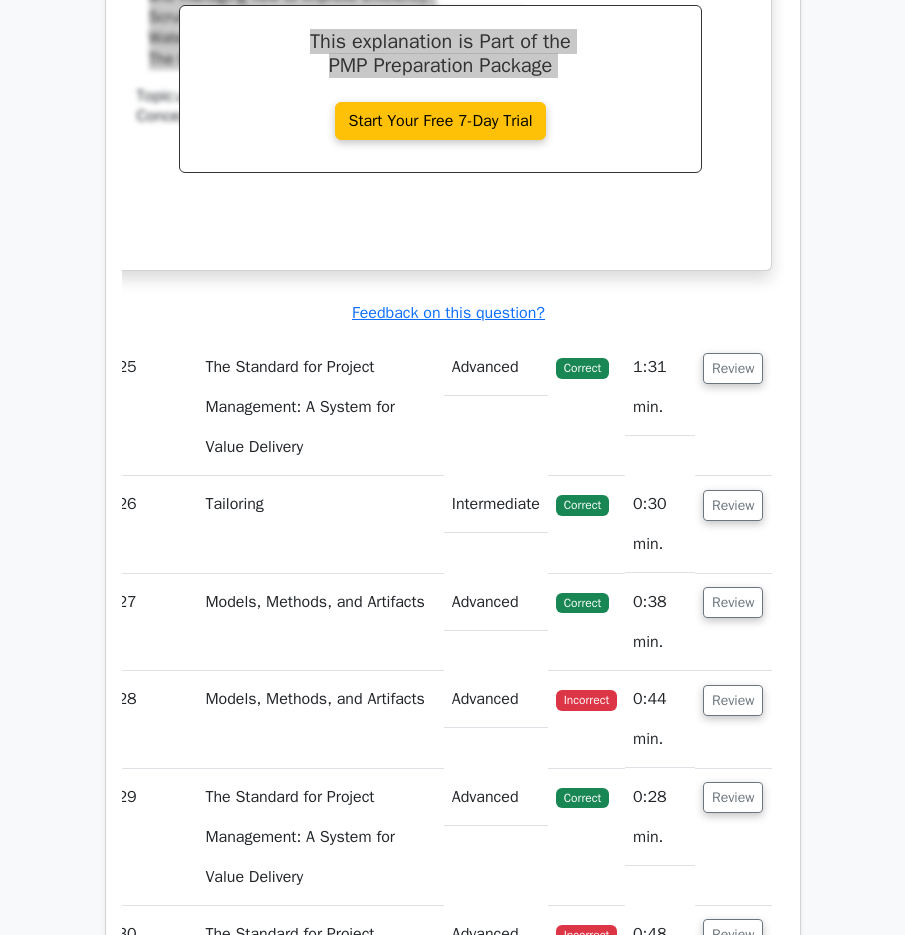 scroll, scrollTop: 26916, scrollLeft: 0, axis: vertical 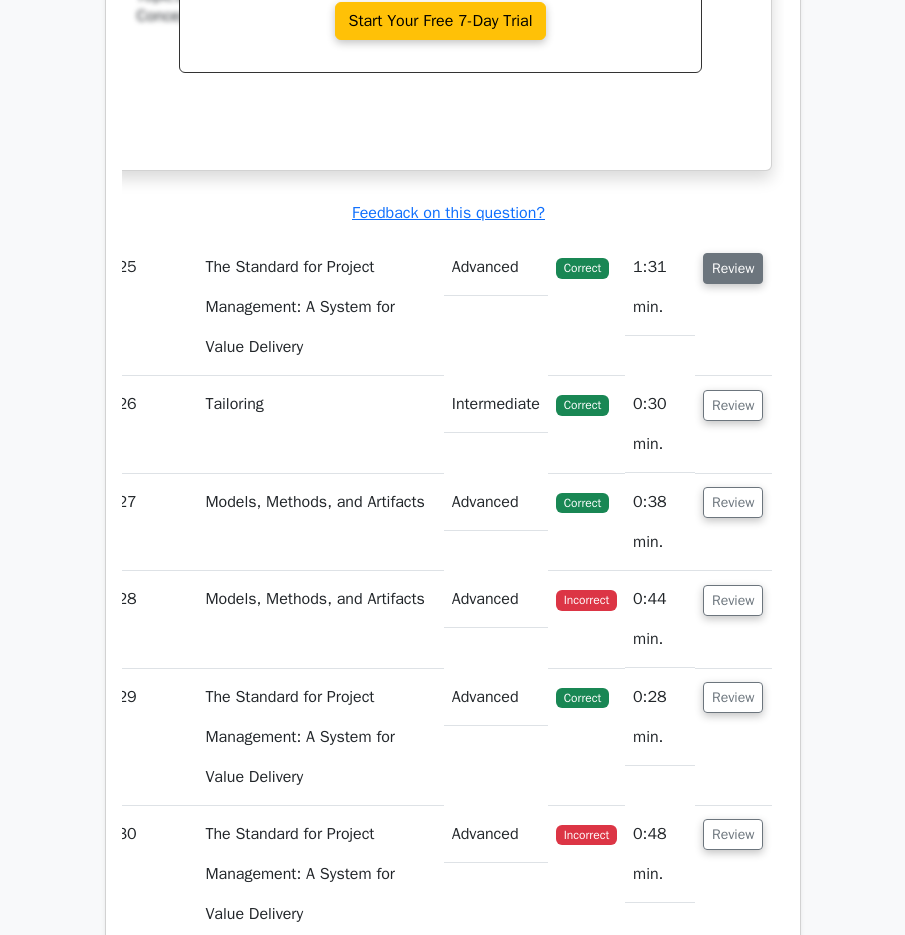 click on "Review" at bounding box center (733, 268) 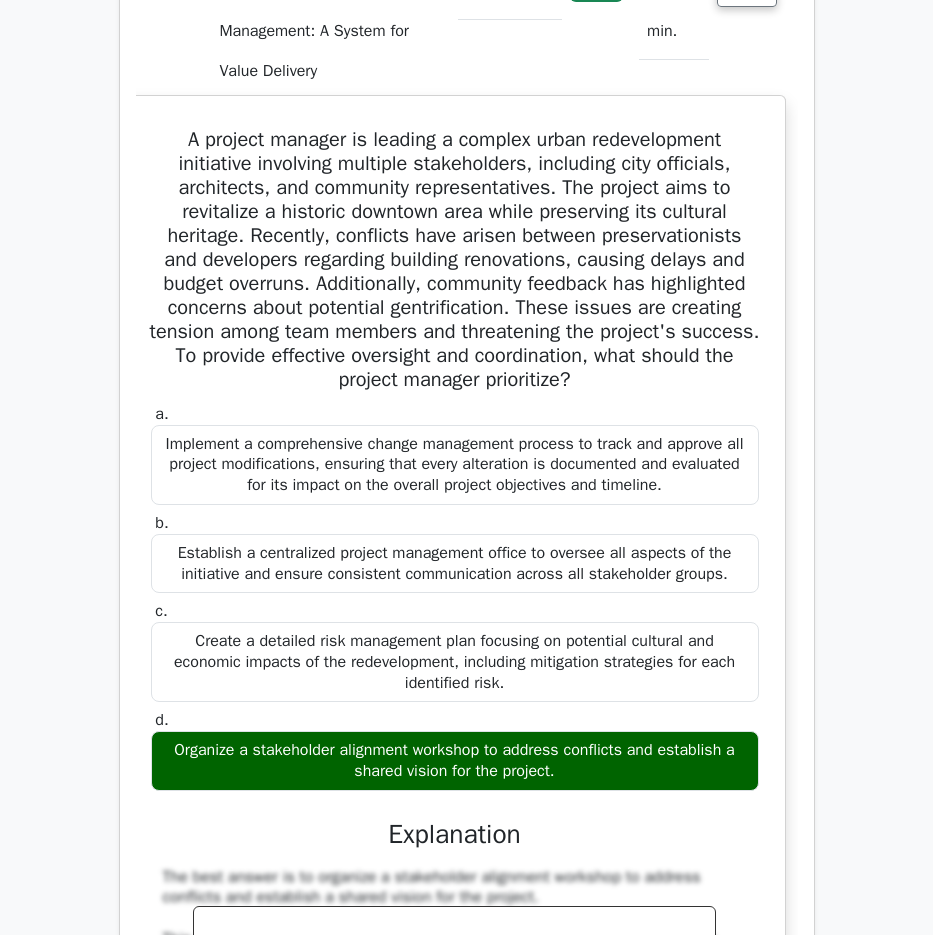 scroll, scrollTop: 27223, scrollLeft: 0, axis: vertical 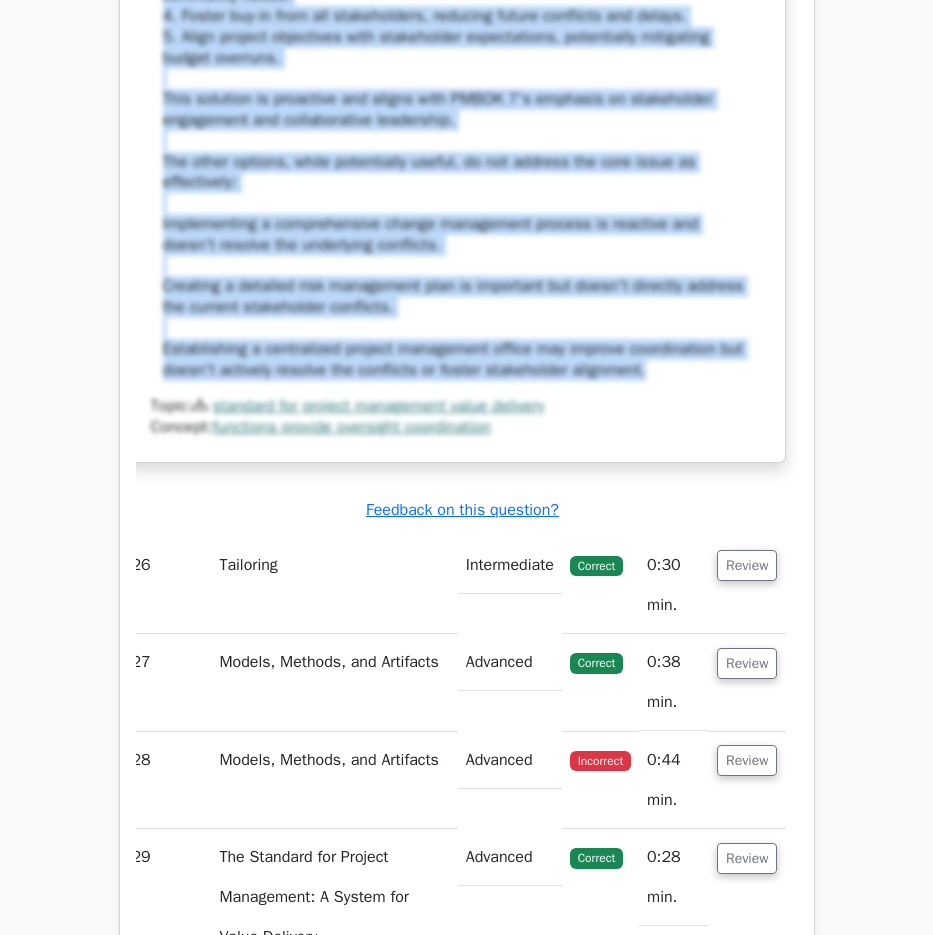 drag, startPoint x: 172, startPoint y: 264, endPoint x: 769, endPoint y: 520, distance: 649.57294 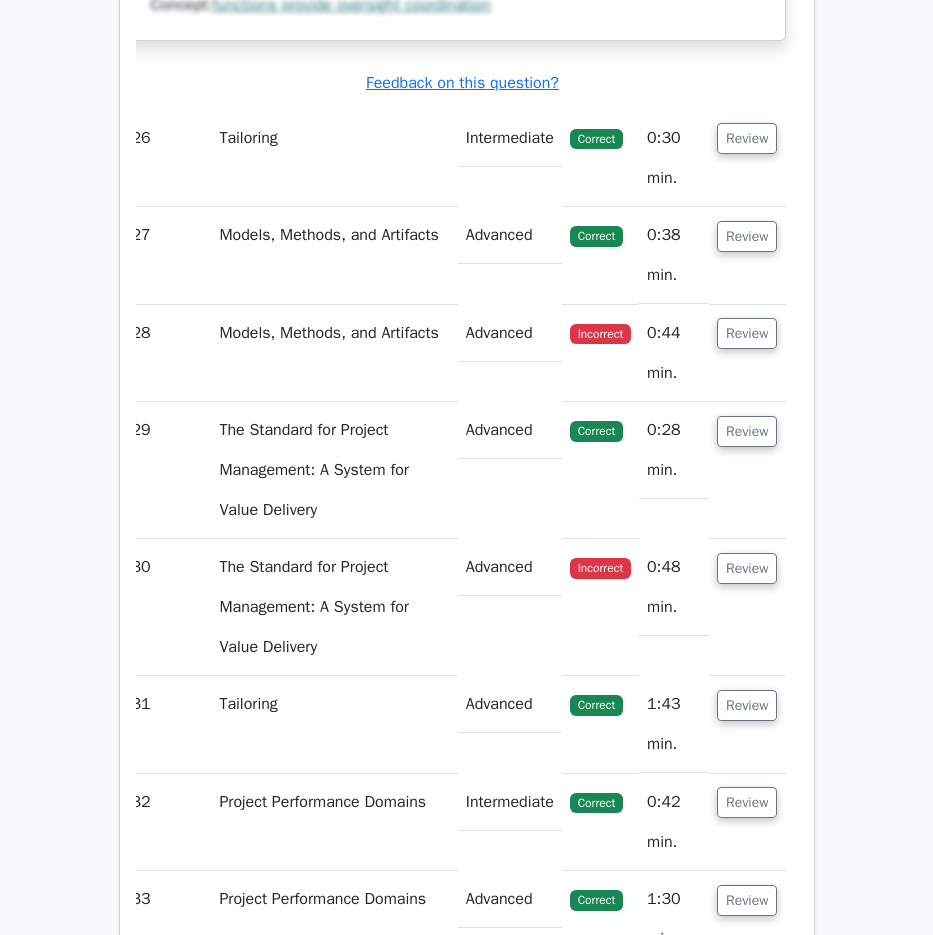scroll, scrollTop: 28809, scrollLeft: 0, axis: vertical 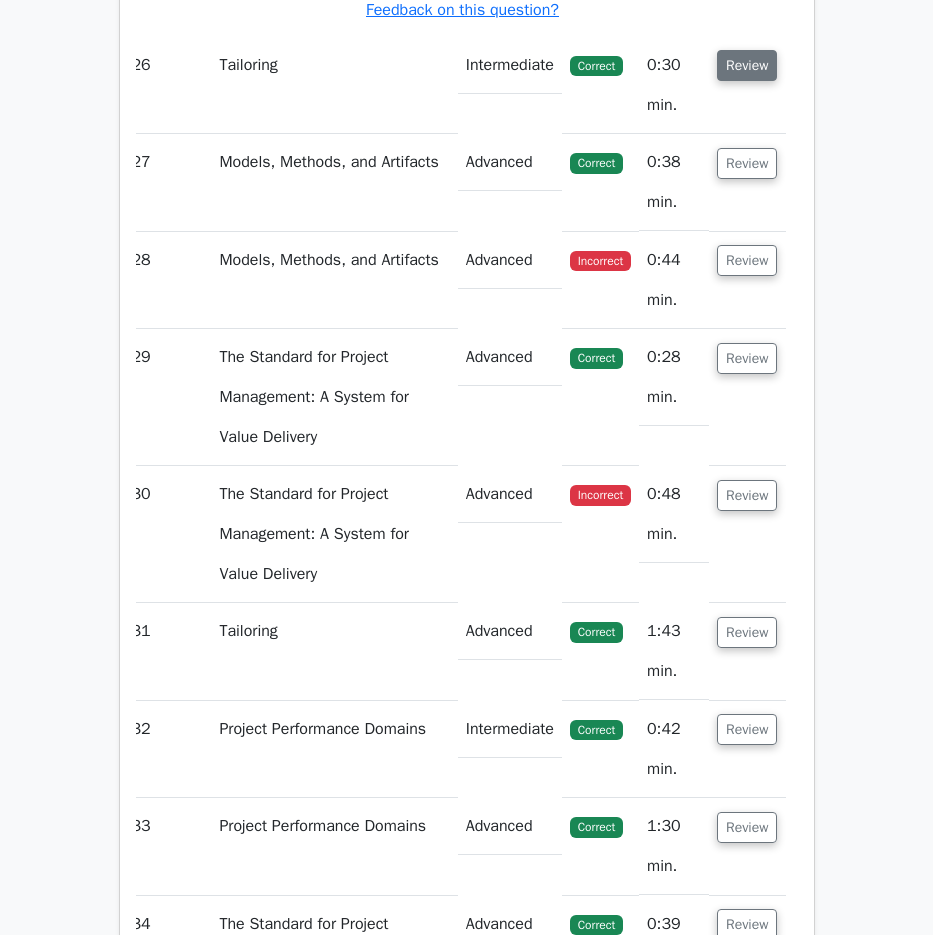 click on "Review" at bounding box center [747, 65] 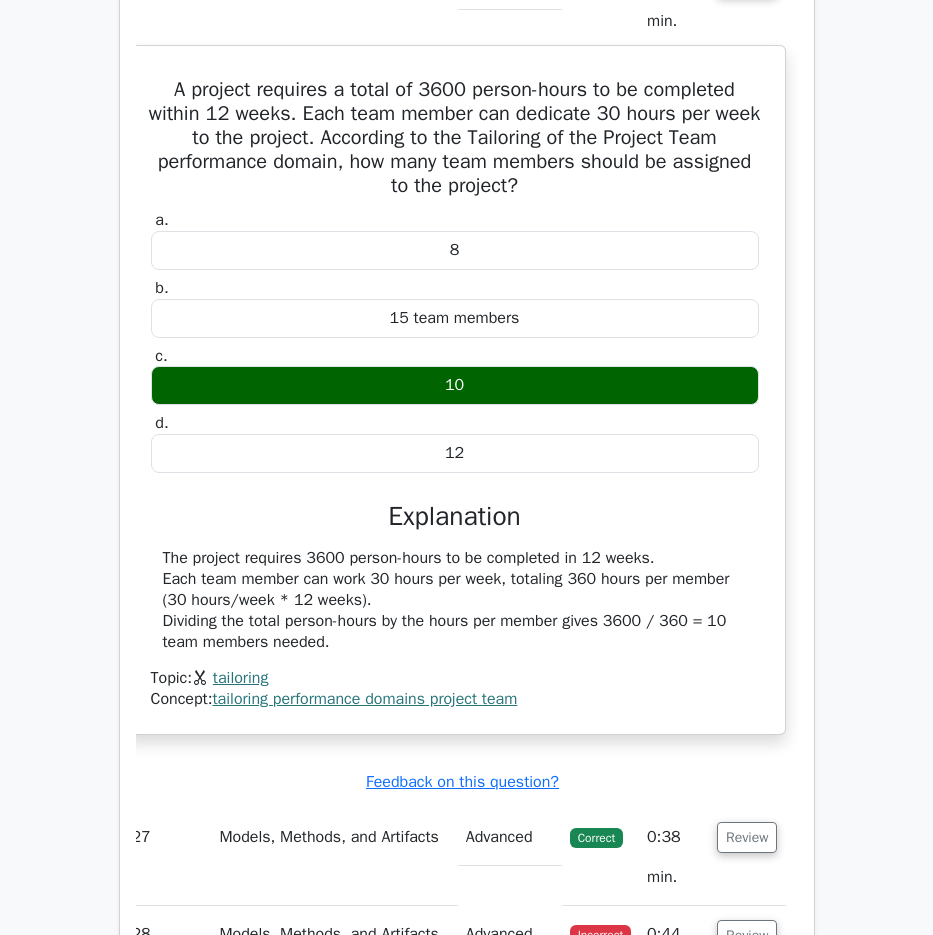 scroll, scrollTop: 29009, scrollLeft: 0, axis: vertical 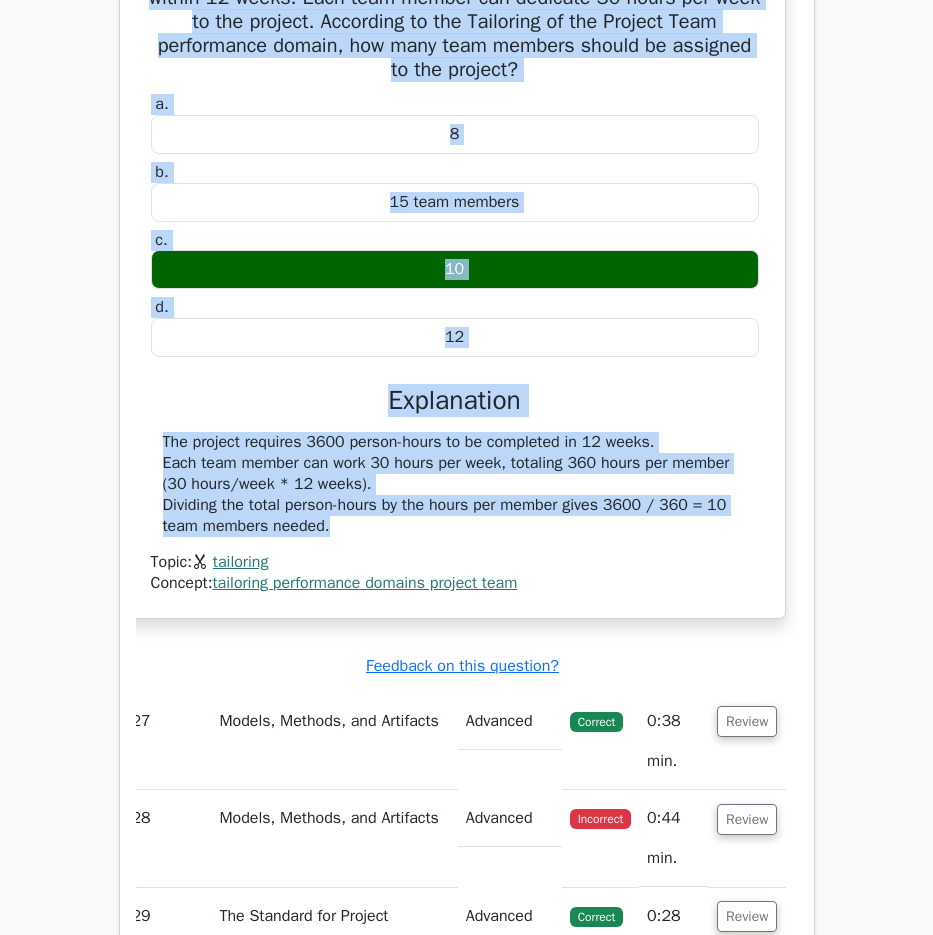 drag, startPoint x: 168, startPoint y: 122, endPoint x: 658, endPoint y: 669, distance: 734.3766 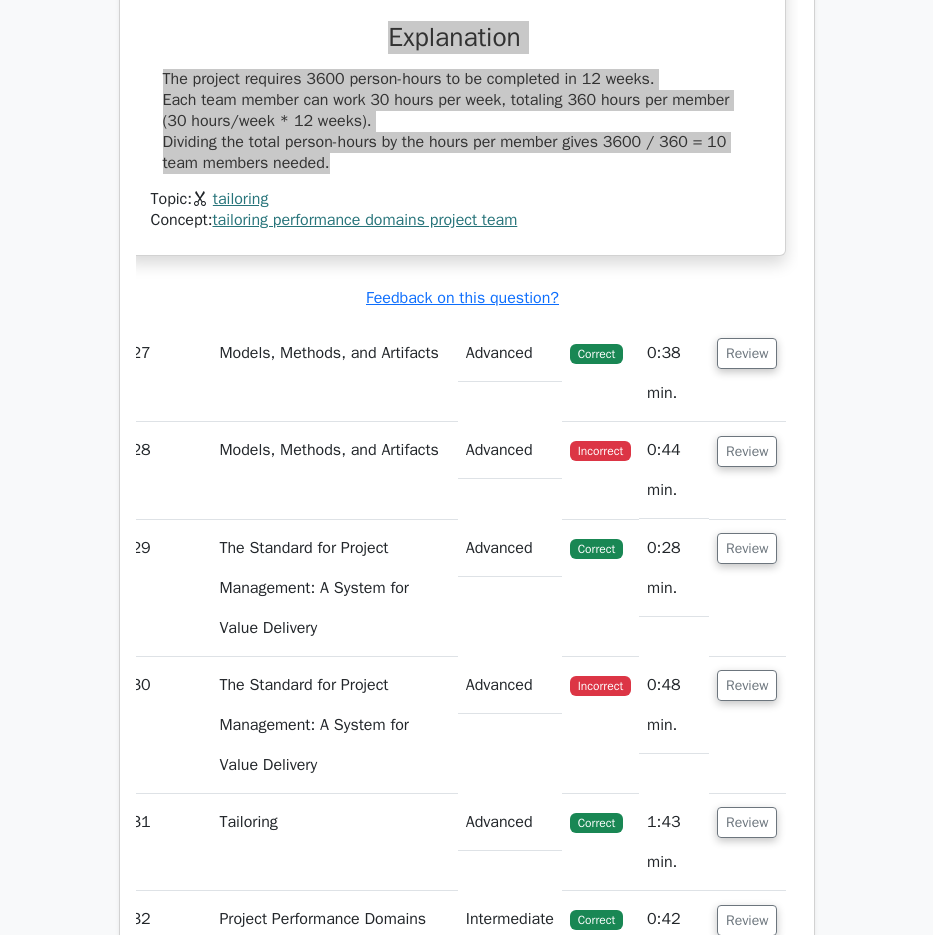 scroll, scrollTop: 29409, scrollLeft: 0, axis: vertical 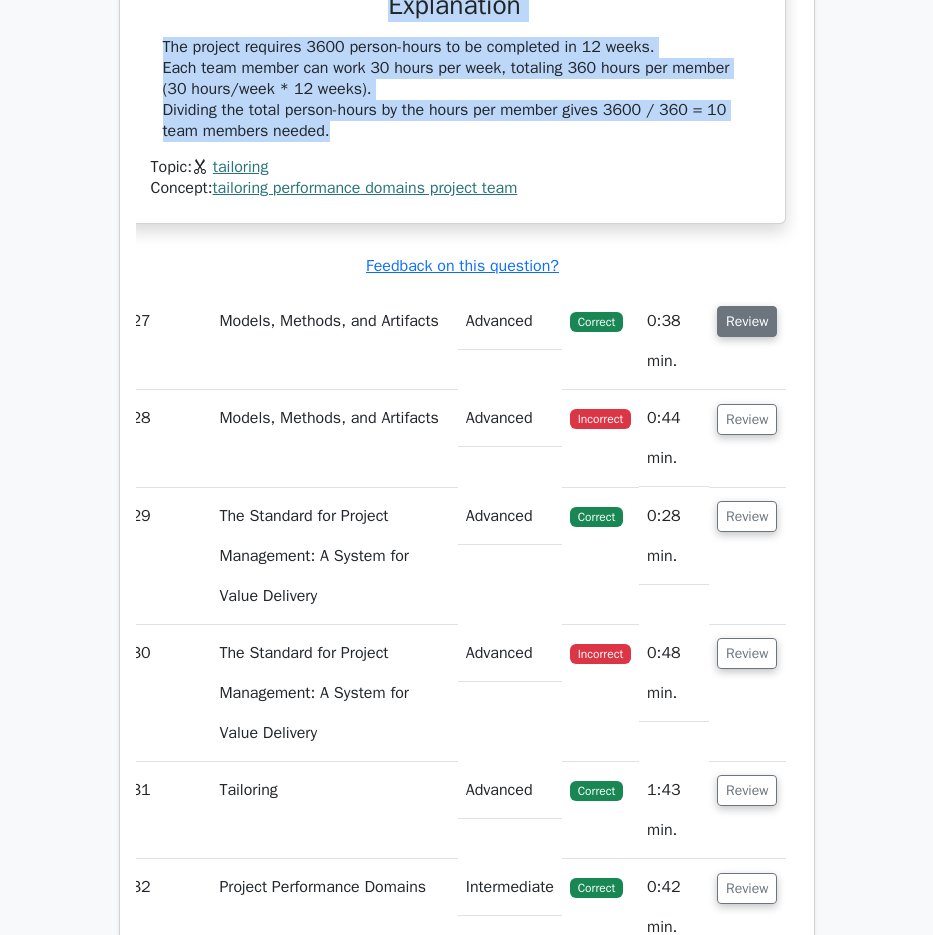 click on "Review" at bounding box center (747, 321) 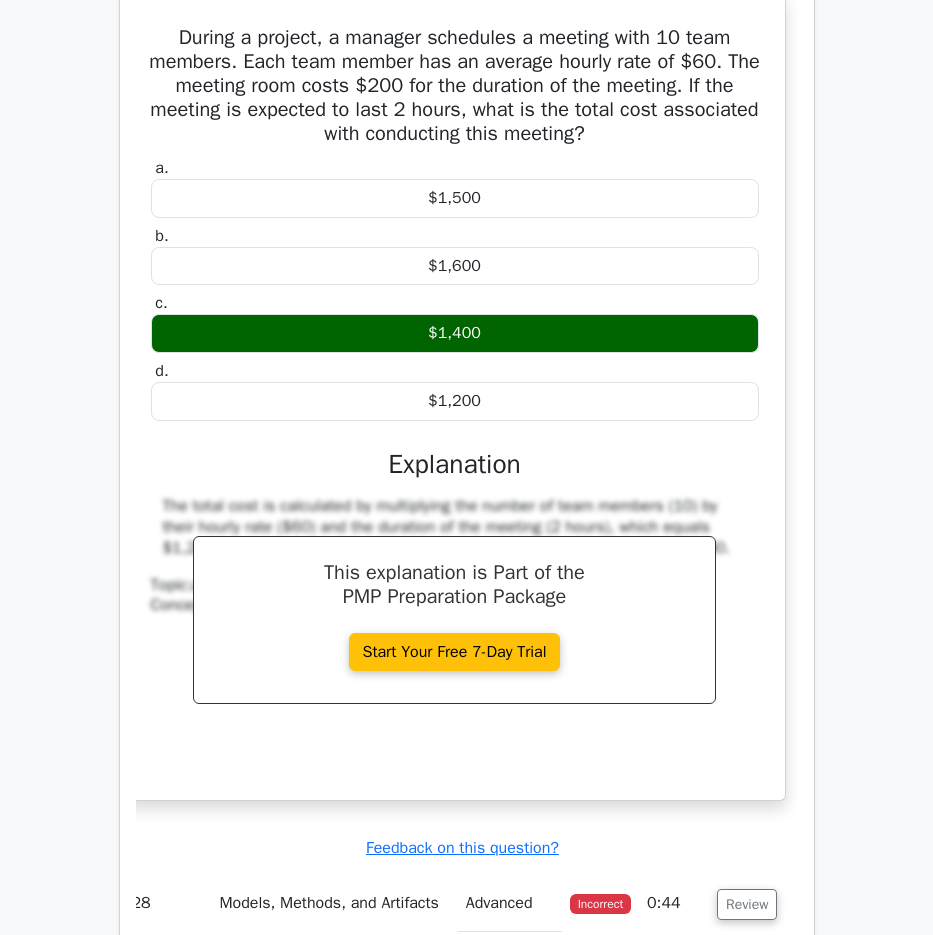 scroll, scrollTop: 29809, scrollLeft: 0, axis: vertical 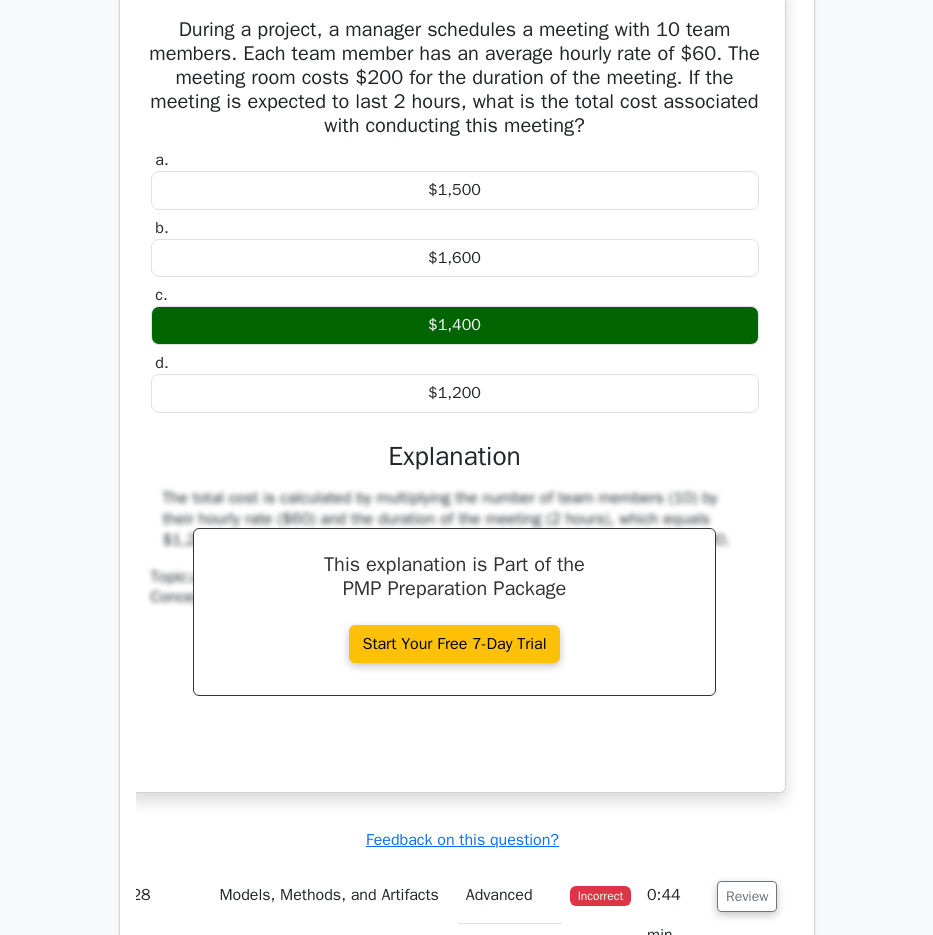 drag, startPoint x: 161, startPoint y: 185, endPoint x: 751, endPoint y: 682, distance: 771.4331 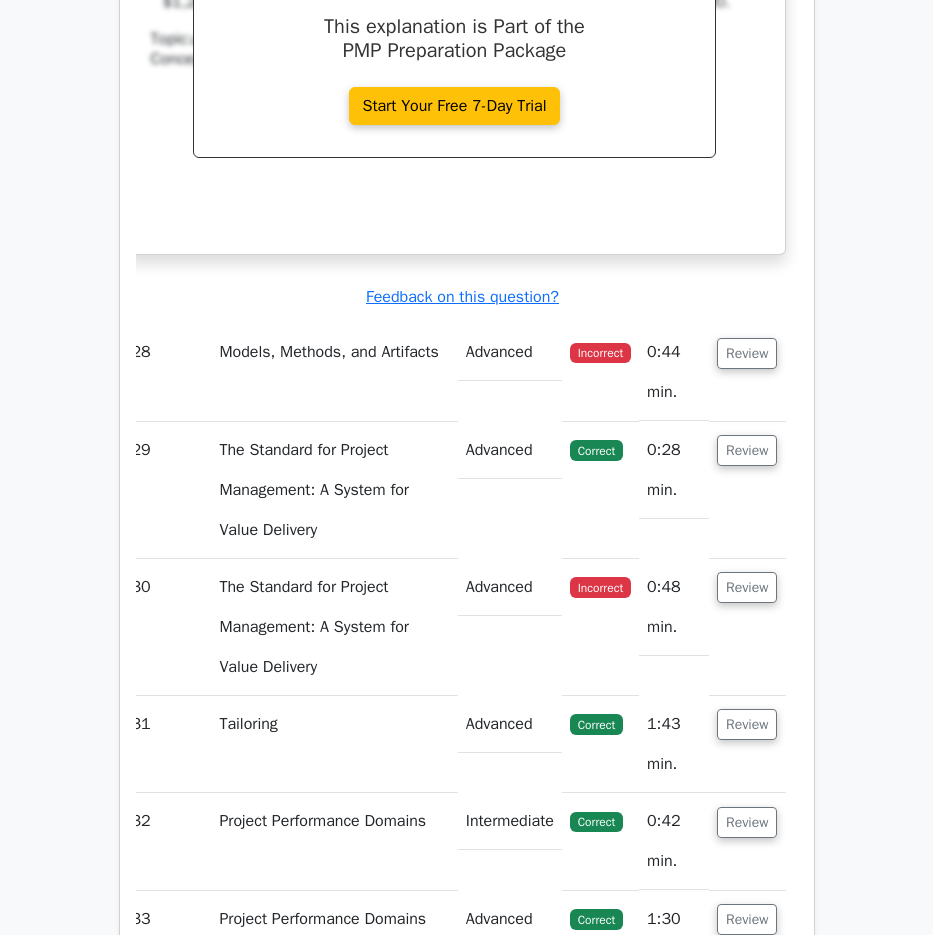 scroll, scrollTop: 30409, scrollLeft: 0, axis: vertical 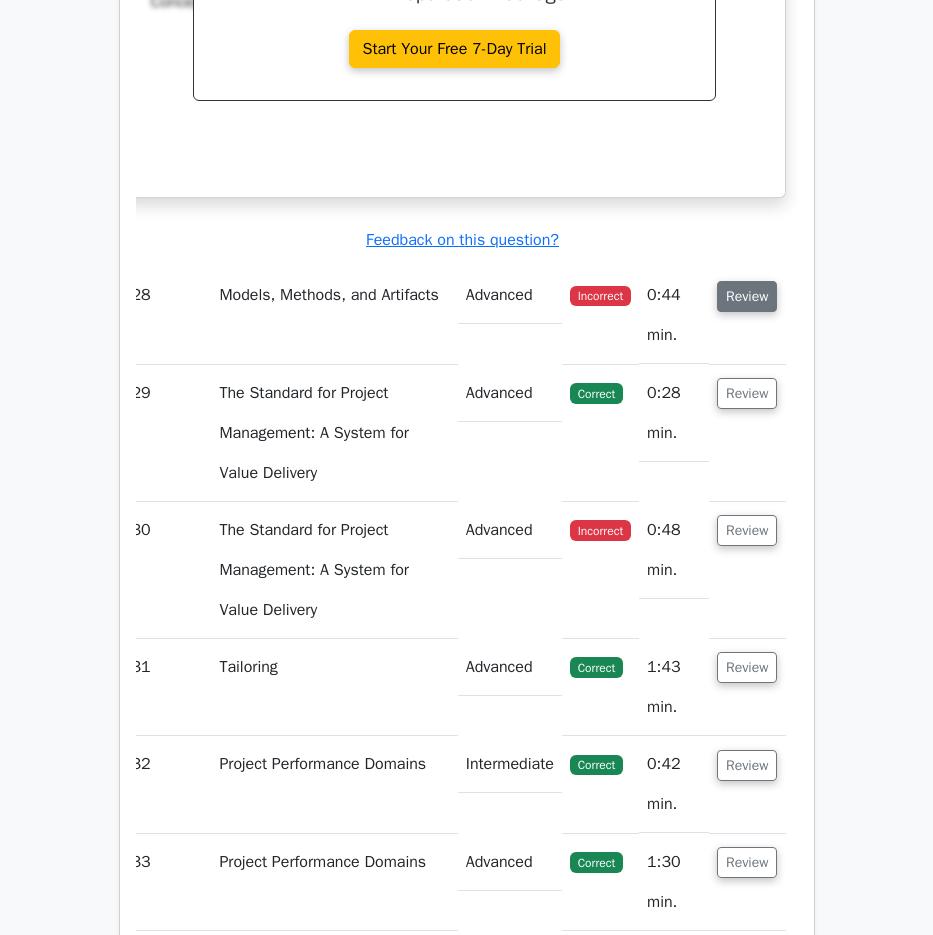 click on "Review" at bounding box center (747, 296) 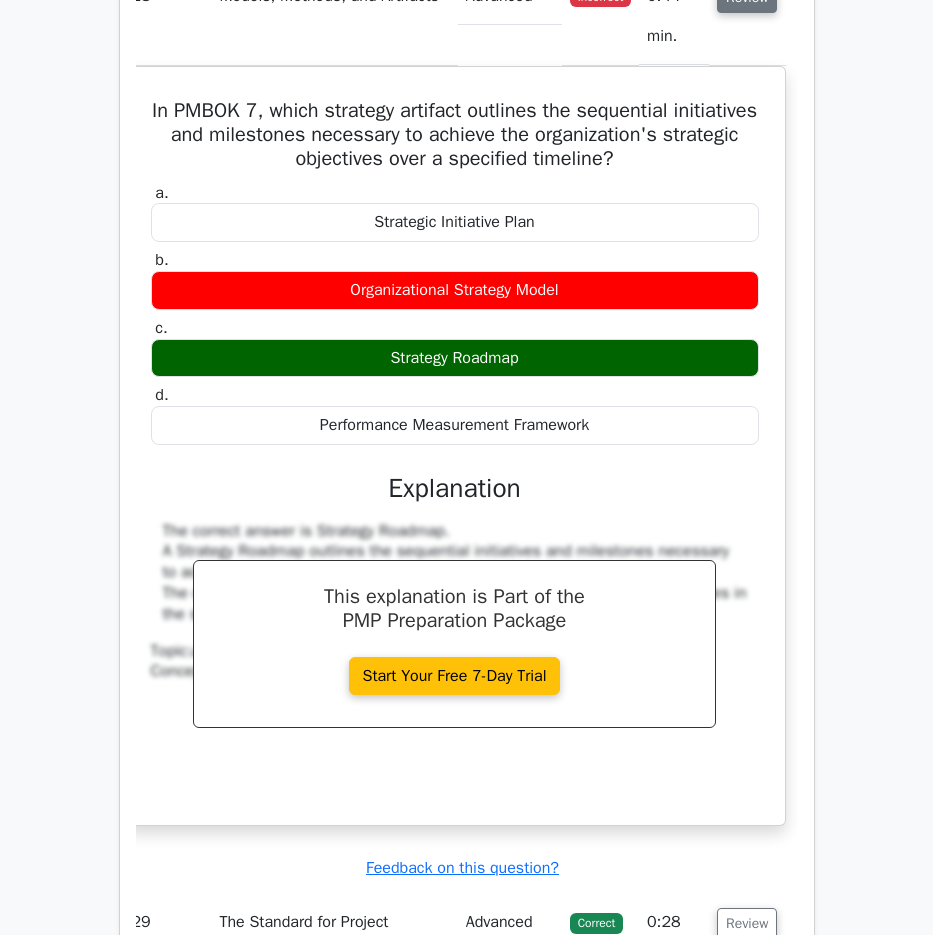 scroll, scrollTop: 30709, scrollLeft: 0, axis: vertical 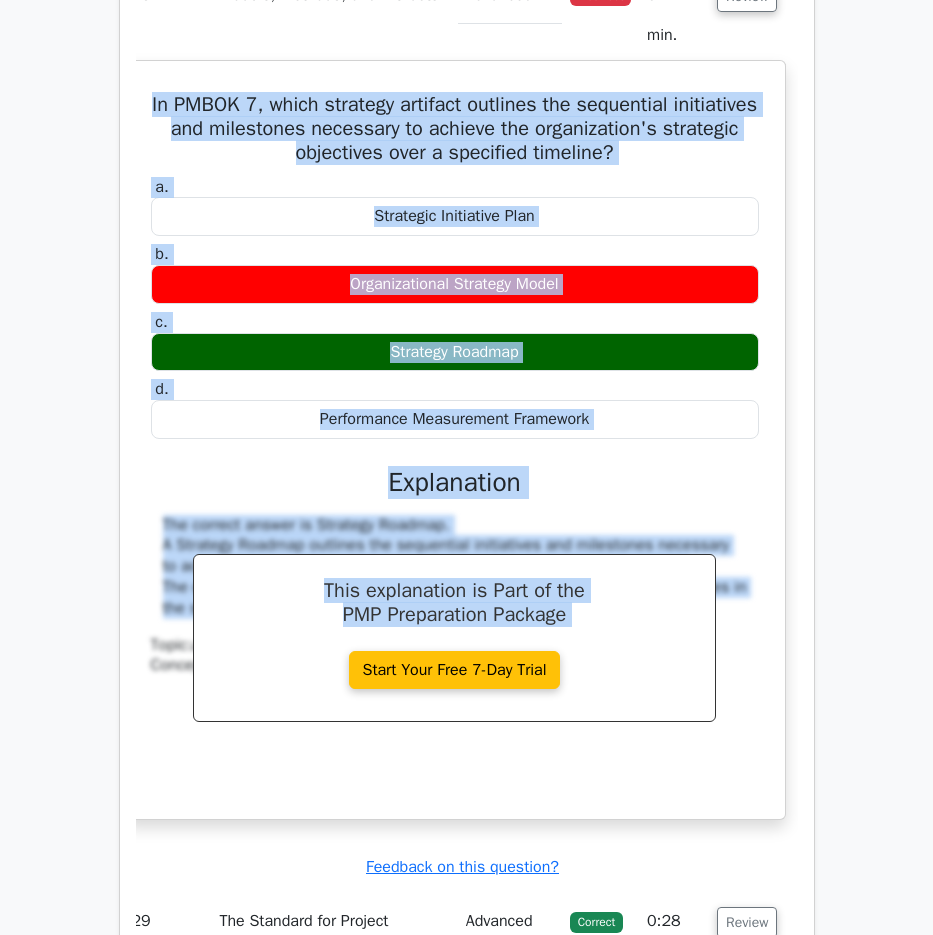 drag, startPoint x: 178, startPoint y: 251, endPoint x: 732, endPoint y: 755, distance: 748.9539 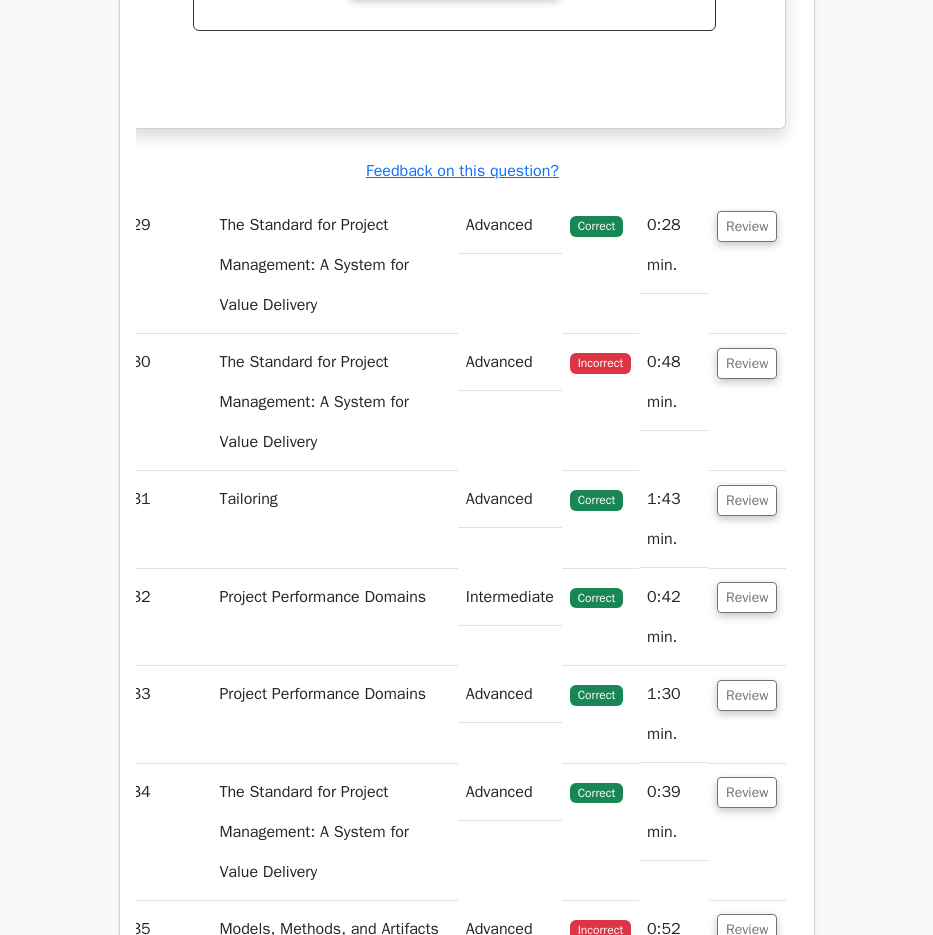 scroll, scrollTop: 31509, scrollLeft: 0, axis: vertical 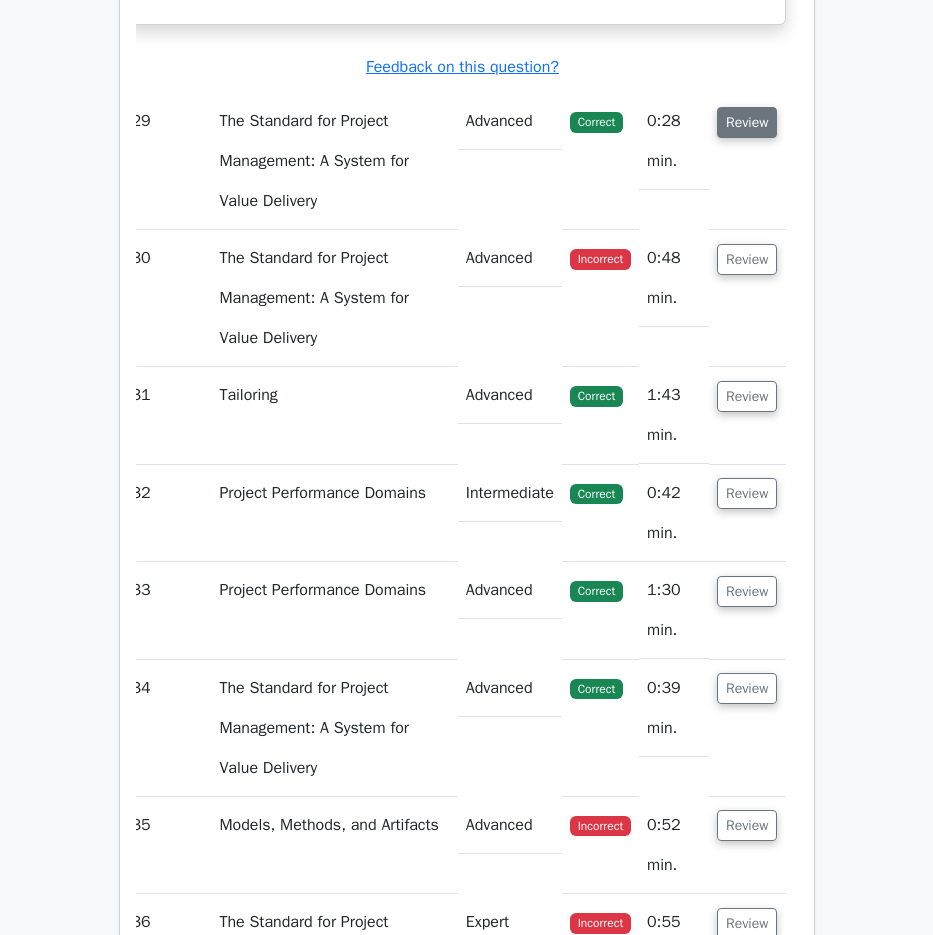 click on "Review" at bounding box center (747, 122) 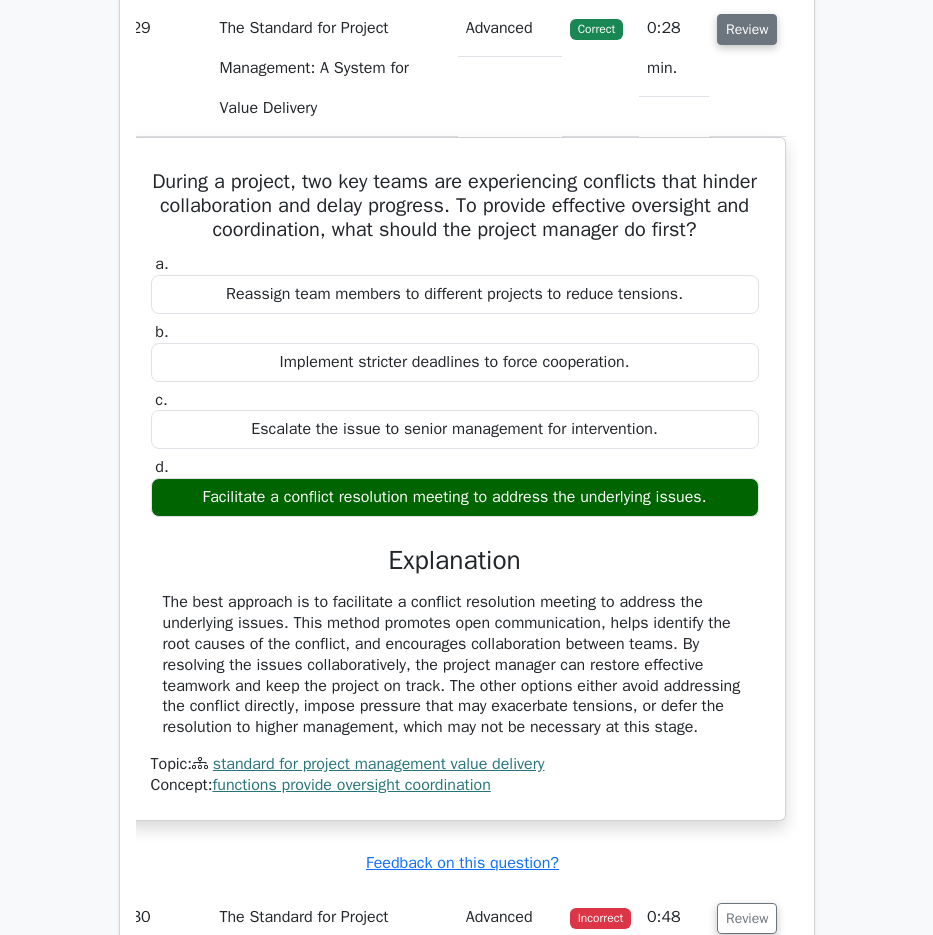 scroll, scrollTop: 31809, scrollLeft: 0, axis: vertical 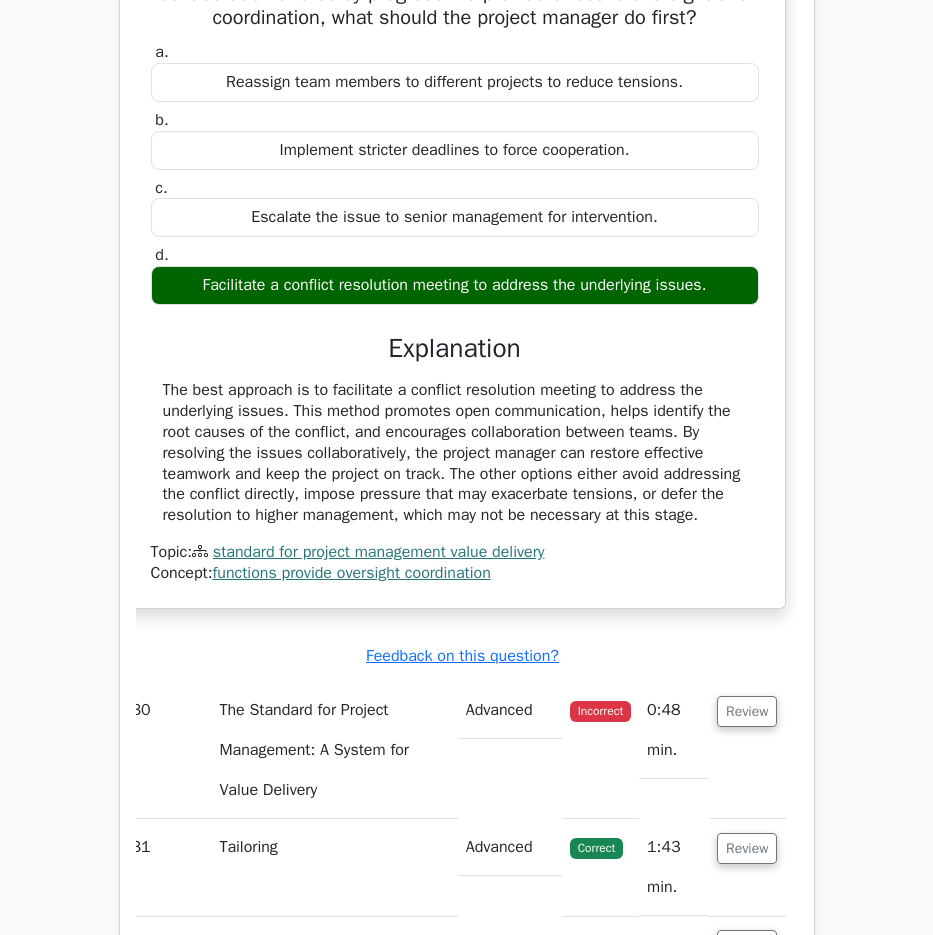 drag, startPoint x: 174, startPoint y: 117, endPoint x: 617, endPoint y: 715, distance: 744.213 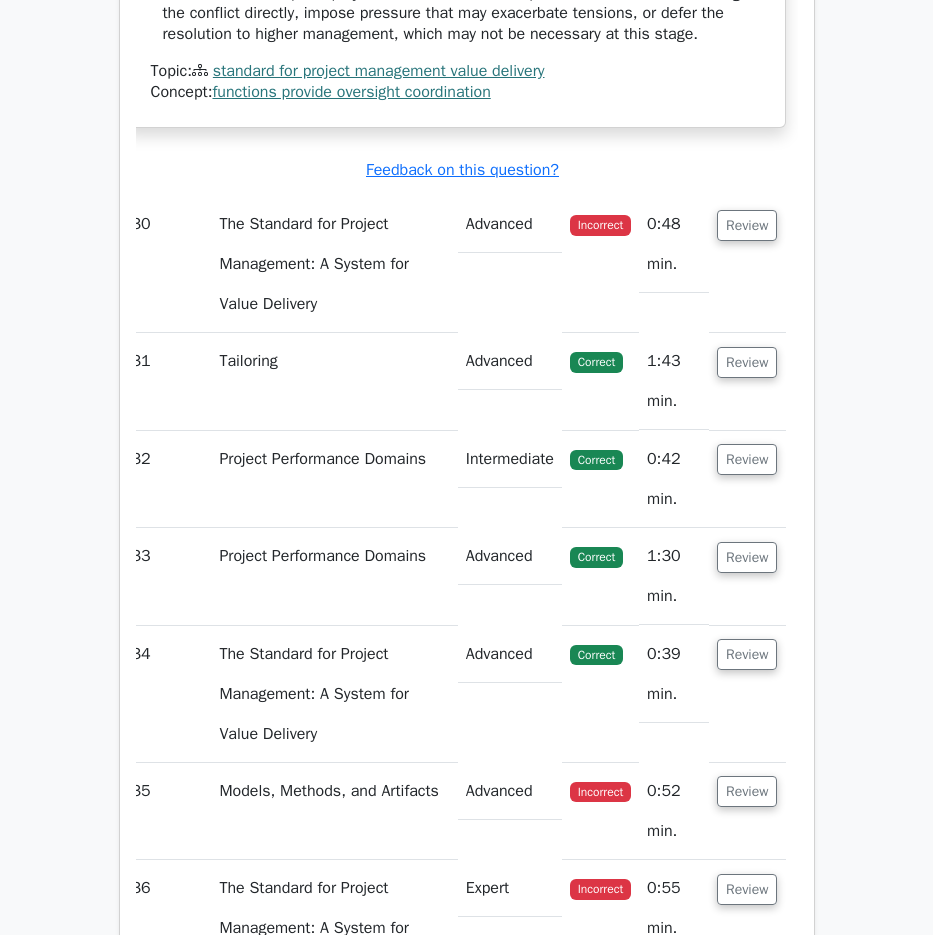 scroll, scrollTop: 32509, scrollLeft: 0, axis: vertical 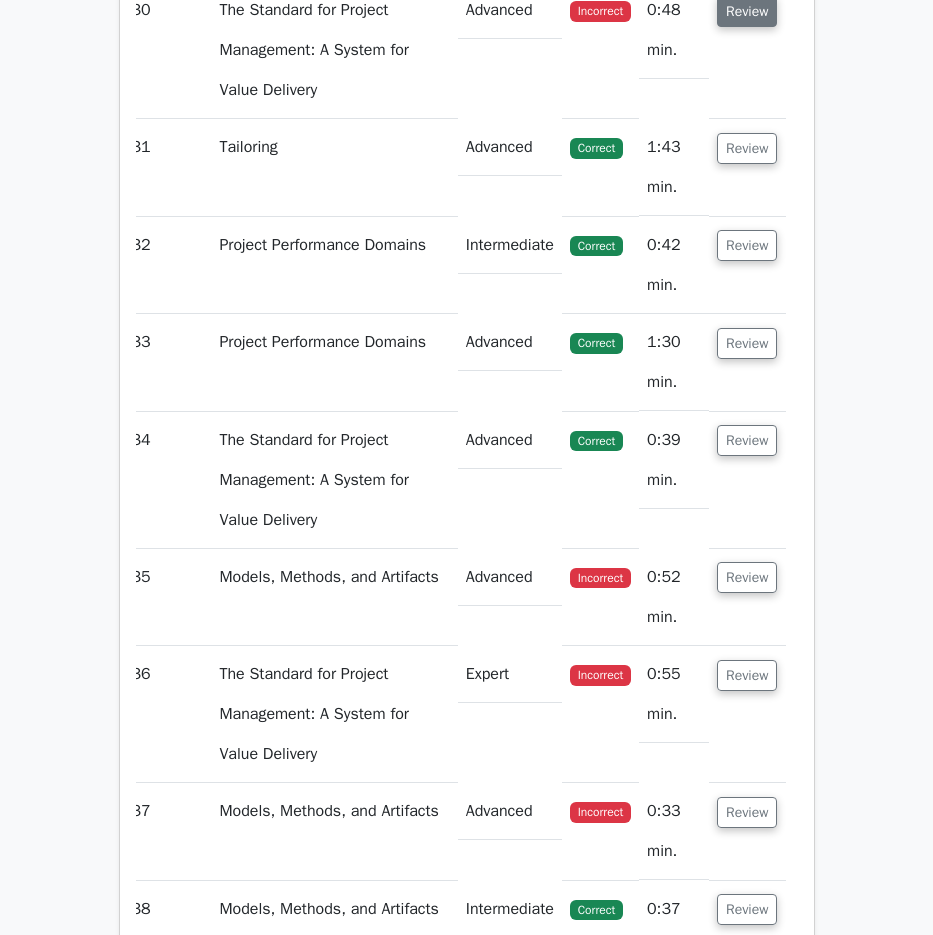 click on "Review" at bounding box center [747, 11] 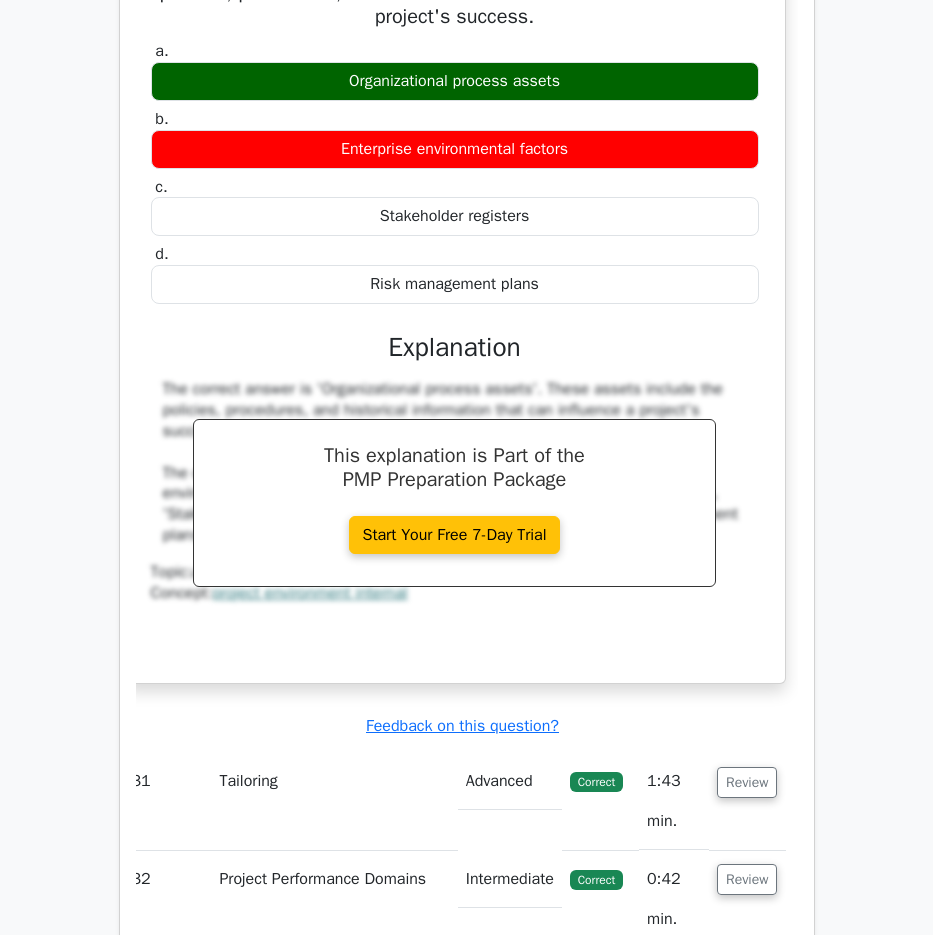 scroll, scrollTop: 32709, scrollLeft: 0, axis: vertical 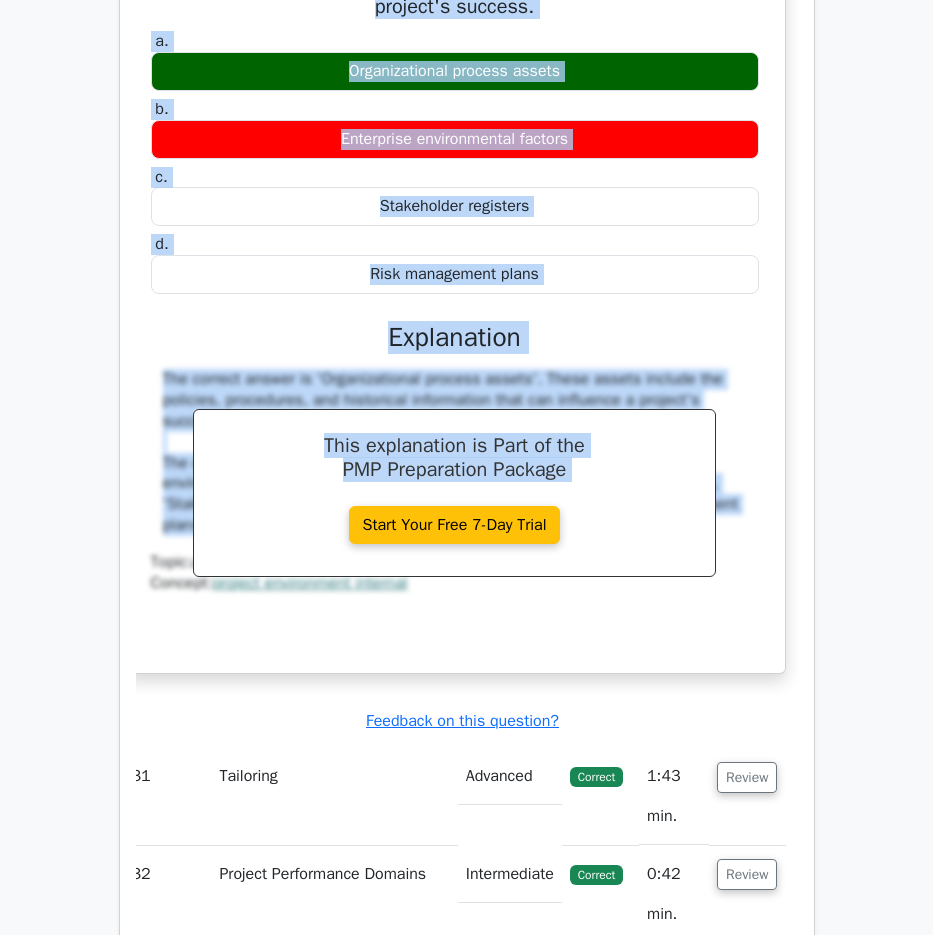 drag, startPoint x: 177, startPoint y: 155, endPoint x: 740, endPoint y: 711, distance: 791.26794 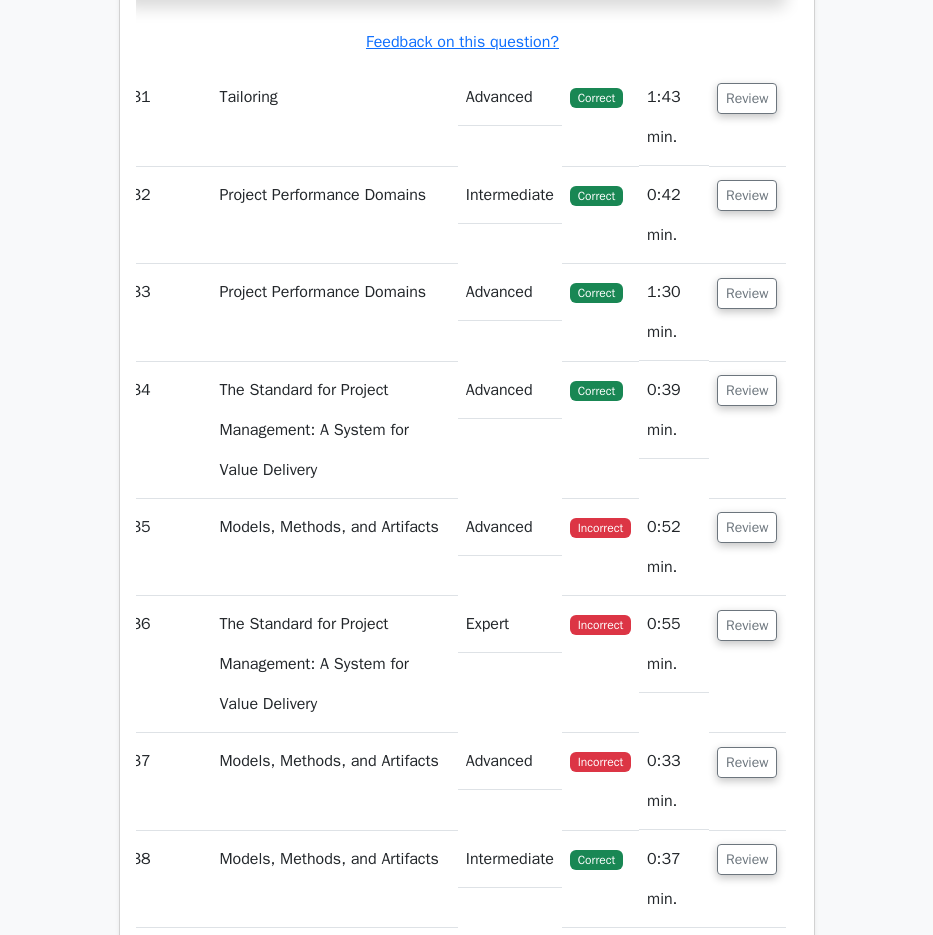 scroll, scrollTop: 33409, scrollLeft: 0, axis: vertical 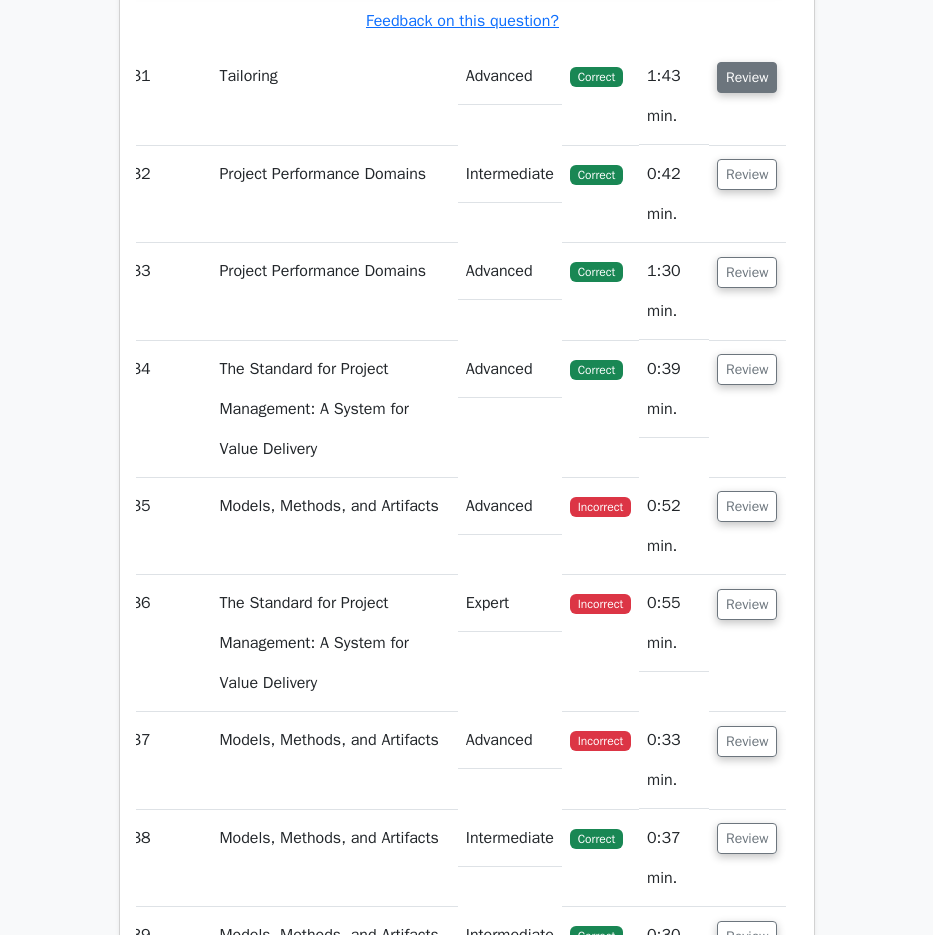 click on "Review" at bounding box center (747, 77) 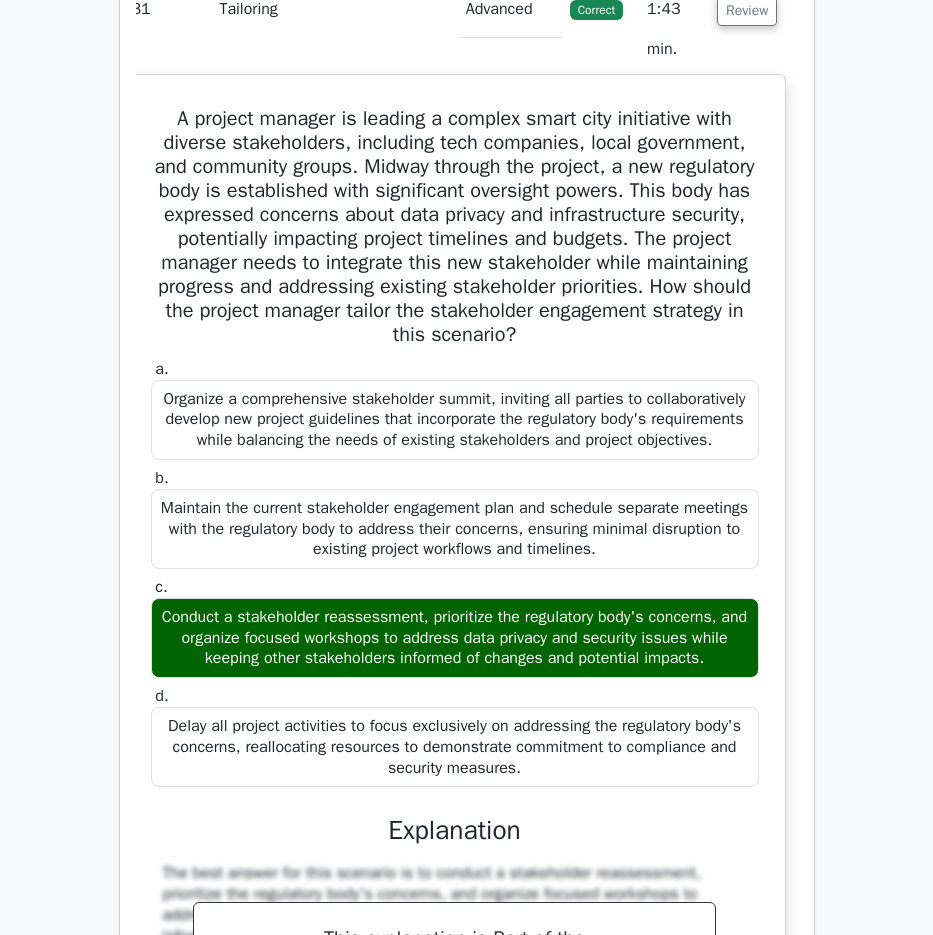 scroll, scrollTop: 33709, scrollLeft: 0, axis: vertical 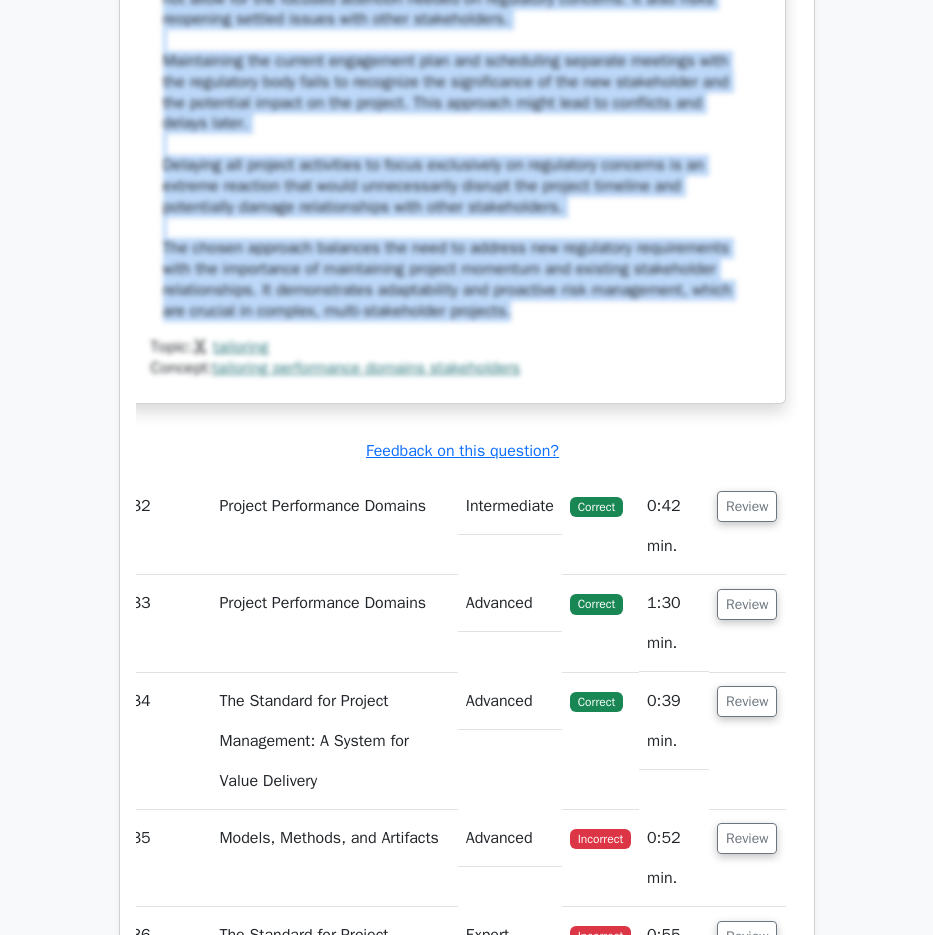 drag, startPoint x: 163, startPoint y: 82, endPoint x: 606, endPoint y: 520, distance: 622.9711 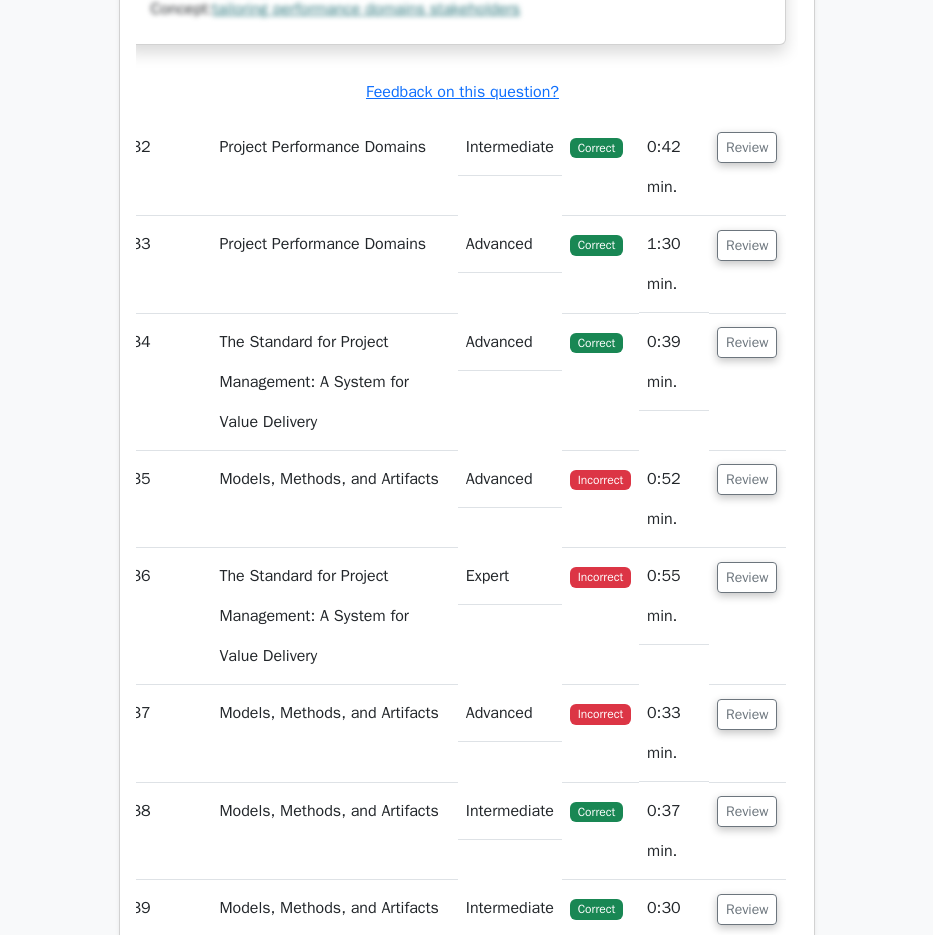 scroll, scrollTop: 35000, scrollLeft: 0, axis: vertical 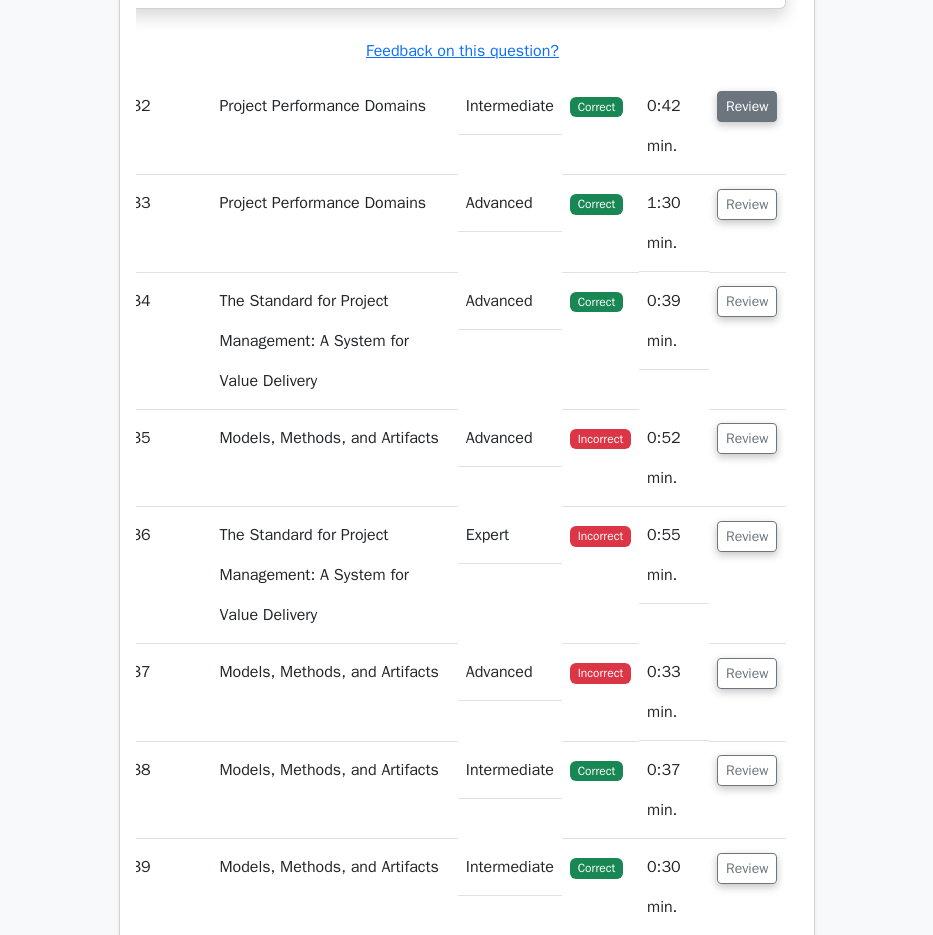 click on "Review" at bounding box center [747, 106] 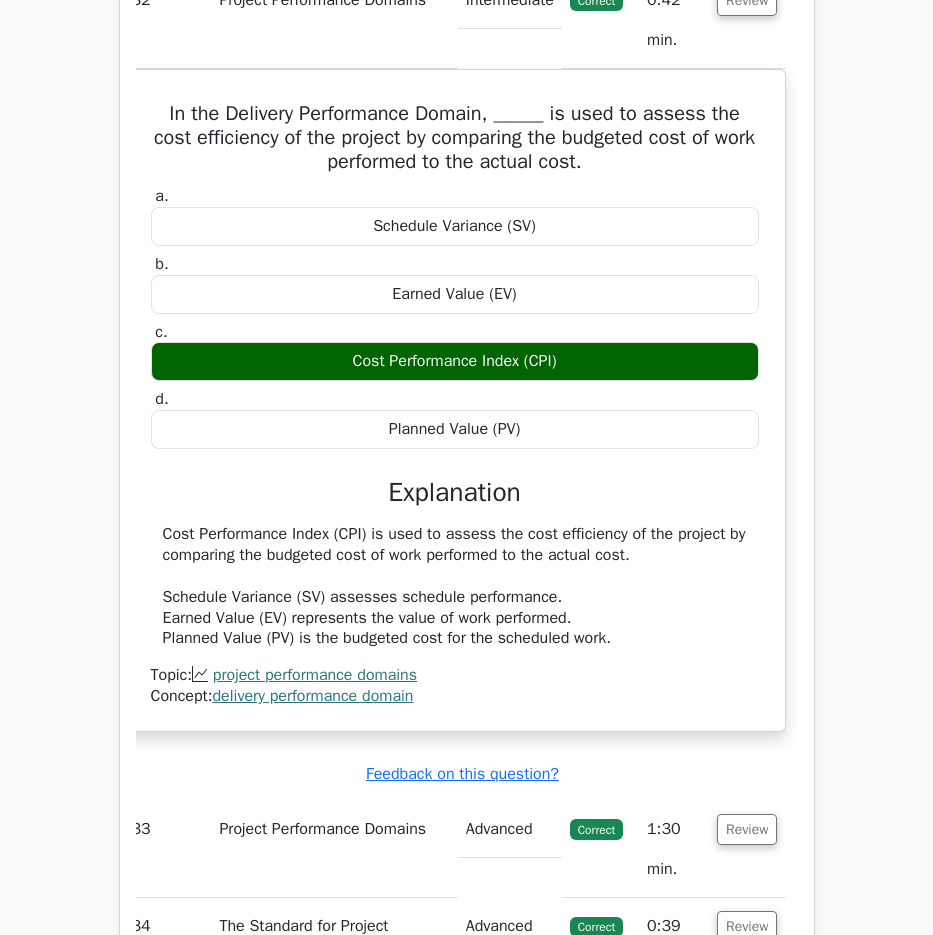 scroll, scrollTop: 35300, scrollLeft: 0, axis: vertical 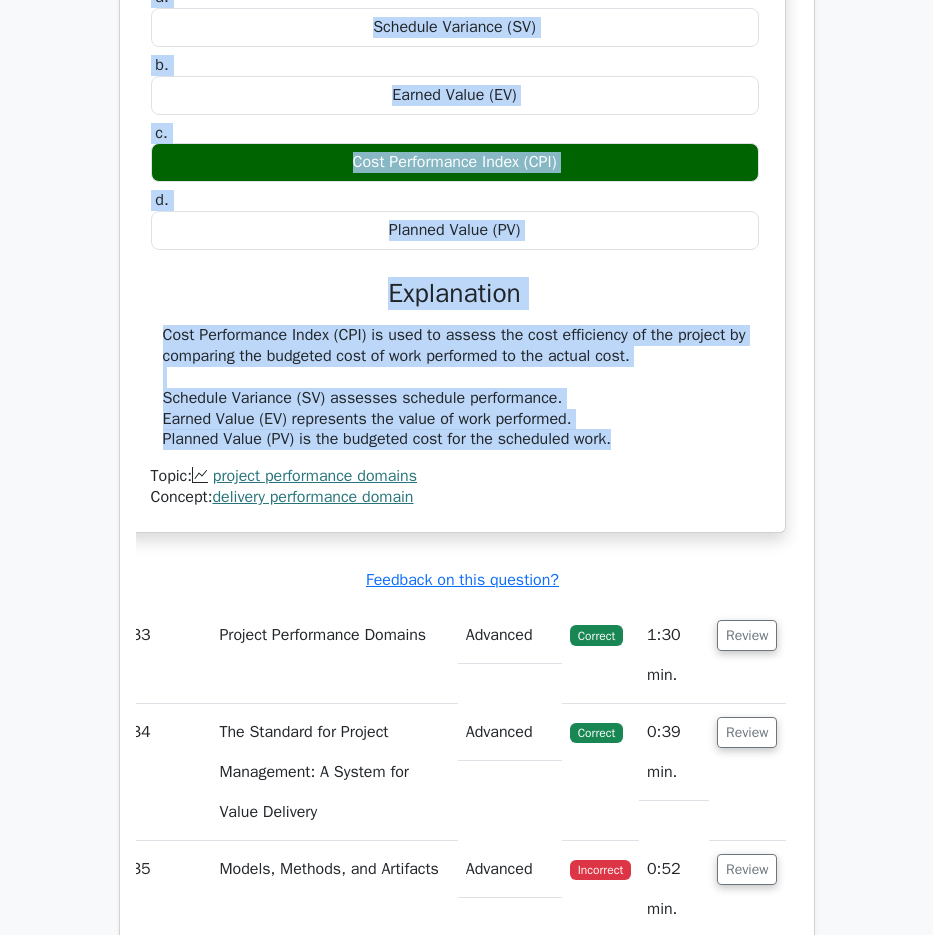 drag, startPoint x: 167, startPoint y: 124, endPoint x: 650, endPoint y: 645, distance: 710.44354 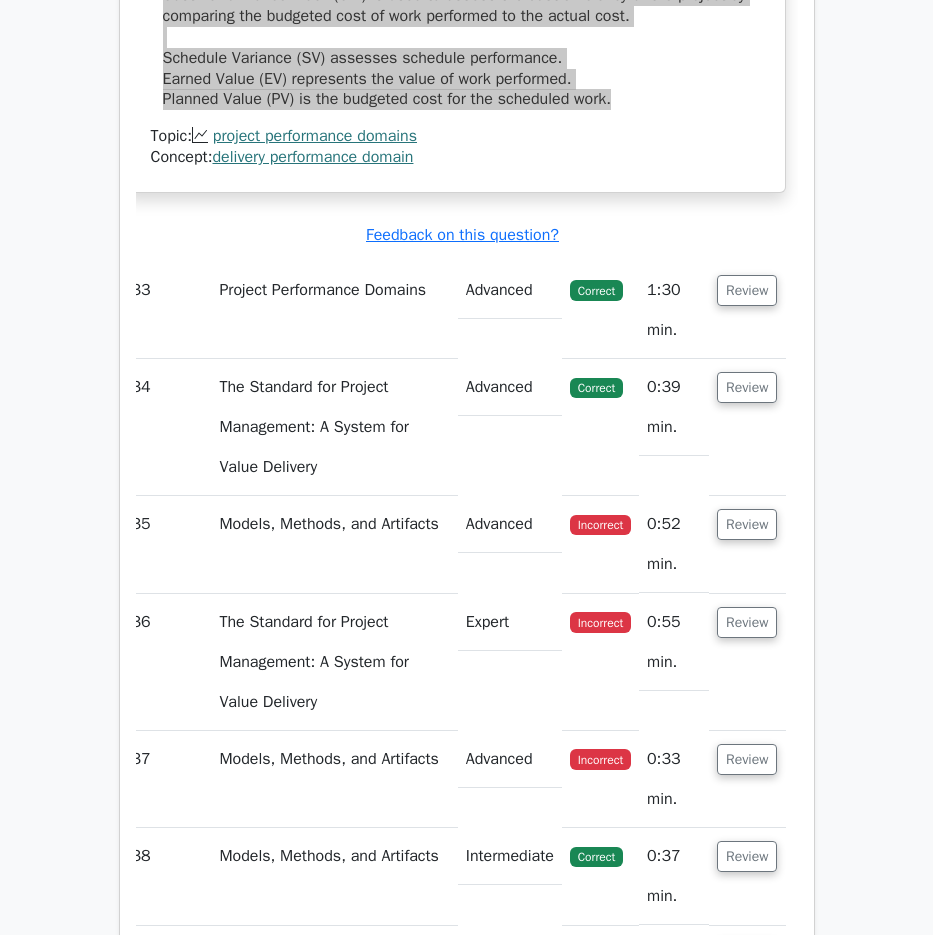 scroll, scrollTop: 35800, scrollLeft: 0, axis: vertical 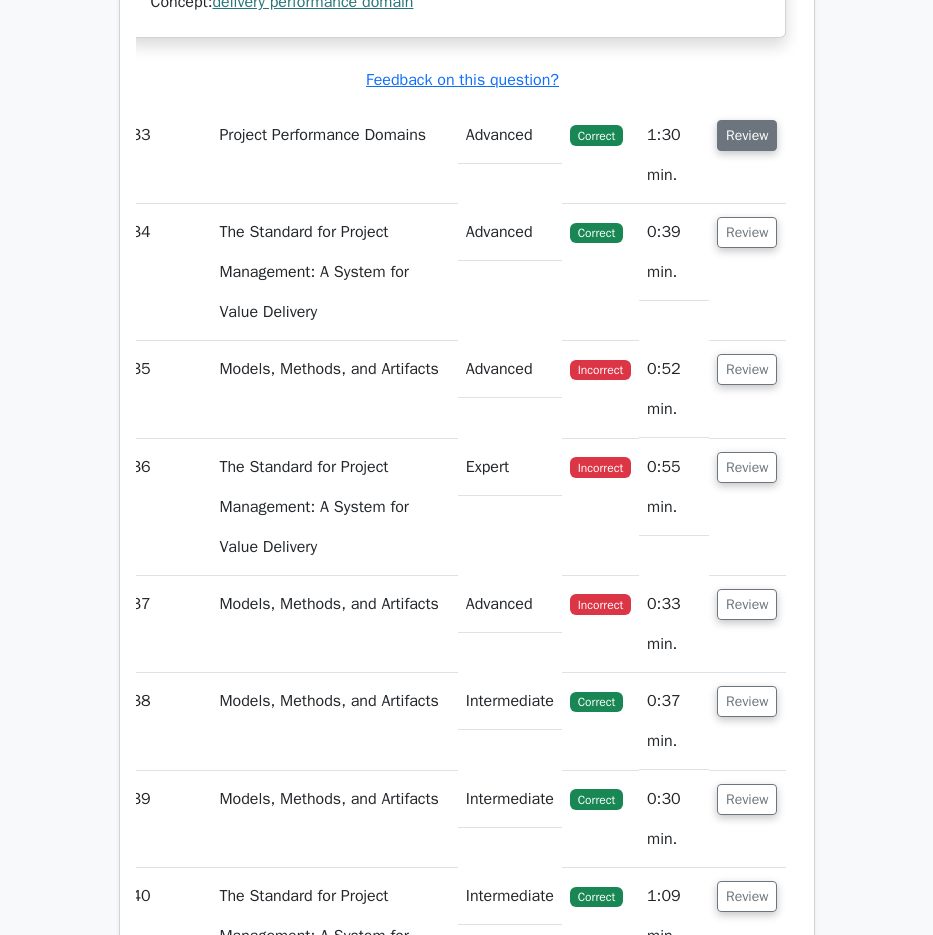 click on "Review" at bounding box center (747, 135) 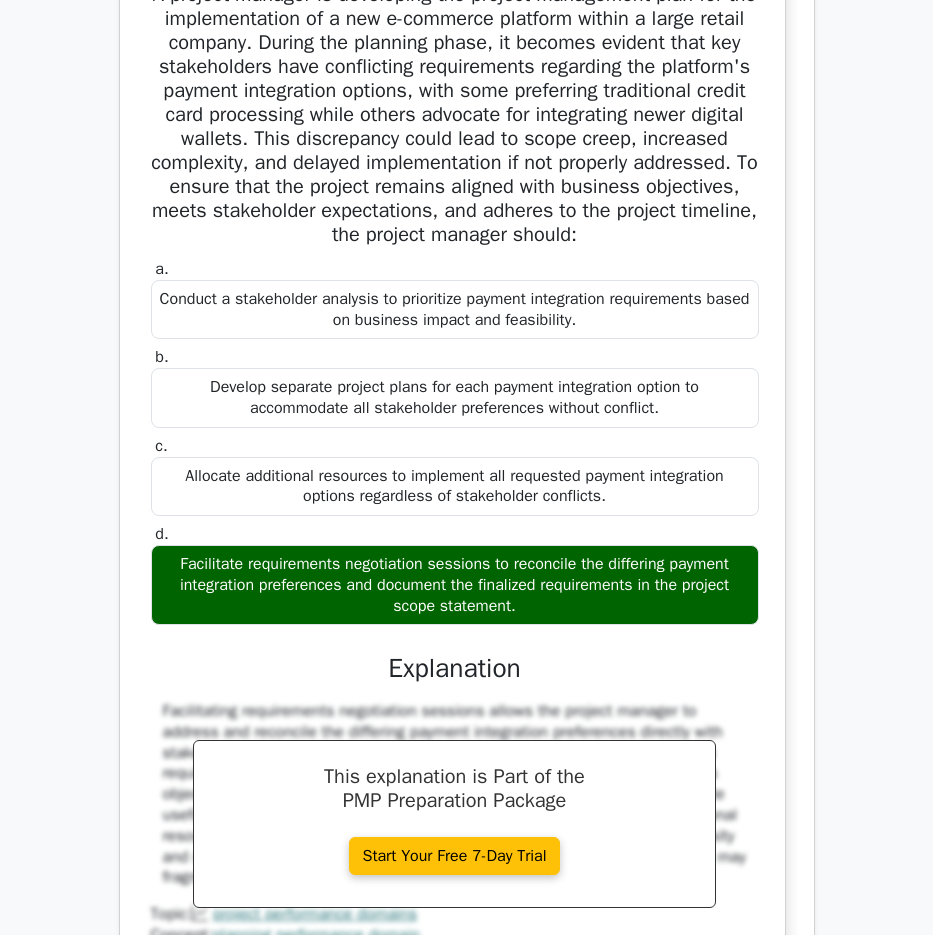 scroll, scrollTop: 36200, scrollLeft: 0, axis: vertical 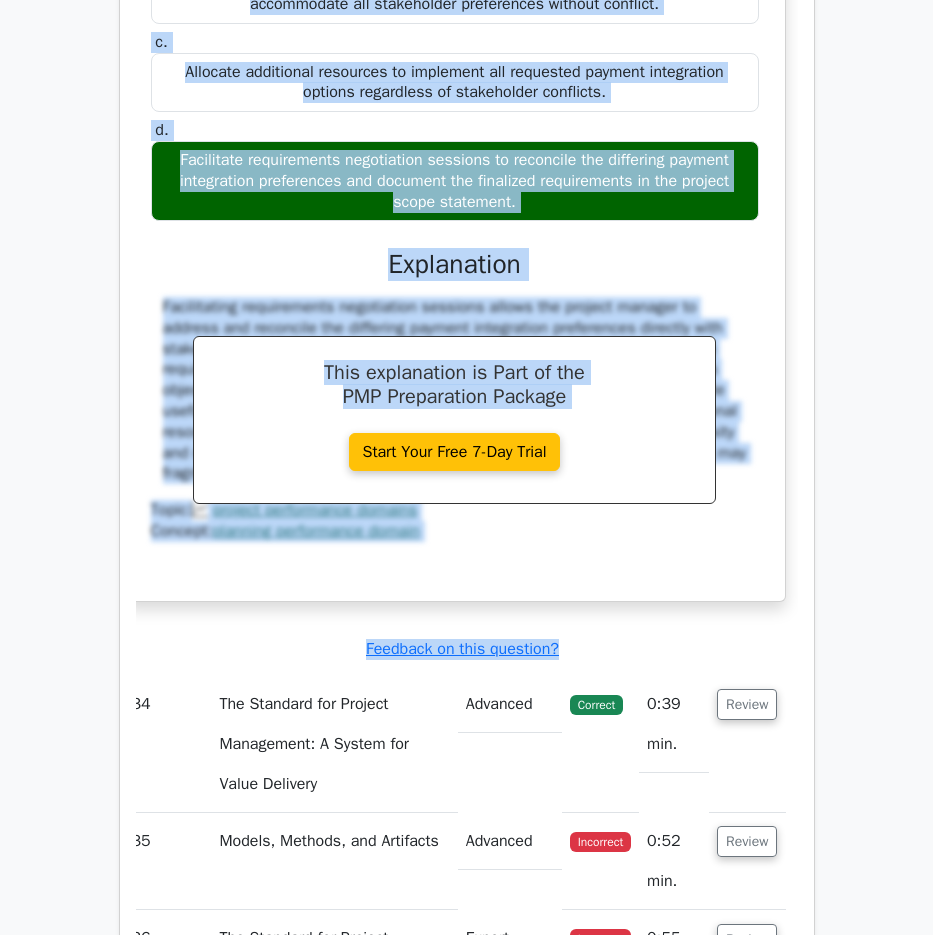 drag, startPoint x: 151, startPoint y: 58, endPoint x: 722, endPoint y: 678, distance: 842.87665 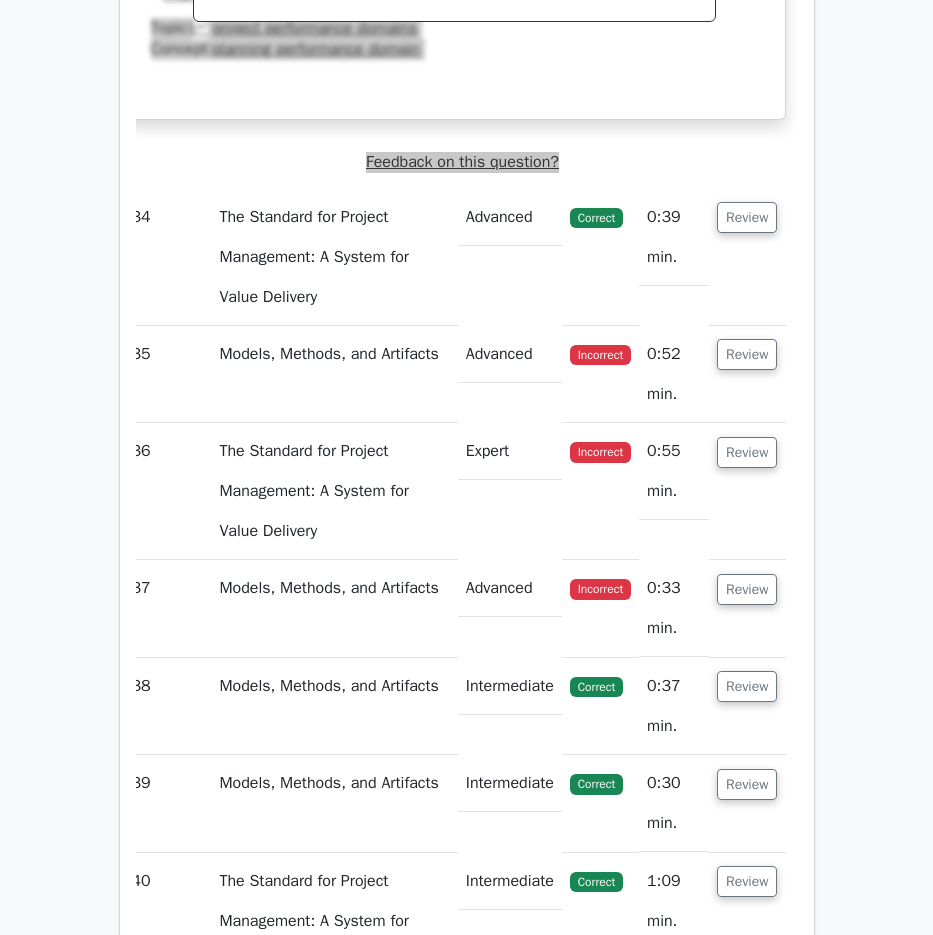 scroll, scrollTop: 37153, scrollLeft: 0, axis: vertical 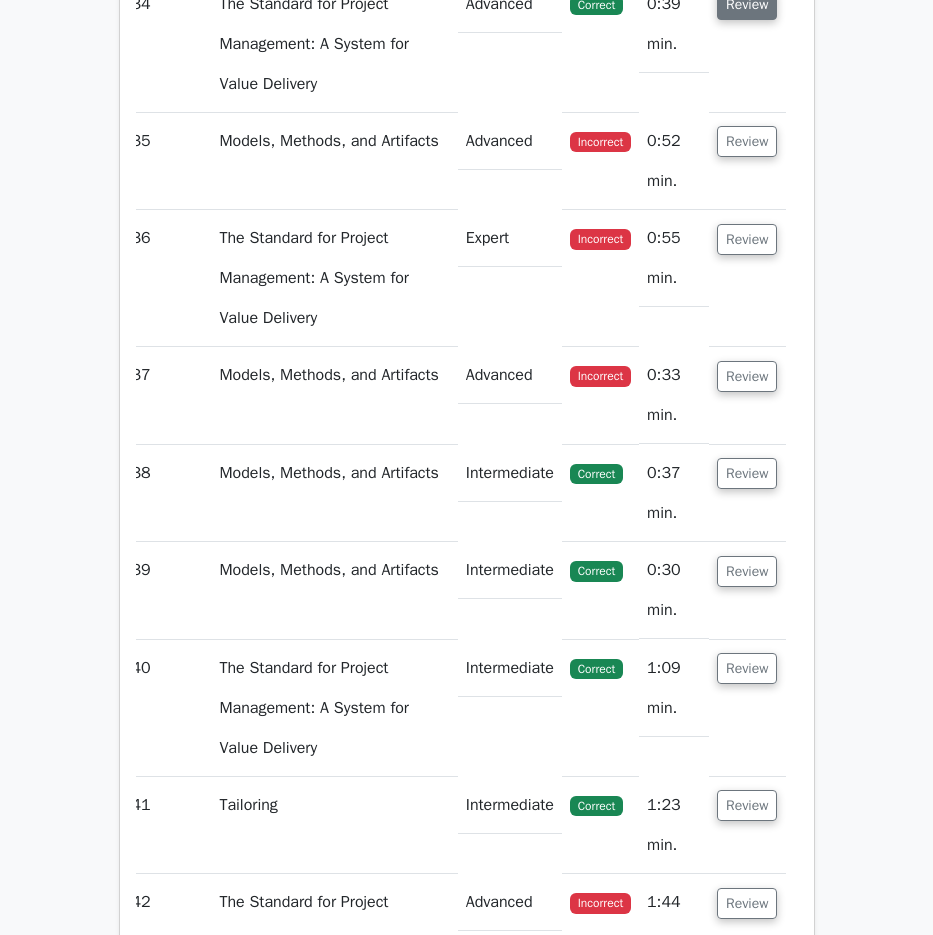 click on "Review" at bounding box center (747, 4) 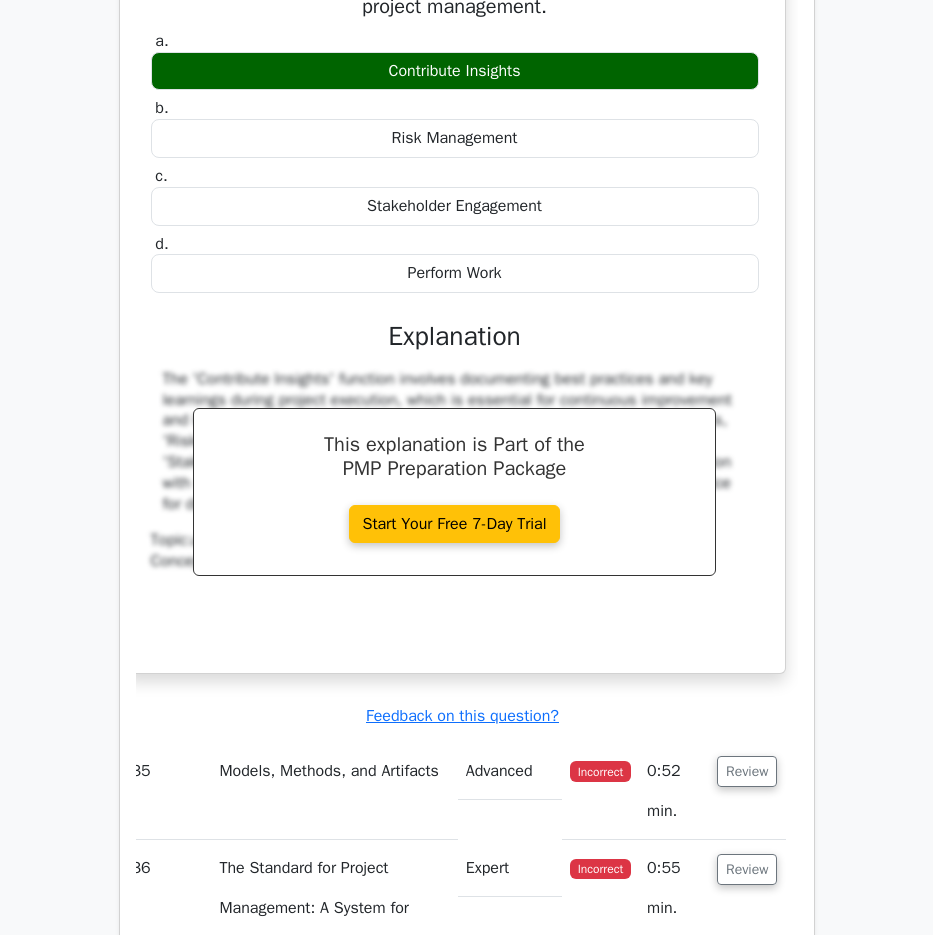scroll, scrollTop: 37353, scrollLeft: 0, axis: vertical 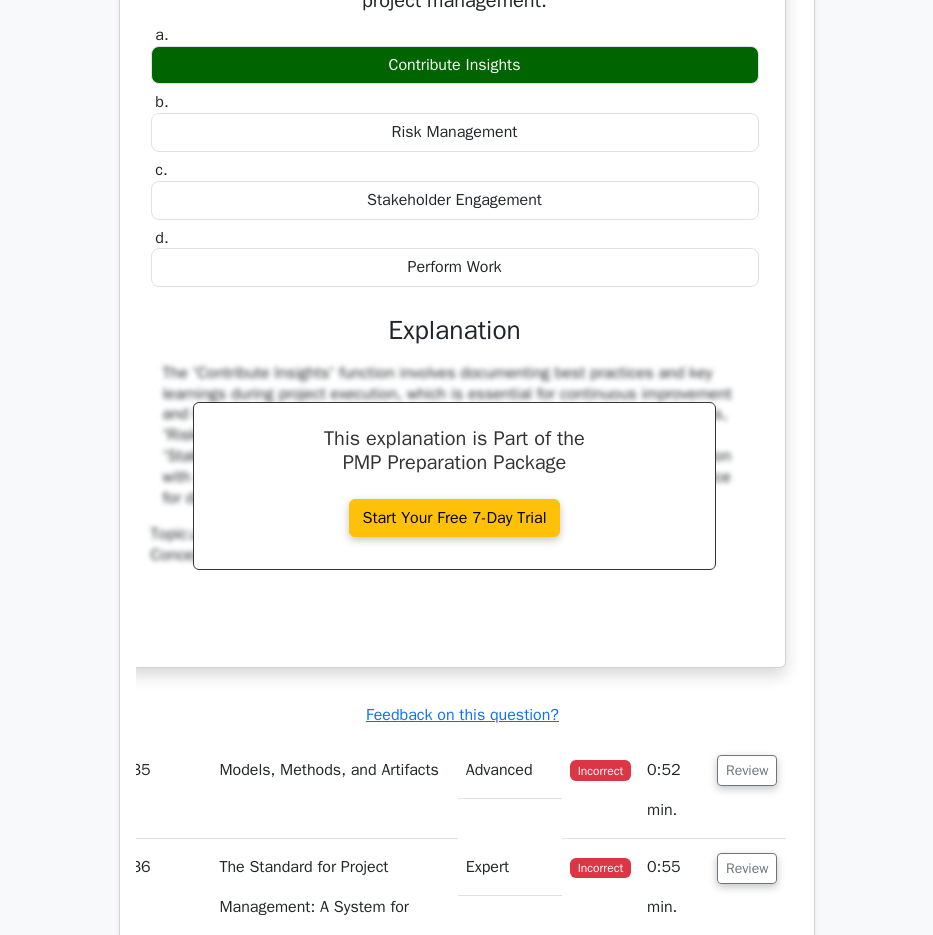 drag, startPoint x: 162, startPoint y: 163, endPoint x: 721, endPoint y: 711, distance: 782.80585 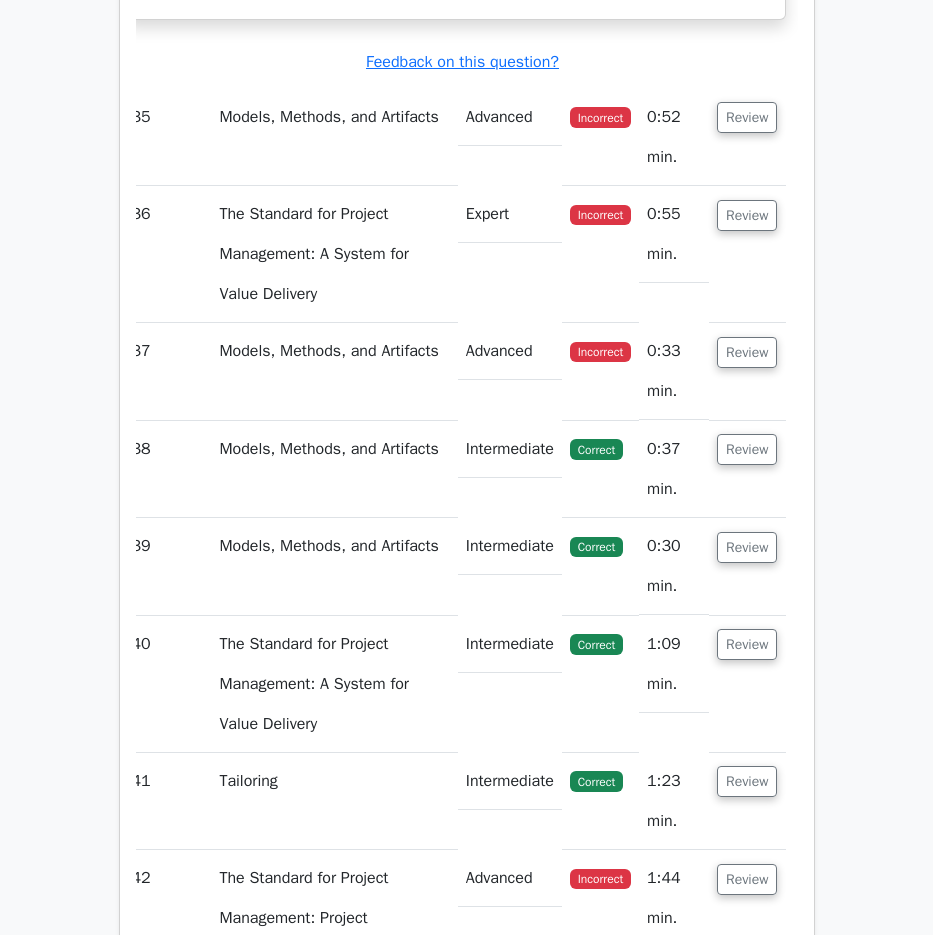 scroll, scrollTop: 38053, scrollLeft: 0, axis: vertical 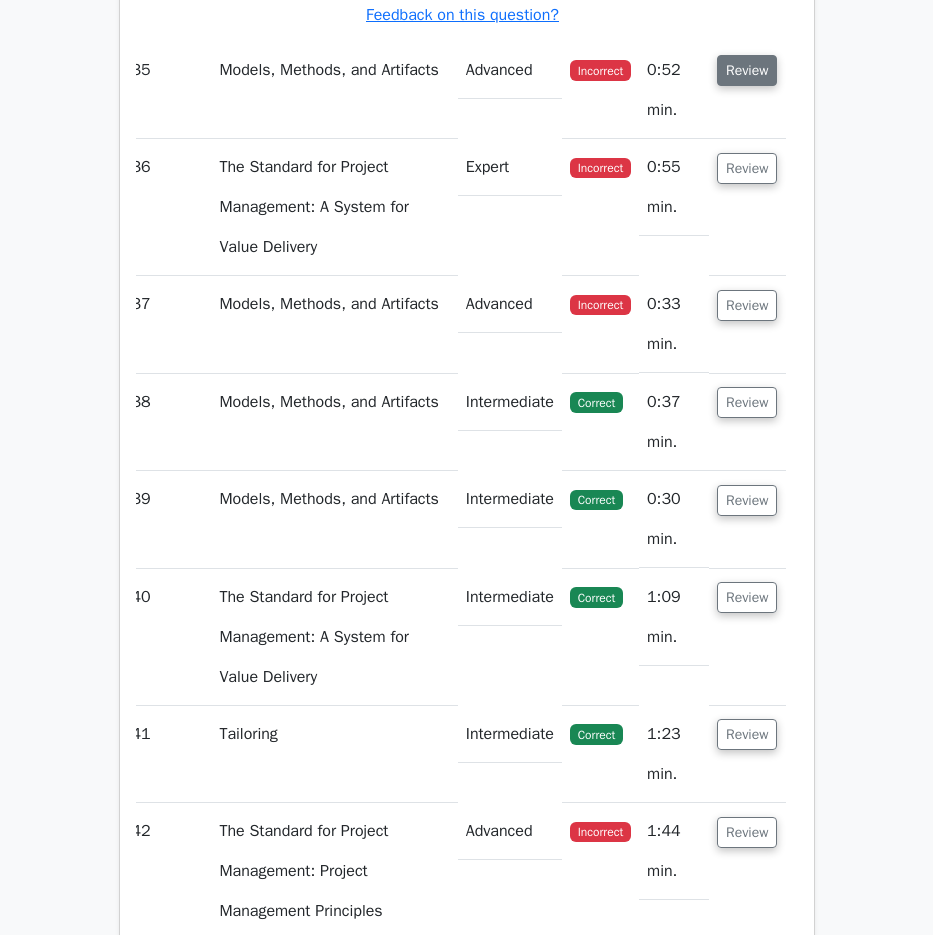 click on "Review" at bounding box center (747, 70) 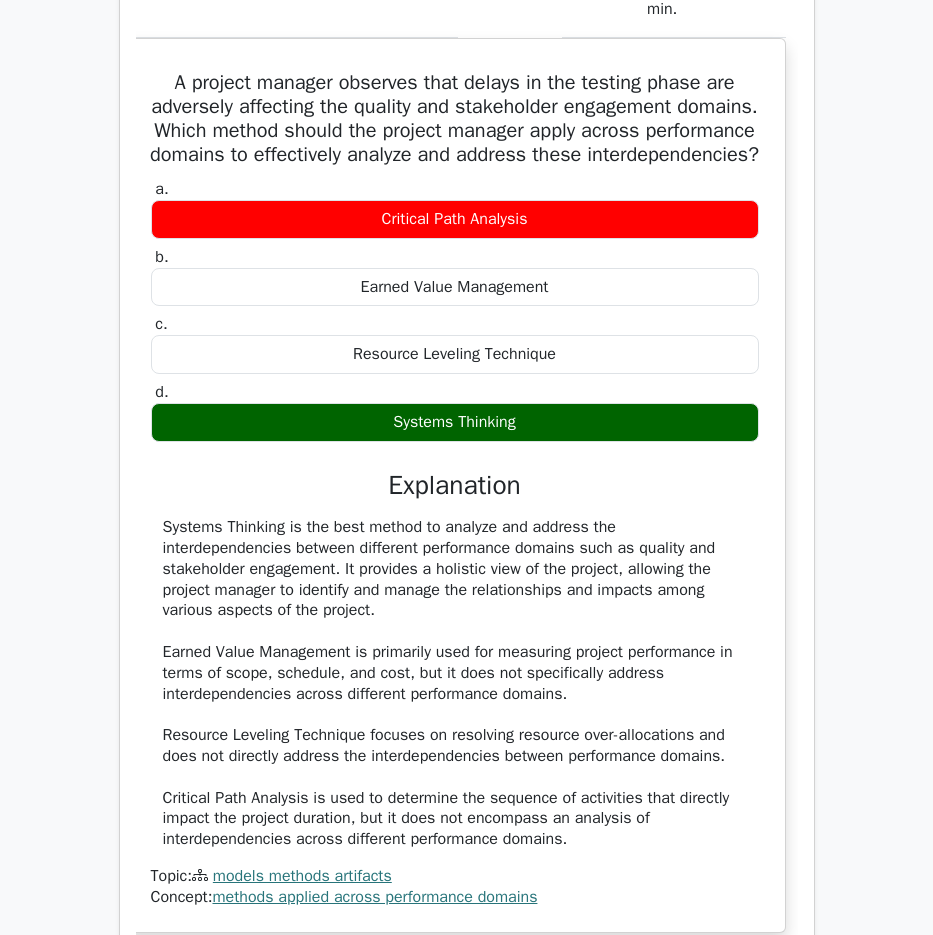 scroll, scrollTop: 38353, scrollLeft: 0, axis: vertical 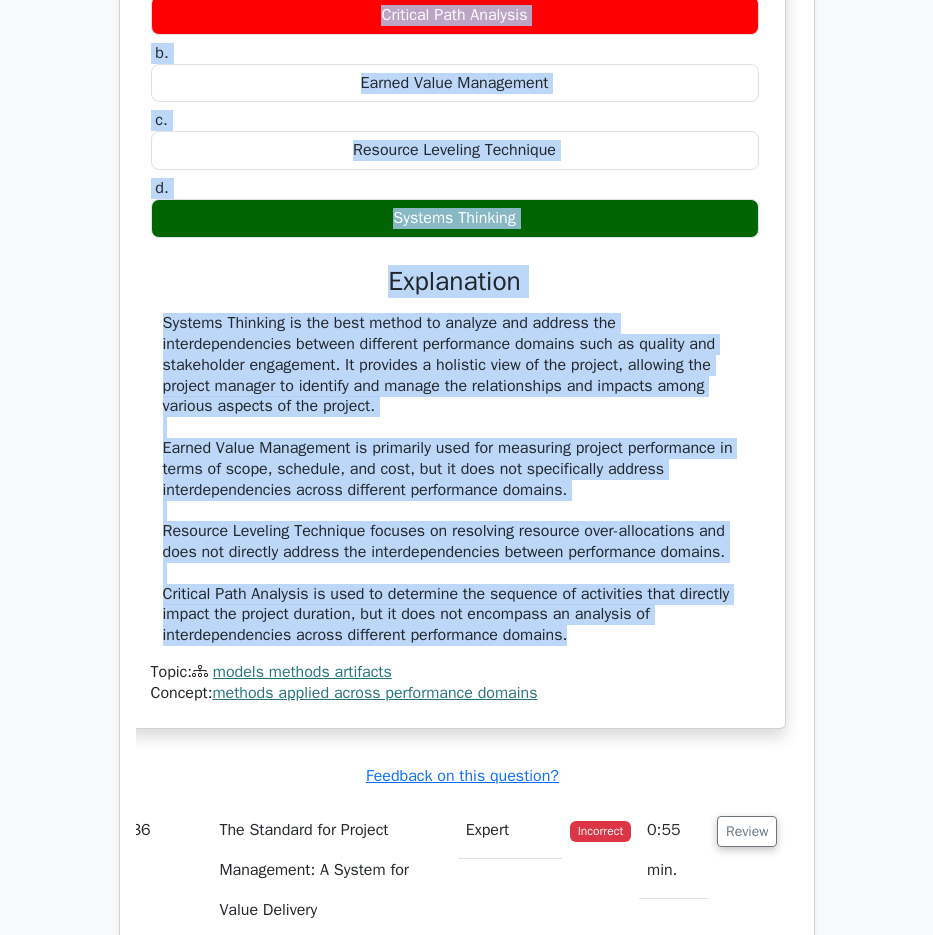 drag, startPoint x: 159, startPoint y: 78, endPoint x: 603, endPoint y: 869, distance: 907.0926 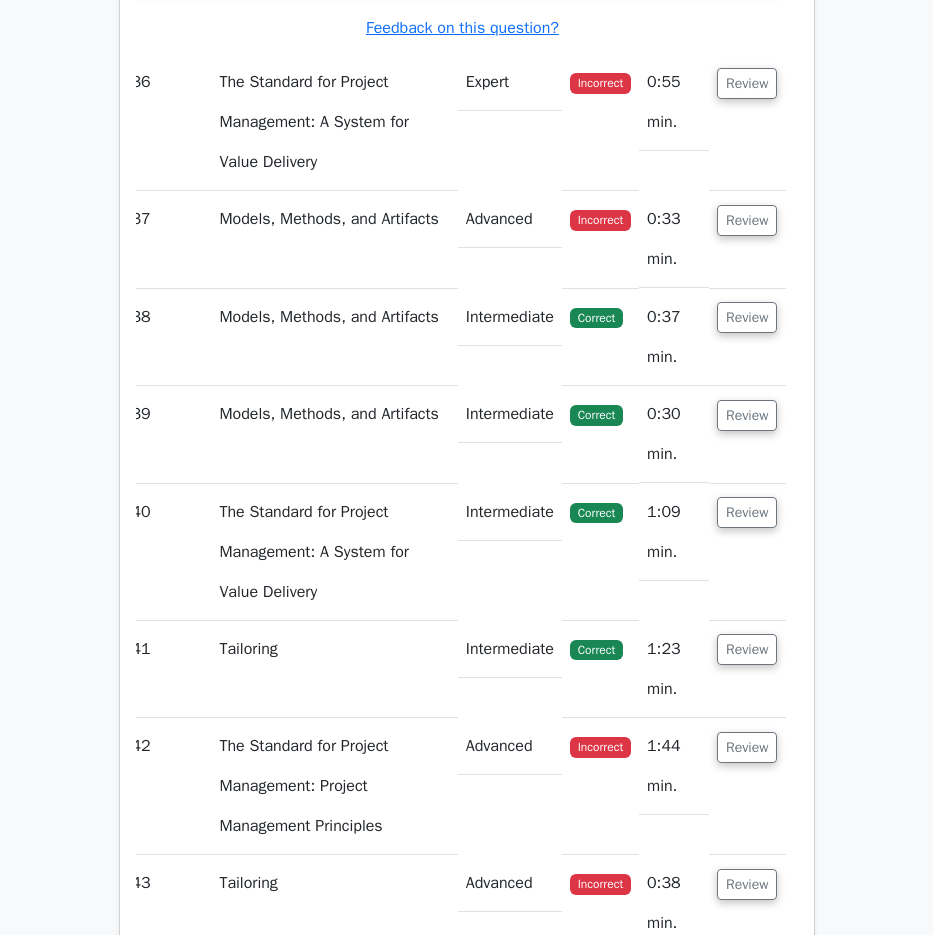 scroll, scrollTop: 39153, scrollLeft: 0, axis: vertical 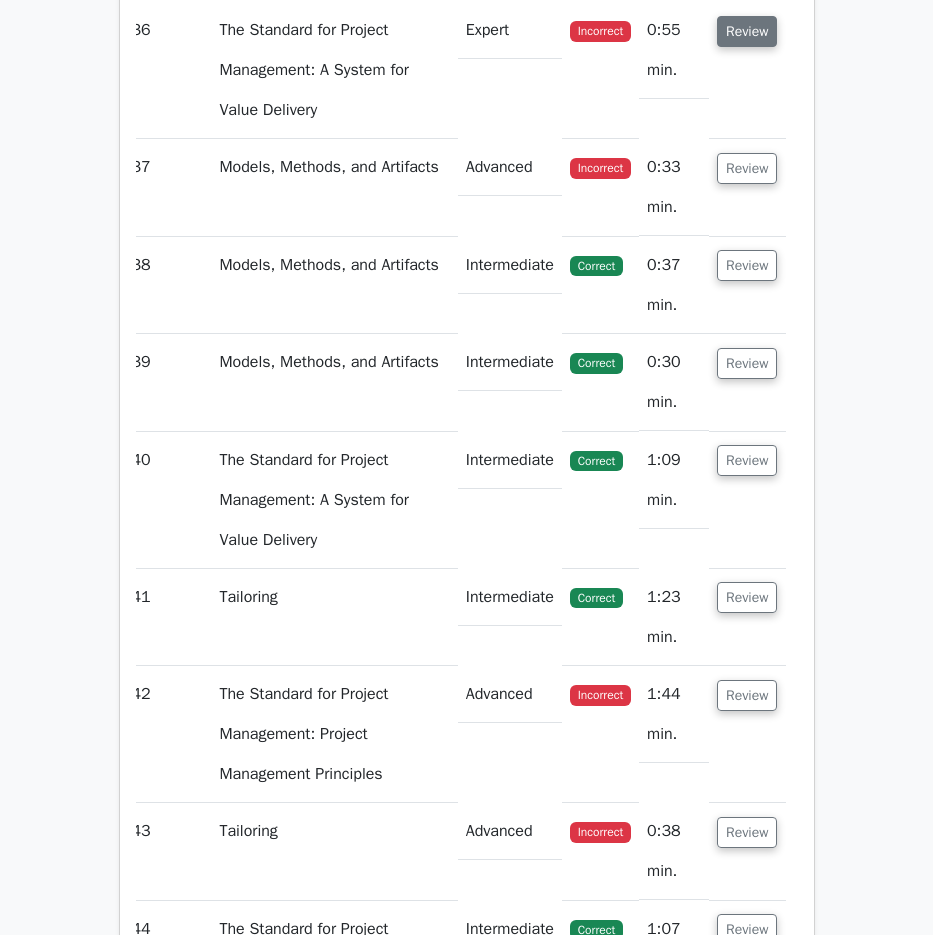 click on "Review" at bounding box center [747, 31] 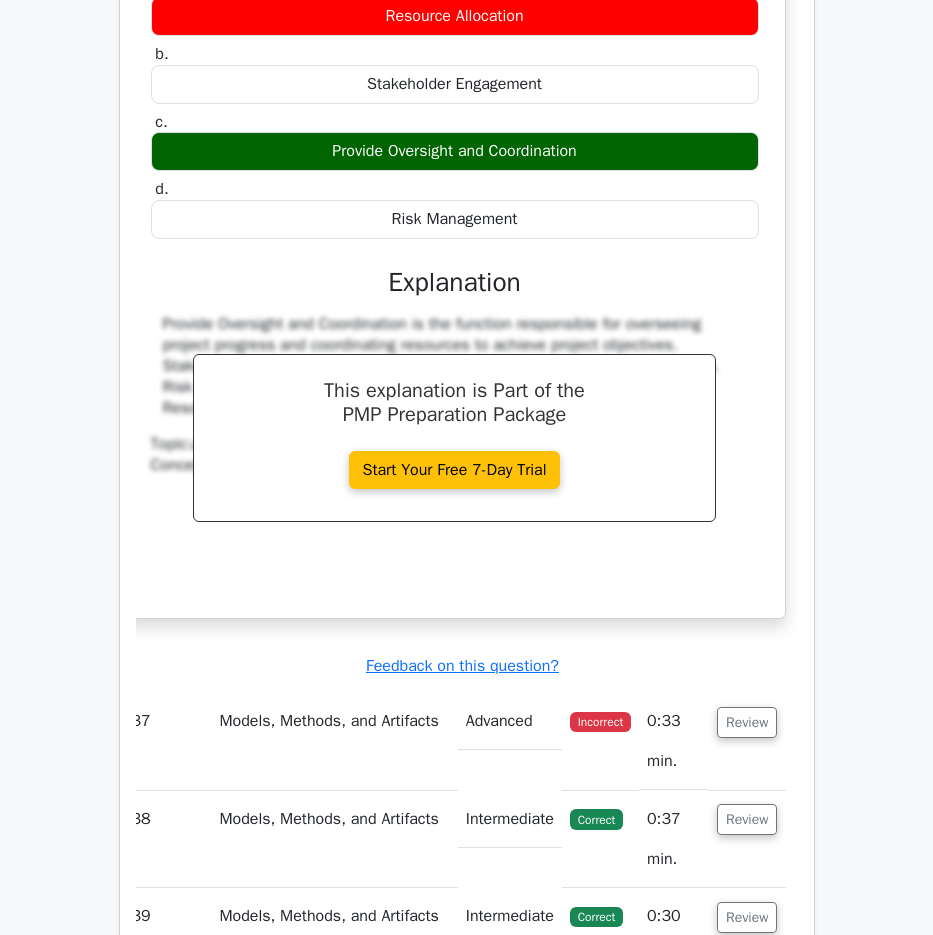 scroll, scrollTop: 39453, scrollLeft: 0, axis: vertical 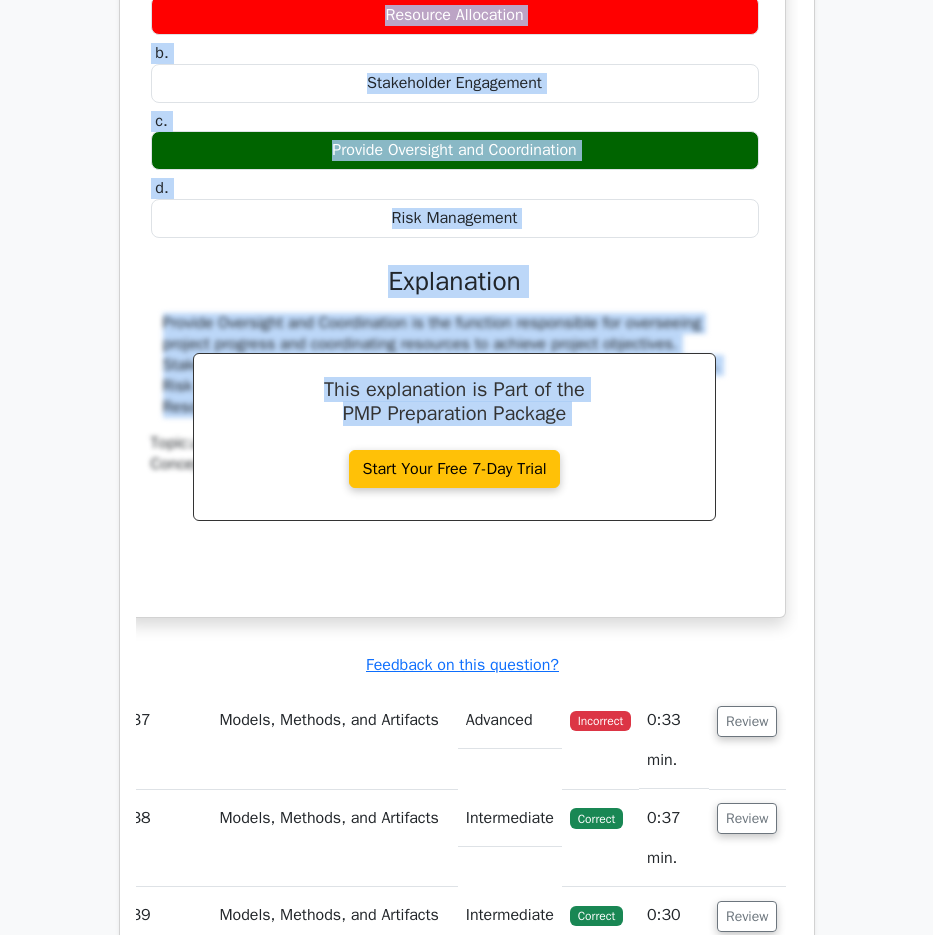 drag, startPoint x: 160, startPoint y: 113, endPoint x: 729, endPoint y: 643, distance: 777.5995 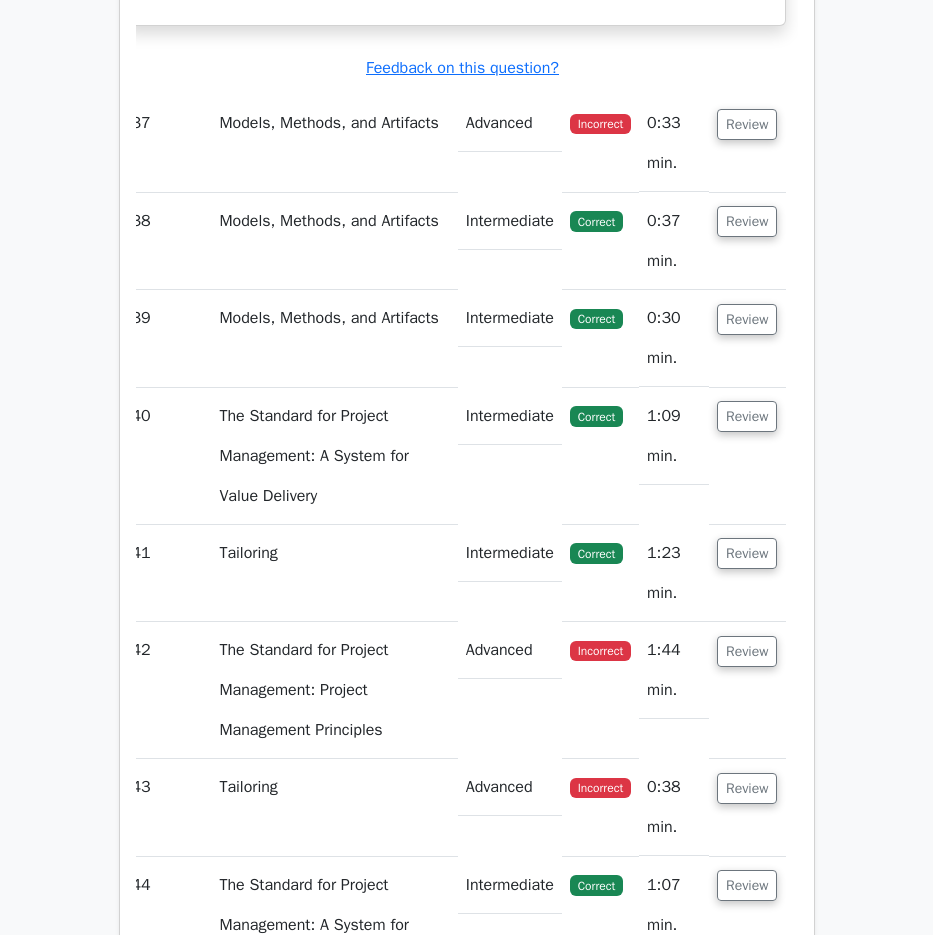 scroll, scrollTop: 40153, scrollLeft: 0, axis: vertical 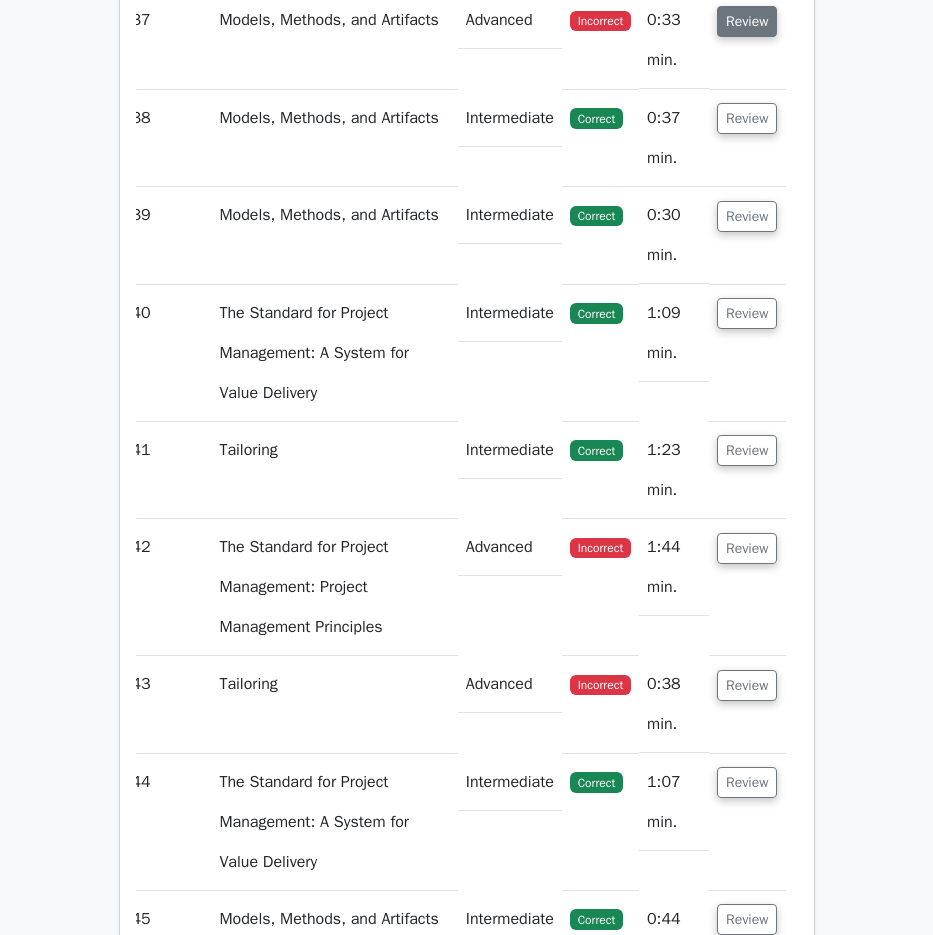 click on "Review" at bounding box center [747, 21] 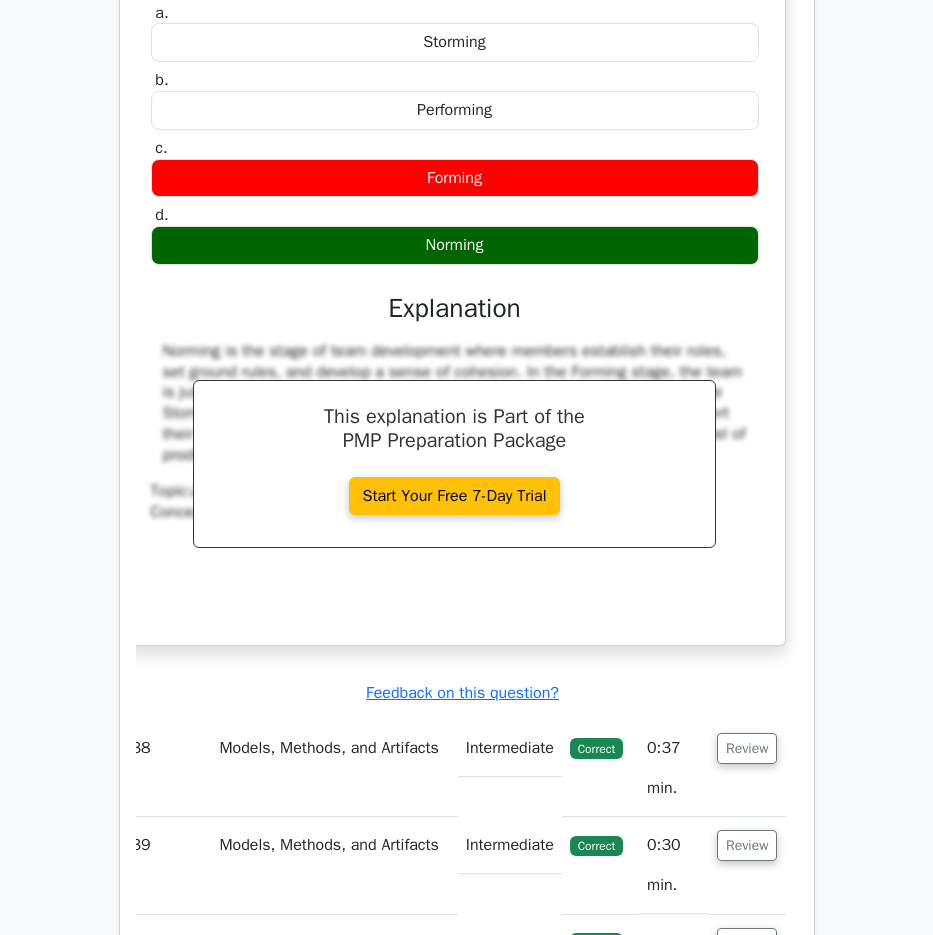scroll, scrollTop: 40353, scrollLeft: 0, axis: vertical 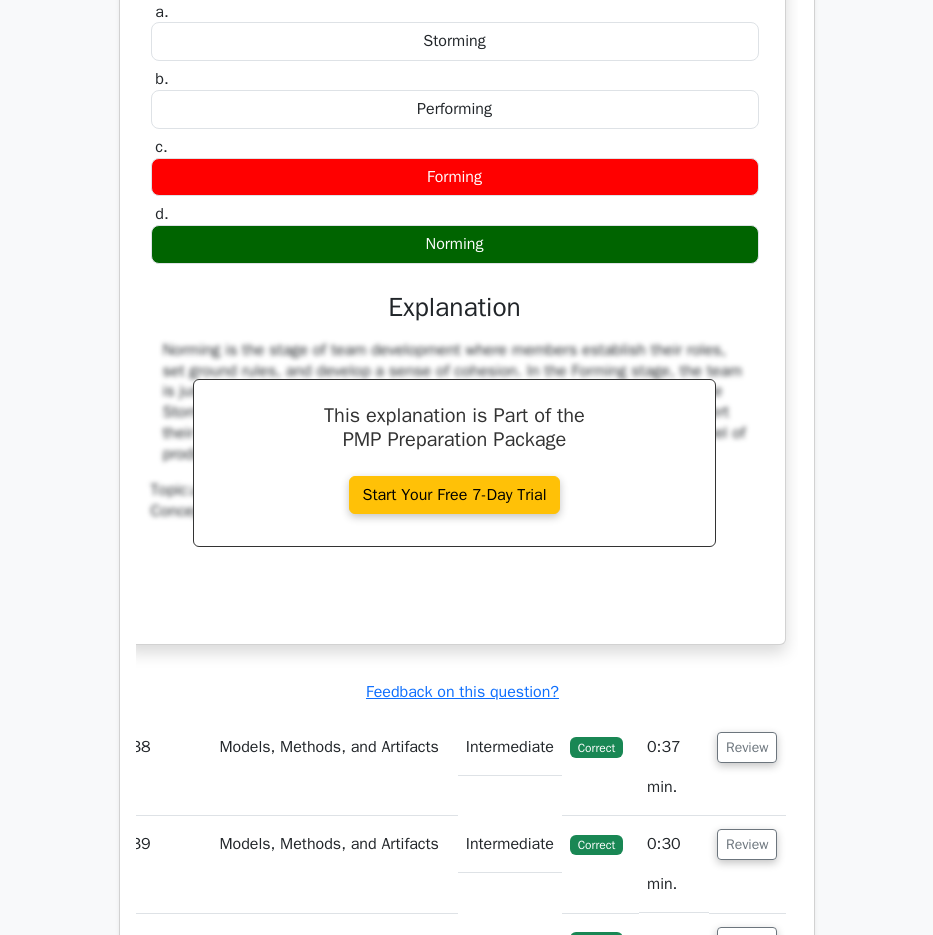 drag, startPoint x: 148, startPoint y: 162, endPoint x: 775, endPoint y: 690, distance: 819.703 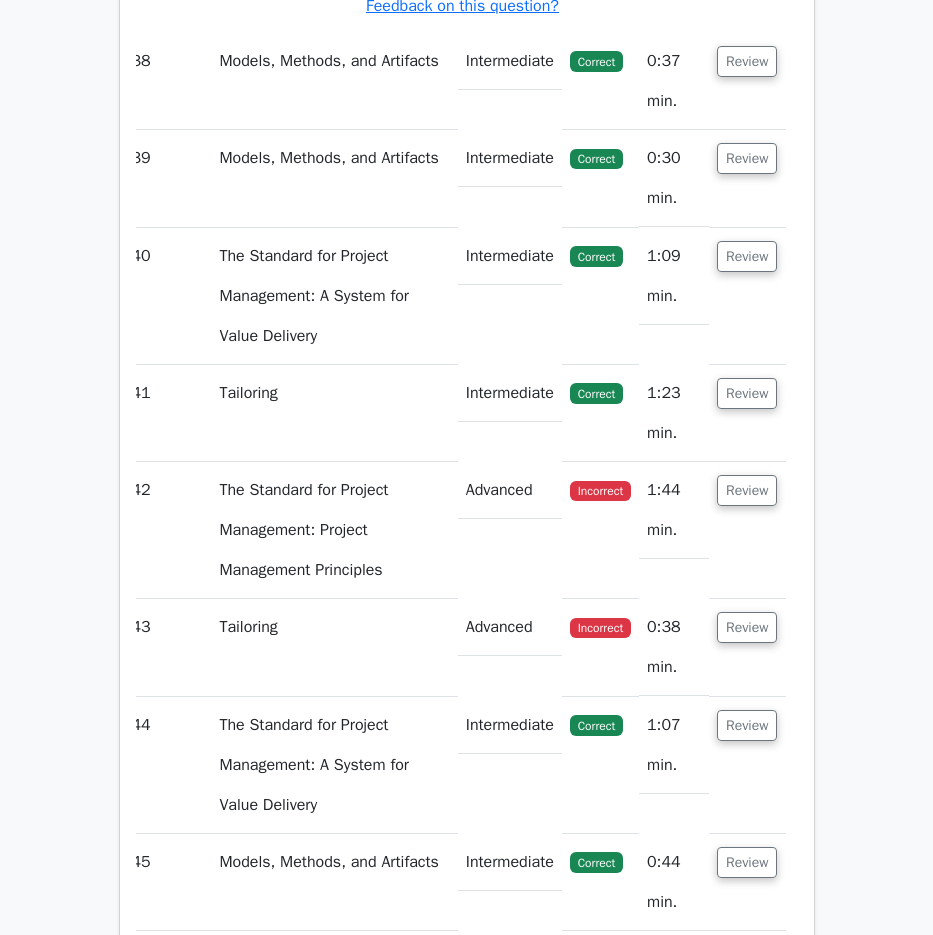 scroll, scrollTop: 41053, scrollLeft: 0, axis: vertical 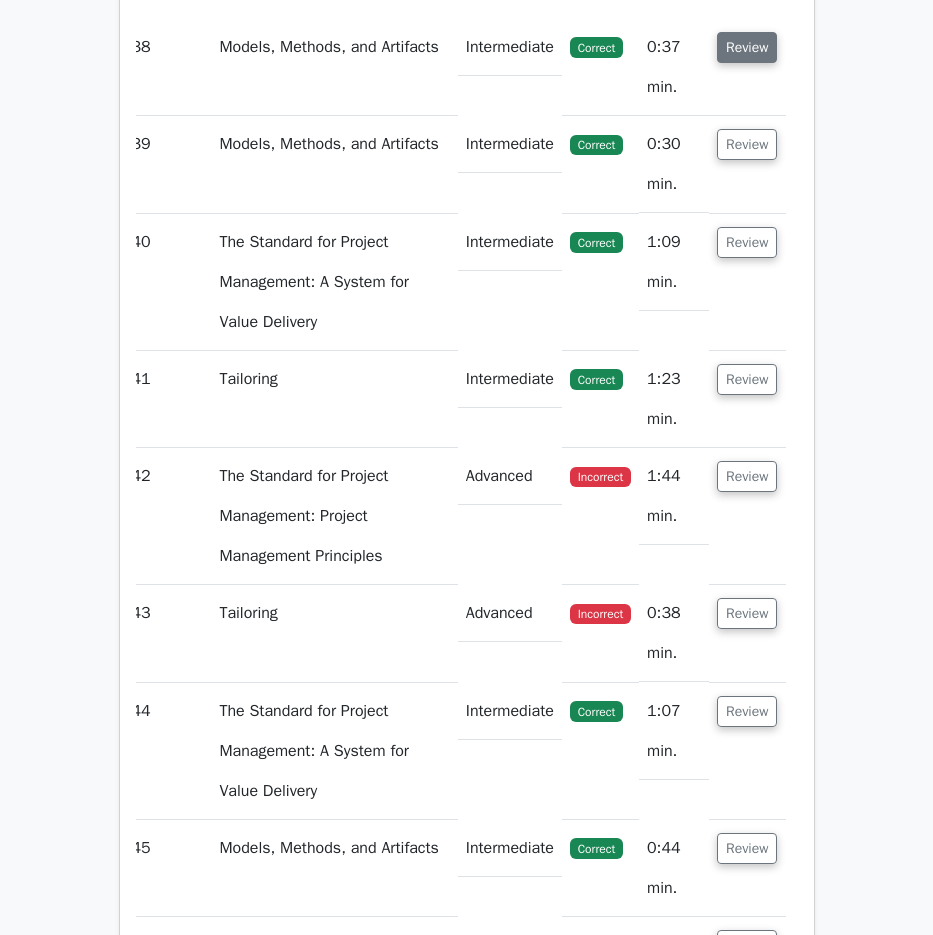 click on "Review" at bounding box center (747, 47) 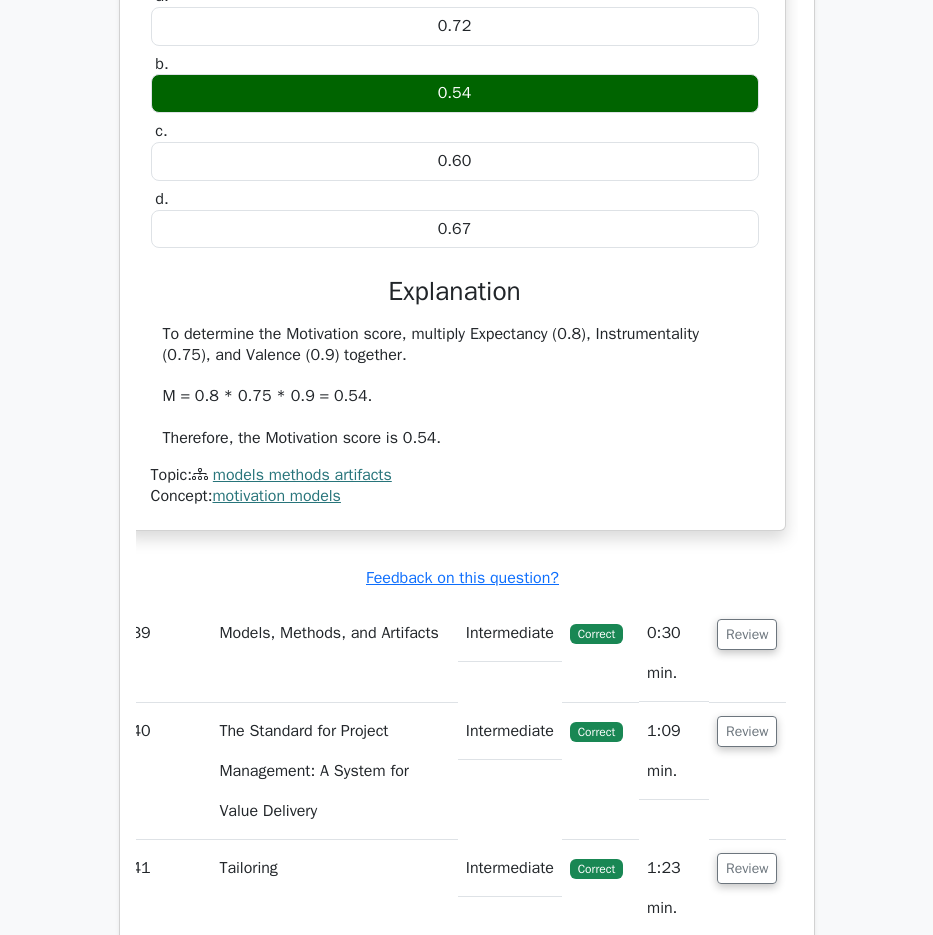 scroll, scrollTop: 41353, scrollLeft: 0, axis: vertical 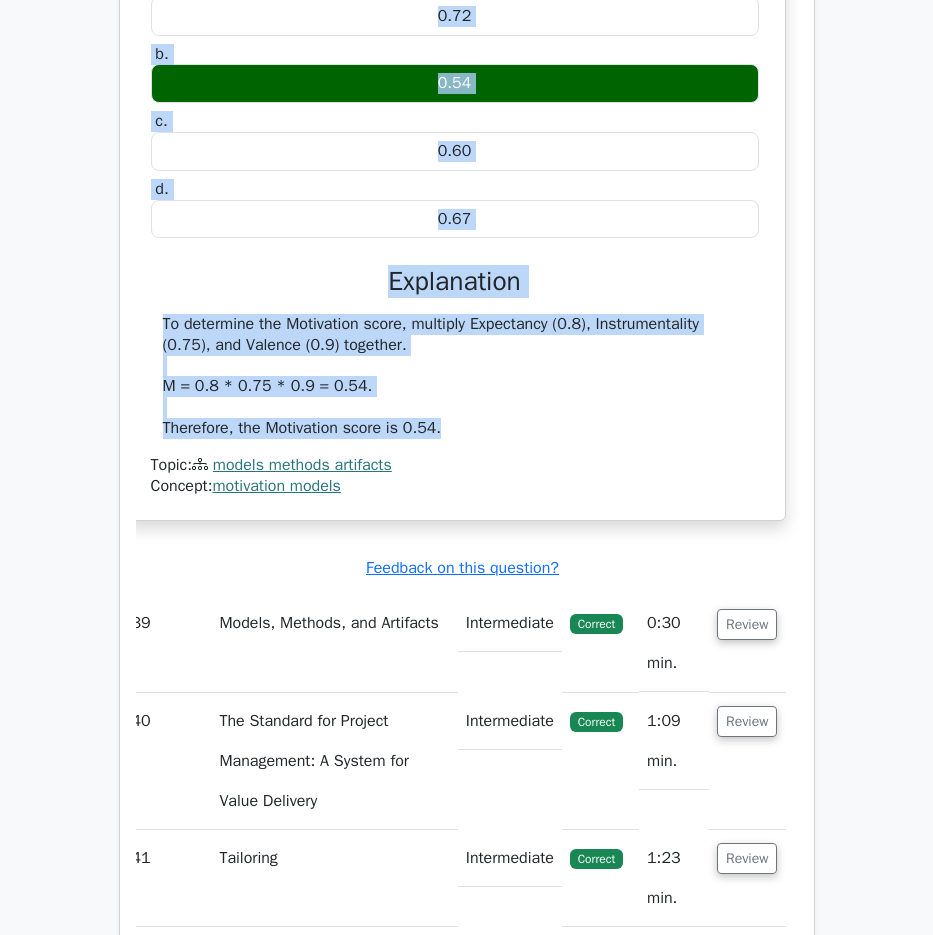 drag, startPoint x: 221, startPoint y: 102, endPoint x: 474, endPoint y: 658, distance: 610.85596 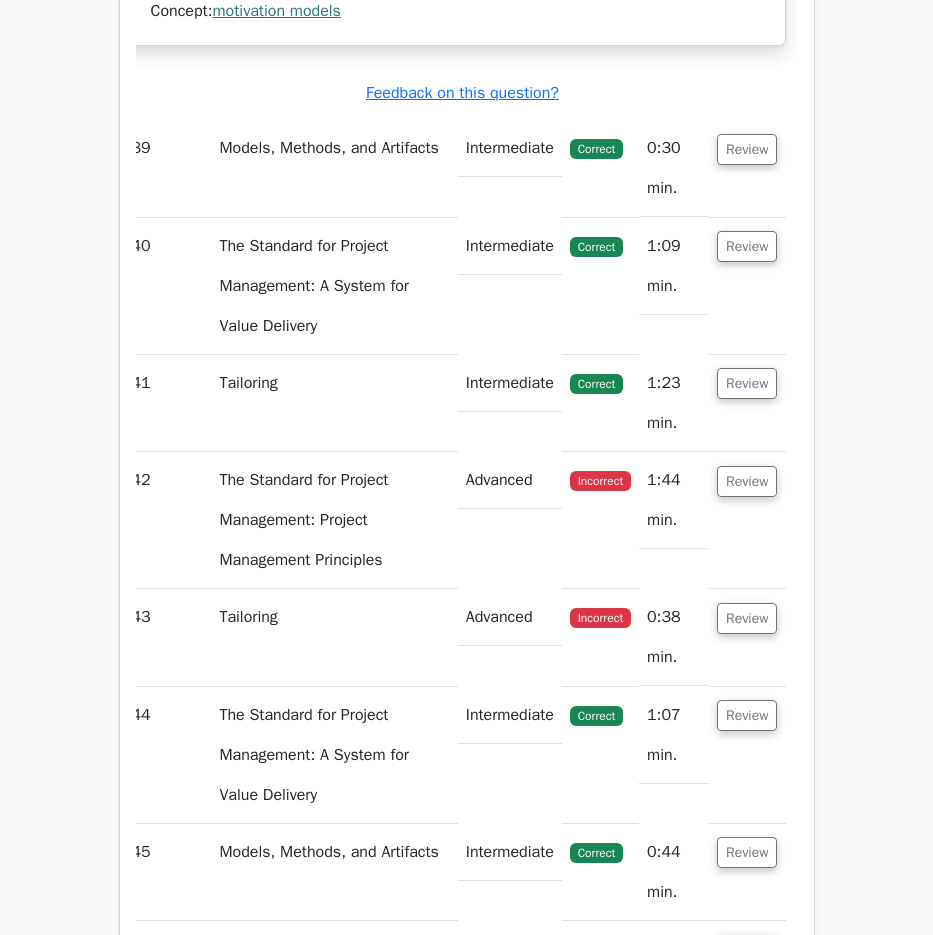 scroll, scrollTop: 41853, scrollLeft: 0, axis: vertical 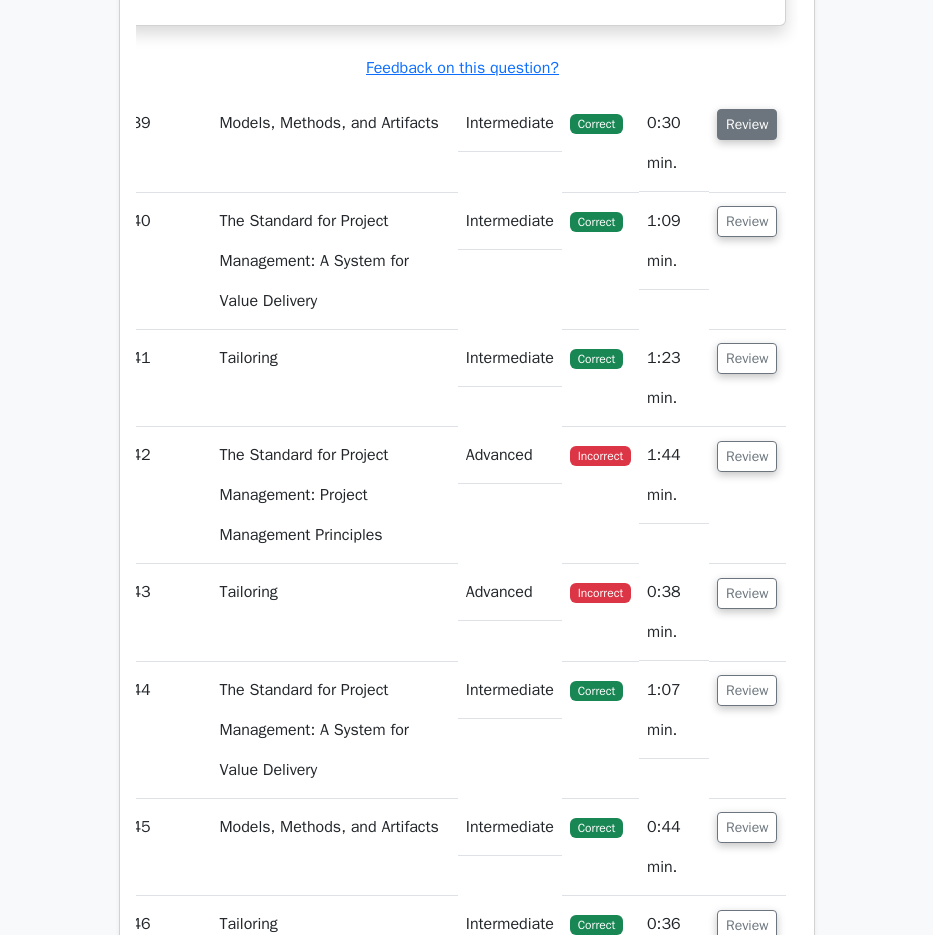 click on "Review" at bounding box center (747, 124) 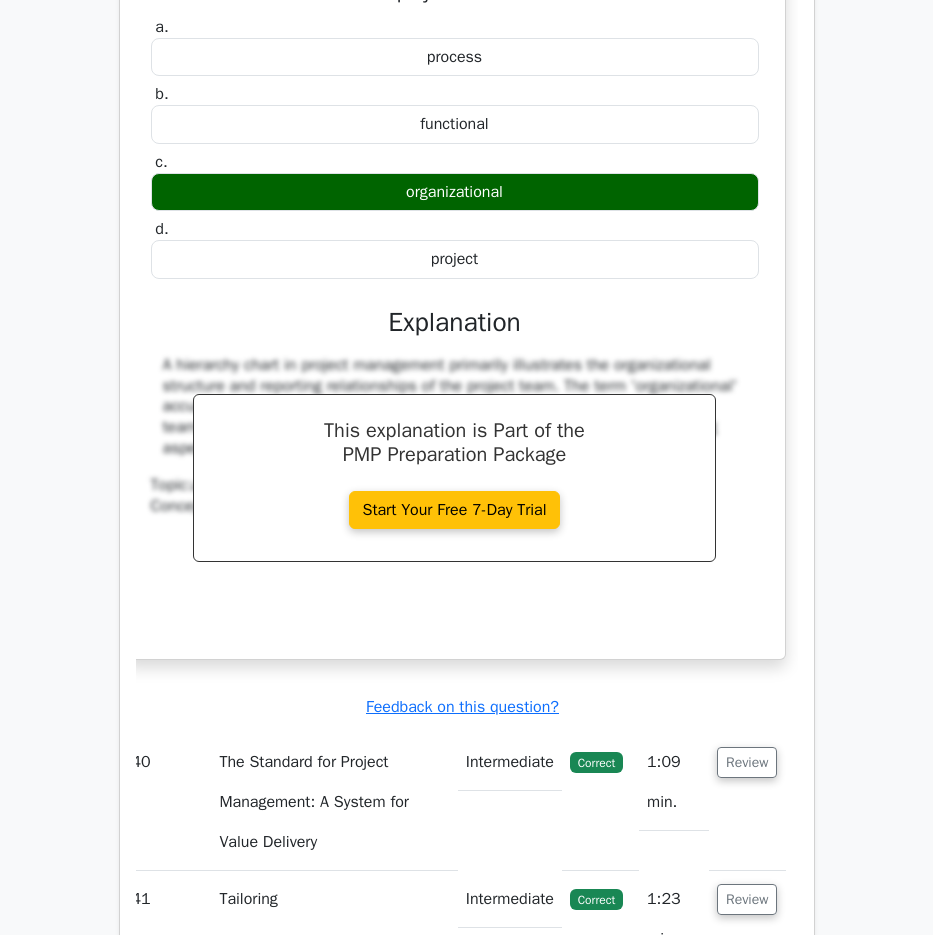 scroll, scrollTop: 42153, scrollLeft: 0, axis: vertical 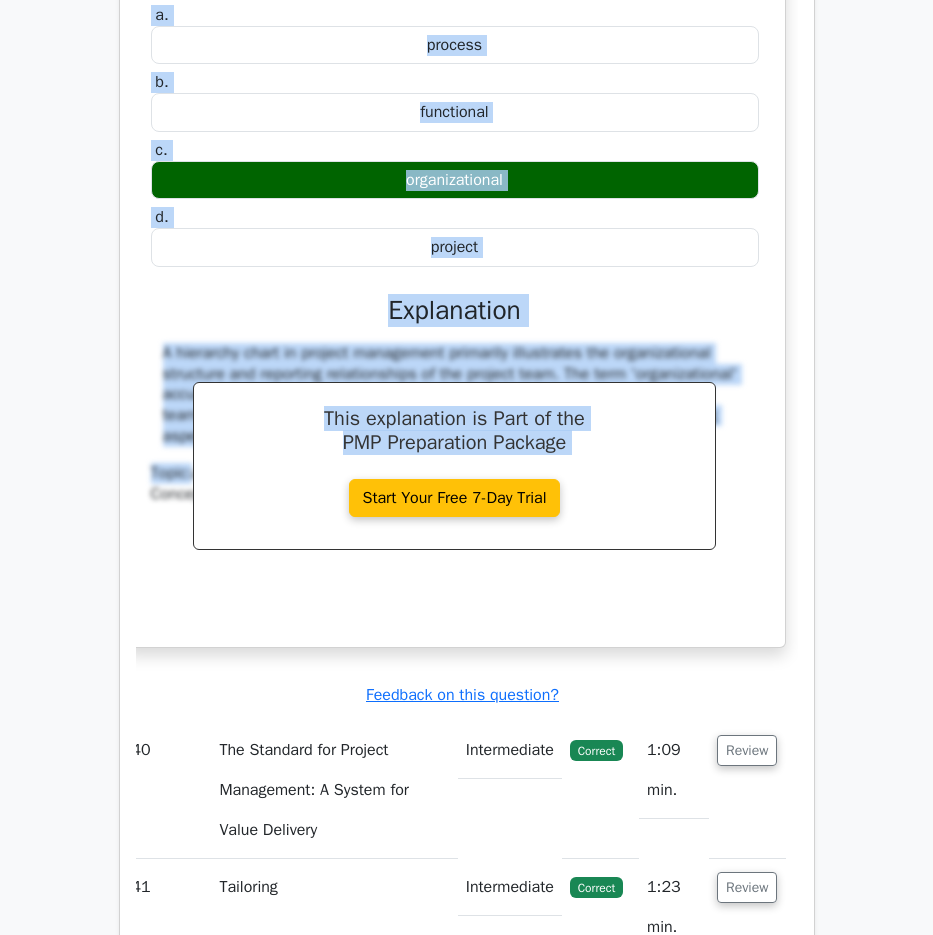 drag, startPoint x: 149, startPoint y: 170, endPoint x: 776, endPoint y: 684, distance: 810.7558 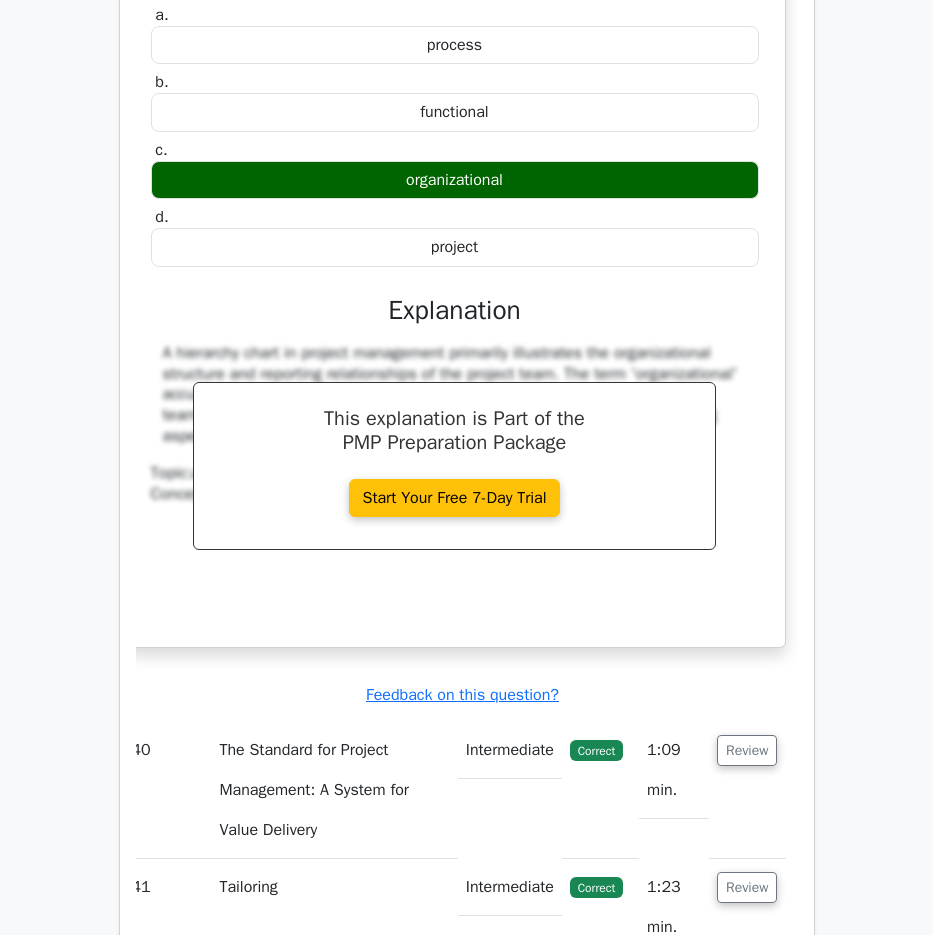 drag, startPoint x: 147, startPoint y: 168, endPoint x: 727, endPoint y: 667, distance: 765.11505 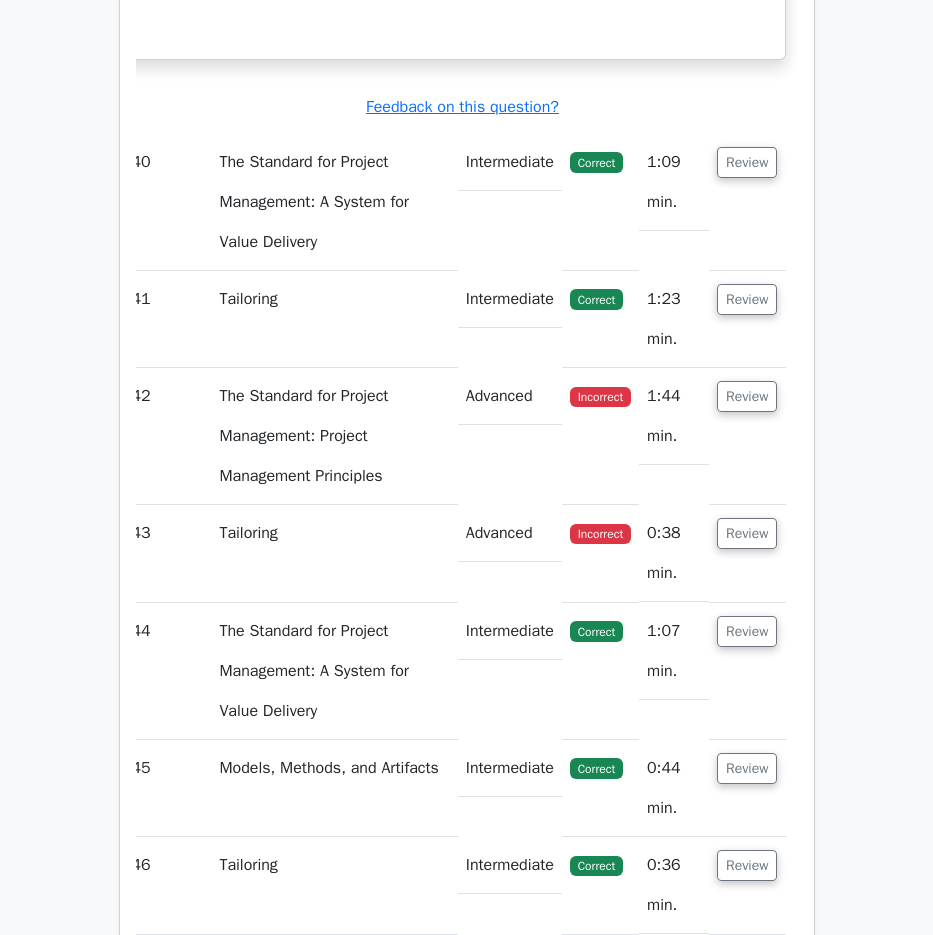 scroll, scrollTop: 42753, scrollLeft: 0, axis: vertical 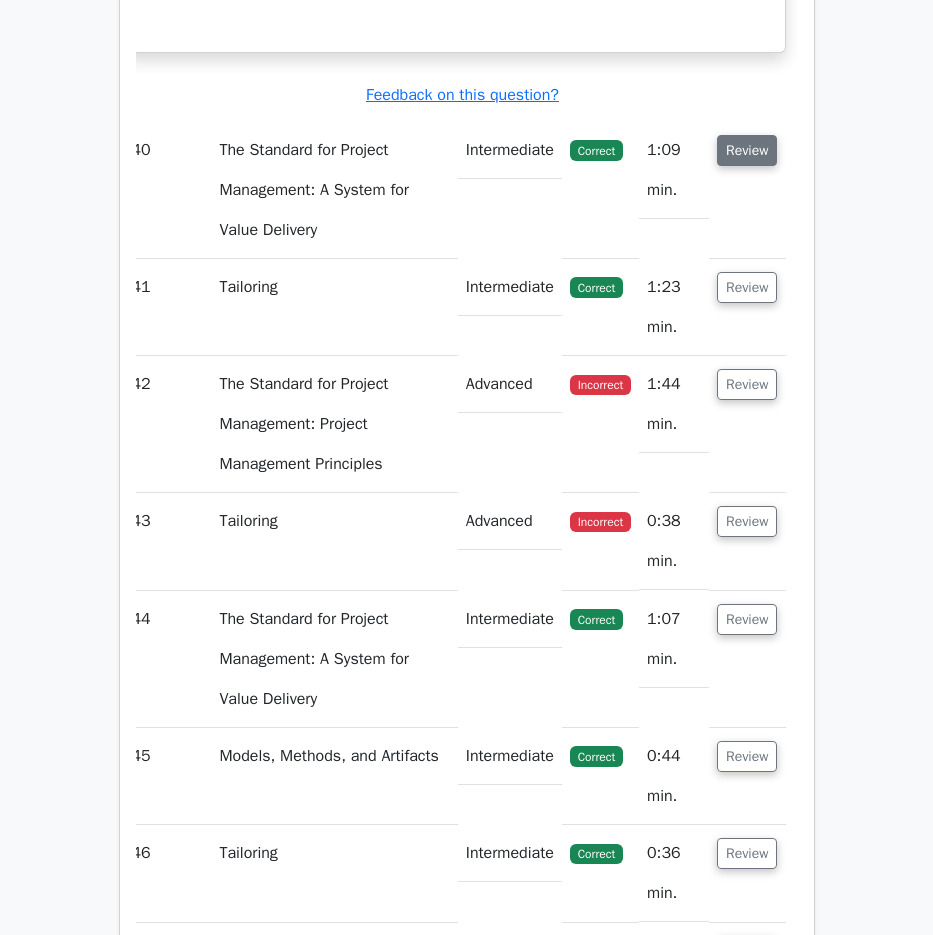 click on "Review" at bounding box center (747, 150) 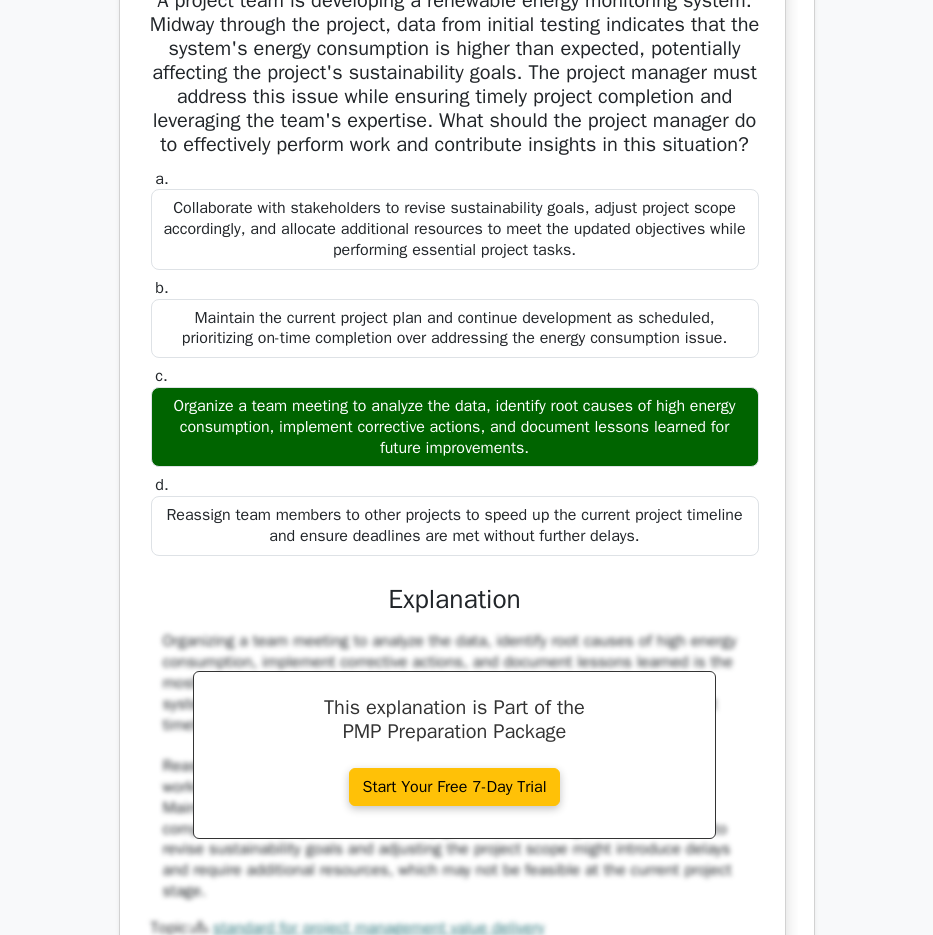 scroll, scrollTop: 43053, scrollLeft: 0, axis: vertical 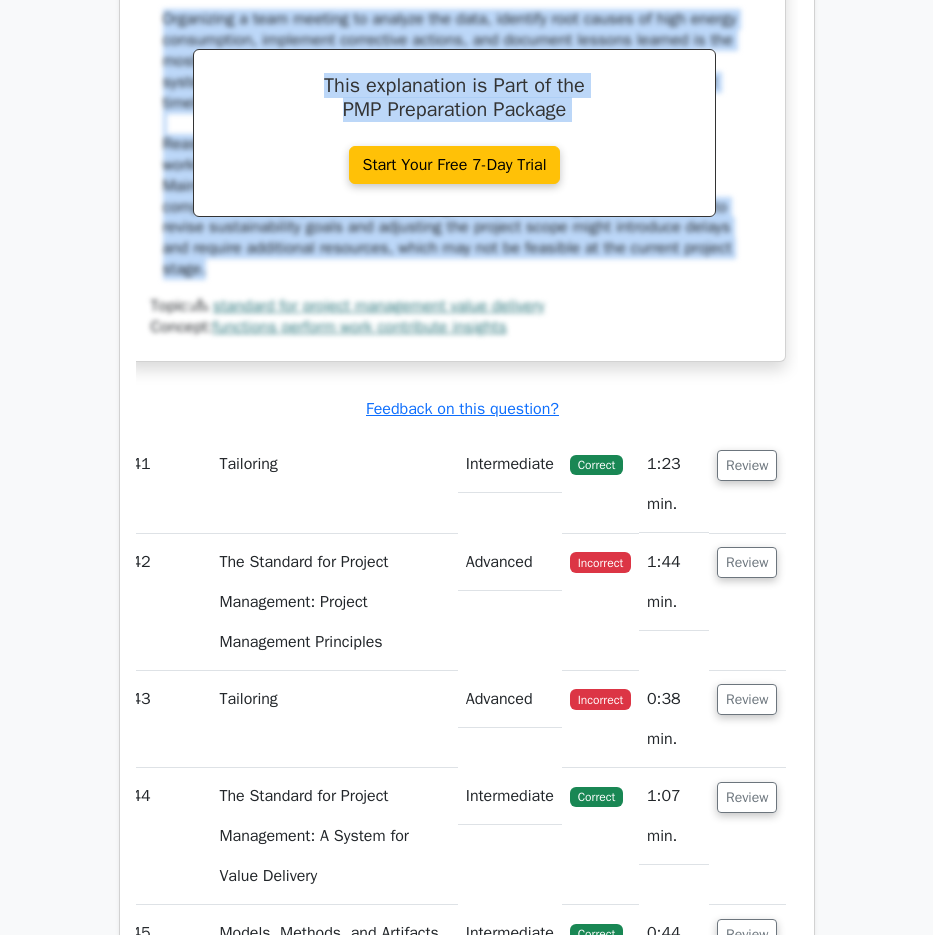 drag, startPoint x: 288, startPoint y: 431, endPoint x: 719, endPoint y: 532, distance: 442.67596 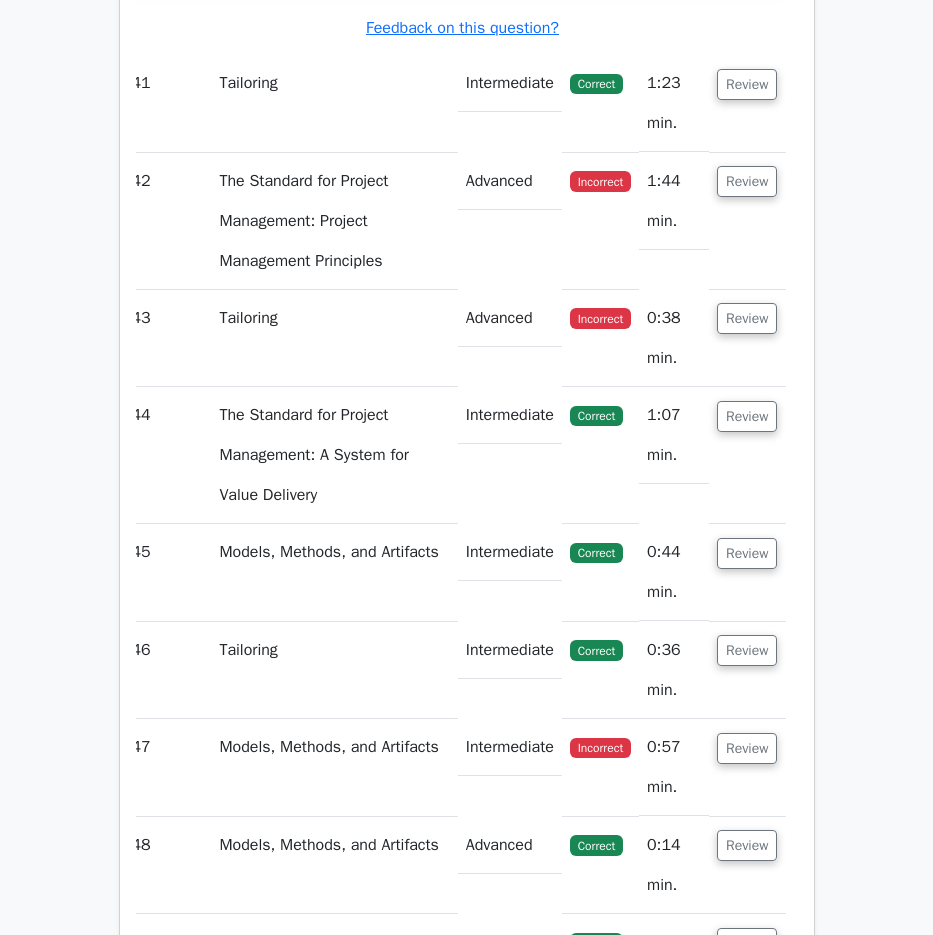 scroll, scrollTop: 44073, scrollLeft: 0, axis: vertical 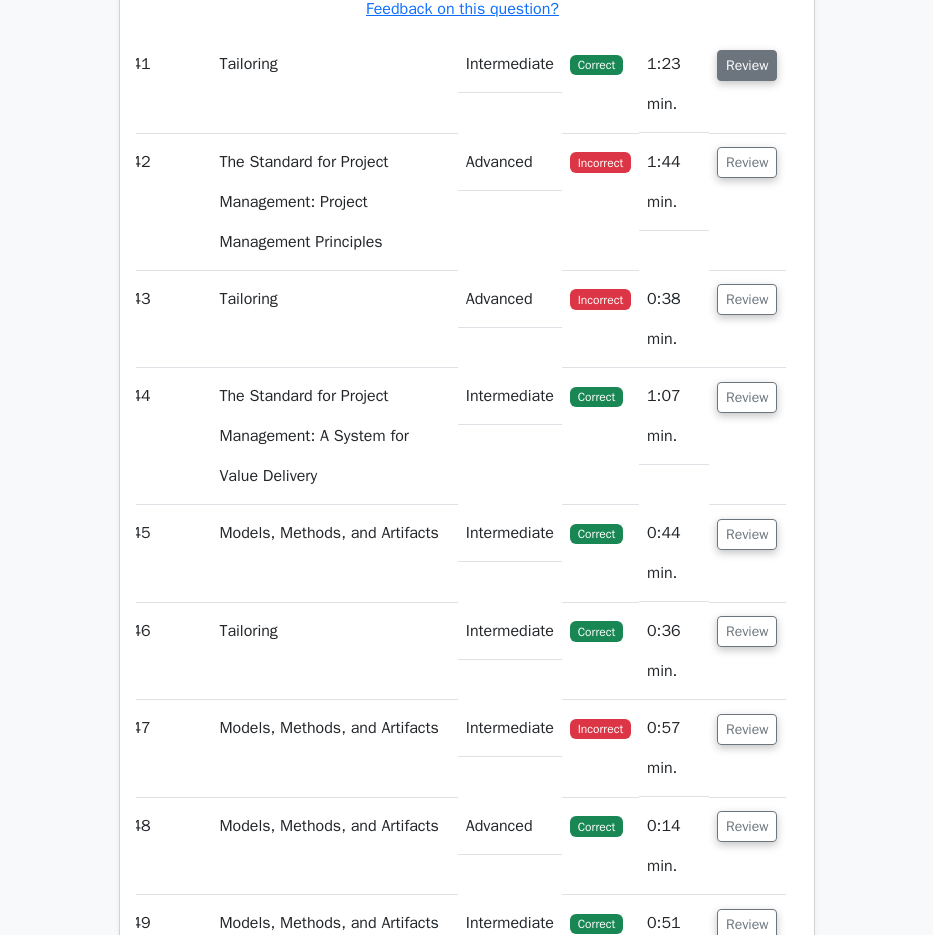 click on "Review" at bounding box center [747, 65] 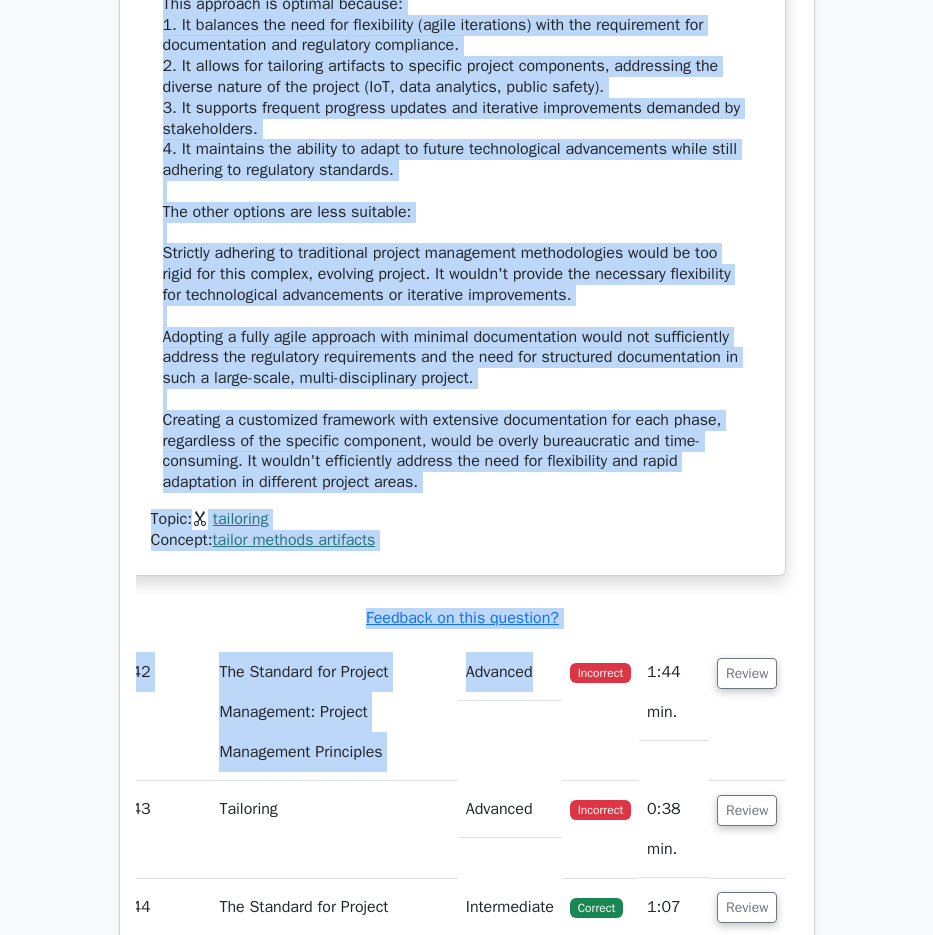 scroll, scrollTop: 45105, scrollLeft: 0, axis: vertical 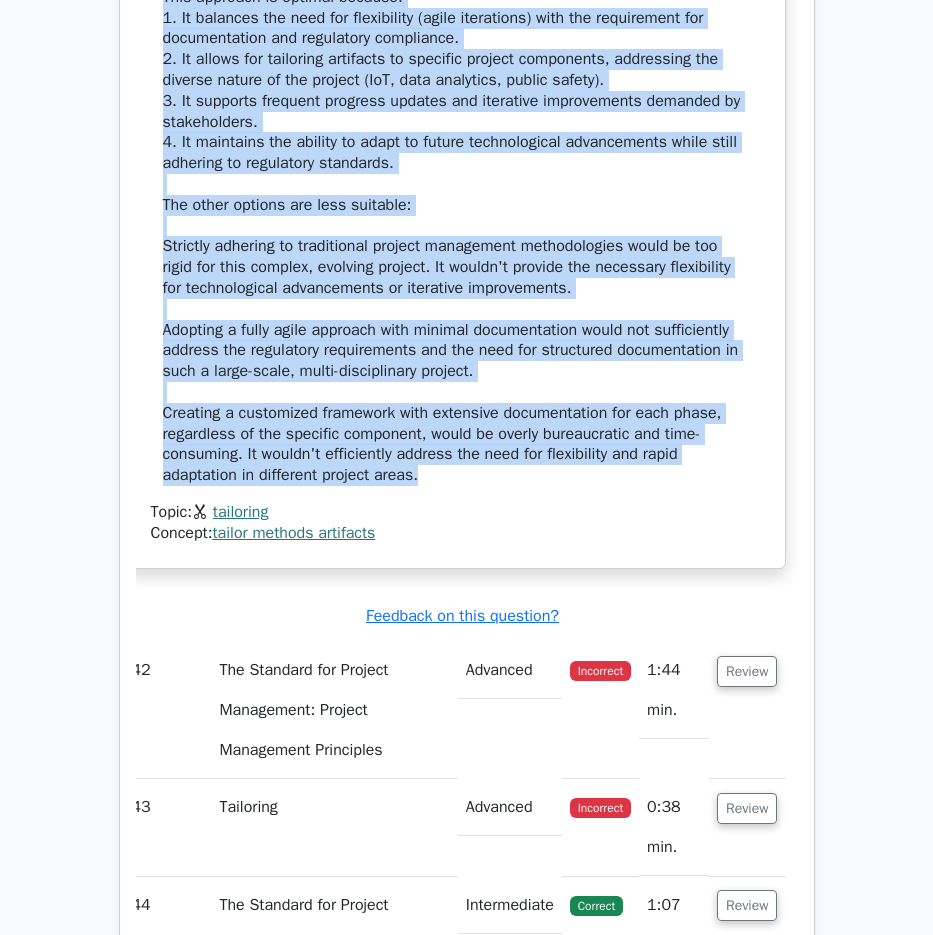 drag, startPoint x: 178, startPoint y: 432, endPoint x: 515, endPoint y: 755, distance: 466.79547 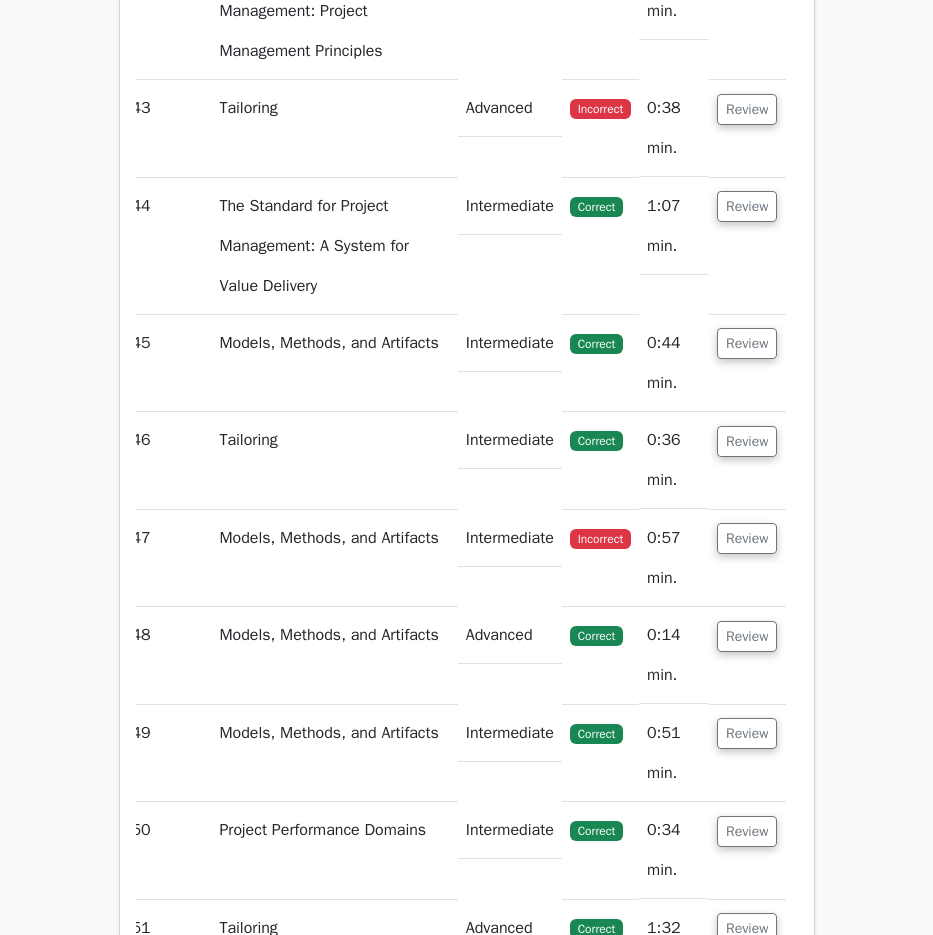 scroll, scrollTop: 45805, scrollLeft: 0, axis: vertical 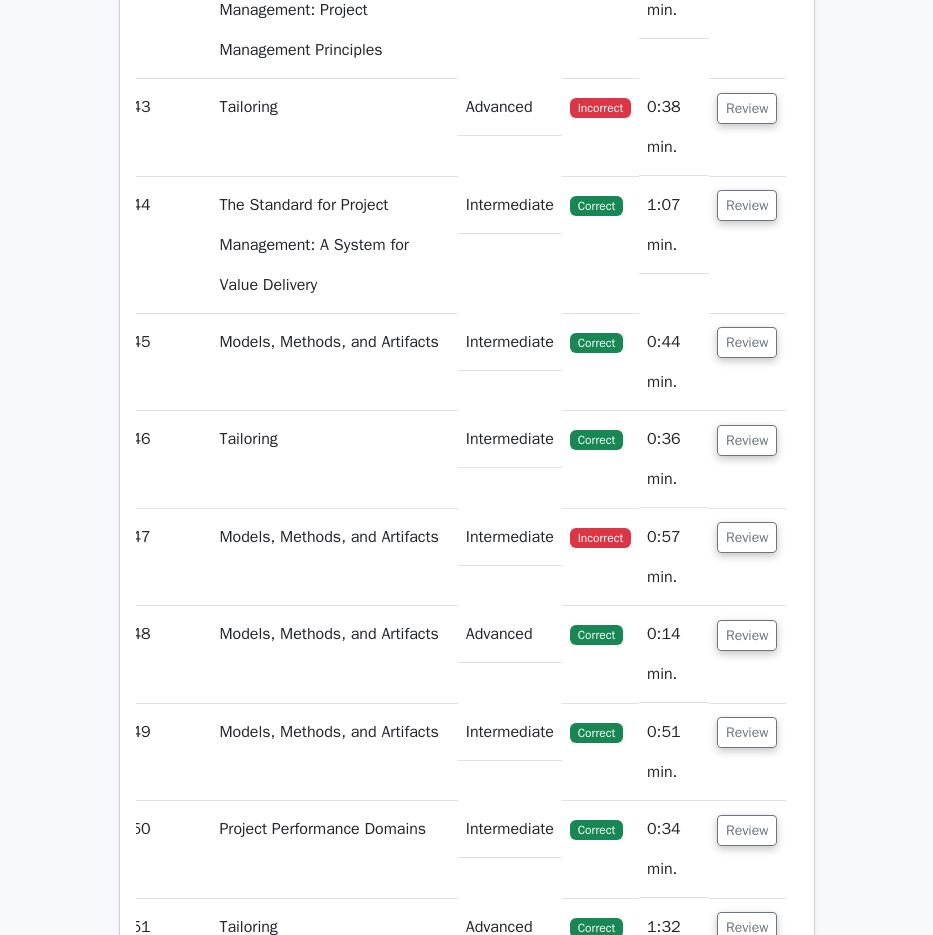 click on "Review" at bounding box center (747, -29) 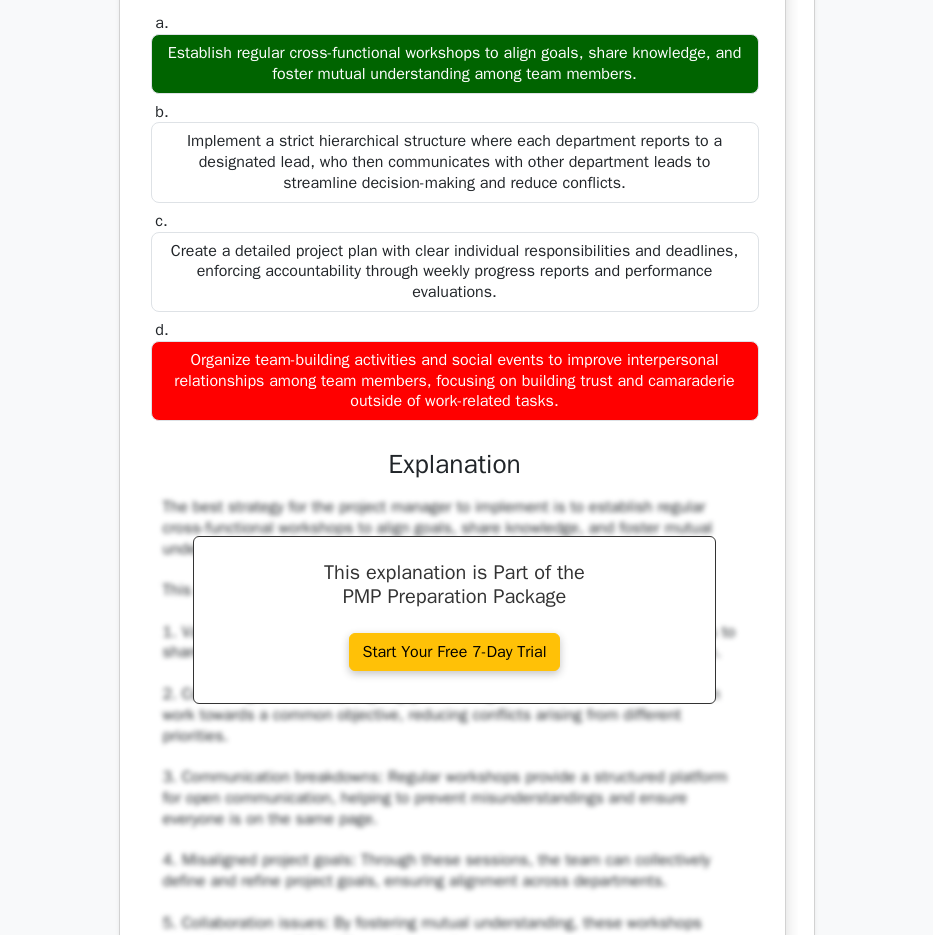 scroll, scrollTop: 46105, scrollLeft: 0, axis: vertical 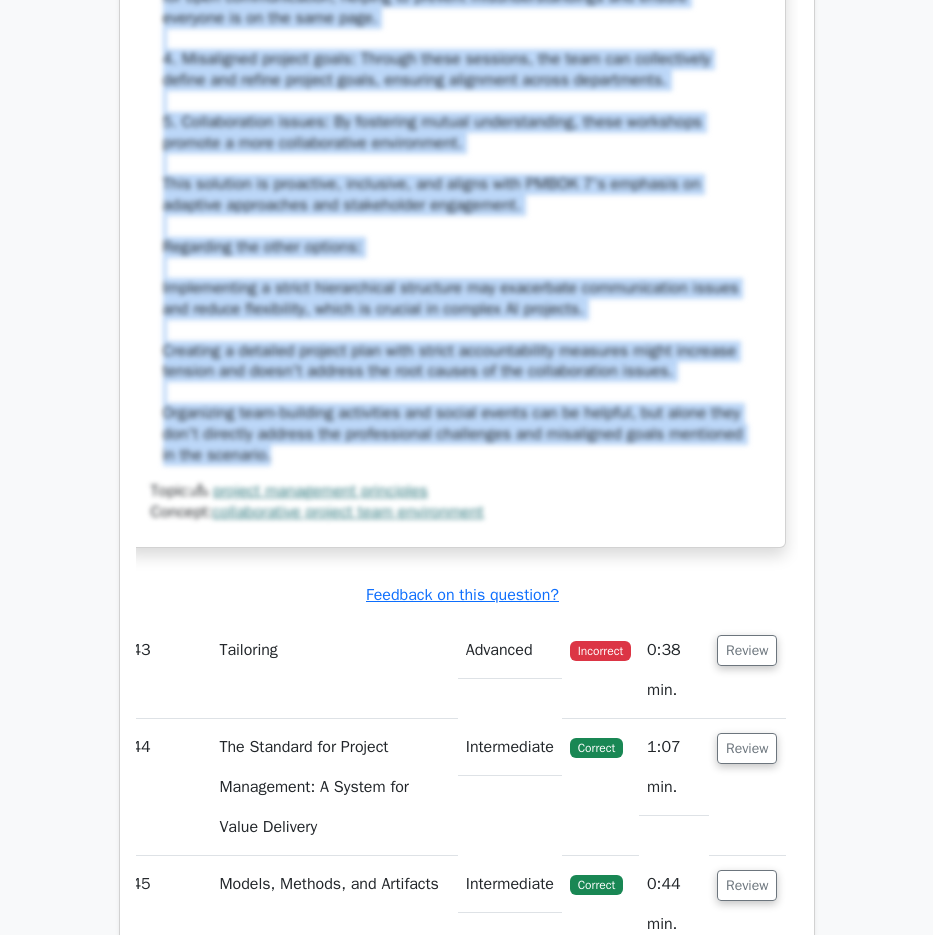 drag, startPoint x: 156, startPoint y: 100, endPoint x: 628, endPoint y: 739, distance: 794.42114 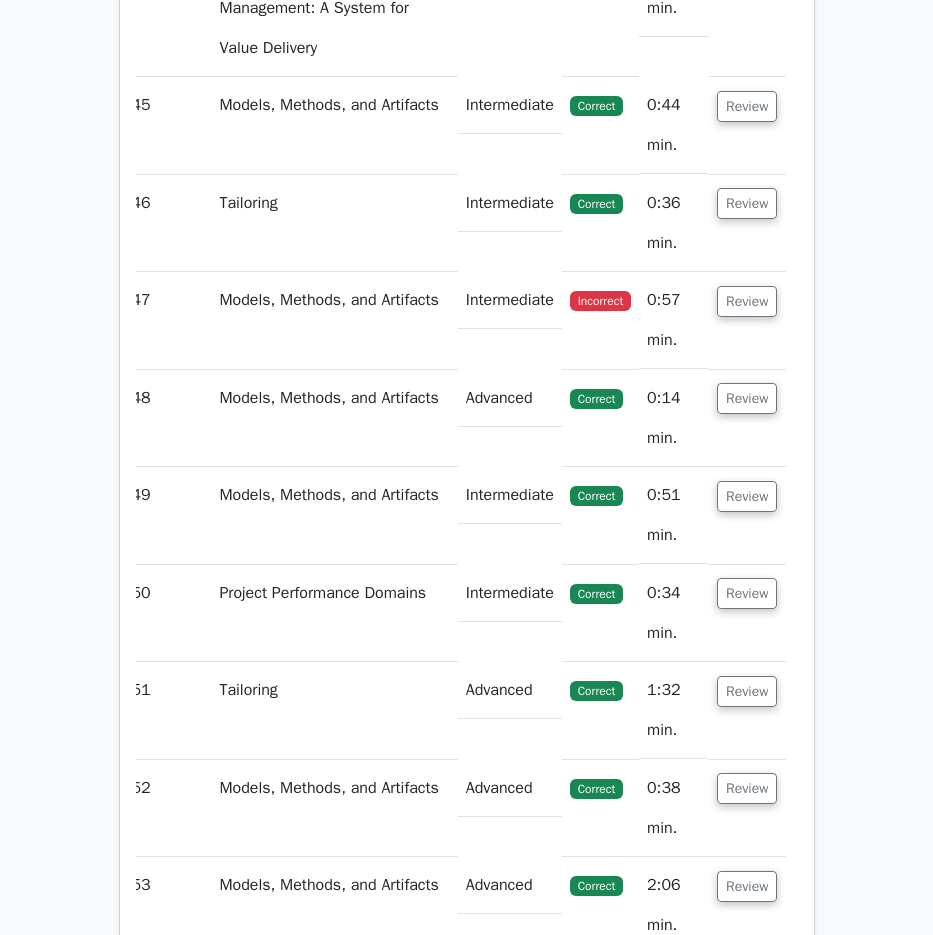 scroll, scrollTop: 47704, scrollLeft: 0, axis: vertical 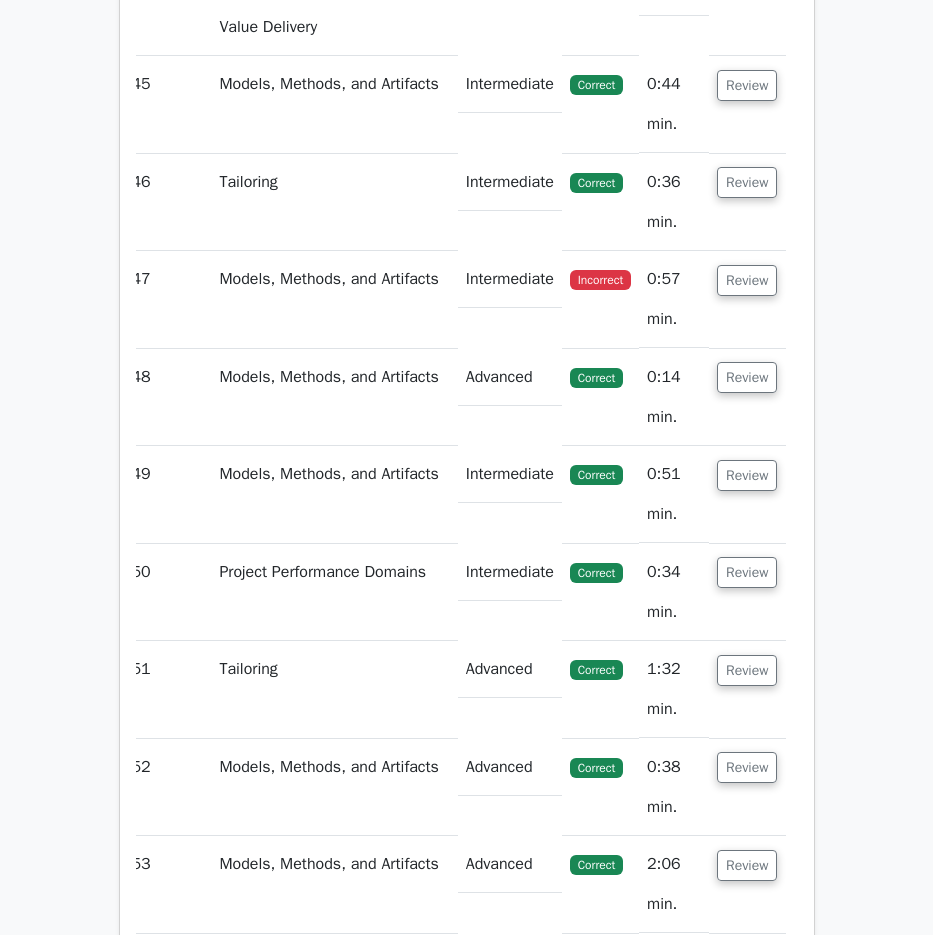 click on "Review" at bounding box center (747, -150) 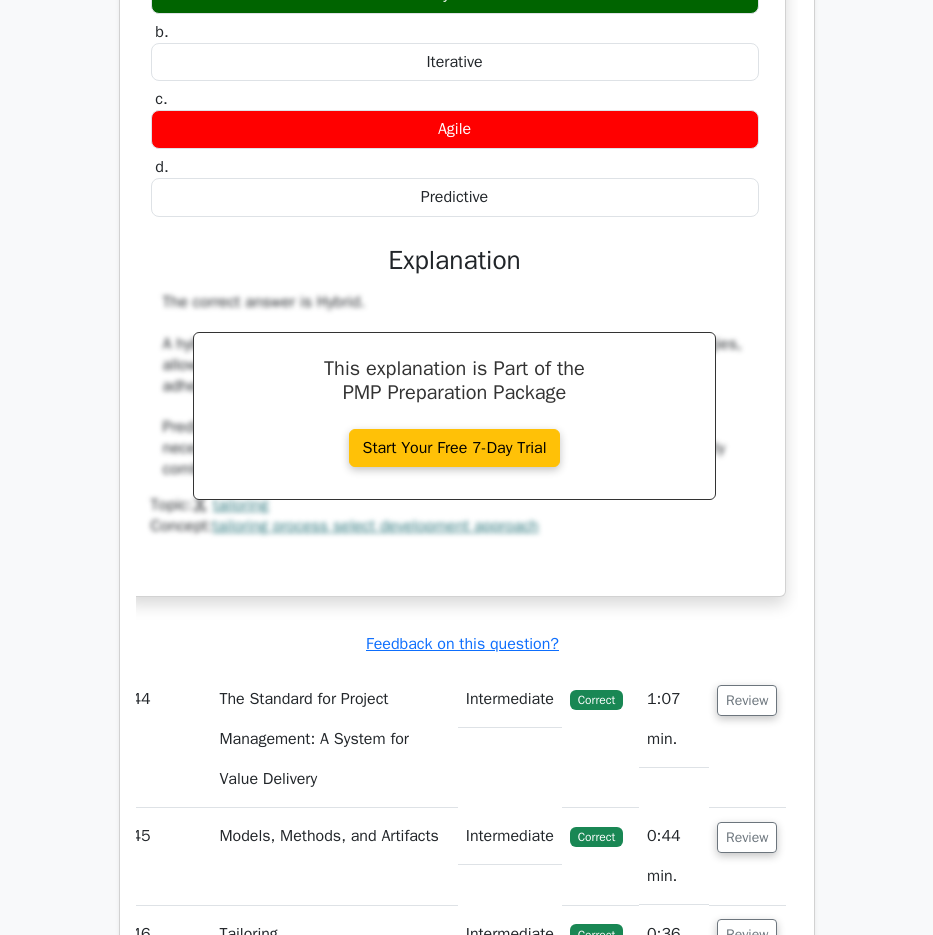 scroll, scrollTop: 47804, scrollLeft: 0, axis: vertical 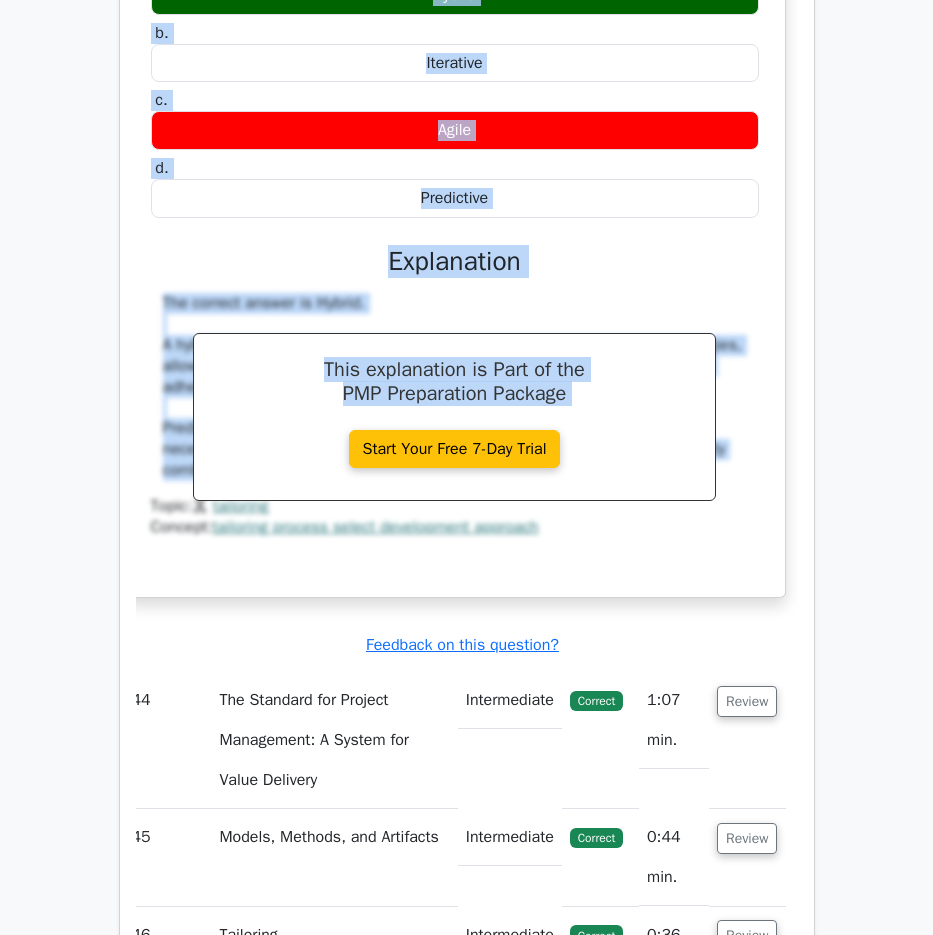 drag, startPoint x: 161, startPoint y: 141, endPoint x: 736, endPoint y: 752, distance: 839.0149 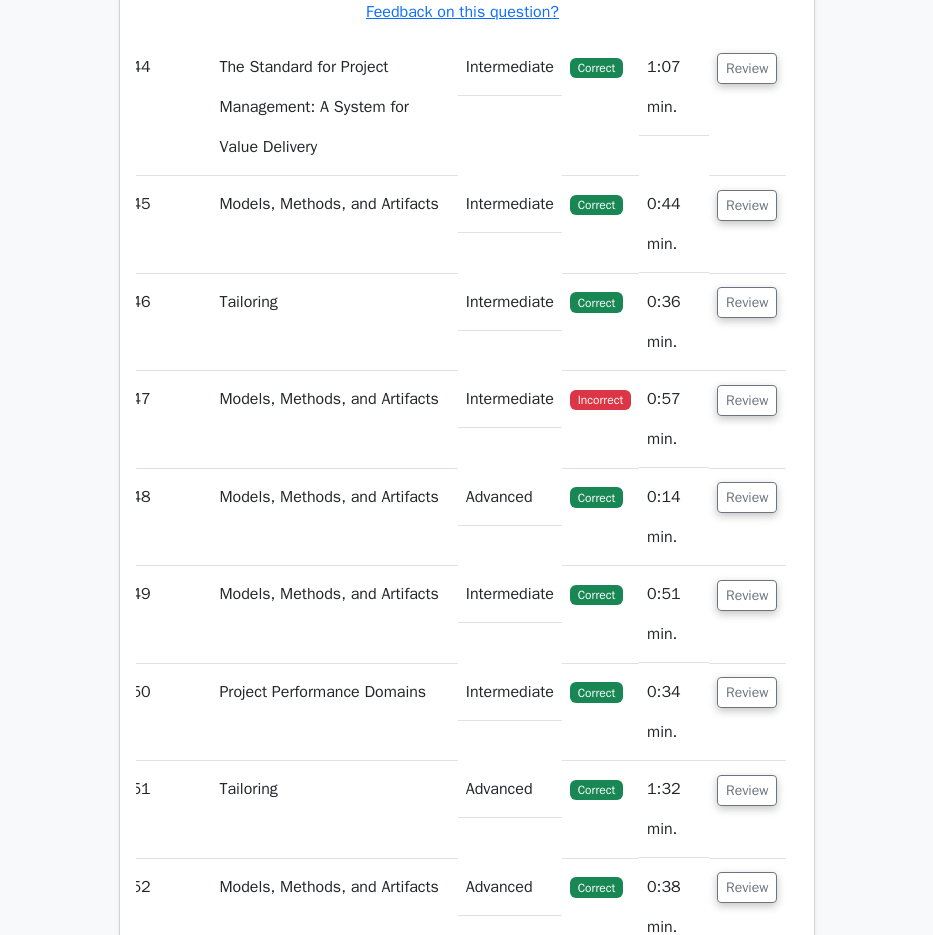 scroll, scrollTop: 48604, scrollLeft: 0, axis: vertical 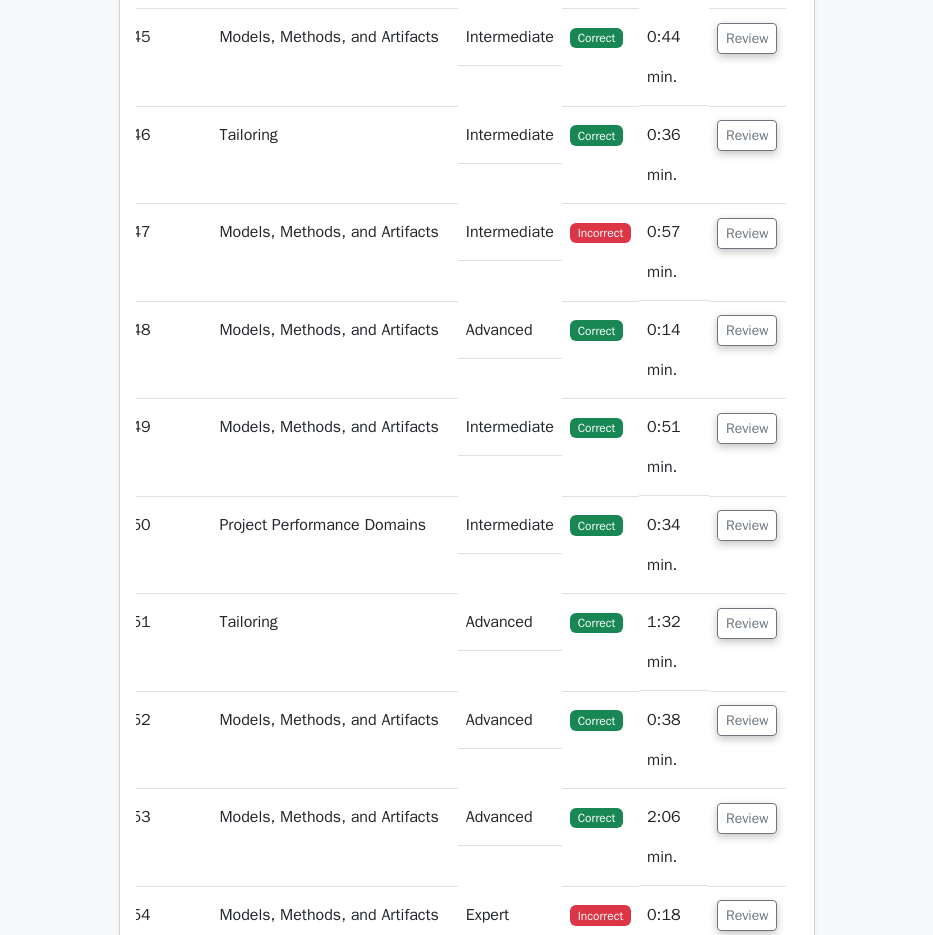 click on "Review" at bounding box center [747, -99] 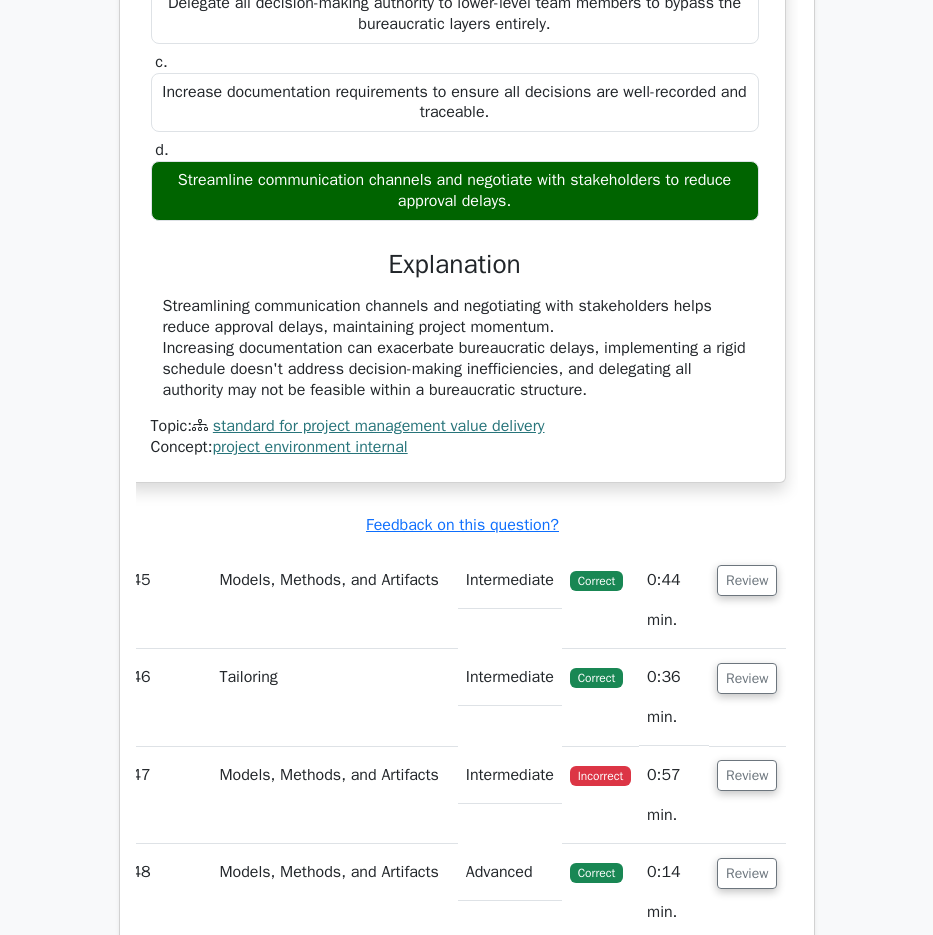 scroll, scrollTop: 48904, scrollLeft: 0, axis: vertical 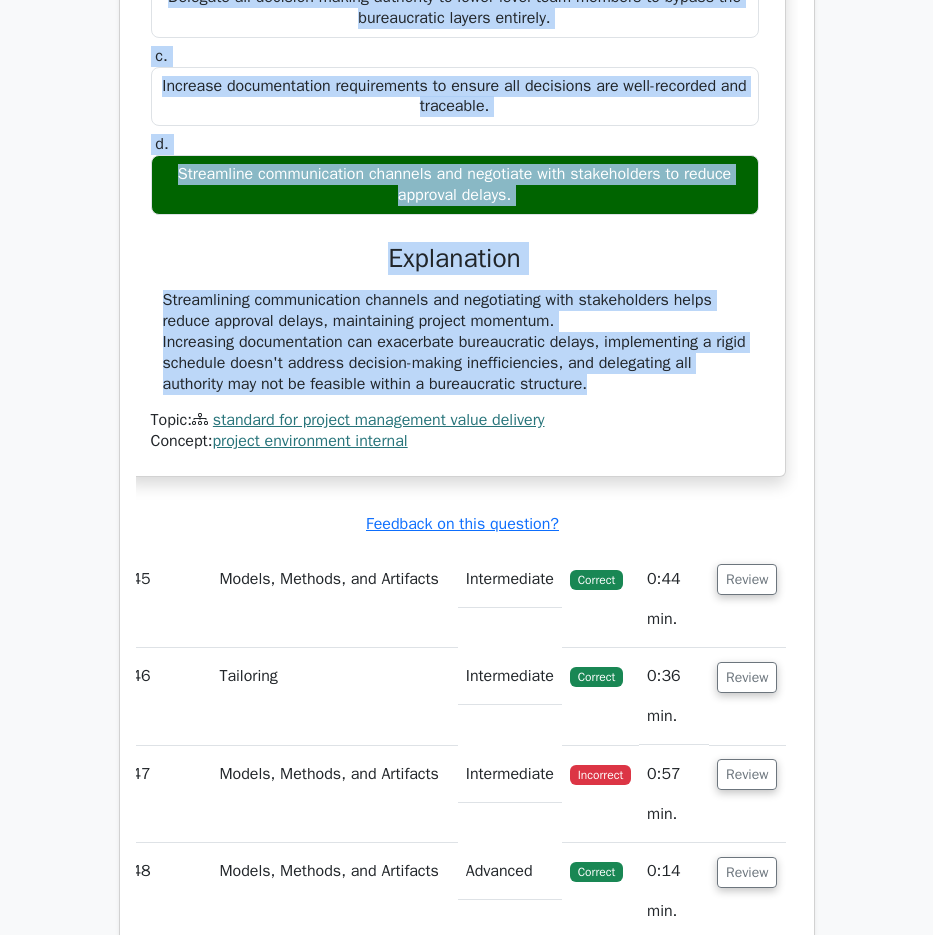drag, startPoint x: 184, startPoint y: 34, endPoint x: 594, endPoint y: 670, distance: 756.70074 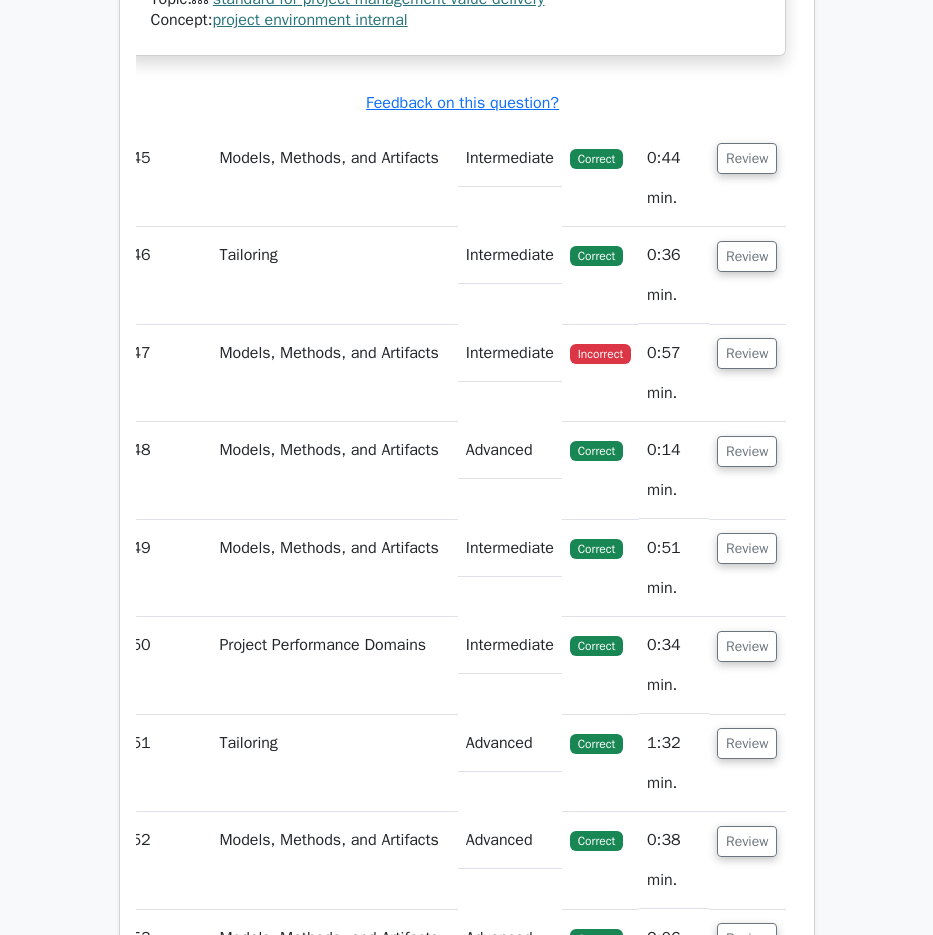 scroll, scrollTop: 49404, scrollLeft: 0, axis: vertical 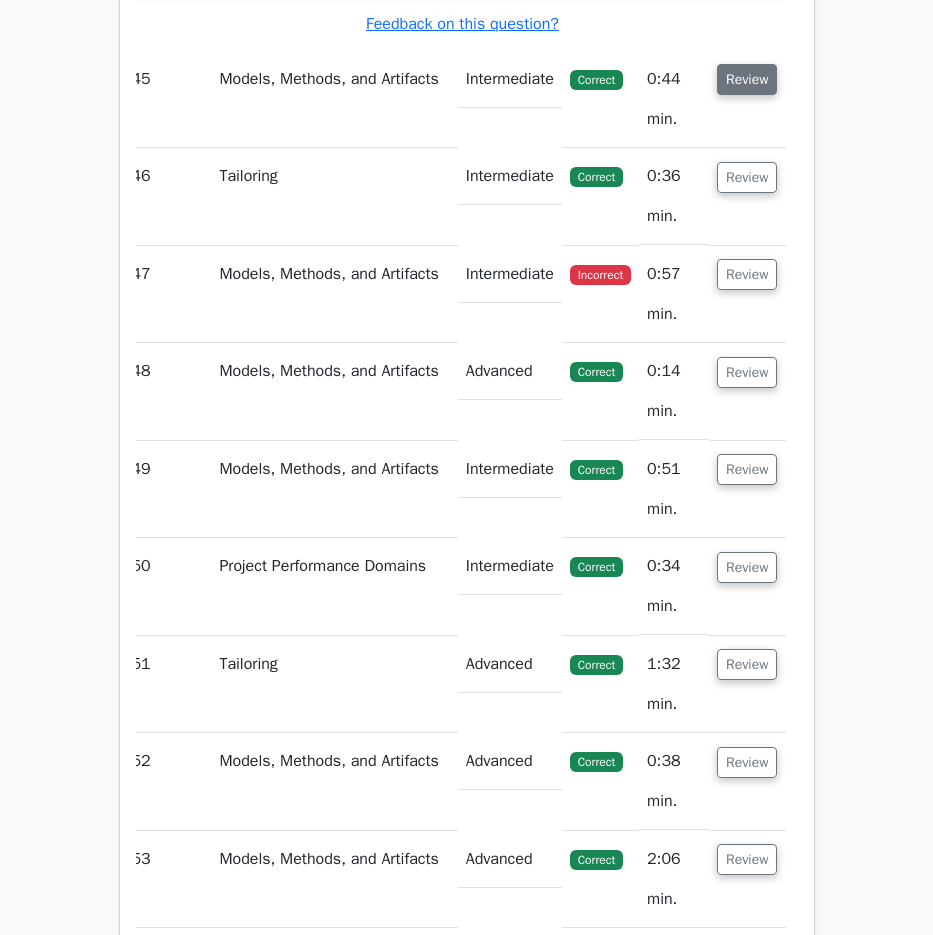click on "Review" at bounding box center (747, 79) 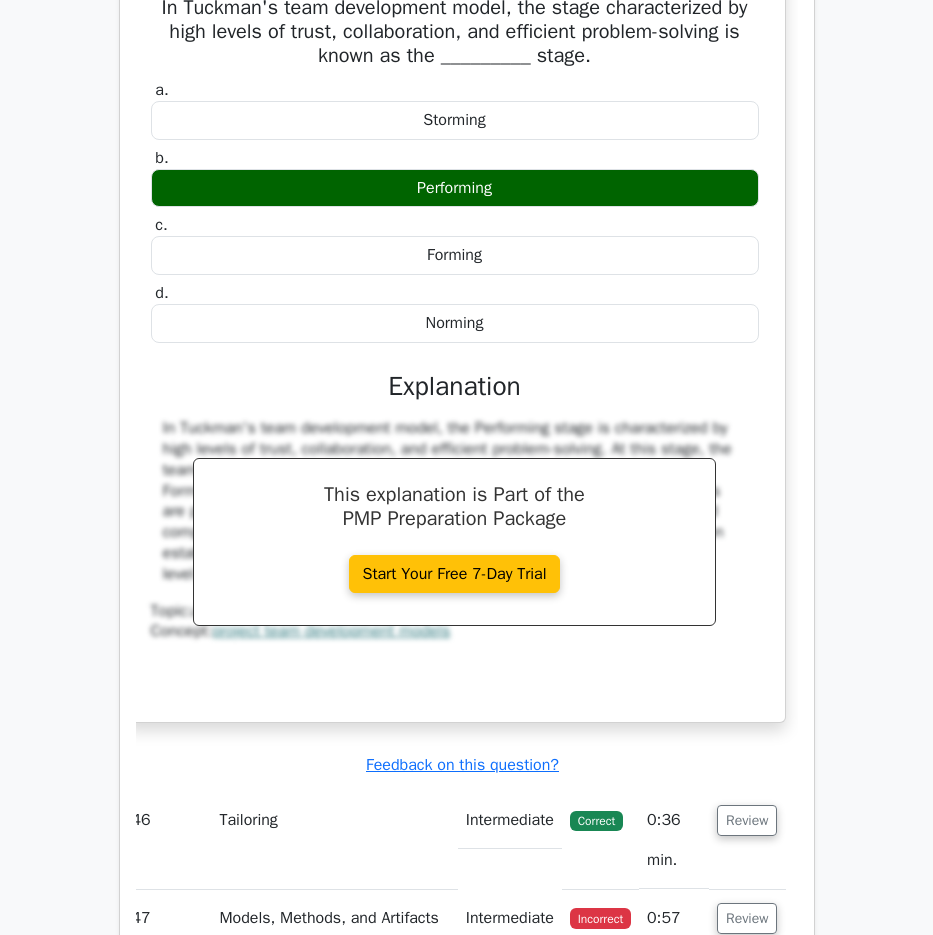 scroll, scrollTop: 49604, scrollLeft: 0, axis: vertical 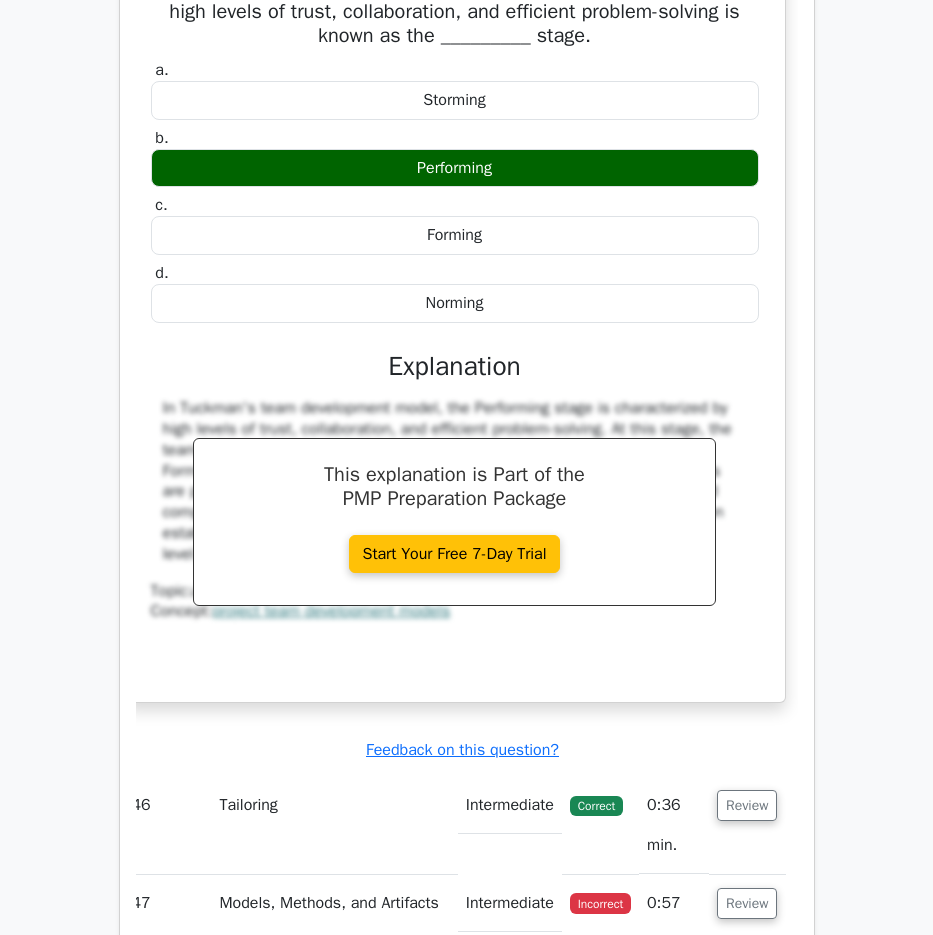 drag, startPoint x: 151, startPoint y: 274, endPoint x: 755, endPoint y: 842, distance: 829.12 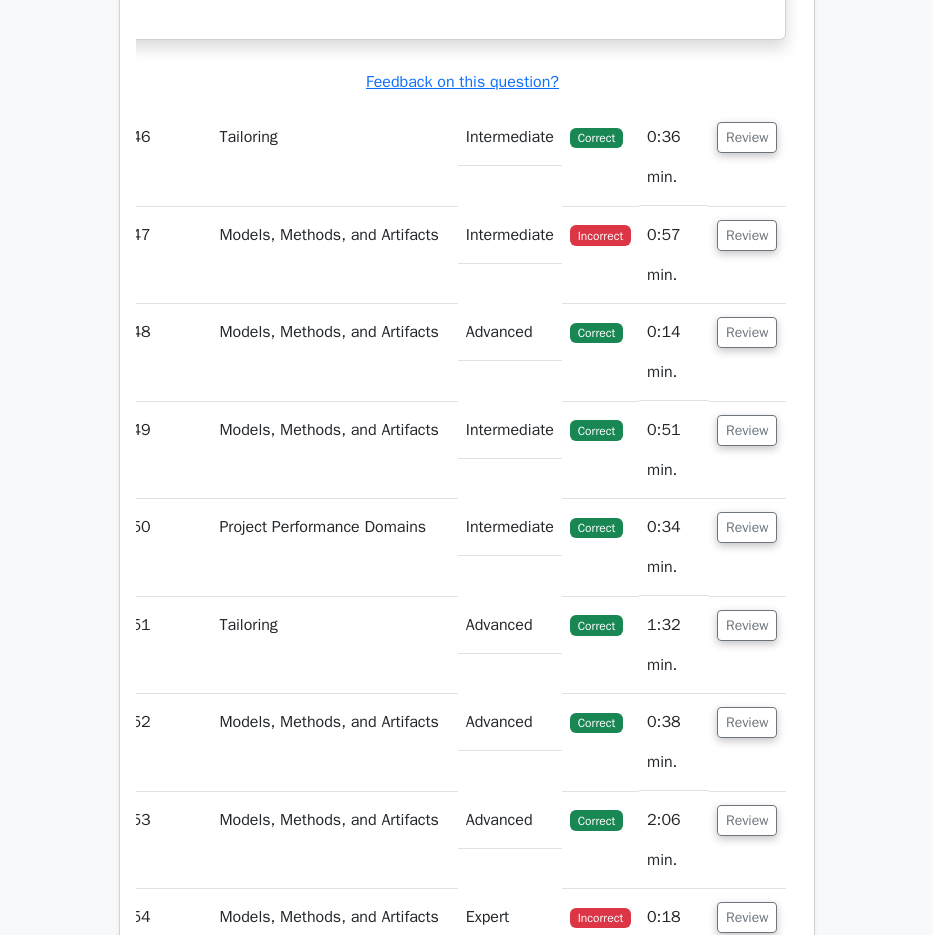 scroll, scrollTop: 50304, scrollLeft: 0, axis: vertical 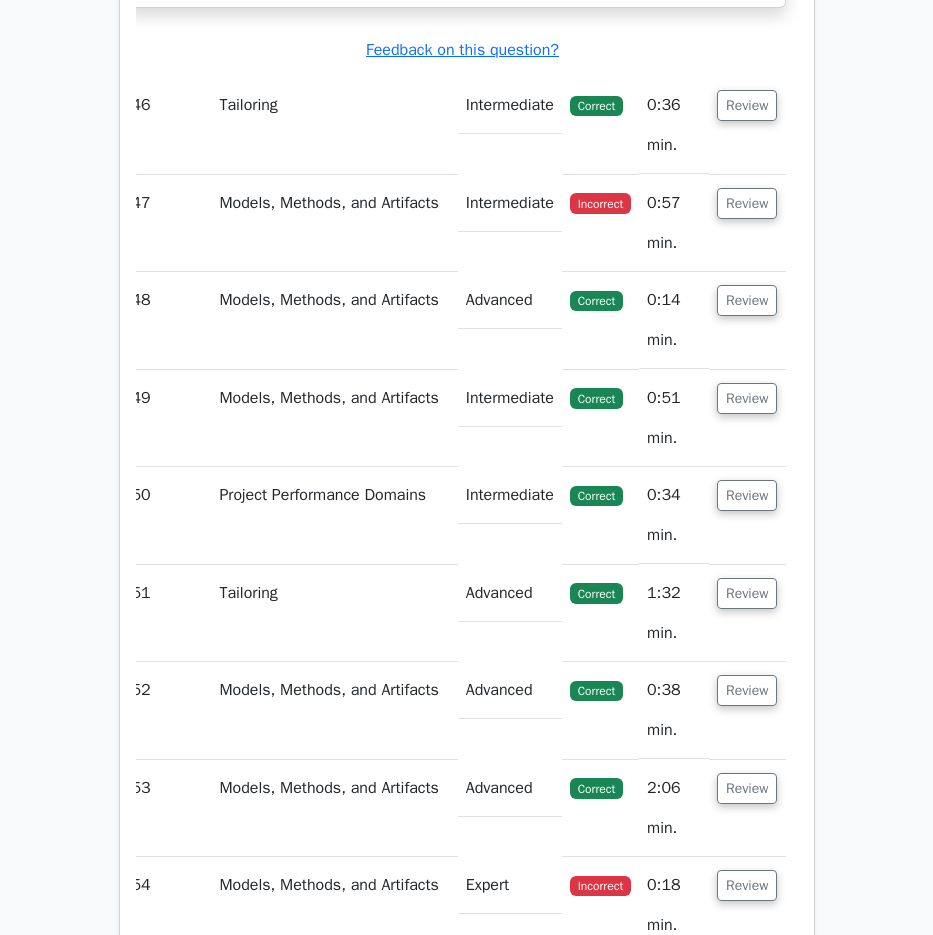 click on "Review" at bounding box center [747, 125] 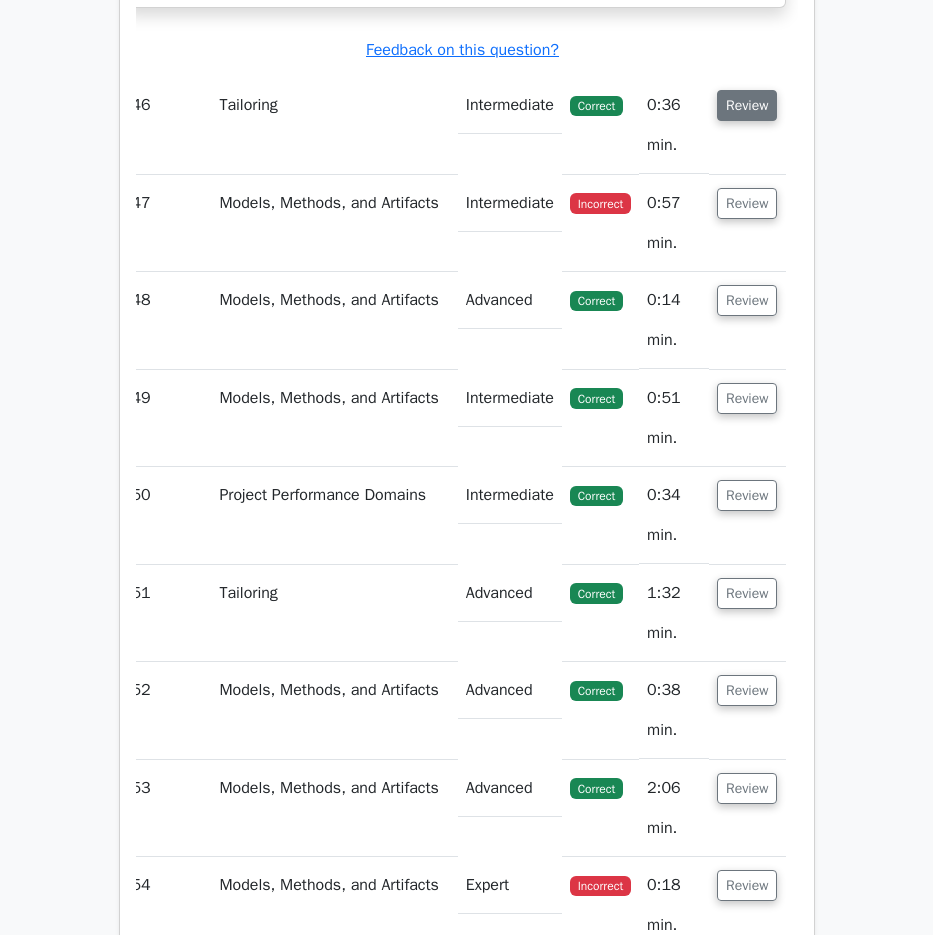 click on "Review" at bounding box center (747, 105) 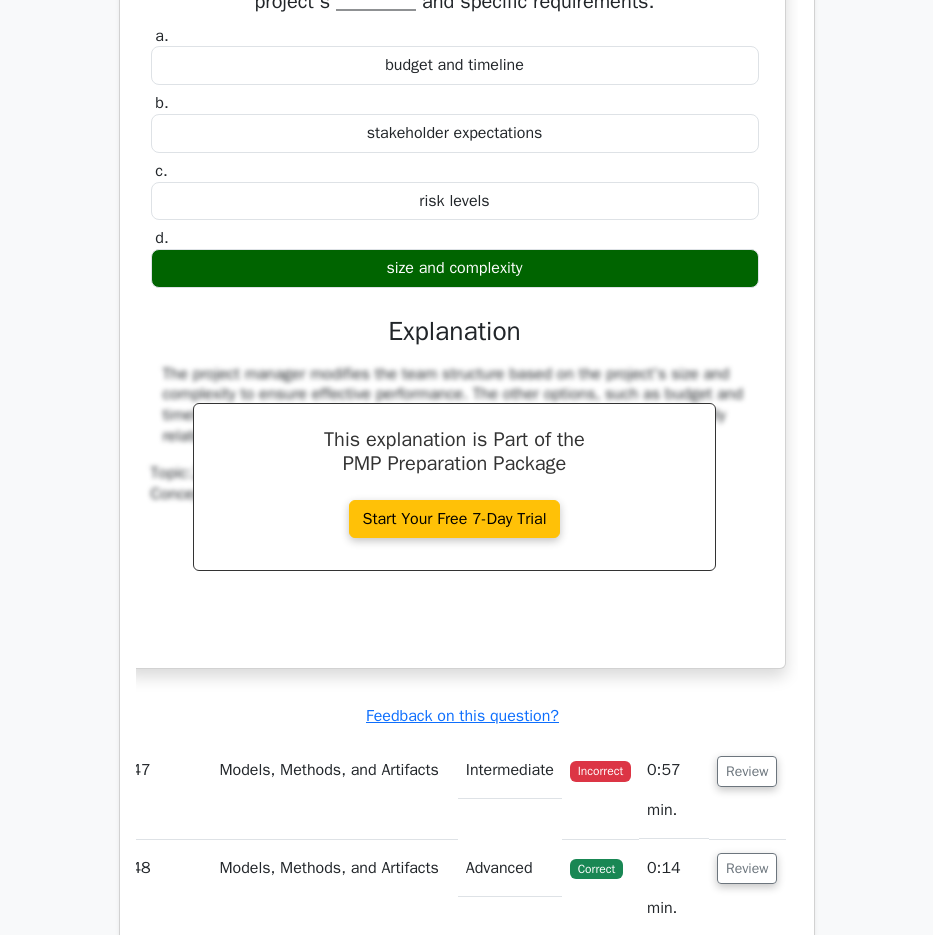 scroll, scrollTop: 50604, scrollLeft: 0, axis: vertical 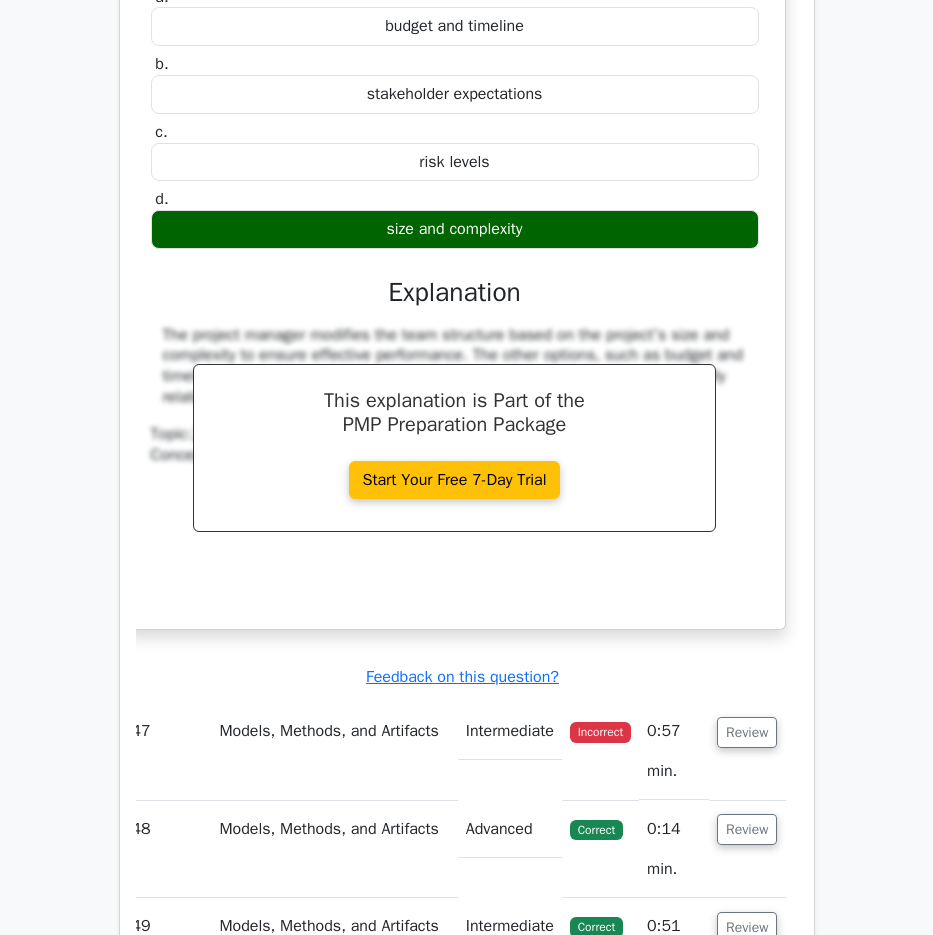 drag, startPoint x: 147, startPoint y: 200, endPoint x: 755, endPoint y: 688, distance: 779.6204 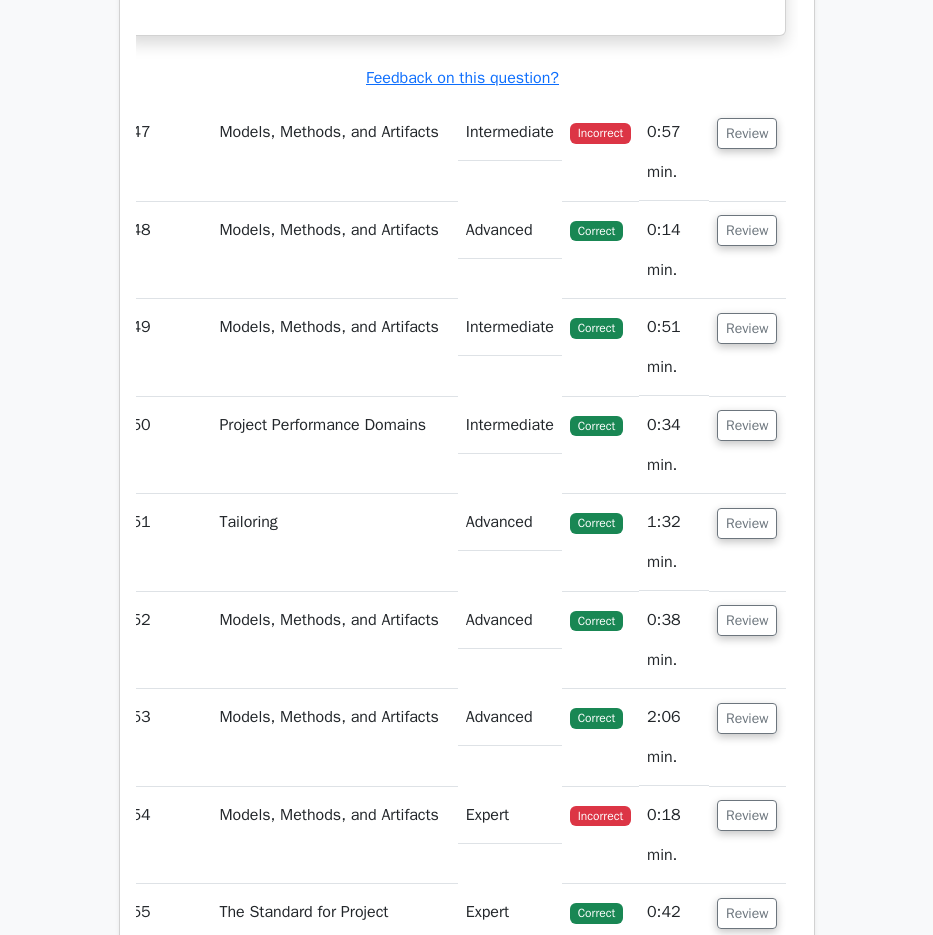scroll, scrollTop: 51204, scrollLeft: 0, axis: vertical 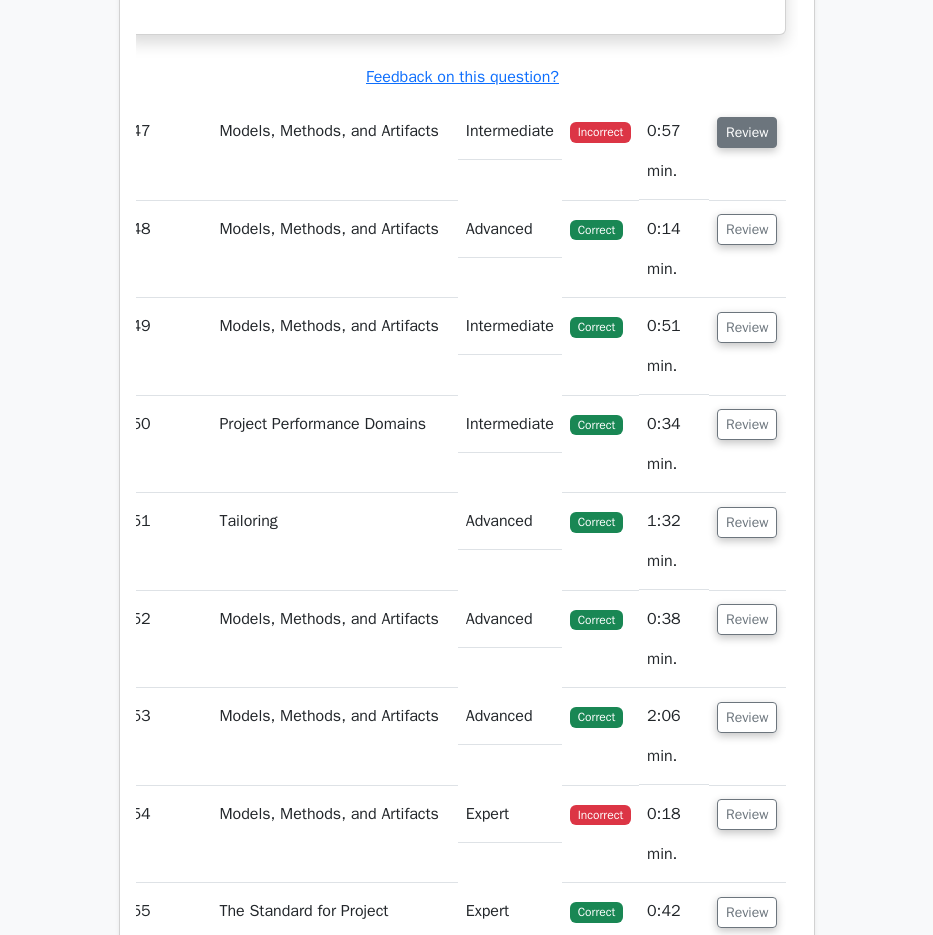 click on "Review" at bounding box center [747, 132] 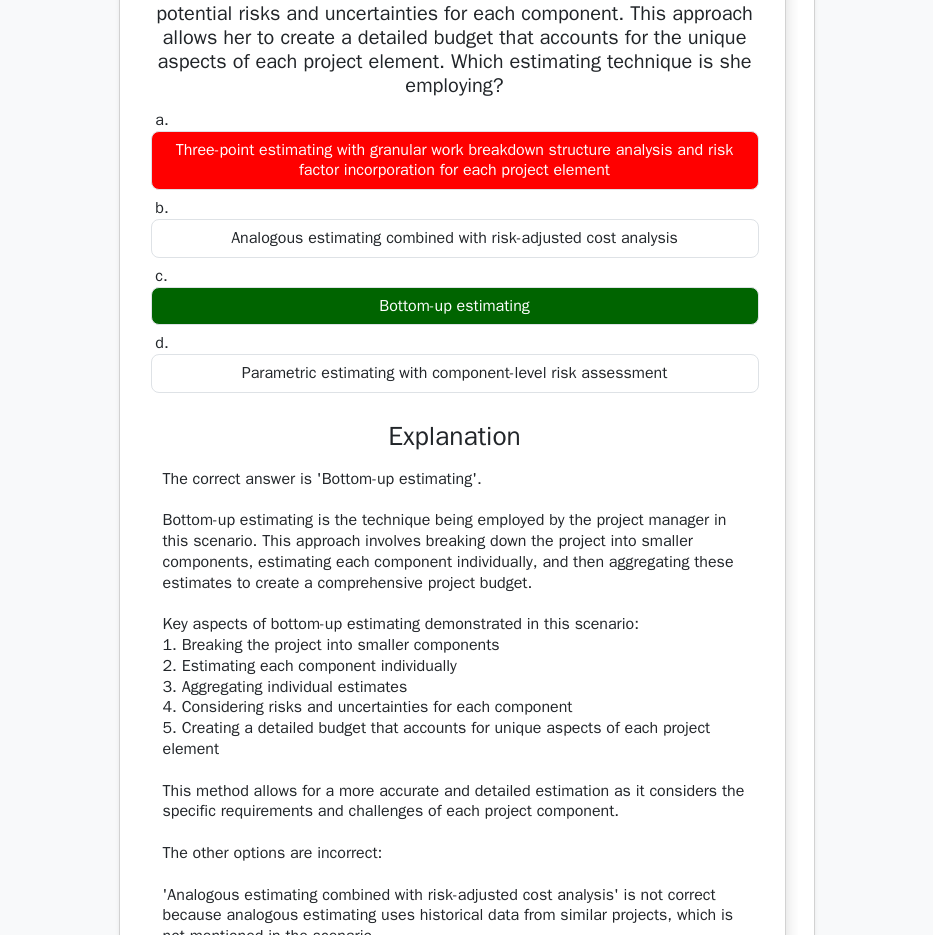 scroll, scrollTop: 51604, scrollLeft: 0, axis: vertical 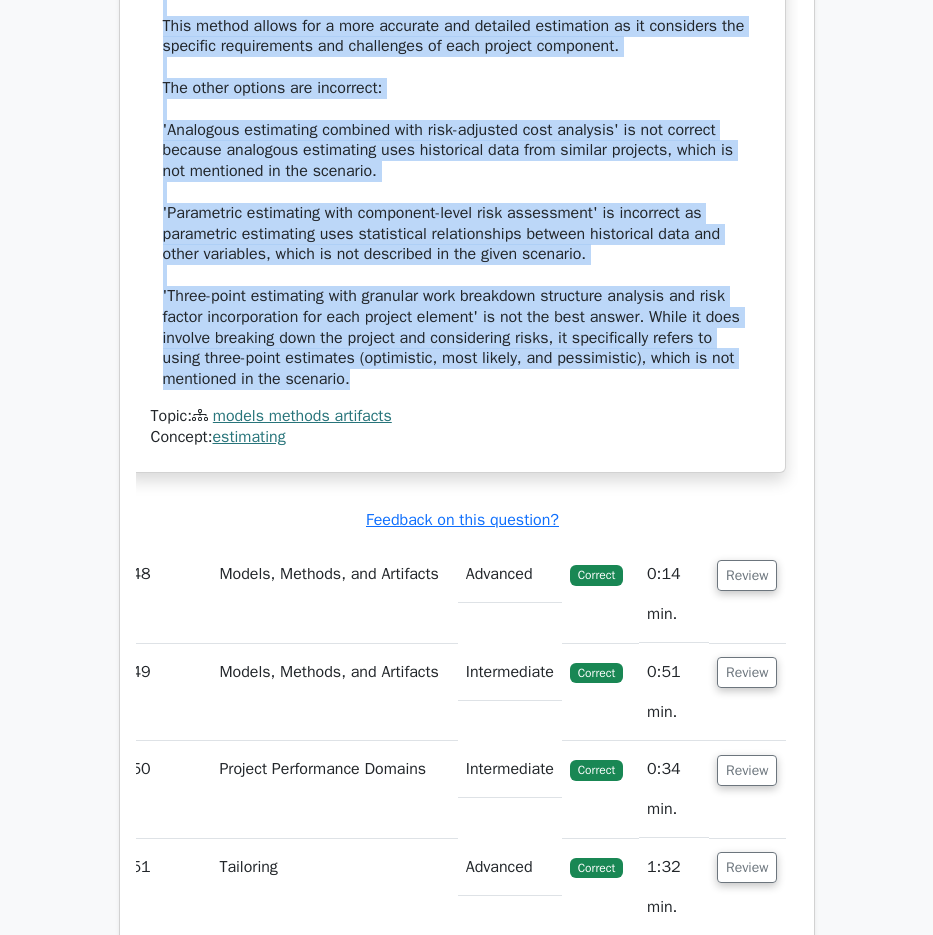 drag, startPoint x: 185, startPoint y: 127, endPoint x: 525, endPoint y: 671, distance: 641.51074 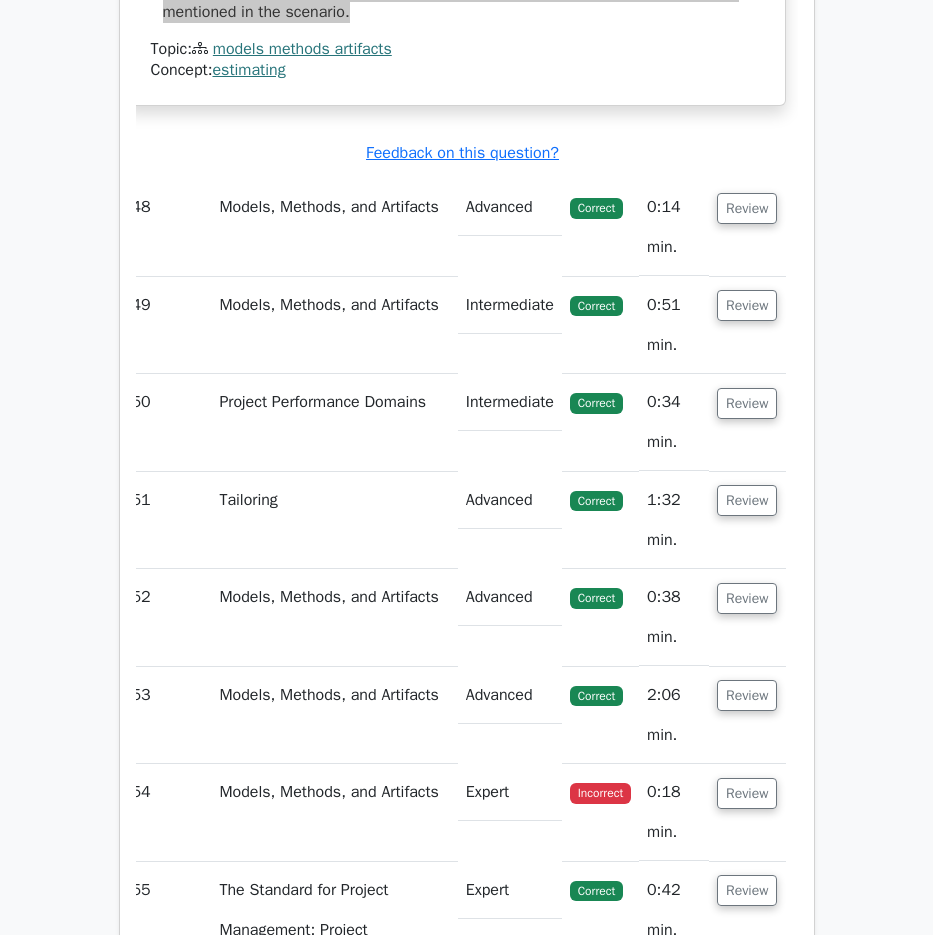 scroll, scrollTop: 52792, scrollLeft: 0, axis: vertical 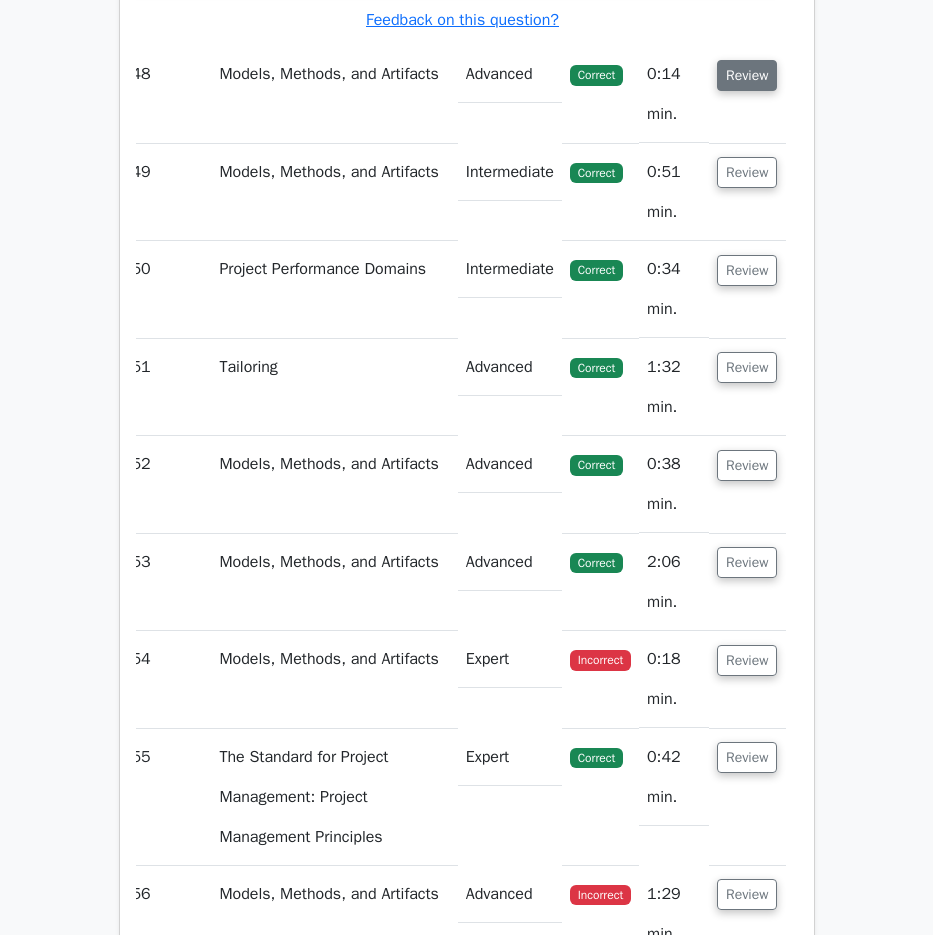 click on "Review" at bounding box center [747, 75] 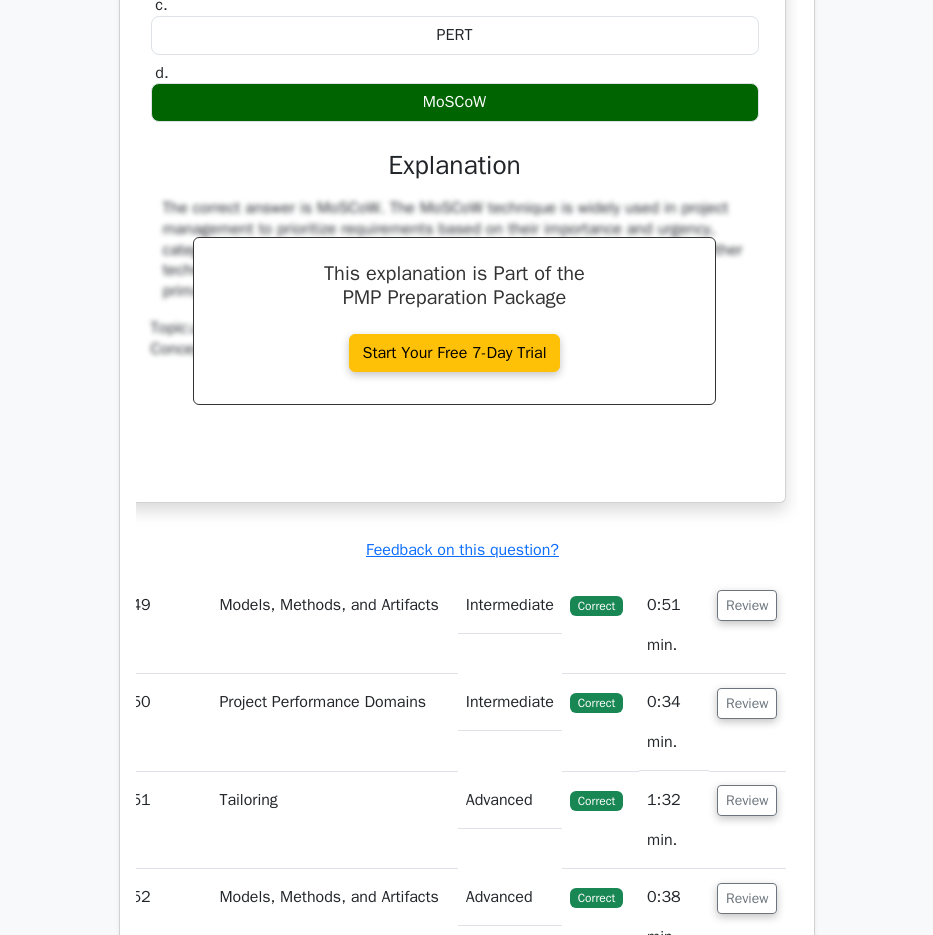 scroll, scrollTop: 53192, scrollLeft: 0, axis: vertical 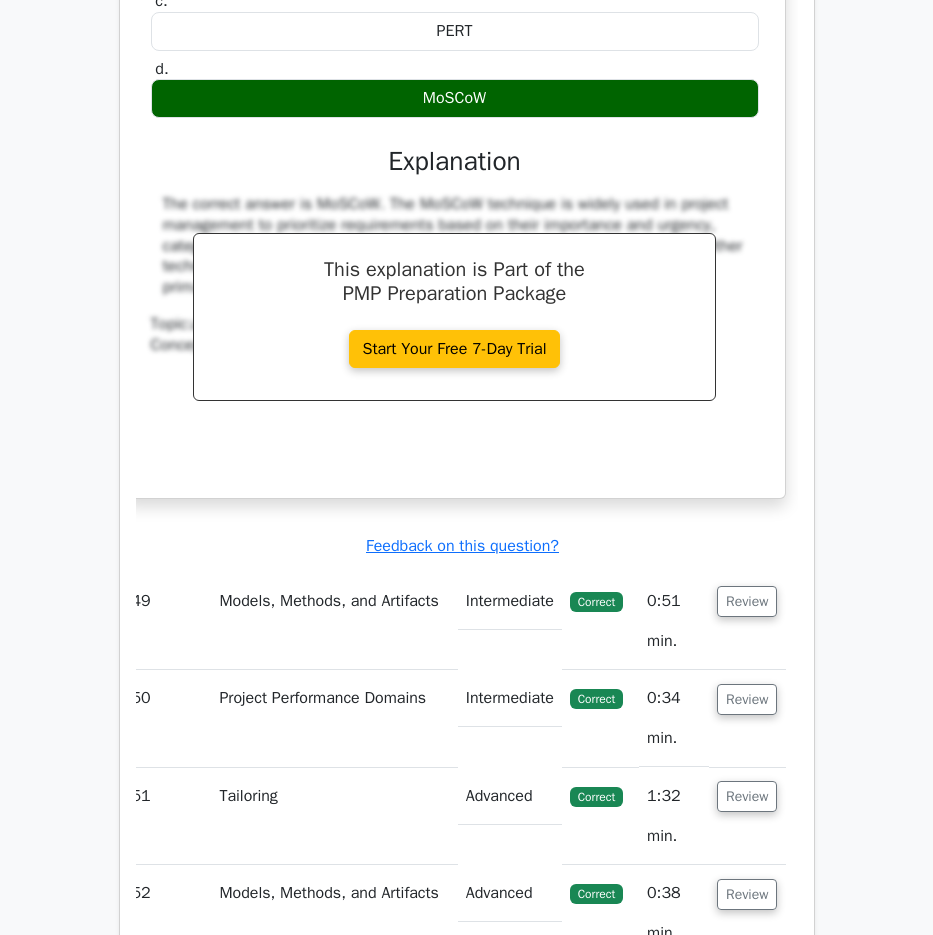 drag, startPoint x: 184, startPoint y: 68, endPoint x: 725, endPoint y: 577, distance: 742.8068 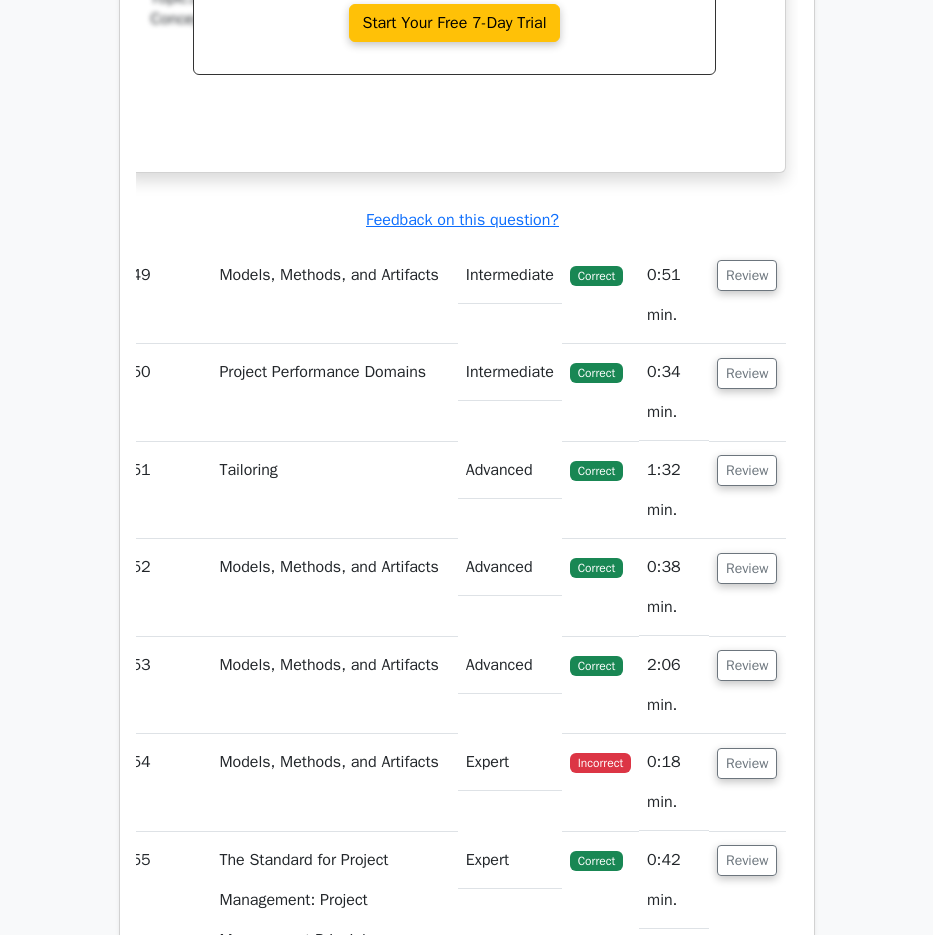 scroll, scrollTop: 53792, scrollLeft: 0, axis: vertical 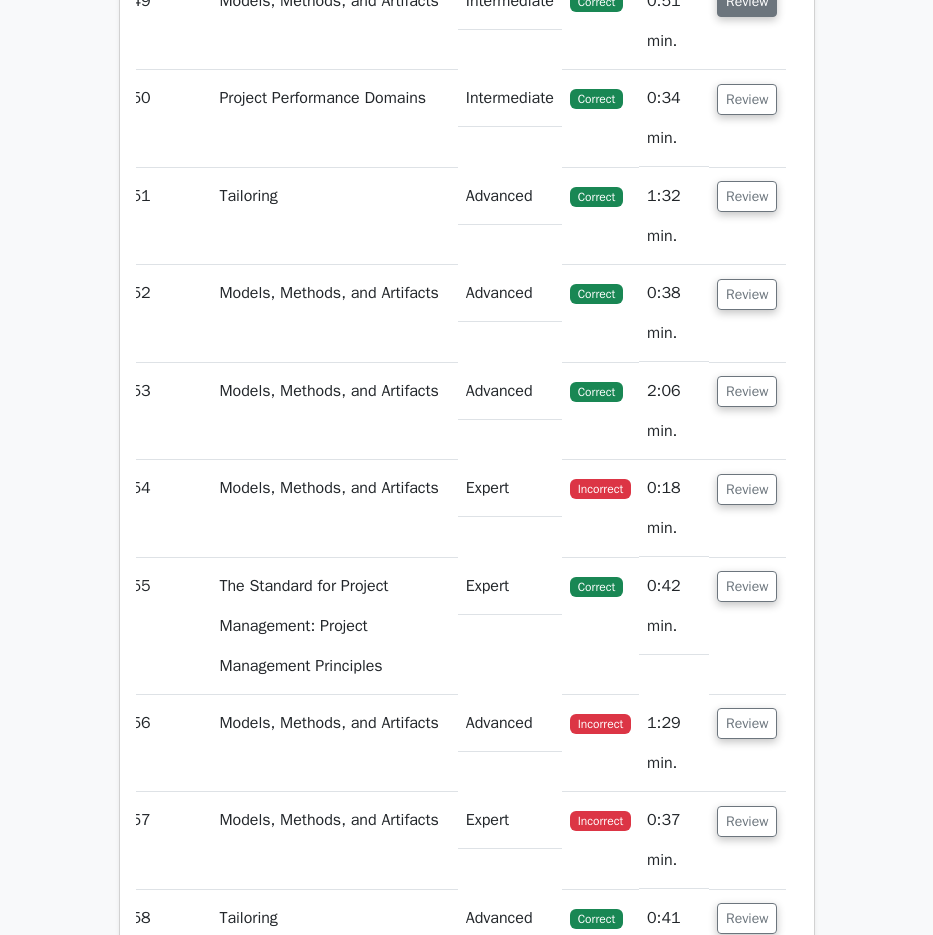 click on "Review" at bounding box center (747, 1) 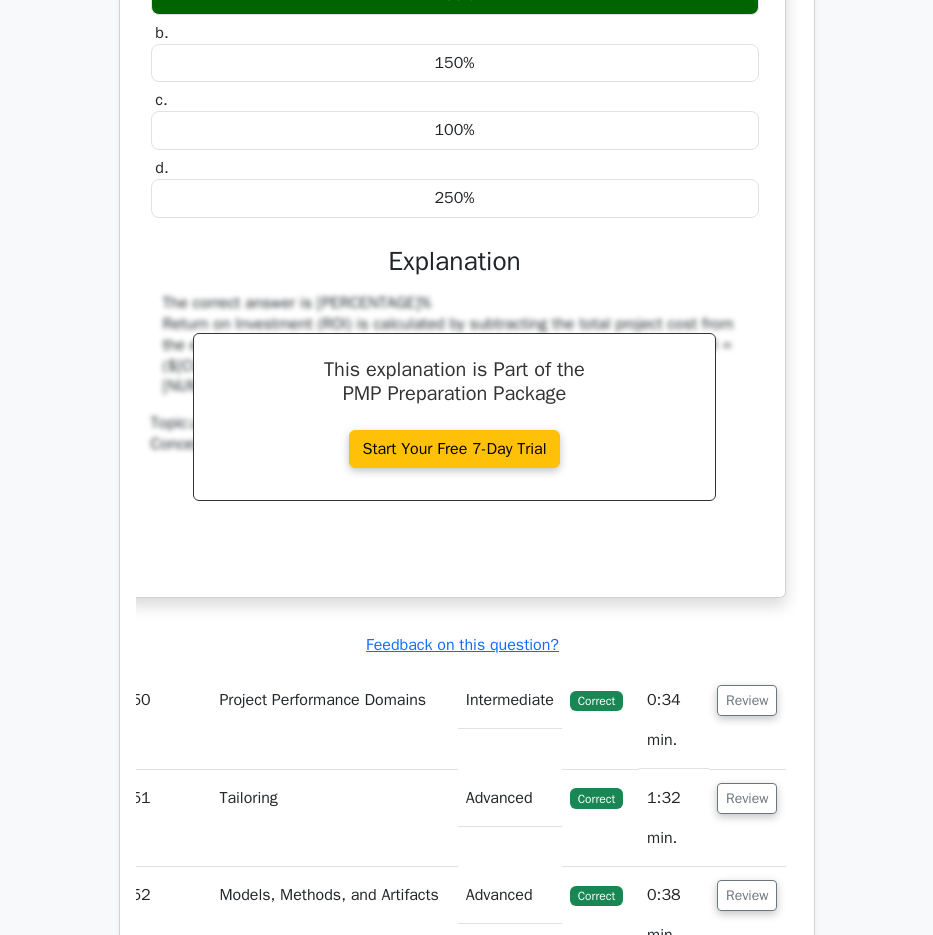 scroll, scrollTop: 54092, scrollLeft: 0, axis: vertical 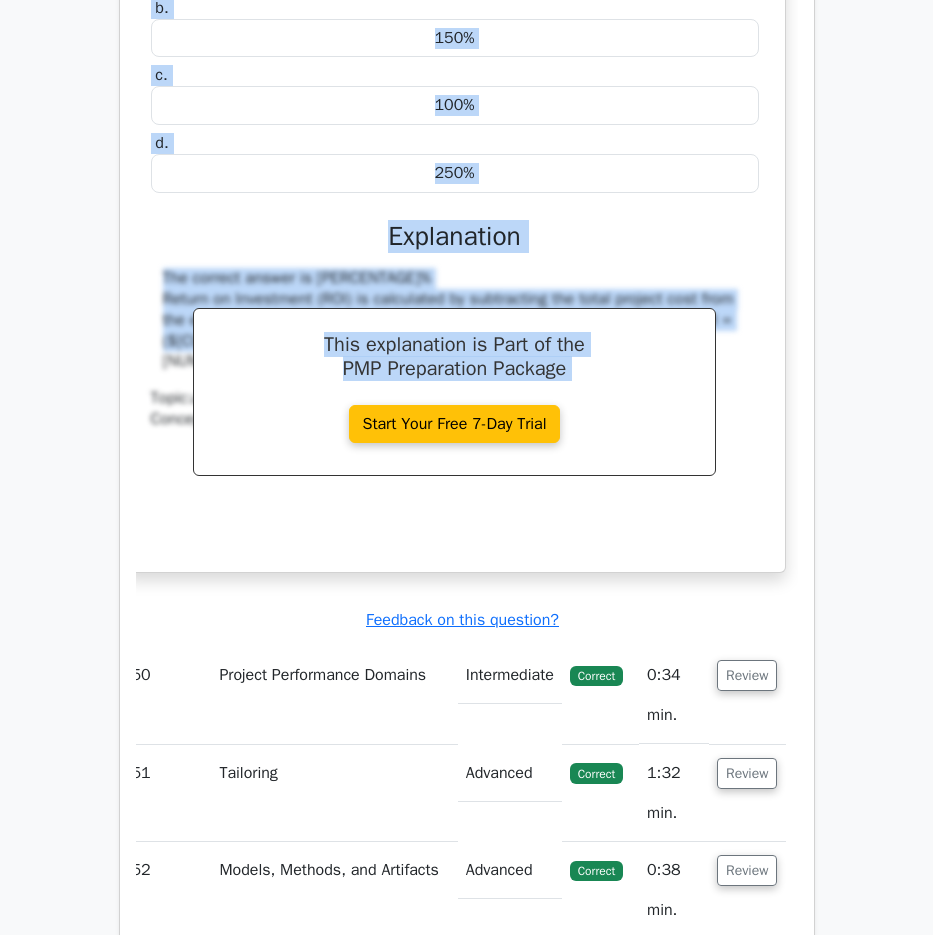drag, startPoint x: 162, startPoint y: 91, endPoint x: 740, endPoint y: 628, distance: 788.9569 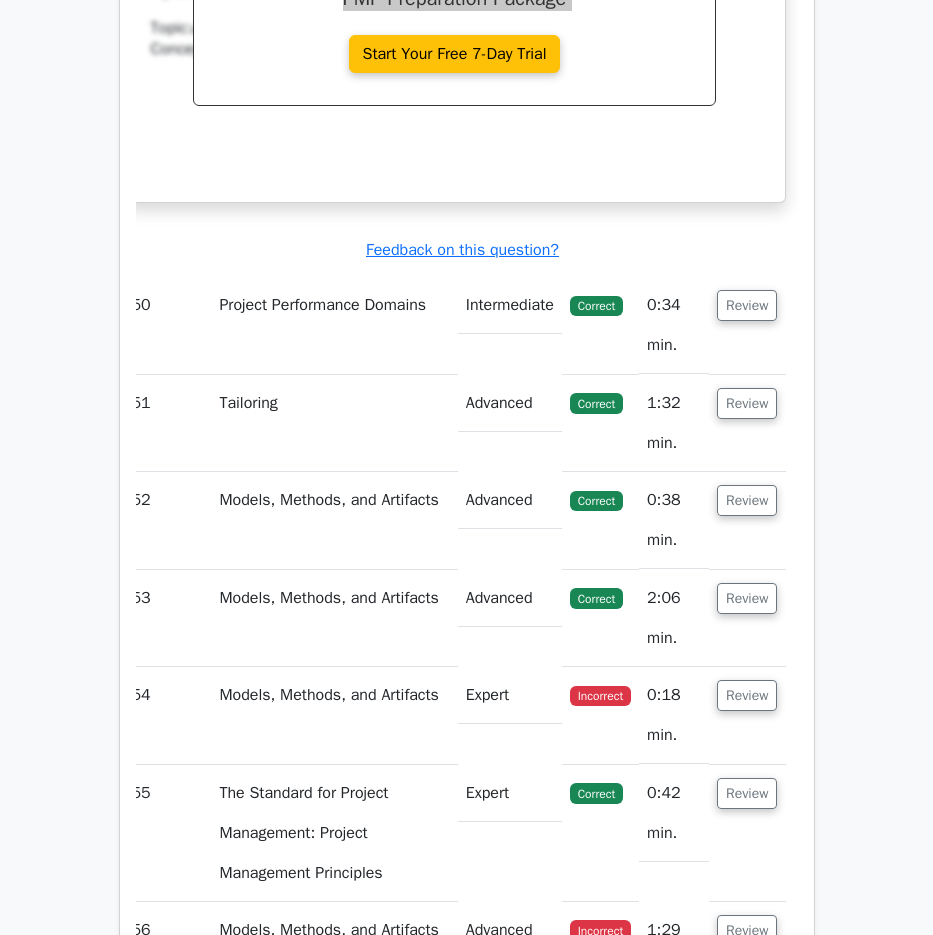 scroll, scrollTop: 54592, scrollLeft: 0, axis: vertical 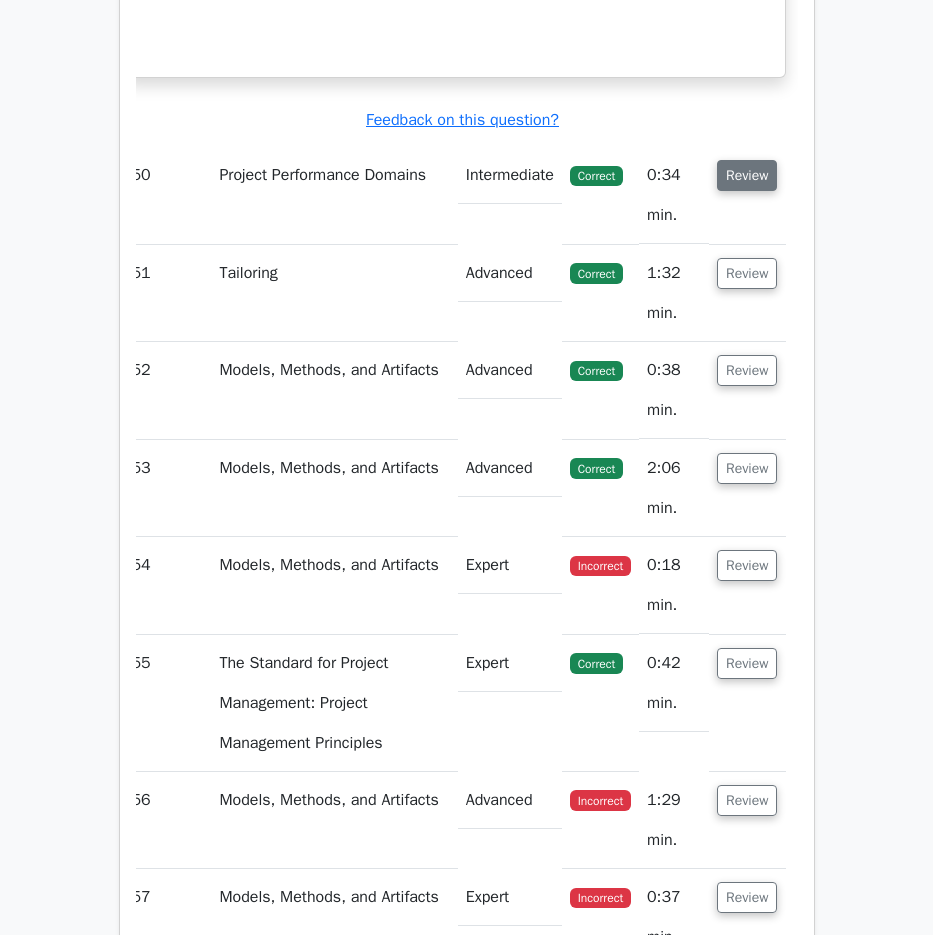 click on "Review" at bounding box center (747, 175) 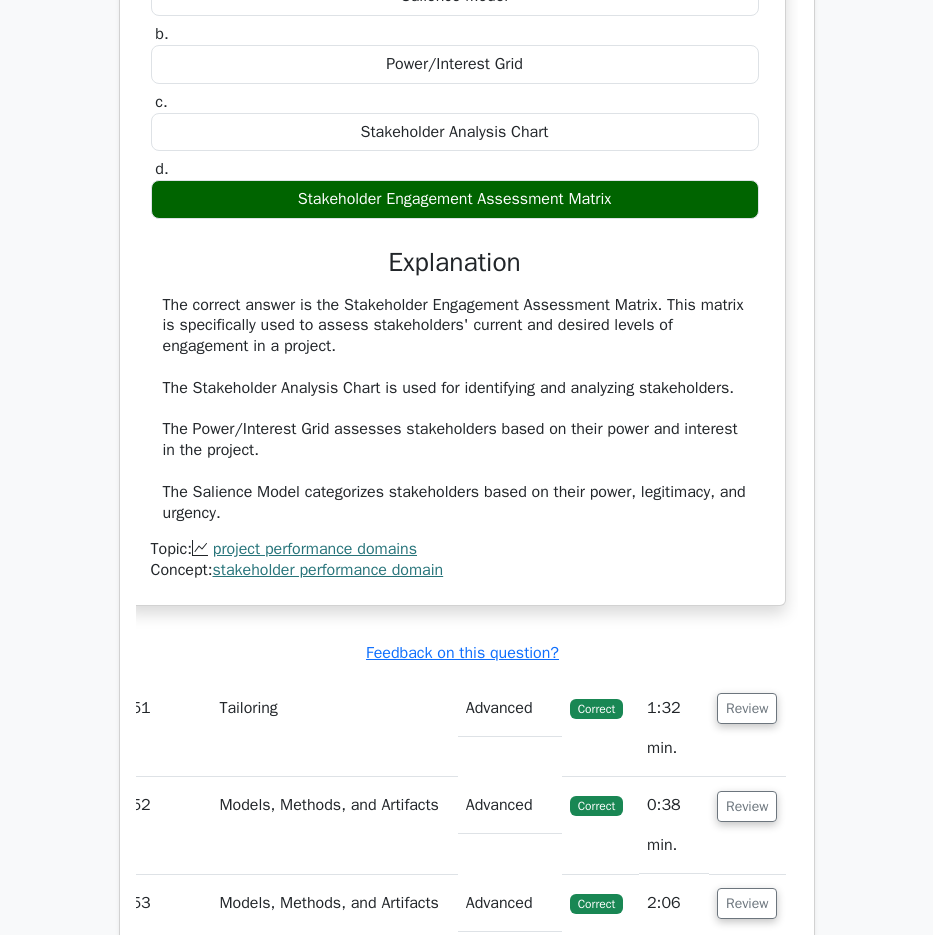 scroll, scrollTop: 55092, scrollLeft: 0, axis: vertical 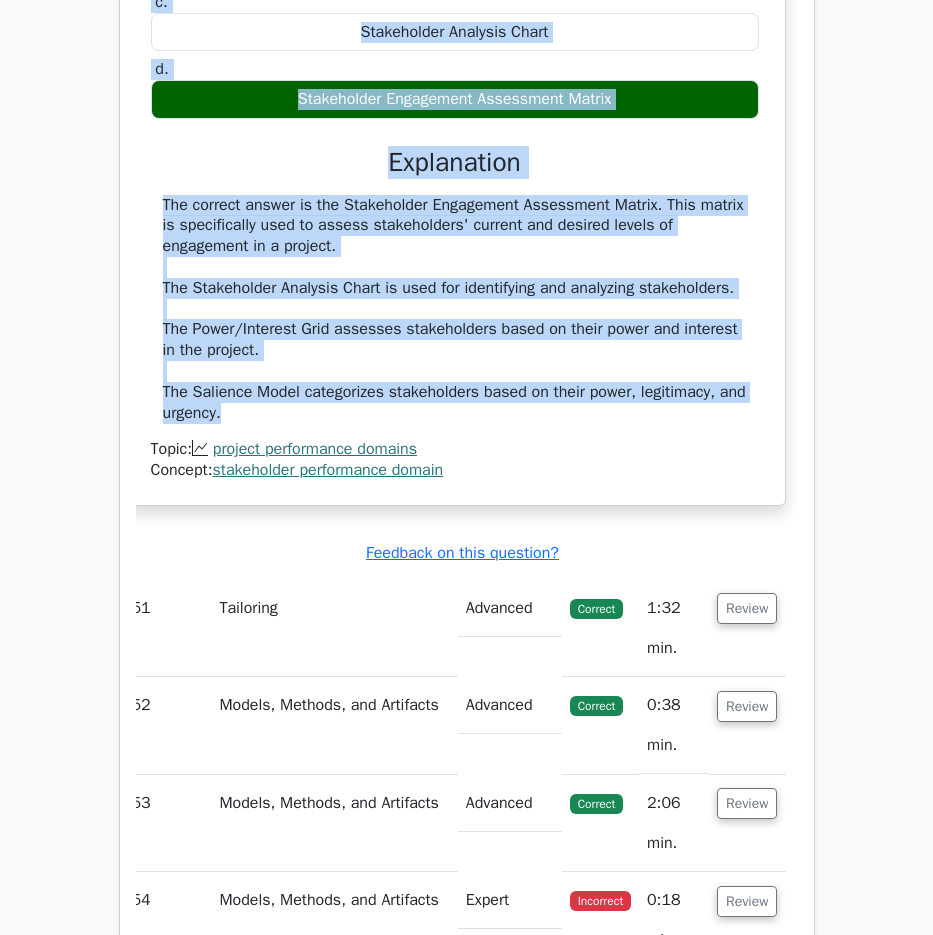 drag, startPoint x: 160, startPoint y: 80, endPoint x: 560, endPoint y: 695, distance: 733.6382 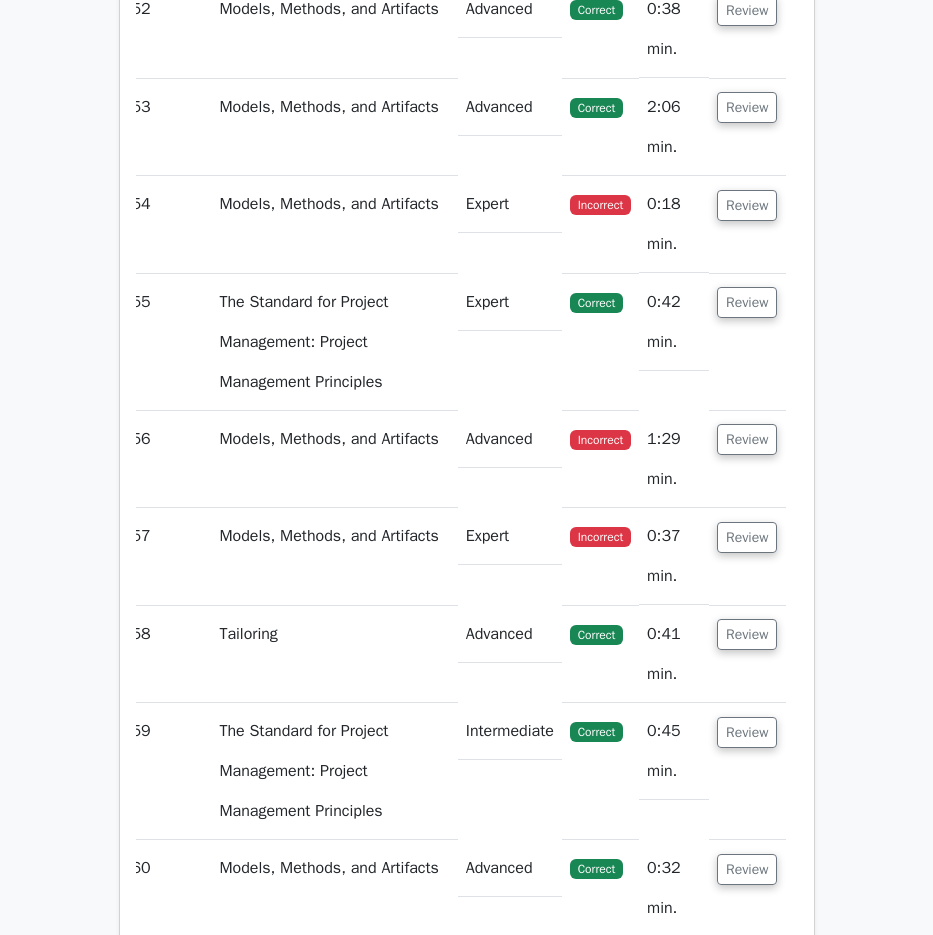 scroll, scrollTop: 55792, scrollLeft: 0, axis: vertical 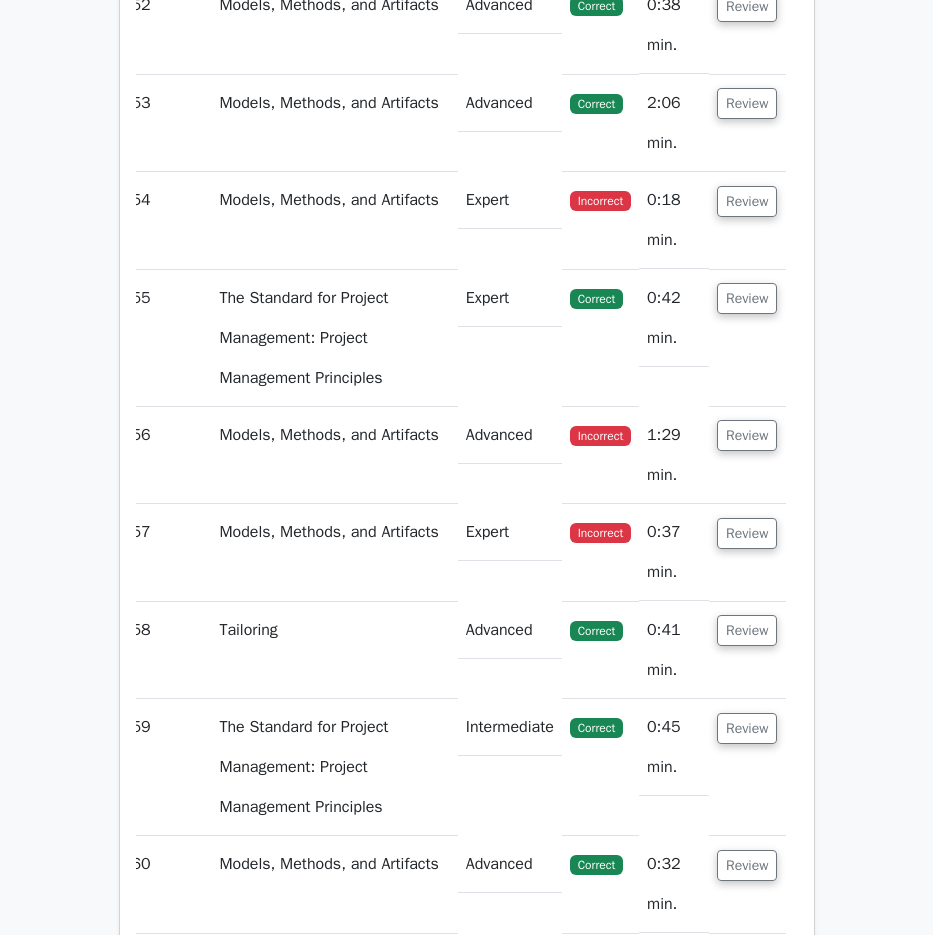 click on "Review" at bounding box center (747, -92) 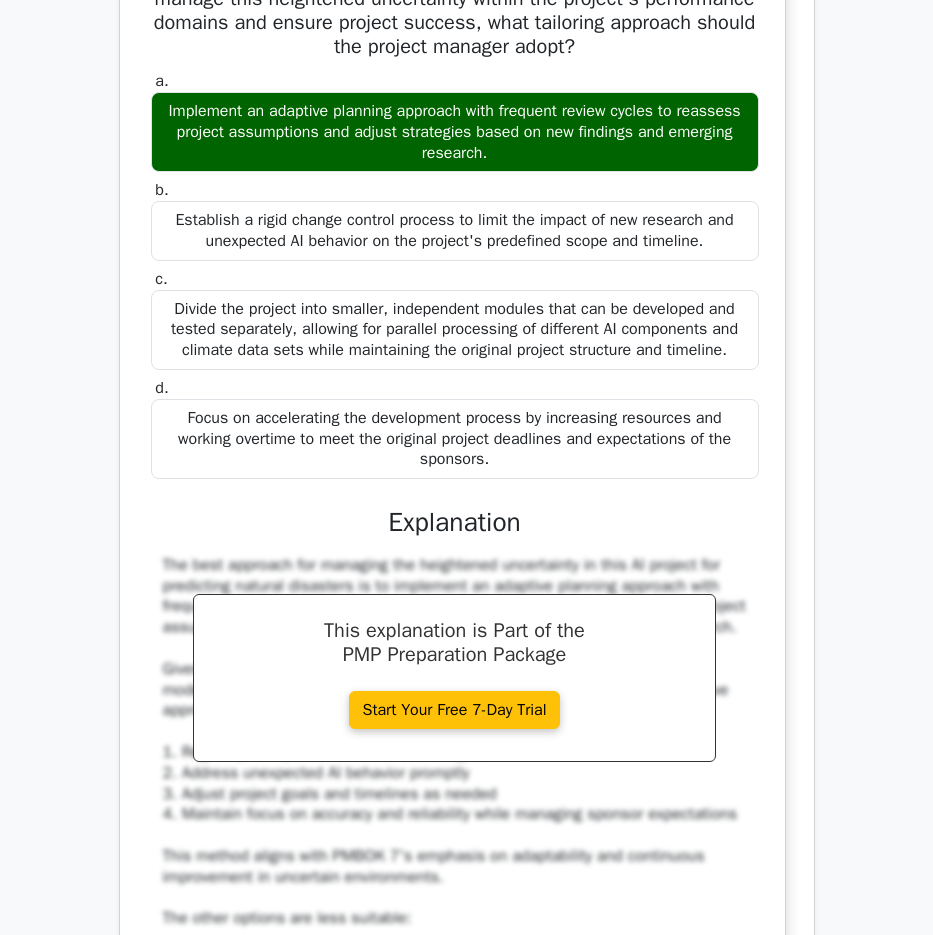 scroll, scrollTop: 55992, scrollLeft: 0, axis: vertical 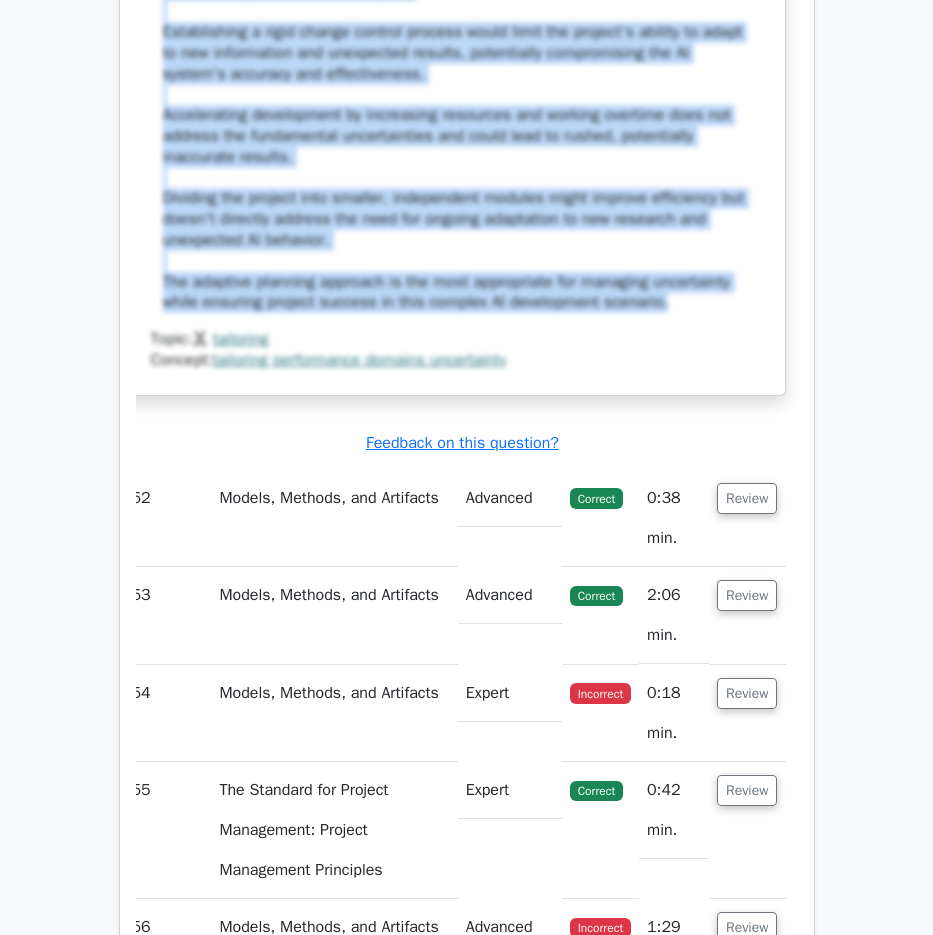 drag, startPoint x: 158, startPoint y: 109, endPoint x: 736, endPoint y: 582, distance: 746.8688 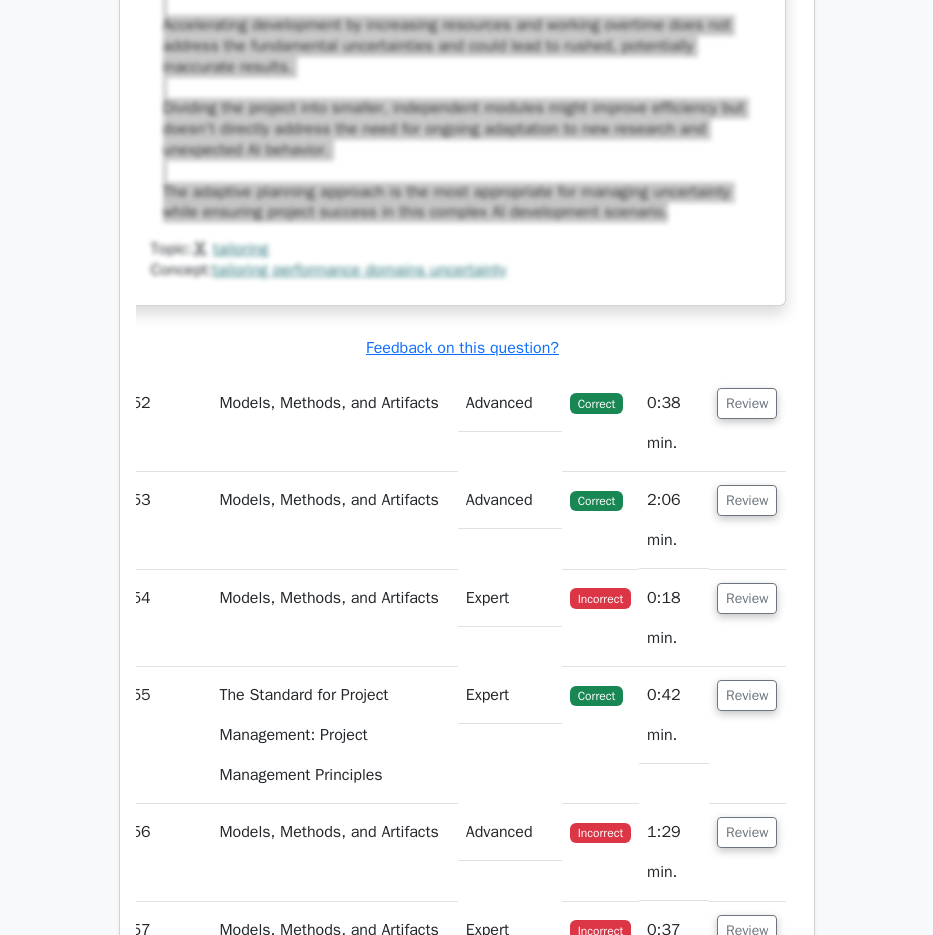 scroll, scrollTop: 57454, scrollLeft: 0, axis: vertical 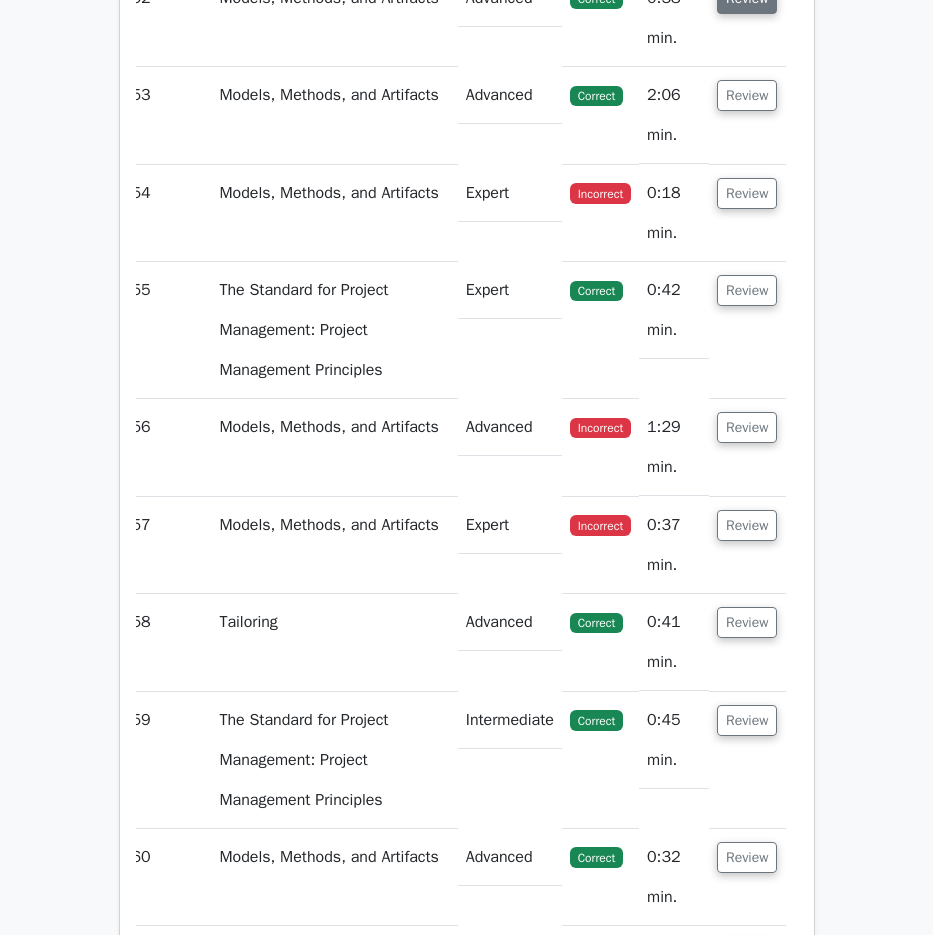 click on "Review" at bounding box center (747, -2) 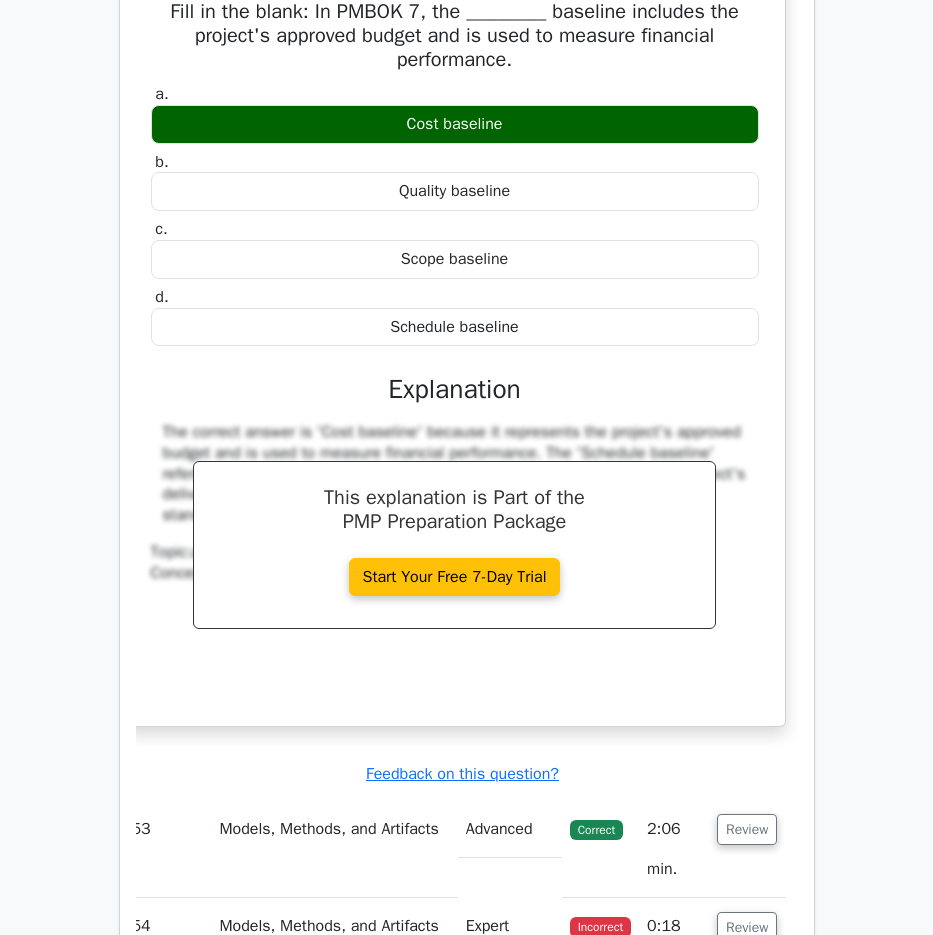 scroll, scrollTop: 57654, scrollLeft: 0, axis: vertical 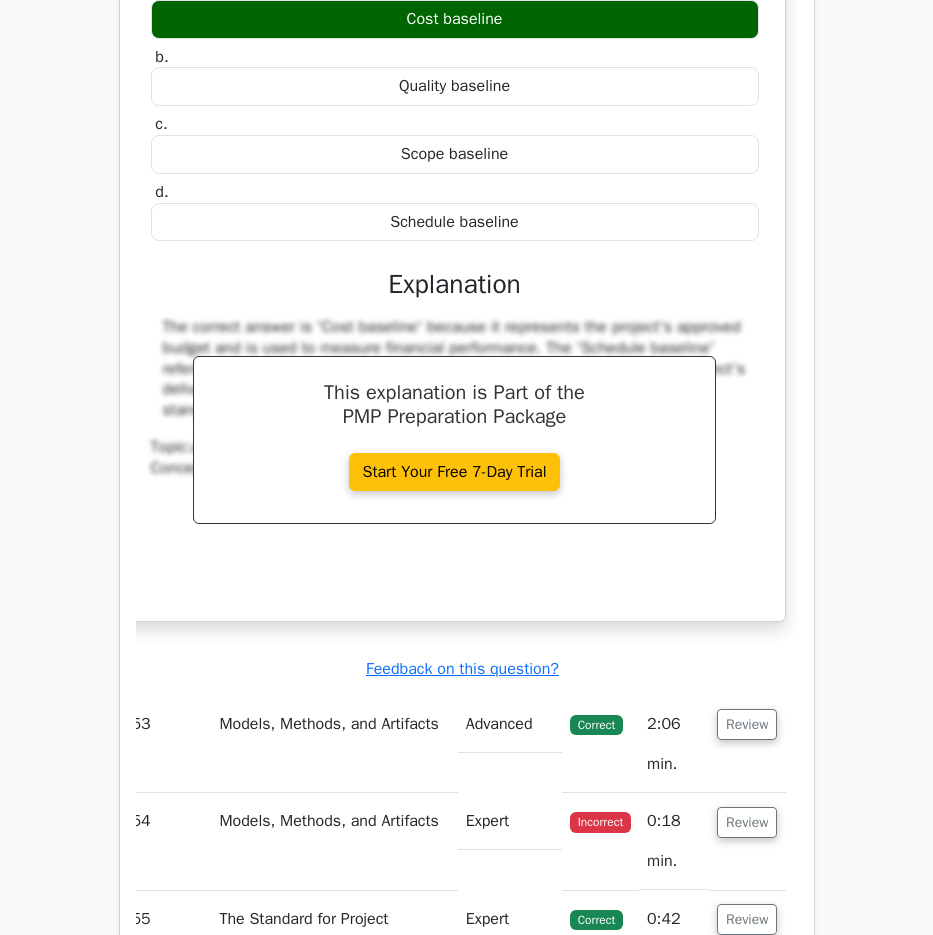 drag, startPoint x: 171, startPoint y: 196, endPoint x: 726, endPoint y: 696, distance: 747.0107 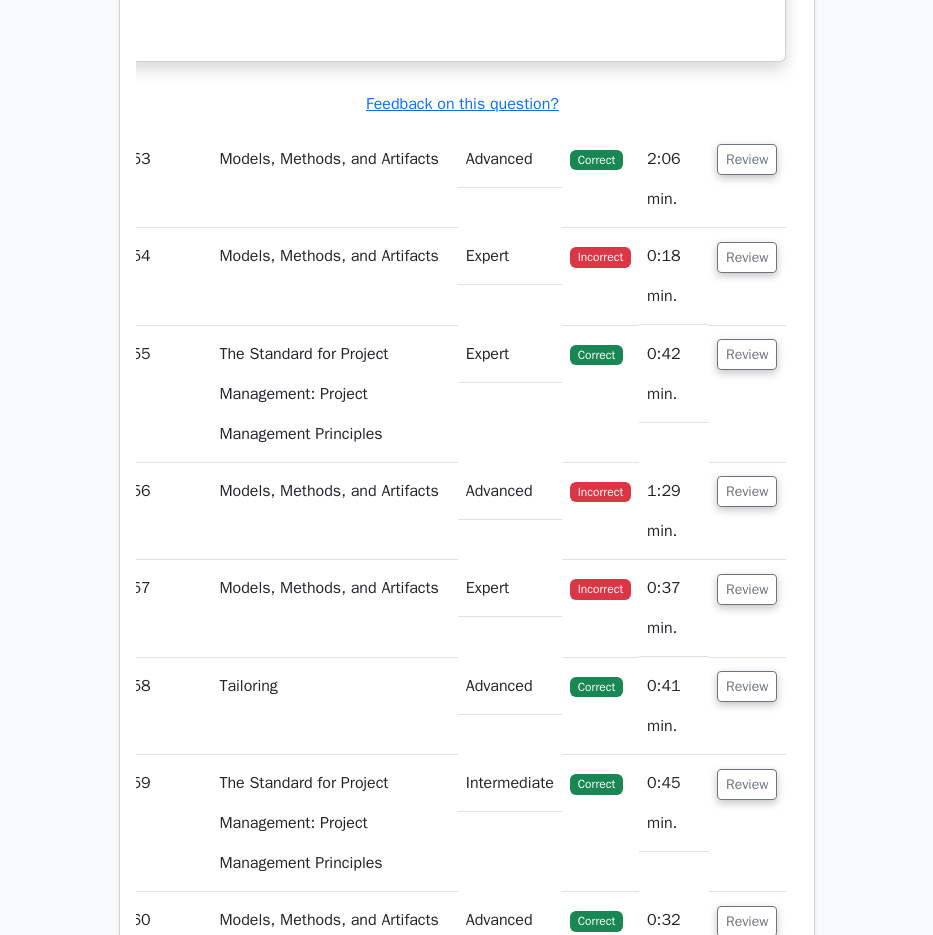 scroll, scrollTop: 58254, scrollLeft: 0, axis: vertical 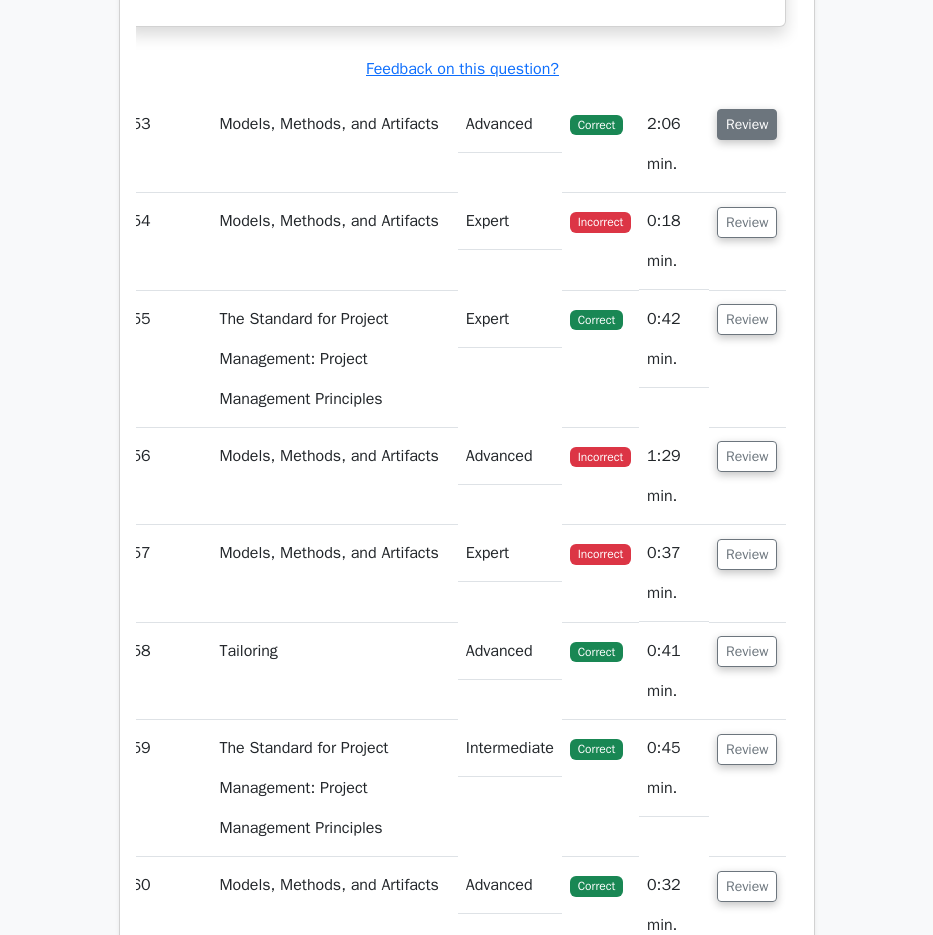click on "Review" at bounding box center [747, 124] 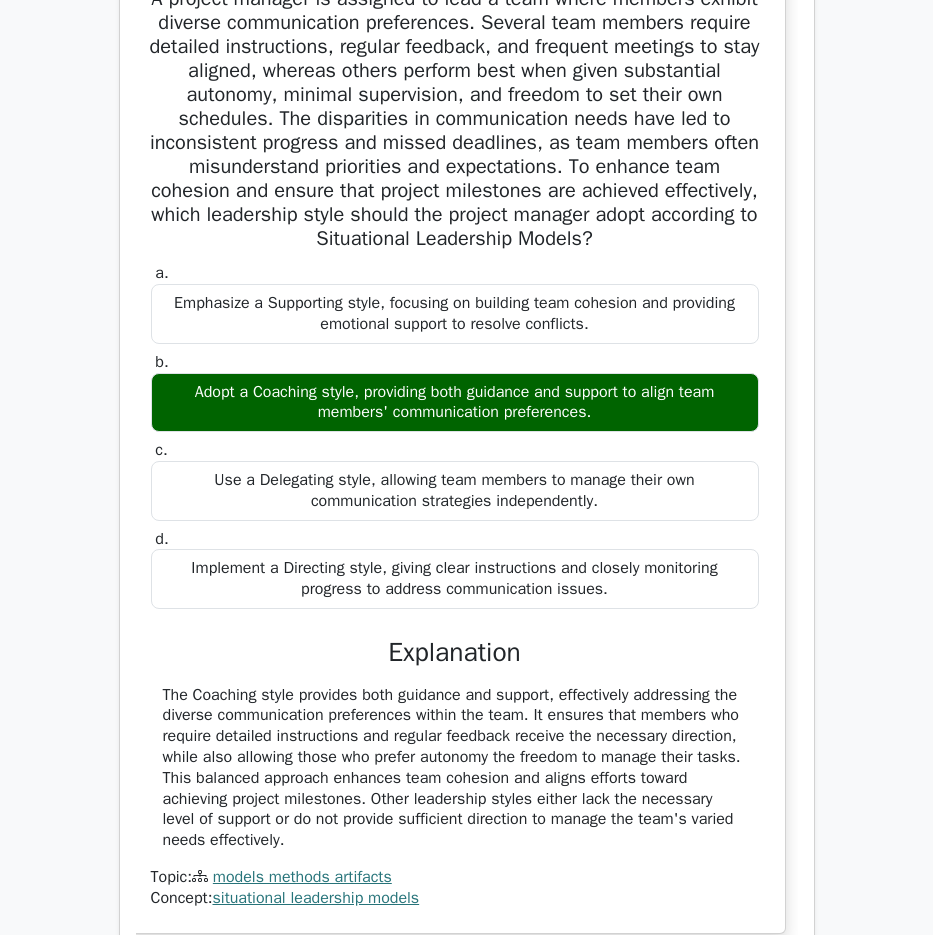 scroll, scrollTop: 58554, scrollLeft: 0, axis: vertical 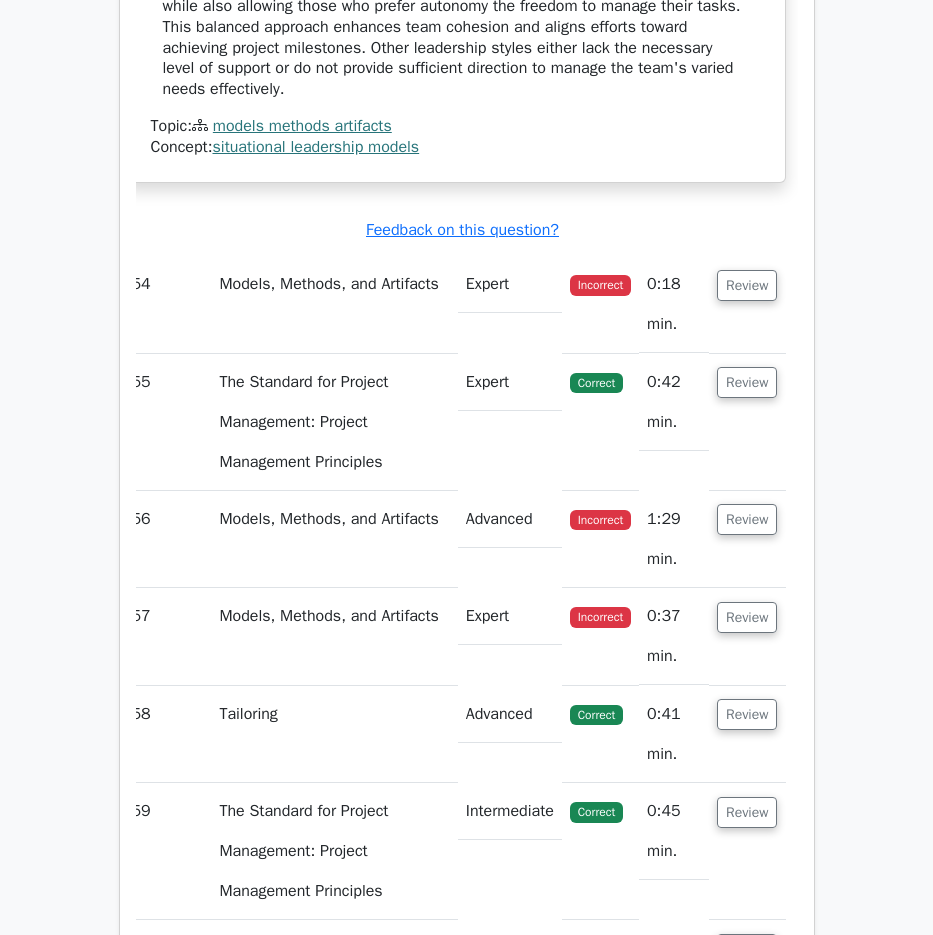 drag, startPoint x: 178, startPoint y: 228, endPoint x: 675, endPoint y: 381, distance: 520.01733 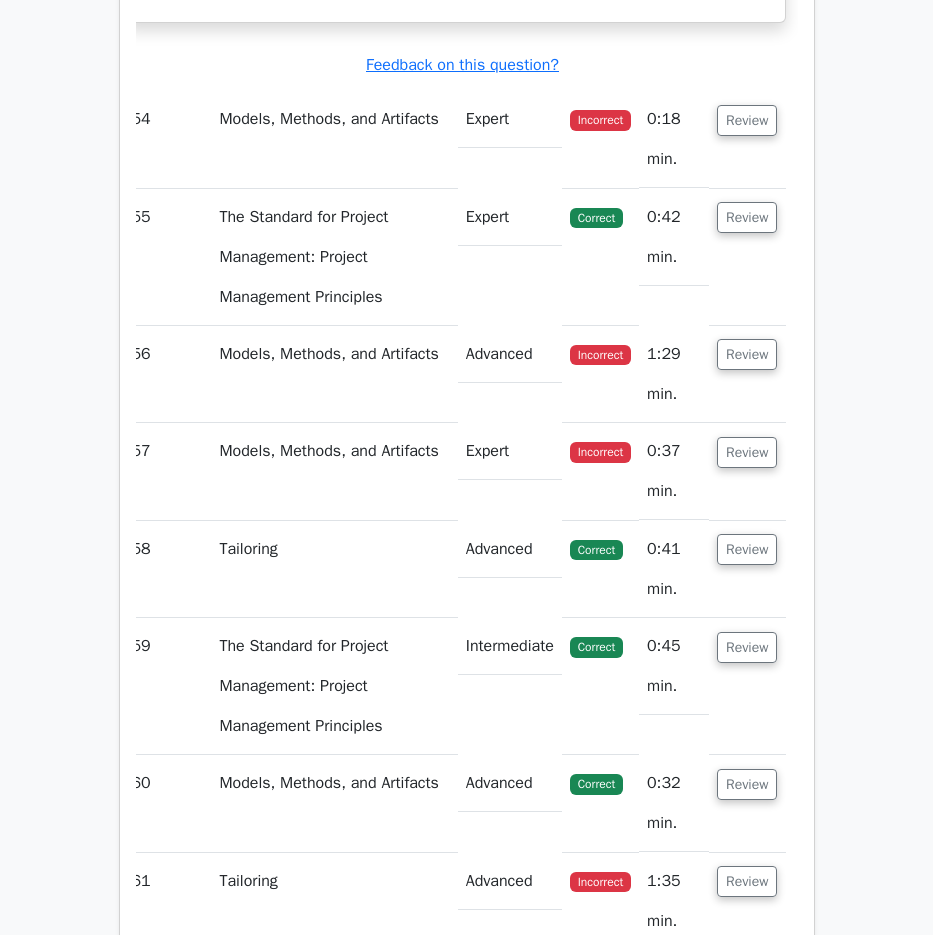scroll, scrollTop: 59439, scrollLeft: 0, axis: vertical 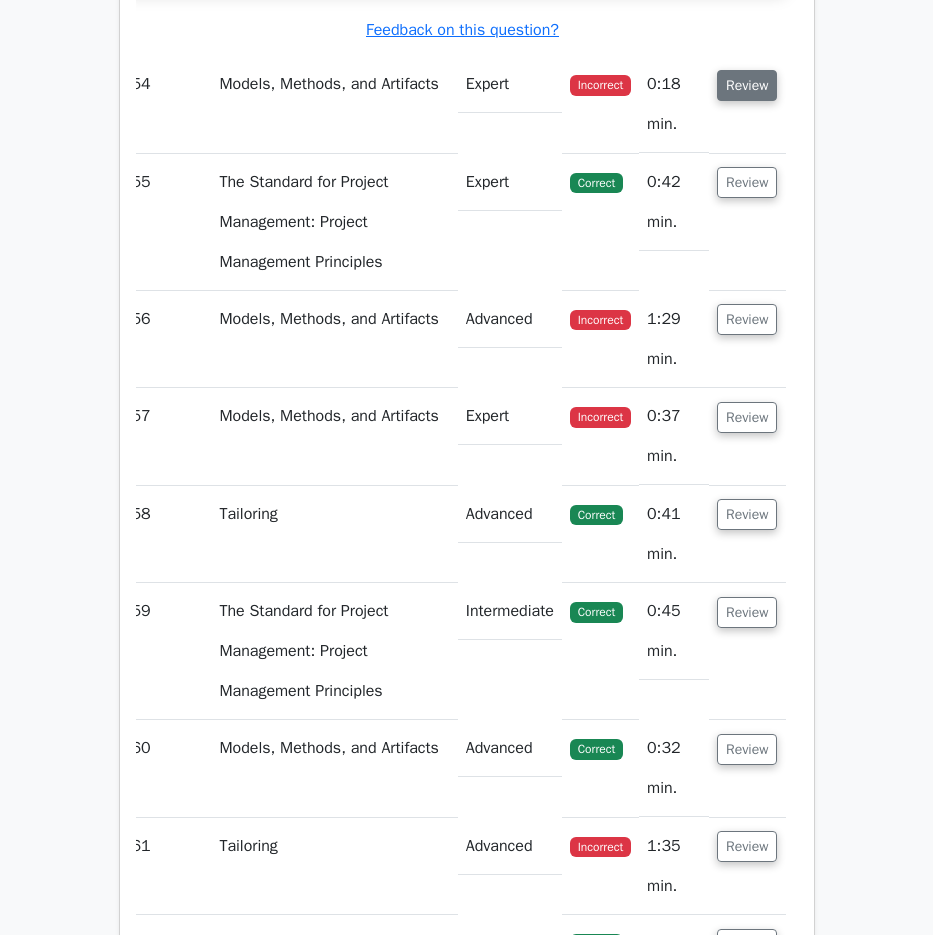 click on "Review" at bounding box center [747, 85] 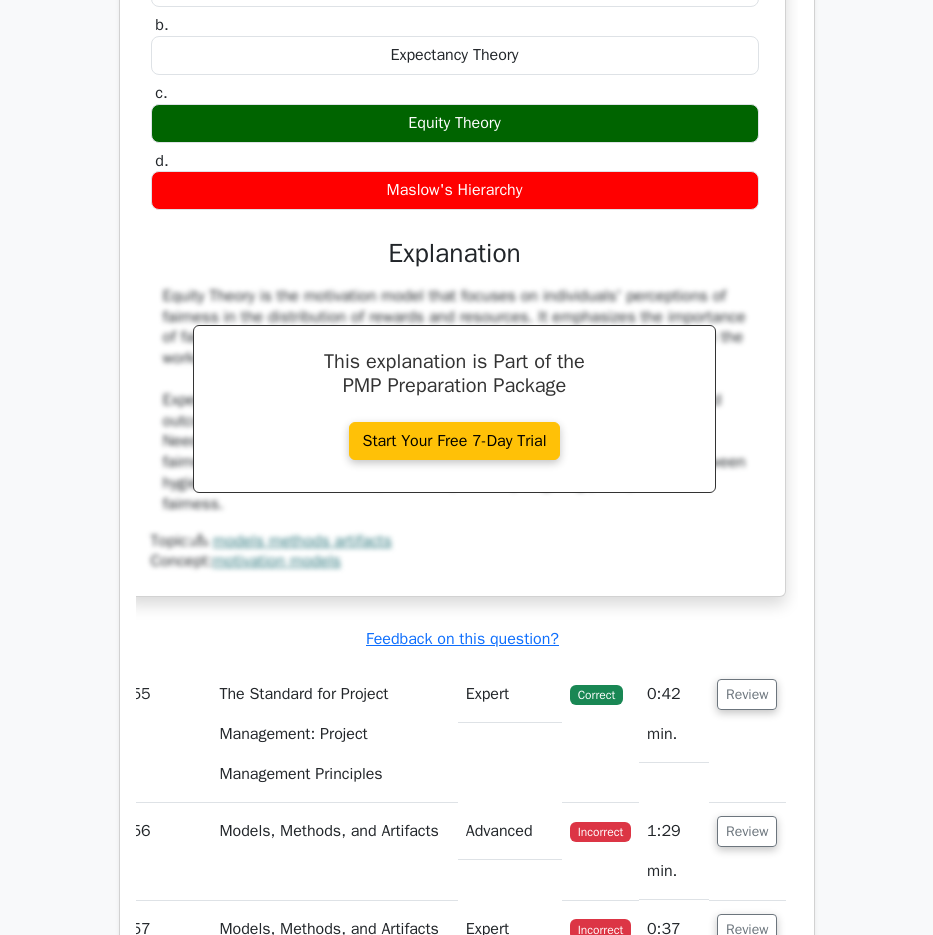 scroll, scrollTop: 59739, scrollLeft: 0, axis: vertical 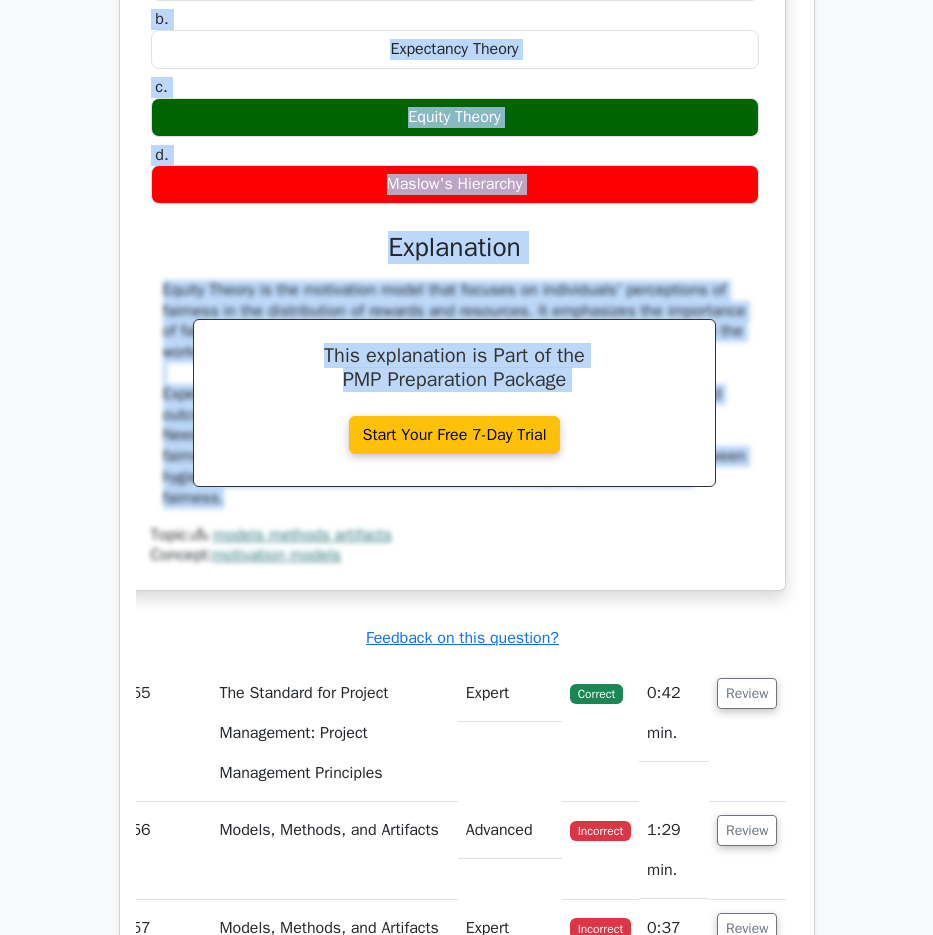 drag, startPoint x: 169, startPoint y: 181, endPoint x: 779, endPoint y: 786, distance: 859.142 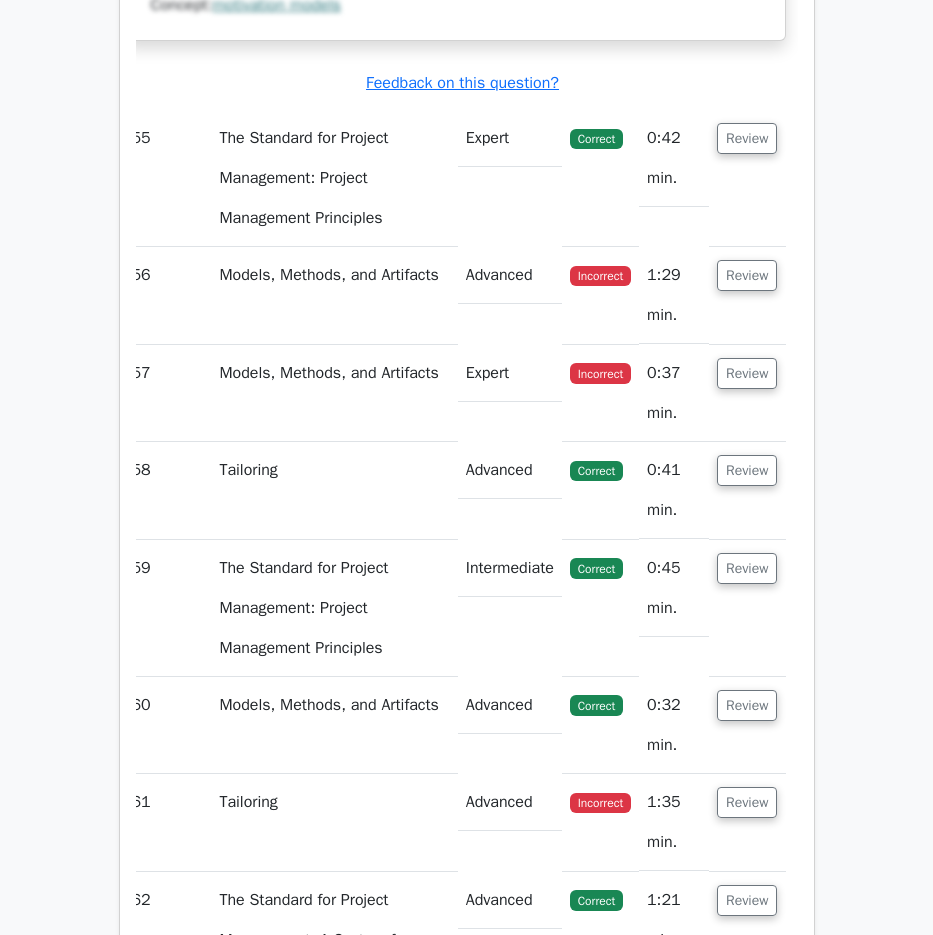 scroll, scrollTop: 60339, scrollLeft: 0, axis: vertical 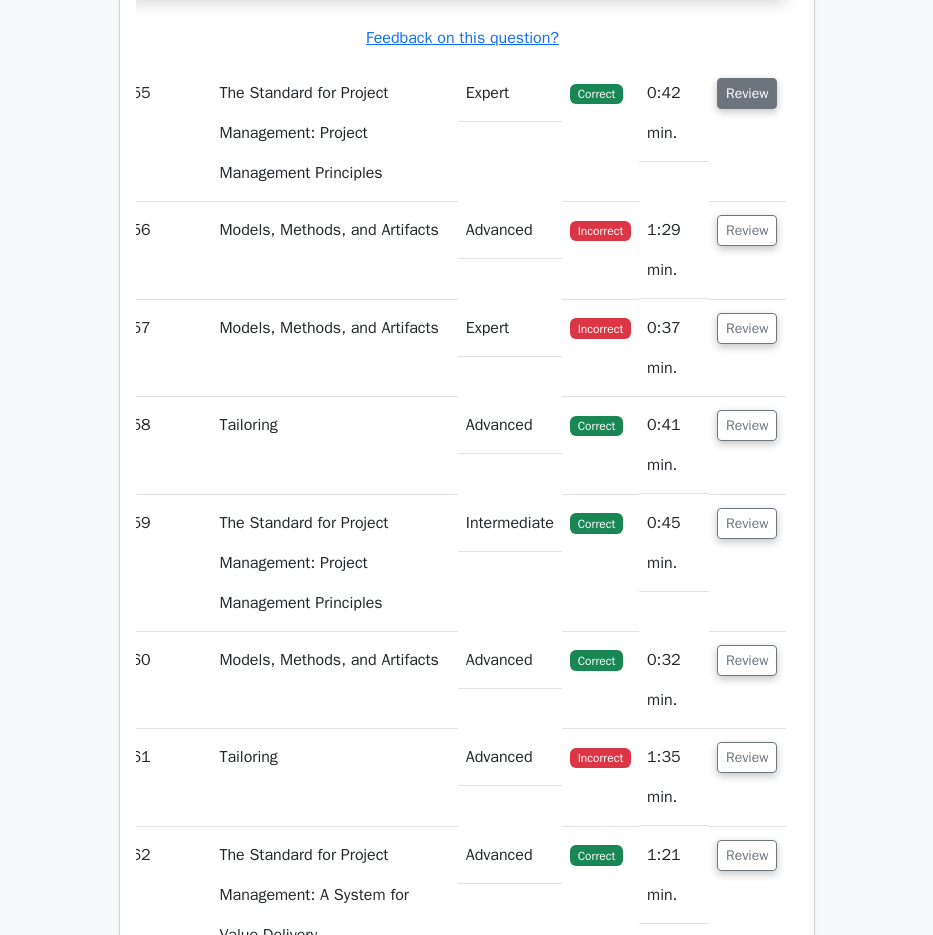 click on "Review" at bounding box center (747, 93) 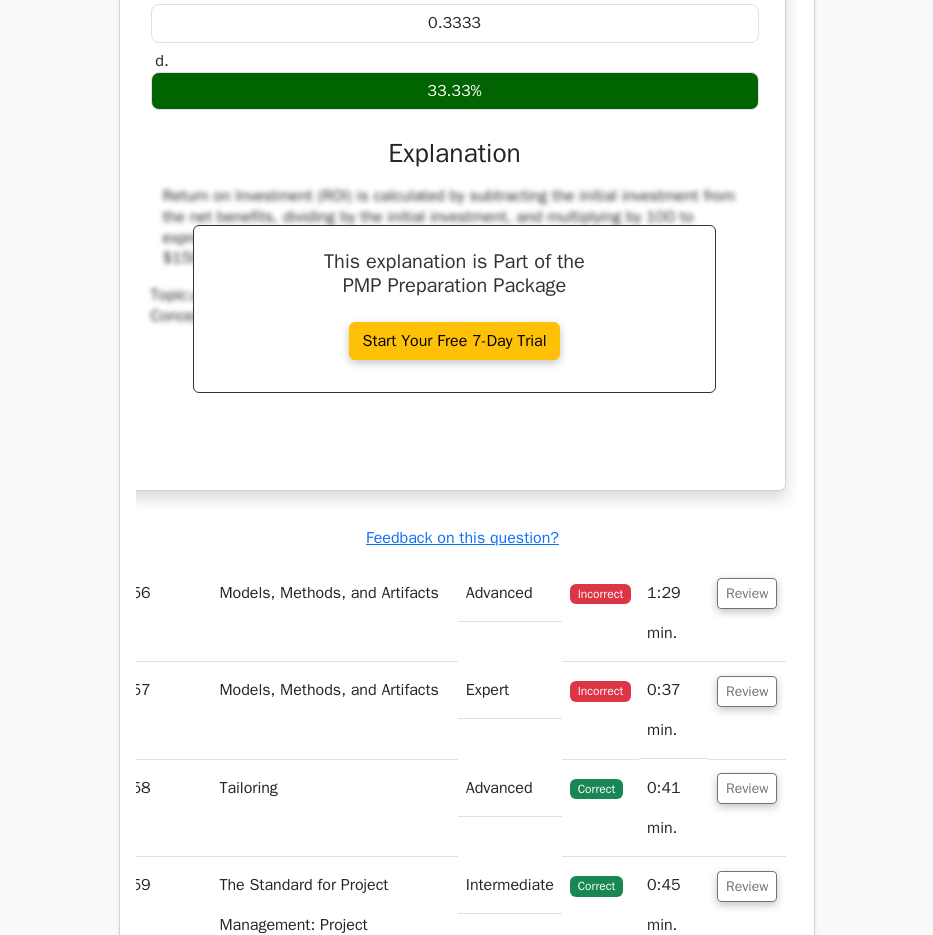 scroll, scrollTop: 60839, scrollLeft: 0, axis: vertical 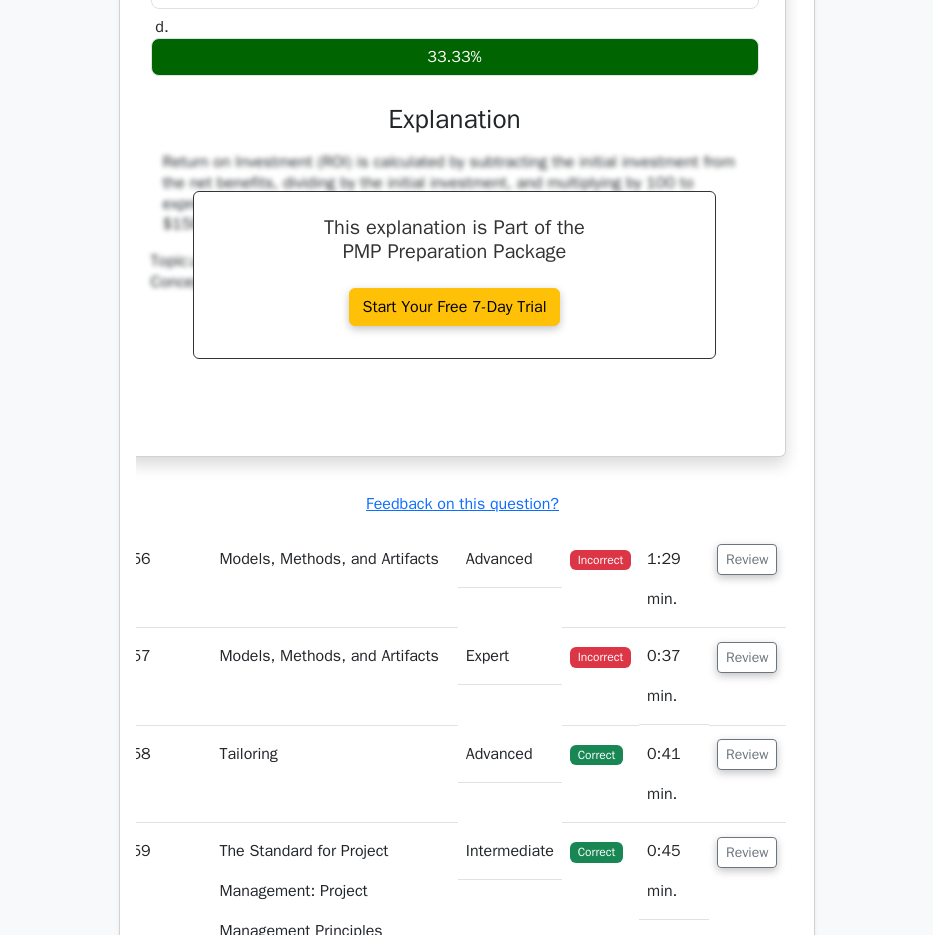 drag, startPoint x: 156, startPoint y: 24, endPoint x: 749, endPoint y: 500, distance: 760.4111 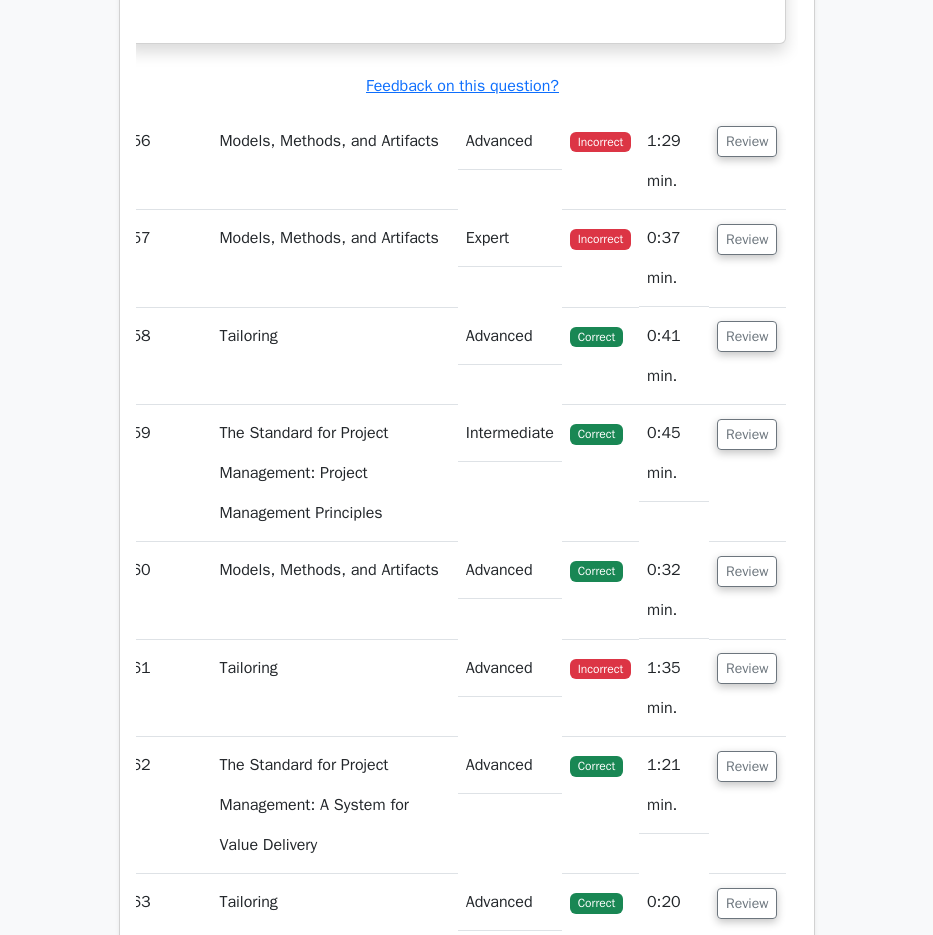 scroll, scrollTop: 61339, scrollLeft: 0, axis: vertical 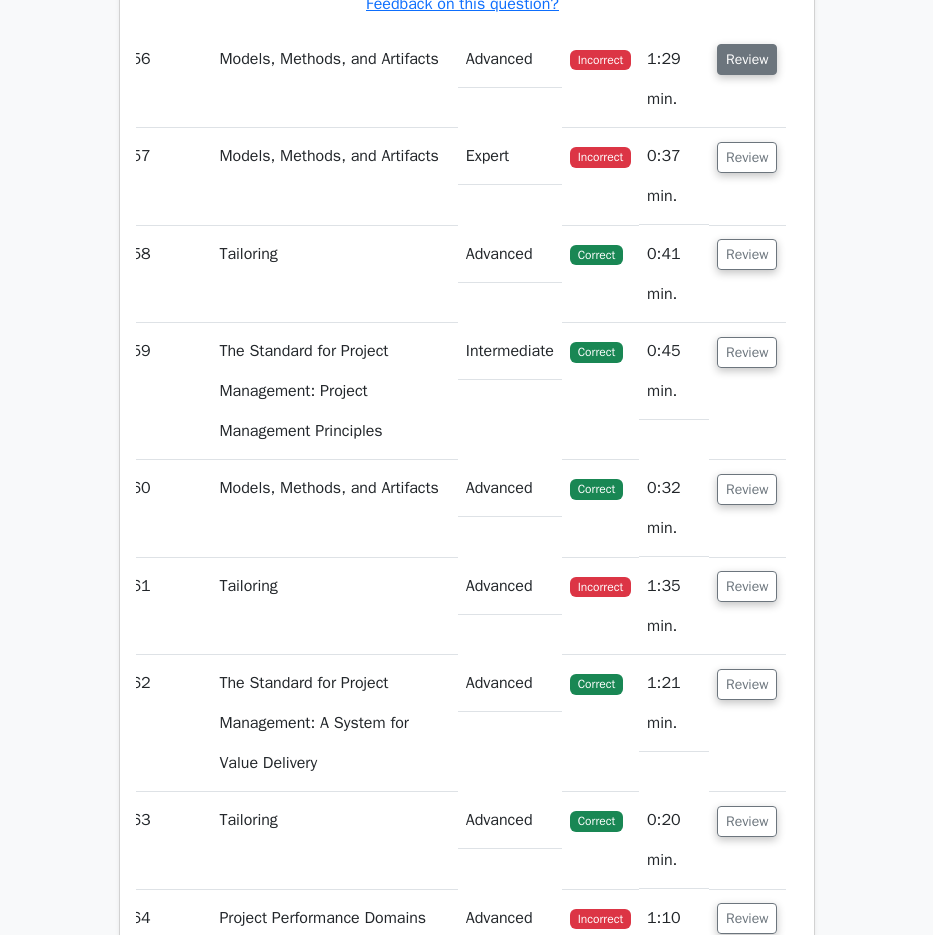 click on "Review" at bounding box center [747, 59] 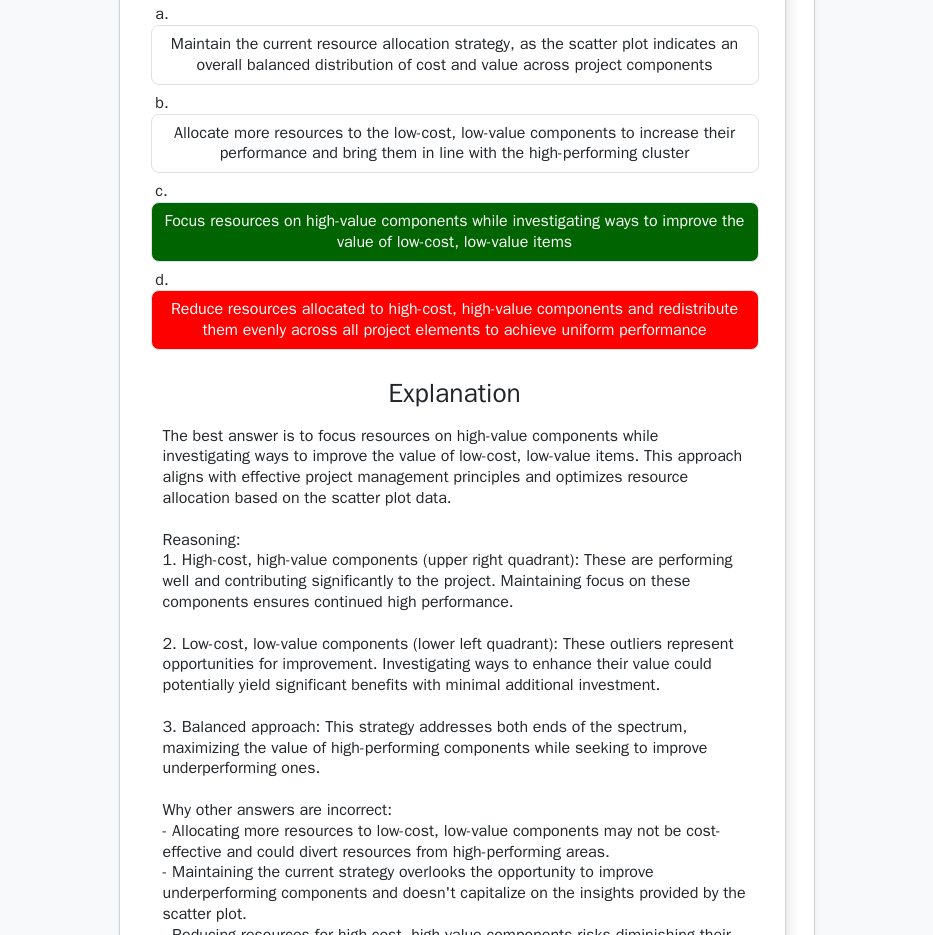 scroll, scrollTop: 61739, scrollLeft: 0, axis: vertical 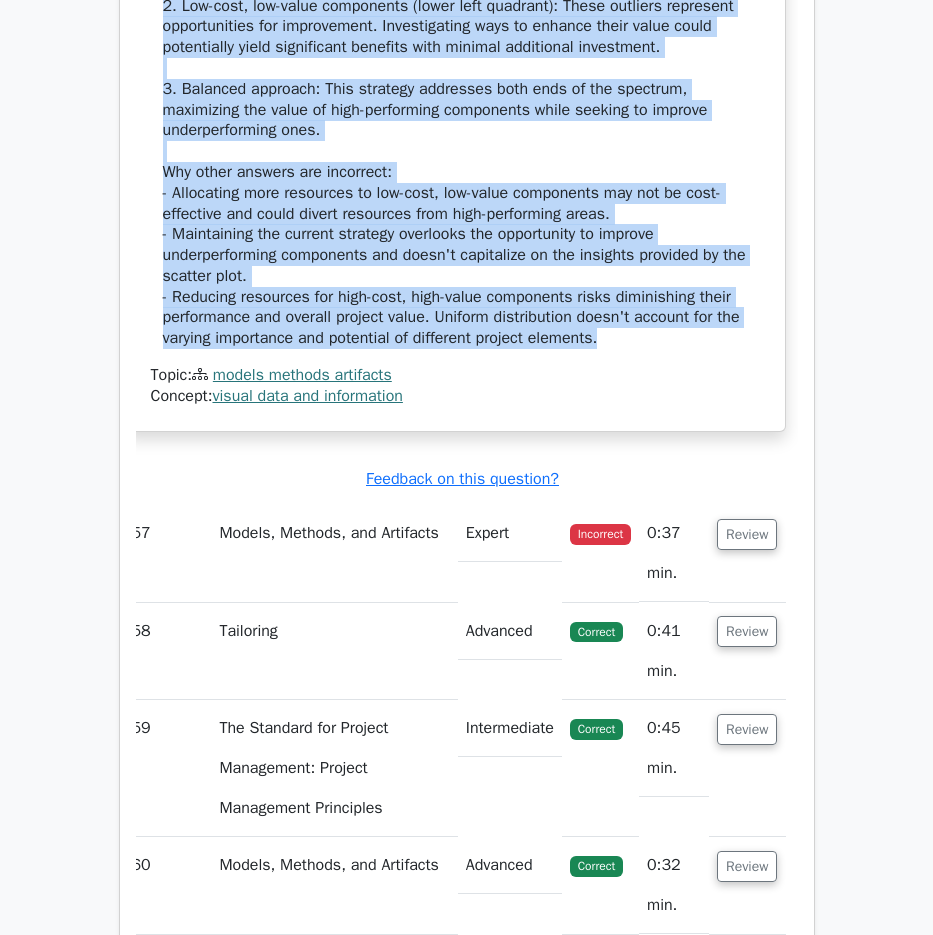 drag, startPoint x: 157, startPoint y: 59, endPoint x: 652, endPoint y: 623, distance: 750.4139 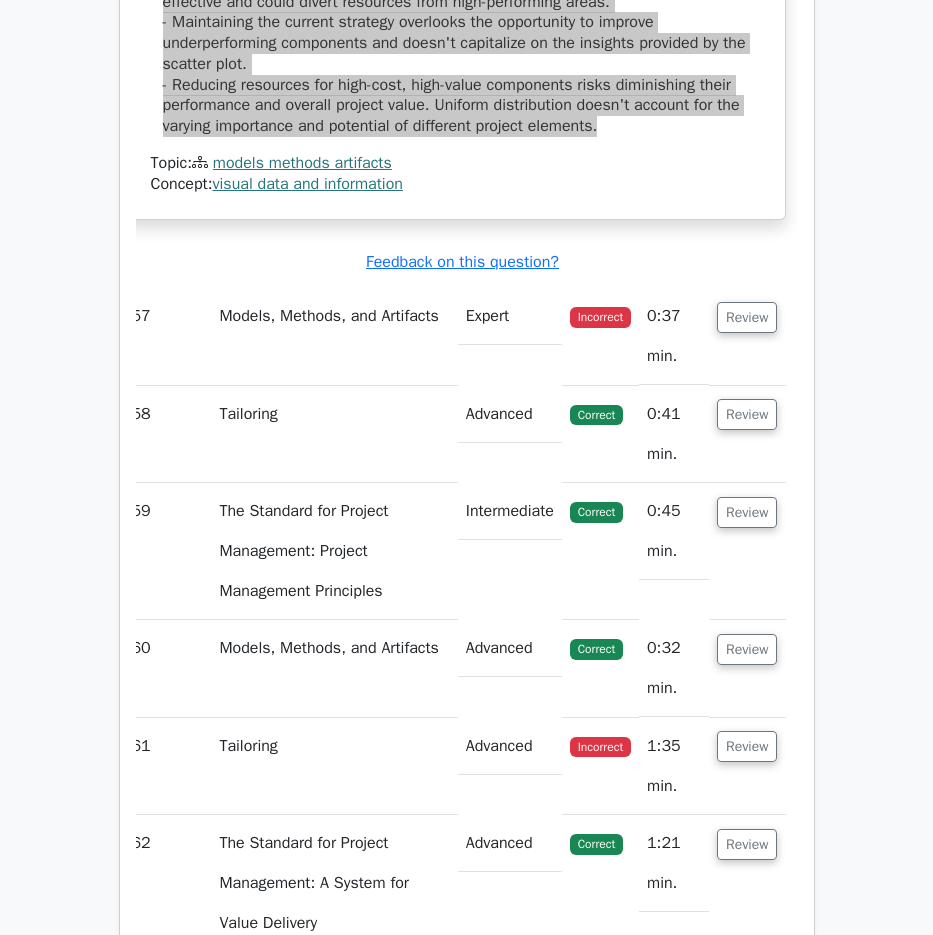 scroll, scrollTop: 62609, scrollLeft: 0, axis: vertical 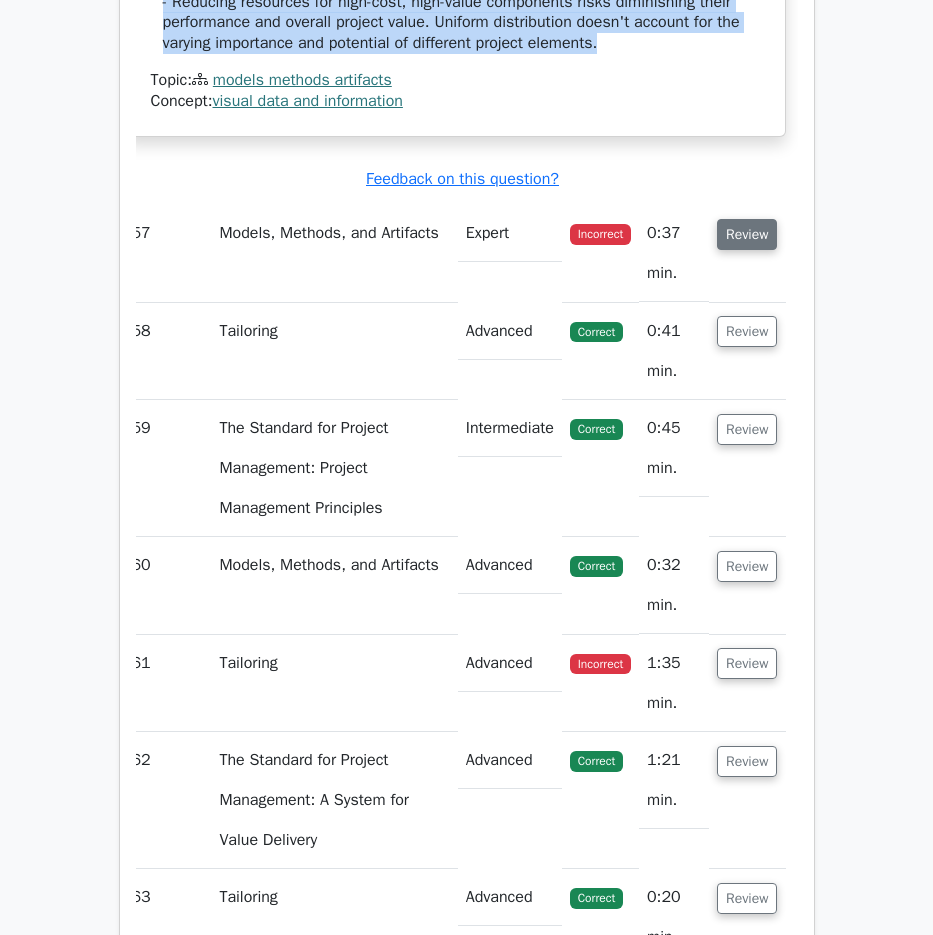 click on "Review" at bounding box center [747, 234] 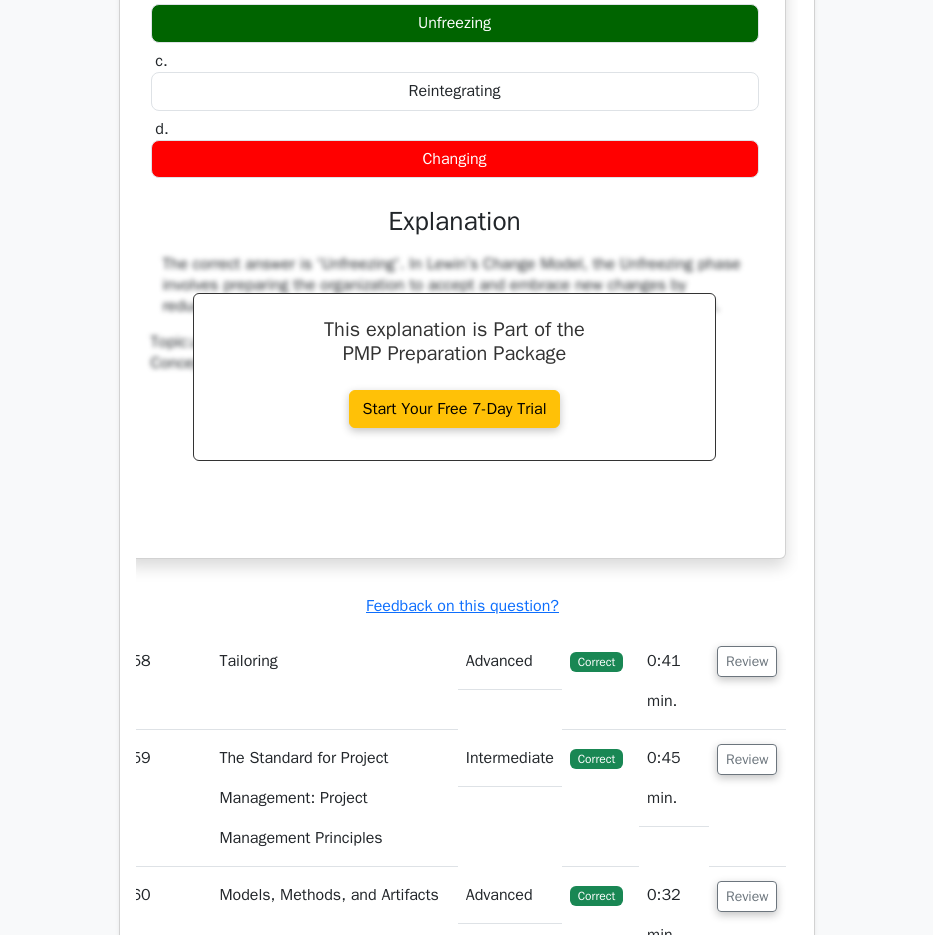 scroll, scrollTop: 63109, scrollLeft: 0, axis: vertical 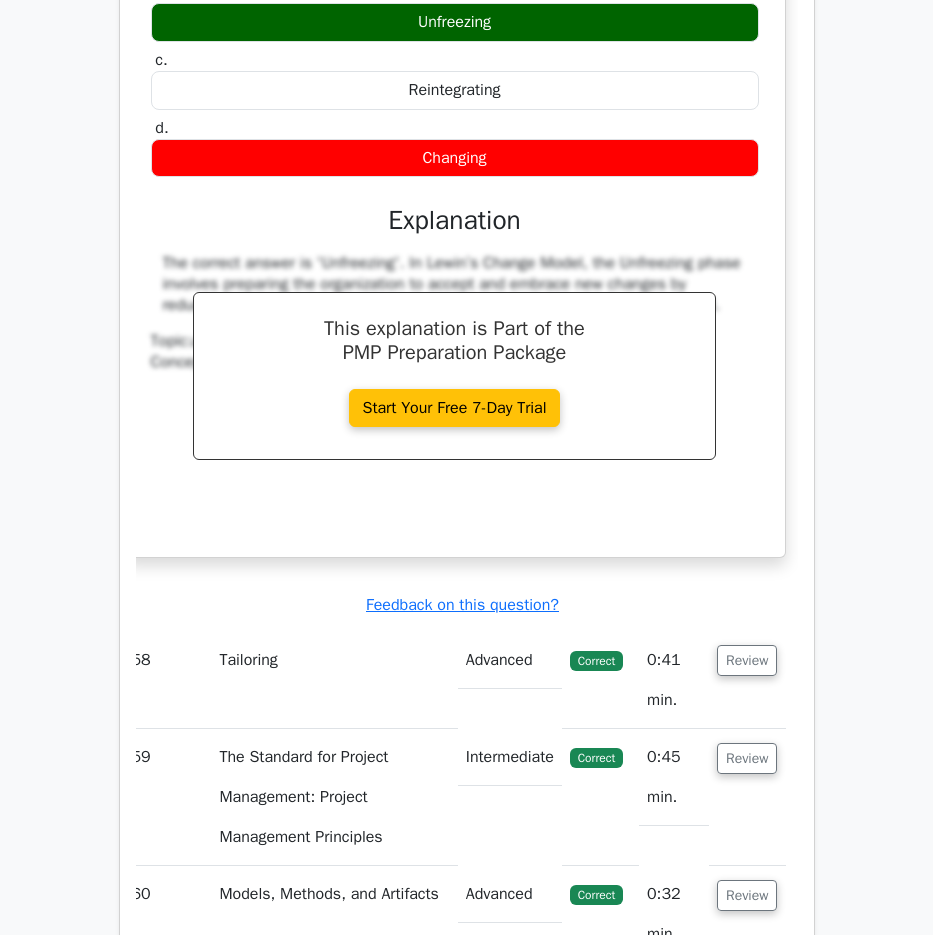 drag, startPoint x: 160, startPoint y: 131, endPoint x: 725, endPoint y: 592, distance: 729.20917 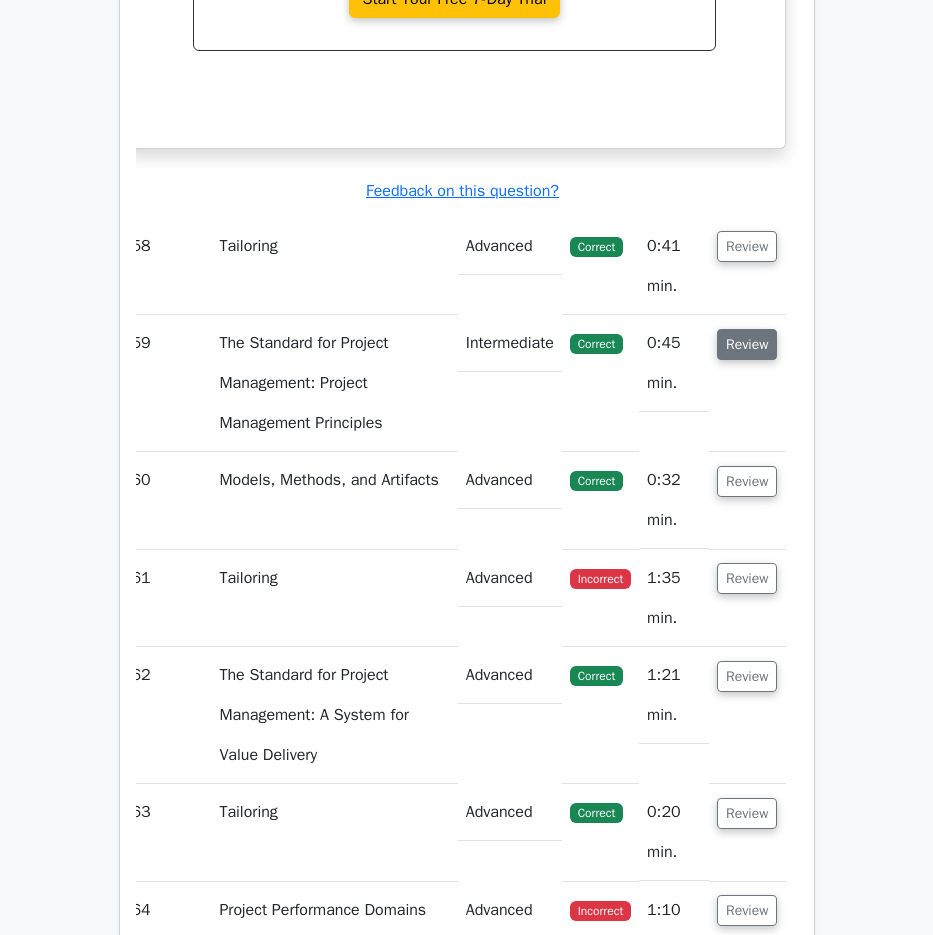 scroll, scrollTop: 63609, scrollLeft: 0, axis: vertical 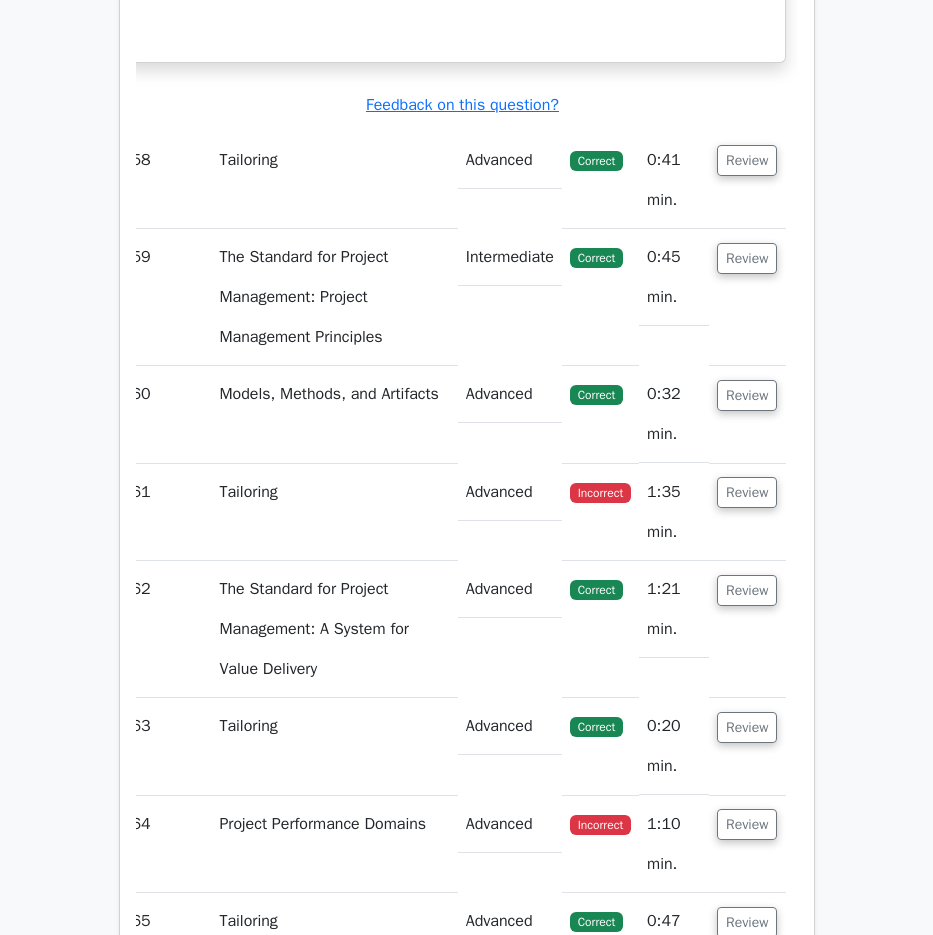 click on "Review" at bounding box center [747, 180] 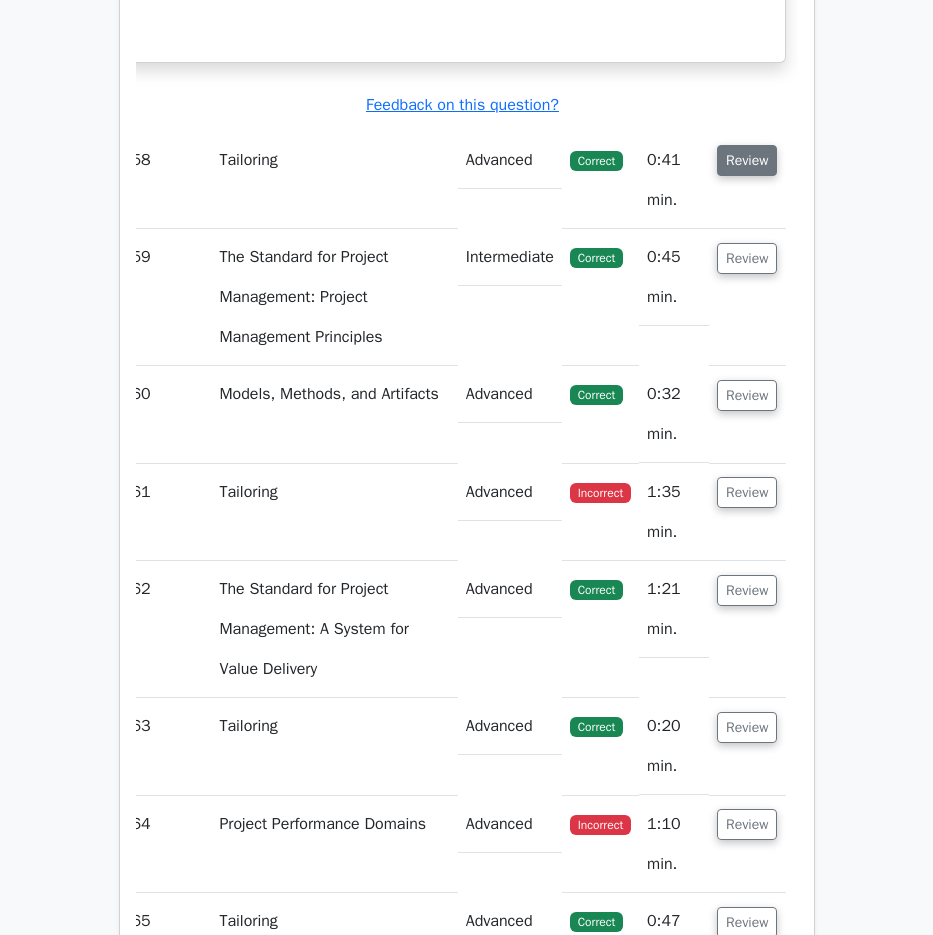 click on "Review" at bounding box center [747, 160] 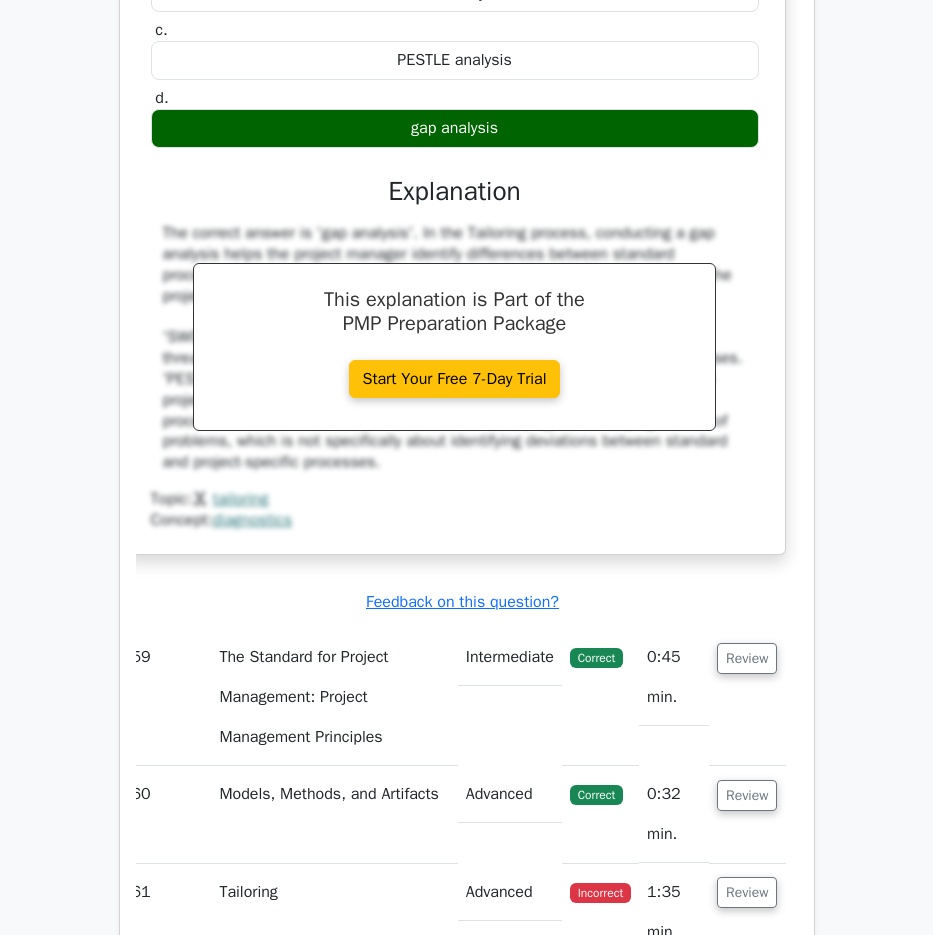 scroll, scrollTop: 64109, scrollLeft: 0, axis: vertical 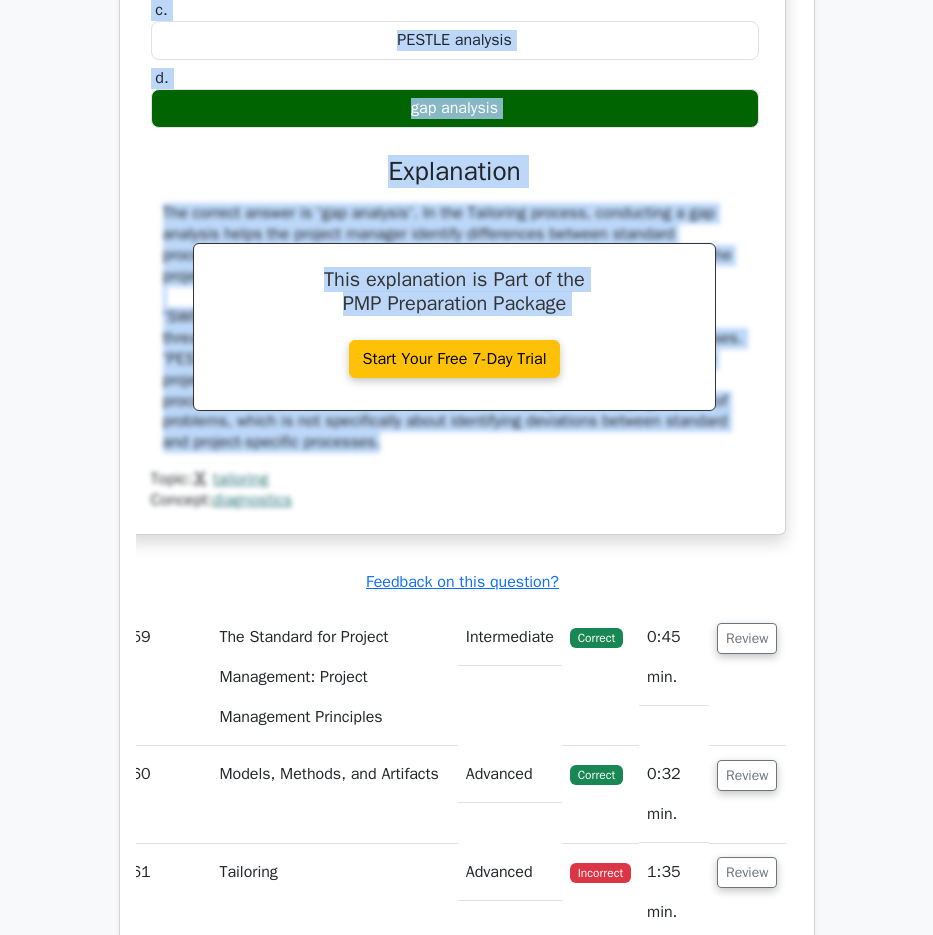 drag, startPoint x: 161, startPoint y: 59, endPoint x: 623, endPoint y: 729, distance: 813.8452 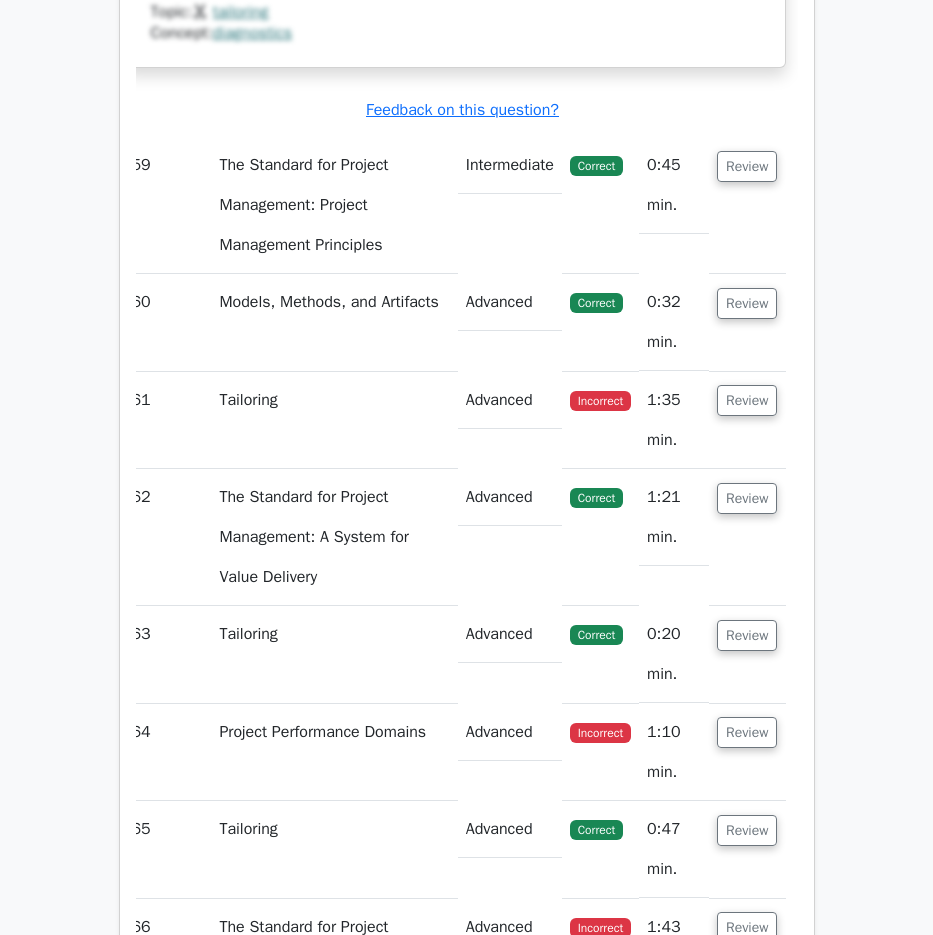 scroll, scrollTop: 64609, scrollLeft: 0, axis: vertical 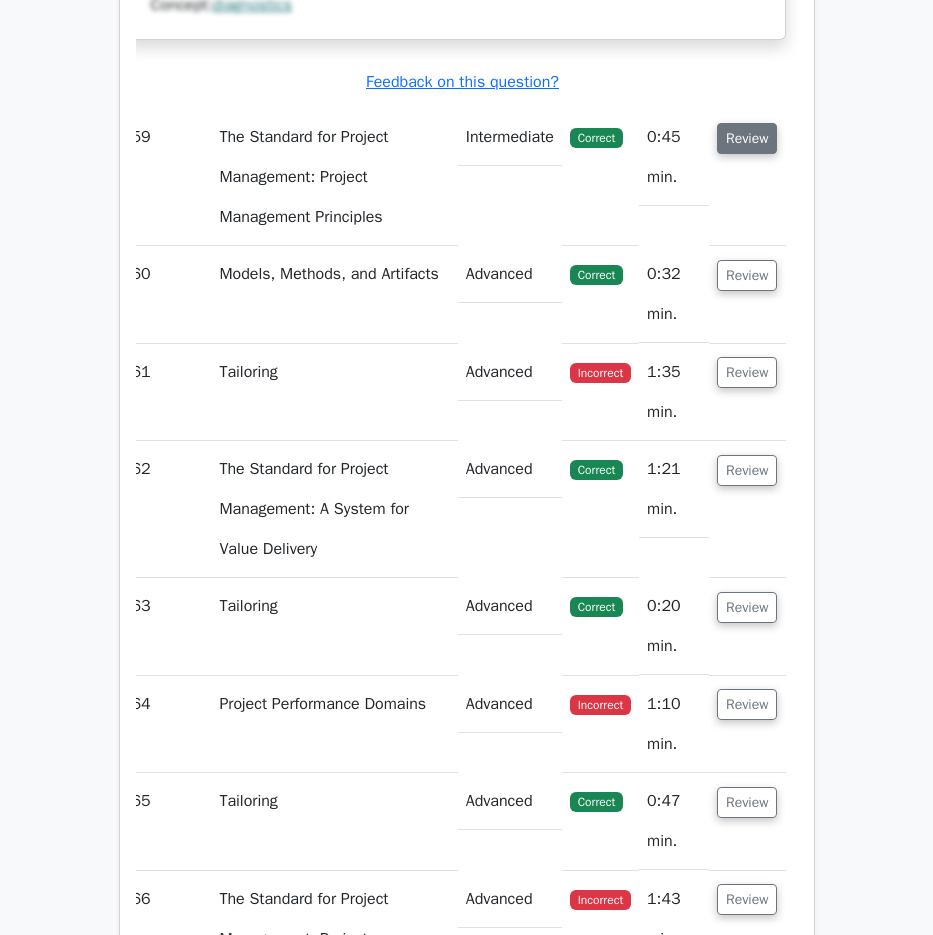 click on "Review" at bounding box center [747, 138] 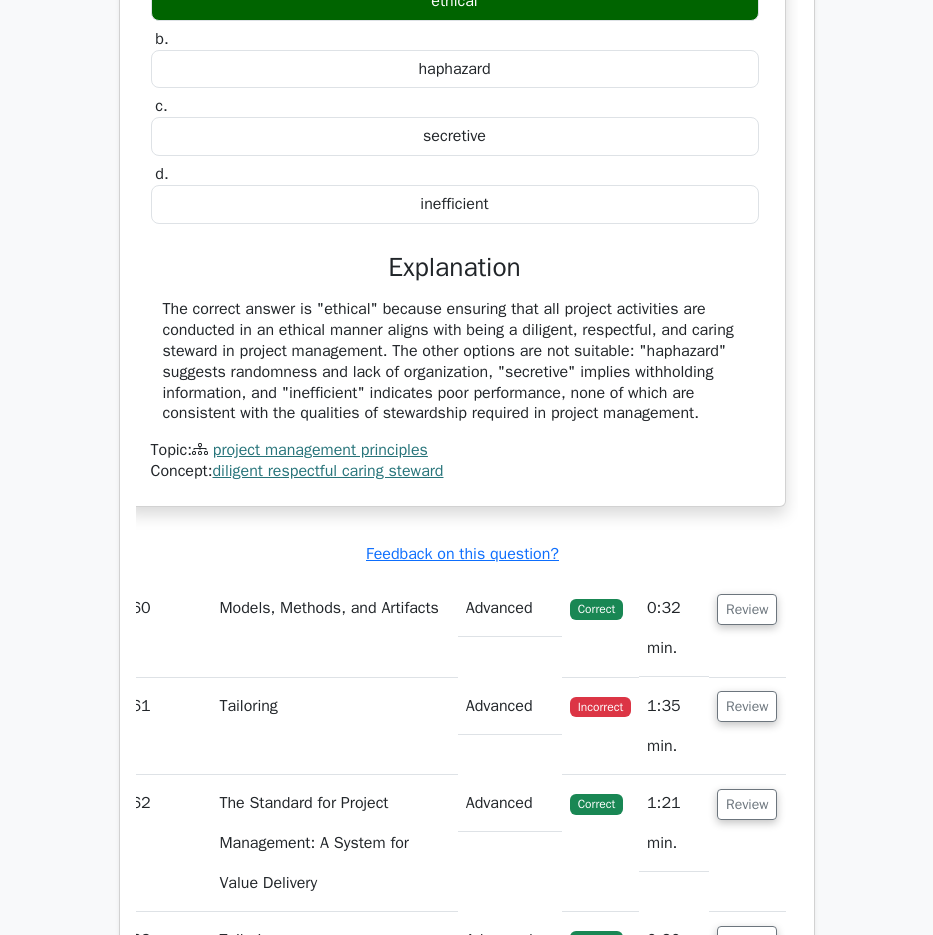 scroll, scrollTop: 65009, scrollLeft: 0, axis: vertical 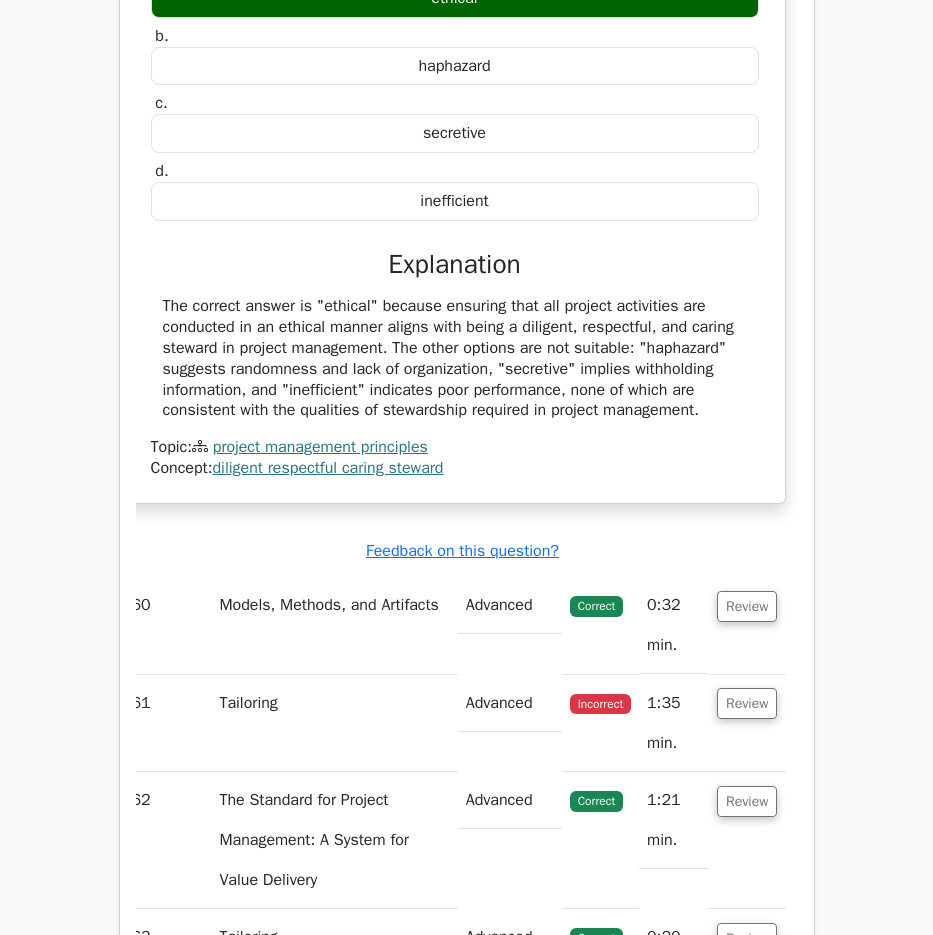 drag, startPoint x: 265, startPoint y: 190, endPoint x: 756, endPoint y: 689, distance: 700.0586 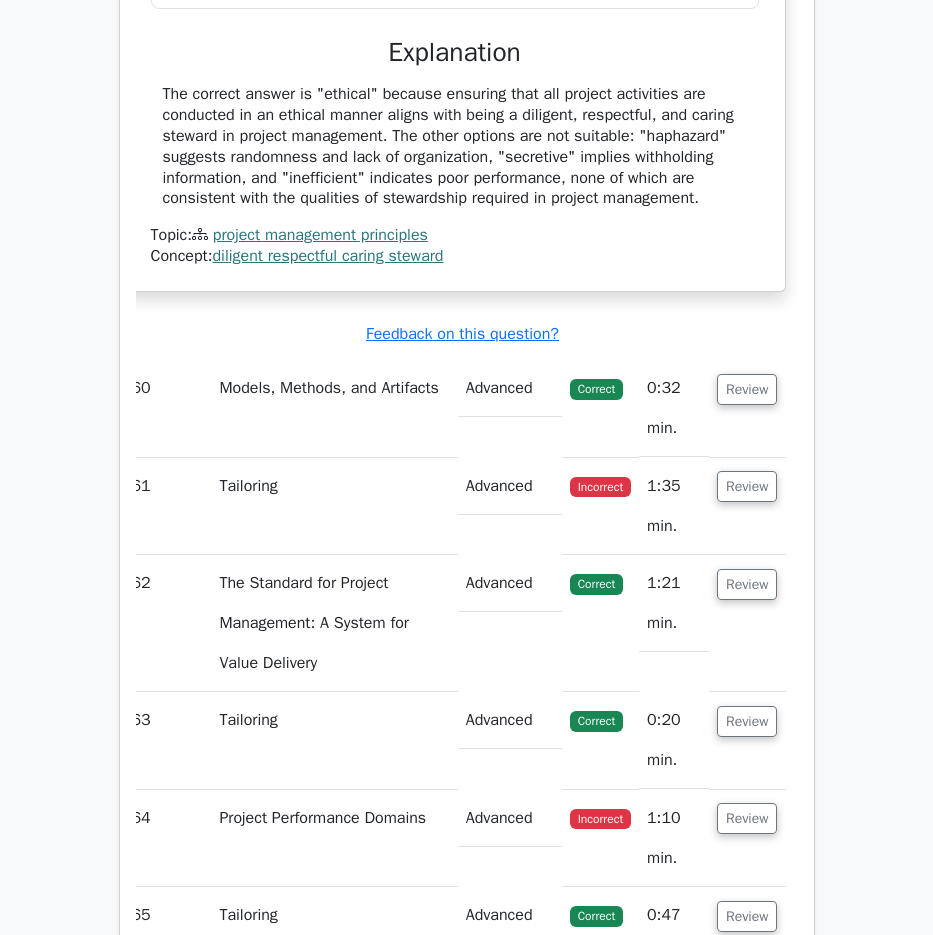 scroll, scrollTop: 65509, scrollLeft: 0, axis: vertical 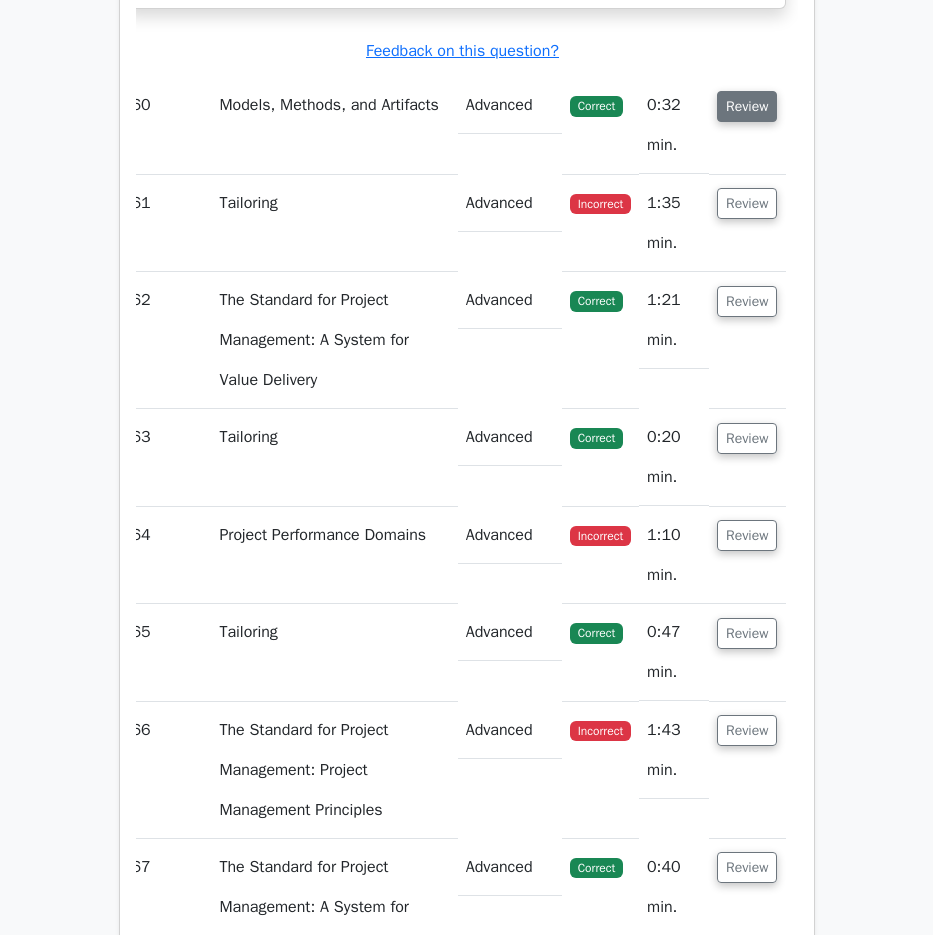 click on "Review" at bounding box center [747, 106] 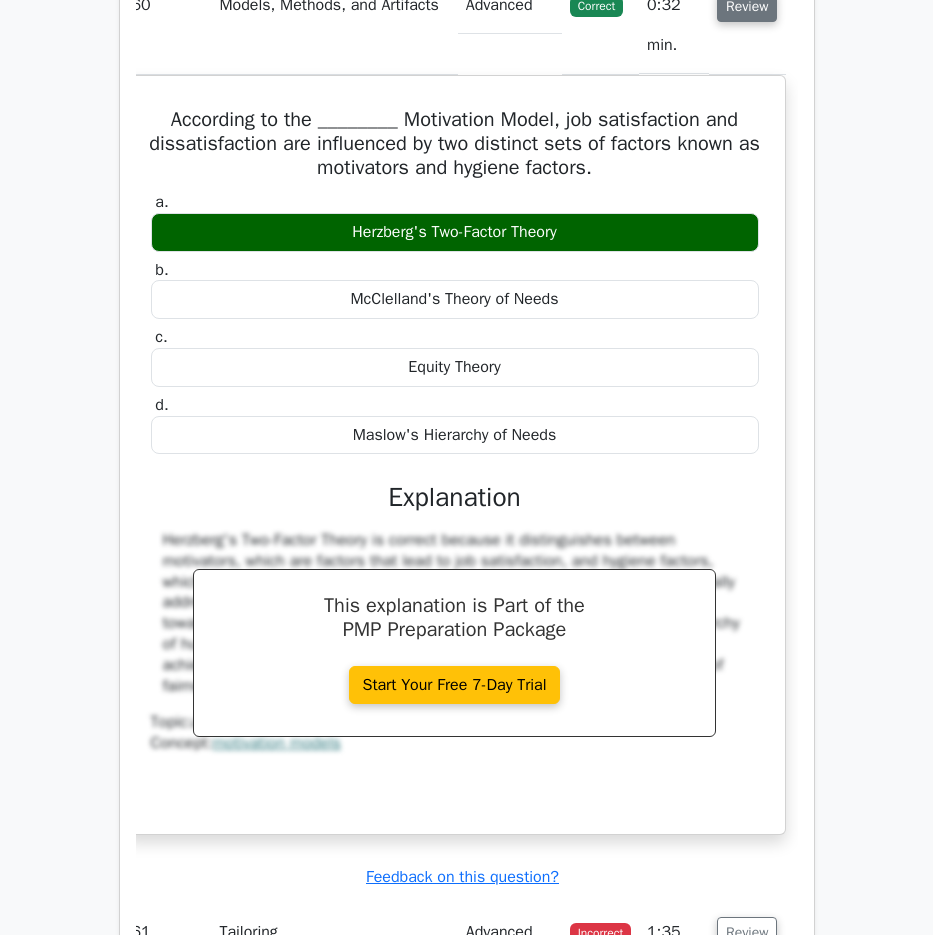 scroll, scrollTop: 65809, scrollLeft: 0, axis: vertical 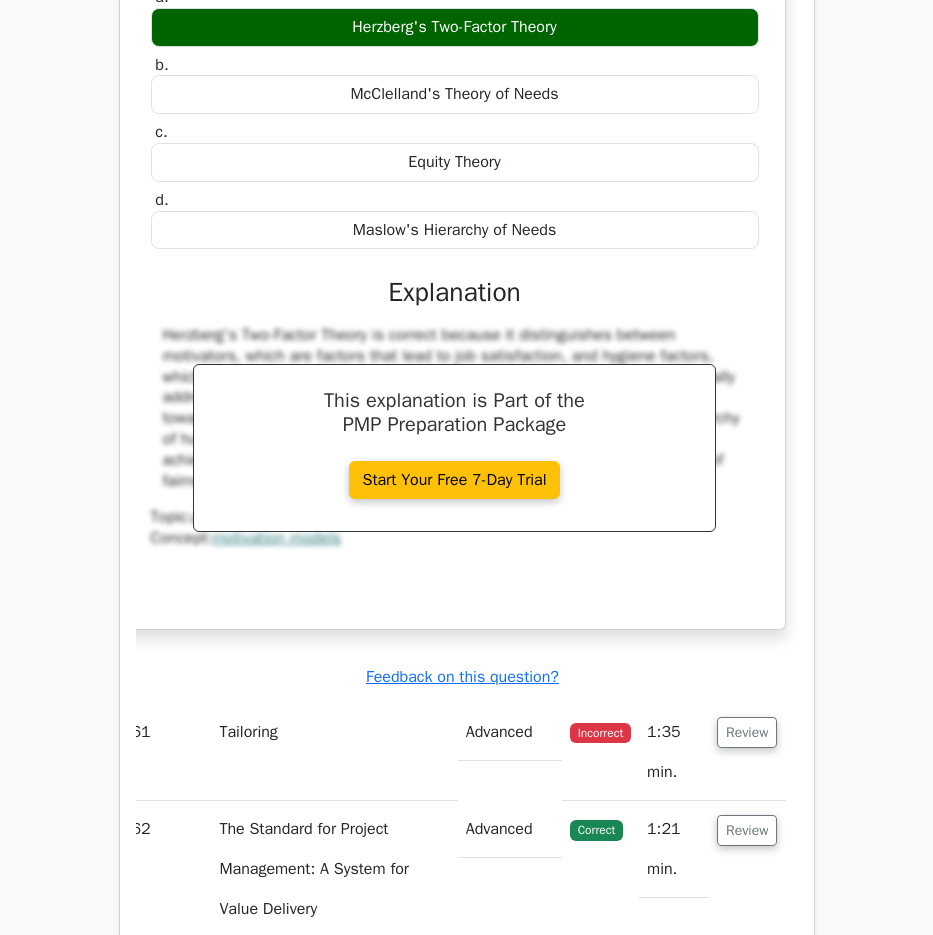 drag, startPoint x: 187, startPoint y: 203, endPoint x: 733, endPoint y: 758, distance: 778.5506 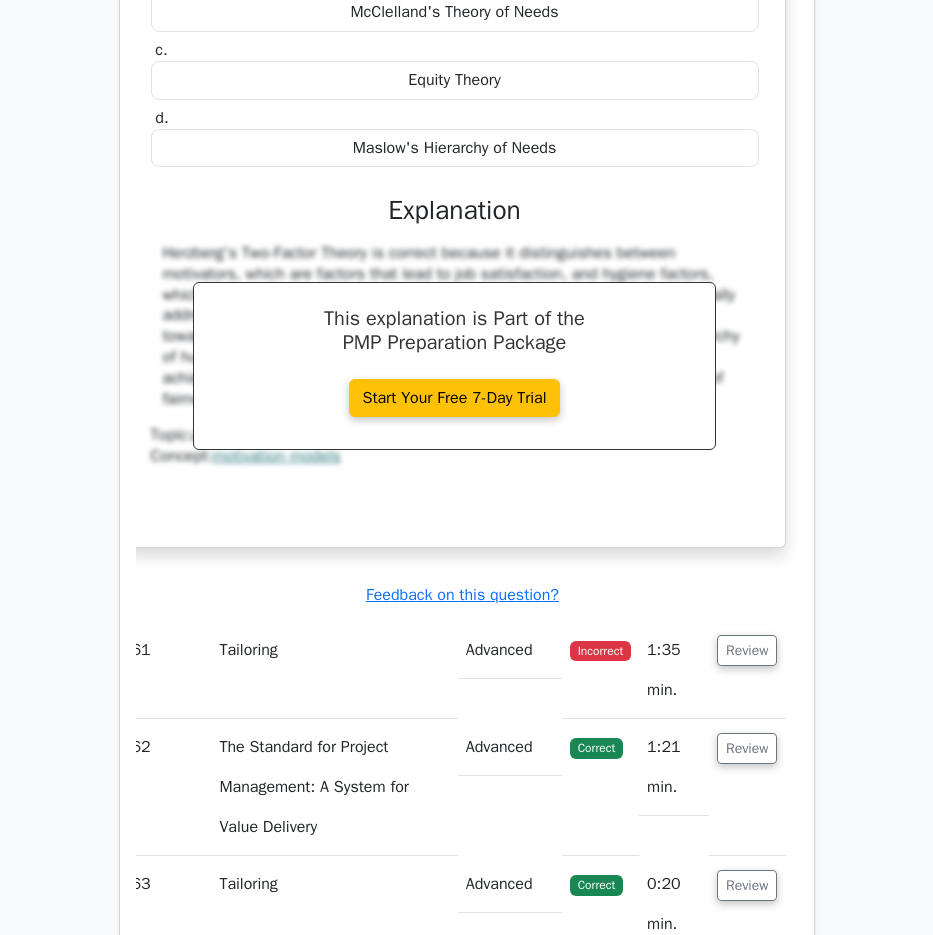 scroll, scrollTop: 66409, scrollLeft: 0, axis: vertical 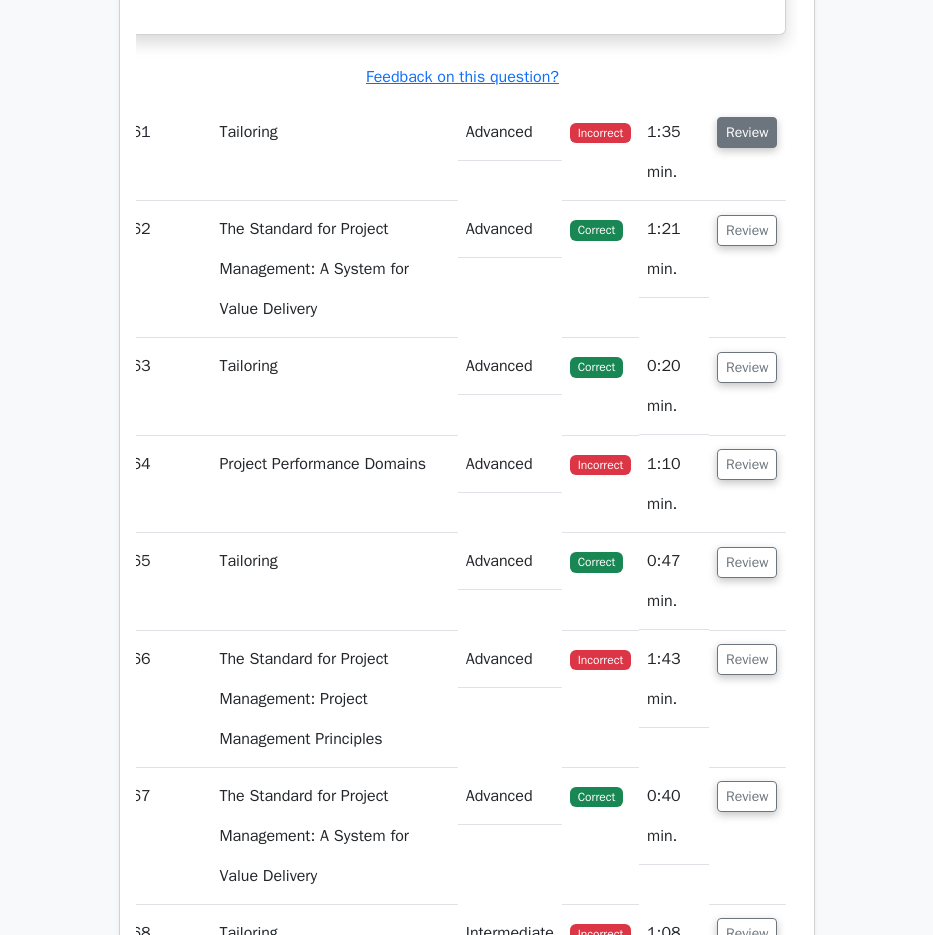 click on "Review" at bounding box center (747, 132) 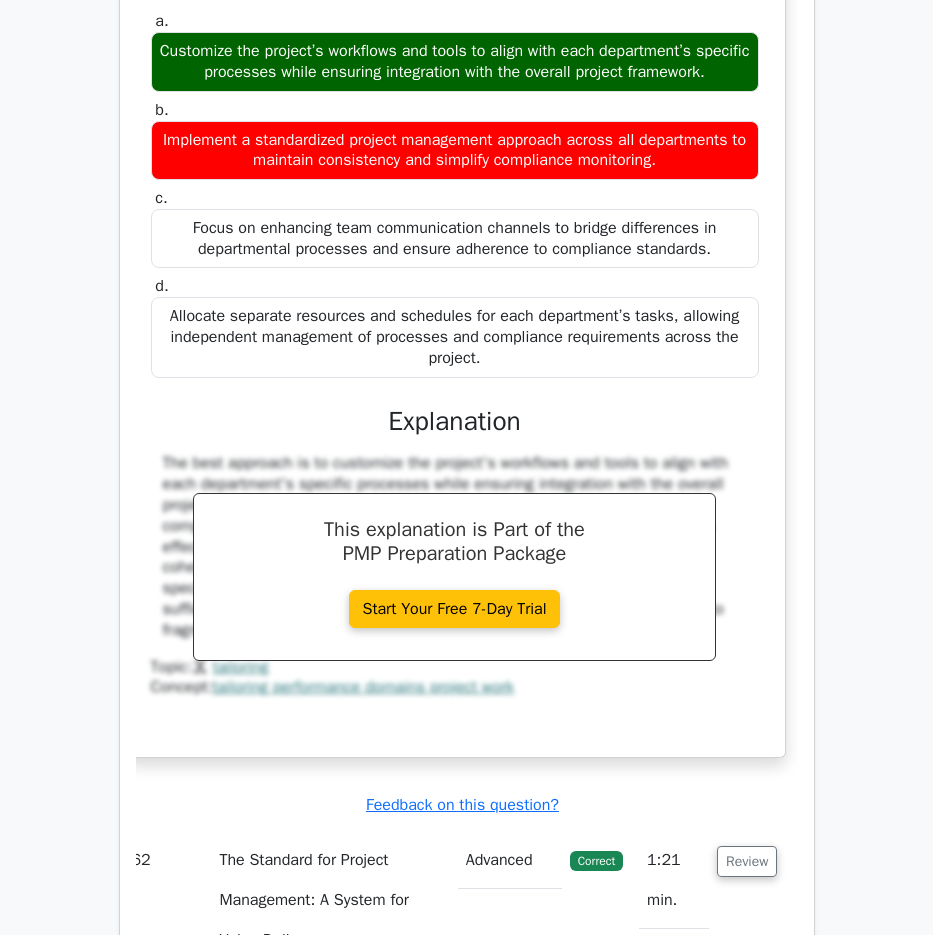 scroll, scrollTop: 66909, scrollLeft: 0, axis: vertical 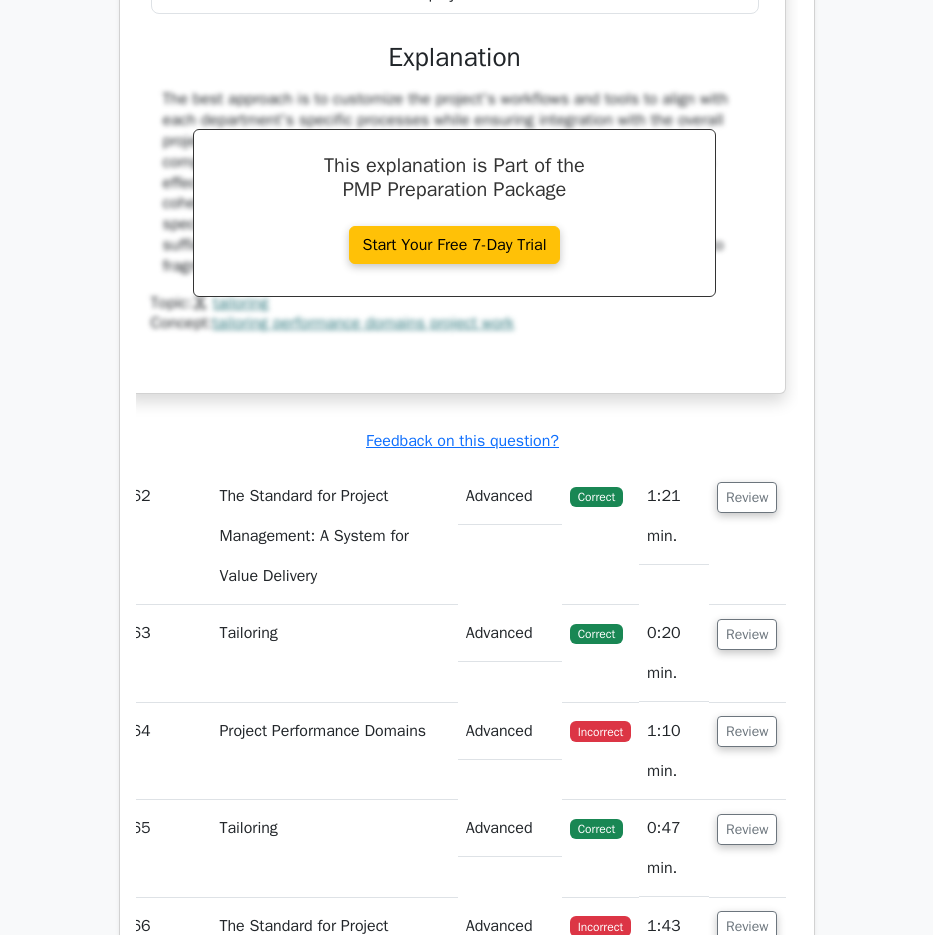 drag, startPoint x: 194, startPoint y: 32, endPoint x: 741, endPoint y: 568, distance: 765.8361 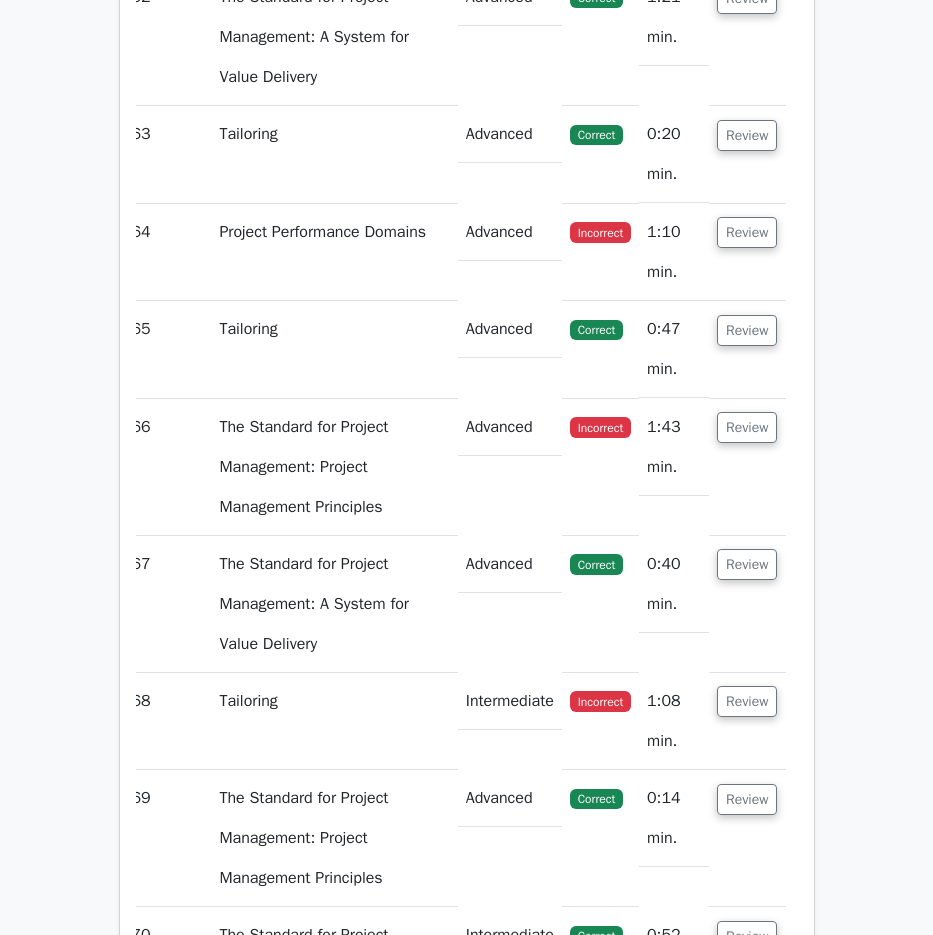 scroll, scrollTop: 67767, scrollLeft: 0, axis: vertical 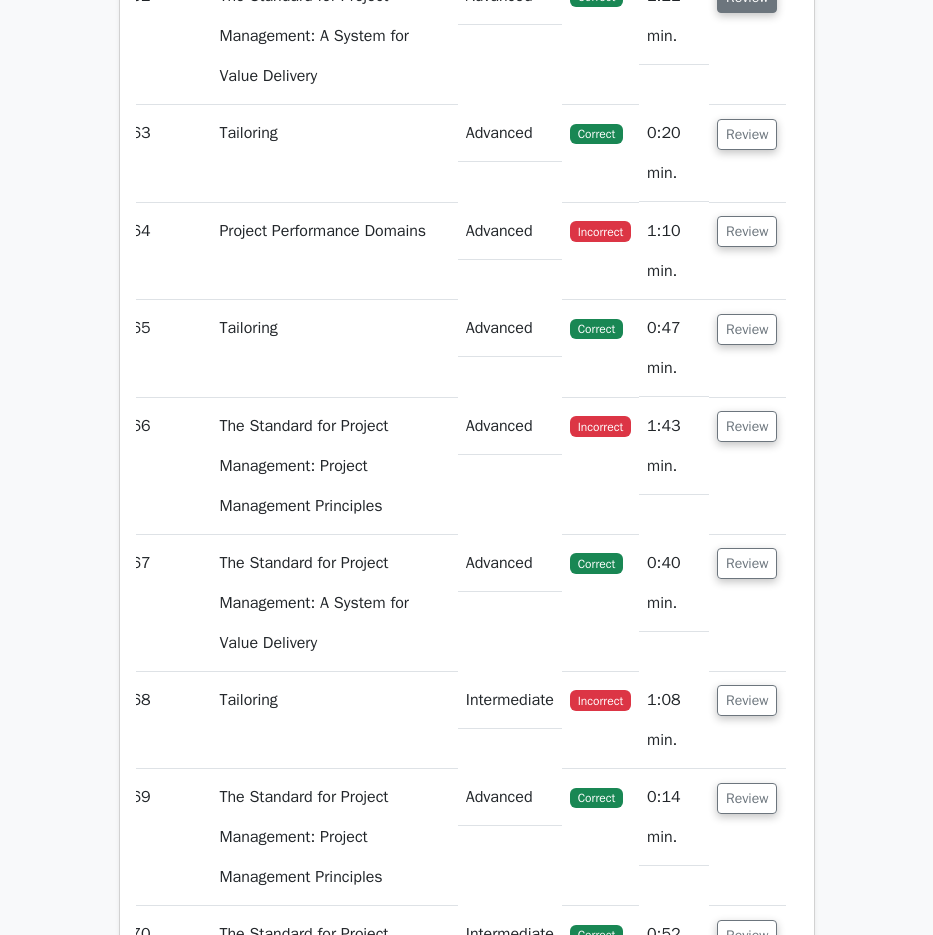 click on "Review" at bounding box center (747, -3) 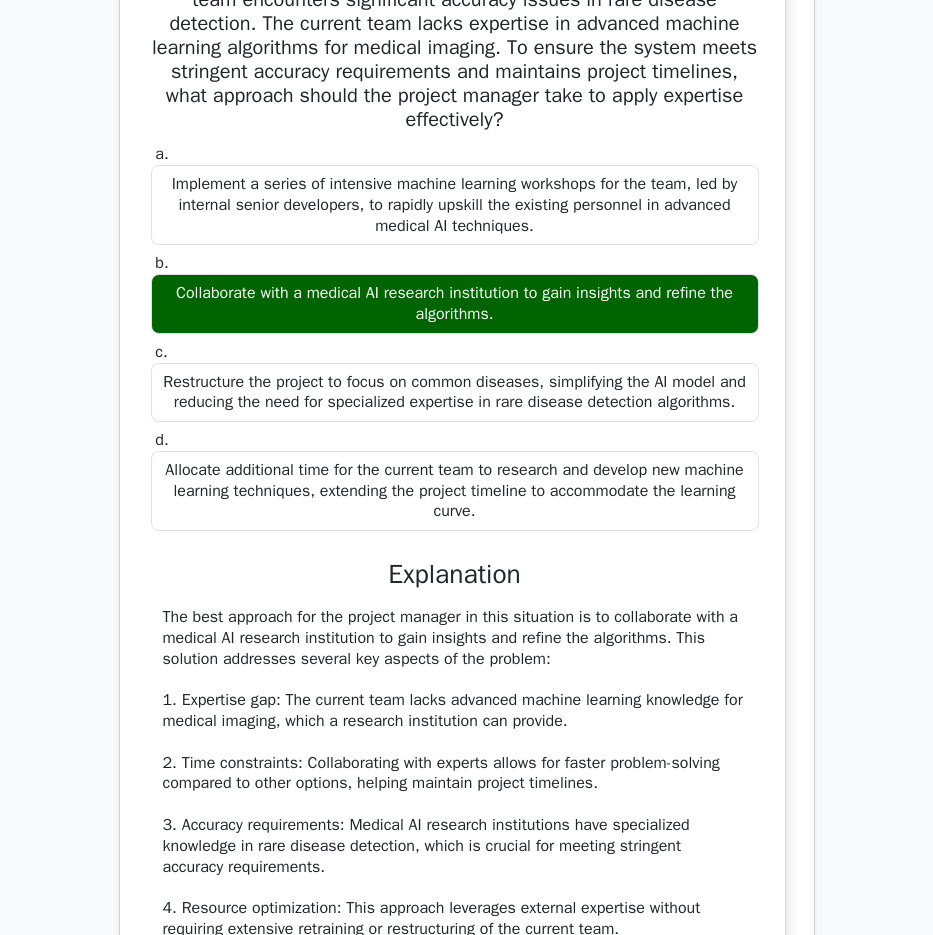 scroll, scrollTop: 67967, scrollLeft: 0, axis: vertical 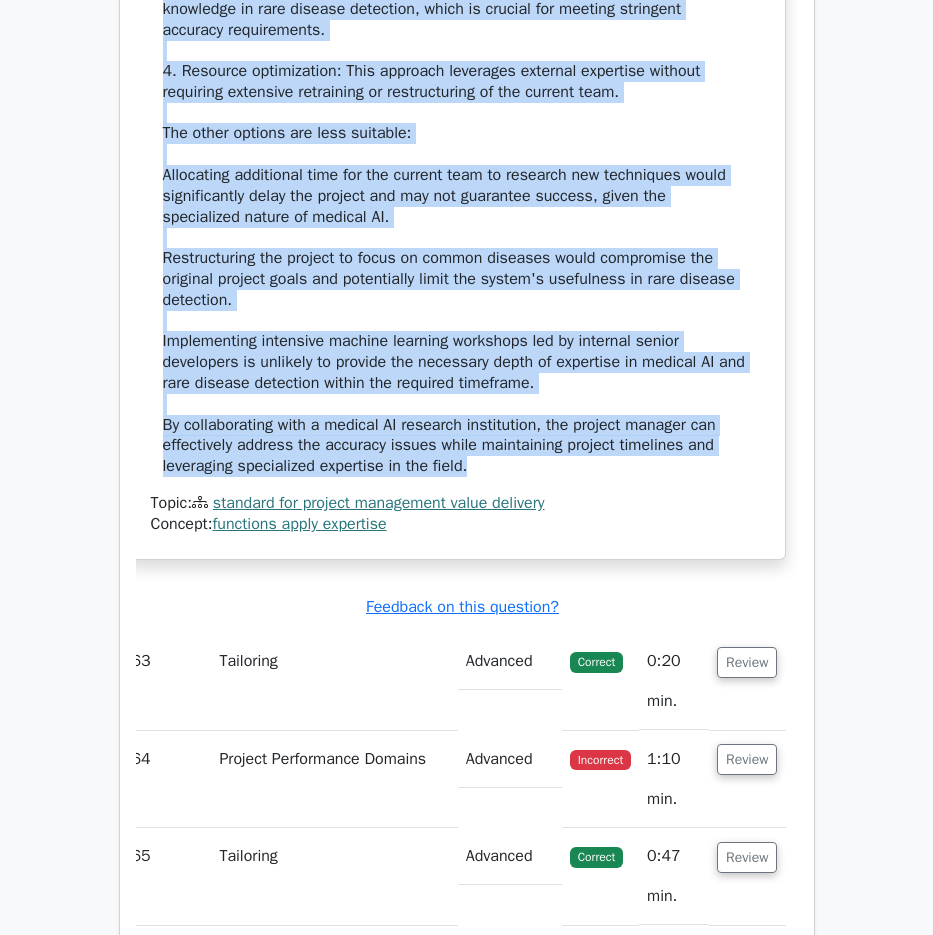 drag, startPoint x: 160, startPoint y: 257, endPoint x: 628, endPoint y: 768, distance: 692.925 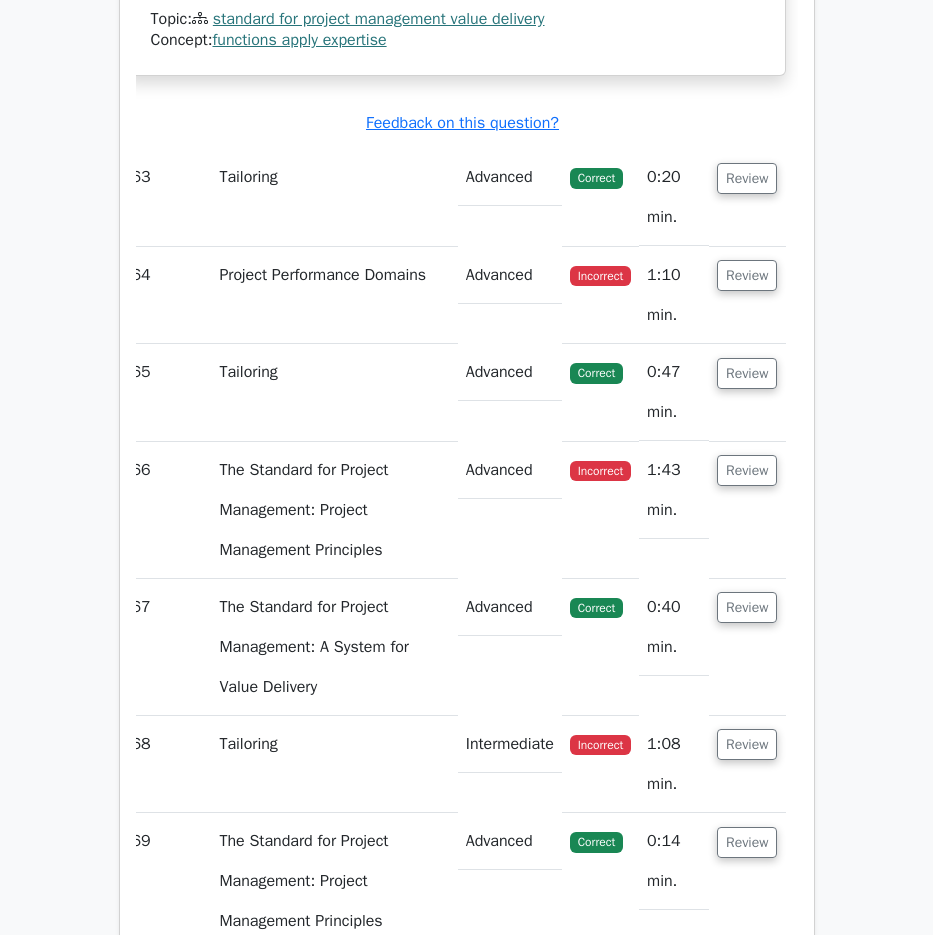 scroll, scrollTop: 69397, scrollLeft: 0, axis: vertical 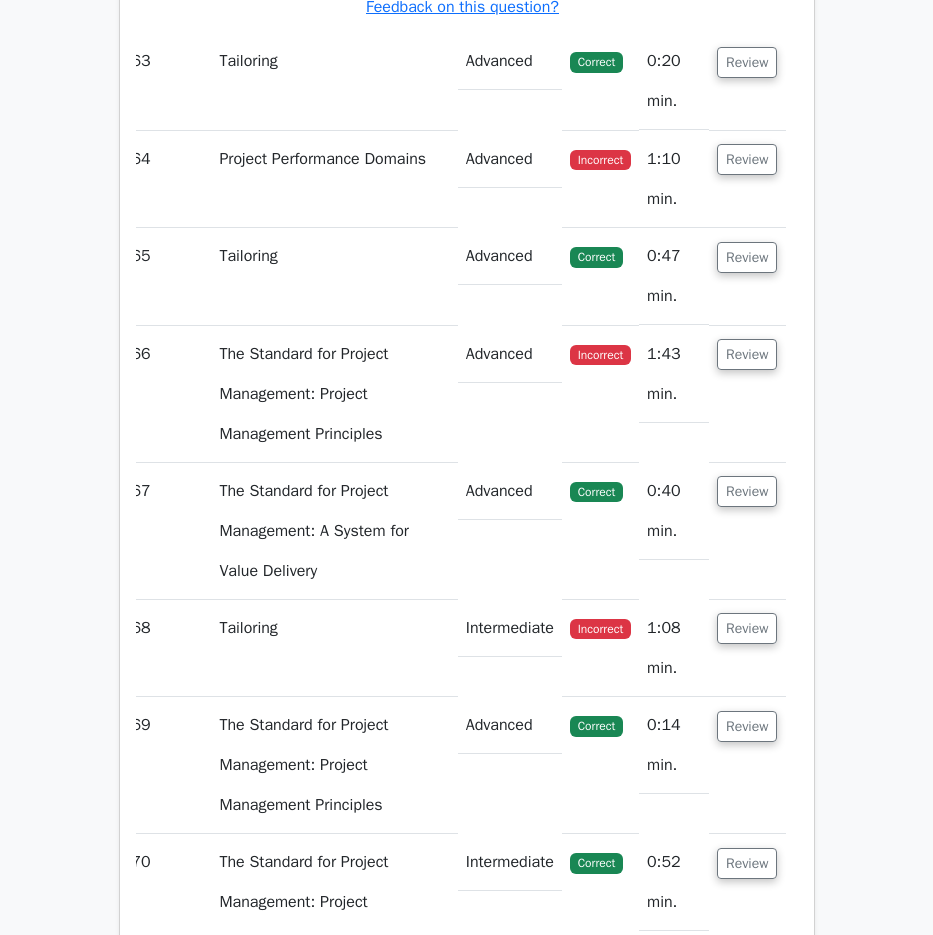 click on "Review" at bounding box center [747, 81] 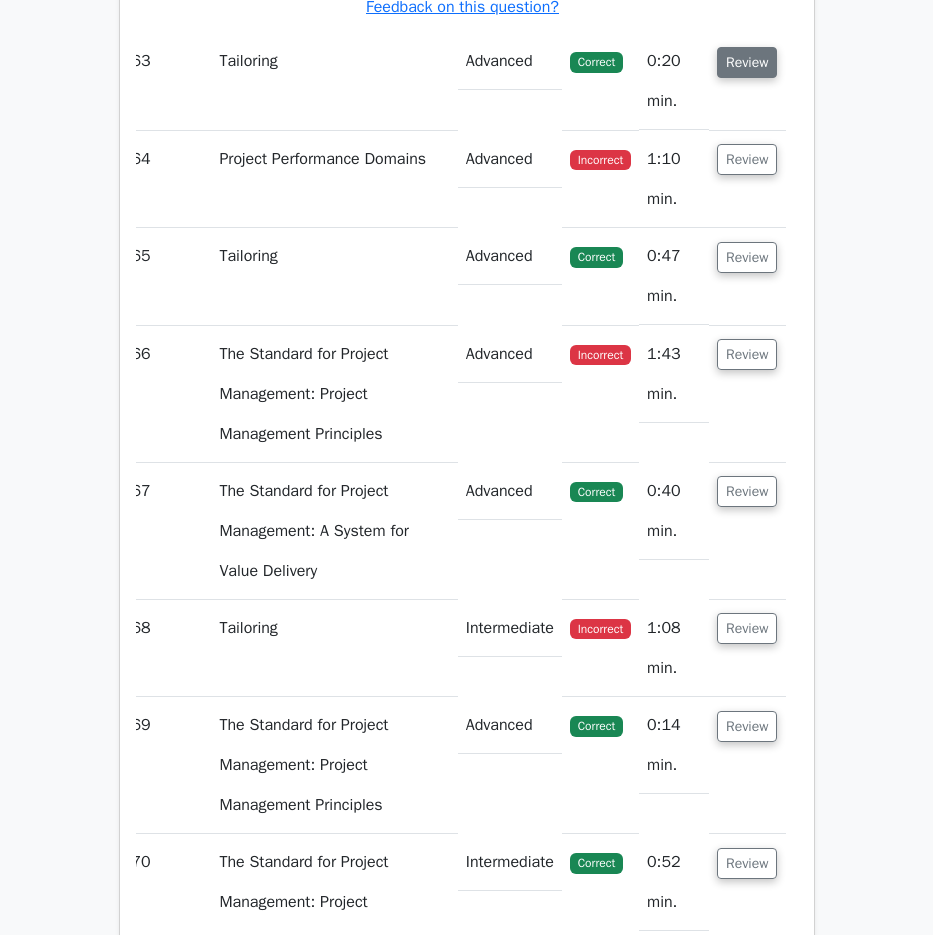 click on "Review" at bounding box center [747, 62] 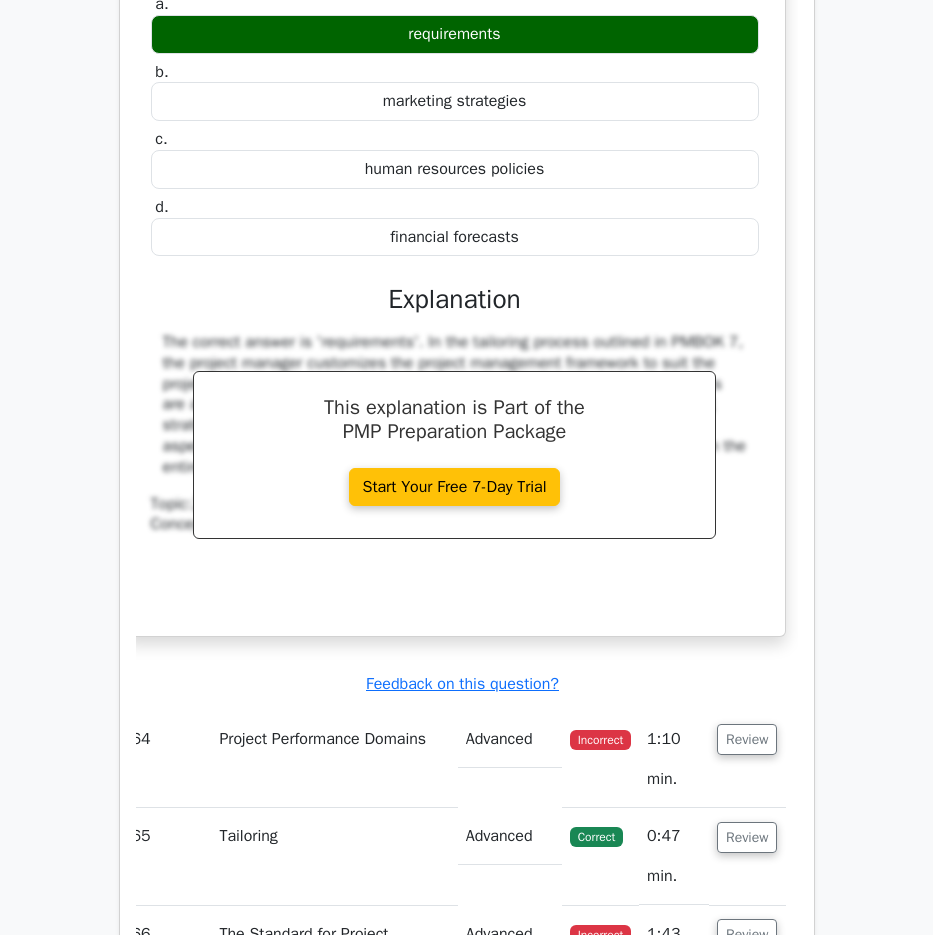 scroll, scrollTop: 69697, scrollLeft: 0, axis: vertical 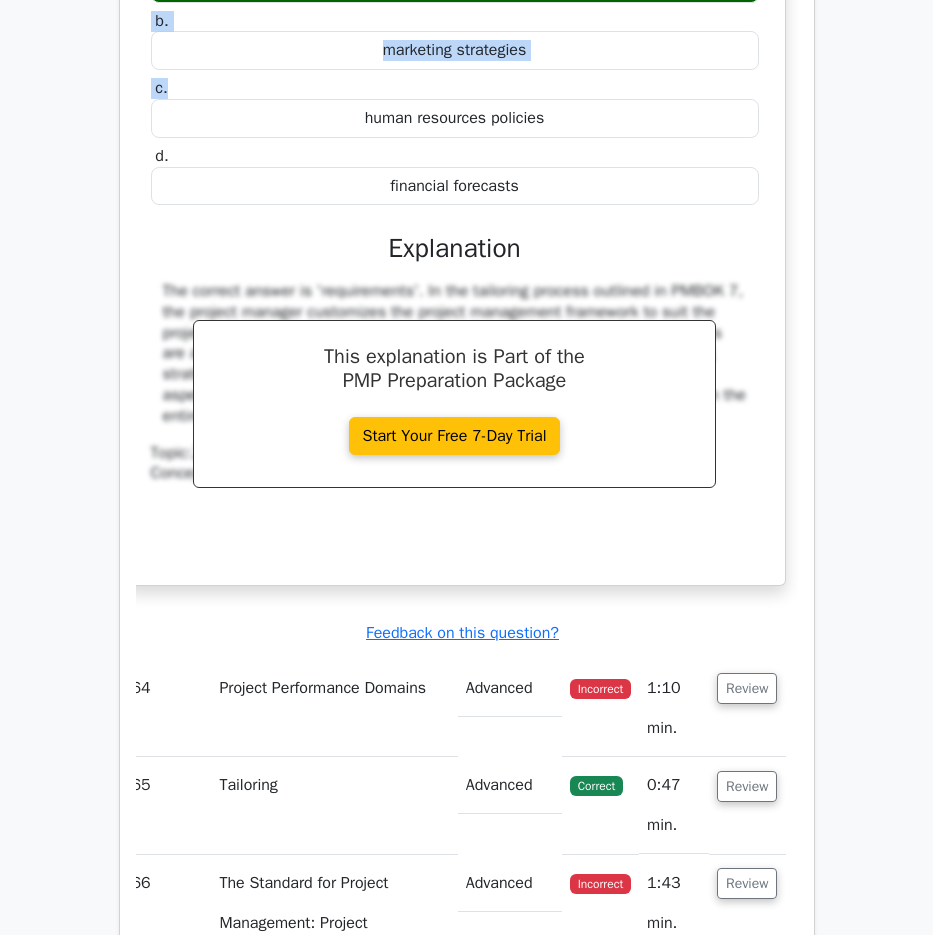 drag, startPoint x: 321, startPoint y: 200, endPoint x: 501, endPoint y: 385, distance: 258.1182 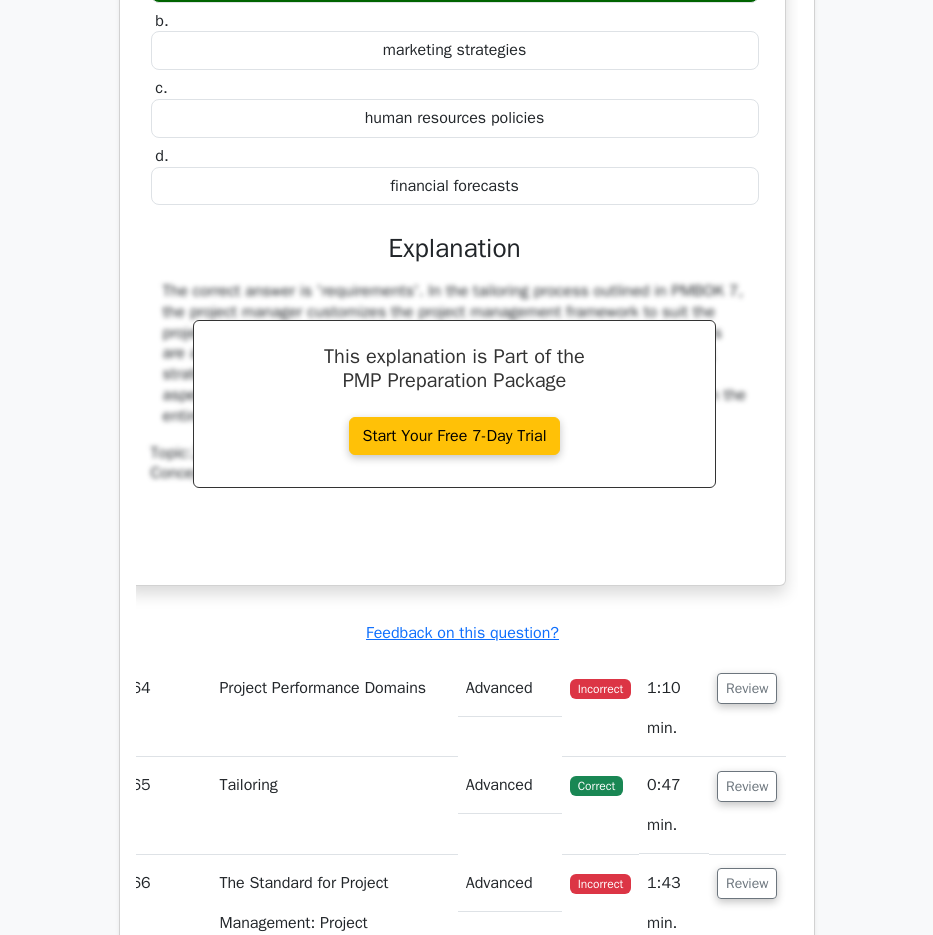 click on "In the tailoring process according to PMBOK 7, the project manager must modify the project management framework to align with the project's specific ________." at bounding box center (455, -105) 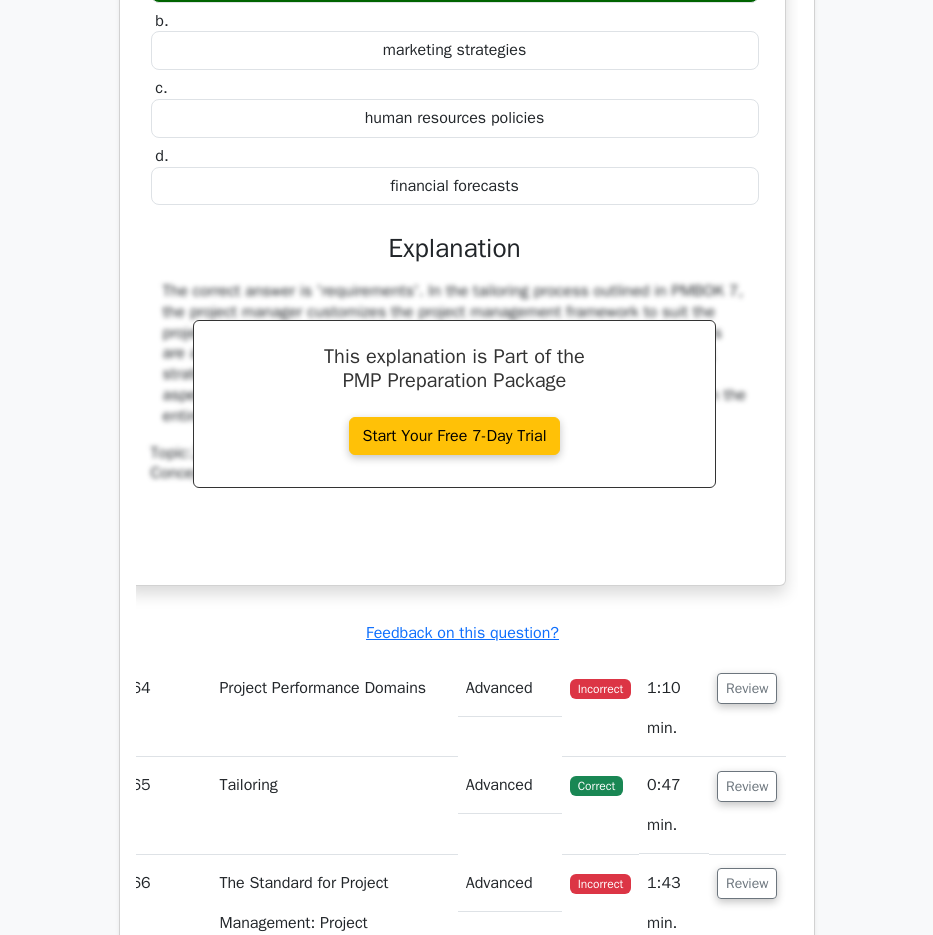 drag, startPoint x: 176, startPoint y: 177, endPoint x: 741, endPoint y: 732, distance: 791.99115 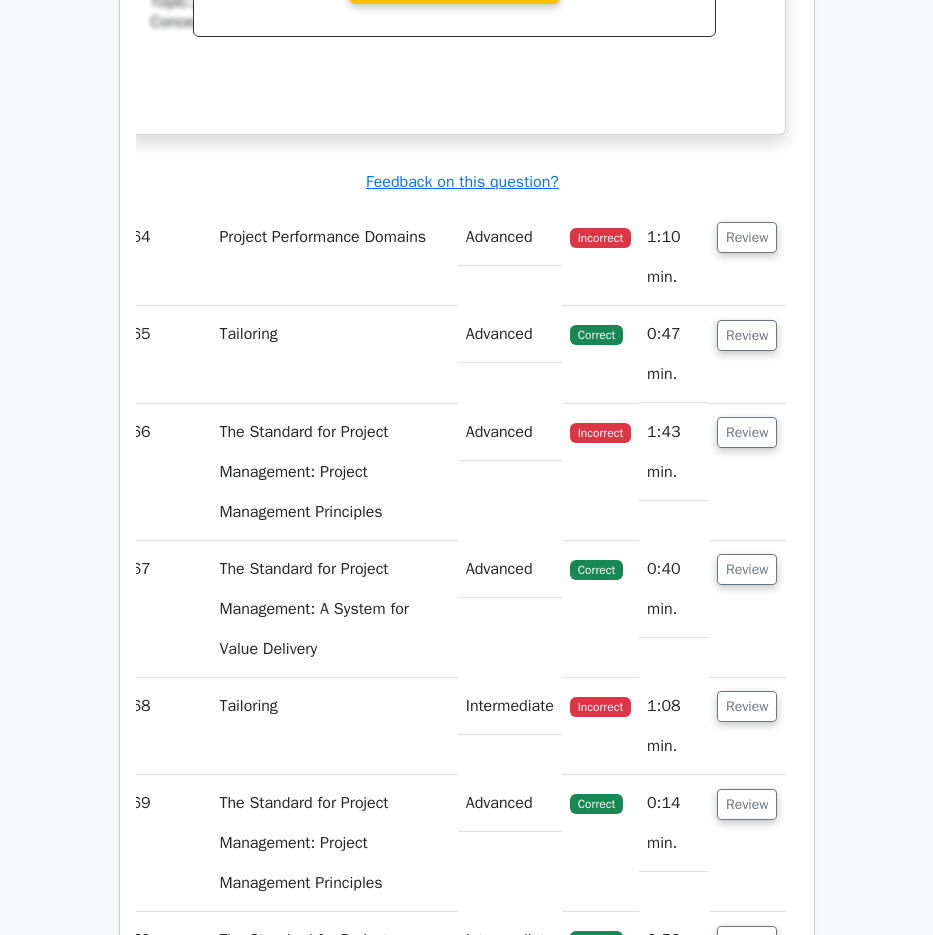 scroll, scrollTop: 70297, scrollLeft: 0, axis: vertical 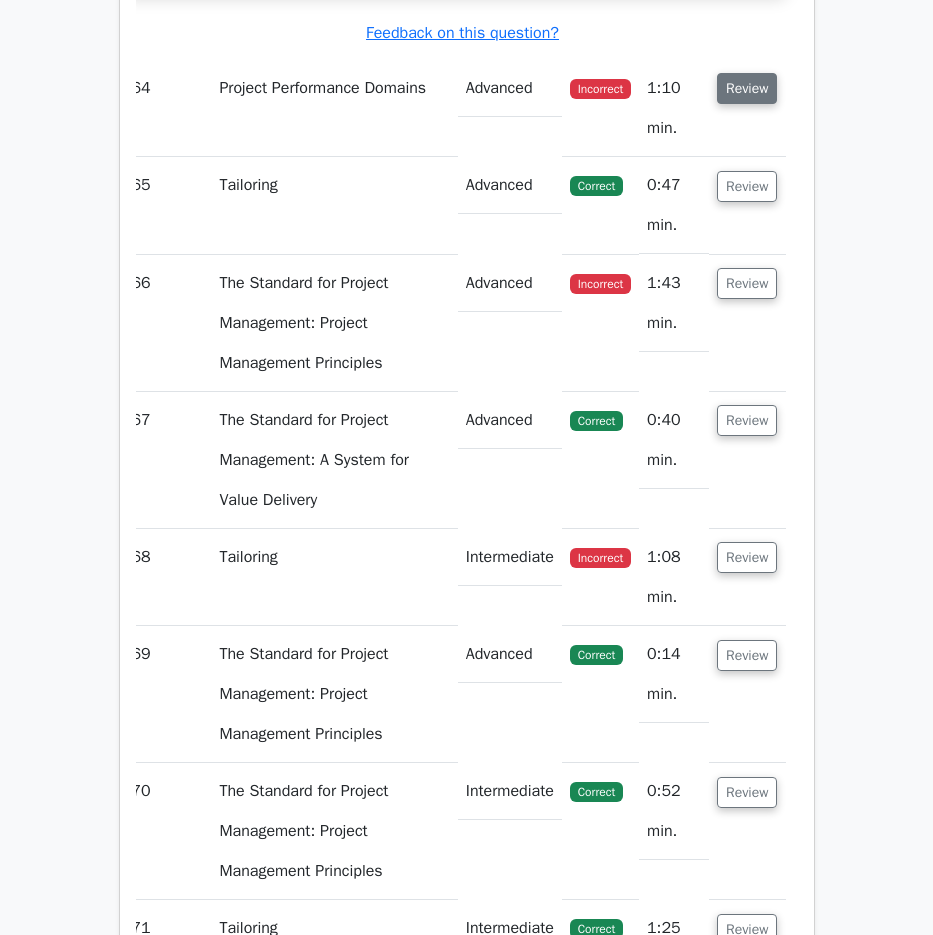 click on "Review" at bounding box center [747, 88] 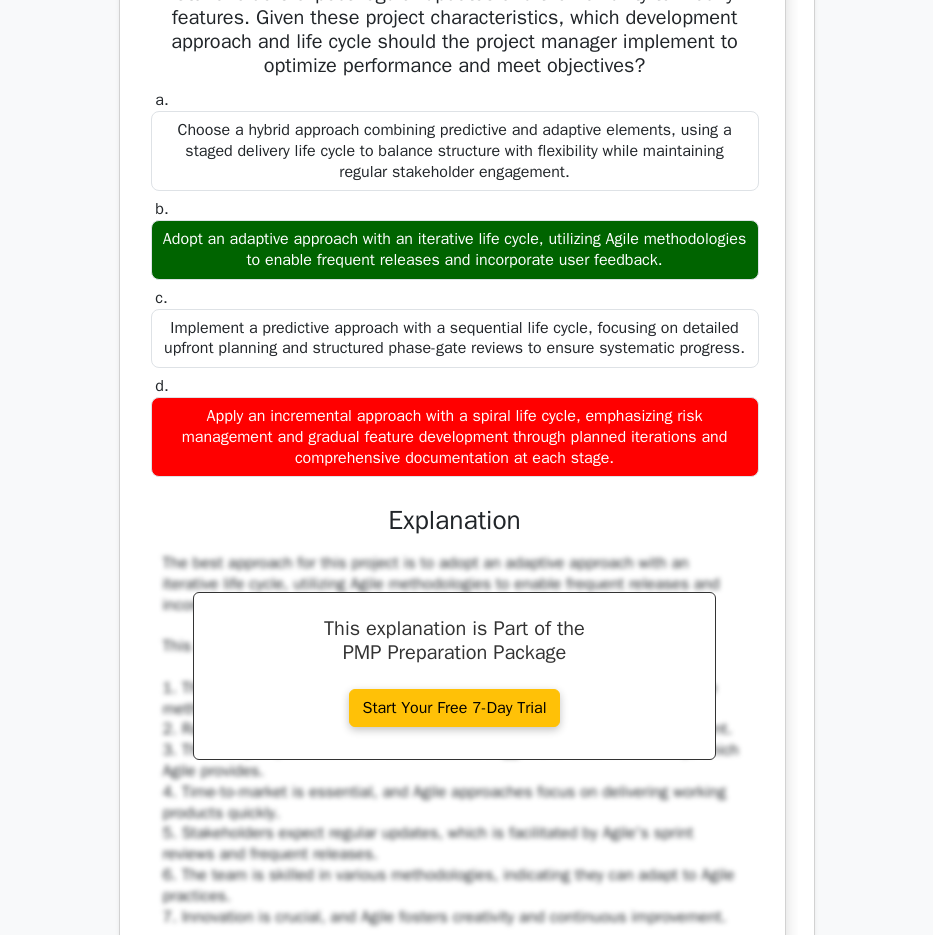 scroll, scrollTop: 70697, scrollLeft: 0, axis: vertical 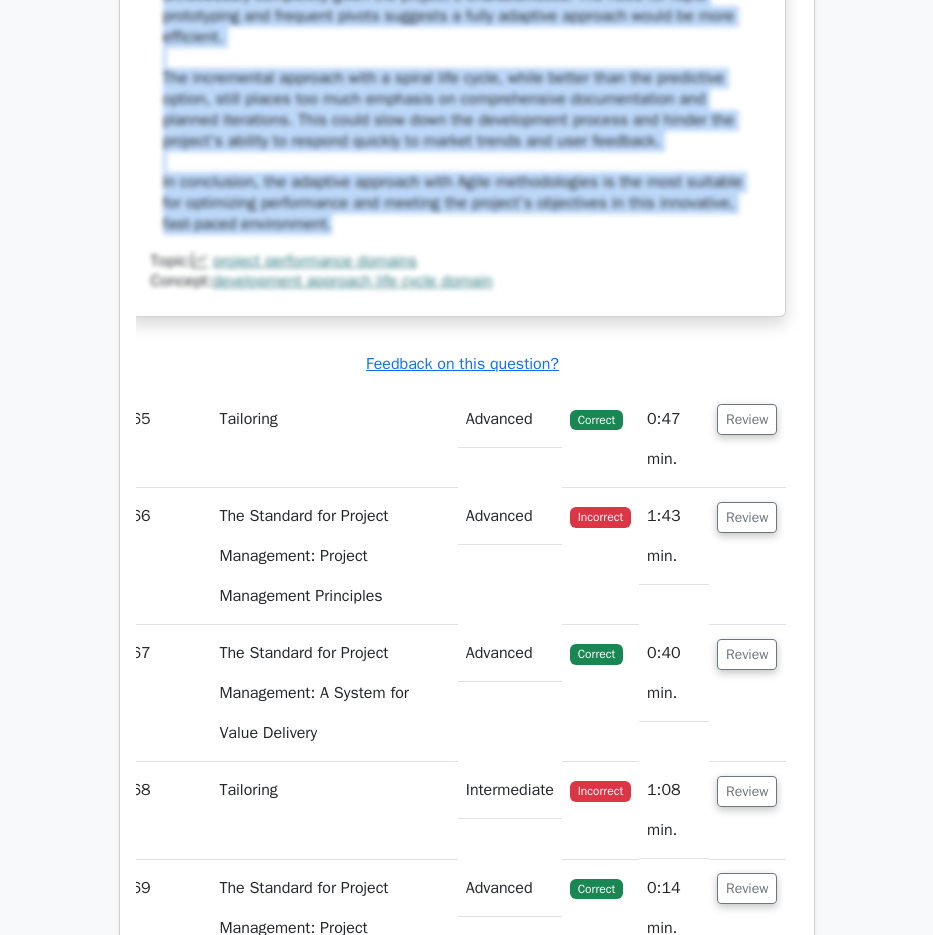 drag, startPoint x: 196, startPoint y: 116, endPoint x: 647, endPoint y: 543, distance: 621.07166 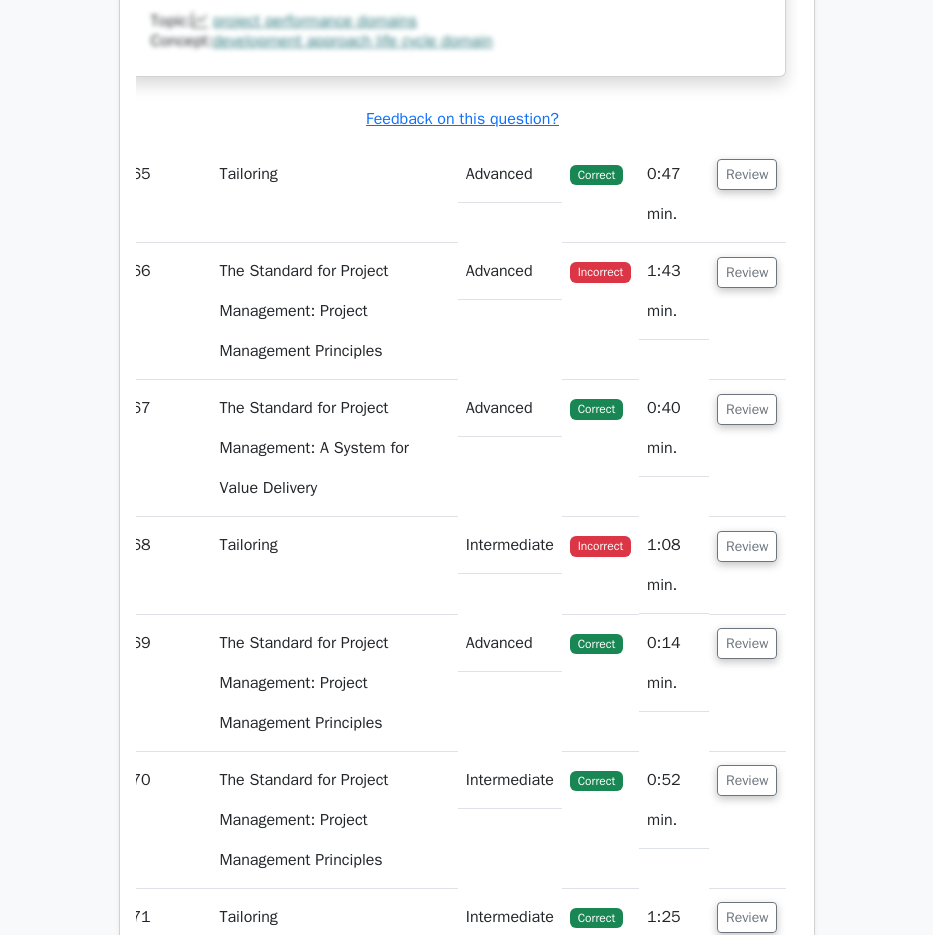 scroll, scrollTop: 72108, scrollLeft: 0, axis: vertical 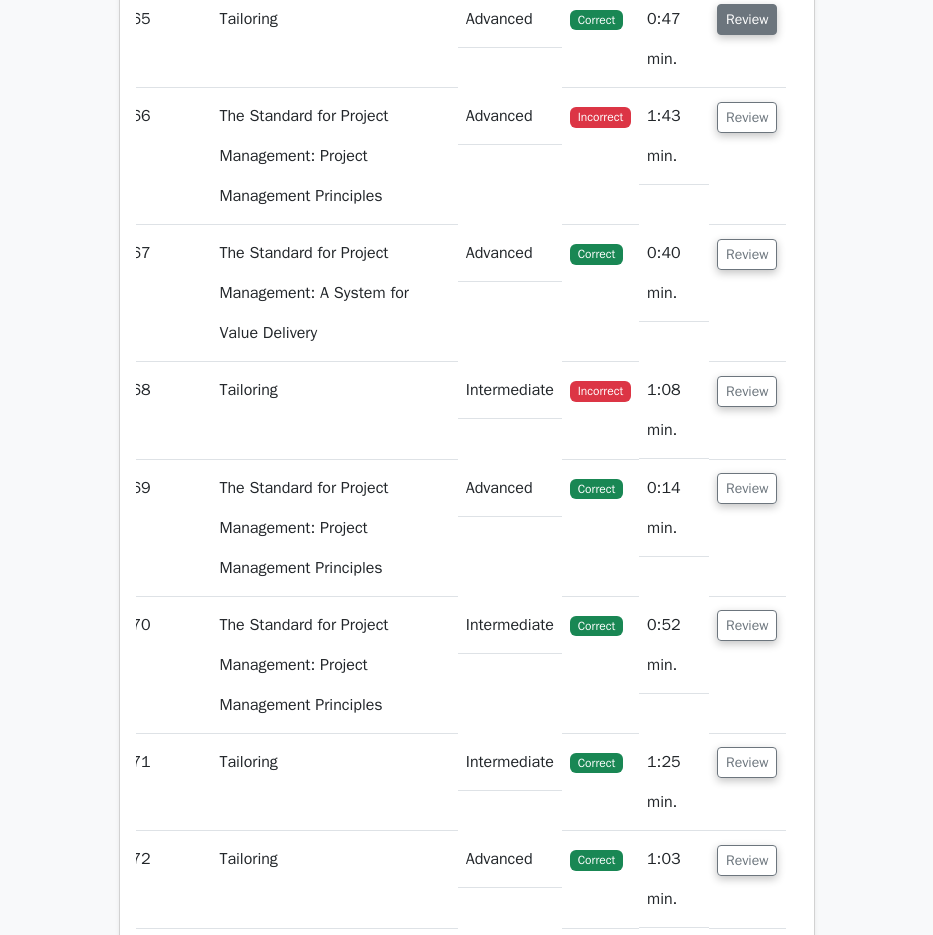 click on "Review" at bounding box center (747, 19) 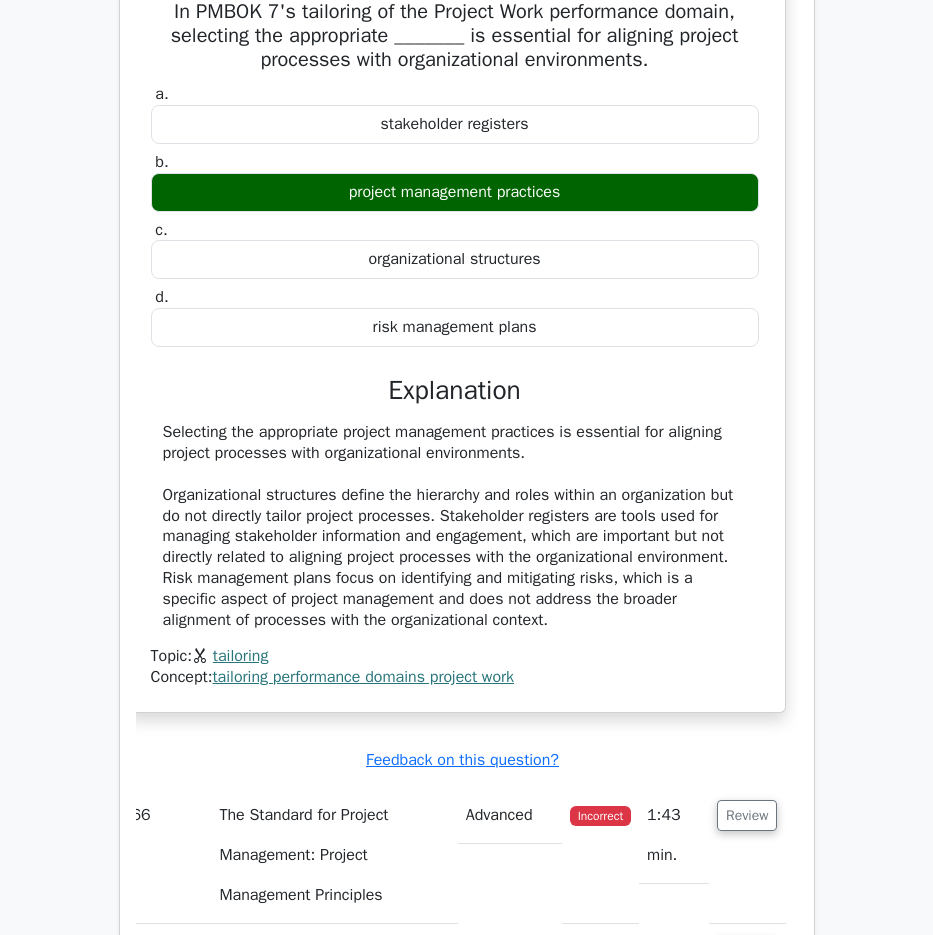 scroll, scrollTop: 72508, scrollLeft: 0, axis: vertical 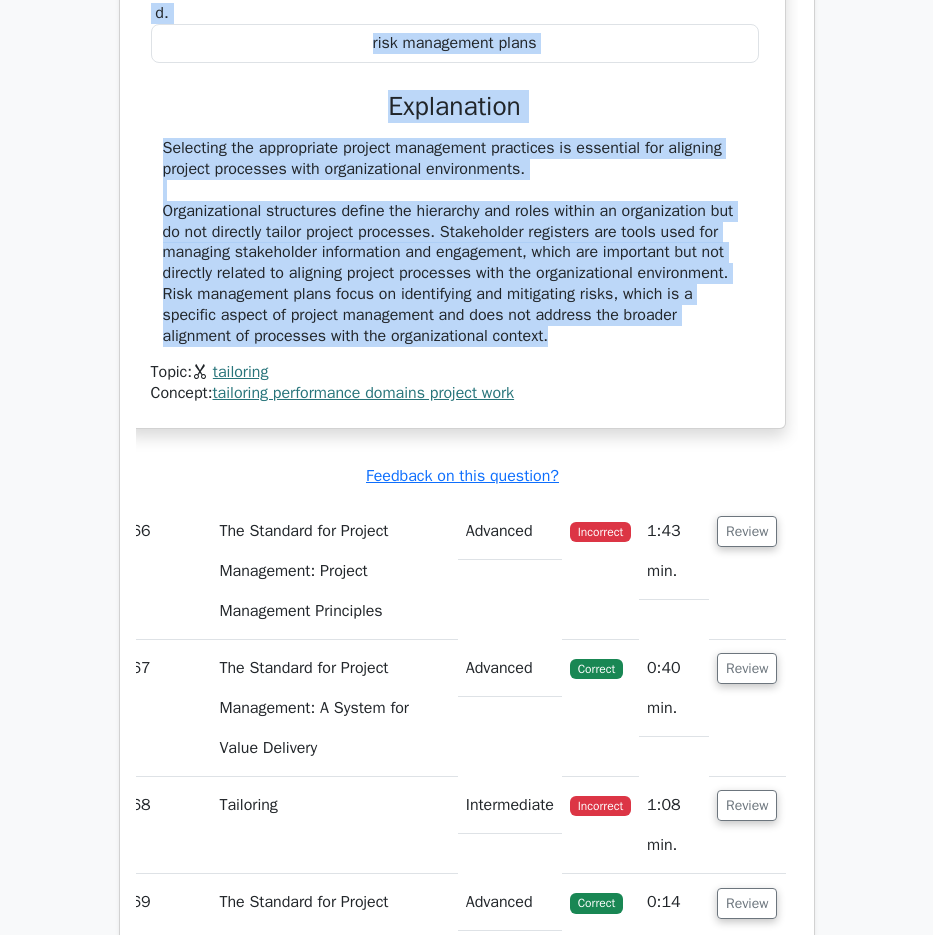 drag, startPoint x: 156, startPoint y: 43, endPoint x: 674, endPoint y: 642, distance: 791.91223 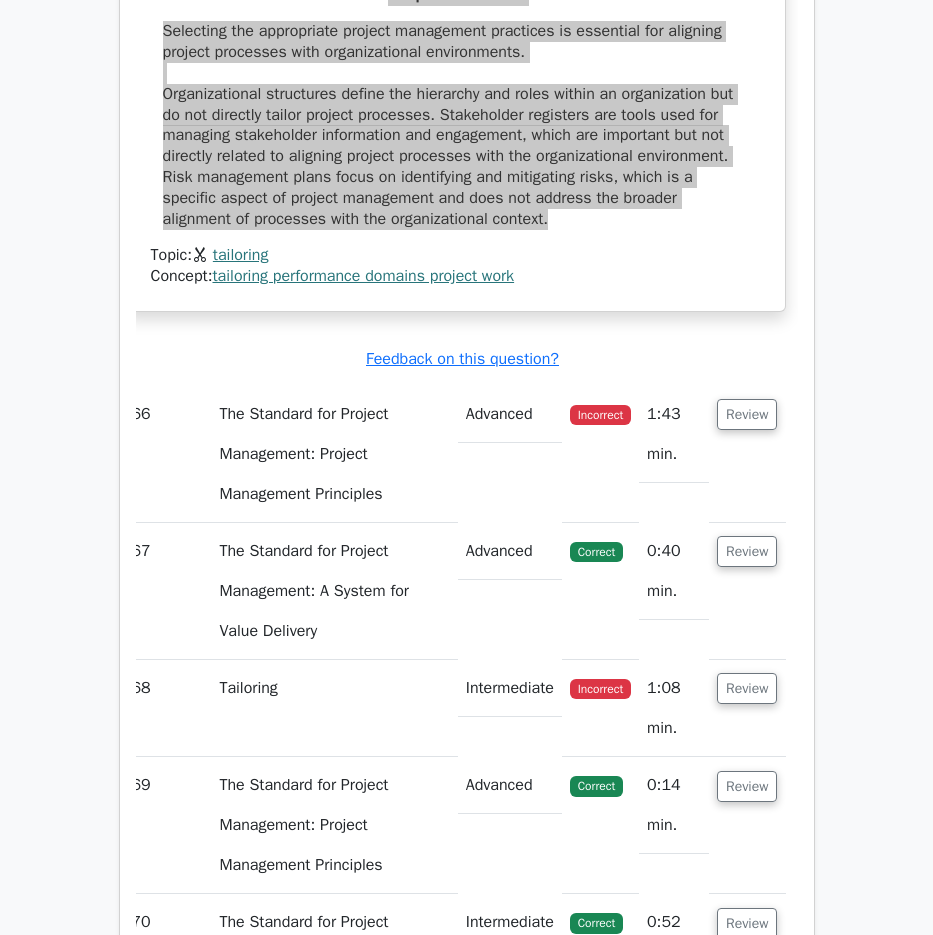 scroll, scrollTop: 73108, scrollLeft: 0, axis: vertical 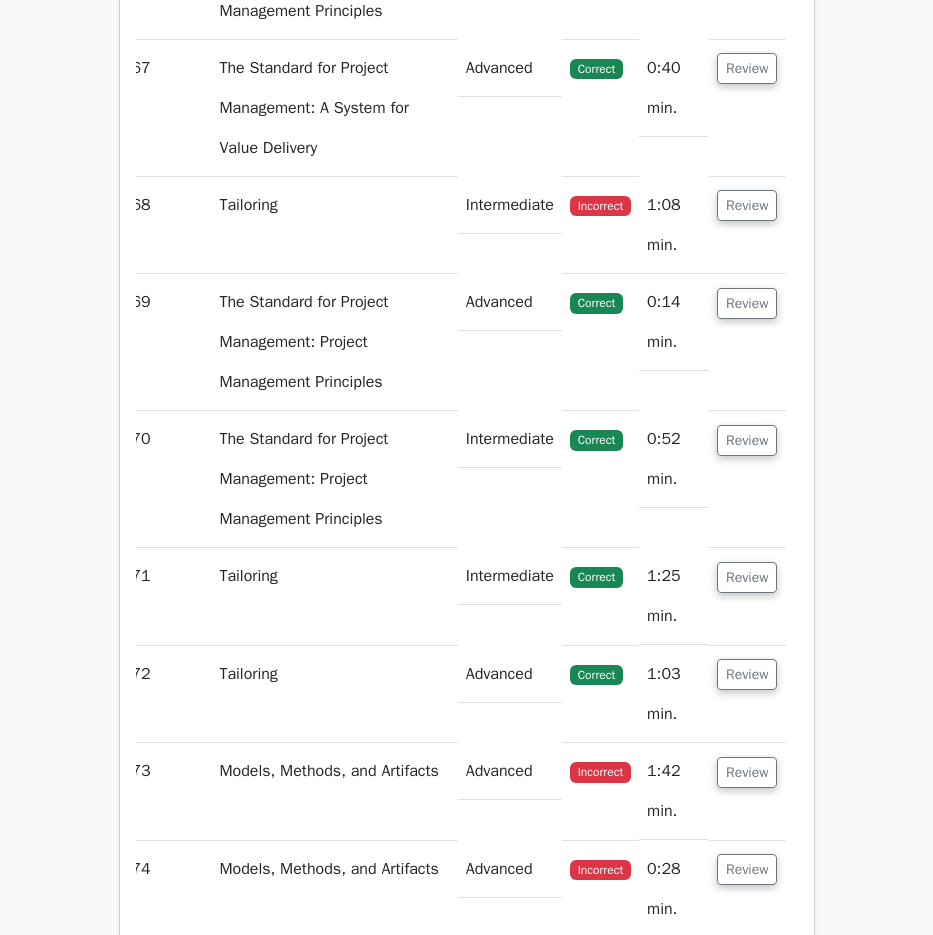 click on "Review" at bounding box center (747, -69) 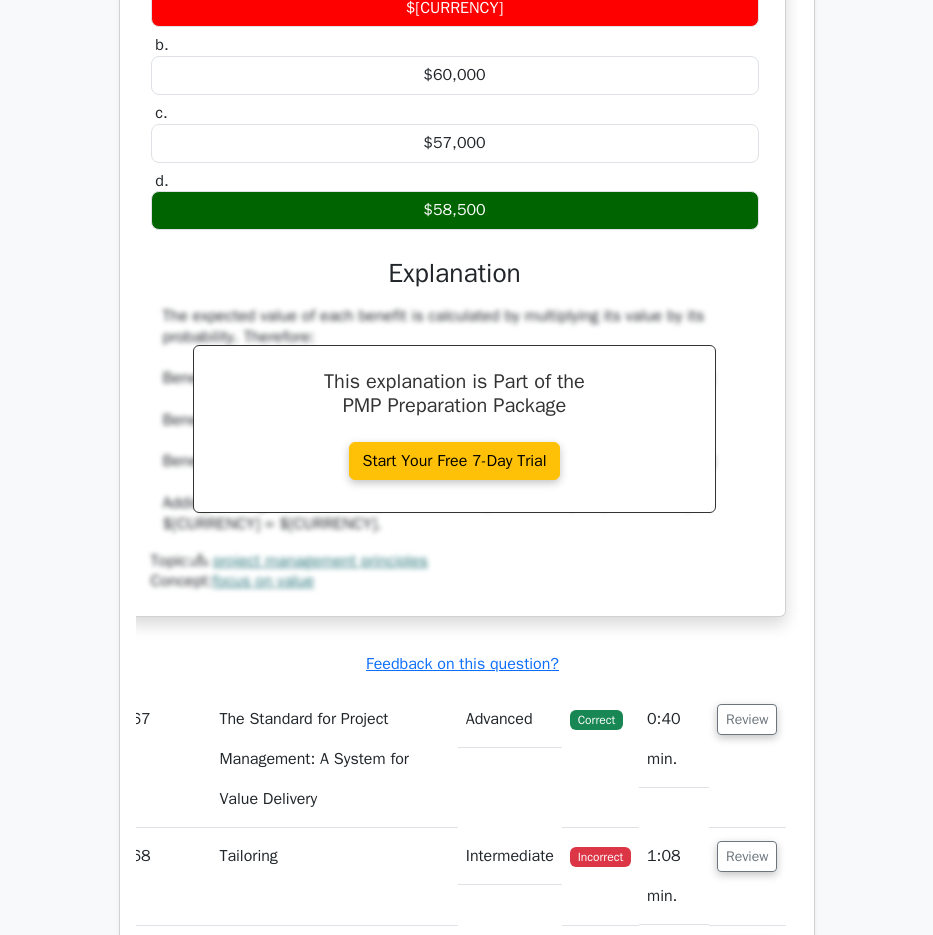 scroll, scrollTop: 73408, scrollLeft: 0, axis: vertical 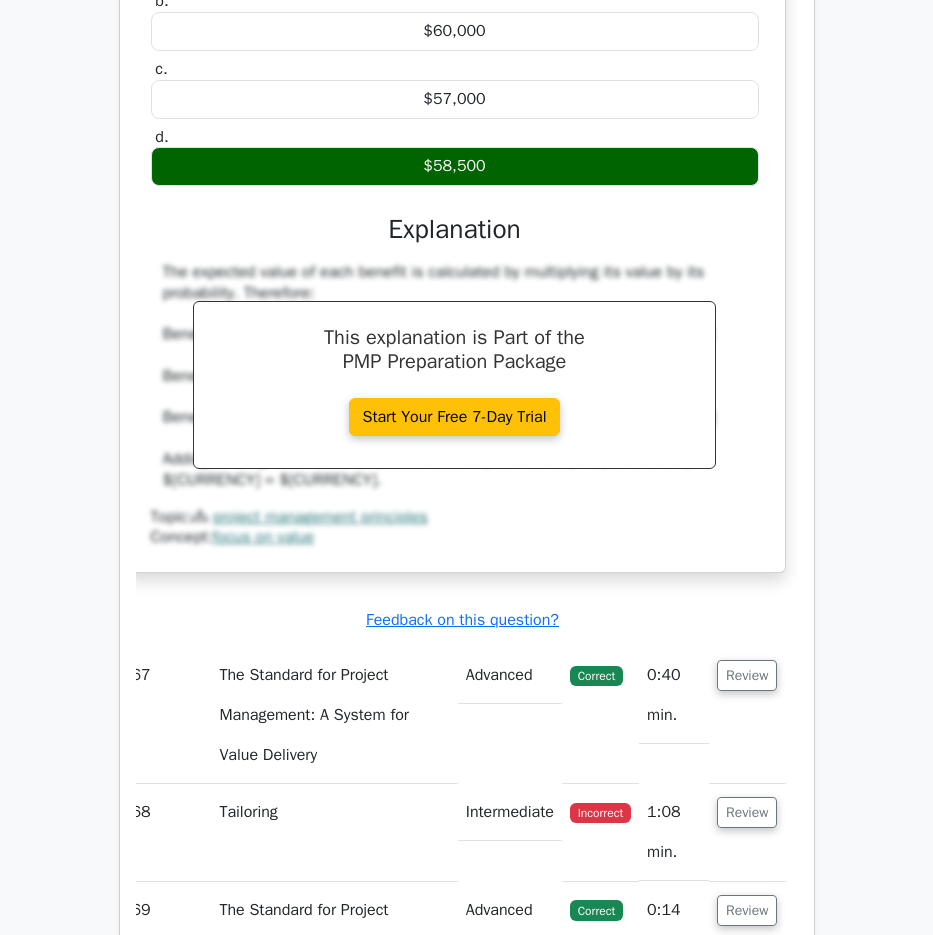 drag, startPoint x: 351, startPoint y: 122, endPoint x: 363, endPoint y: 126, distance: 12.649111 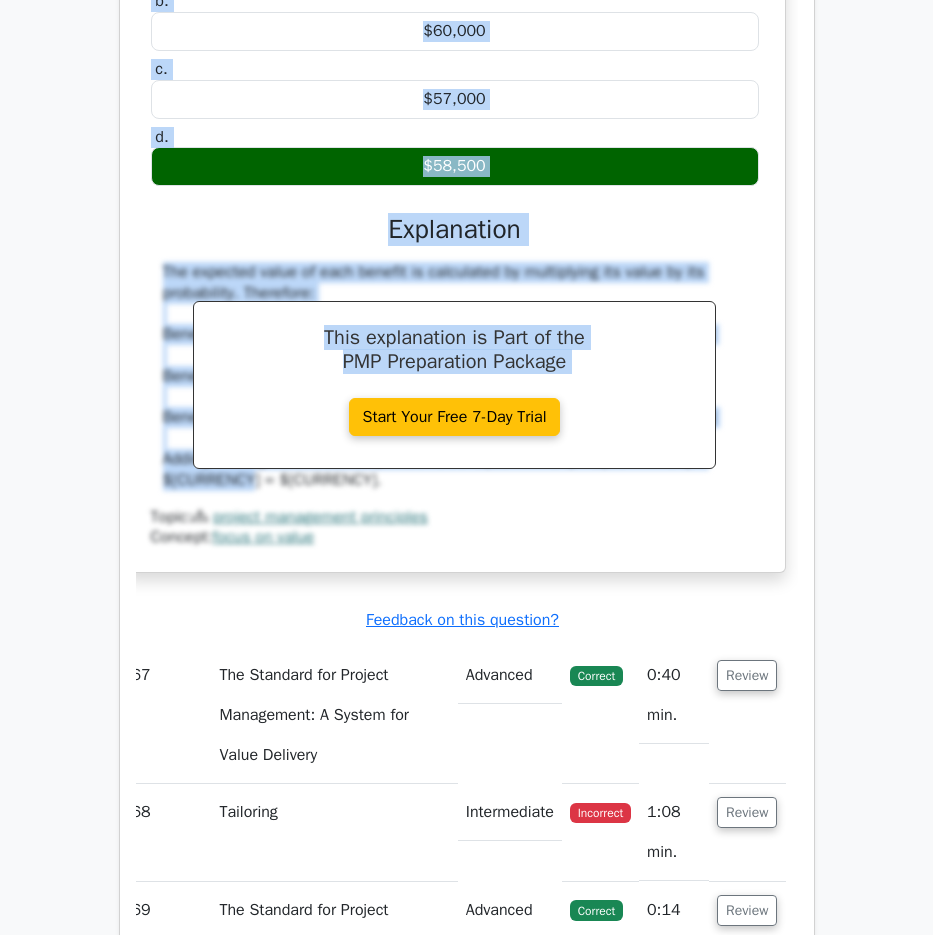 drag, startPoint x: 159, startPoint y: 93, endPoint x: 504, endPoint y: 763, distance: 753.608 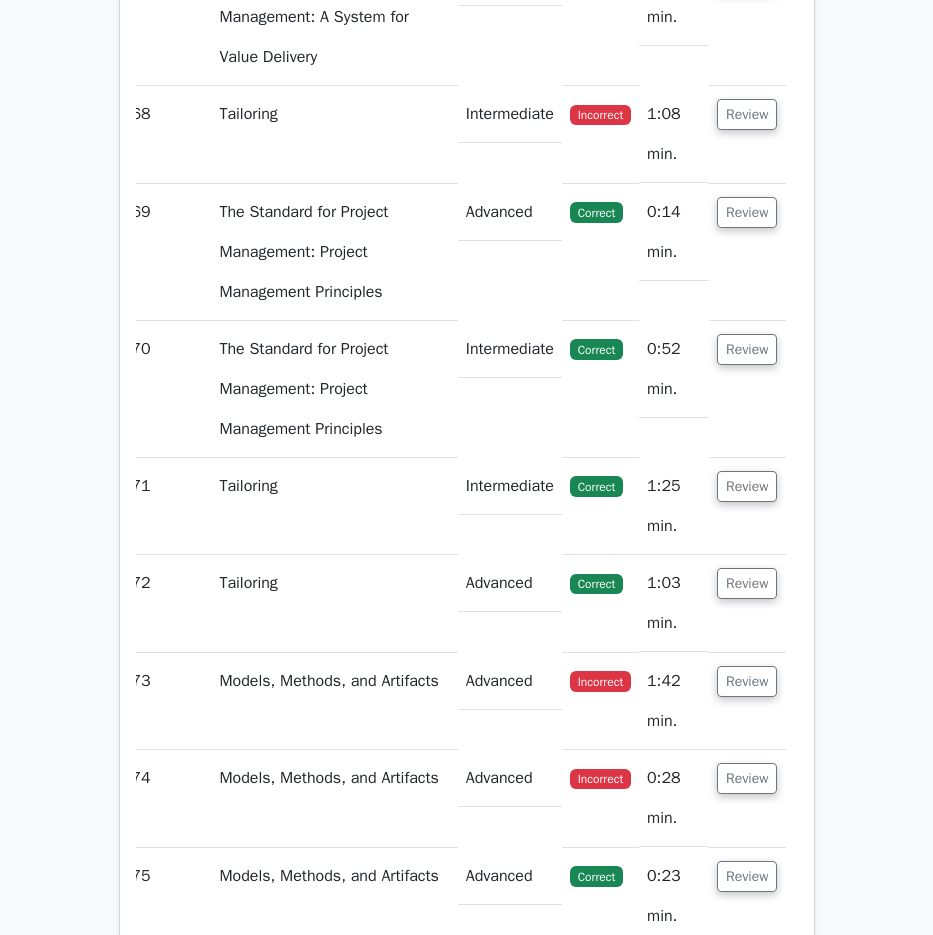 scroll, scrollTop: 74108, scrollLeft: 0, axis: vertical 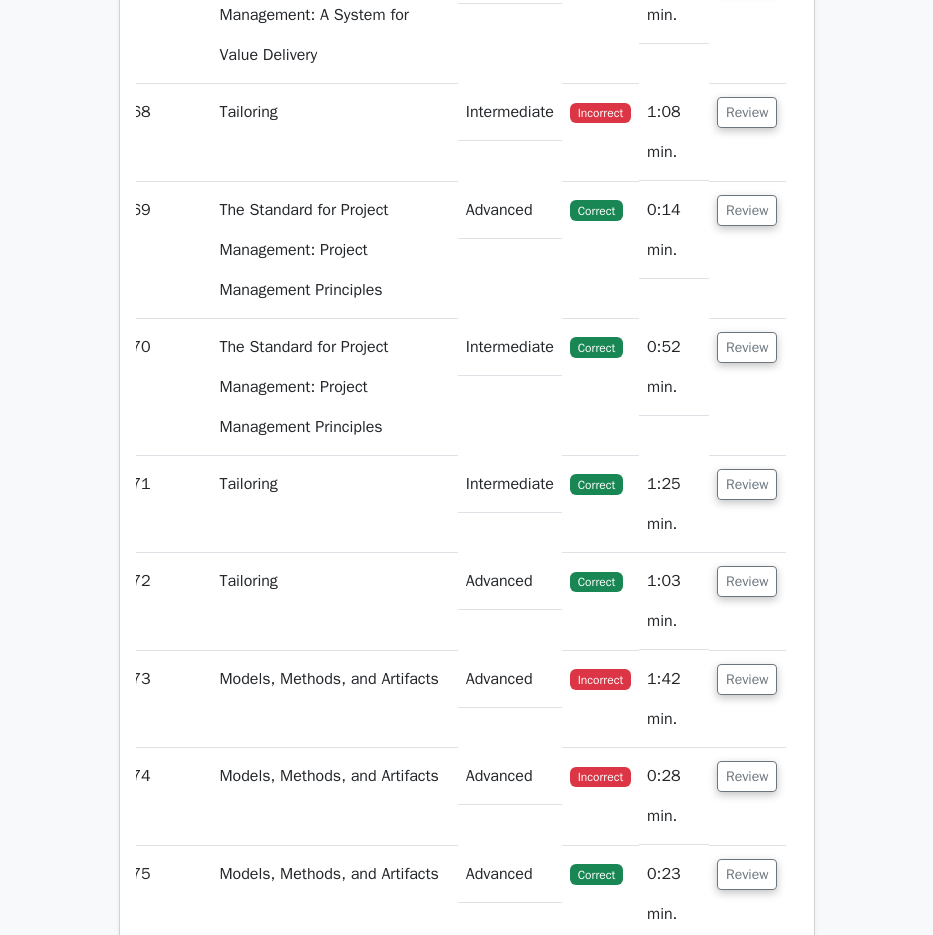 click on "Review" at bounding box center (747, -25) 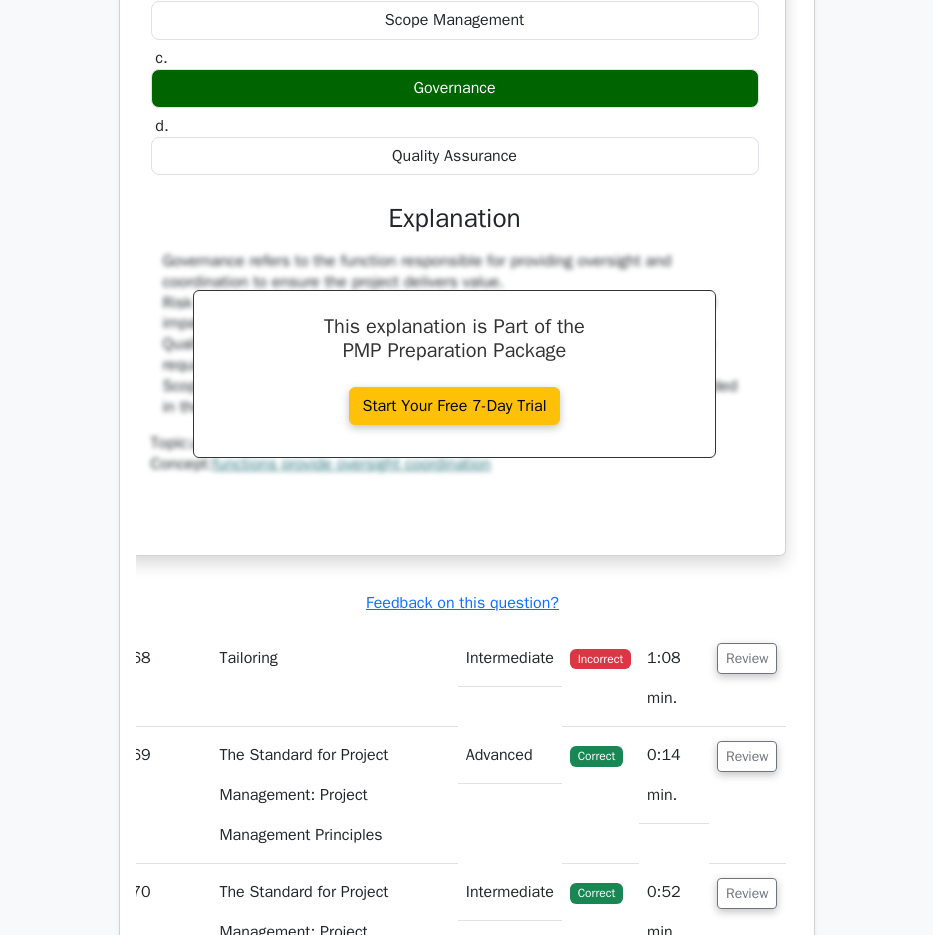 scroll, scrollTop: 74408, scrollLeft: 0, axis: vertical 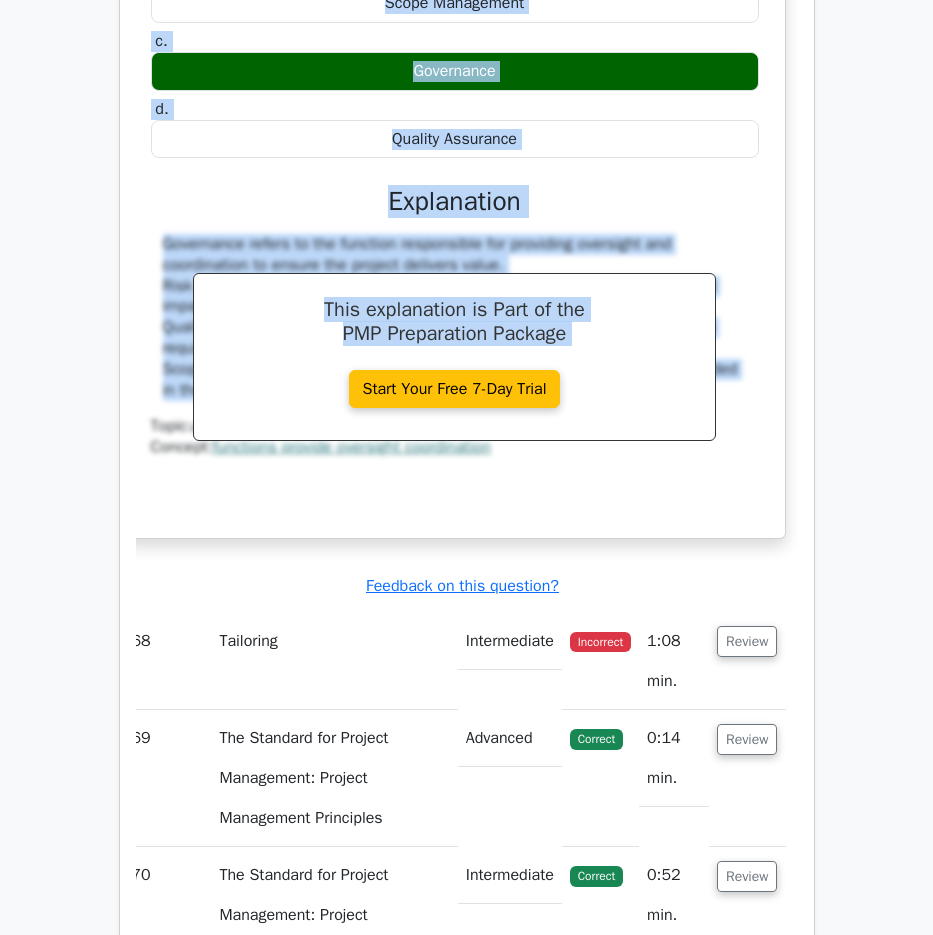 drag, startPoint x: 181, startPoint y: 113, endPoint x: 735, endPoint y: 676, distance: 789.8639 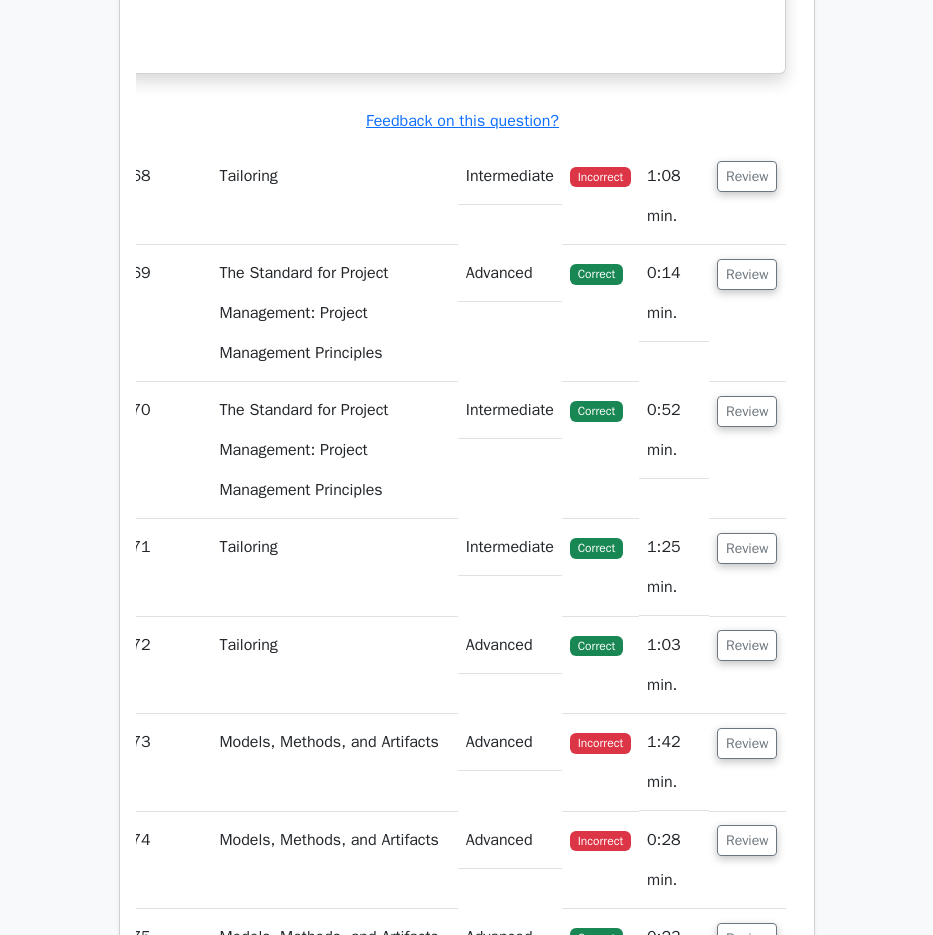 scroll, scrollTop: 74908, scrollLeft: 0, axis: vertical 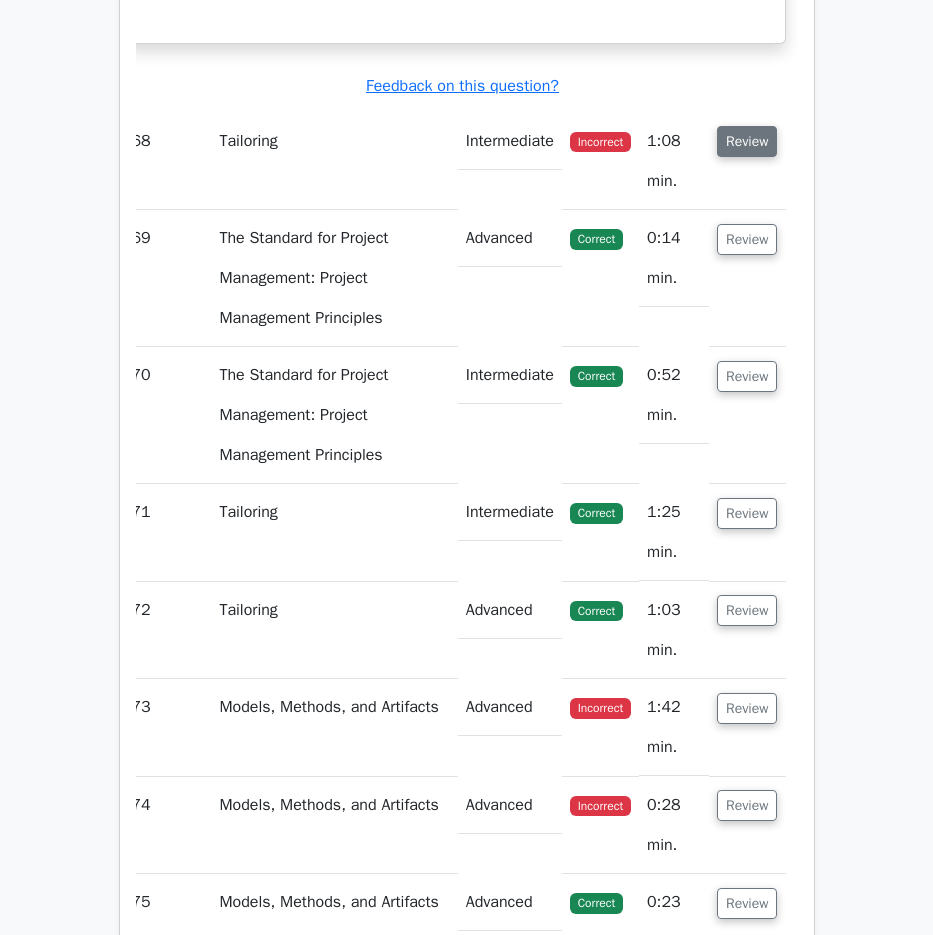 click on "Review" at bounding box center [747, 141] 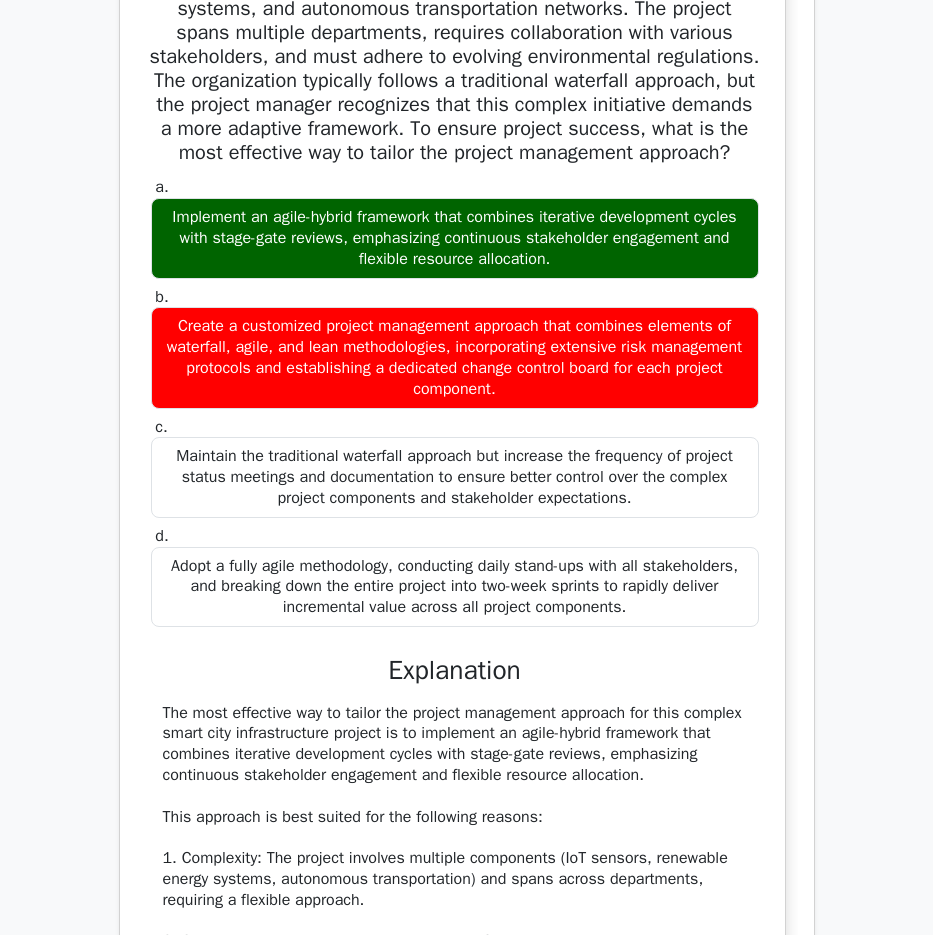 scroll, scrollTop: 75208, scrollLeft: 0, axis: vertical 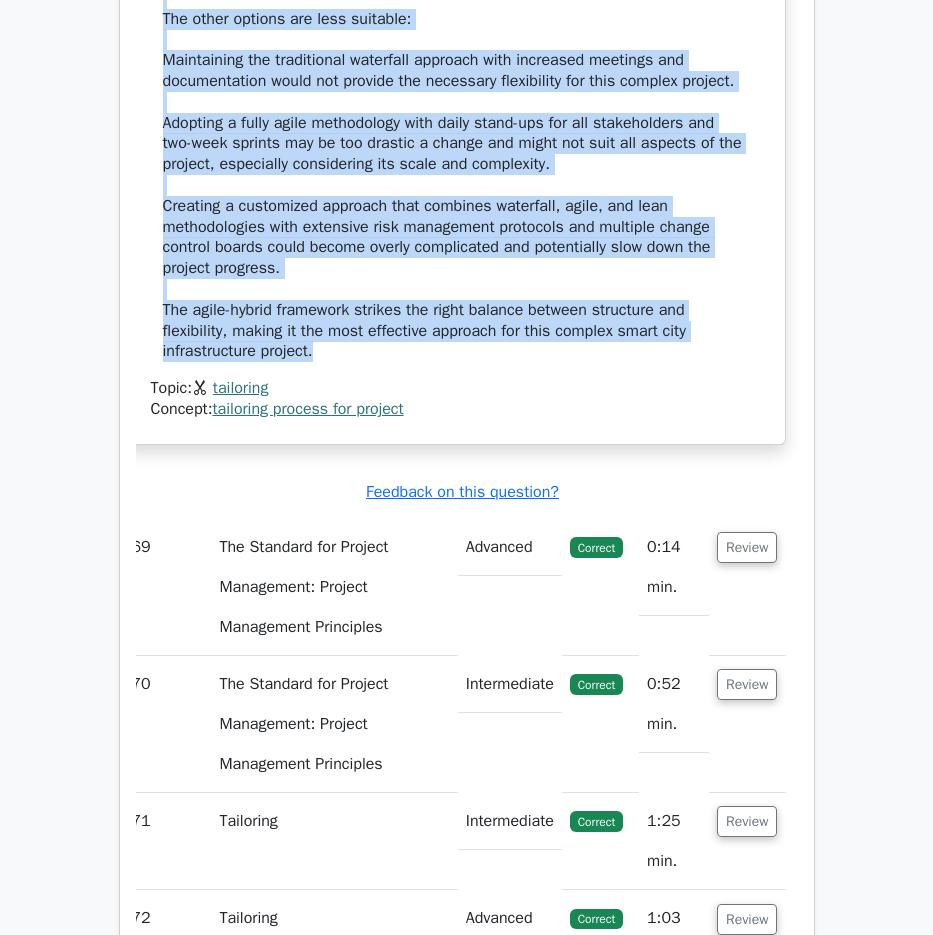drag, startPoint x: 177, startPoint y: 237, endPoint x: 521, endPoint y: 662, distance: 546.77325 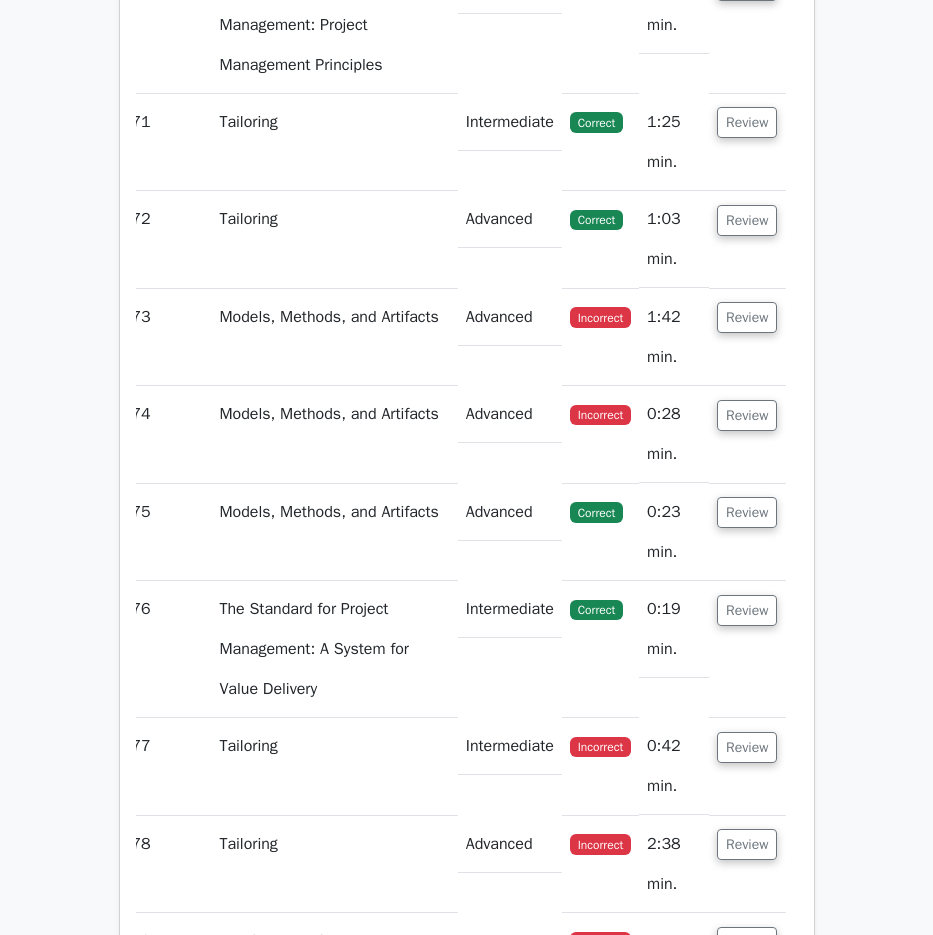 scroll, scrollTop: 77090, scrollLeft: 0, axis: vertical 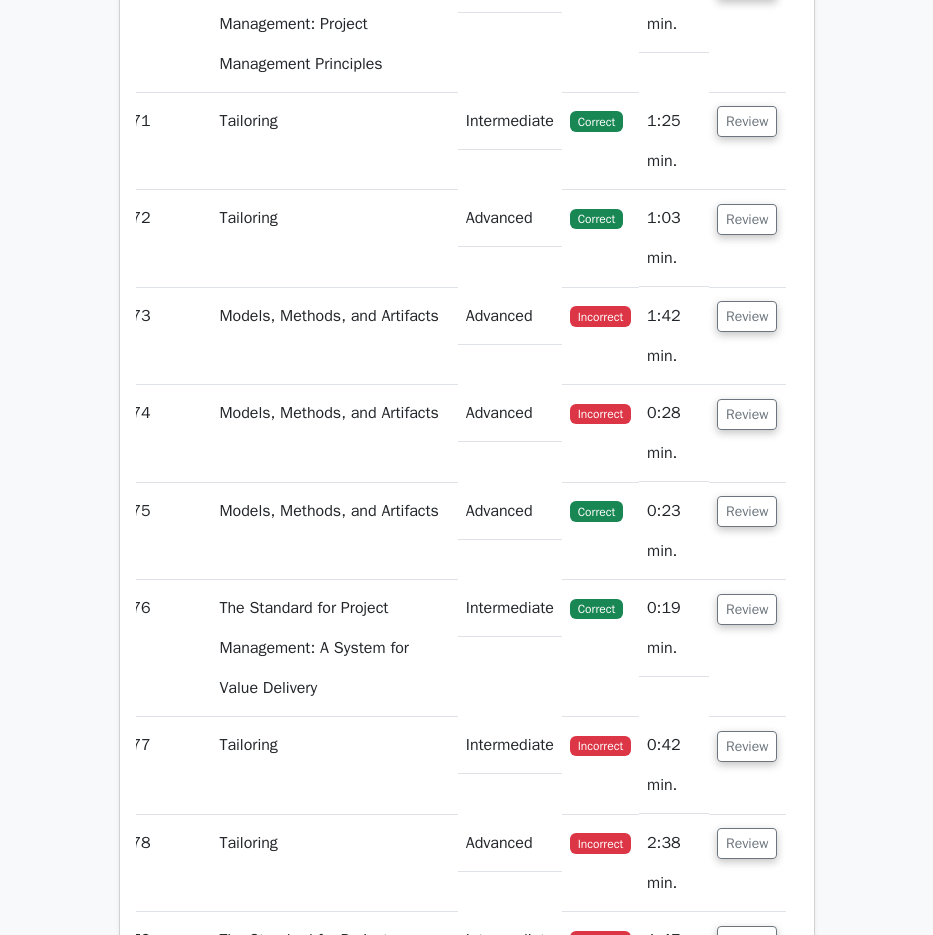 click on "Review" at bounding box center (747, -153) 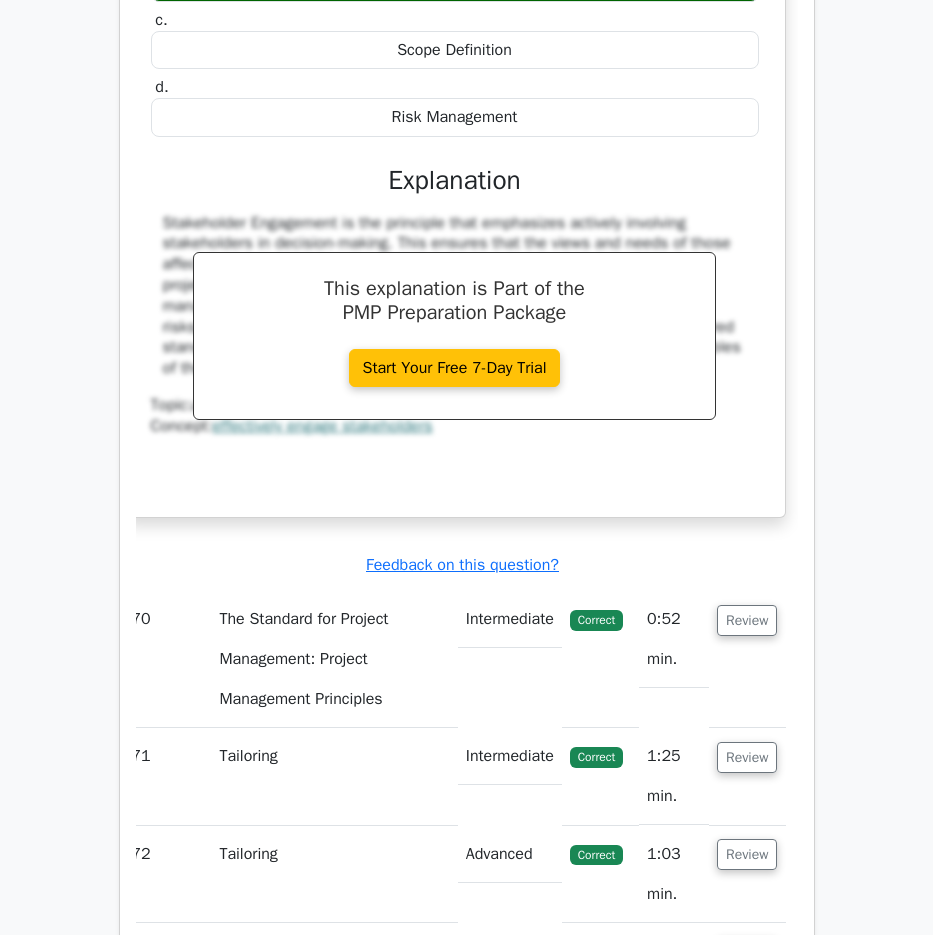 scroll, scrollTop: 77290, scrollLeft: 0, axis: vertical 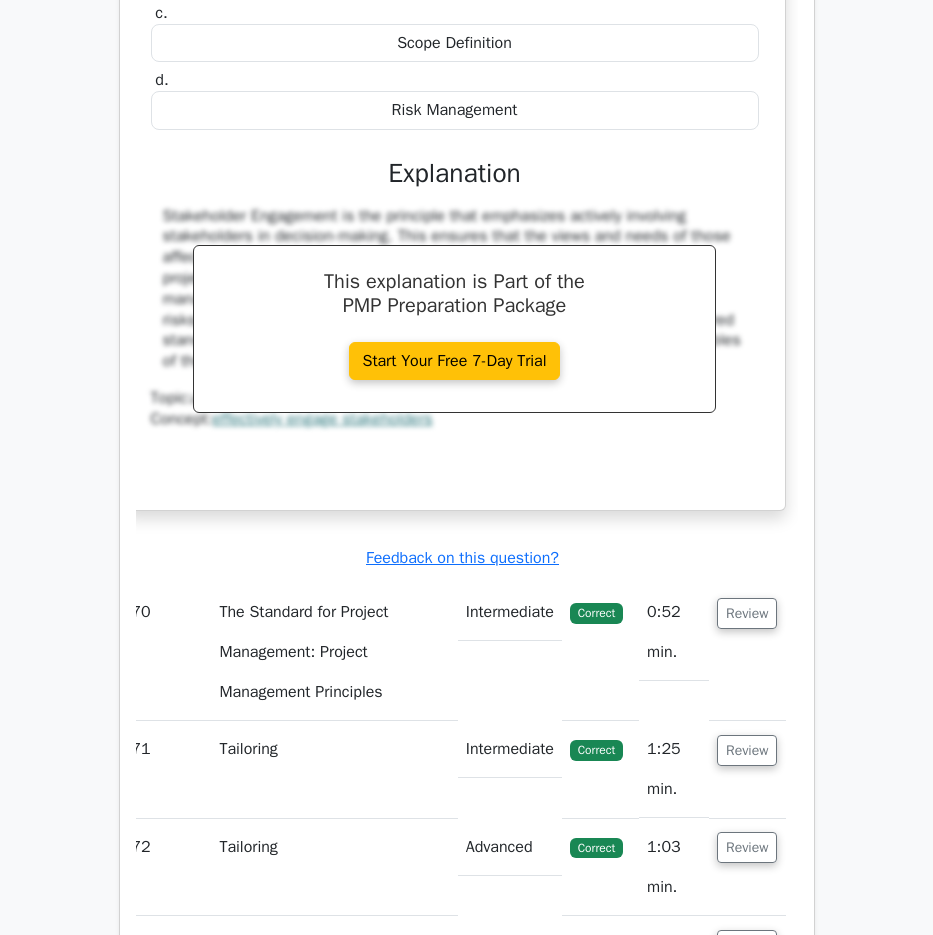 drag, startPoint x: 181, startPoint y: 112, endPoint x: 730, endPoint y: 670, distance: 782.7931 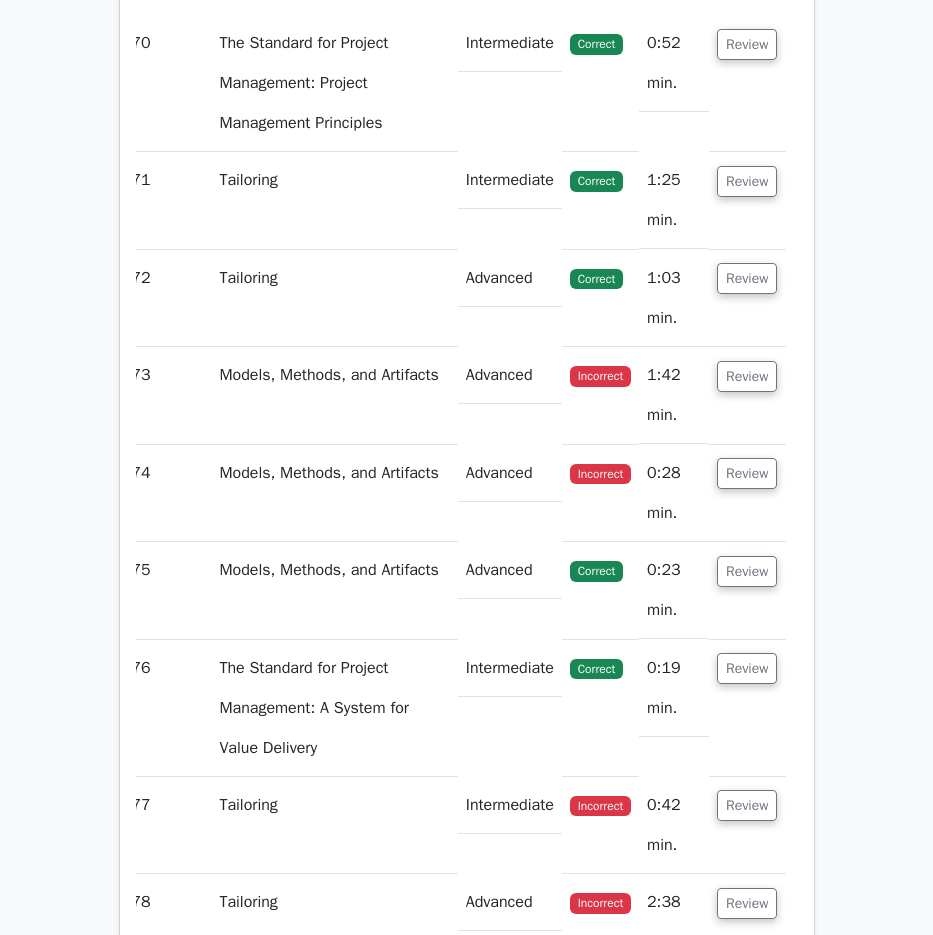 scroll, scrollTop: 77890, scrollLeft: 0, axis: vertical 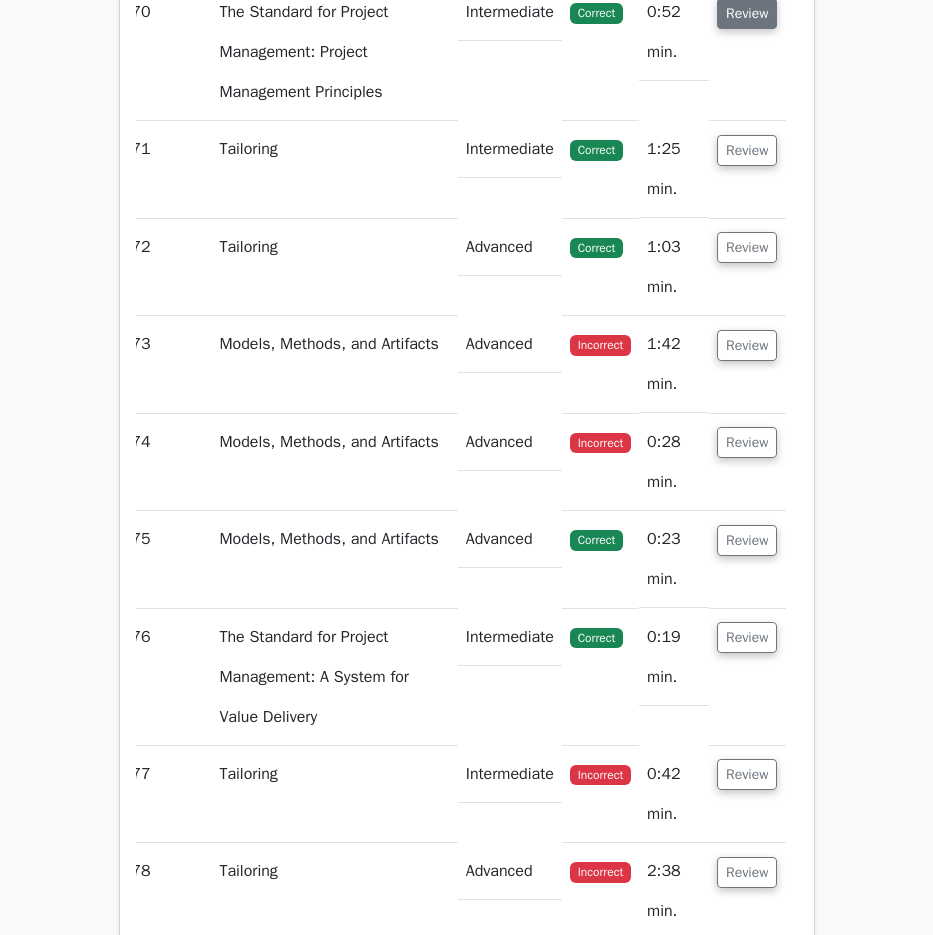 click on "Review" at bounding box center (747, 13) 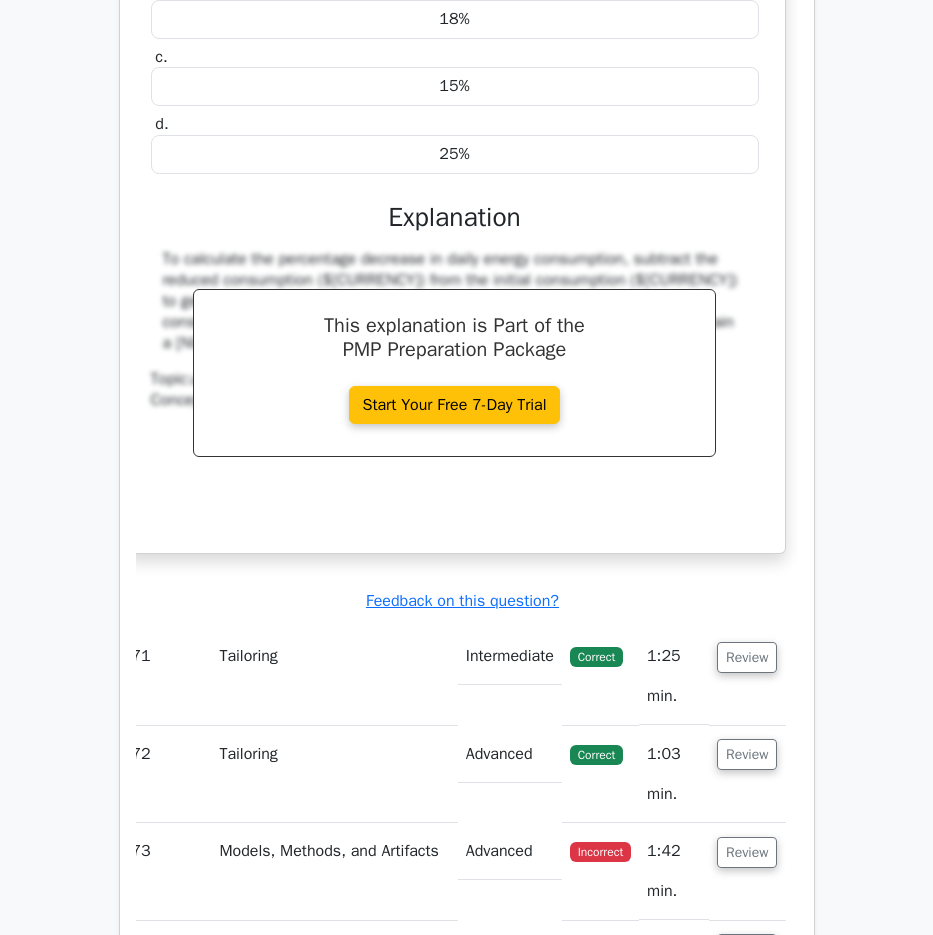 scroll, scrollTop: 78290, scrollLeft: 0, axis: vertical 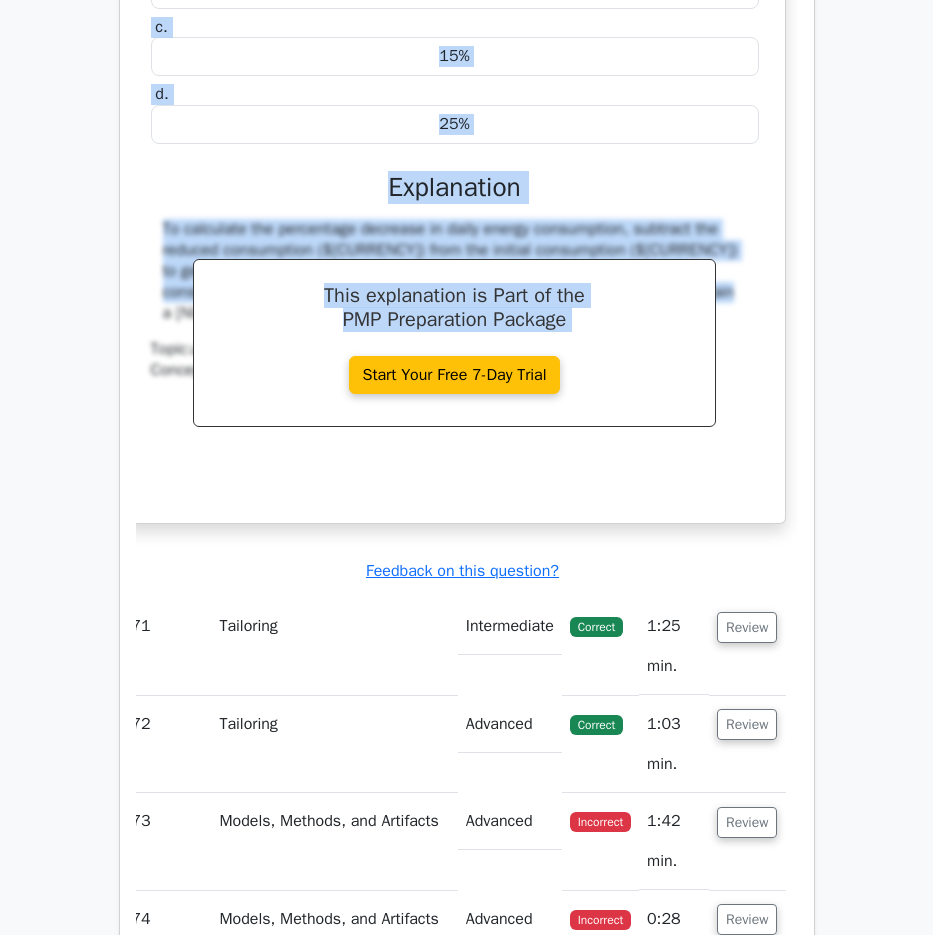 drag, startPoint x: 171, startPoint y: 82, endPoint x: 719, endPoint y: 608, distance: 759.592 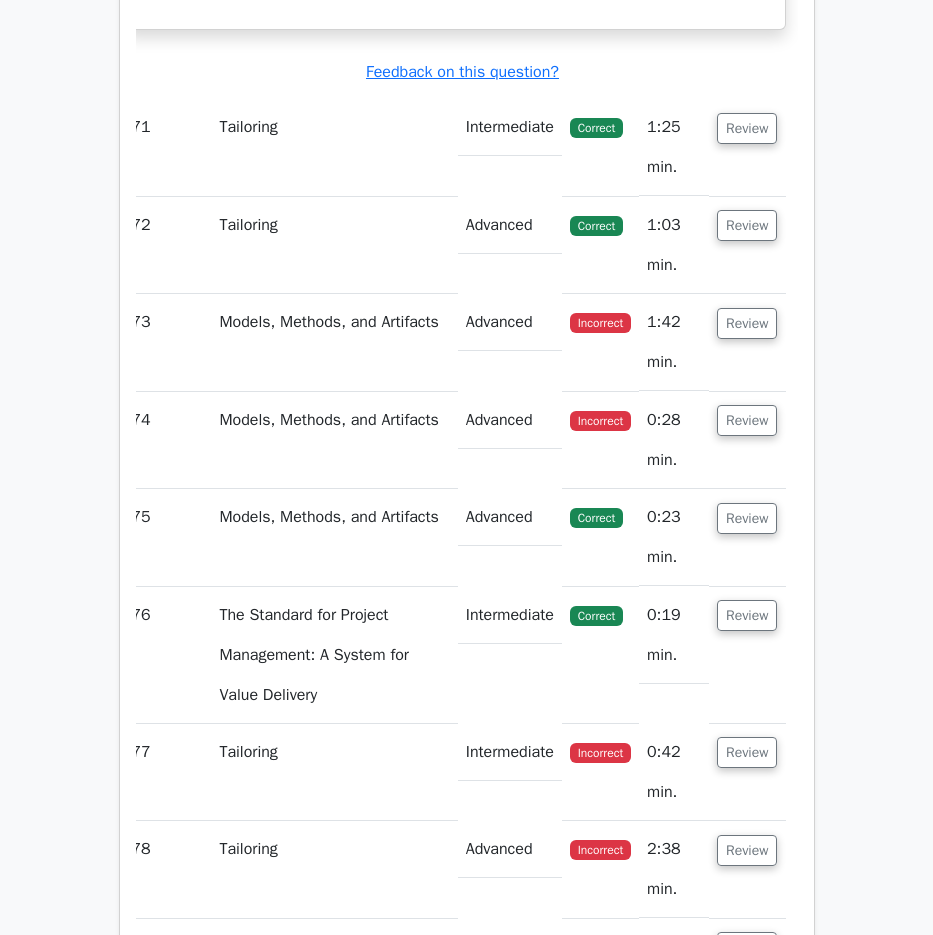 scroll, scrollTop: 78790, scrollLeft: 0, axis: vertical 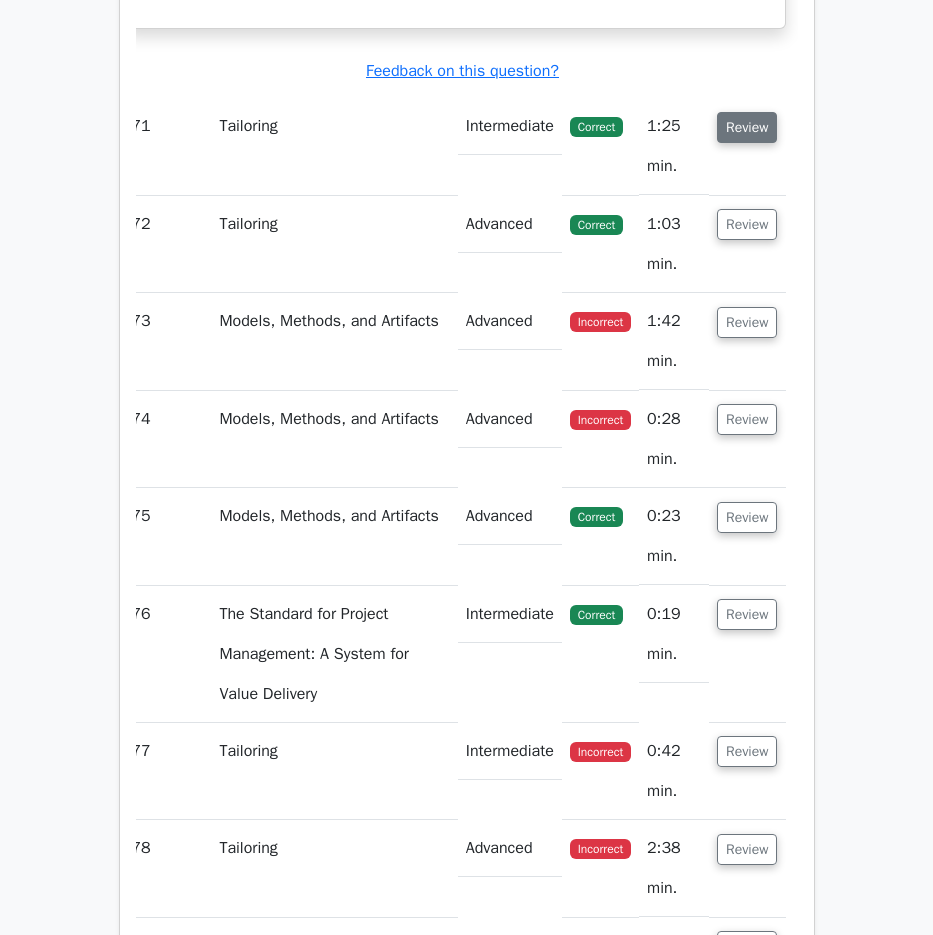 click on "Review" at bounding box center [747, 127] 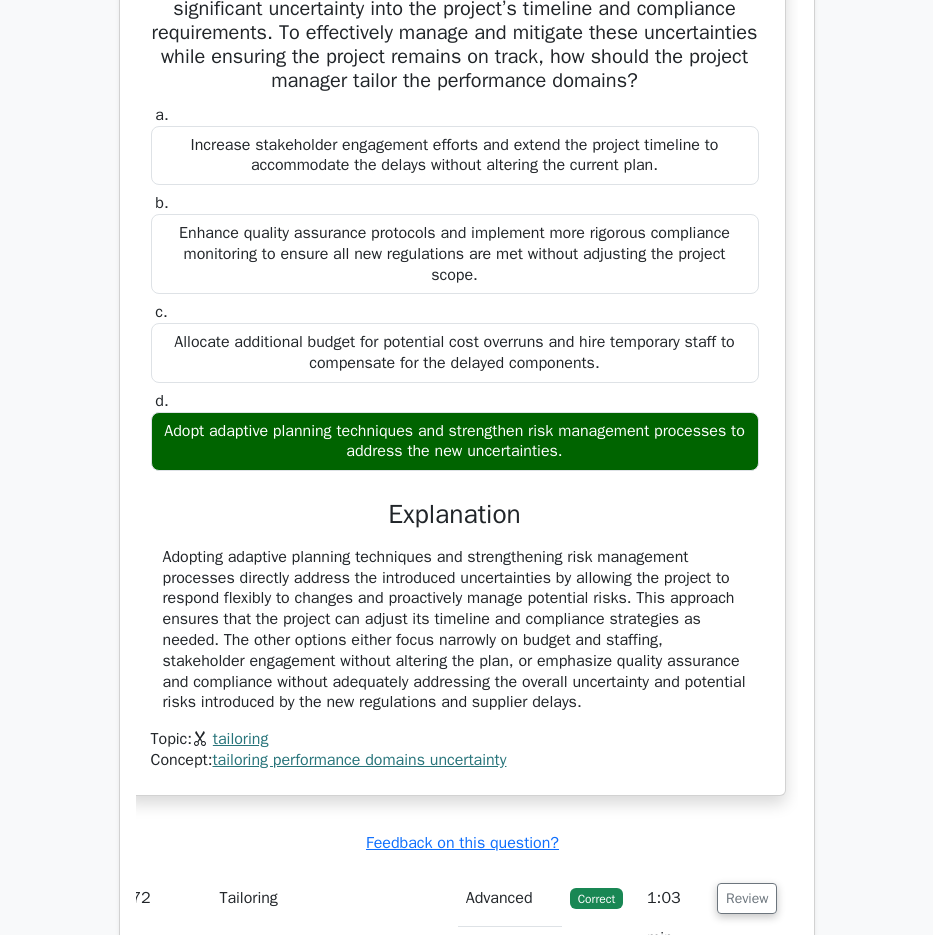 scroll, scrollTop: 79190, scrollLeft: 0, axis: vertical 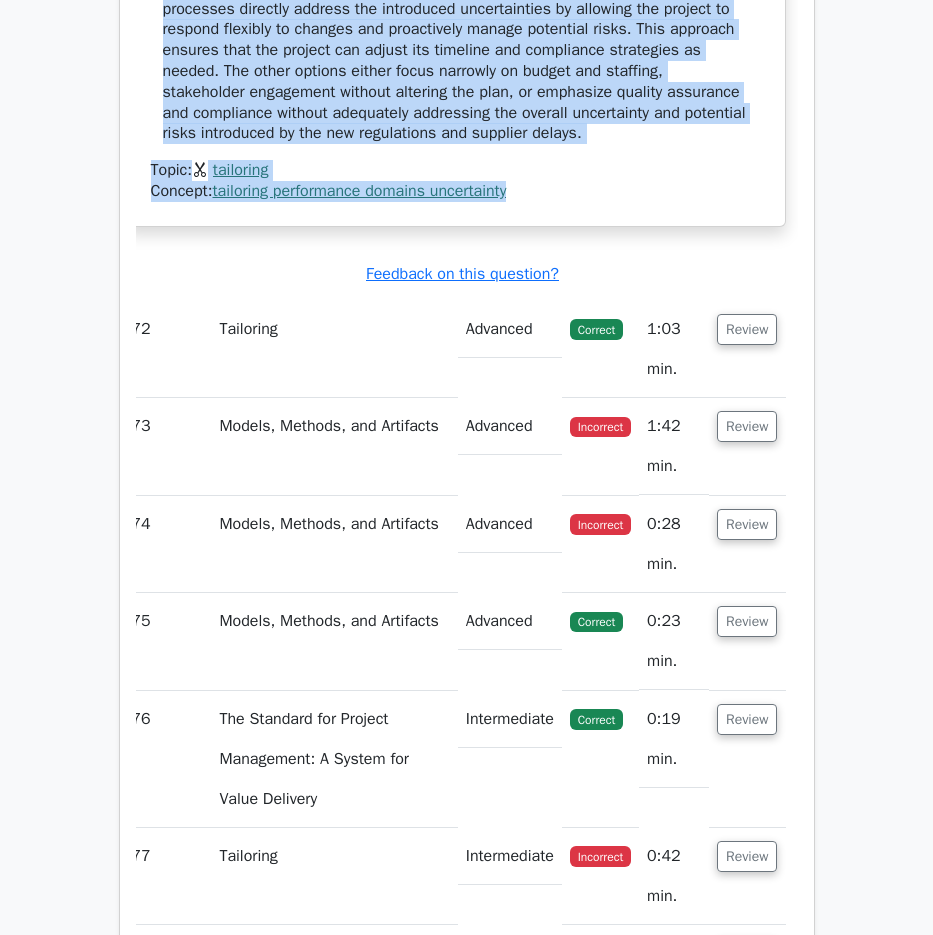 drag, startPoint x: 158, startPoint y: 147, endPoint x: 674, endPoint y: 444, distance: 595.3696 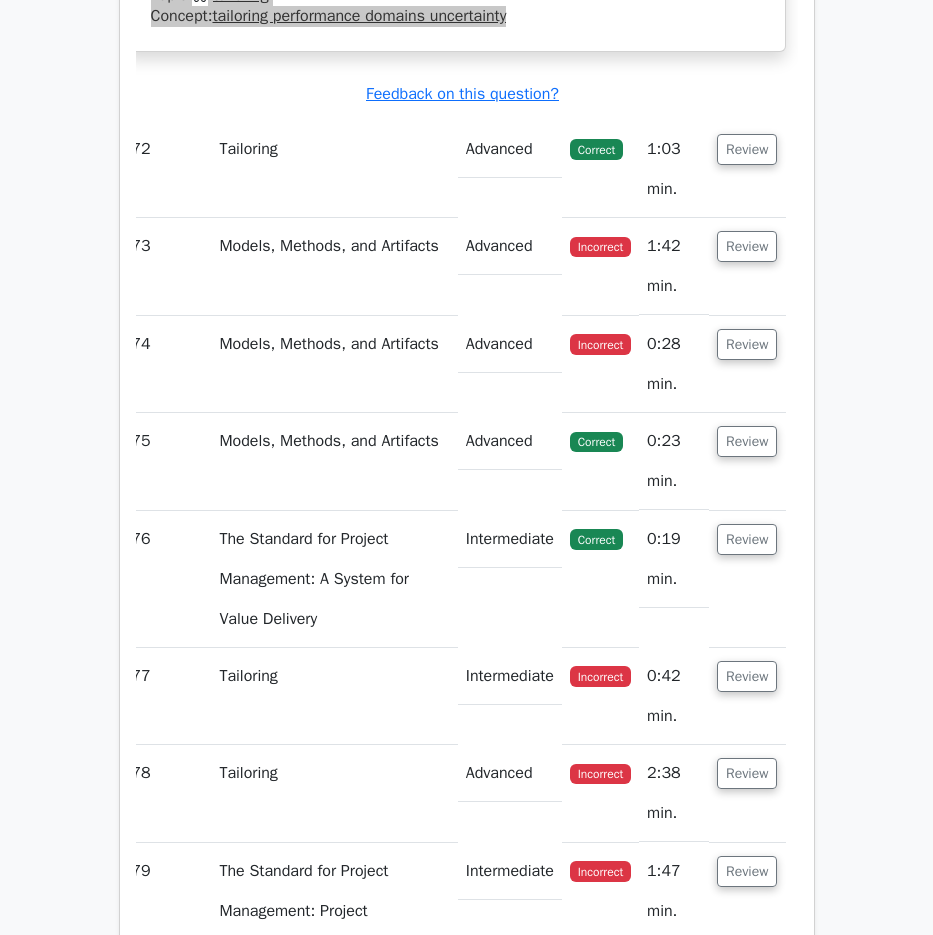 scroll, scrollTop: 79882, scrollLeft: 0, axis: vertical 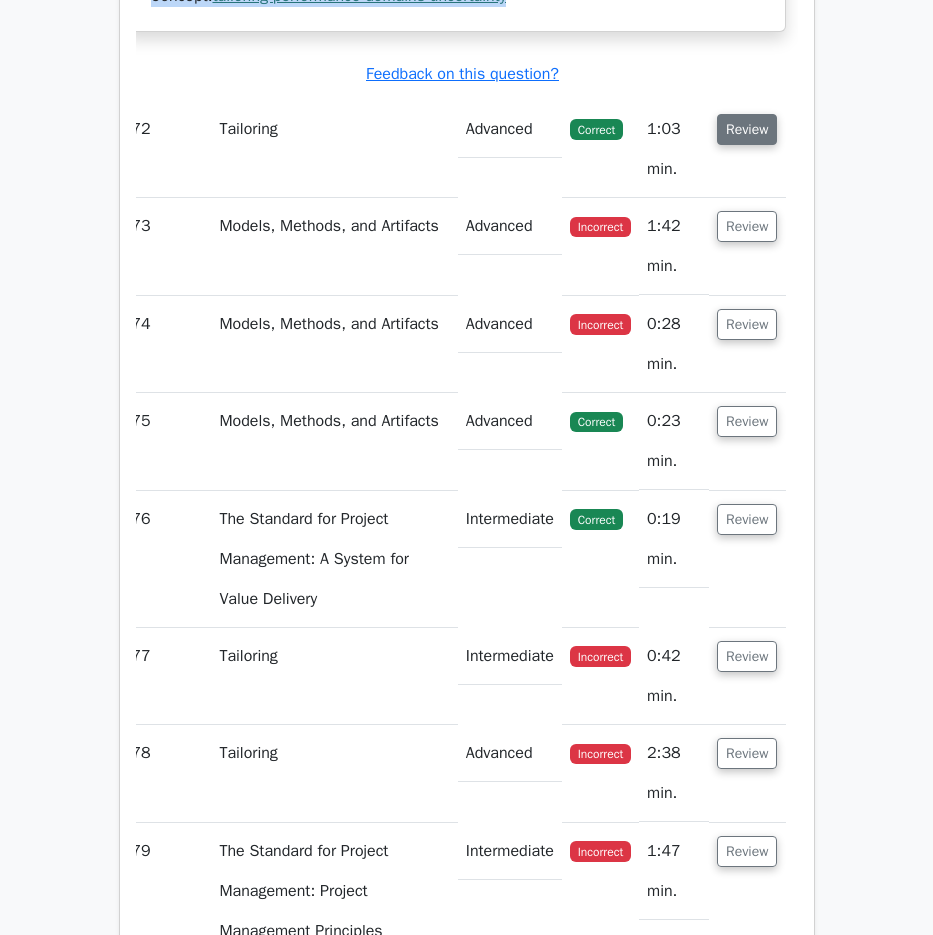 click on "Review" at bounding box center (747, 129) 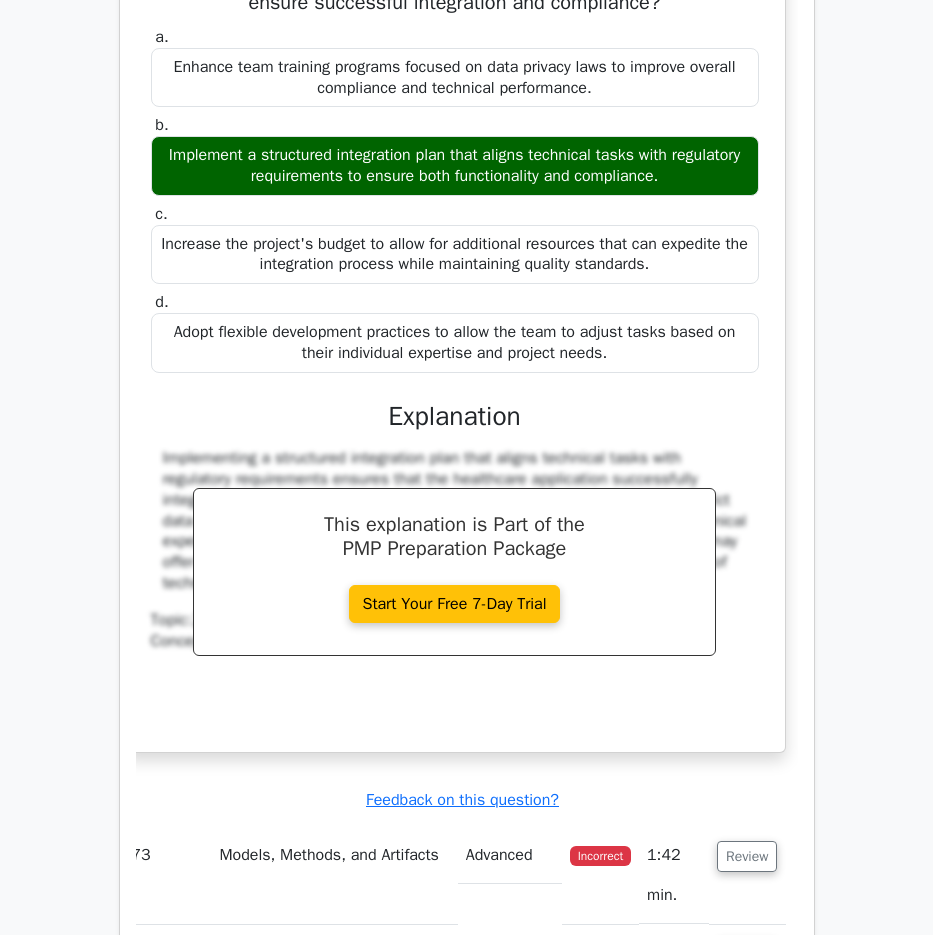 scroll, scrollTop: 80282, scrollLeft: 0, axis: vertical 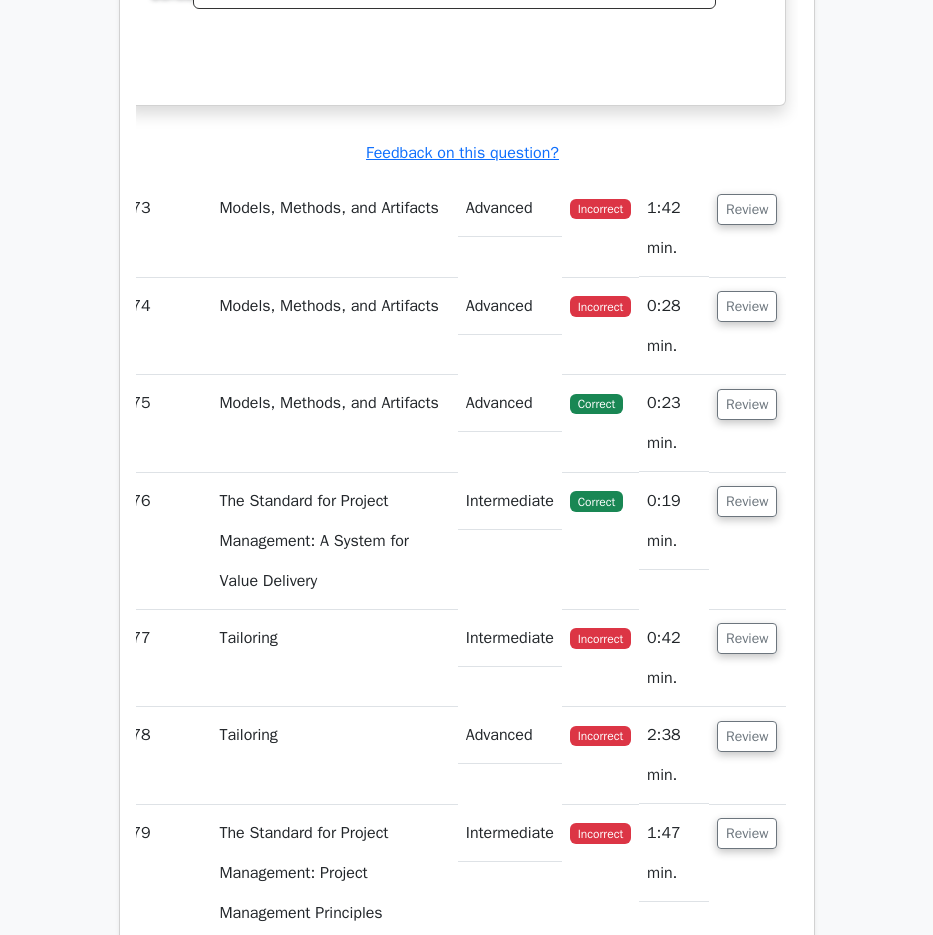 drag, startPoint x: 157, startPoint y: 149, endPoint x: 759, endPoint y: 258, distance: 611.7884 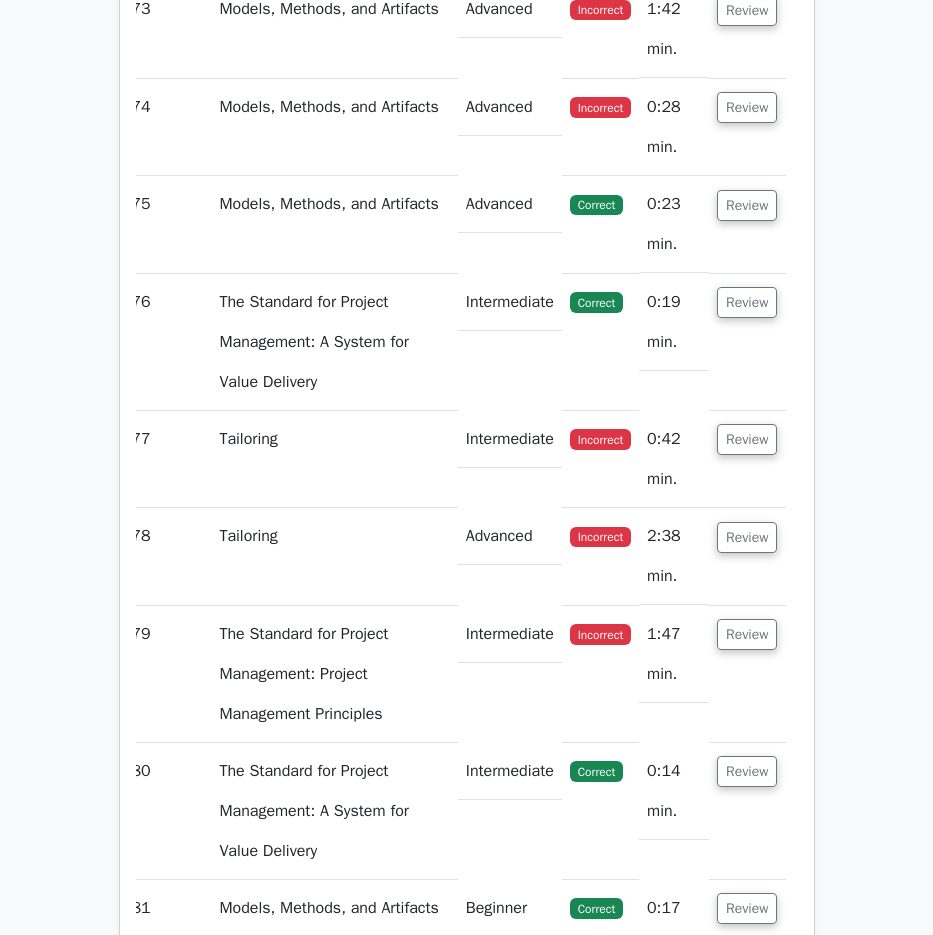 scroll, scrollTop: 81084, scrollLeft: 0, axis: vertical 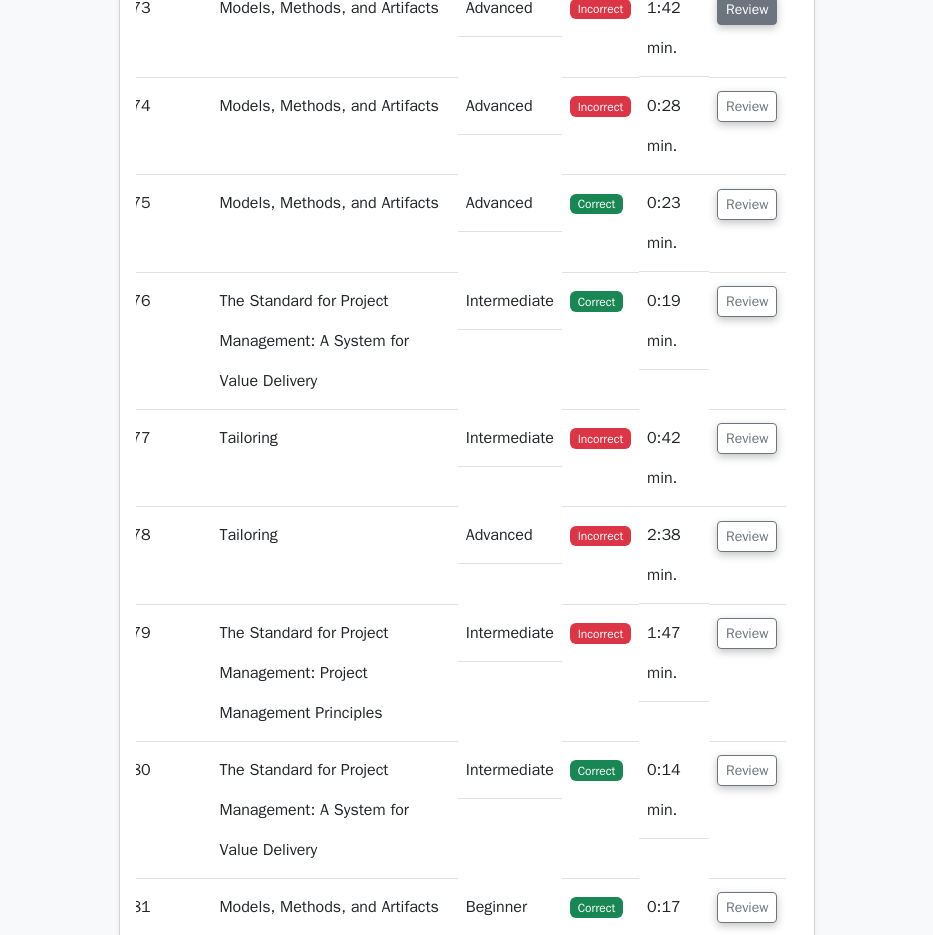 click on "Review" at bounding box center [747, 9] 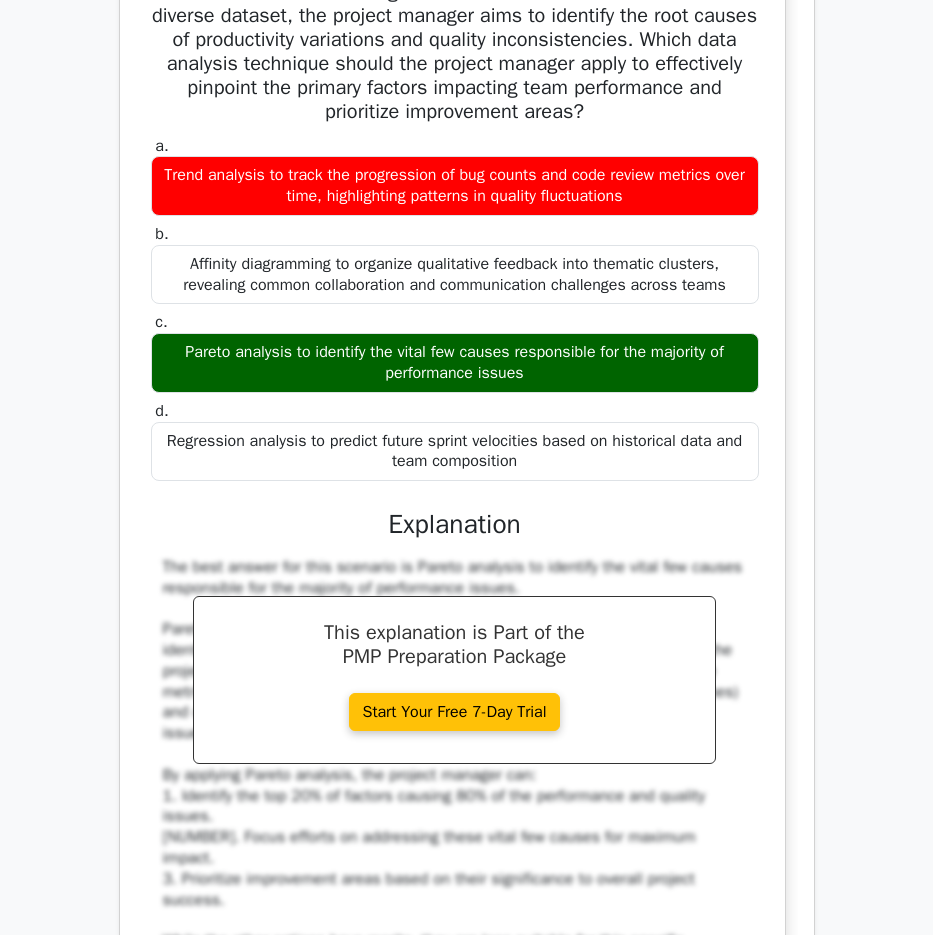 scroll, scrollTop: 81384, scrollLeft: 0, axis: vertical 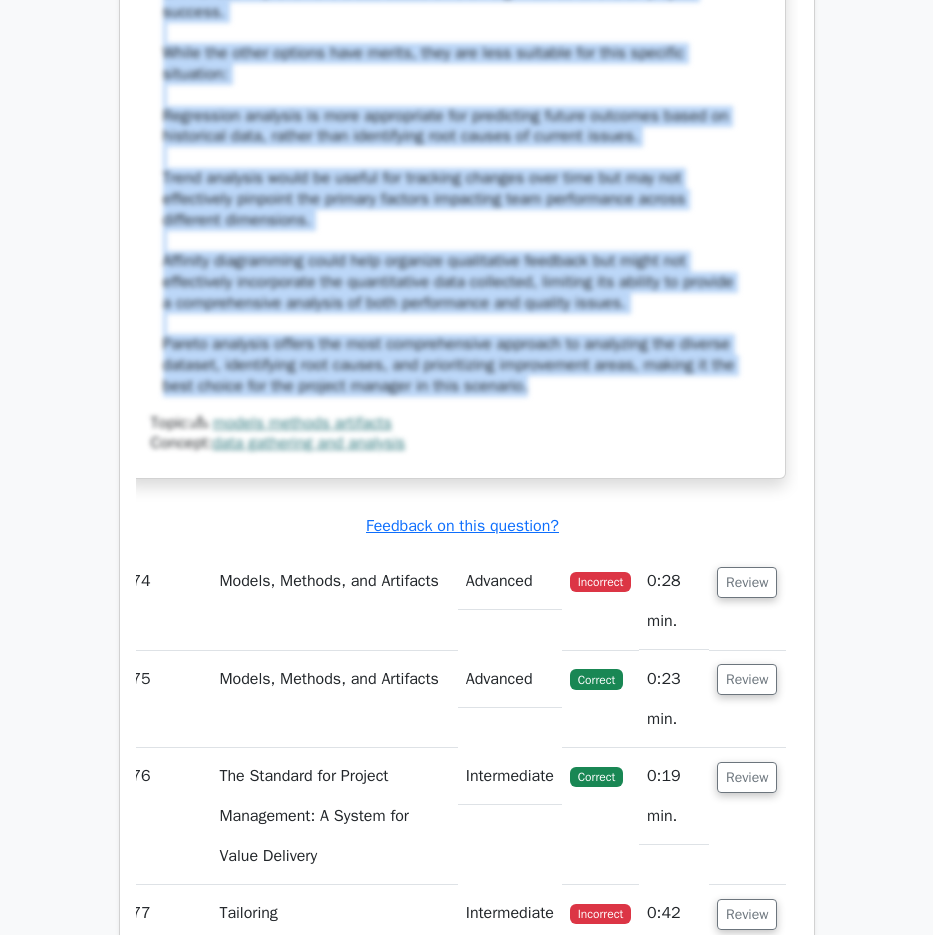 drag, startPoint x: 183, startPoint y: 135, endPoint x: 683, endPoint y: 706, distance: 758.97363 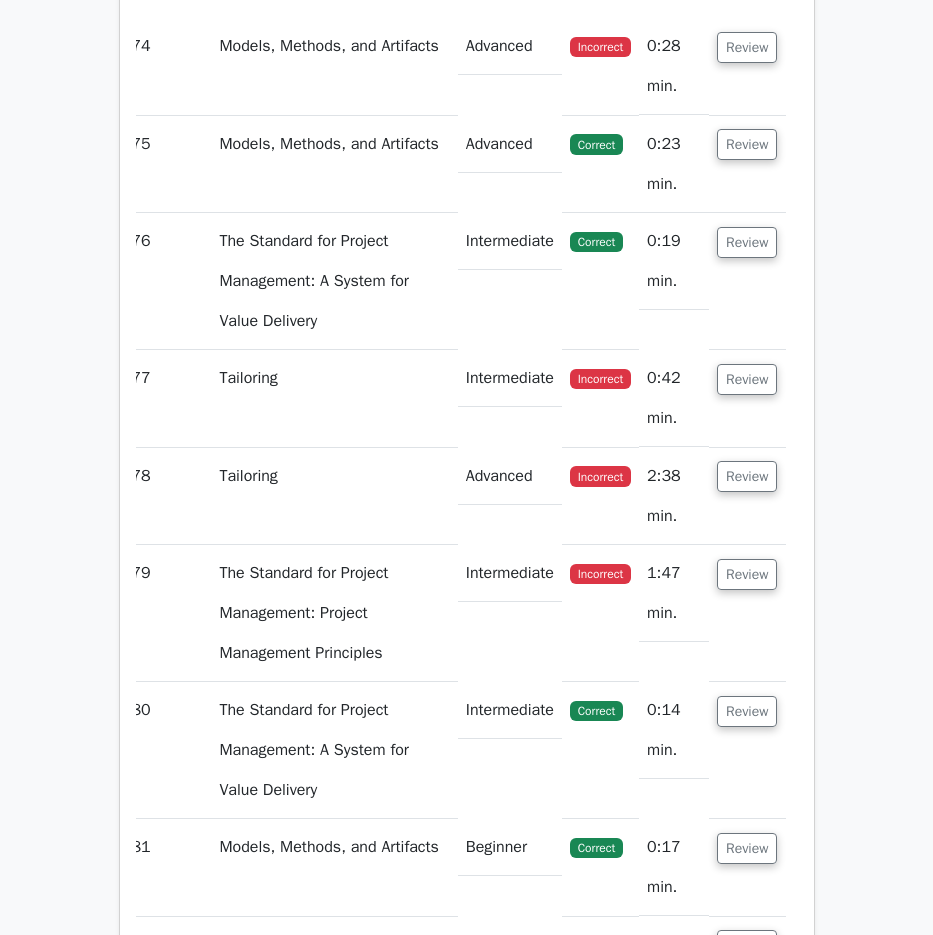 scroll, scrollTop: 82866, scrollLeft: 0, axis: vertical 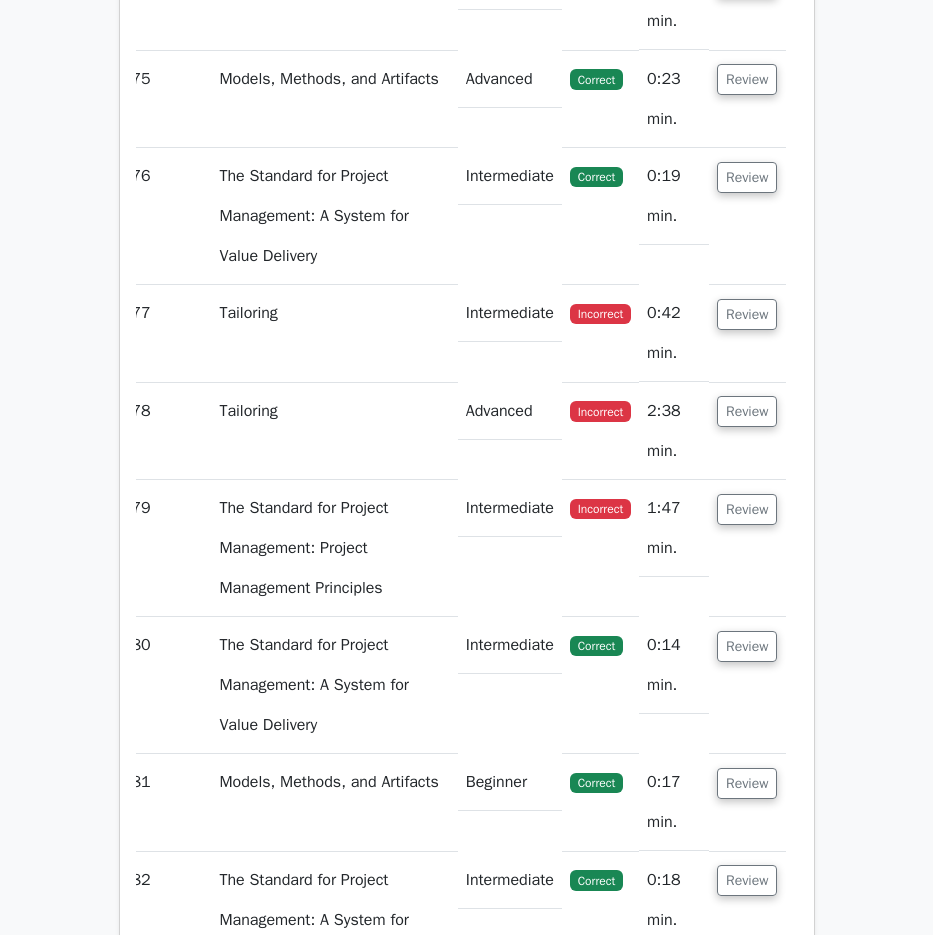 click on "Review" at bounding box center [747, -18] 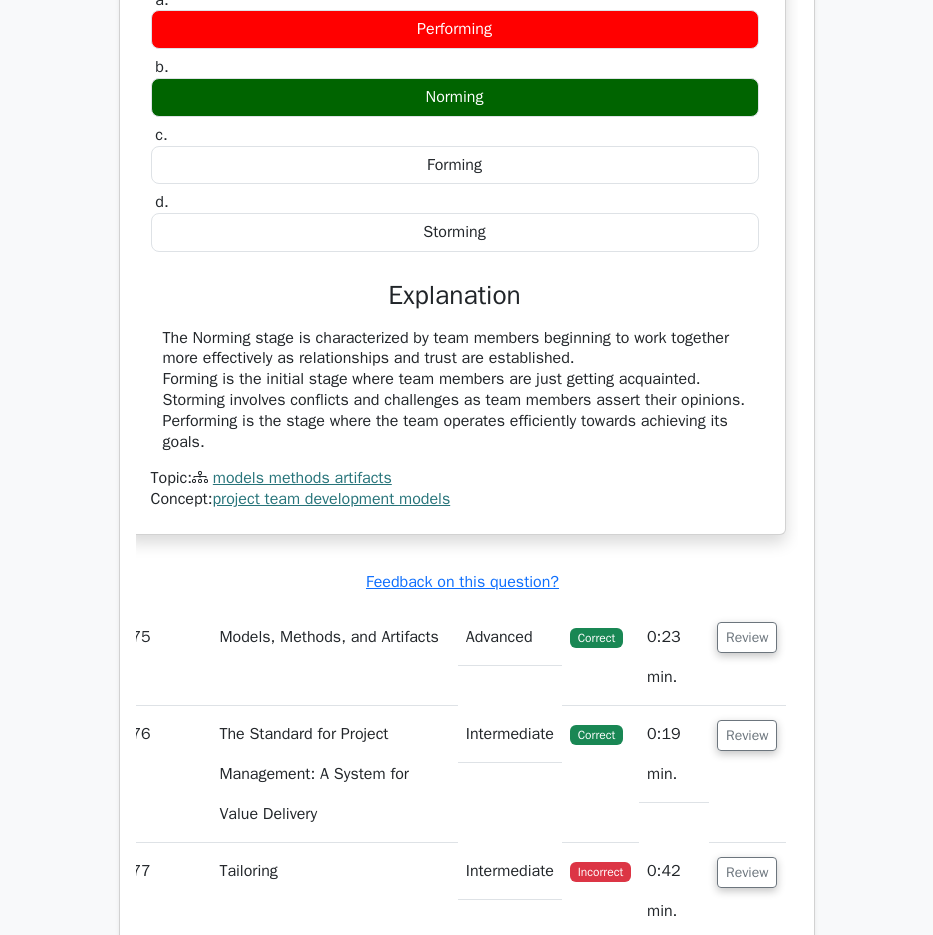 scroll, scrollTop: 83066, scrollLeft: 0, axis: vertical 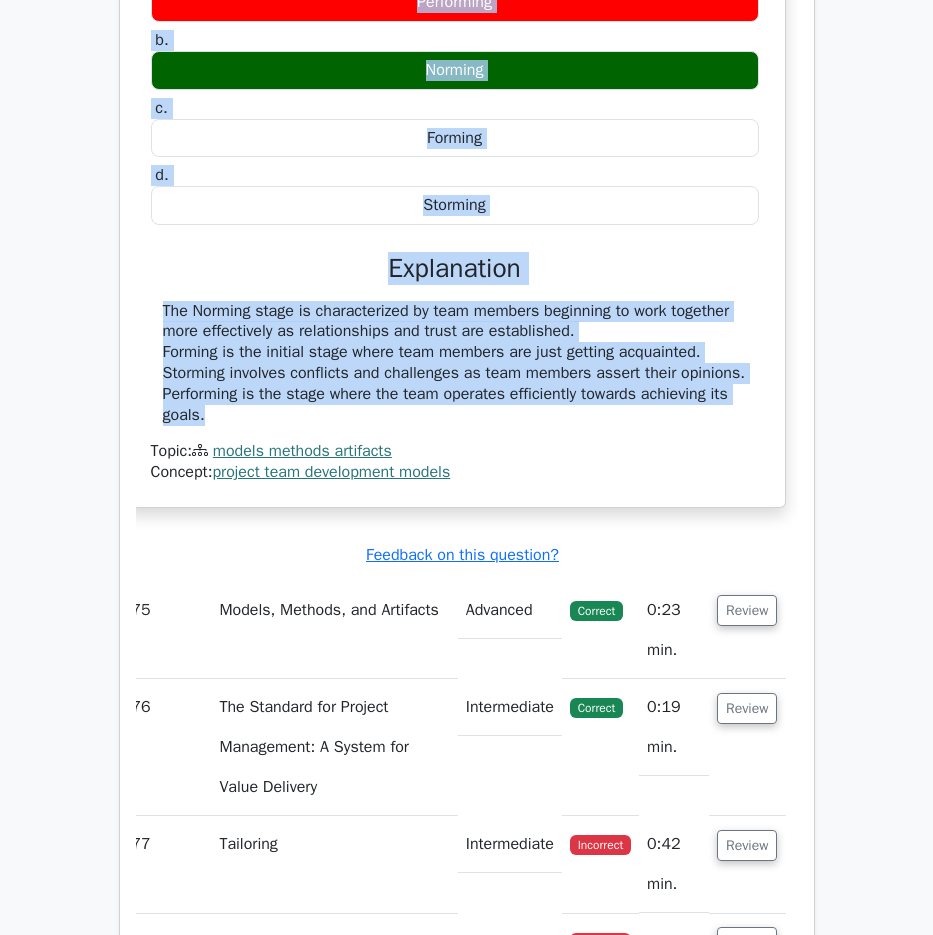 drag, startPoint x: 145, startPoint y: 205, endPoint x: 541, endPoint y: 725, distance: 653.6176 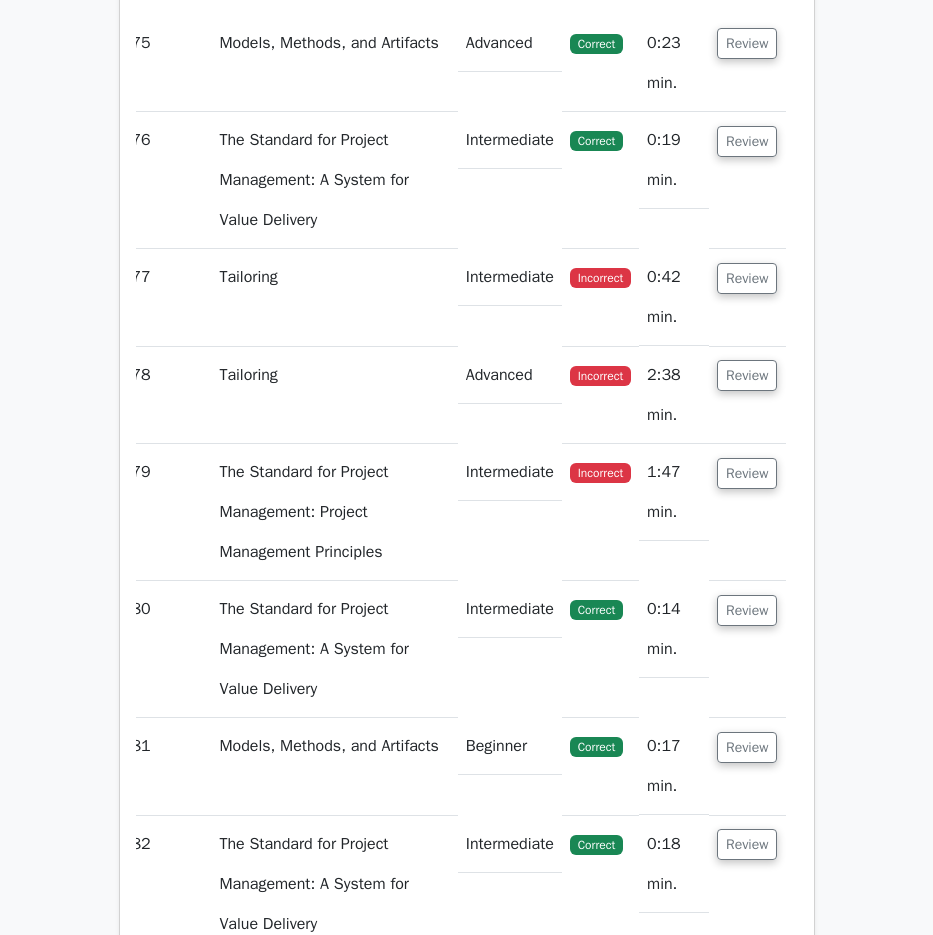 scroll, scrollTop: 83666, scrollLeft: 0, axis: vertical 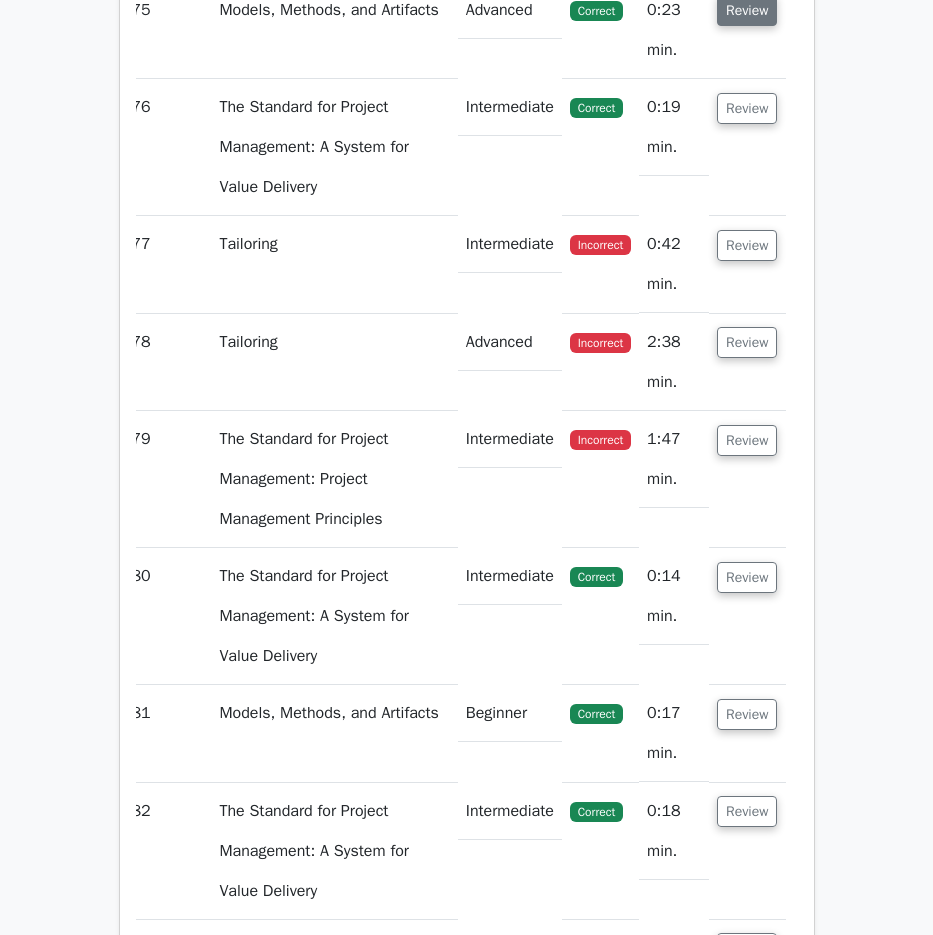 click on "Review" at bounding box center (747, 10) 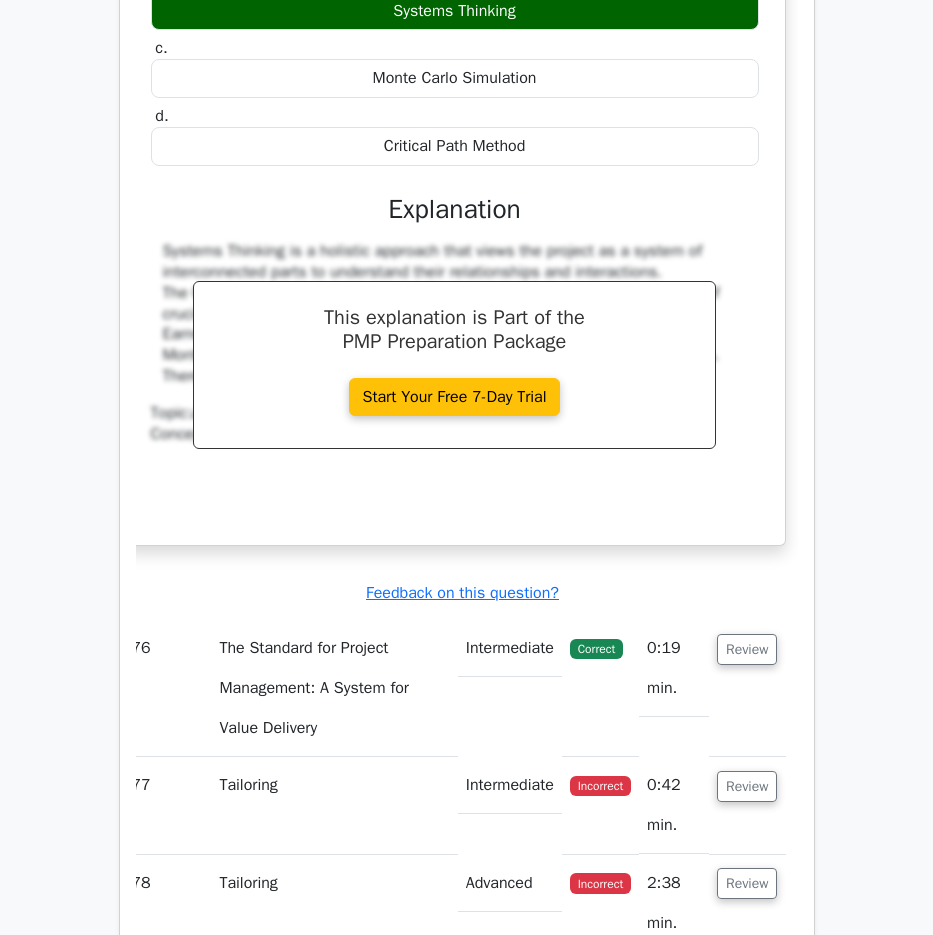 scroll, scrollTop: 83966, scrollLeft: 0, axis: vertical 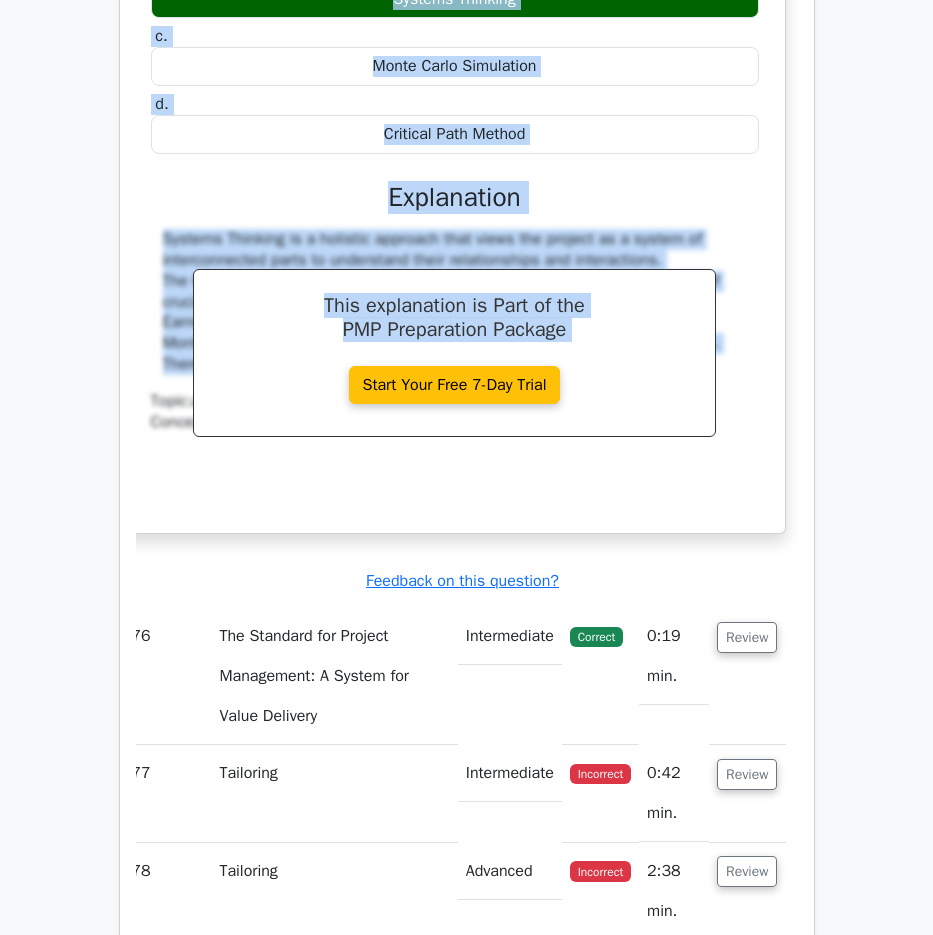 drag, startPoint x: 153, startPoint y: 137, endPoint x: 730, endPoint y: 670, distance: 785.50494 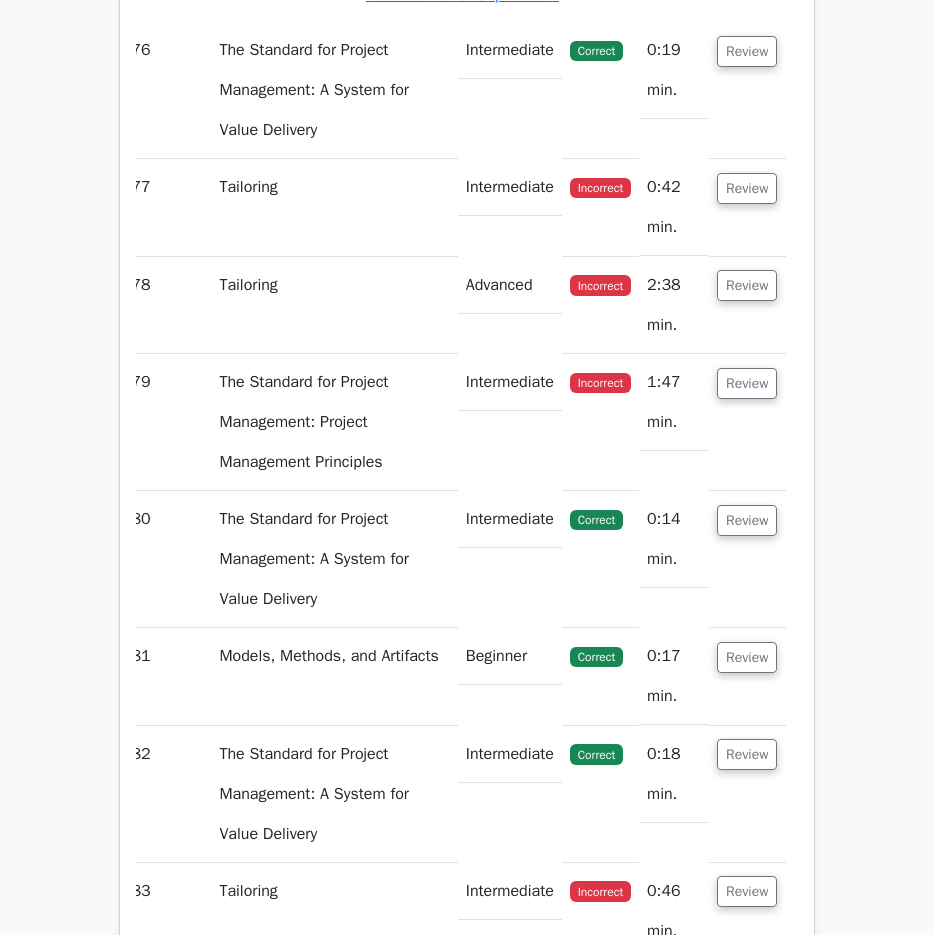 scroll, scrollTop: 84566, scrollLeft: 0, axis: vertical 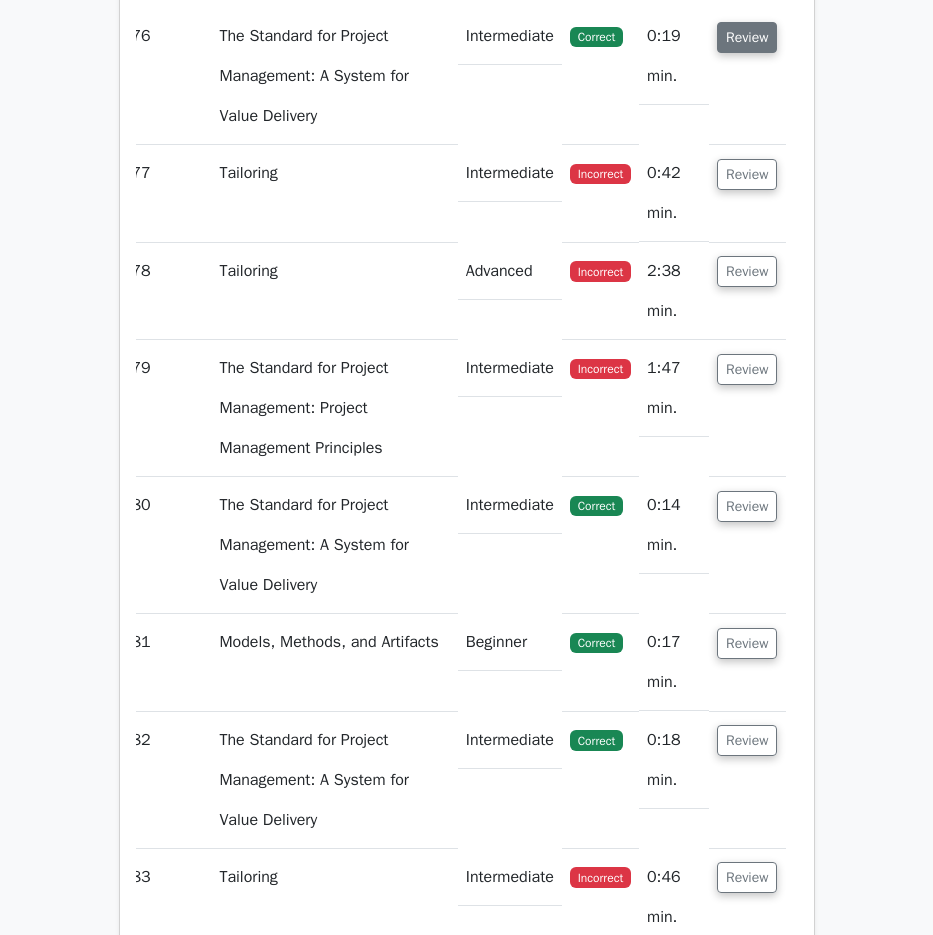 click on "Review" at bounding box center (747, 37) 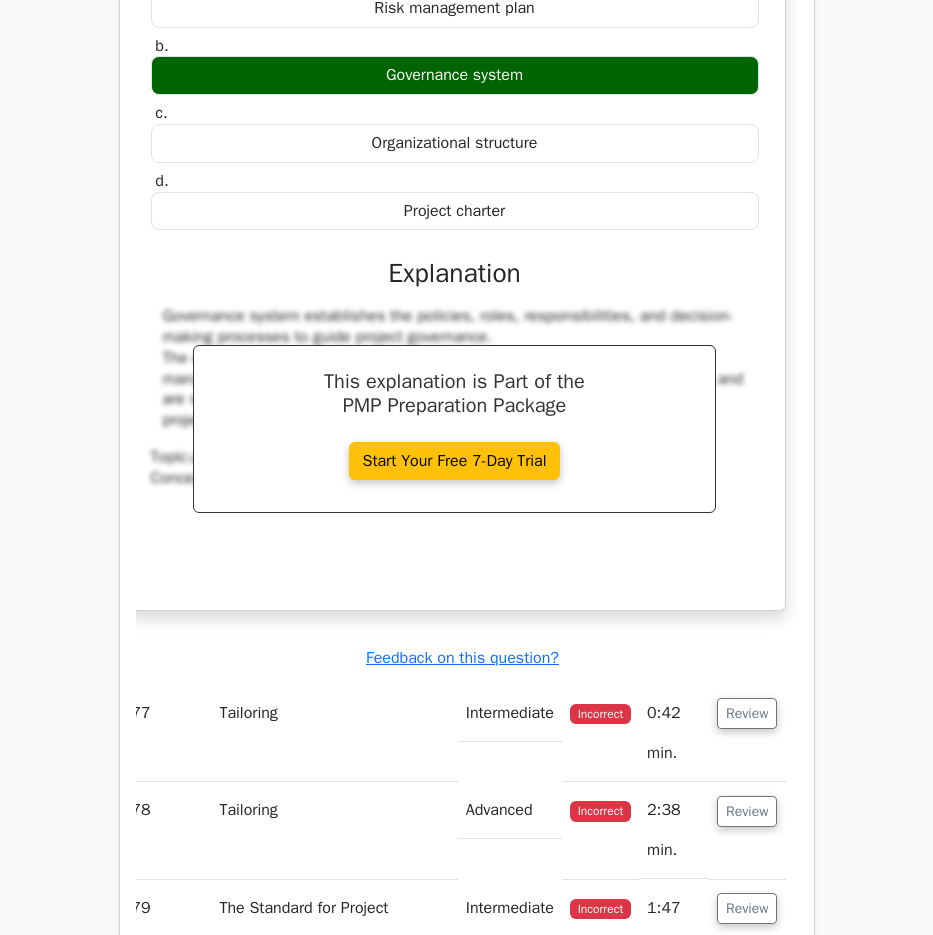 scroll, scrollTop: 84866, scrollLeft: 0, axis: vertical 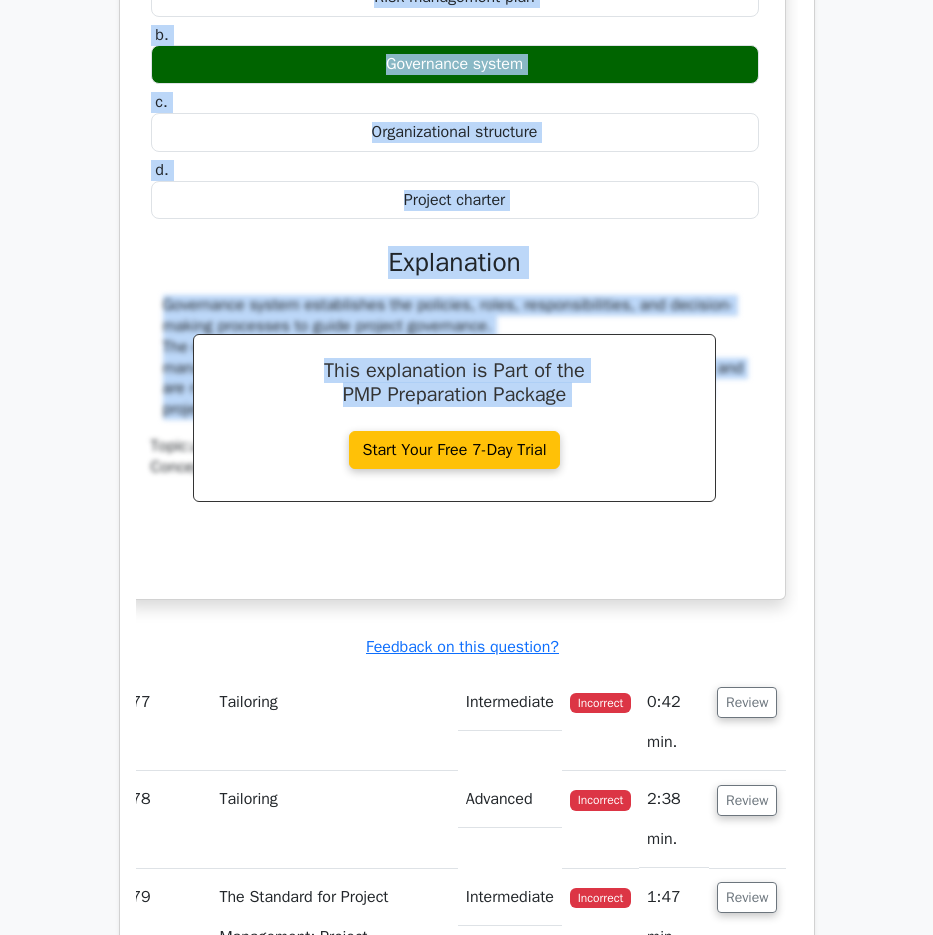 drag, startPoint x: 170, startPoint y: 207, endPoint x: 739, endPoint y: 724, distance: 768.7978 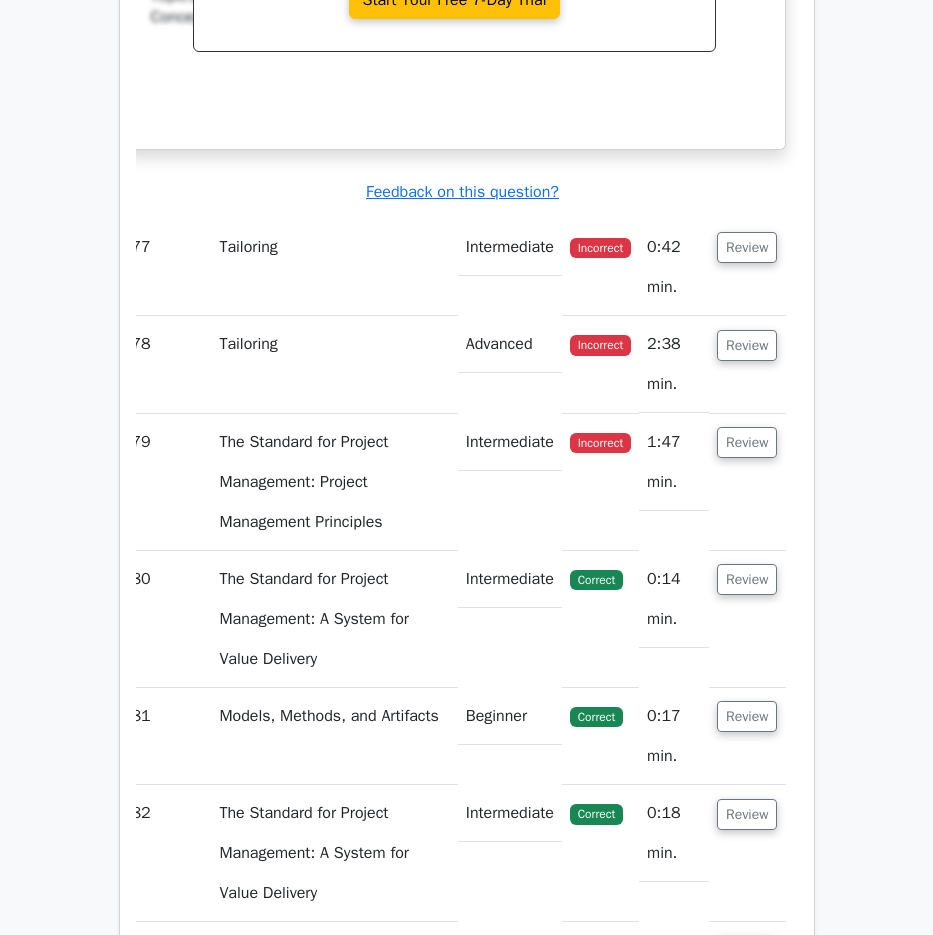 scroll, scrollTop: 85366, scrollLeft: 0, axis: vertical 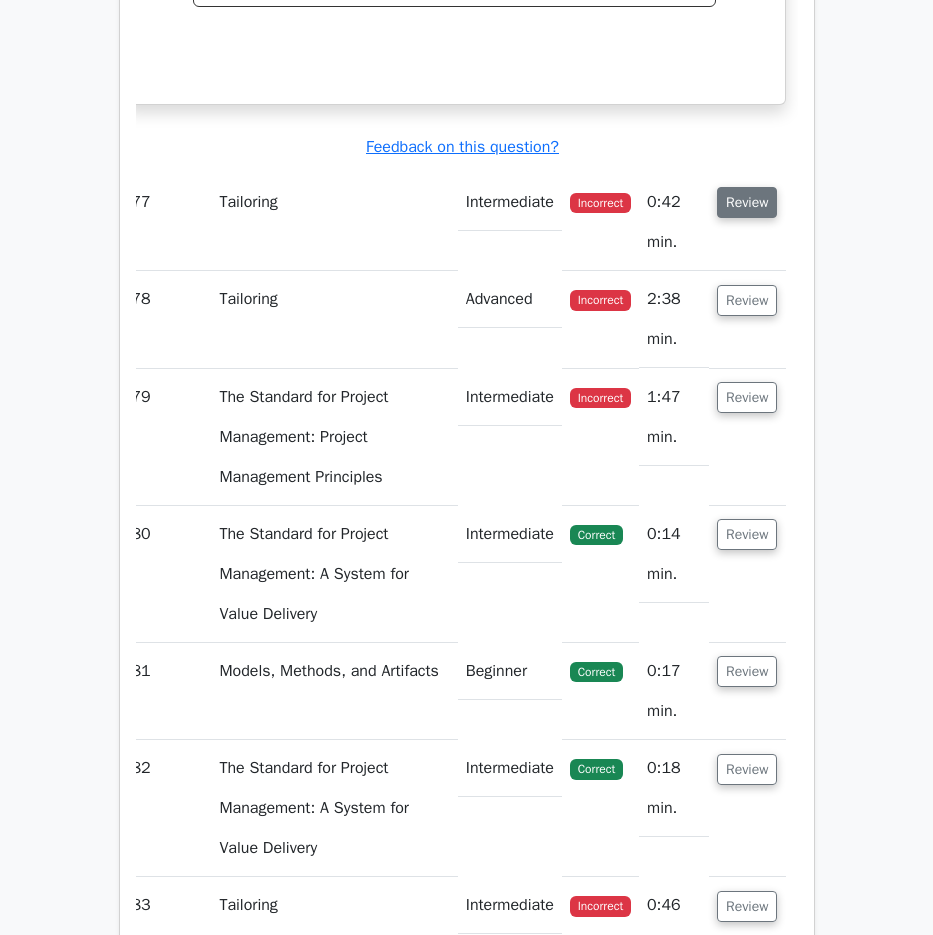 click on "Review" at bounding box center [747, 202] 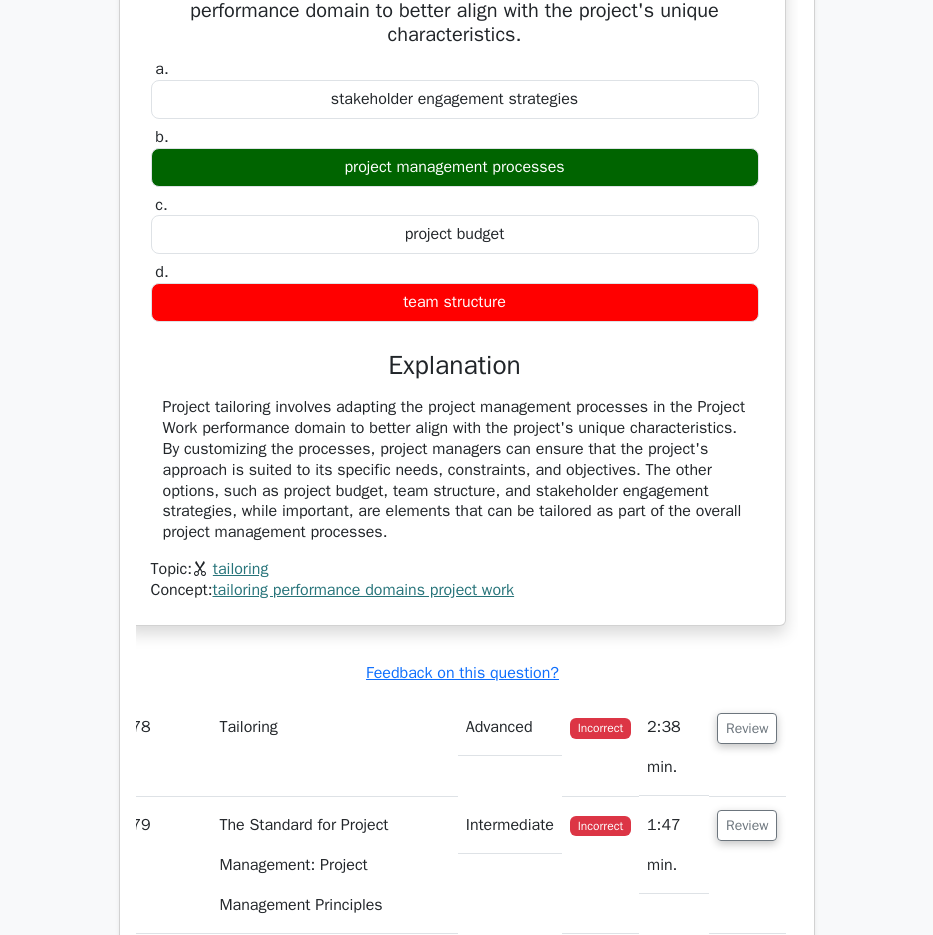 scroll, scrollTop: 85766, scrollLeft: 0, axis: vertical 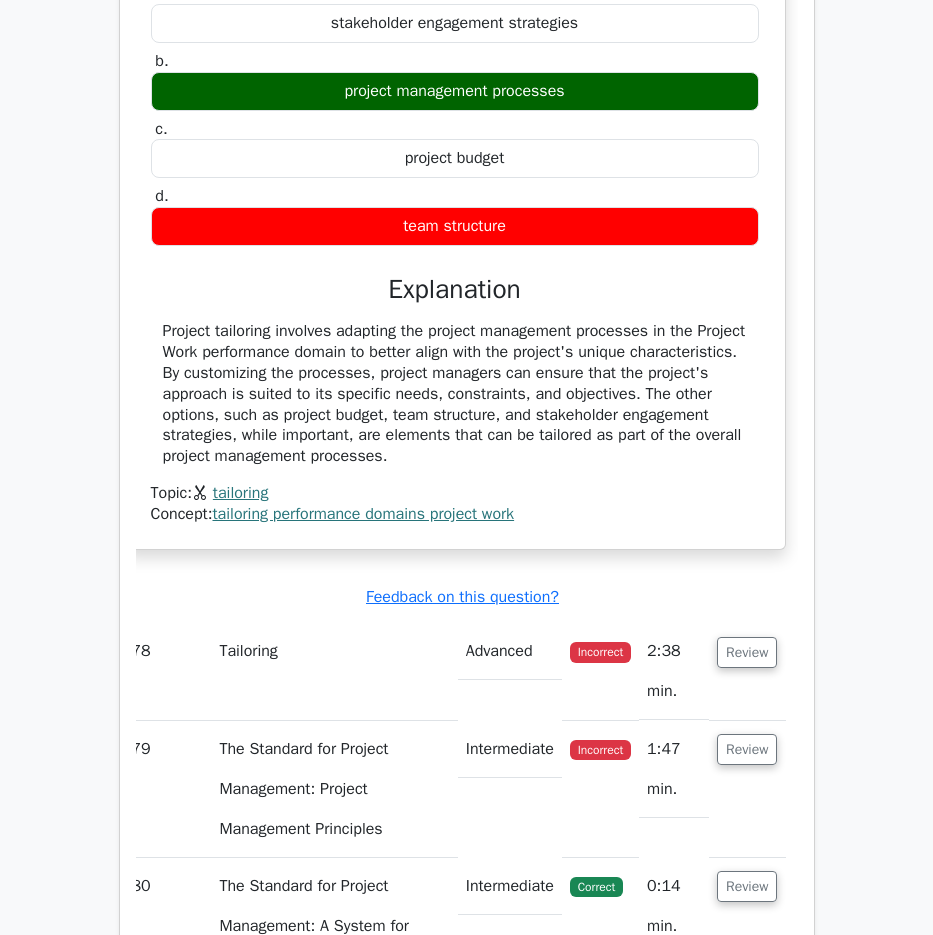 drag, startPoint x: 162, startPoint y: 228, endPoint x: 569, endPoint y: 766, distance: 674.60583 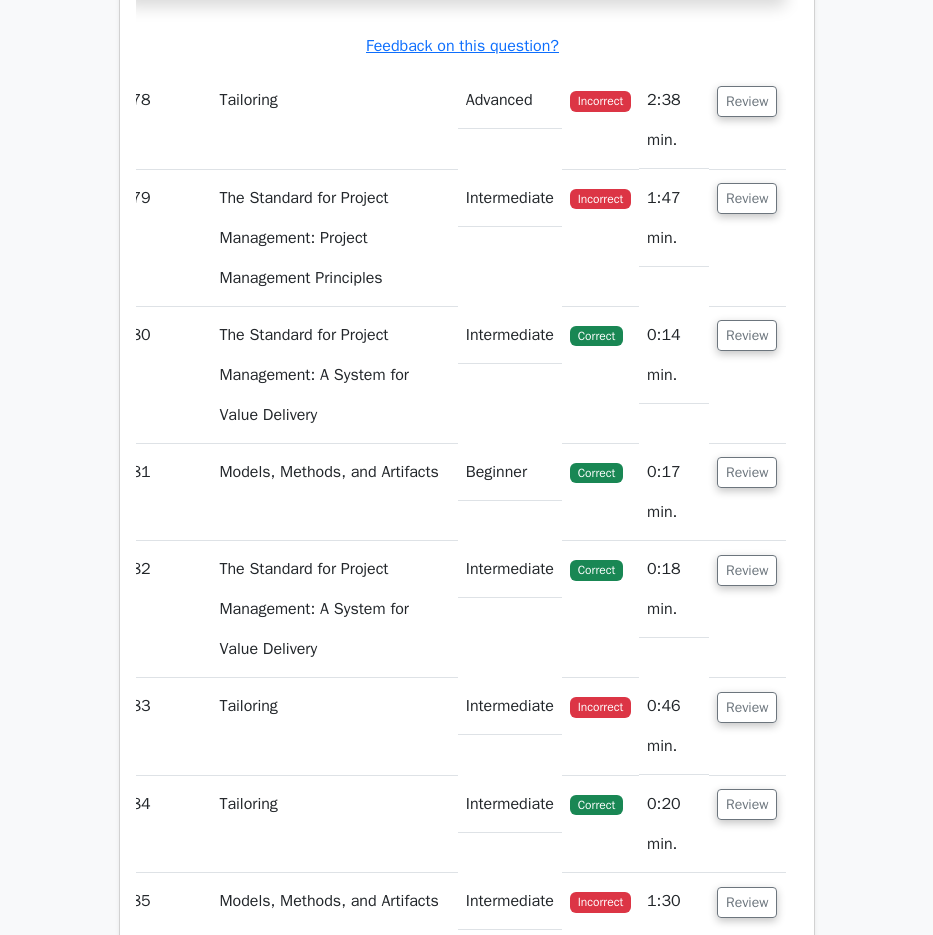 scroll, scrollTop: 86366, scrollLeft: 0, axis: vertical 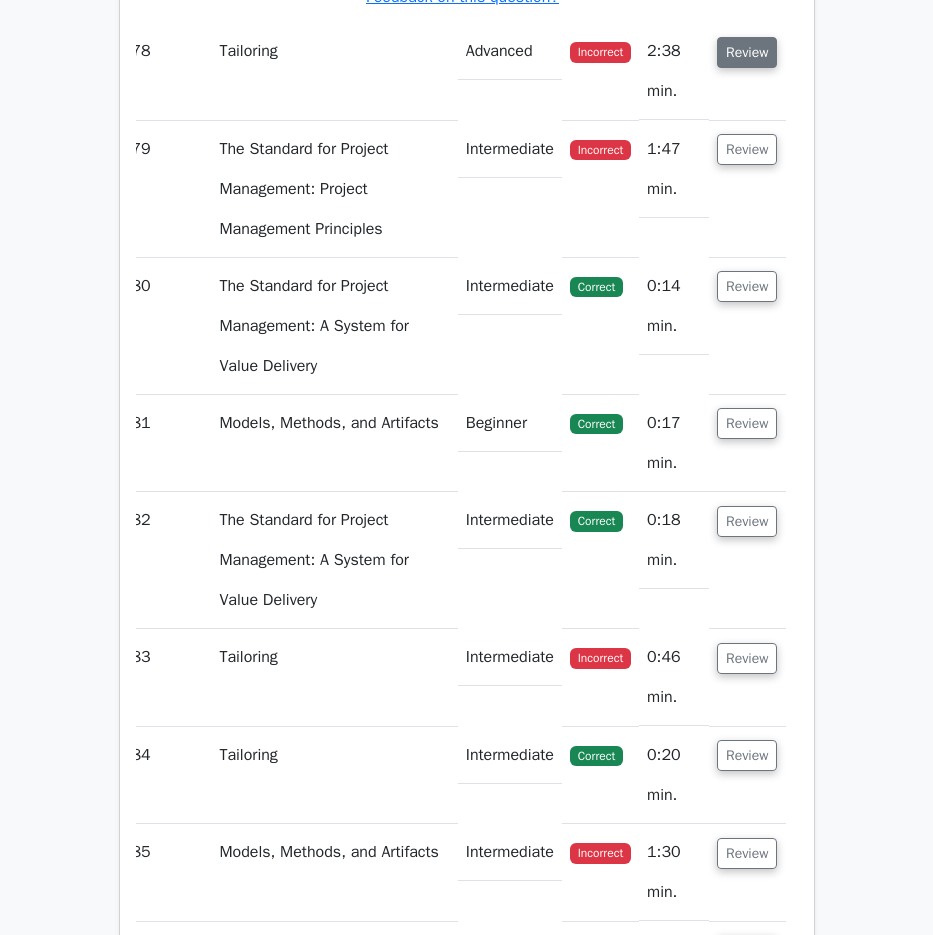 click on "Review" at bounding box center (747, 52) 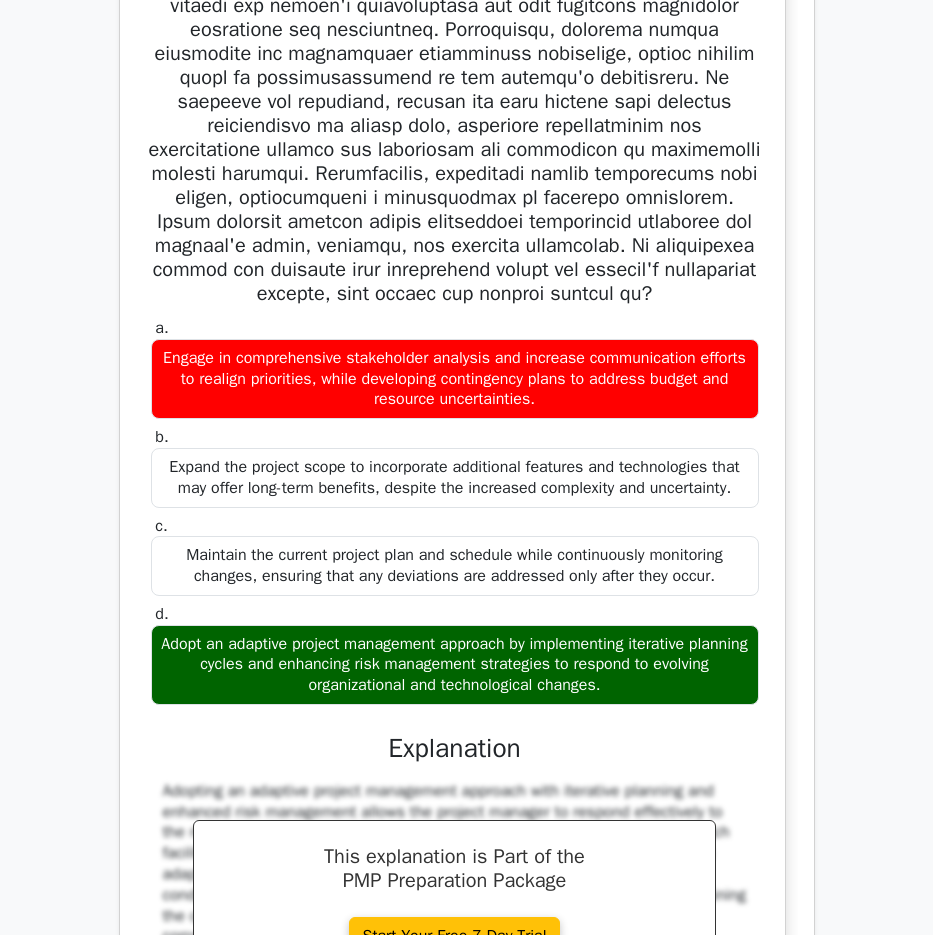 scroll, scrollTop: 86666, scrollLeft: 0, axis: vertical 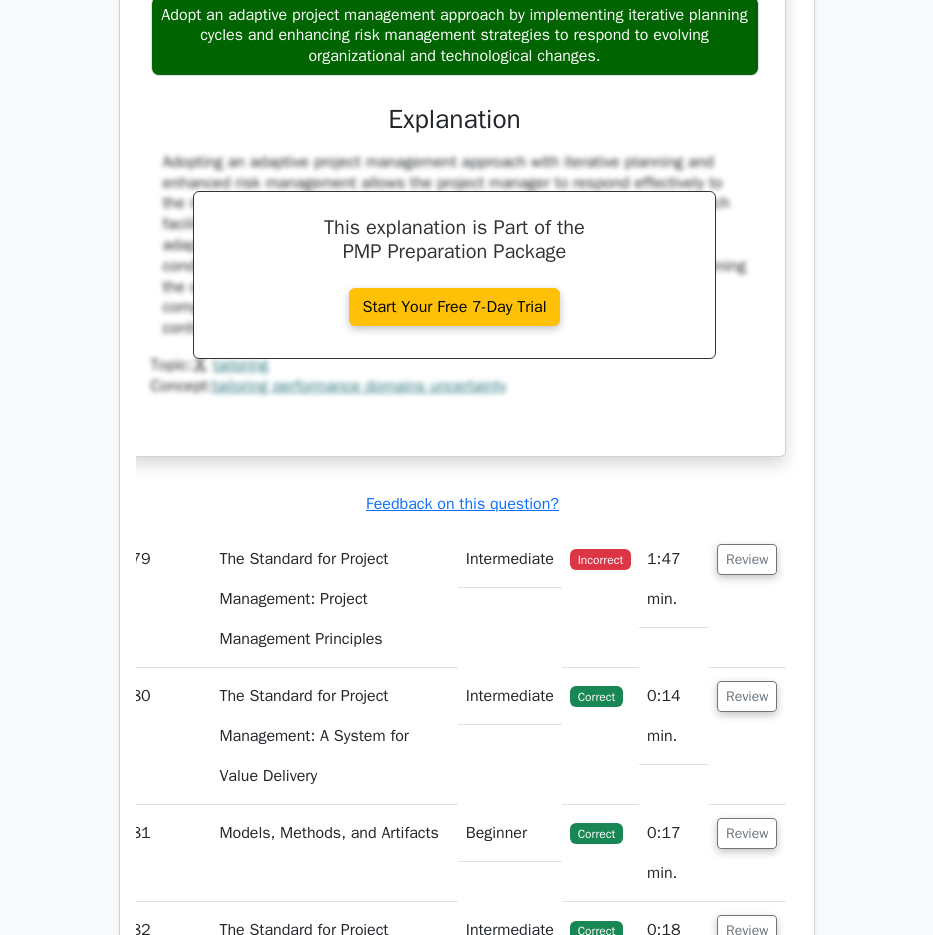 drag, startPoint x: 192, startPoint y: 177, endPoint x: 756, endPoint y: 670, distance: 749.0961 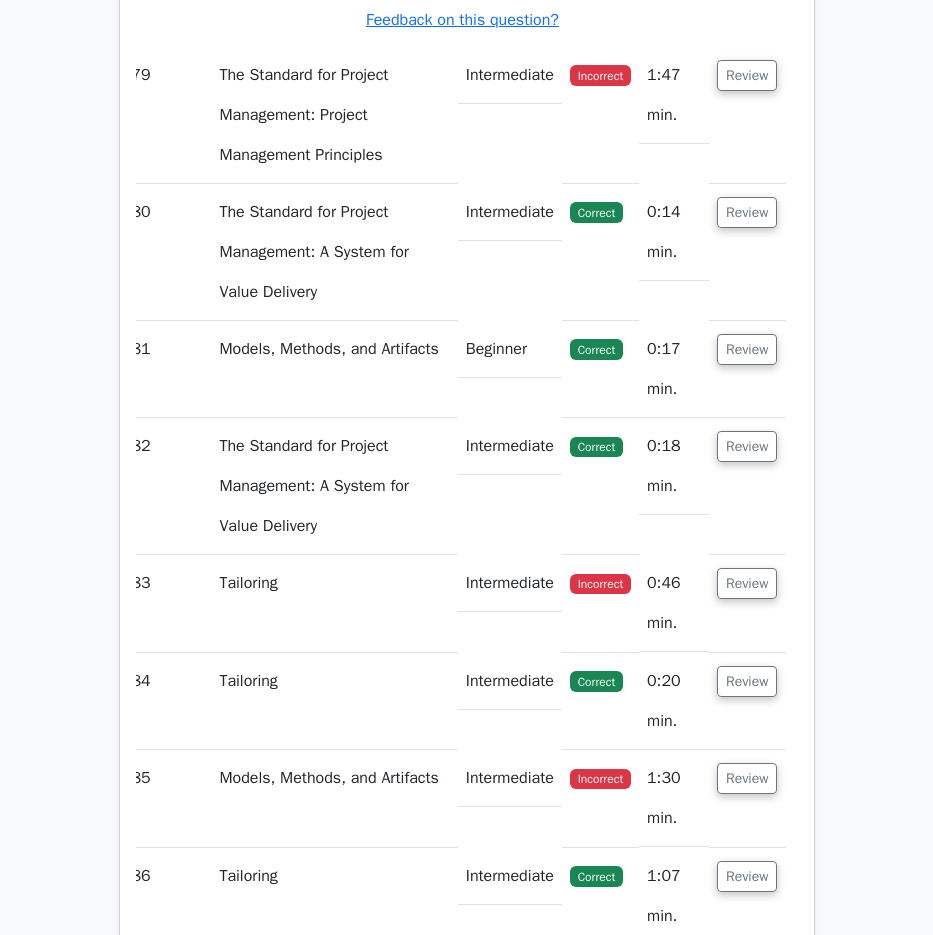 scroll, scrollTop: 87794, scrollLeft: 0, axis: vertical 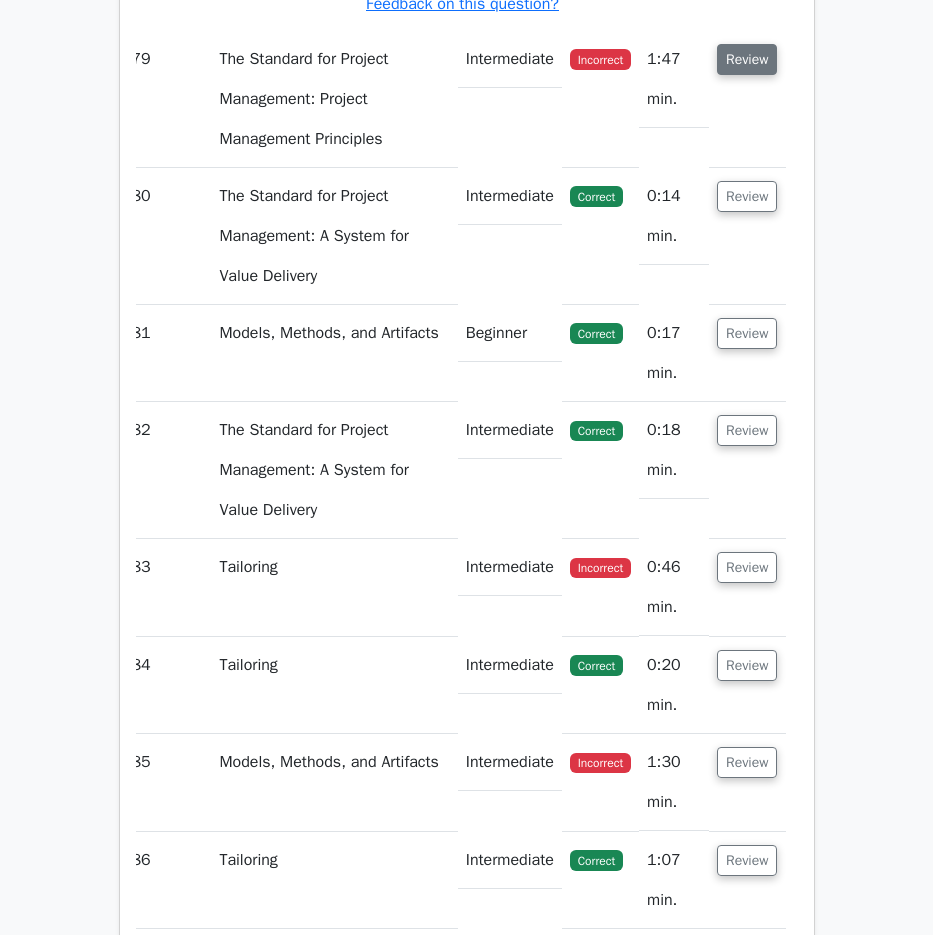 click on "Review" at bounding box center (747, 59) 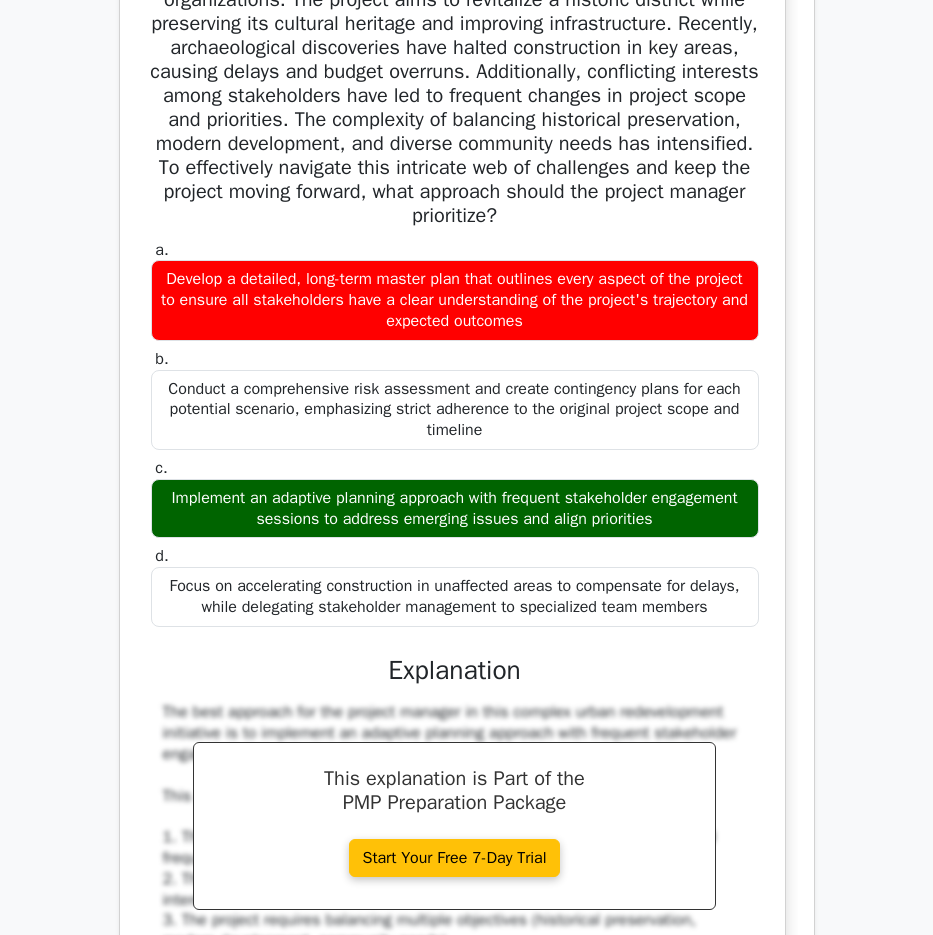 scroll, scrollTop: 88094, scrollLeft: 0, axis: vertical 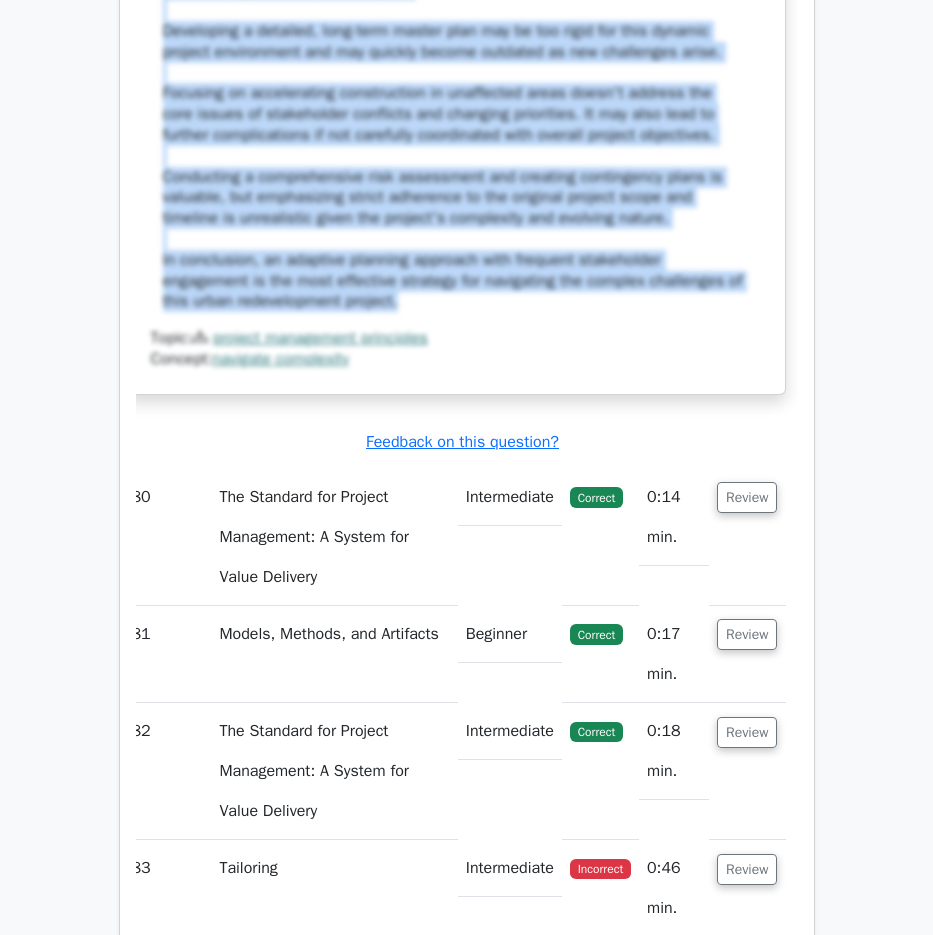 drag, startPoint x: 164, startPoint y: 250, endPoint x: 519, endPoint y: 618, distance: 511.32083 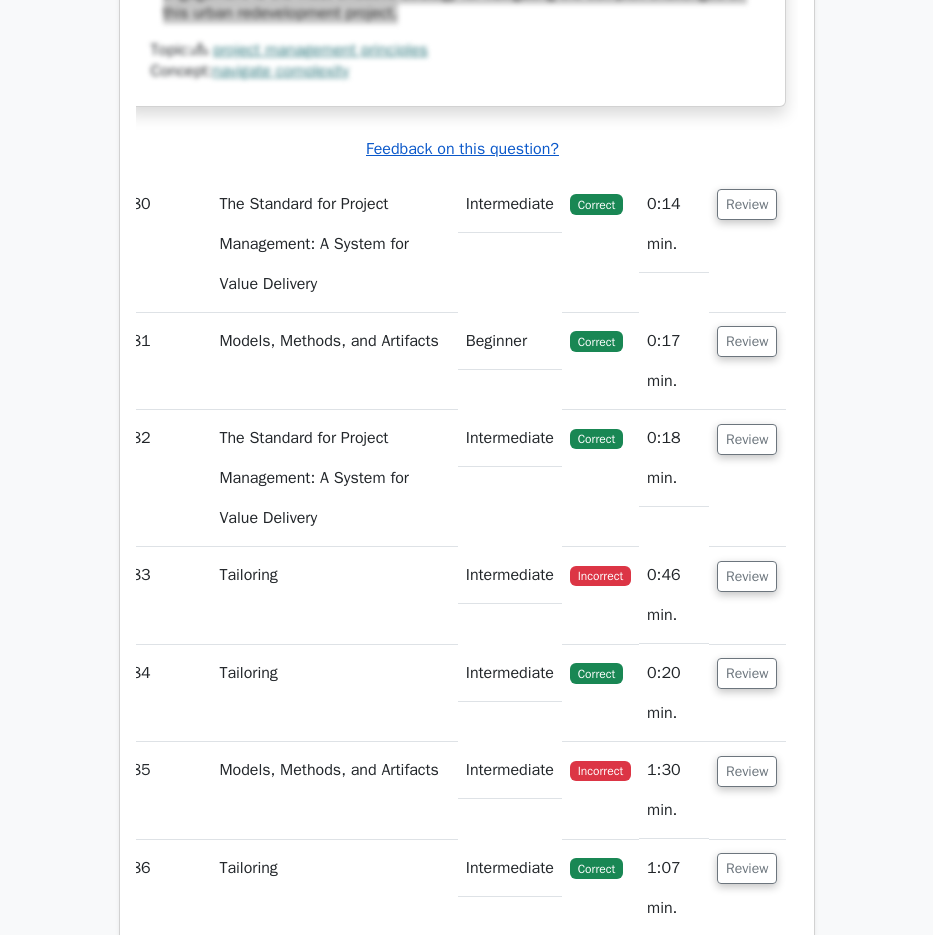 scroll, scrollTop: 89796, scrollLeft: 0, axis: vertical 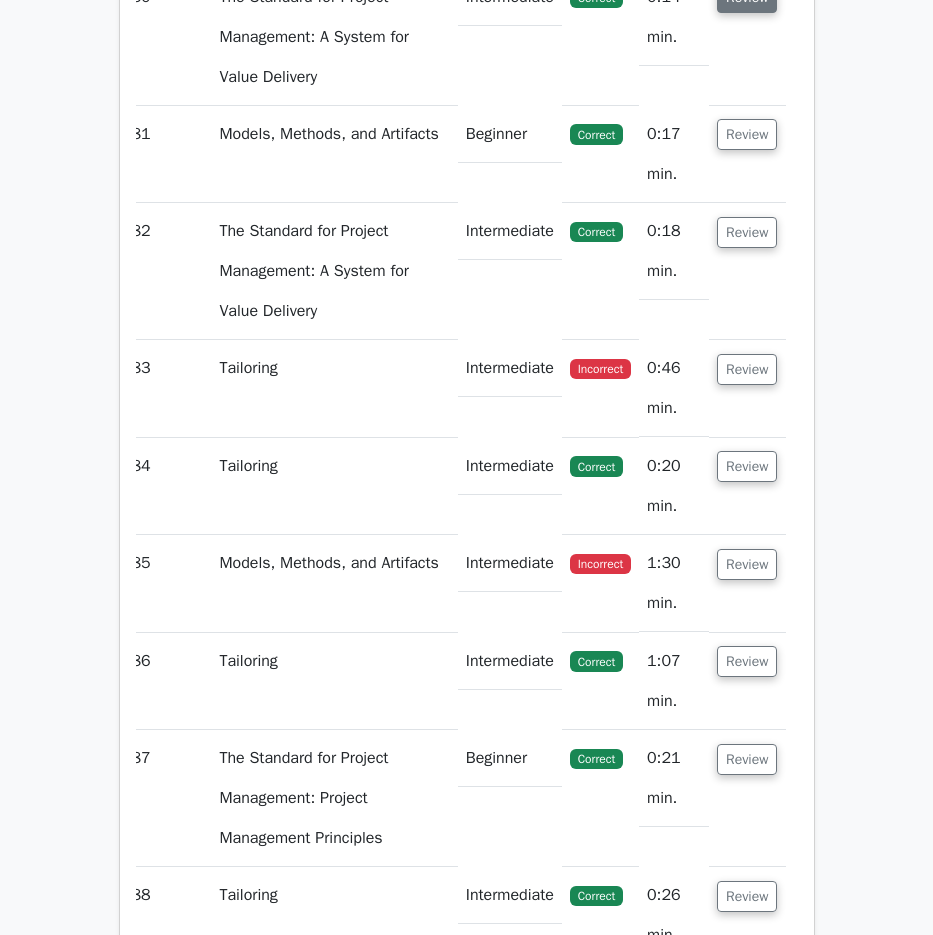click on "Review" at bounding box center [747, -3] 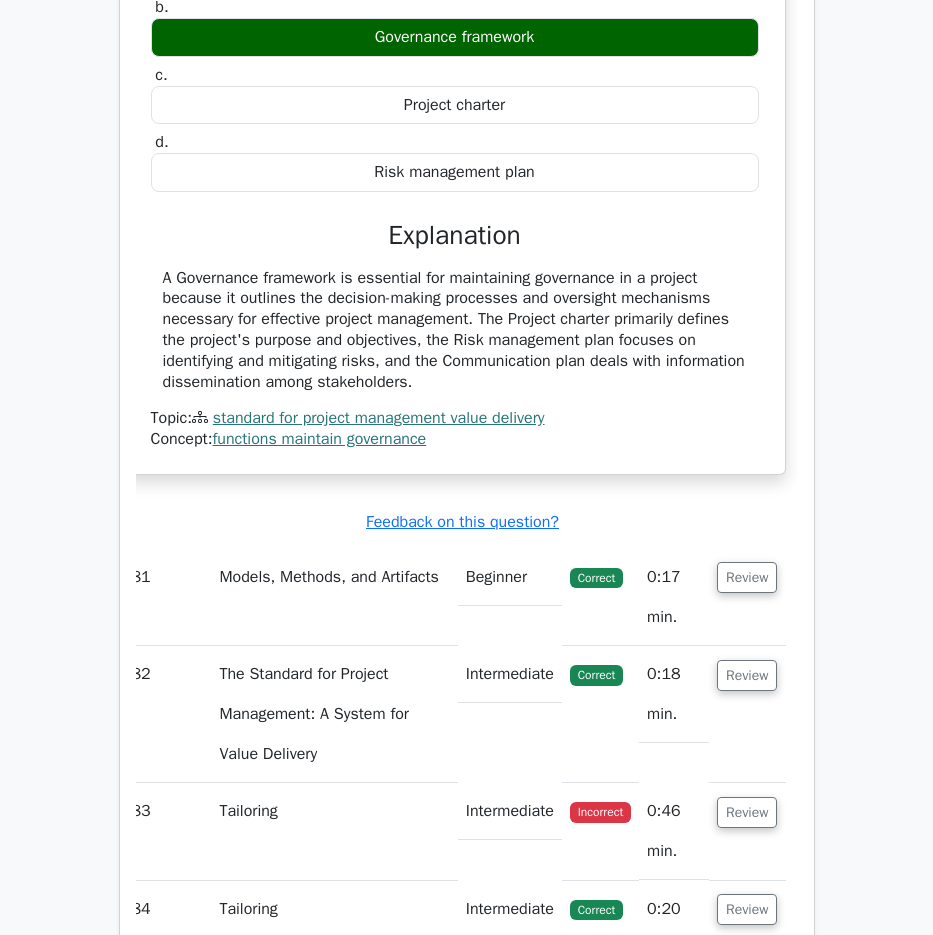 scroll, scrollTop: 90096, scrollLeft: 0, axis: vertical 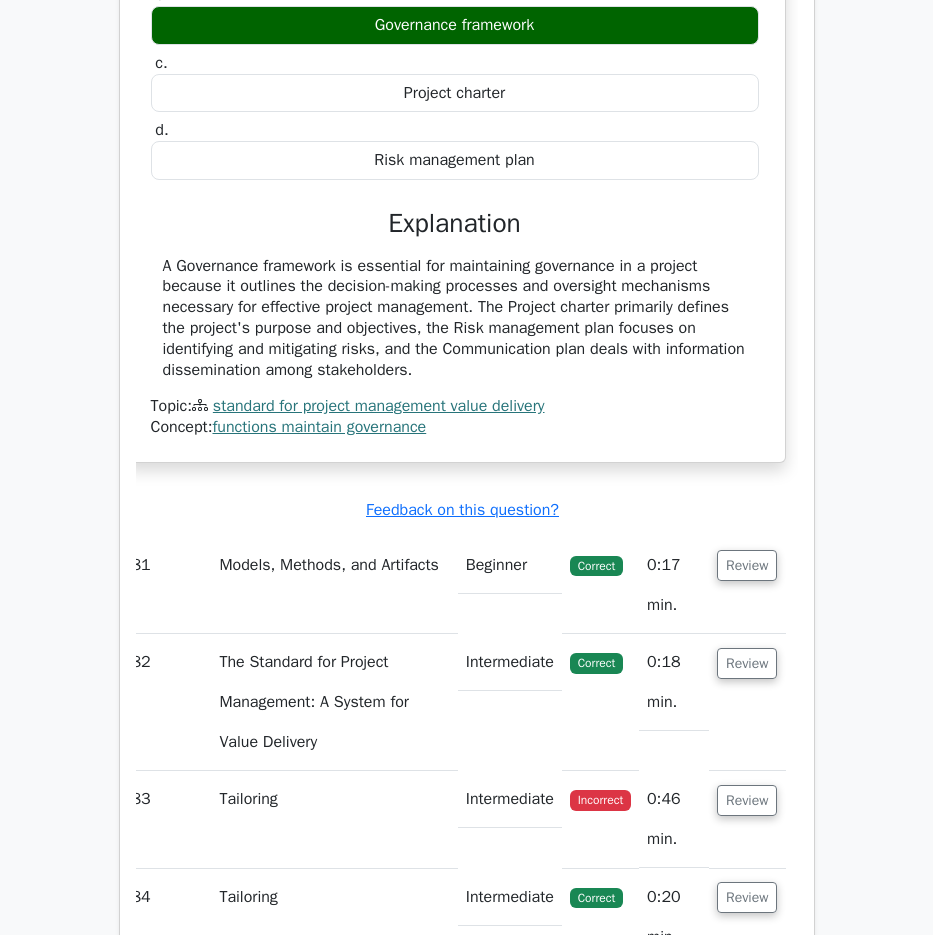 drag, startPoint x: 162, startPoint y: 164, endPoint x: 593, endPoint y: 679, distance: 671.55493 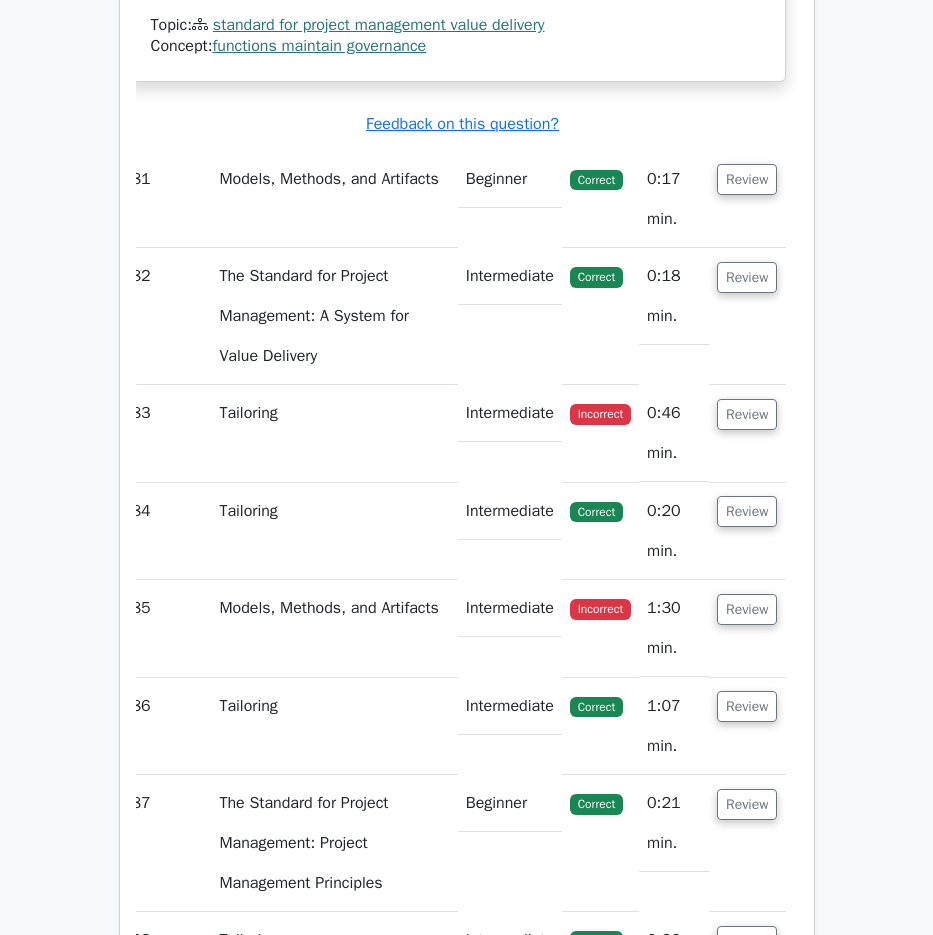 scroll, scrollTop: 90496, scrollLeft: 0, axis: vertical 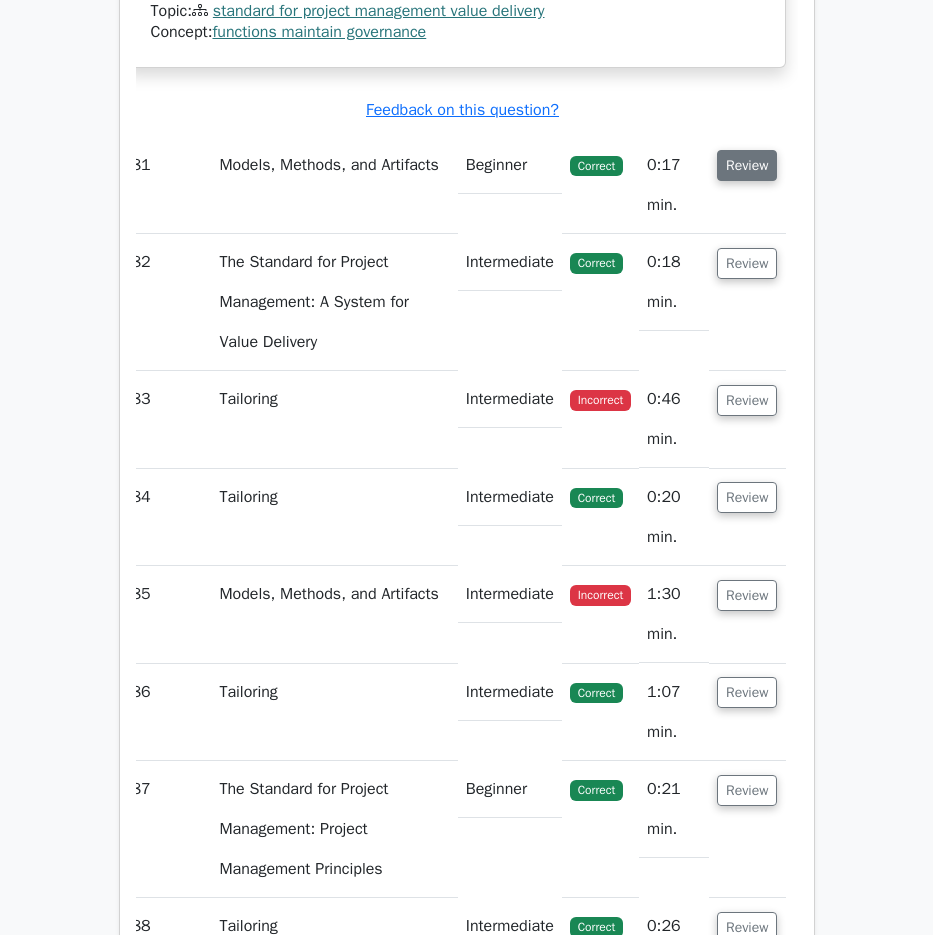 click on "Review" at bounding box center (747, 165) 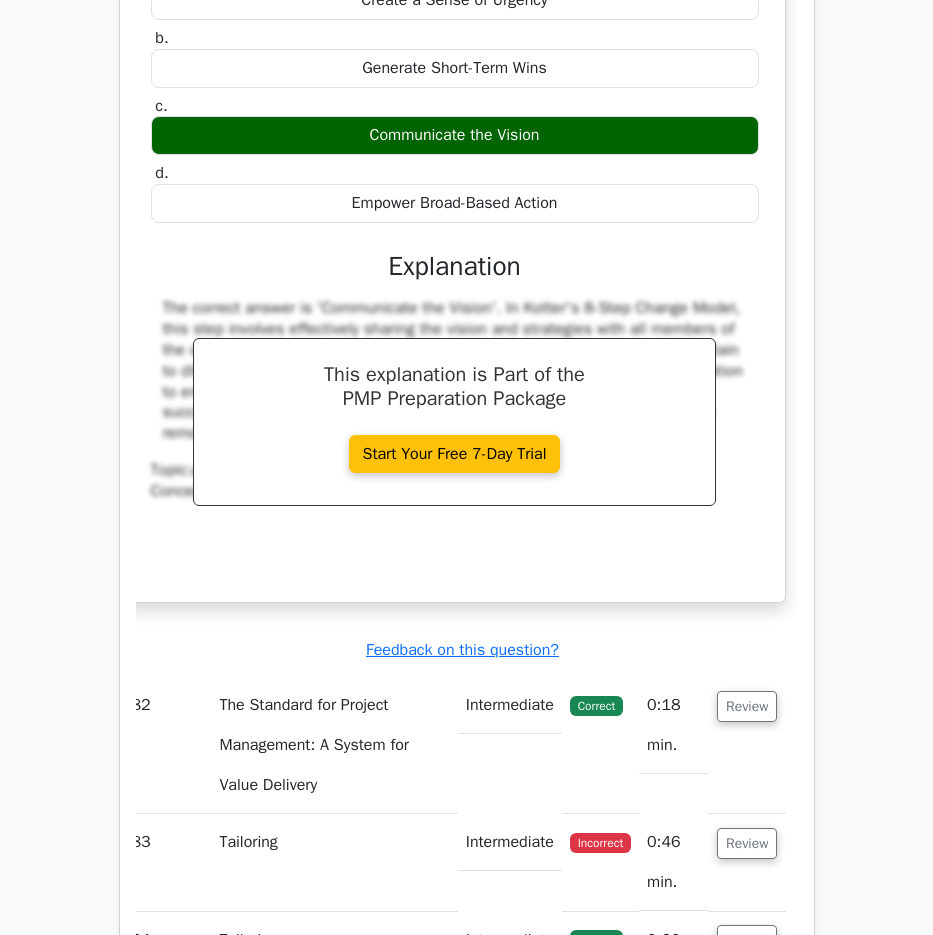 scroll, scrollTop: 90996, scrollLeft: 0, axis: vertical 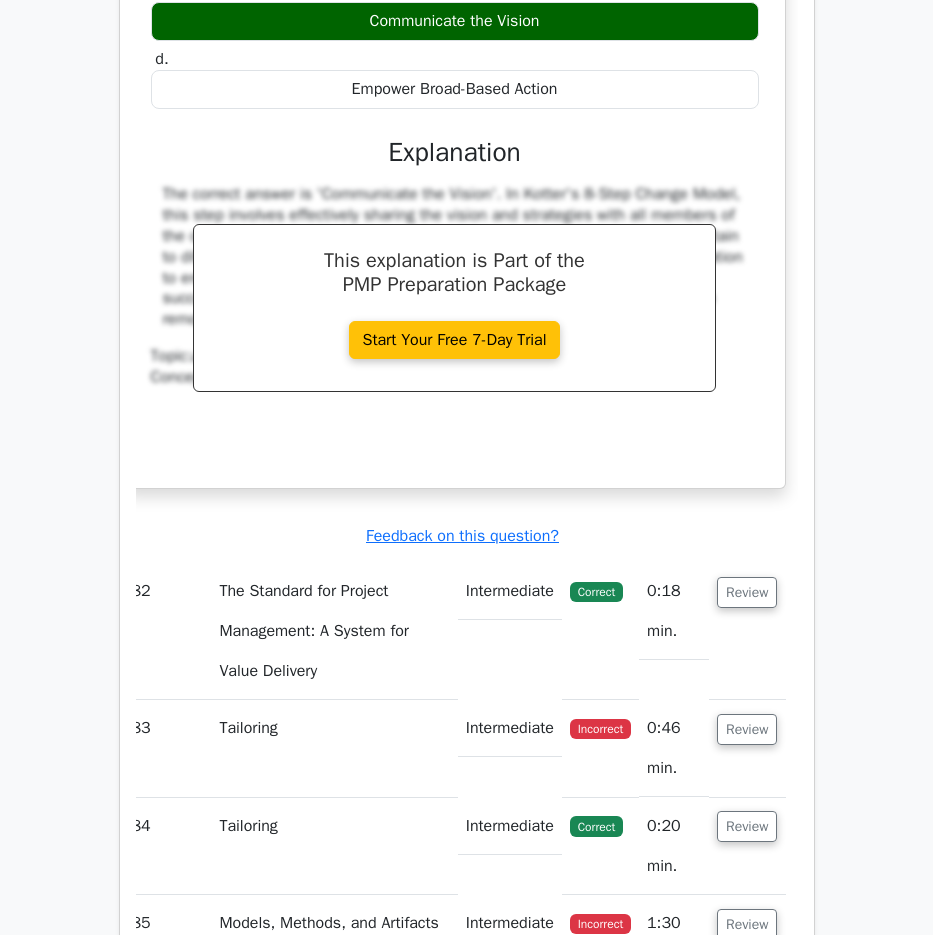 drag, startPoint x: 154, startPoint y: 98, endPoint x: 730, endPoint y: 633, distance: 786.1304 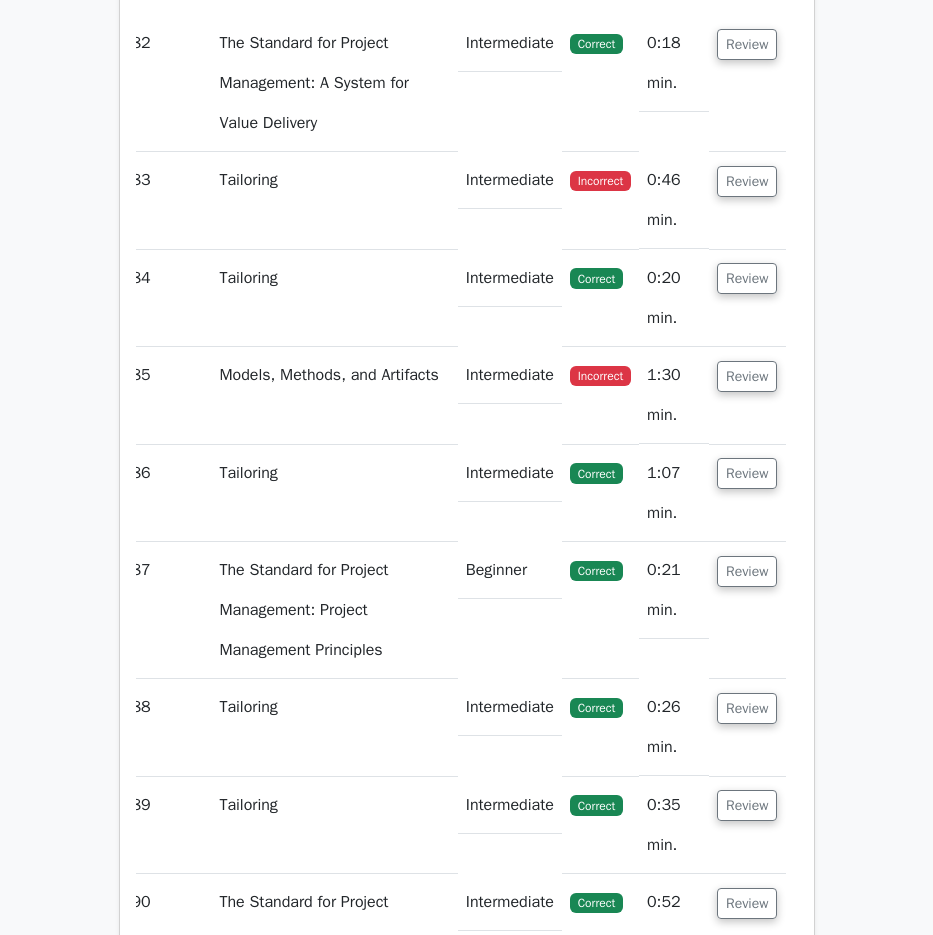 scroll, scrollTop: 91596, scrollLeft: 0, axis: vertical 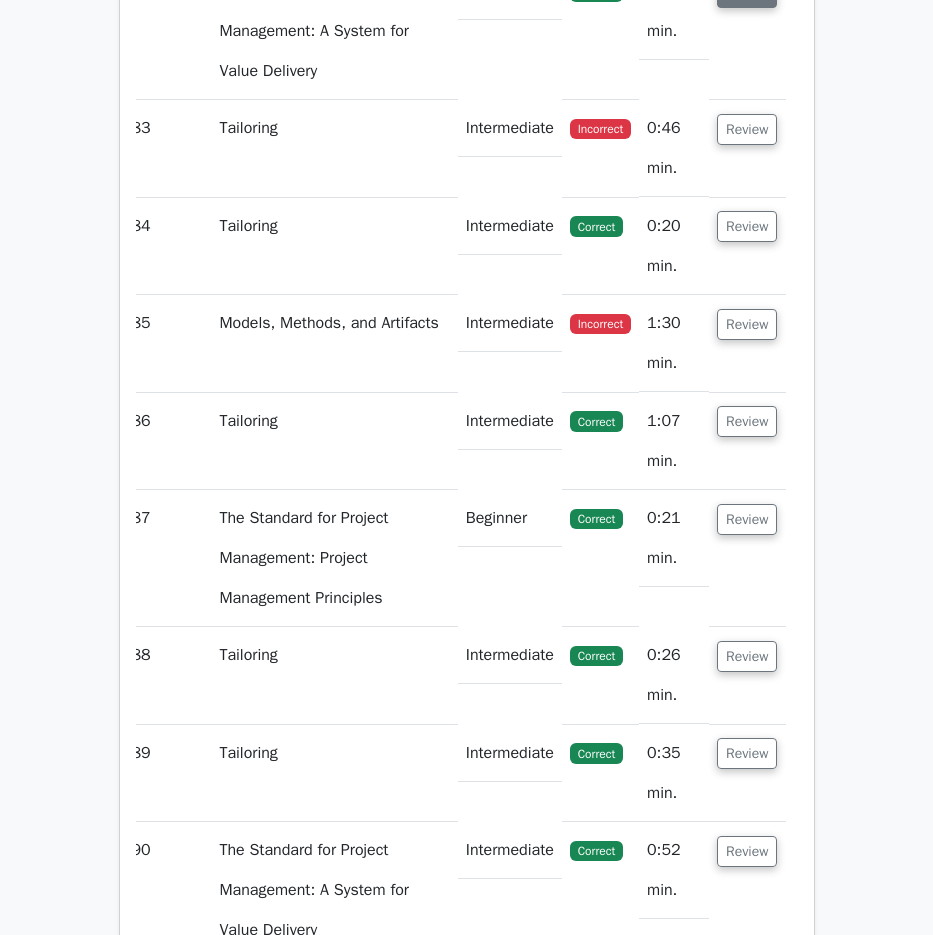 click on "Review" at bounding box center [747, -8] 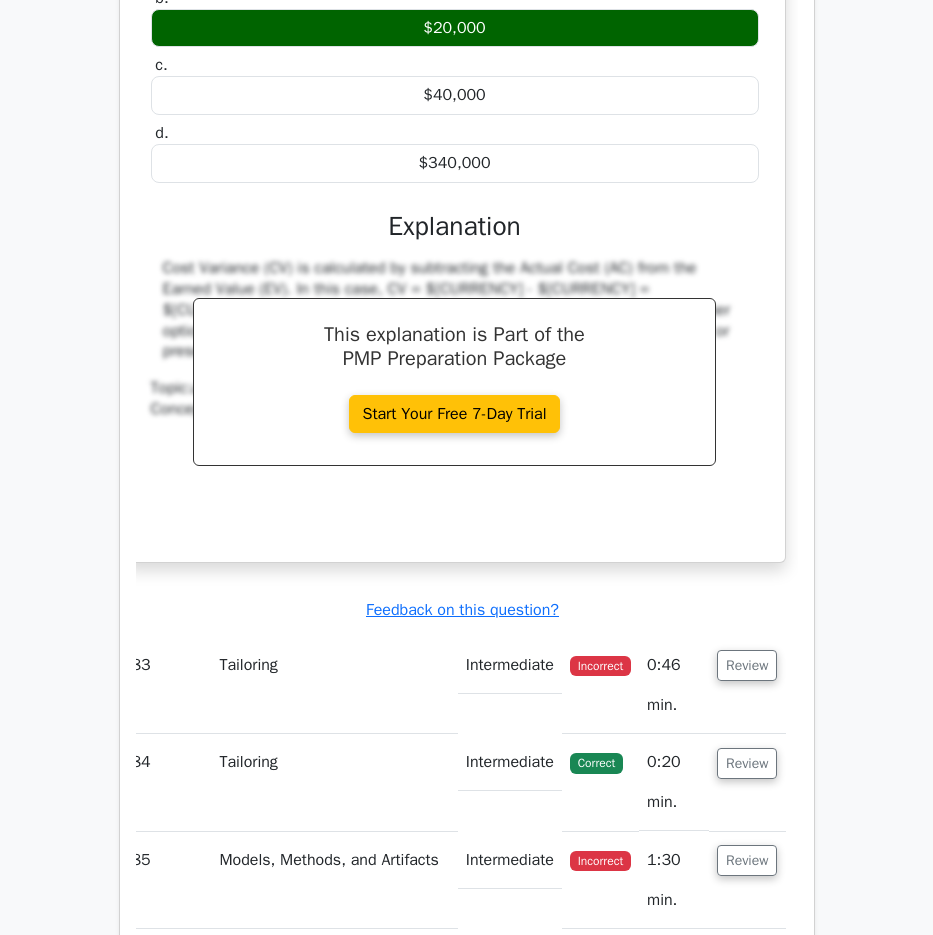 scroll, scrollTop: 91896, scrollLeft: 0, axis: vertical 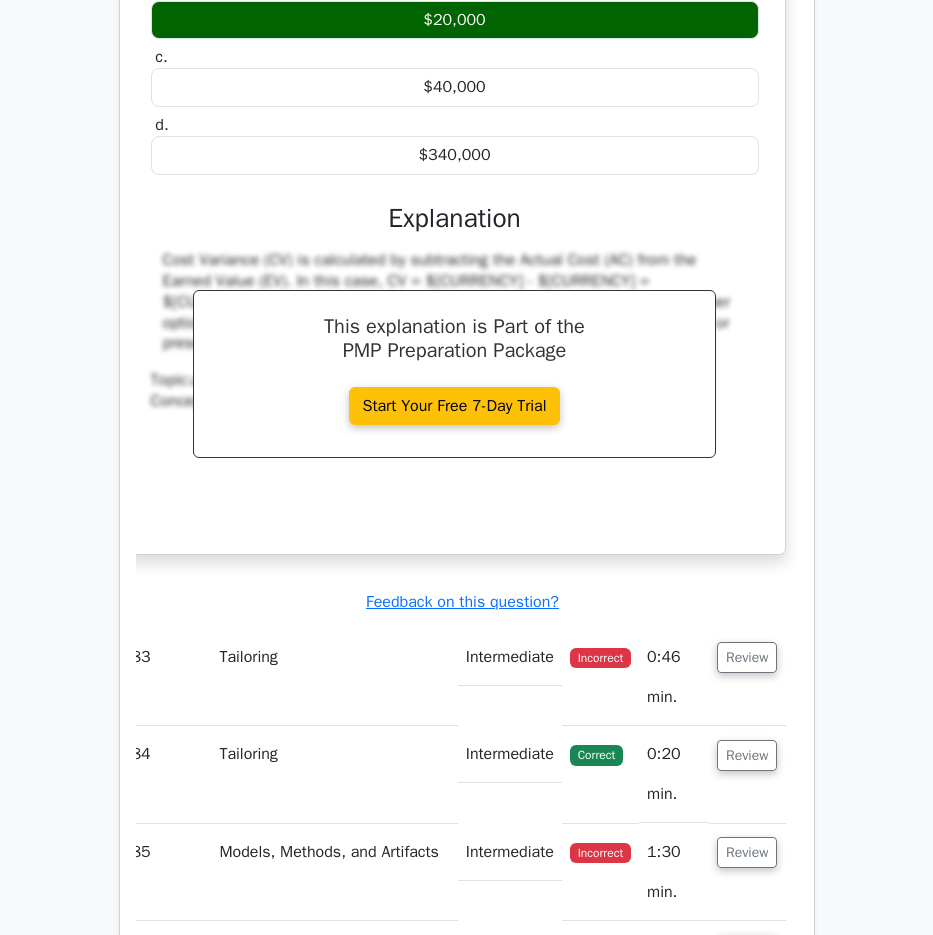 drag, startPoint x: 161, startPoint y: 158, endPoint x: 728, endPoint y: 665, distance: 760.6169 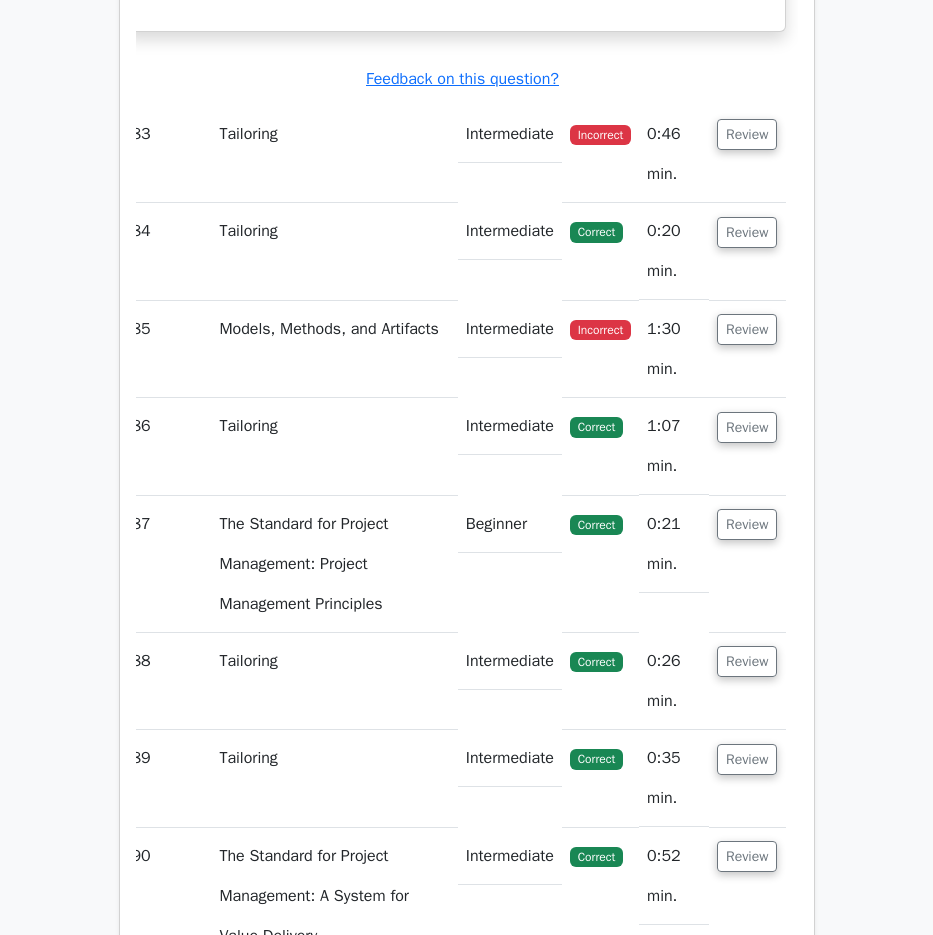 scroll, scrollTop: 92496, scrollLeft: 0, axis: vertical 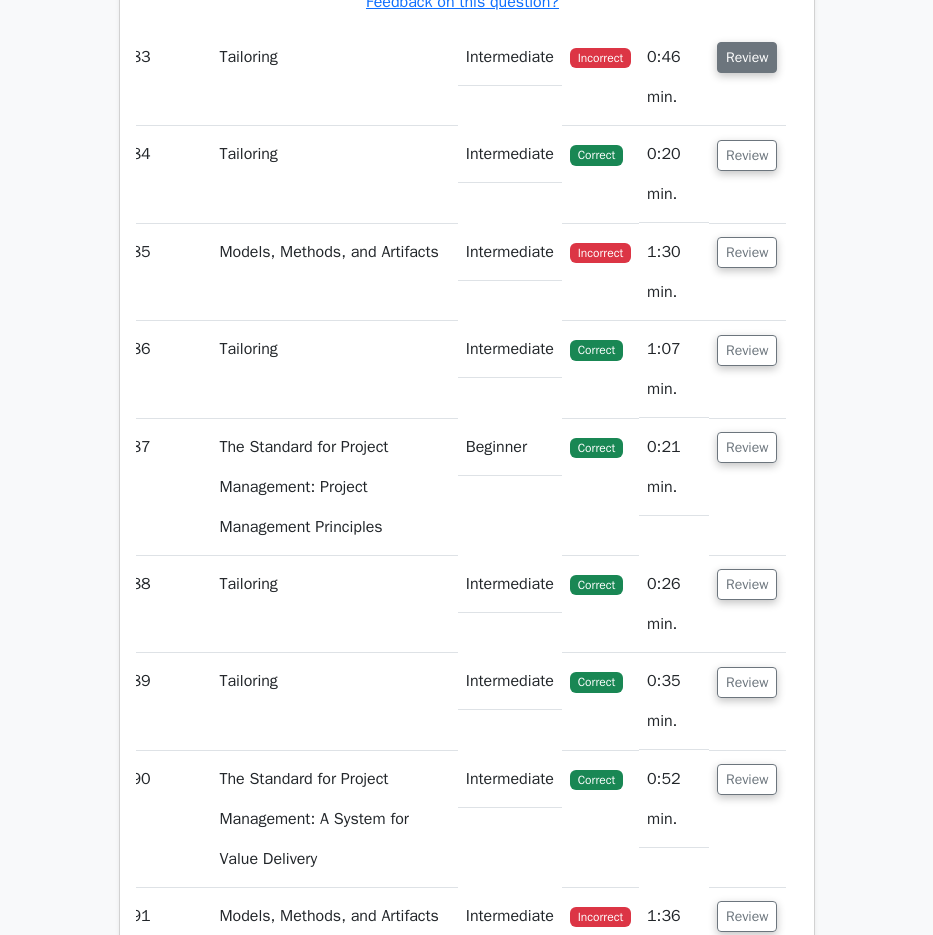 click on "Review" at bounding box center [747, 57] 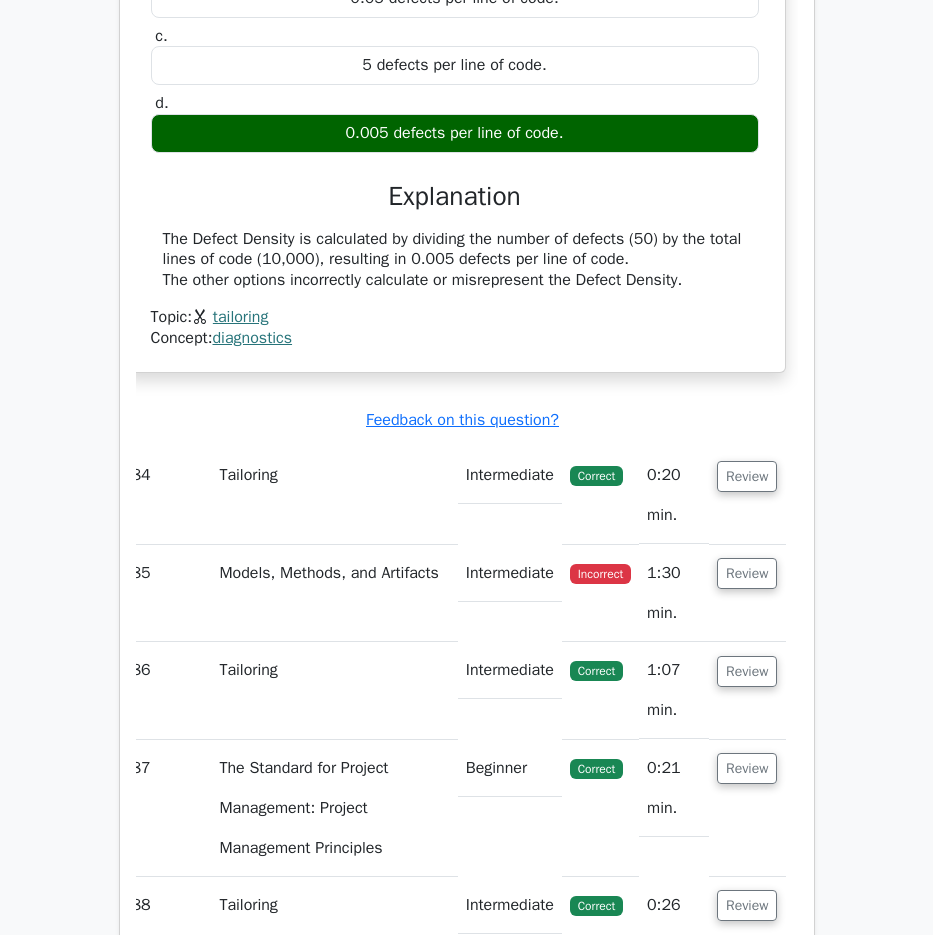 scroll, scrollTop: 92896, scrollLeft: 0, axis: vertical 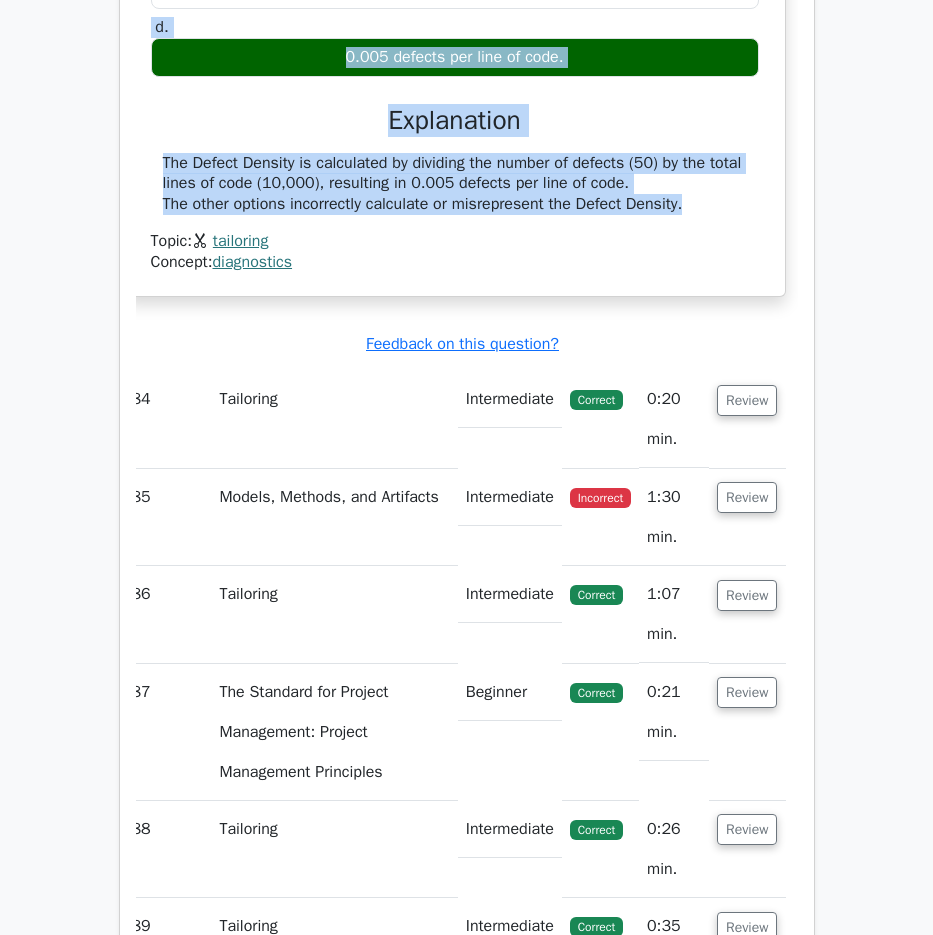 drag, startPoint x: 152, startPoint y: 83, endPoint x: 715, endPoint y: 518, distance: 711.47314 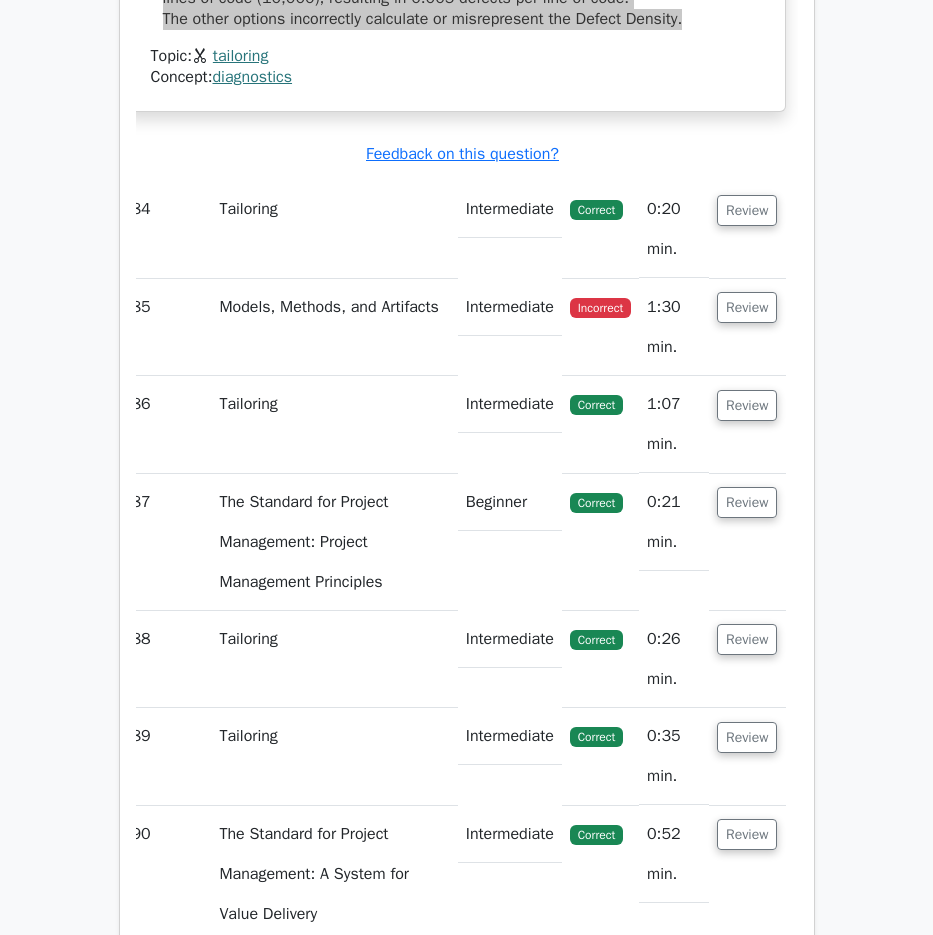scroll, scrollTop: 93196, scrollLeft: 0, axis: vertical 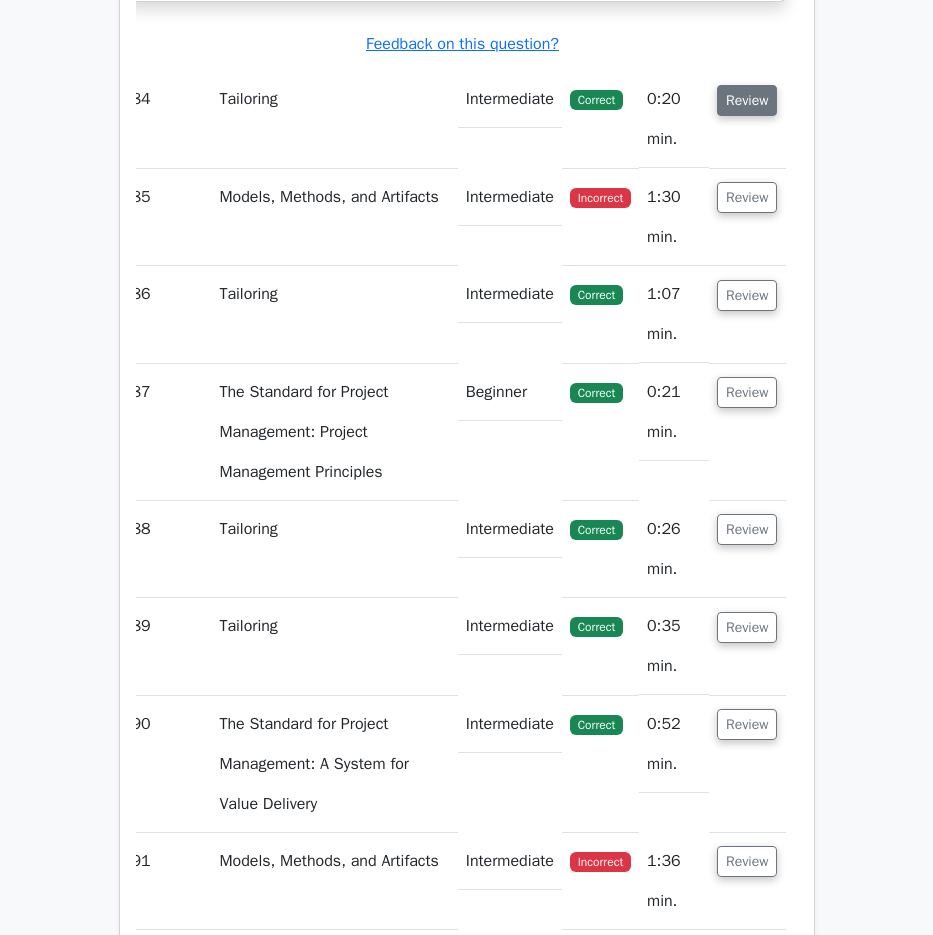 click on "Review" at bounding box center (747, 100) 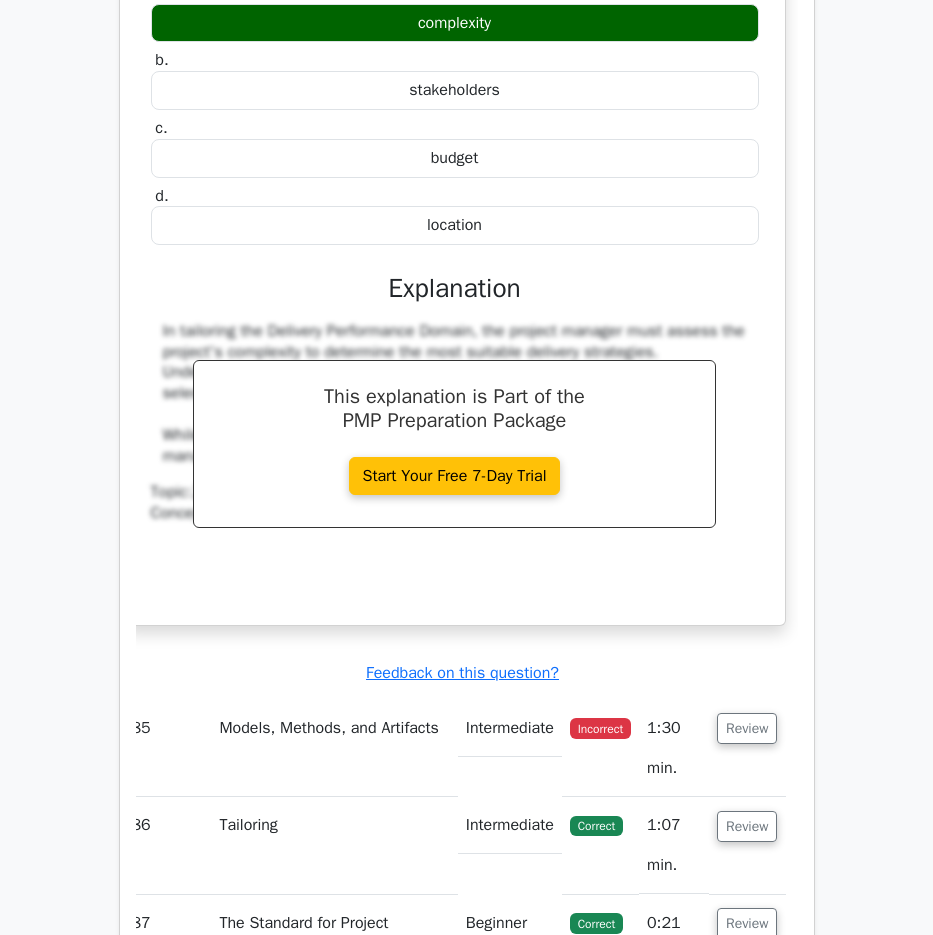 scroll, scrollTop: 93596, scrollLeft: 0, axis: vertical 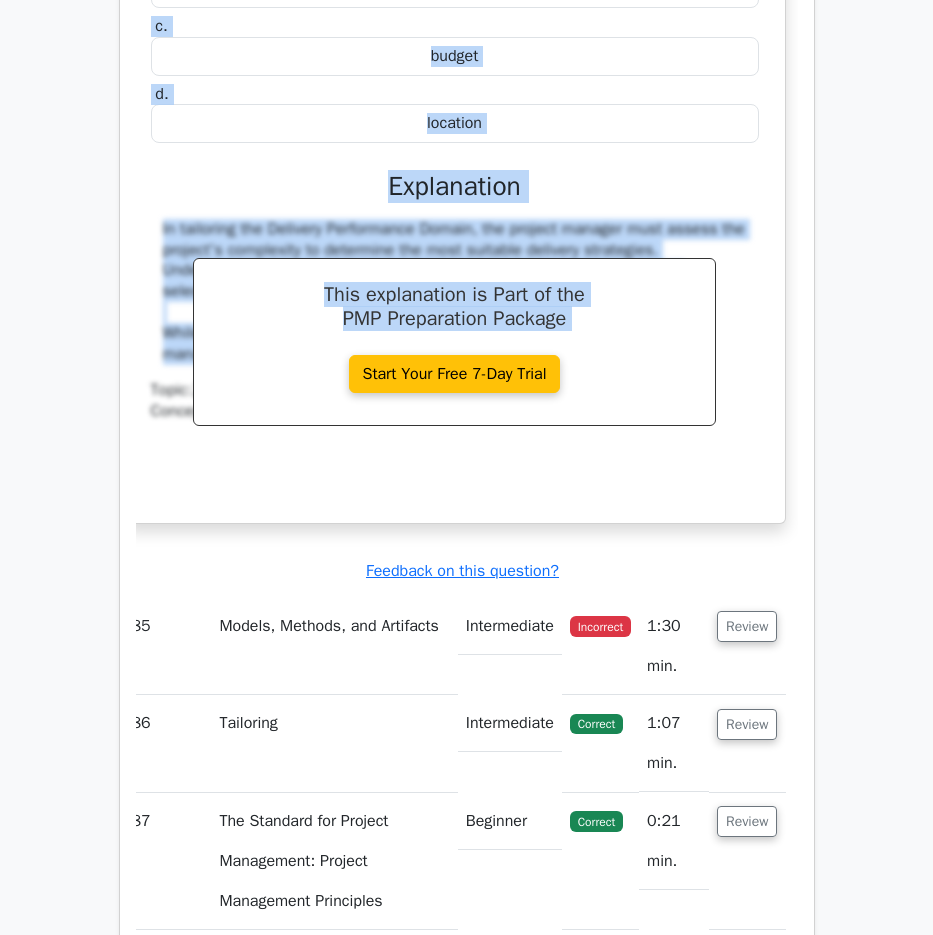 drag, startPoint x: 159, startPoint y: 133, endPoint x: 744, endPoint y: 670, distance: 794.0995 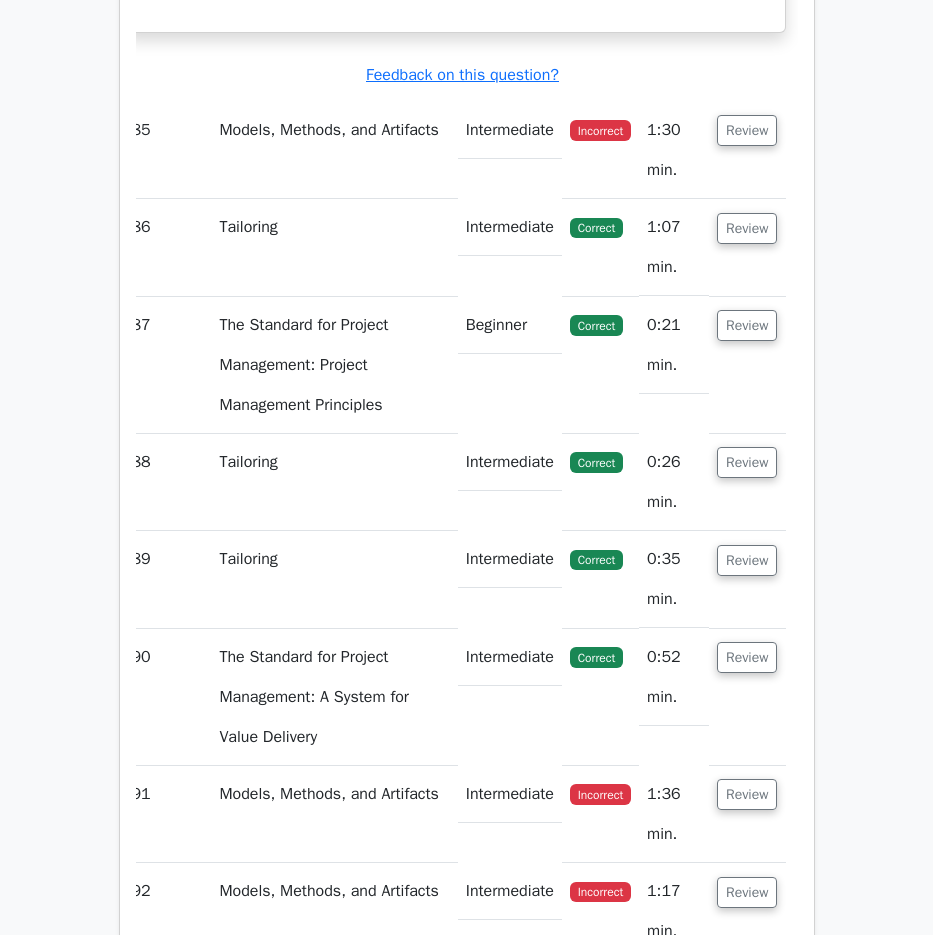 scroll, scrollTop: 94096, scrollLeft: 0, axis: vertical 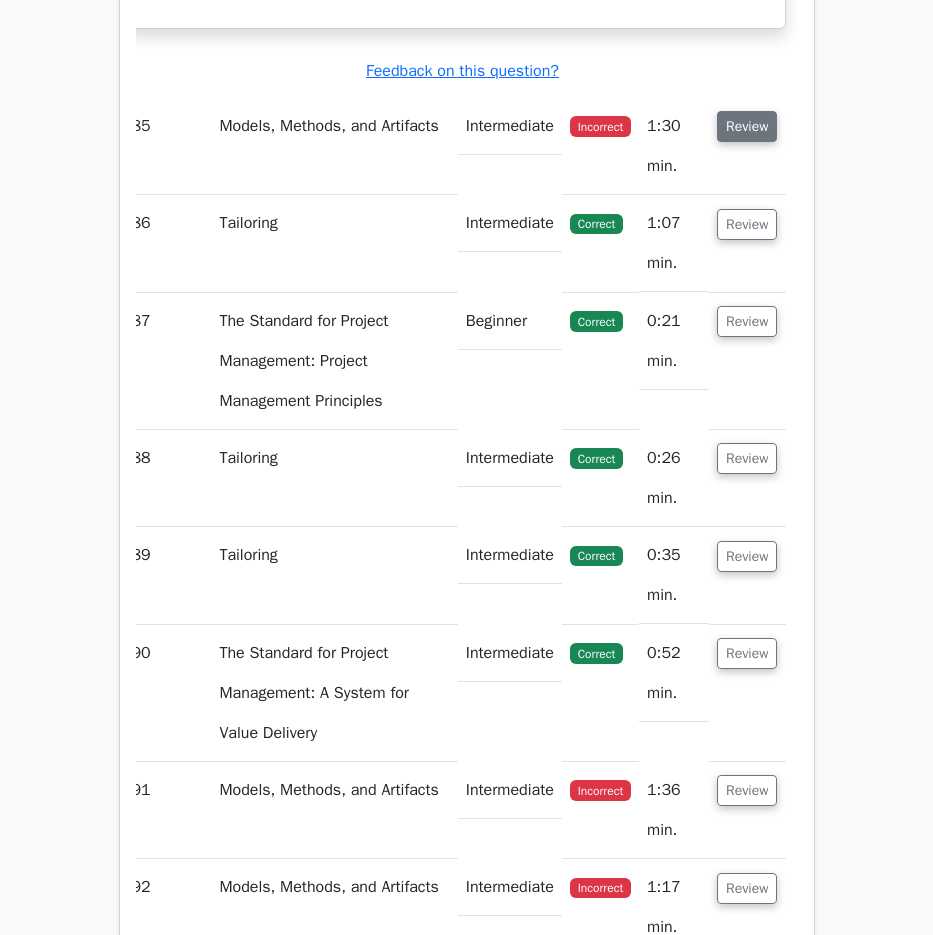 click on "Review" at bounding box center (747, 126) 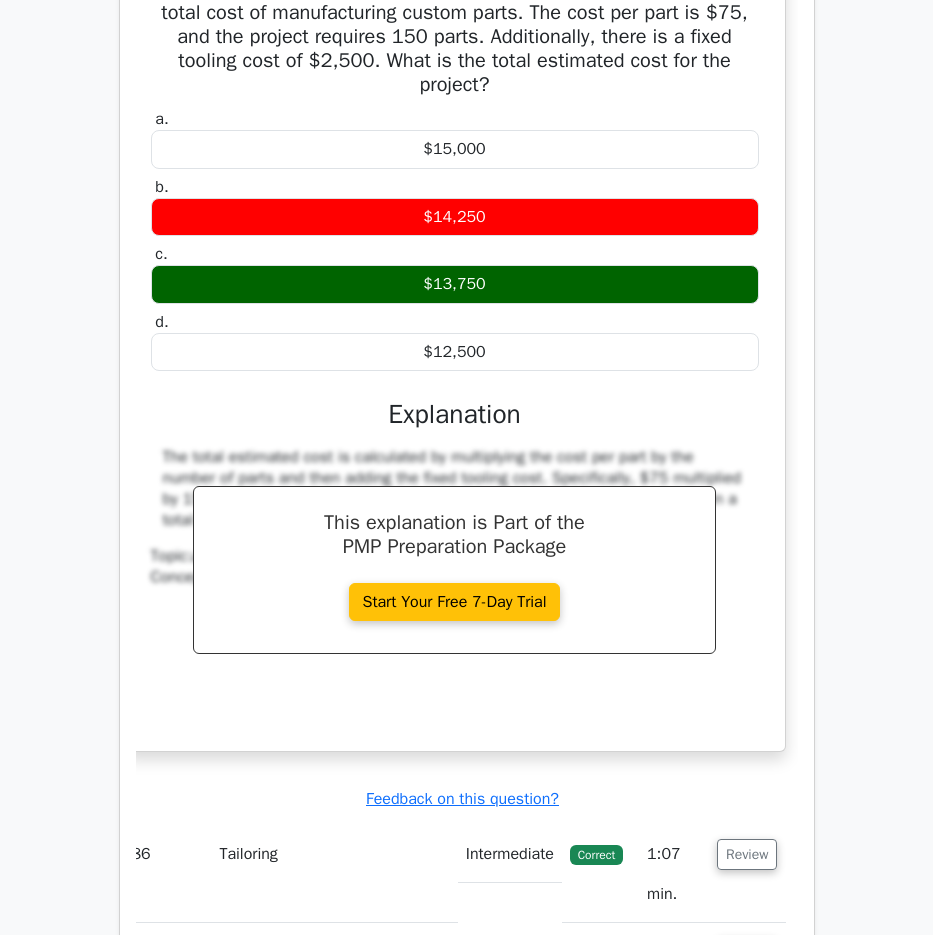 scroll, scrollTop: 94496, scrollLeft: 0, axis: vertical 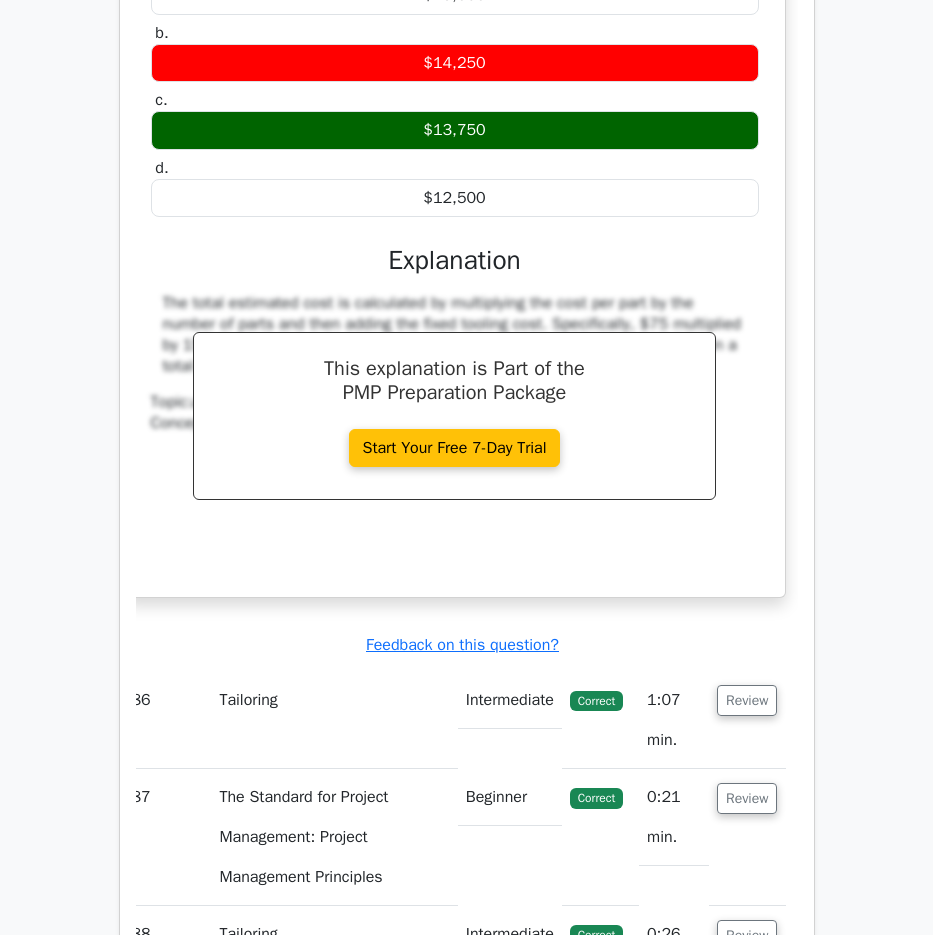 drag, startPoint x: 160, startPoint y: 156, endPoint x: 745, endPoint y: 683, distance: 787.3716 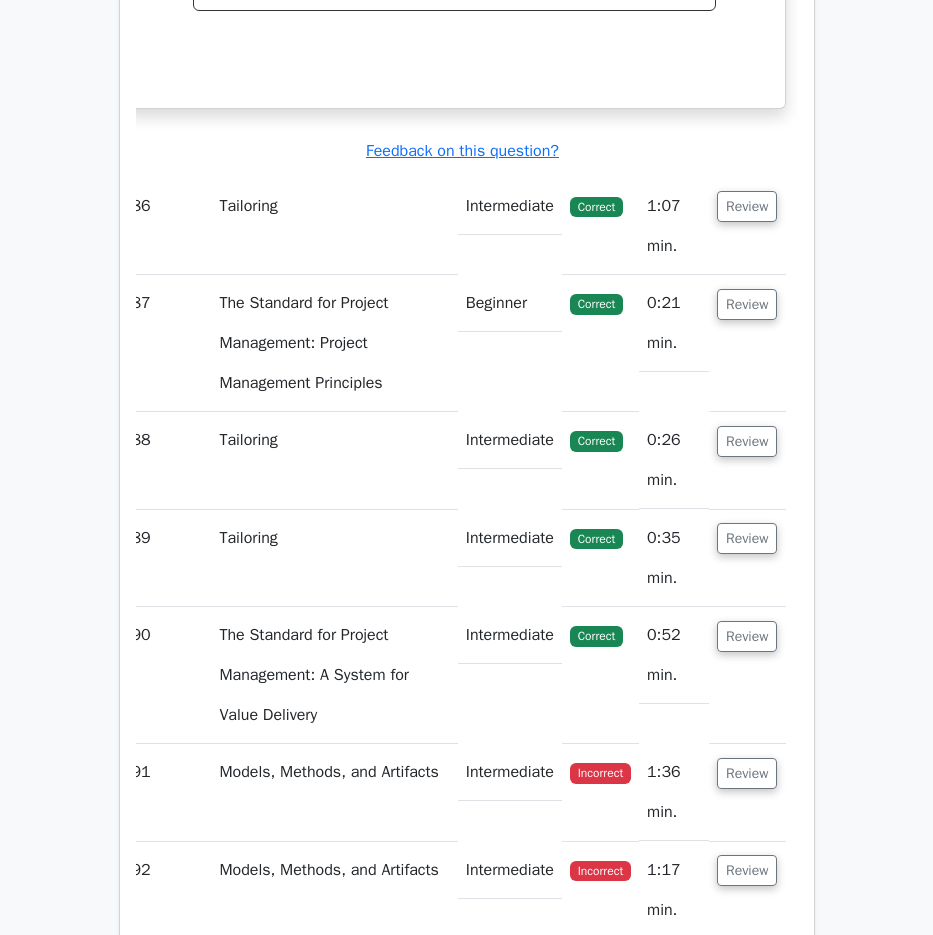 scroll, scrollTop: 94996, scrollLeft: 0, axis: vertical 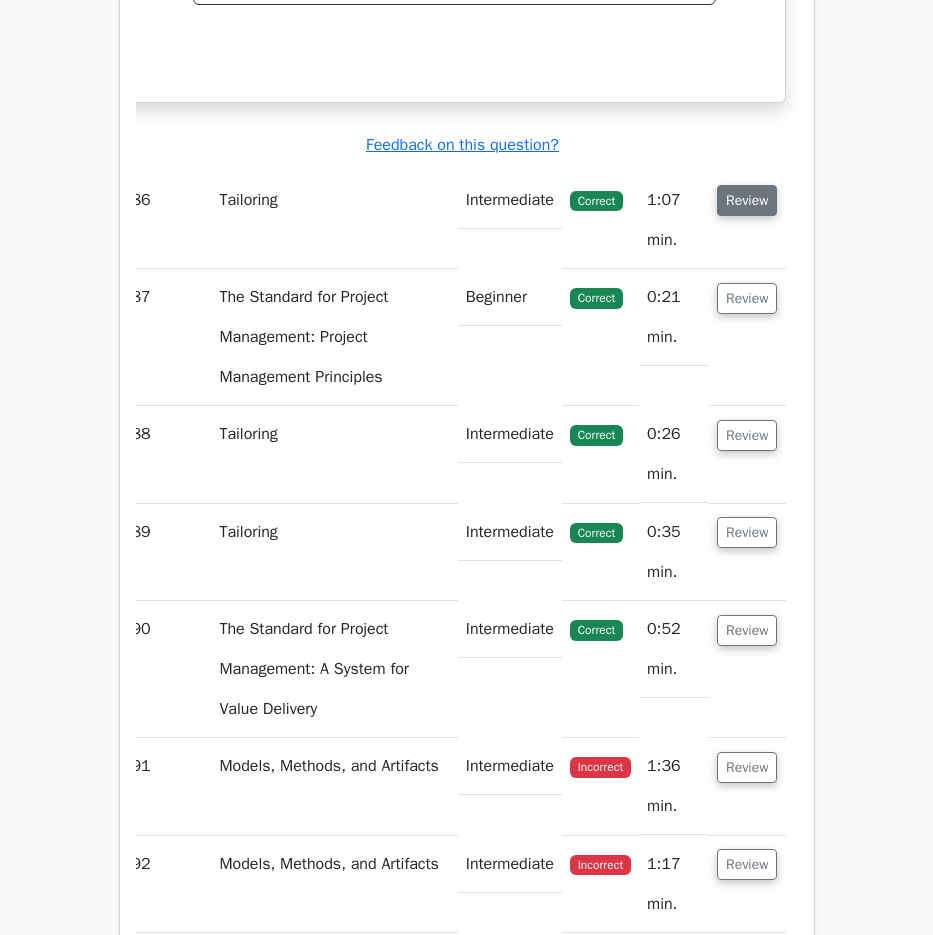 click on "Review" at bounding box center [747, 200] 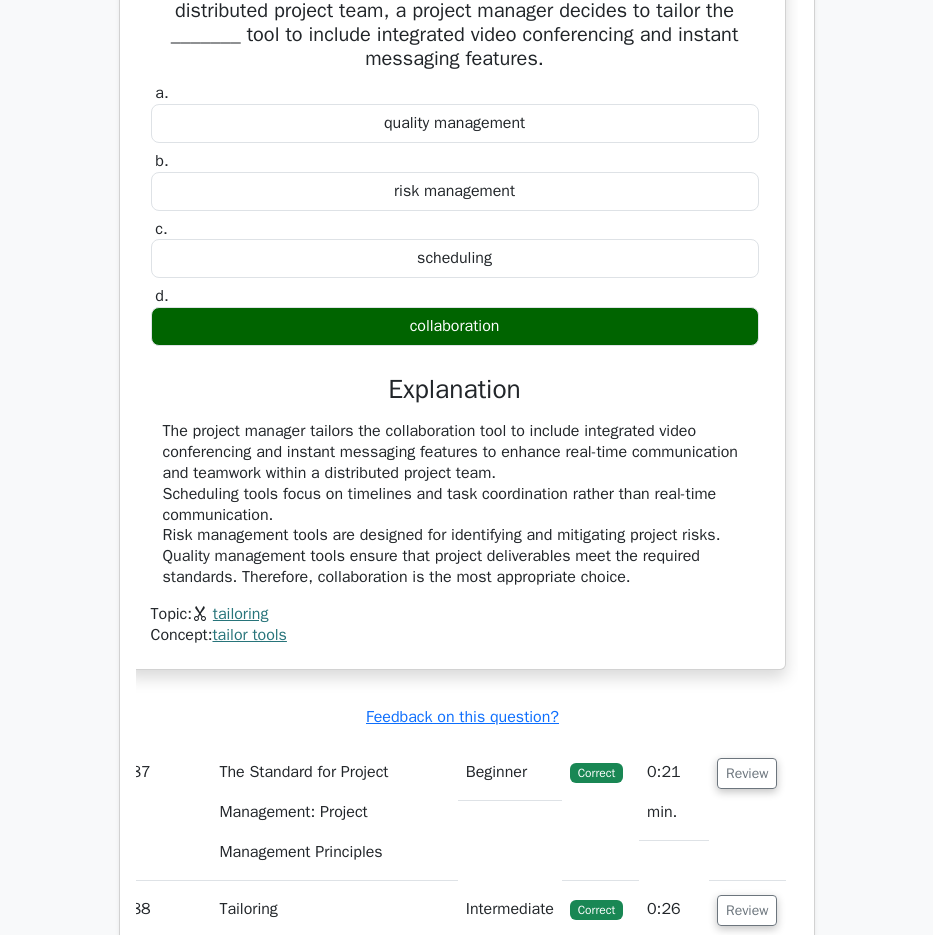 scroll, scrollTop: 95396, scrollLeft: 0, axis: vertical 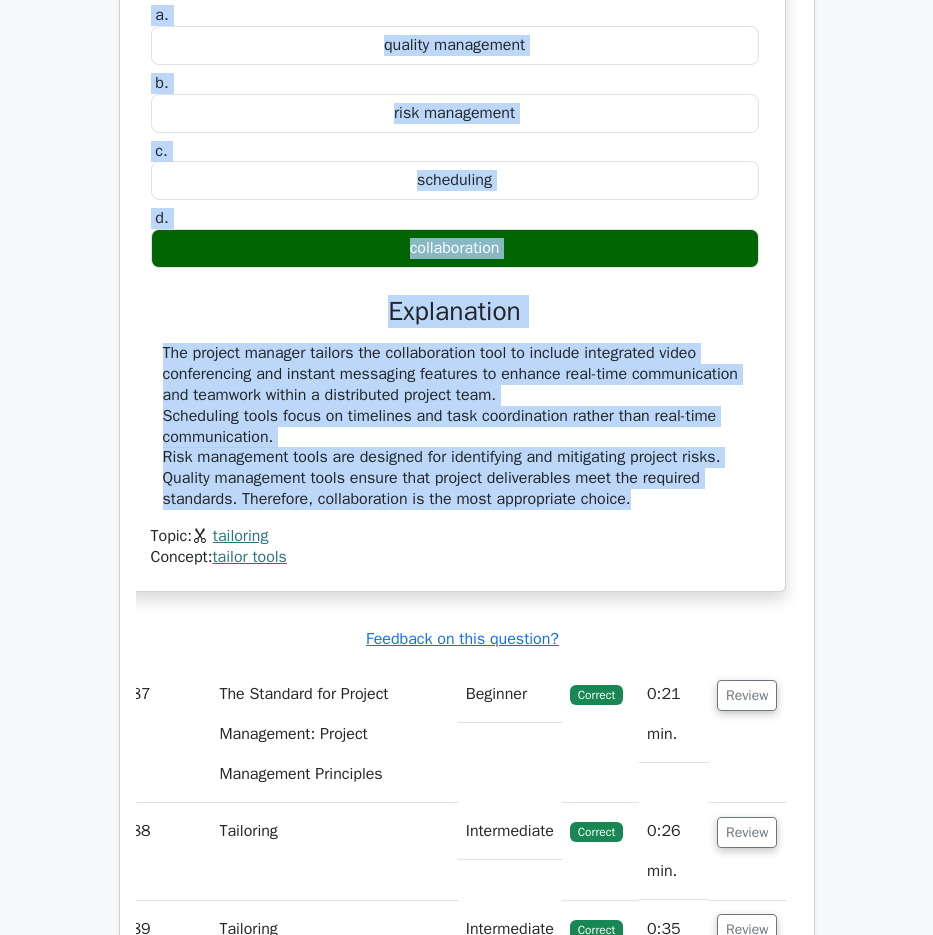 drag, startPoint x: 150, startPoint y: 225, endPoint x: 706, endPoint y: 816, distance: 811.429 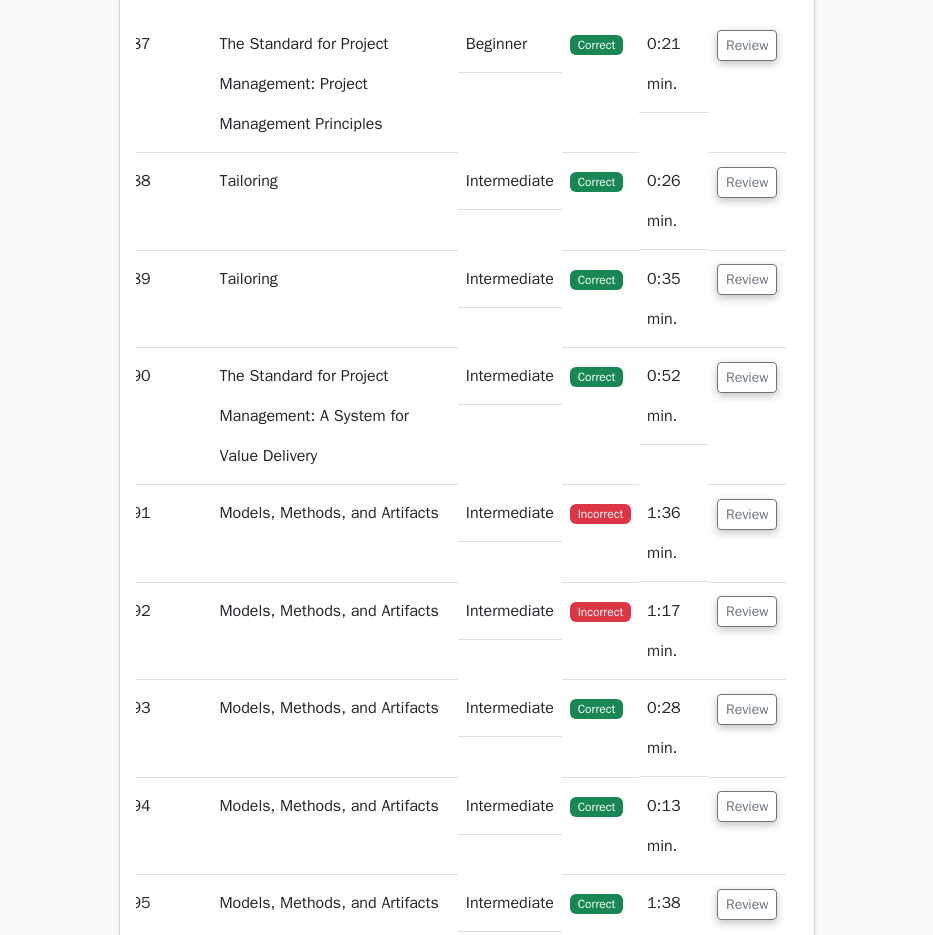 scroll, scrollTop: 96096, scrollLeft: 0, axis: vertical 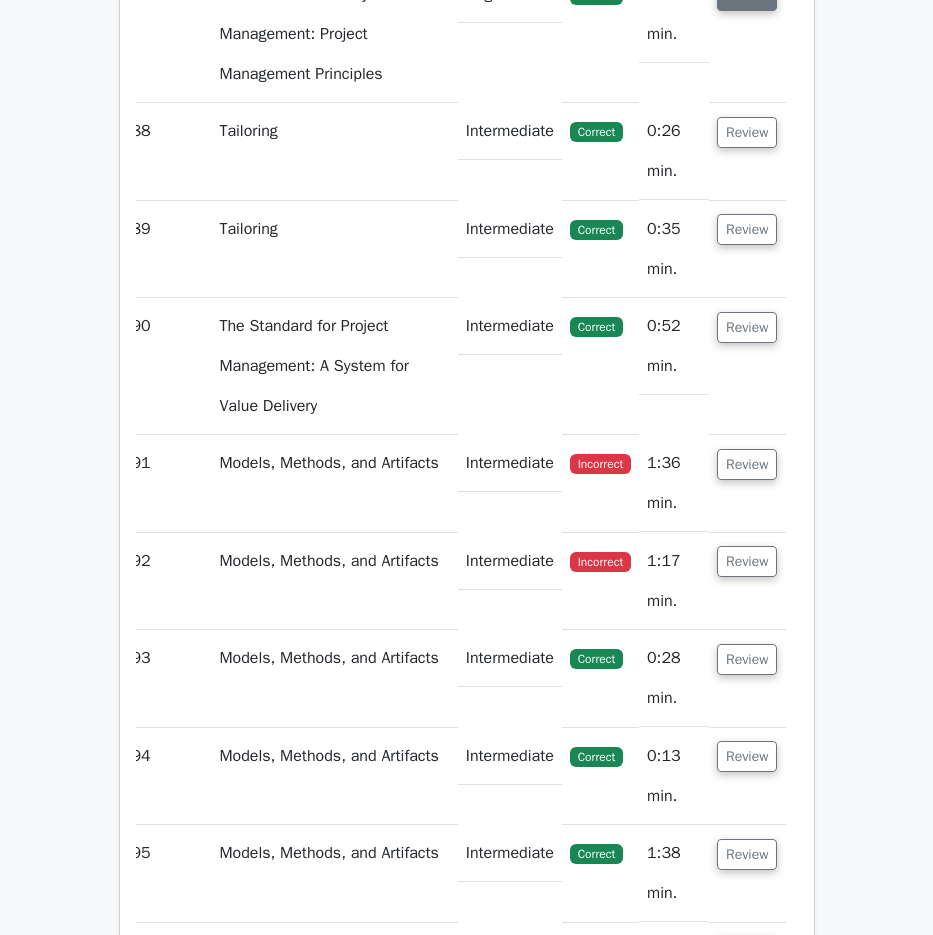 click on "Review" at bounding box center (747, -5) 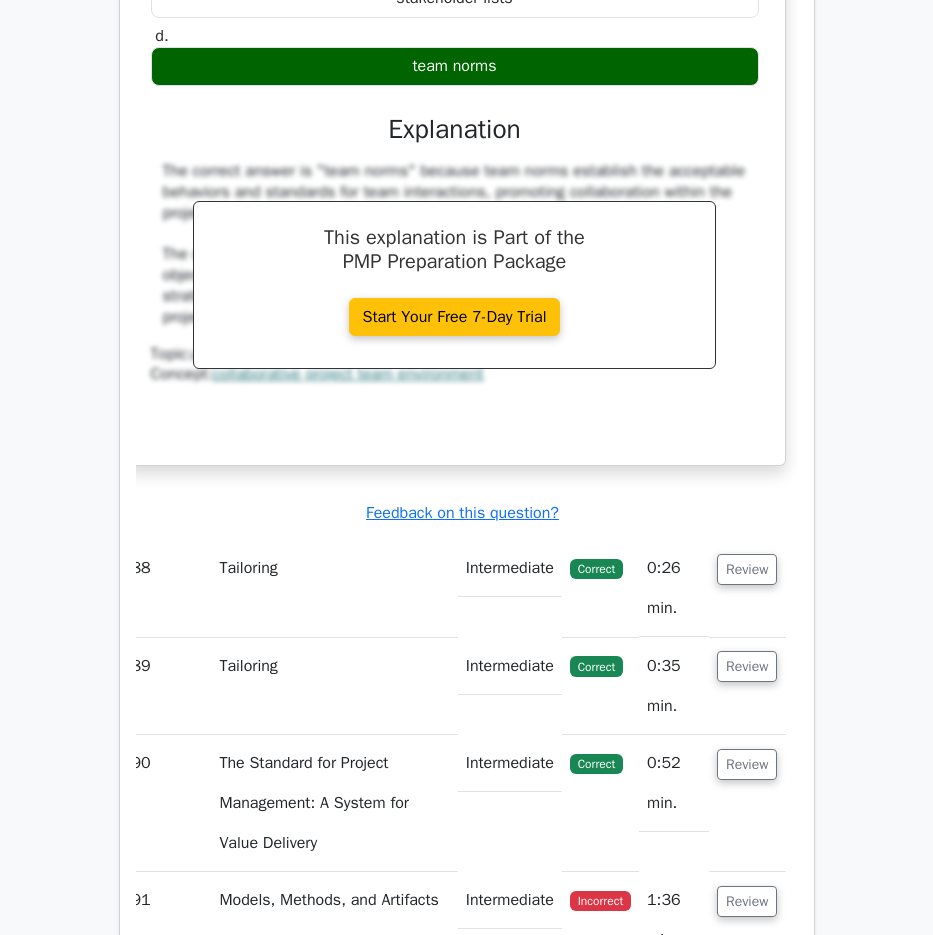 scroll, scrollTop: 96496, scrollLeft: 0, axis: vertical 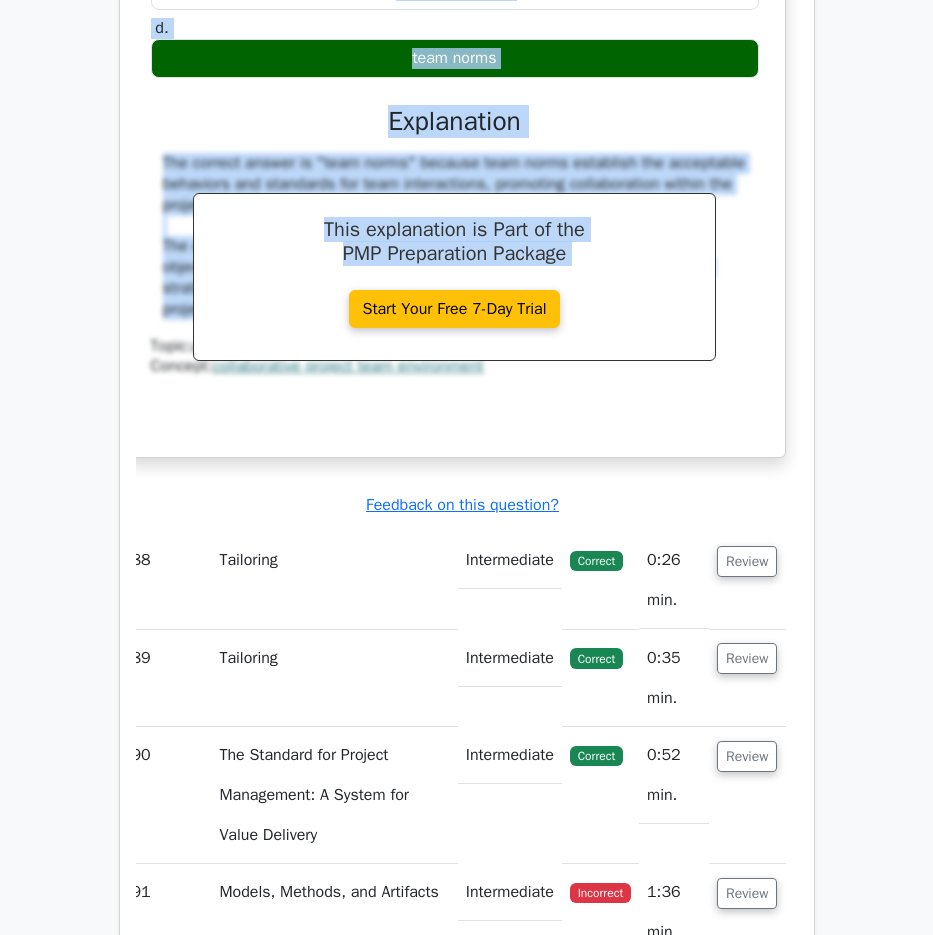 drag, startPoint x: 185, startPoint y: 70, endPoint x: 747, endPoint y: 622, distance: 787.7487 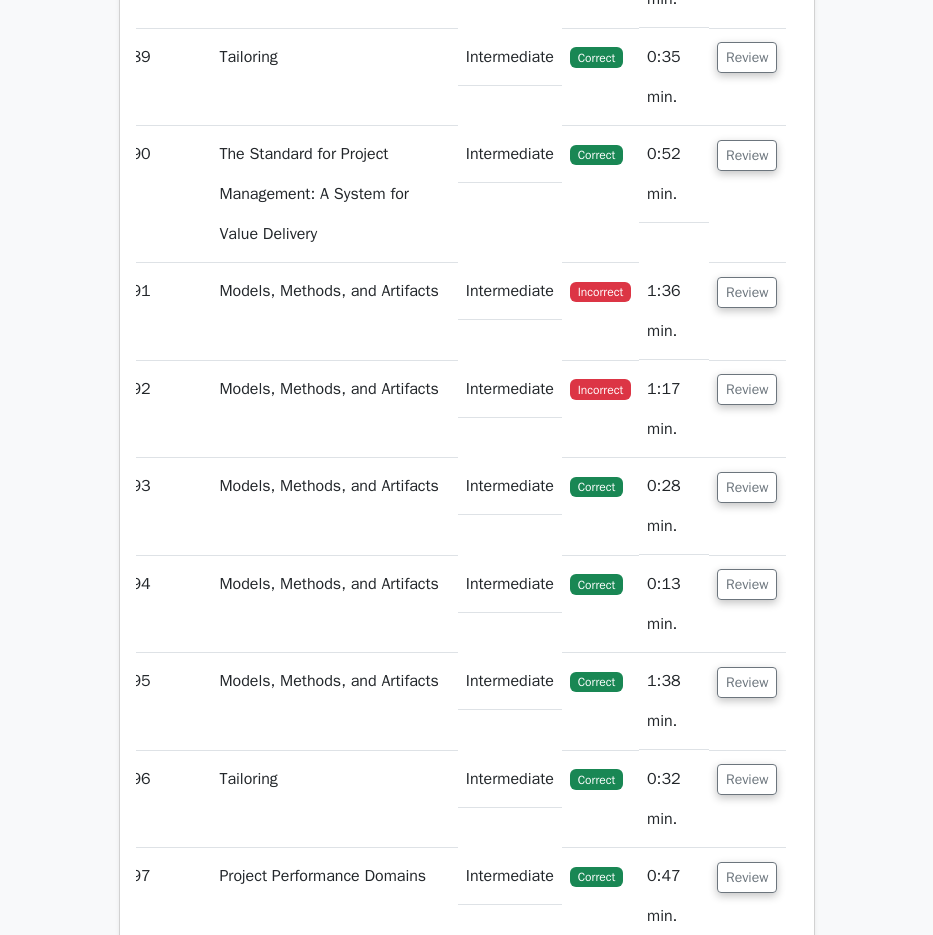 scroll, scrollTop: 97196, scrollLeft: 0, axis: vertical 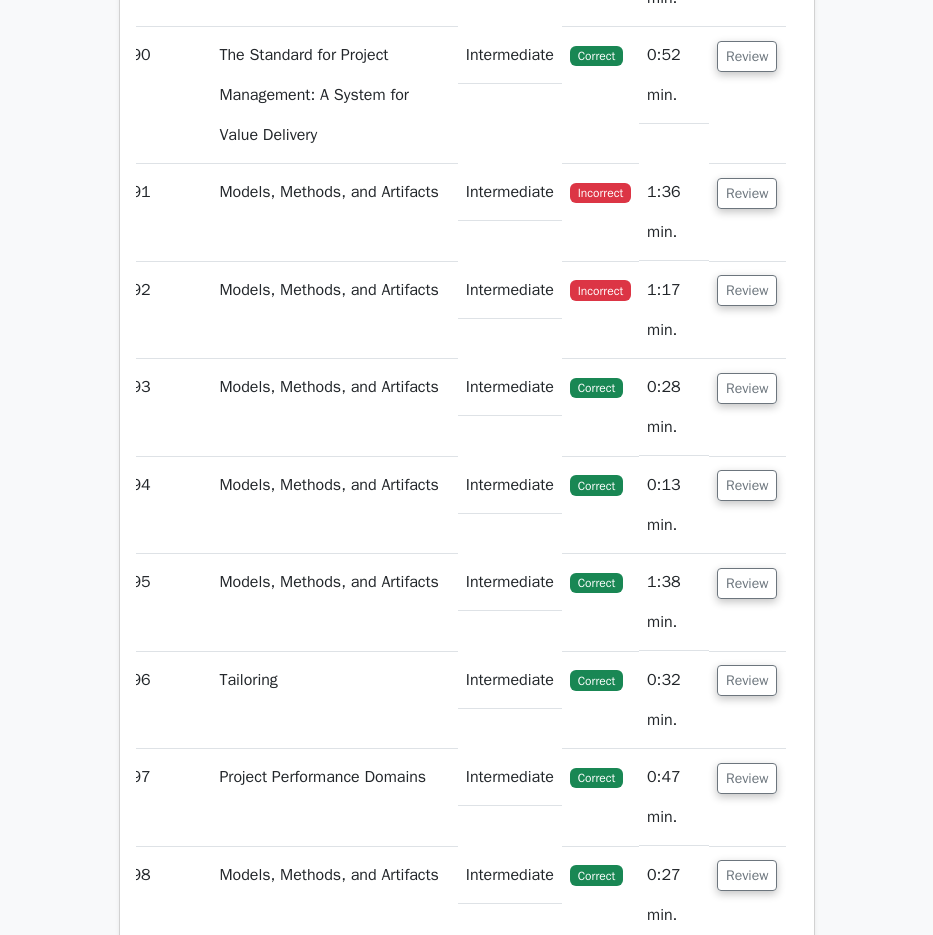 click on "Review" at bounding box center [747, -139] 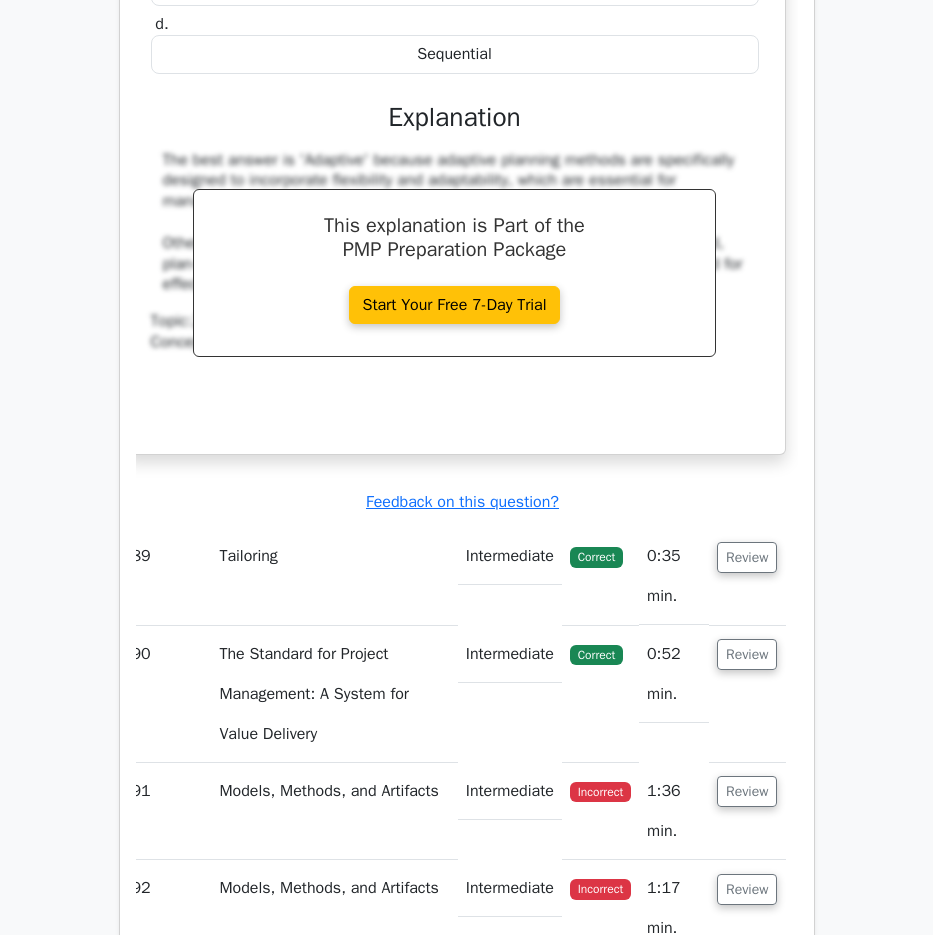 scroll, scrollTop: 97396, scrollLeft: 0, axis: vertical 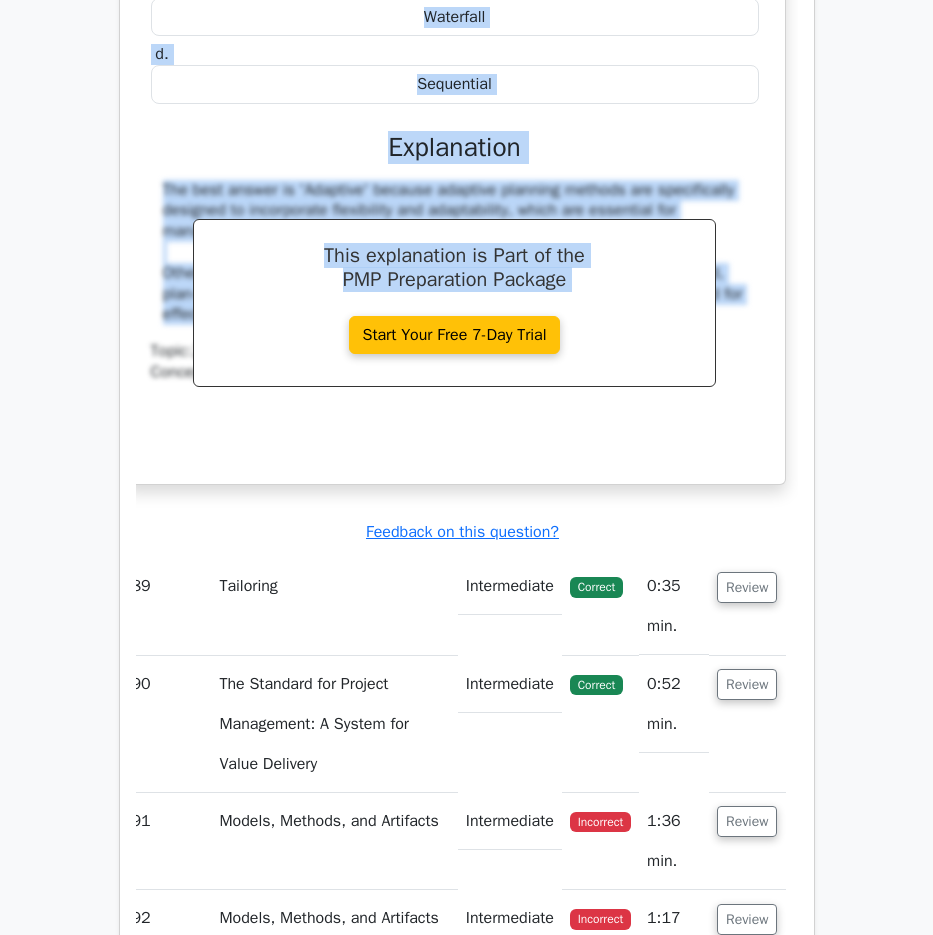 drag, startPoint x: 150, startPoint y: 81, endPoint x: 727, endPoint y: 631, distance: 797.138 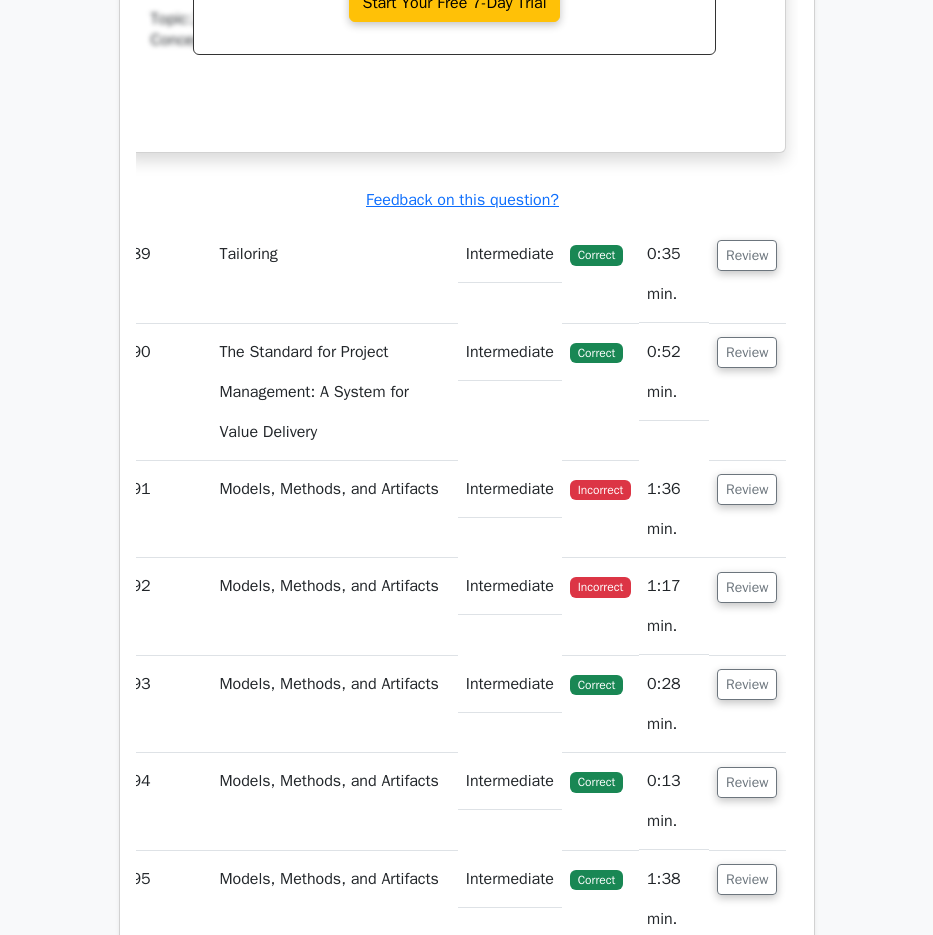 scroll, scrollTop: 97896, scrollLeft: 0, axis: vertical 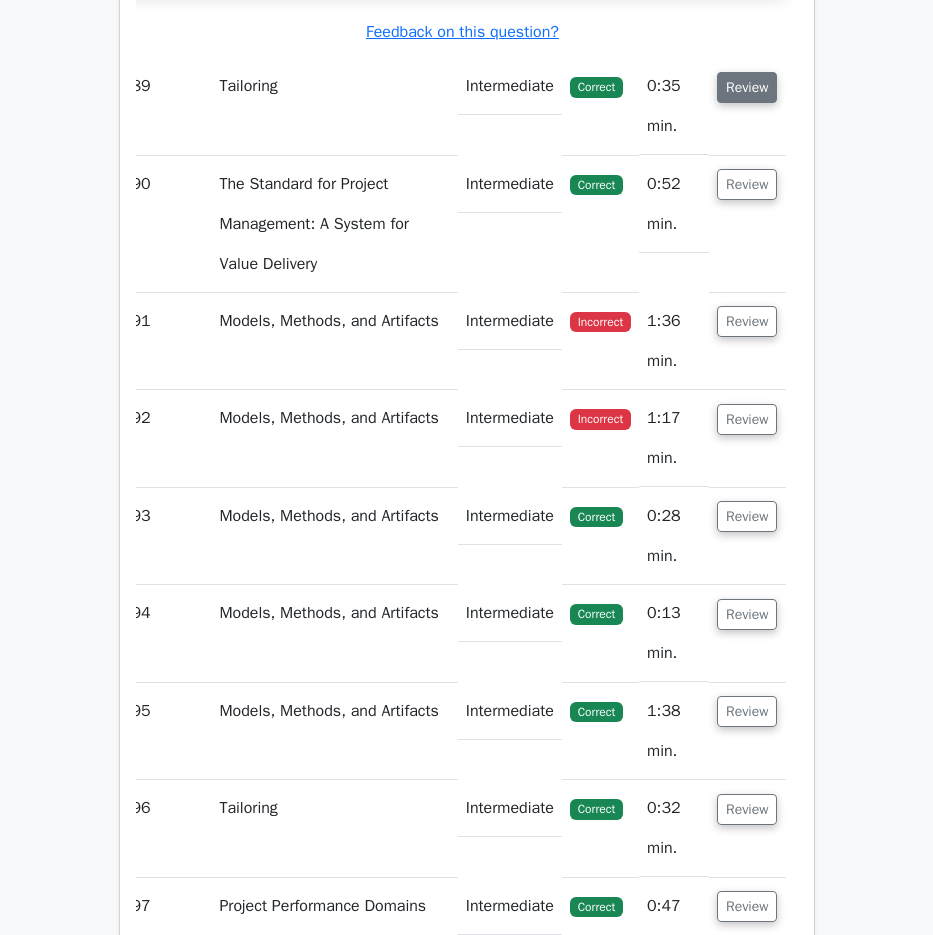 click on "Review" at bounding box center [747, 87] 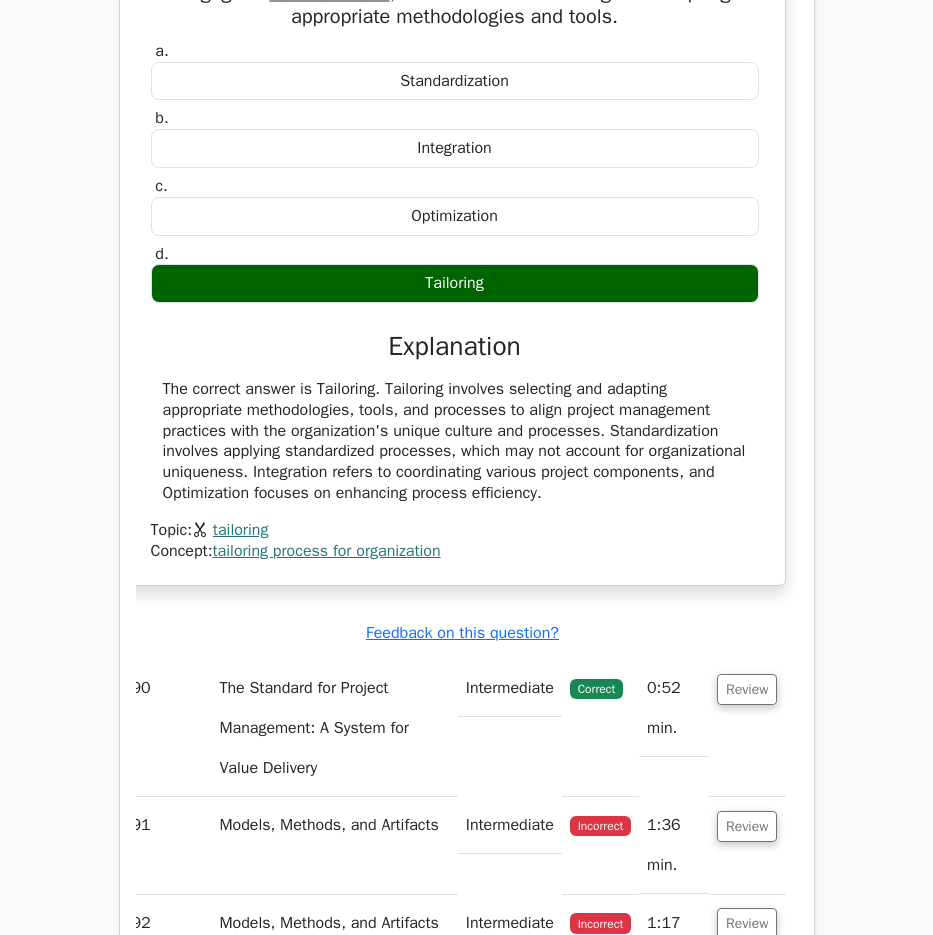 scroll, scrollTop: 98196, scrollLeft: 0, axis: vertical 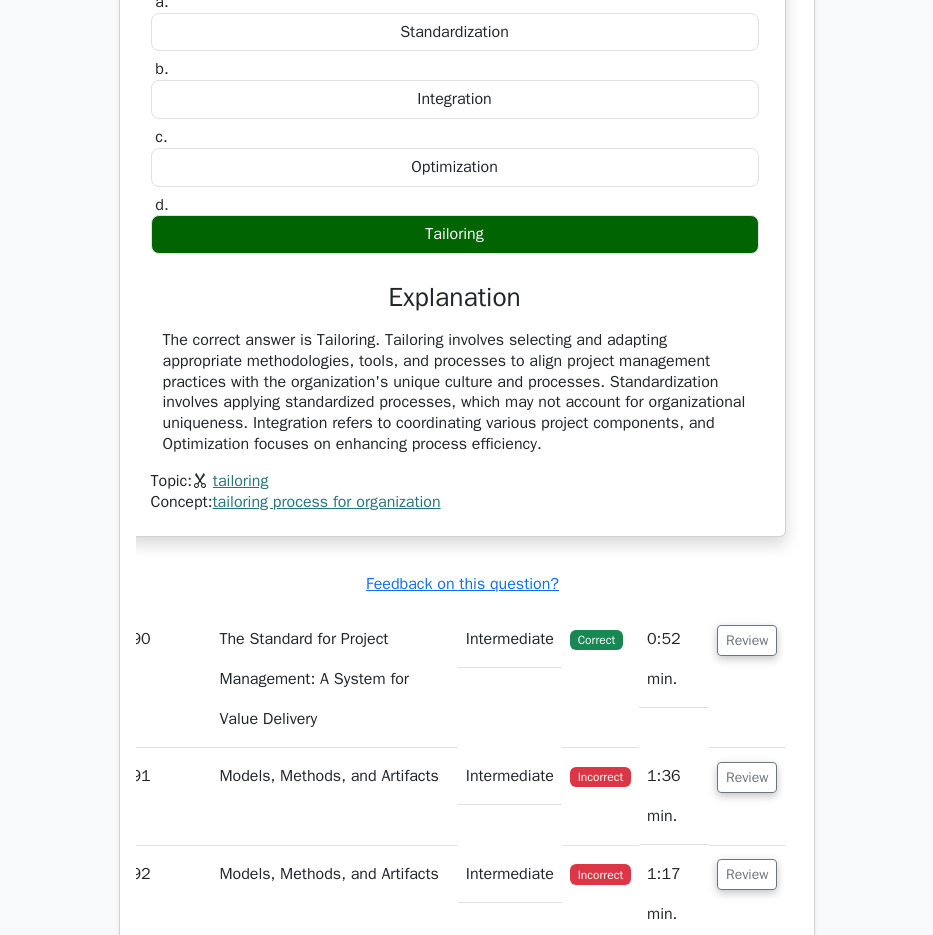 drag, startPoint x: 172, startPoint y: 213, endPoint x: 688, endPoint y: 767, distance: 757.08124 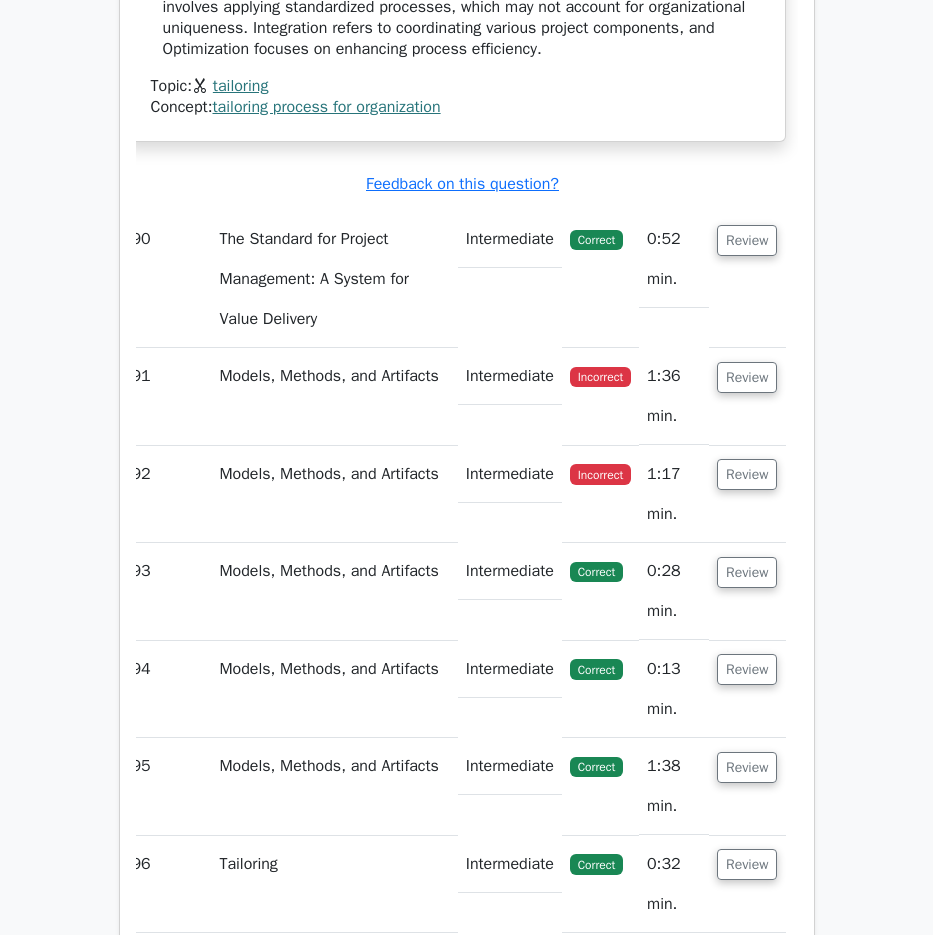 scroll, scrollTop: 98696, scrollLeft: 0, axis: vertical 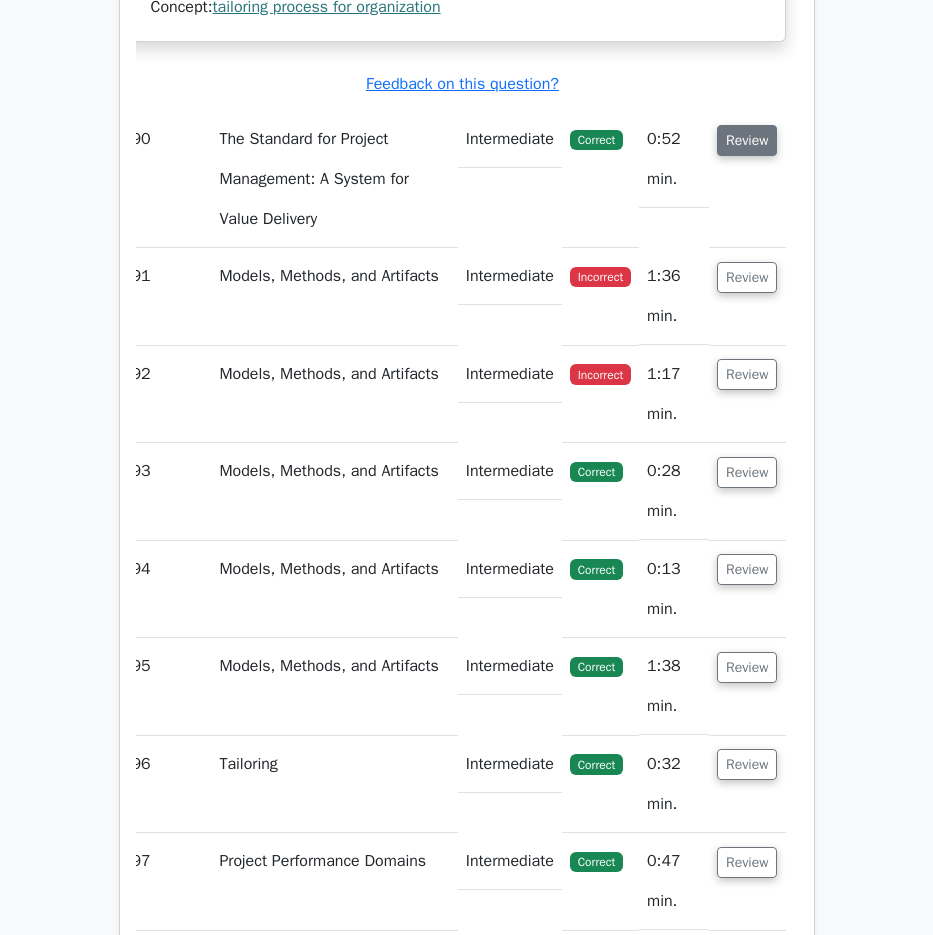 click on "Review" at bounding box center [747, 140] 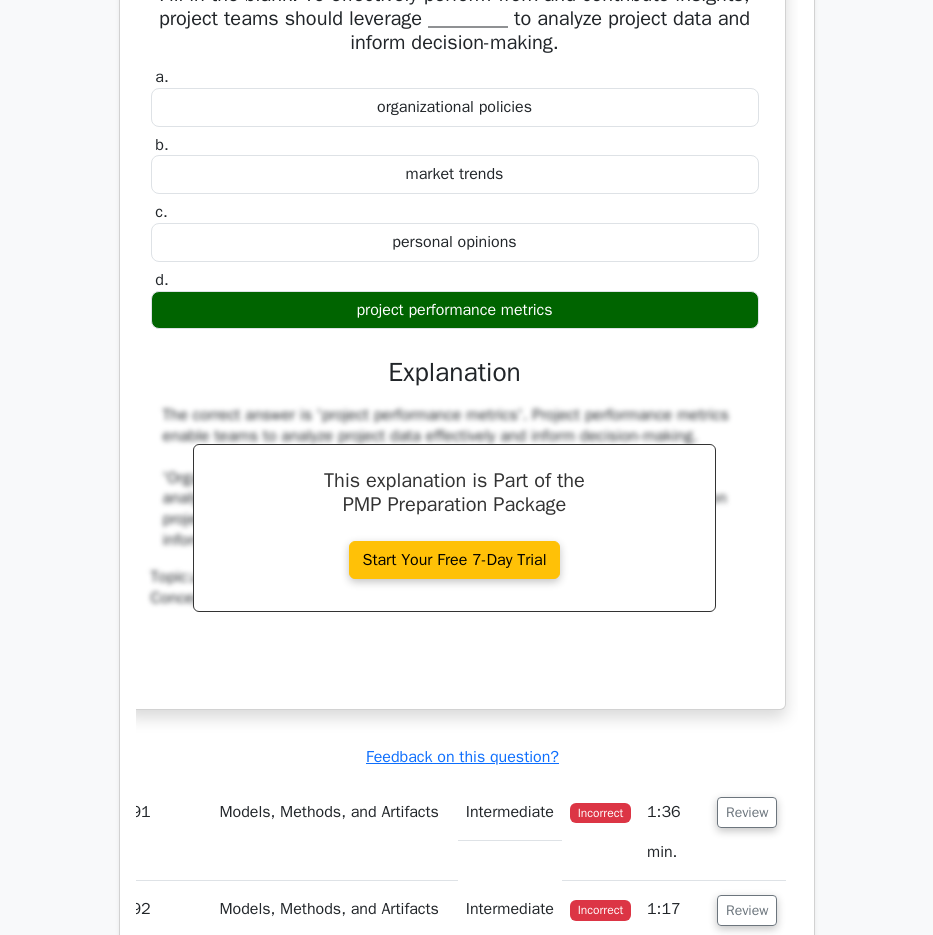 scroll, scrollTop: 98996, scrollLeft: 0, axis: vertical 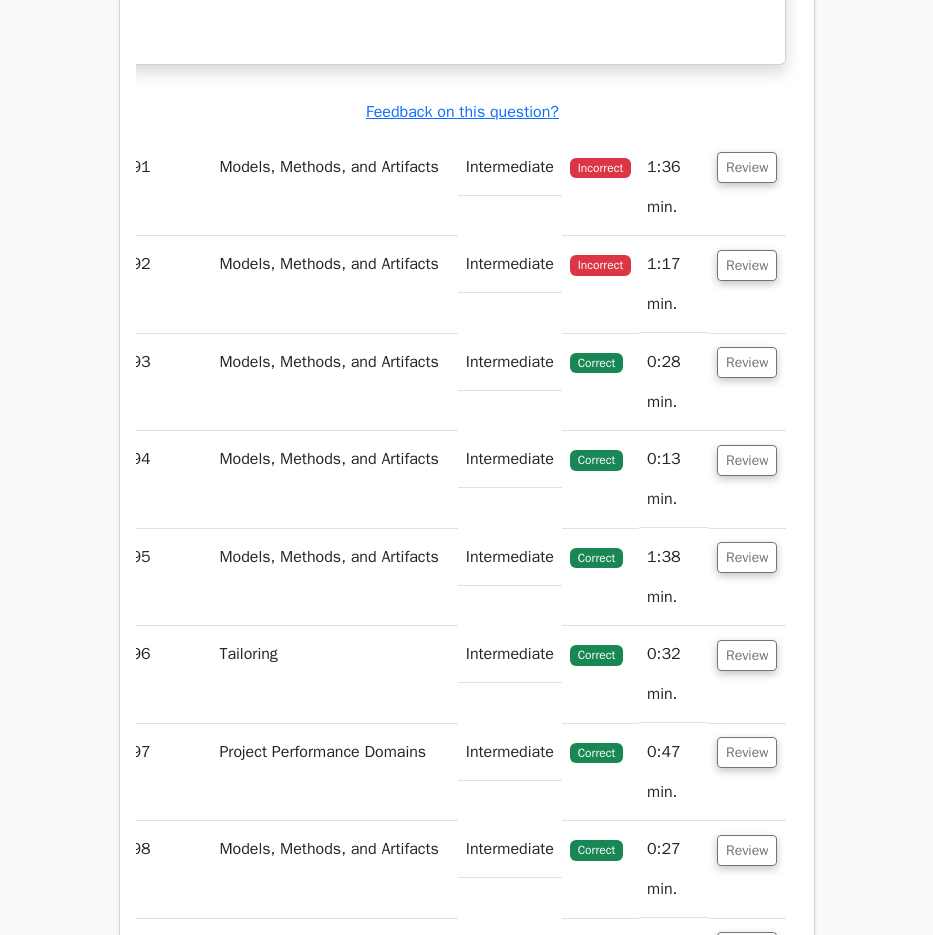 drag, startPoint x: 177, startPoint y: 313, endPoint x: 759, endPoint y: 220, distance: 589.3836 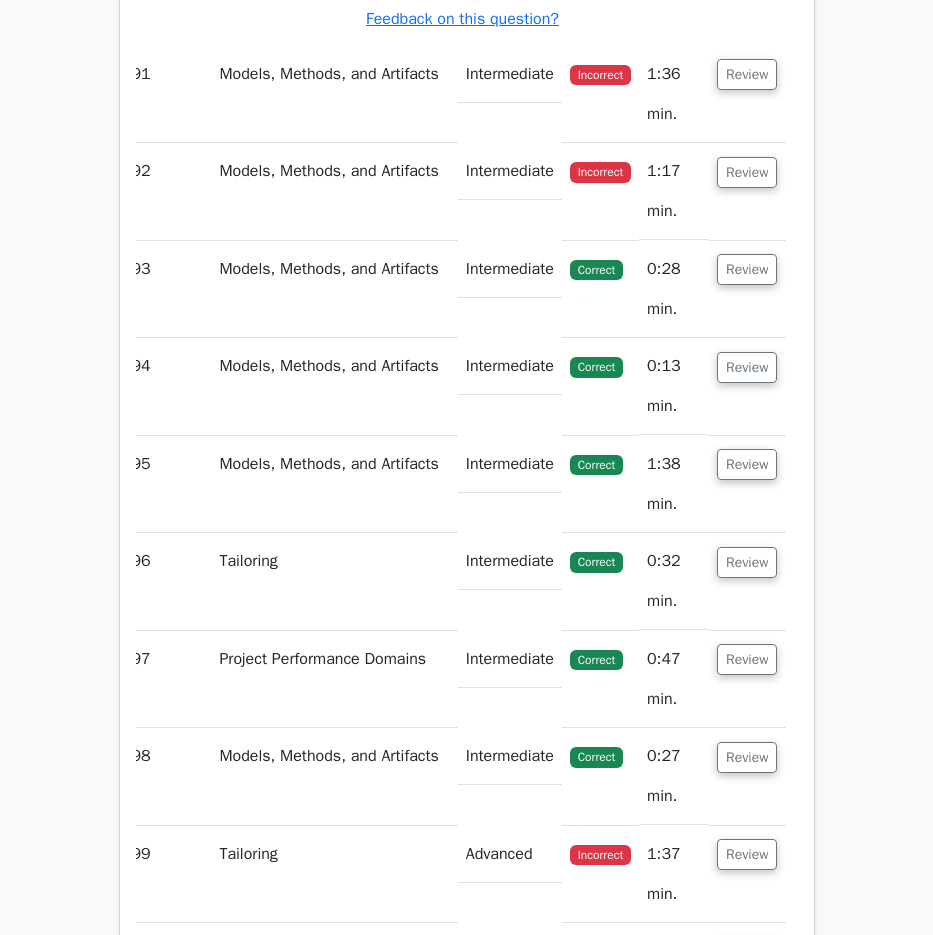 scroll, scrollTop: 99734, scrollLeft: 0, axis: vertical 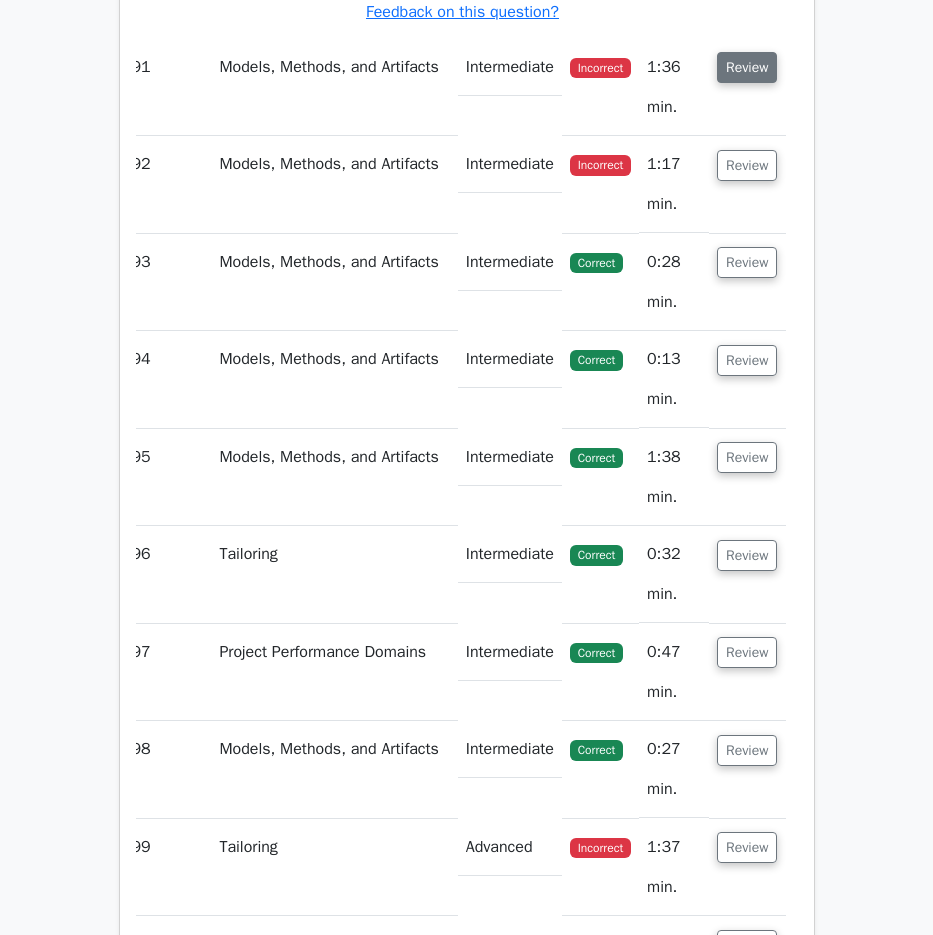 click on "Review" at bounding box center [747, 67] 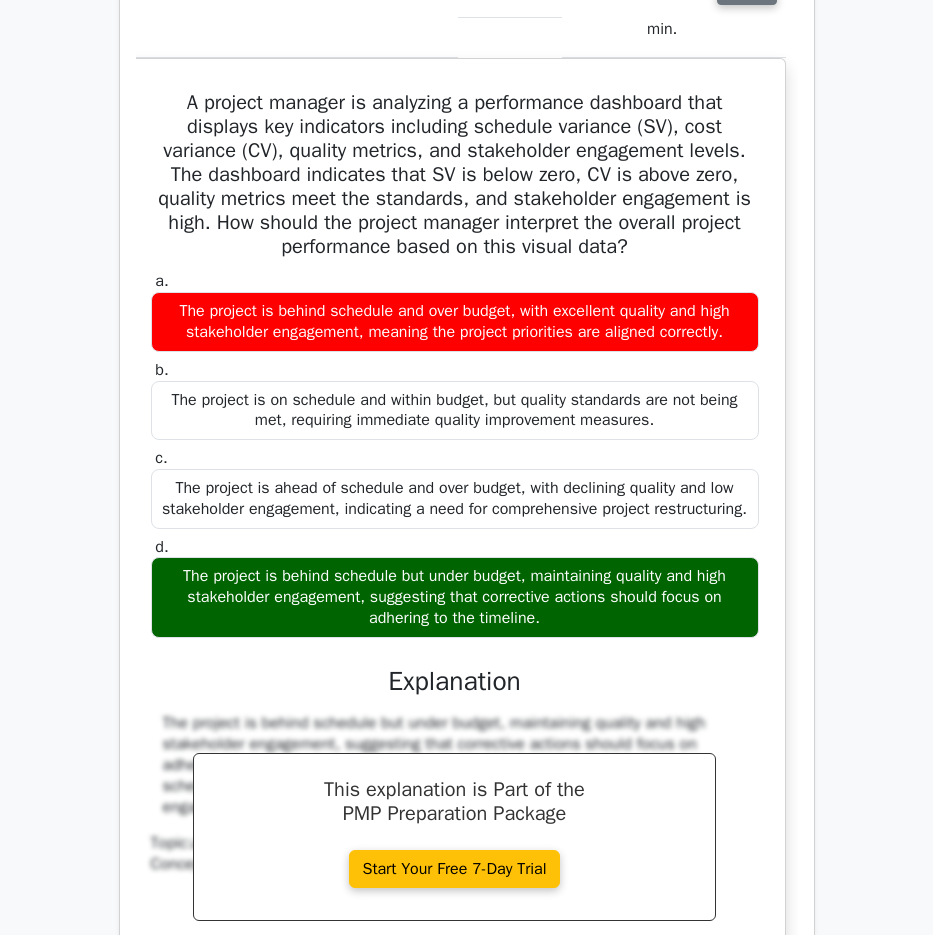 scroll, scrollTop: 100034, scrollLeft: 0, axis: vertical 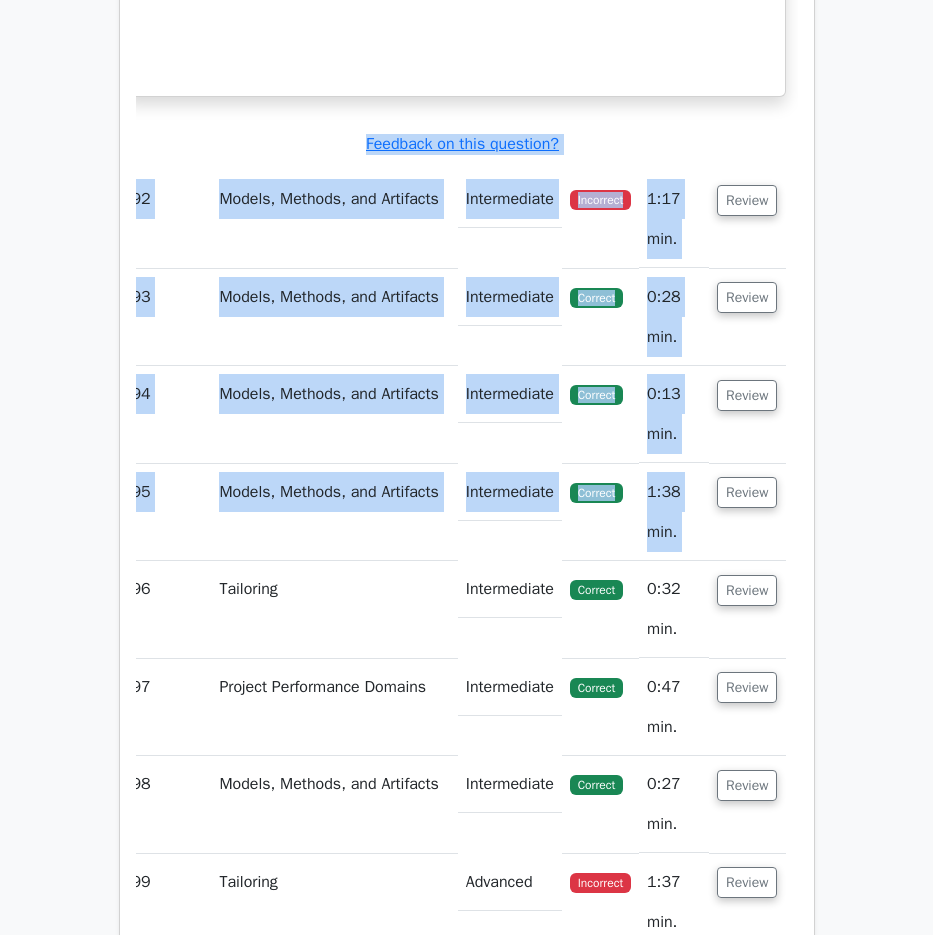 drag, startPoint x: 172, startPoint y: 202, endPoint x: 756, endPoint y: 229, distance: 584.62384 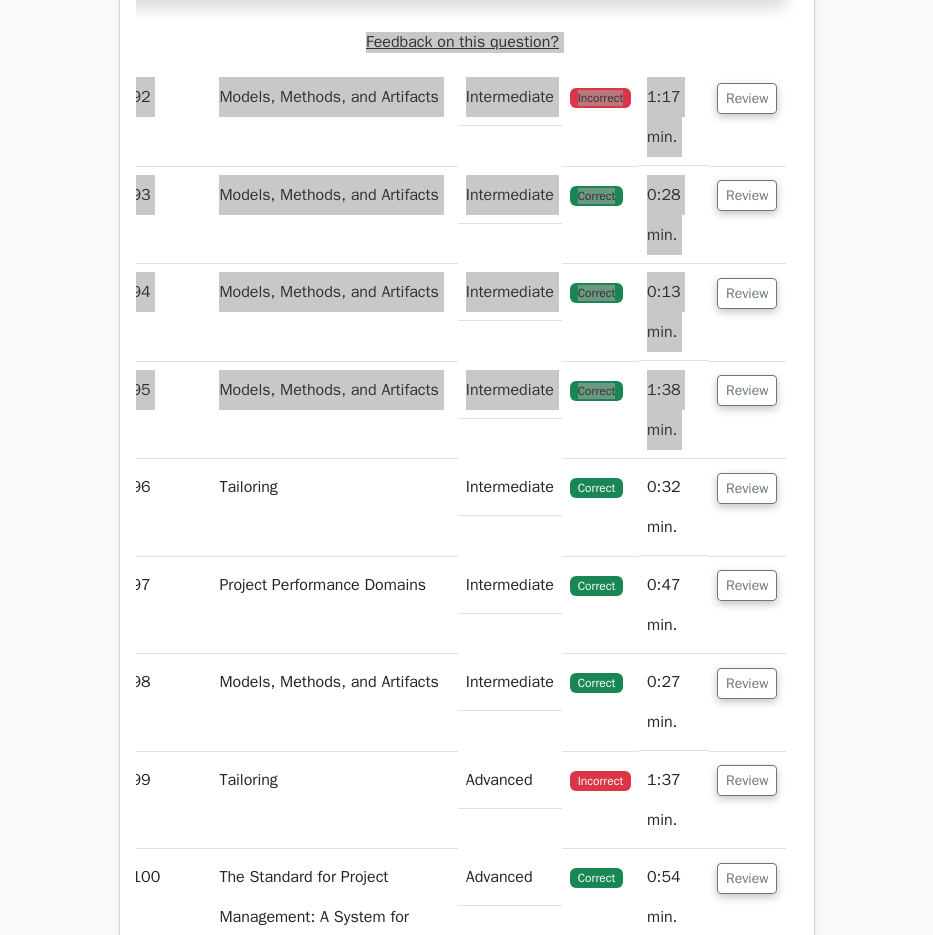 scroll, scrollTop: 100928, scrollLeft: 0, axis: vertical 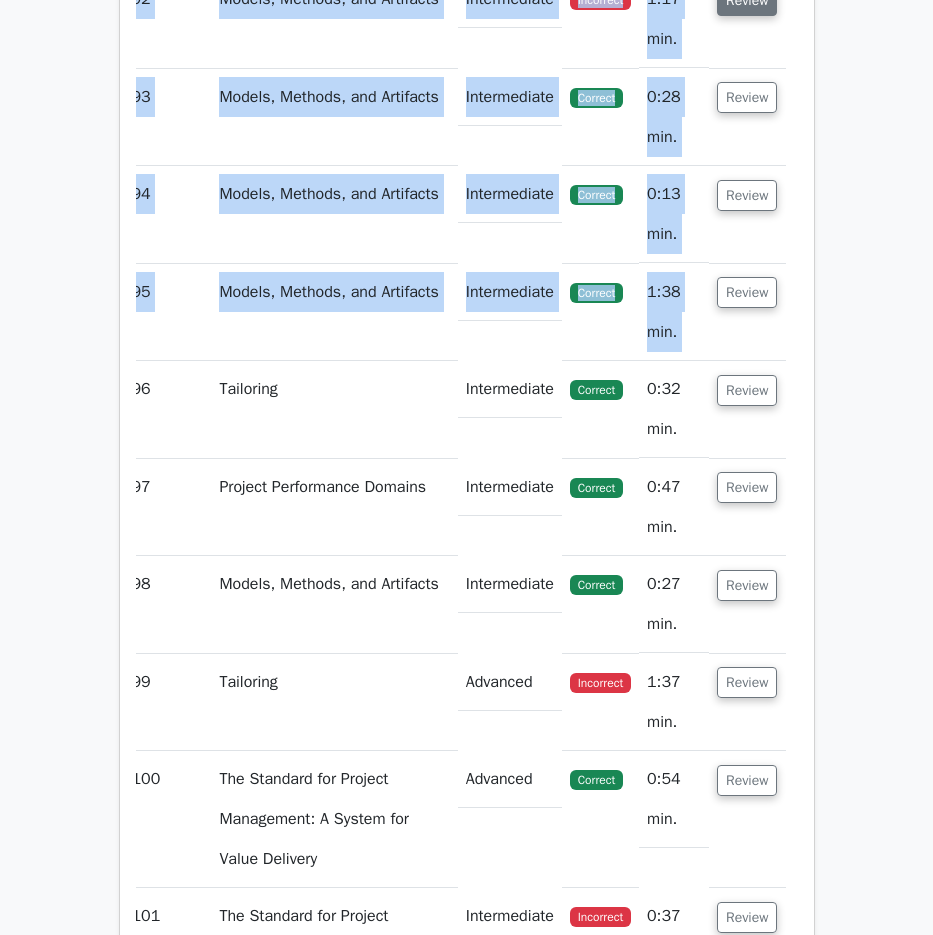 click on "Review" at bounding box center [747, 0] 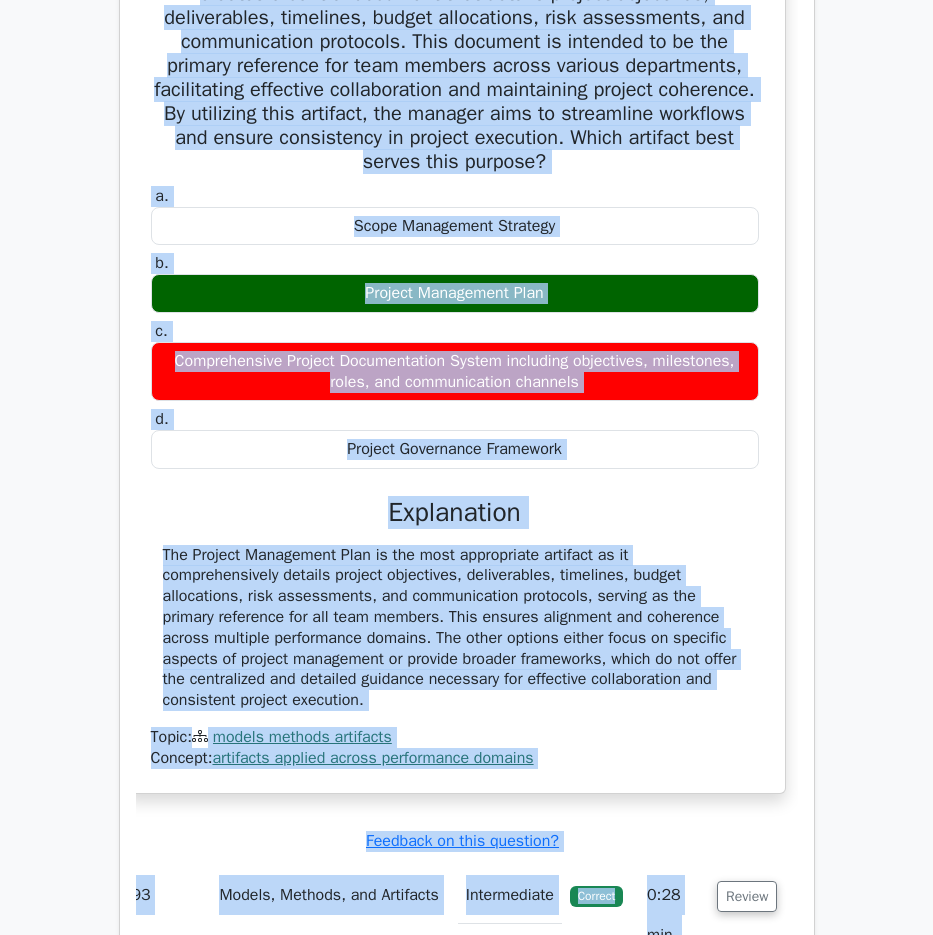 scroll, scrollTop: 101228, scrollLeft: 0, axis: vertical 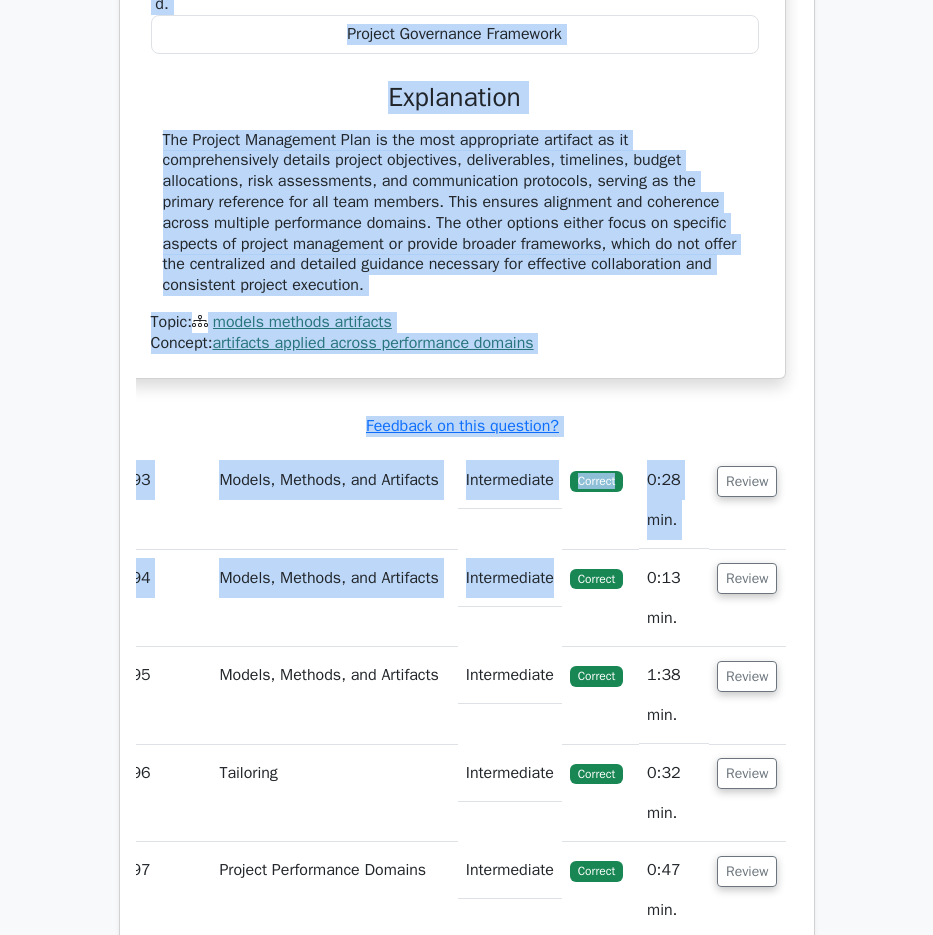 drag, startPoint x: 179, startPoint y: 148, endPoint x: 622, endPoint y: 618, distance: 645.8707 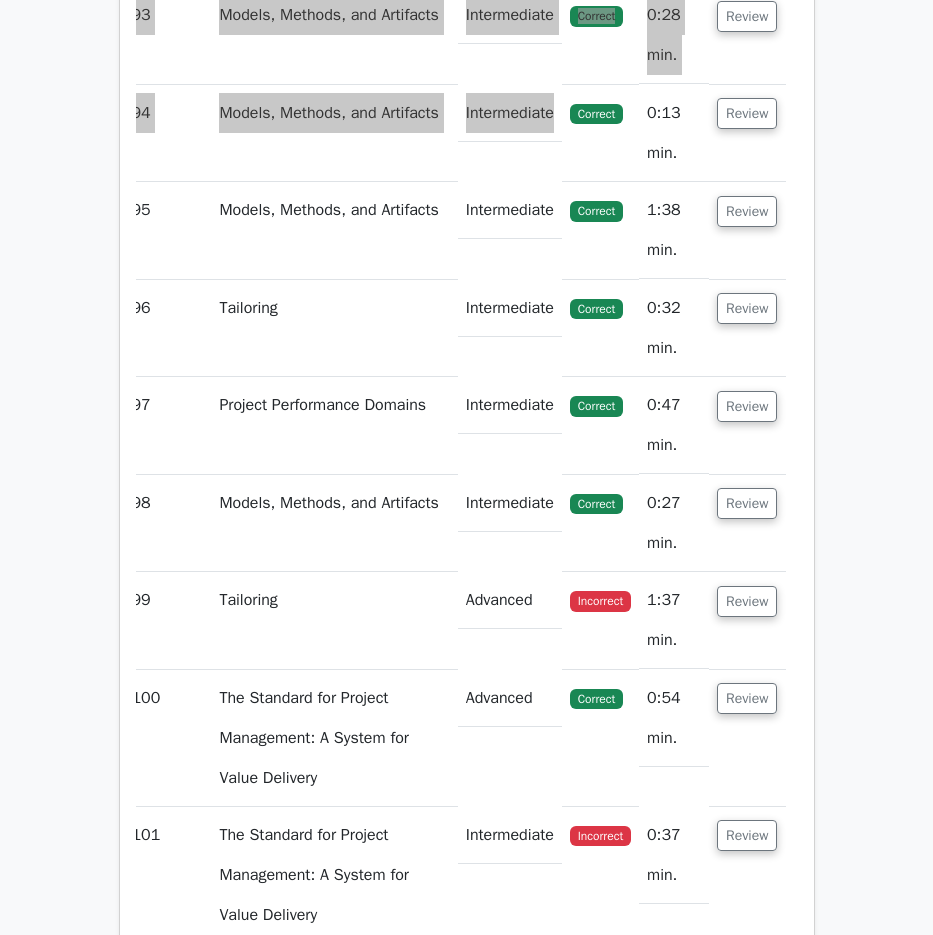 scroll, scrollTop: 102102, scrollLeft: 0, axis: vertical 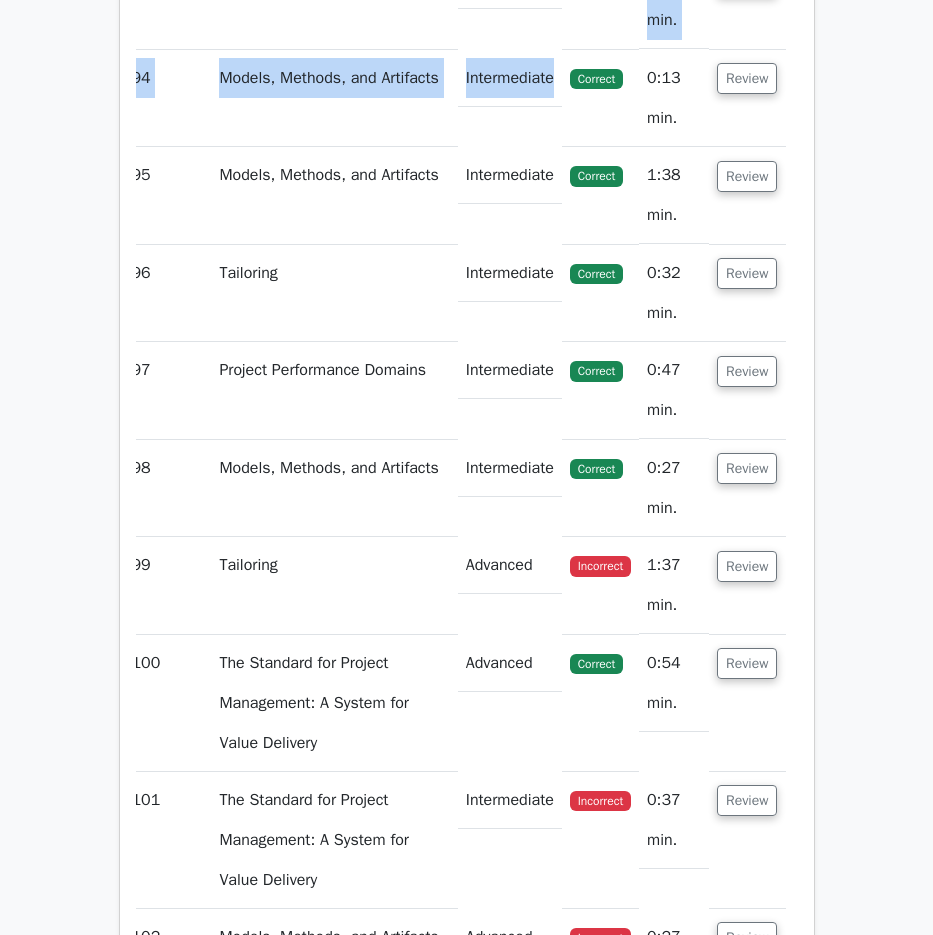click on "Review" at bounding box center (747, -19) 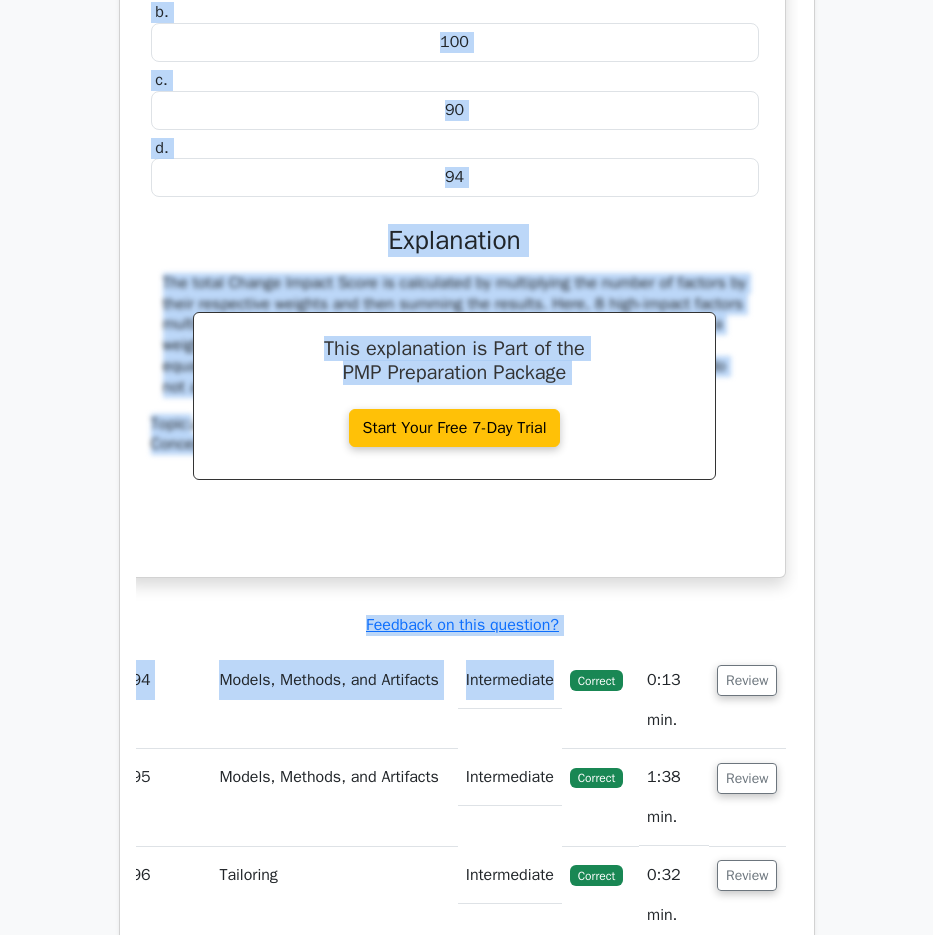 scroll, scrollTop: 102502, scrollLeft: 0, axis: vertical 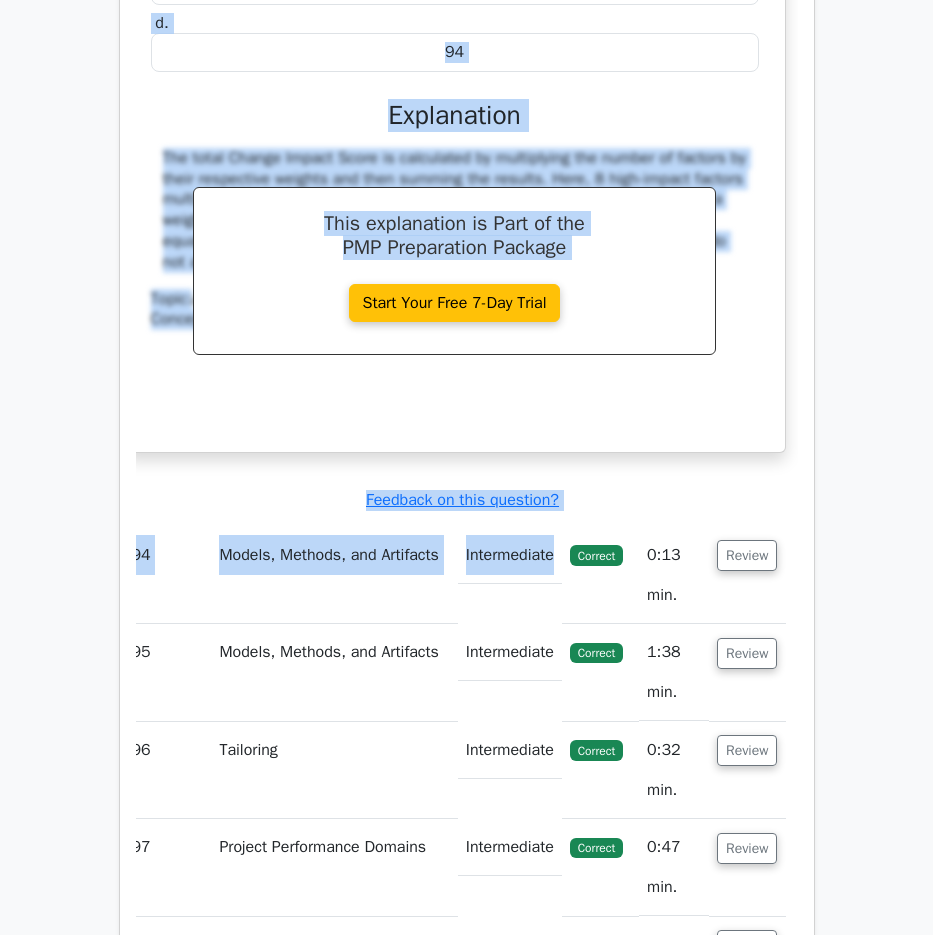 drag, startPoint x: 160, startPoint y: 36, endPoint x: 727, endPoint y: 606, distance: 803.9832 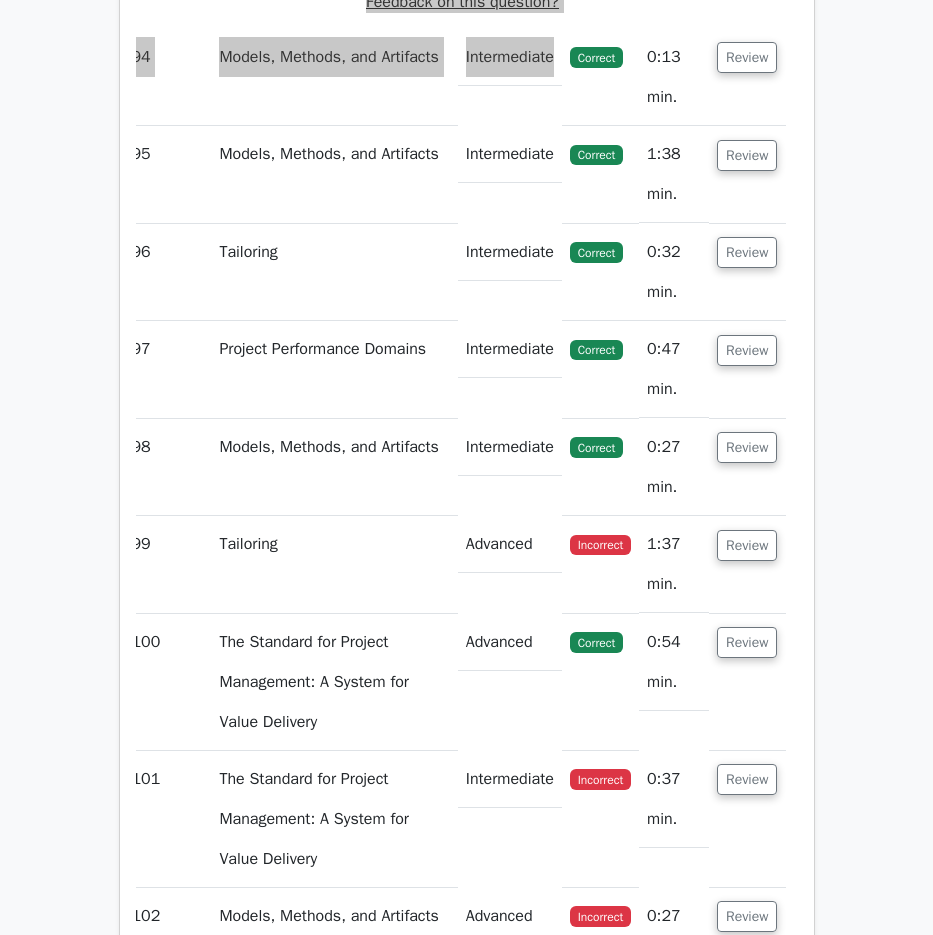 scroll, scrollTop: 103002, scrollLeft: 0, axis: vertical 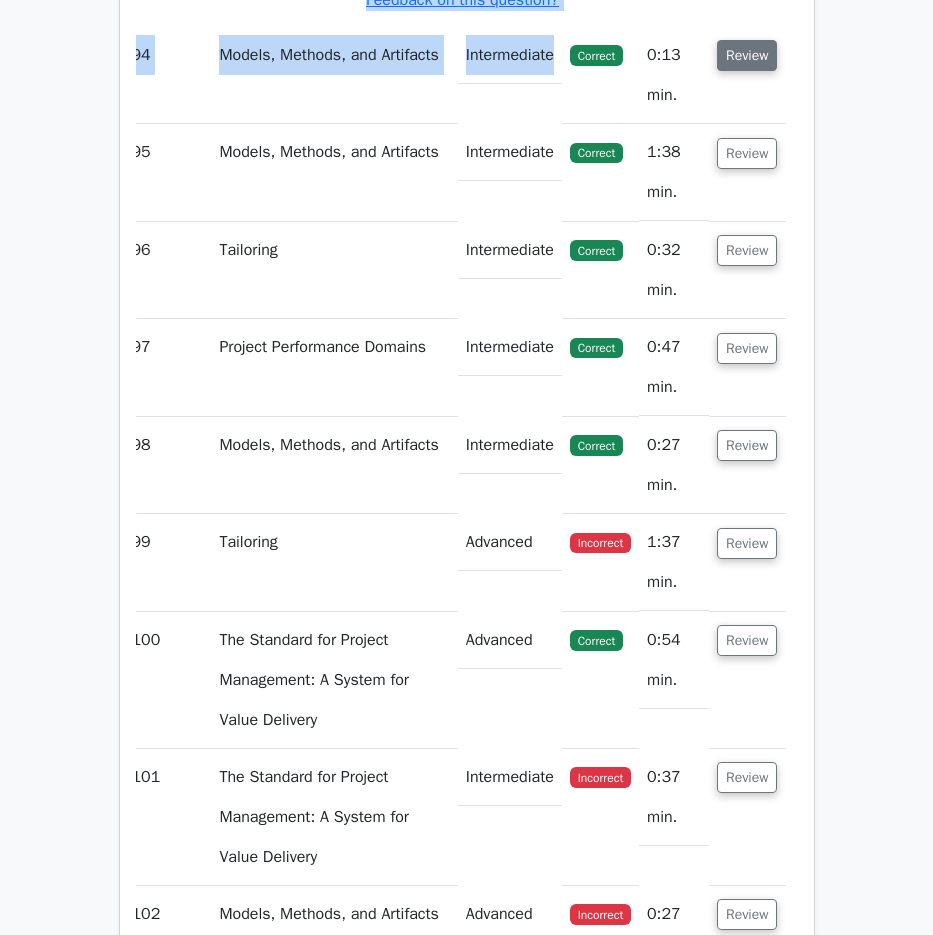 click on "Review" at bounding box center [747, 55] 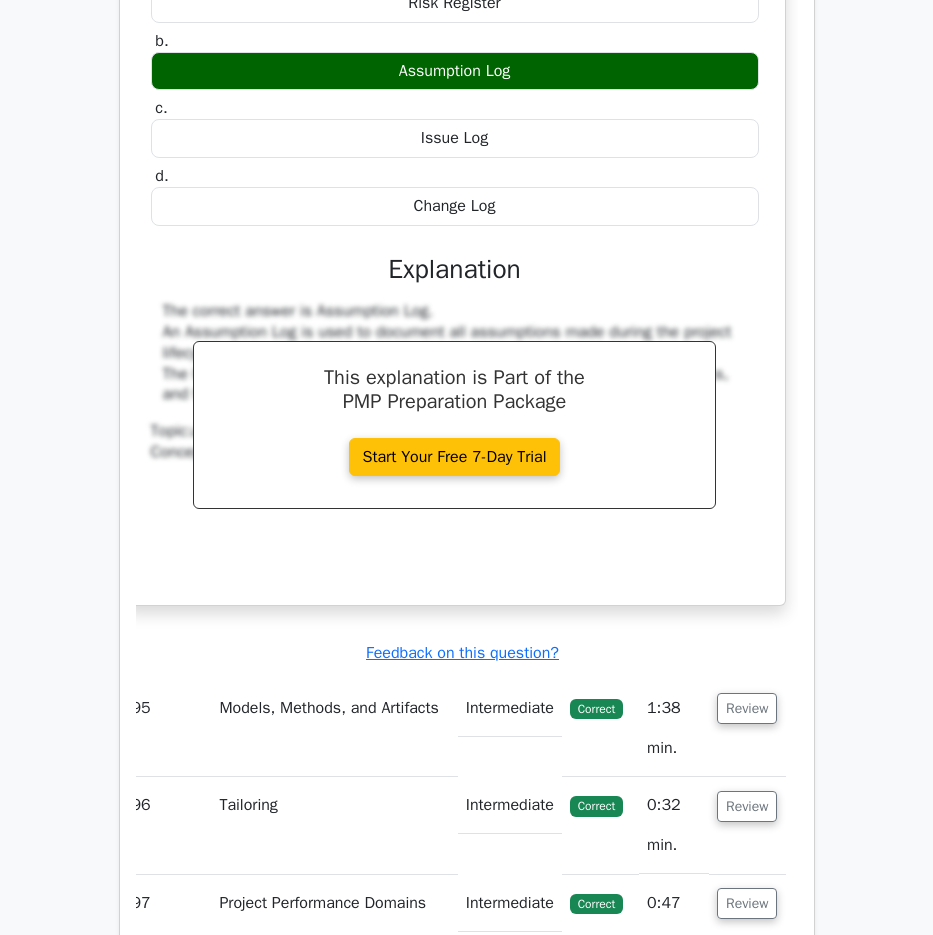 scroll, scrollTop: 103302, scrollLeft: 0, axis: vertical 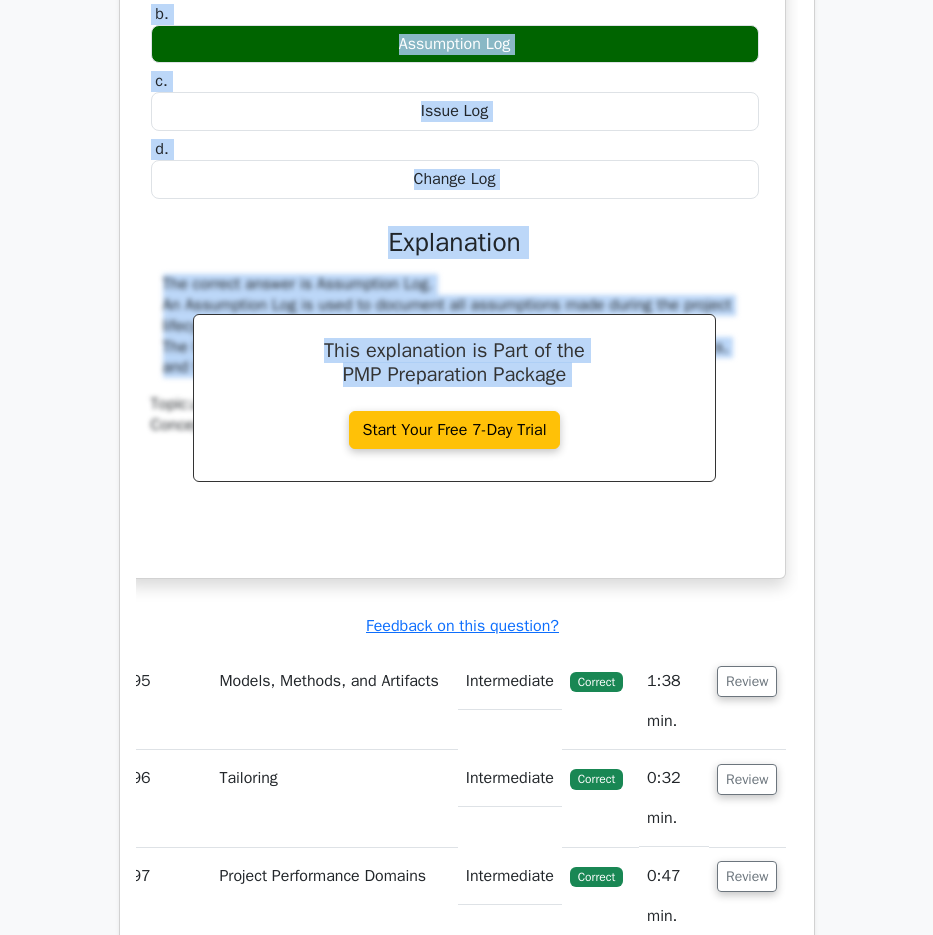drag, startPoint x: 189, startPoint y: 200, endPoint x: 743, endPoint y: 716, distance: 757.08124 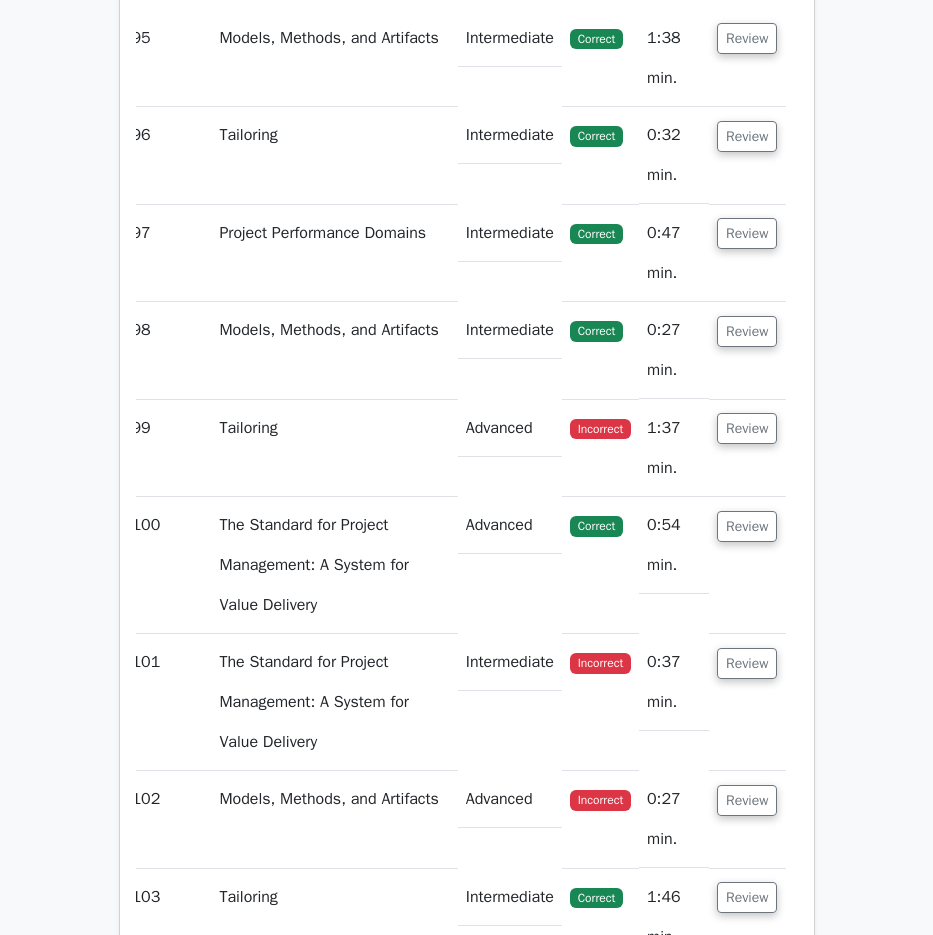 scroll, scrollTop: 104002, scrollLeft: 0, axis: vertical 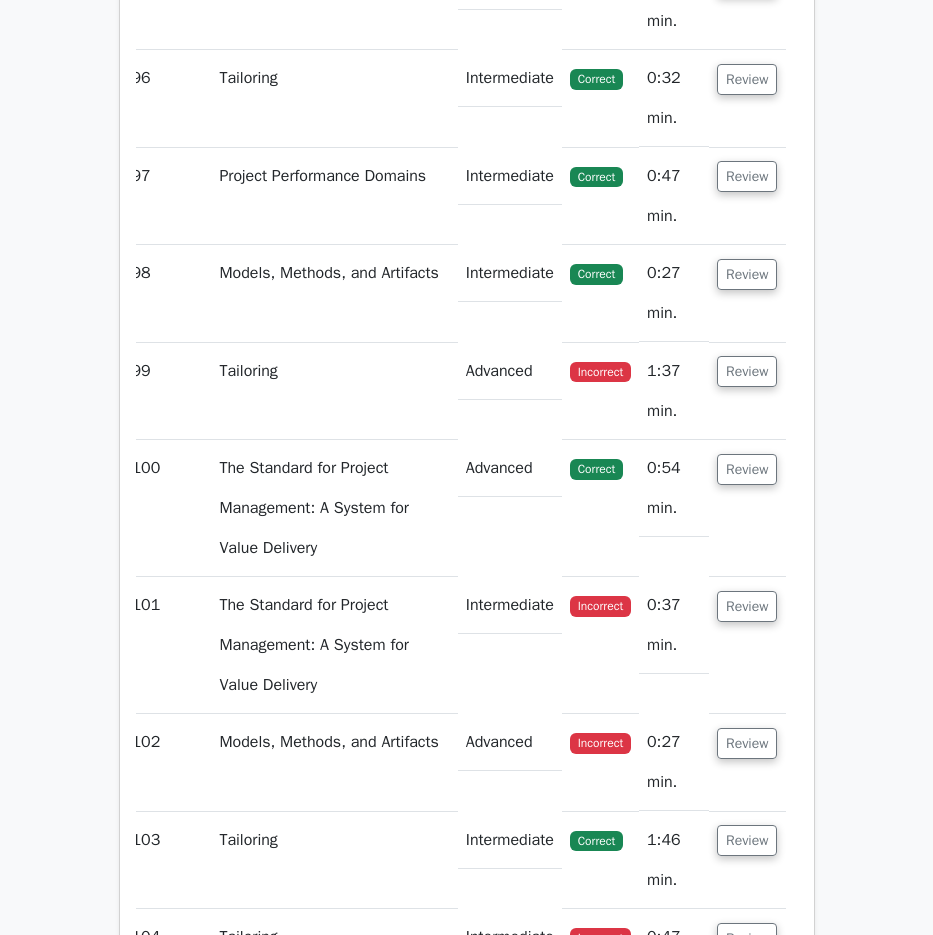 click on "Review" at bounding box center [747, -19] 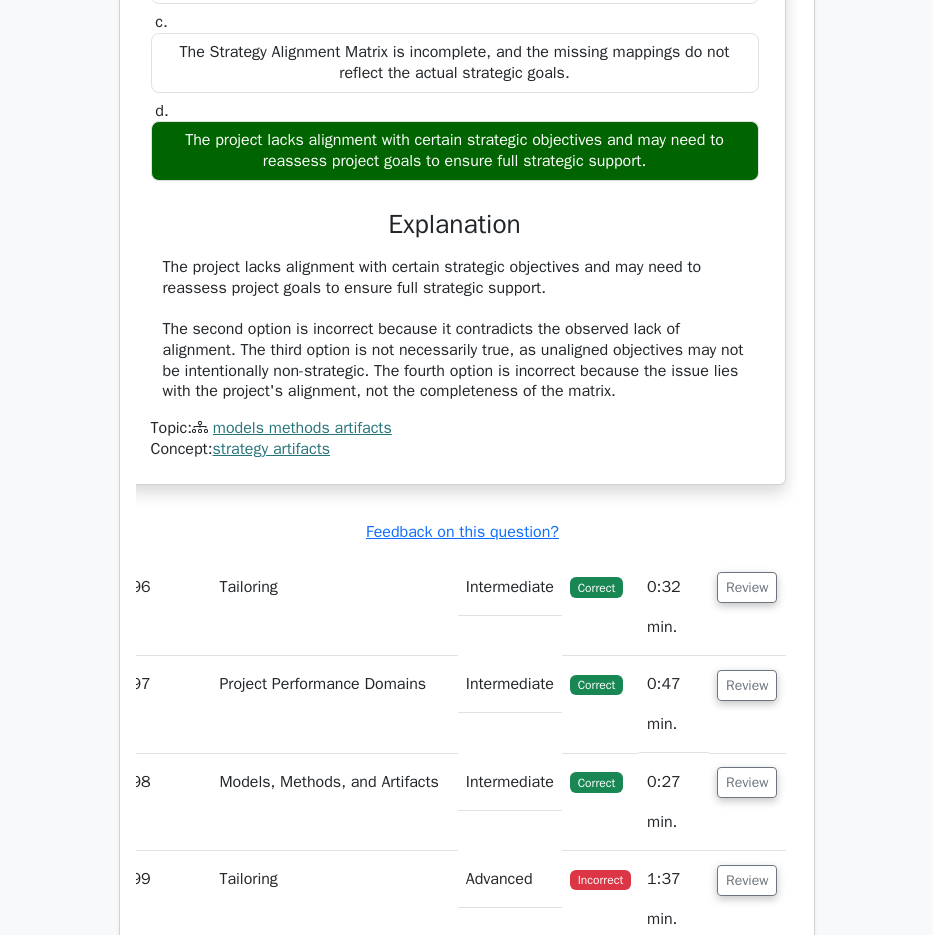 scroll, scrollTop: 104402, scrollLeft: 0, axis: vertical 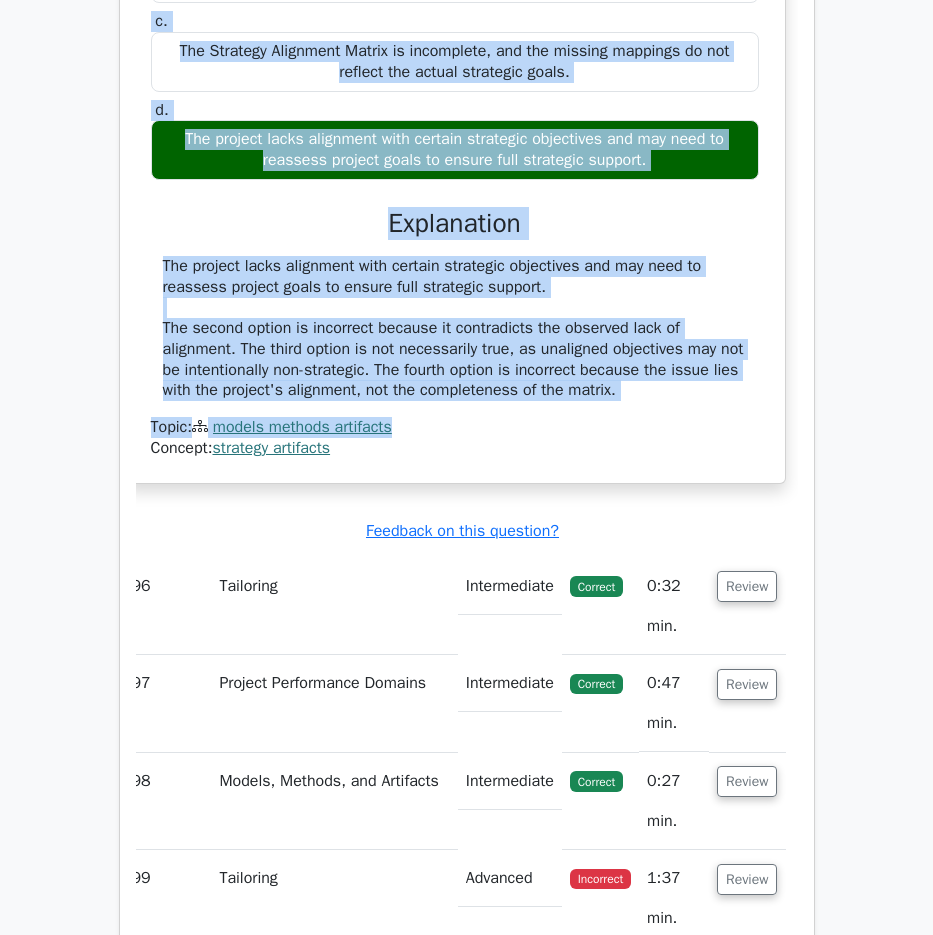 drag, startPoint x: 157, startPoint y: 35, endPoint x: 696, endPoint y: 757, distance: 901.0022 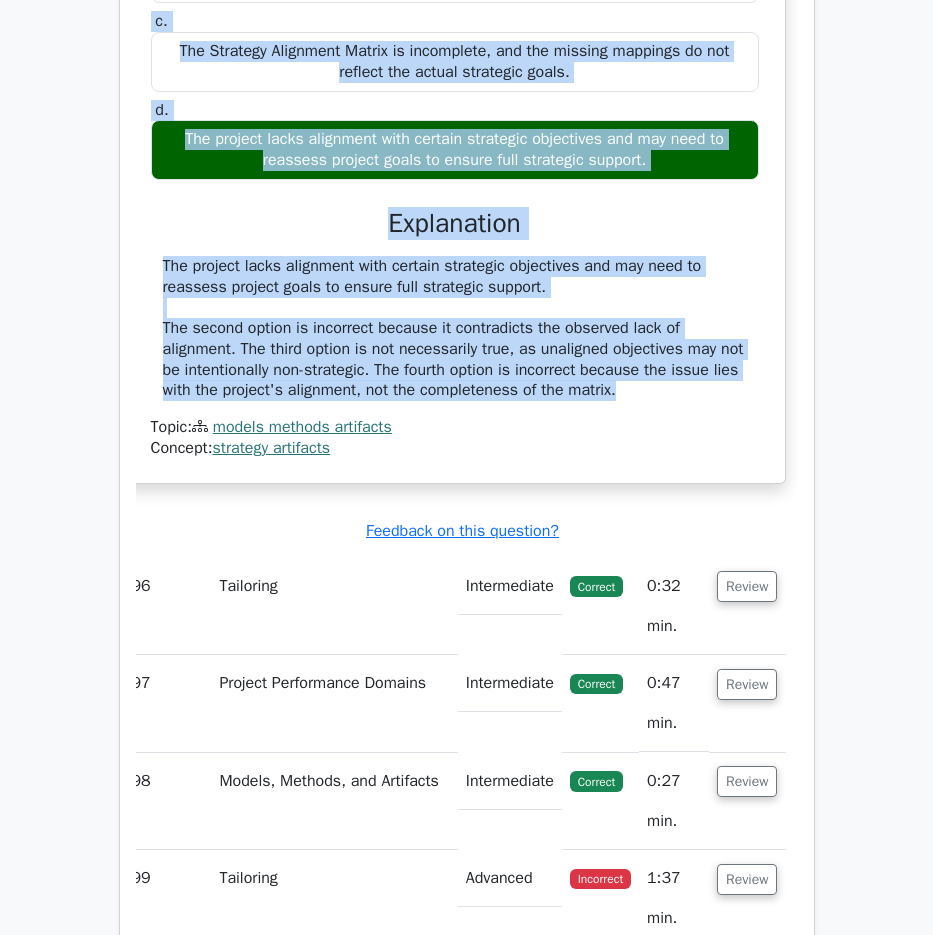 drag, startPoint x: 161, startPoint y: 34, endPoint x: 660, endPoint y: 729, distance: 855.5852 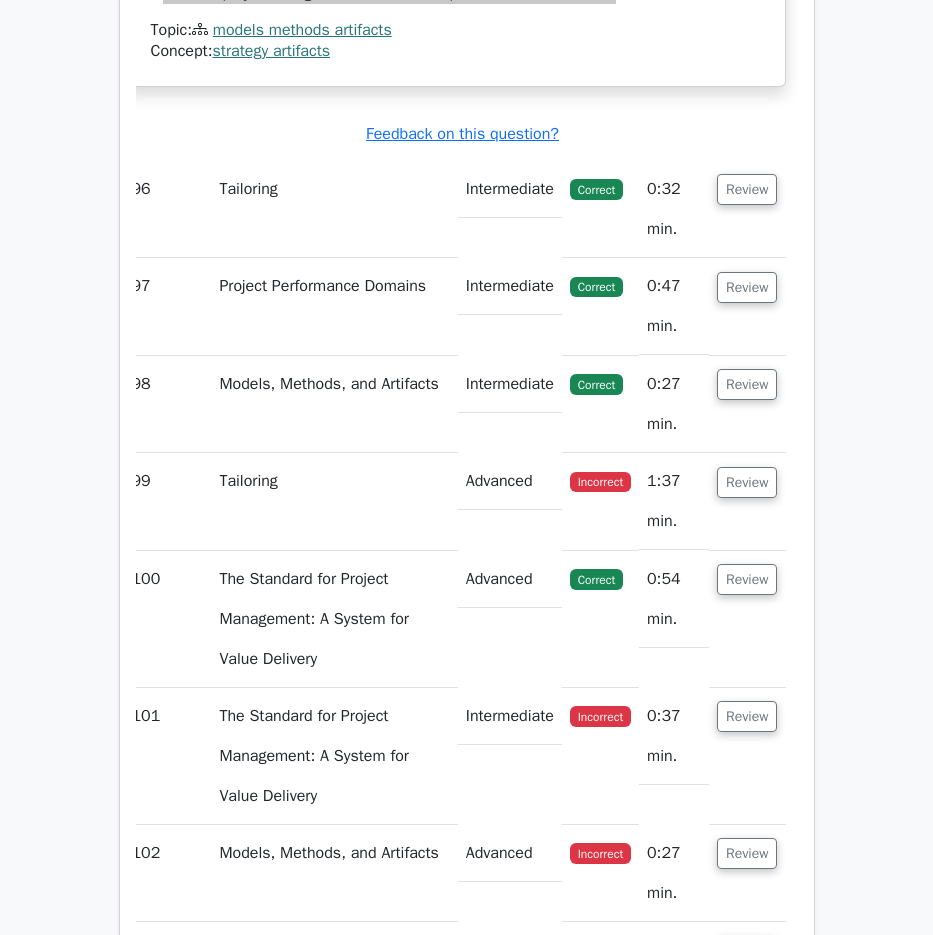 scroll, scrollTop: 104802, scrollLeft: 0, axis: vertical 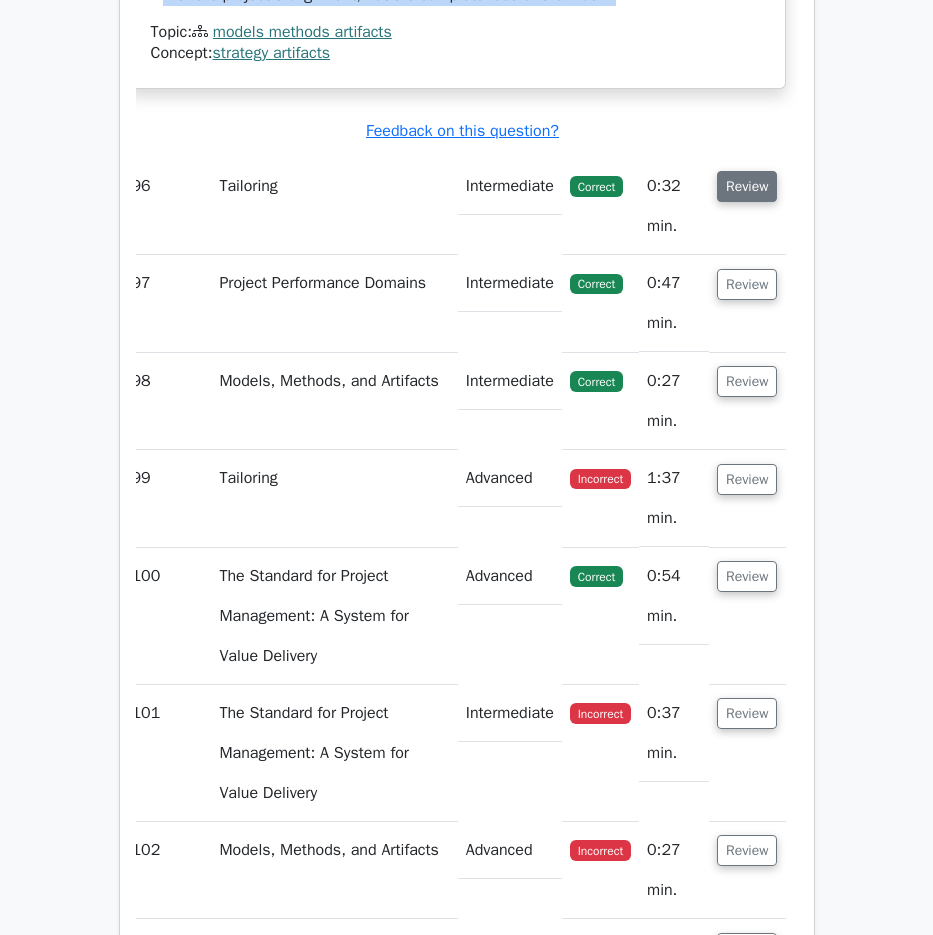 click on "Review" at bounding box center (747, 186) 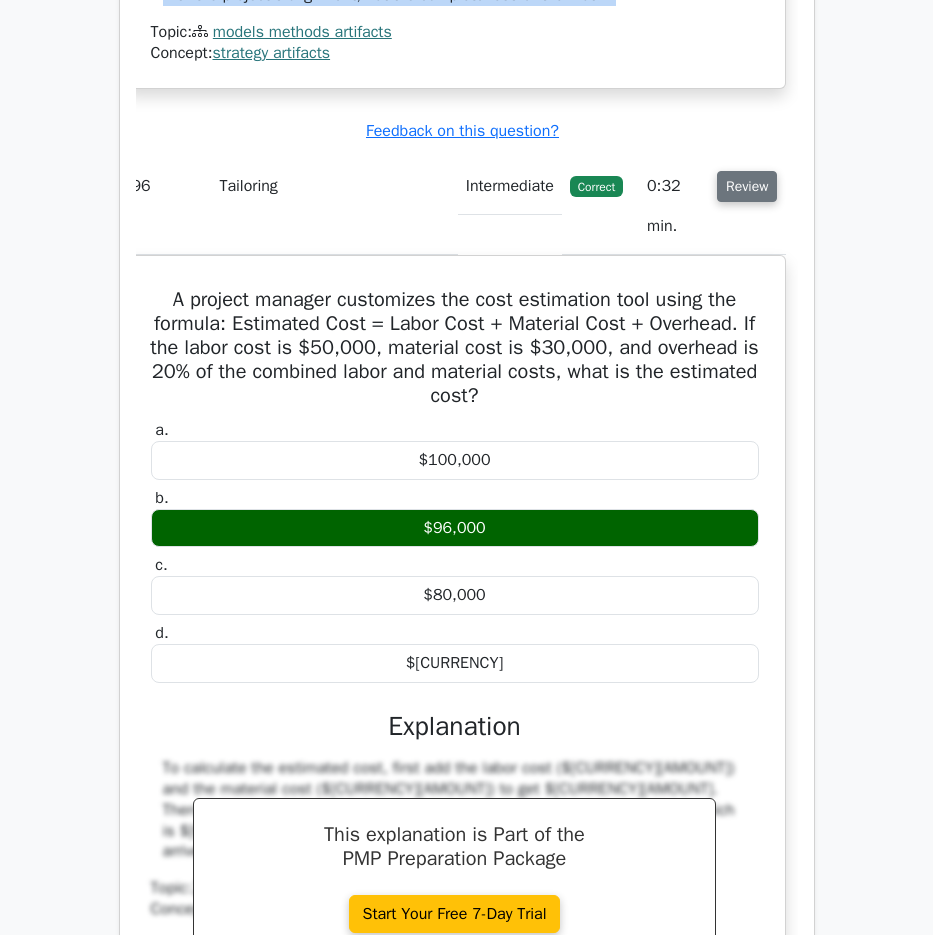 type 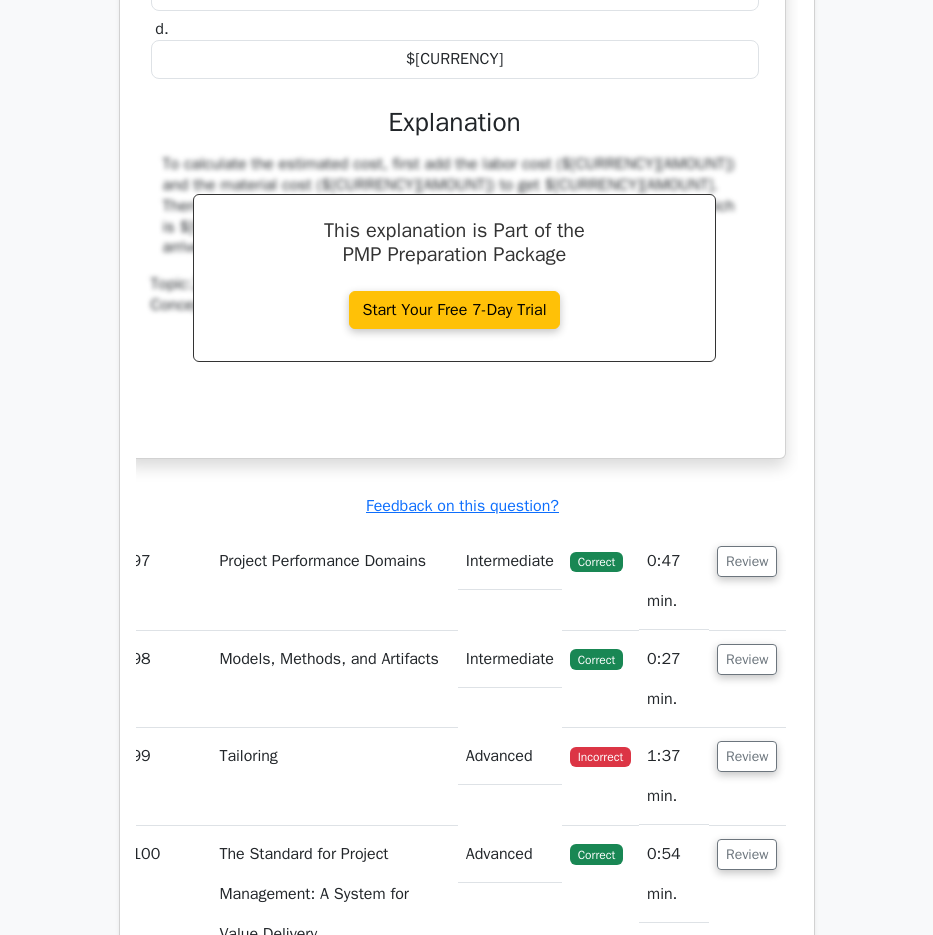 scroll, scrollTop: 105402, scrollLeft: 0, axis: vertical 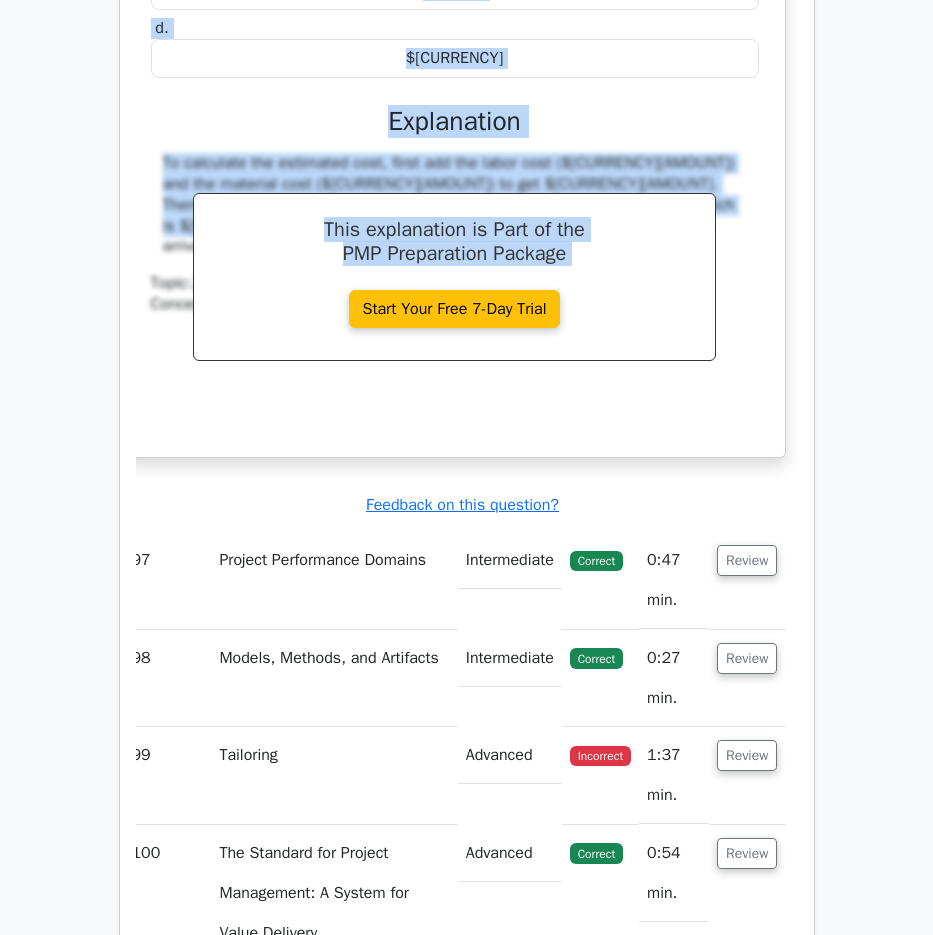 drag, startPoint x: 159, startPoint y: 36, endPoint x: 742, endPoint y: 567, distance: 788.57465 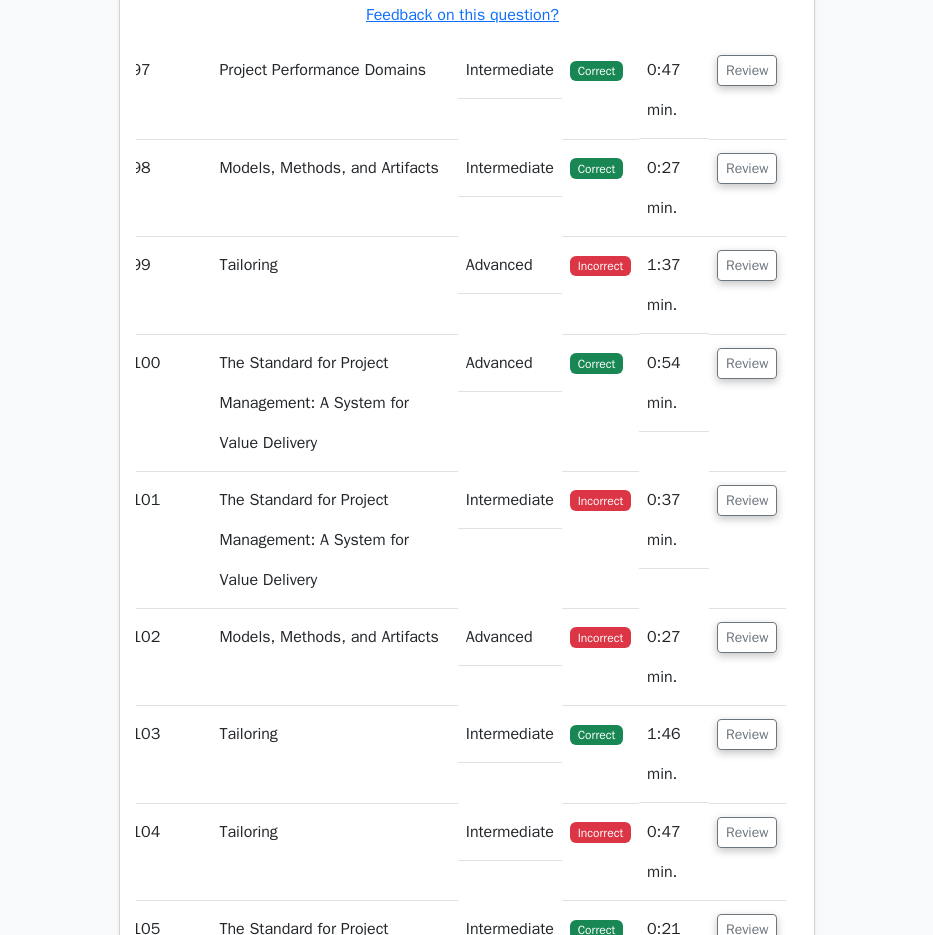 scroll, scrollTop: 105902, scrollLeft: 0, axis: vertical 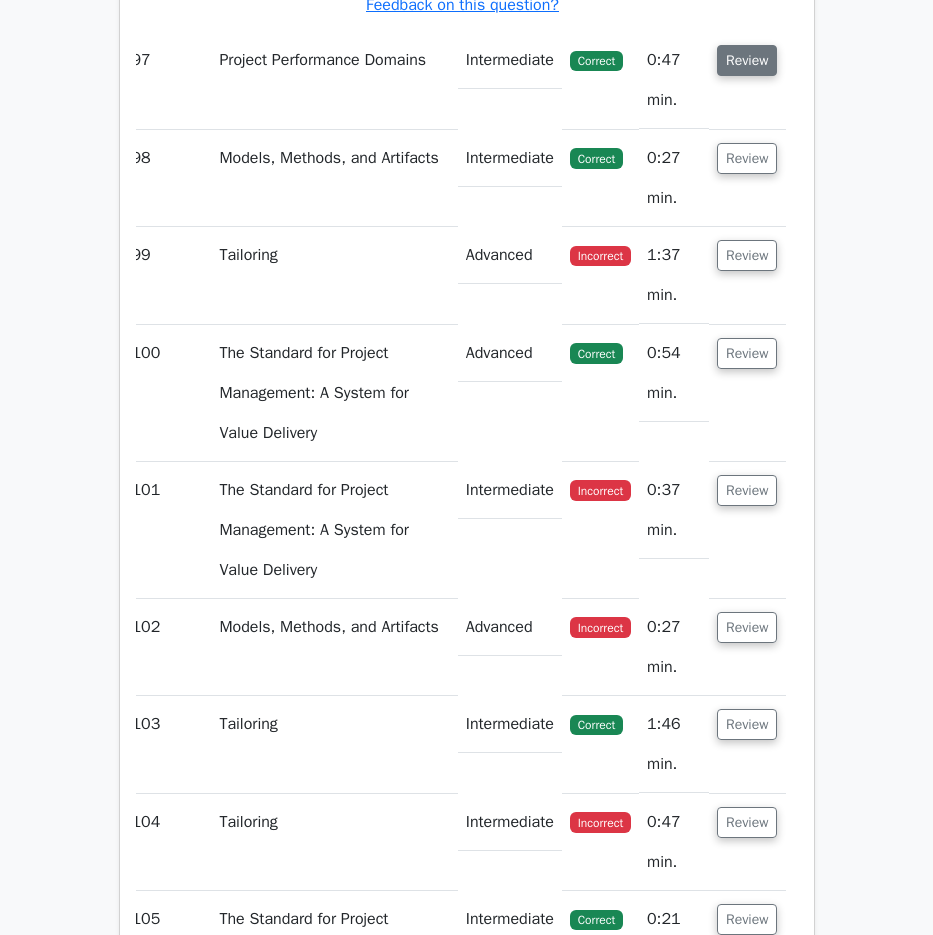 click on "Review" at bounding box center [747, 60] 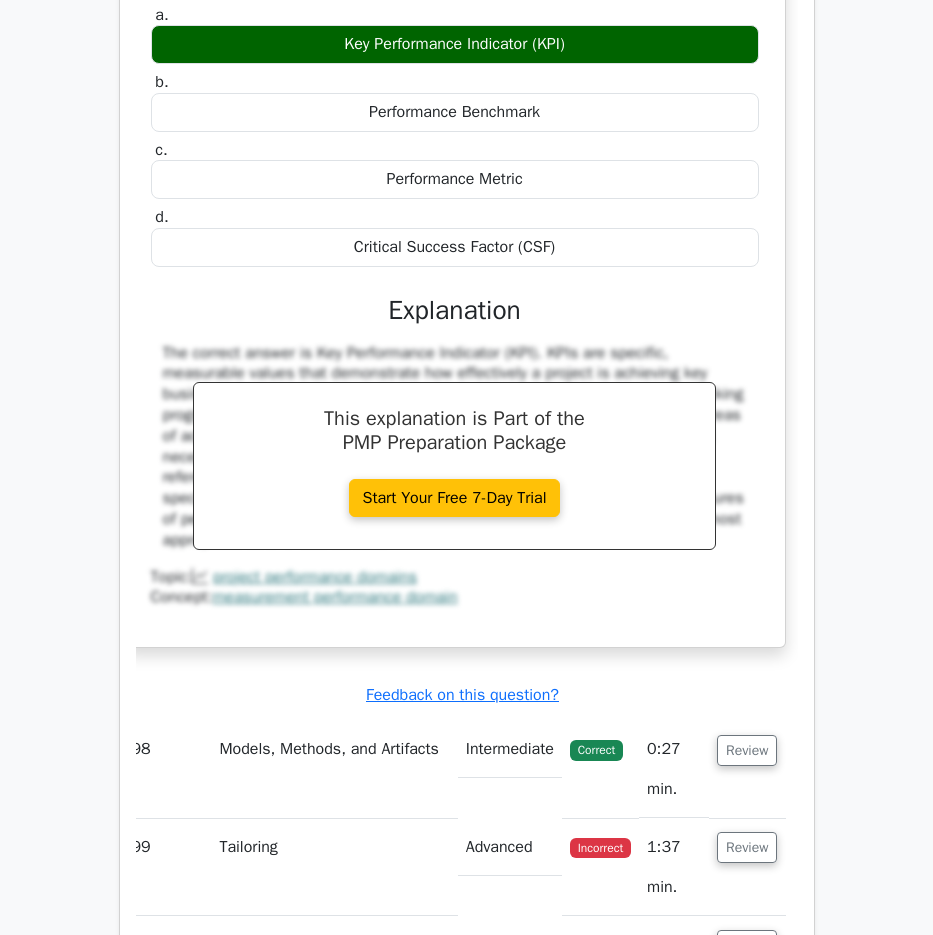 scroll, scrollTop: 106202, scrollLeft: 0, axis: vertical 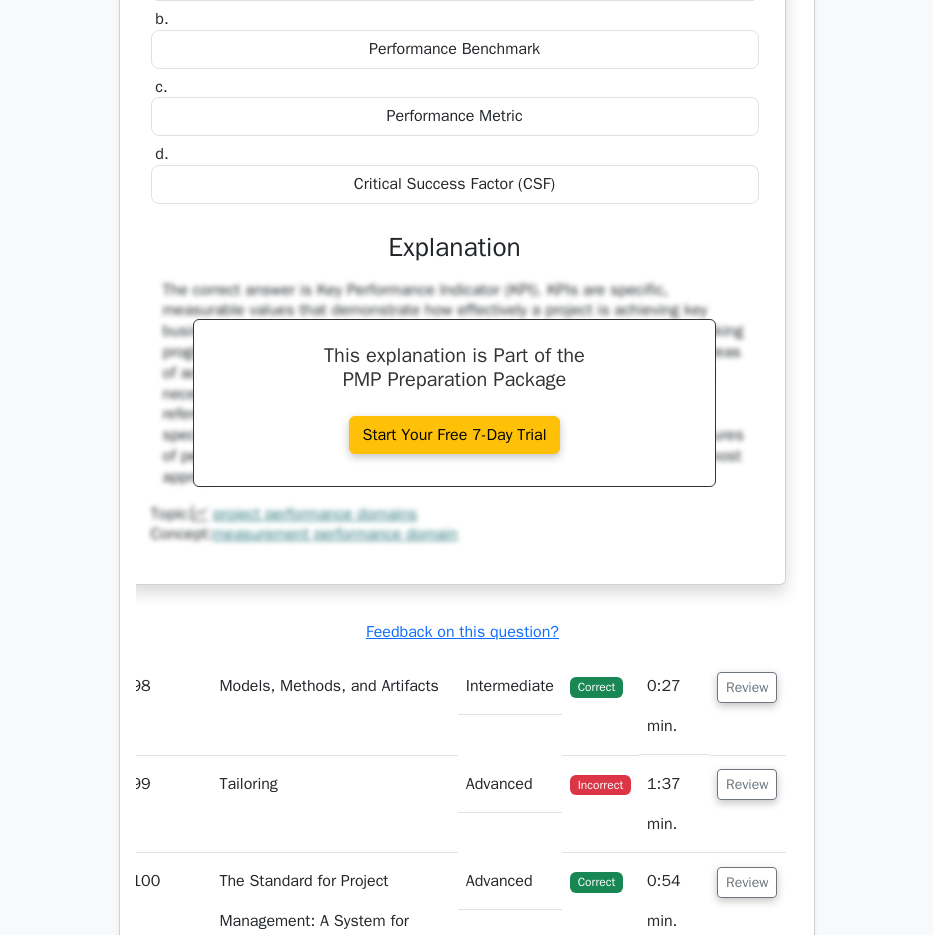 drag, startPoint x: 158, startPoint y: 217, endPoint x: 754, endPoint y: 811, distance: 841.45825 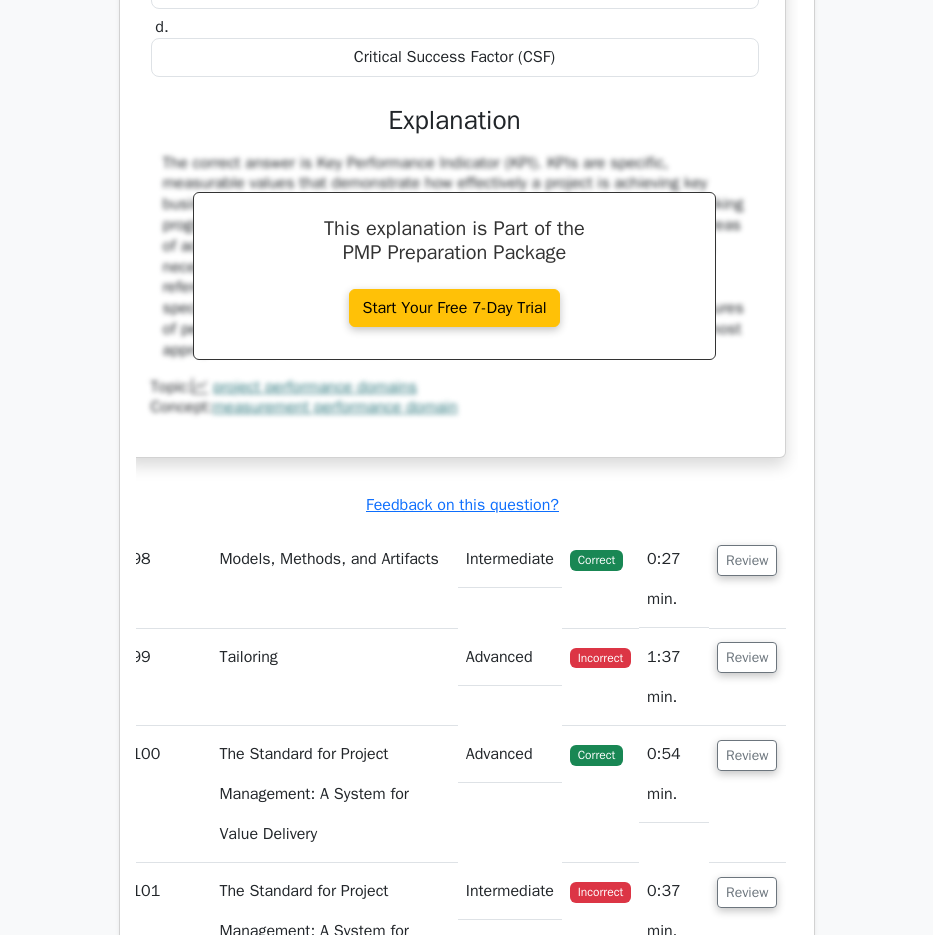 scroll, scrollTop: 106902, scrollLeft: 0, axis: vertical 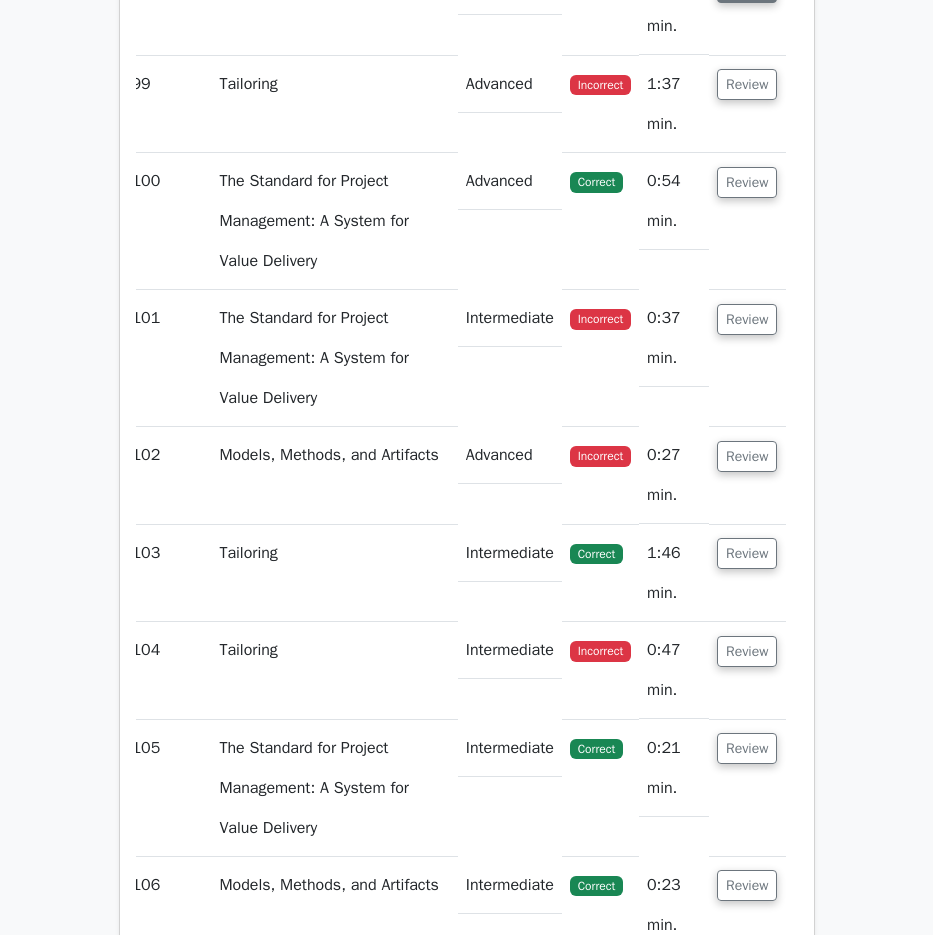 click on "Review" at bounding box center (747, -13) 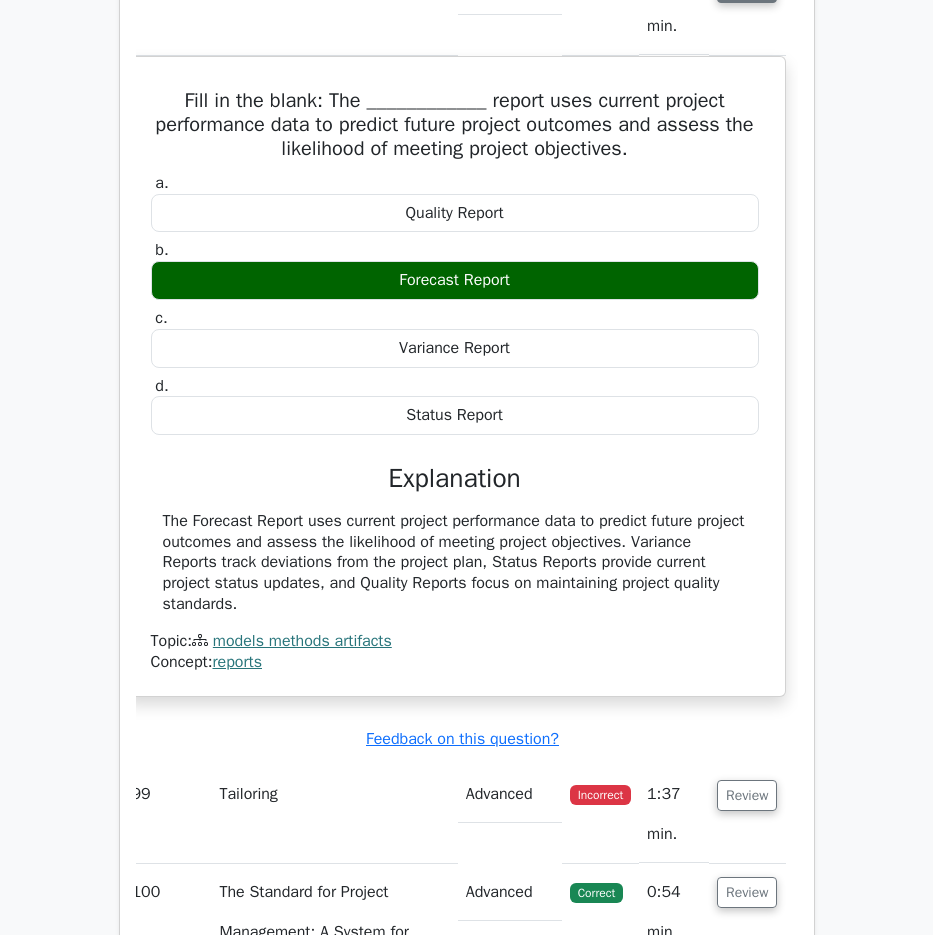 scroll, scrollTop: 107202, scrollLeft: 0, axis: vertical 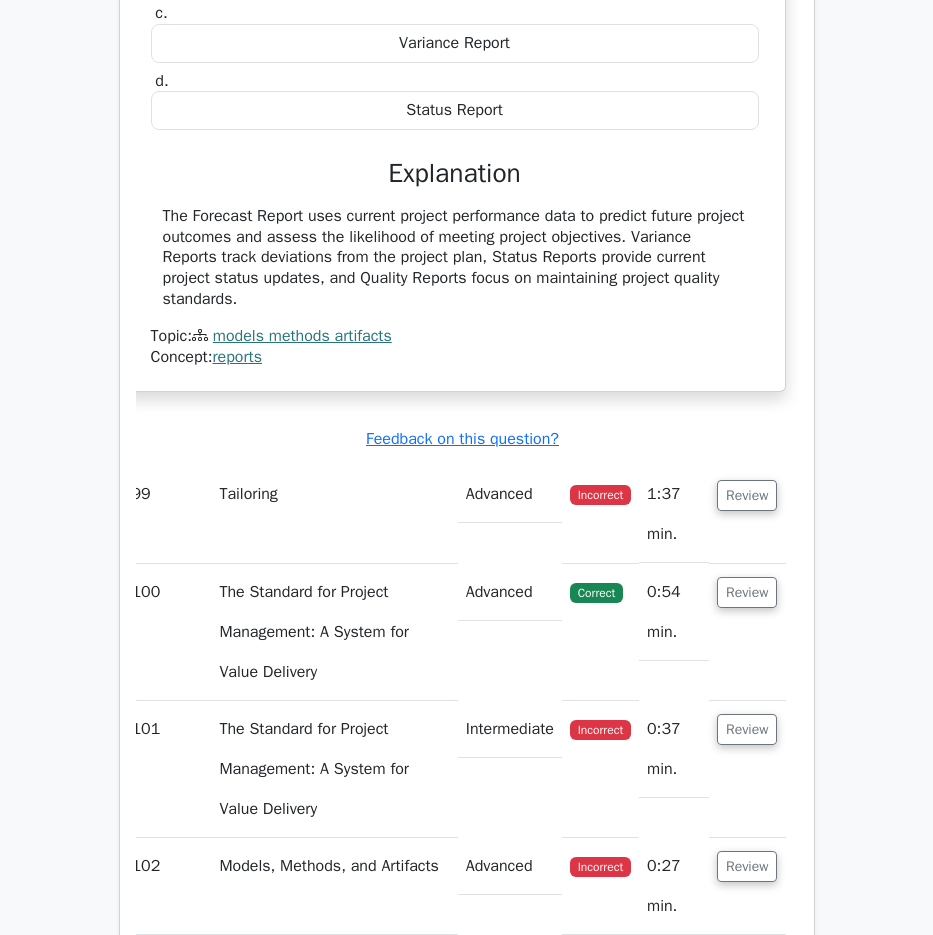 drag, startPoint x: 184, startPoint y: 139, endPoint x: 549, endPoint y: 642, distance: 621.4773 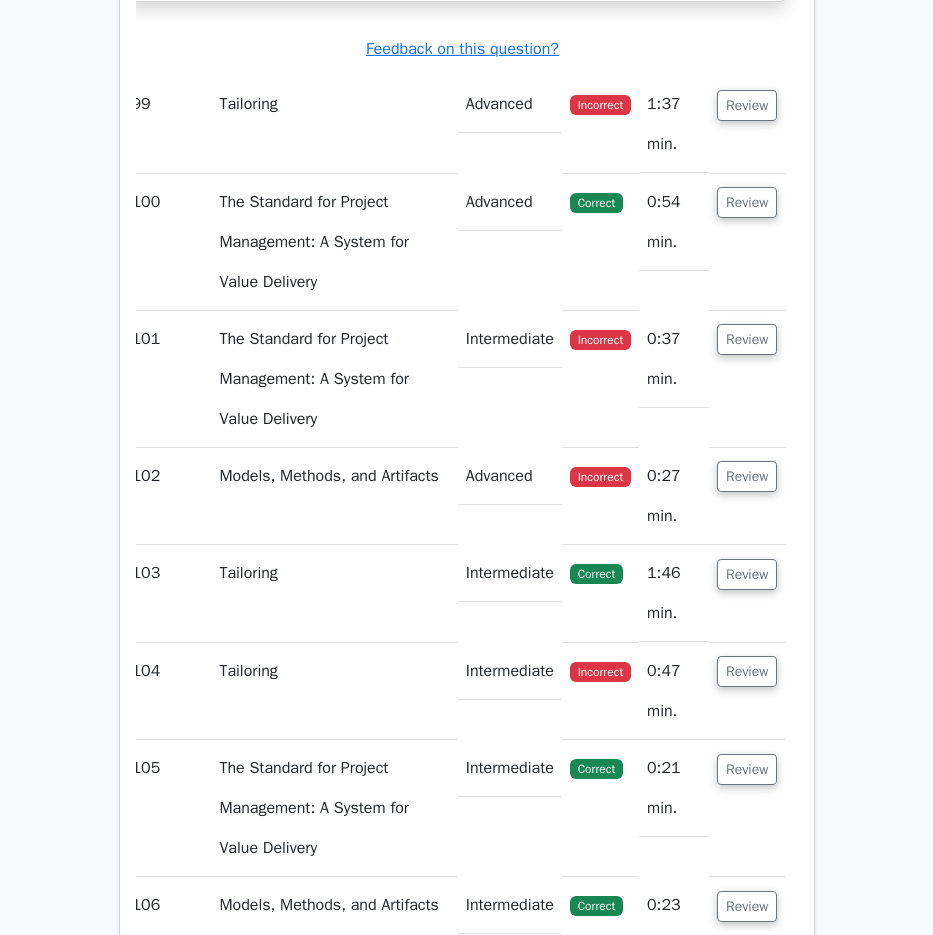 scroll, scrollTop: 107602, scrollLeft: 0, axis: vertical 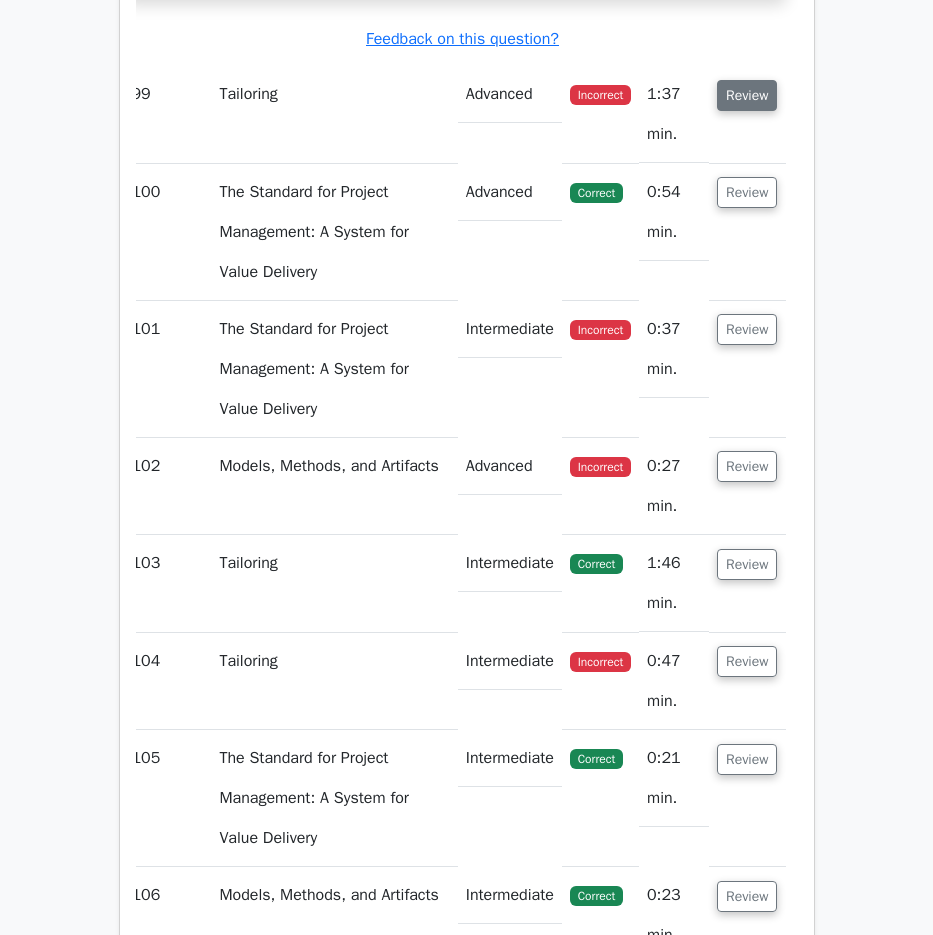 click on "Review" at bounding box center (747, 95) 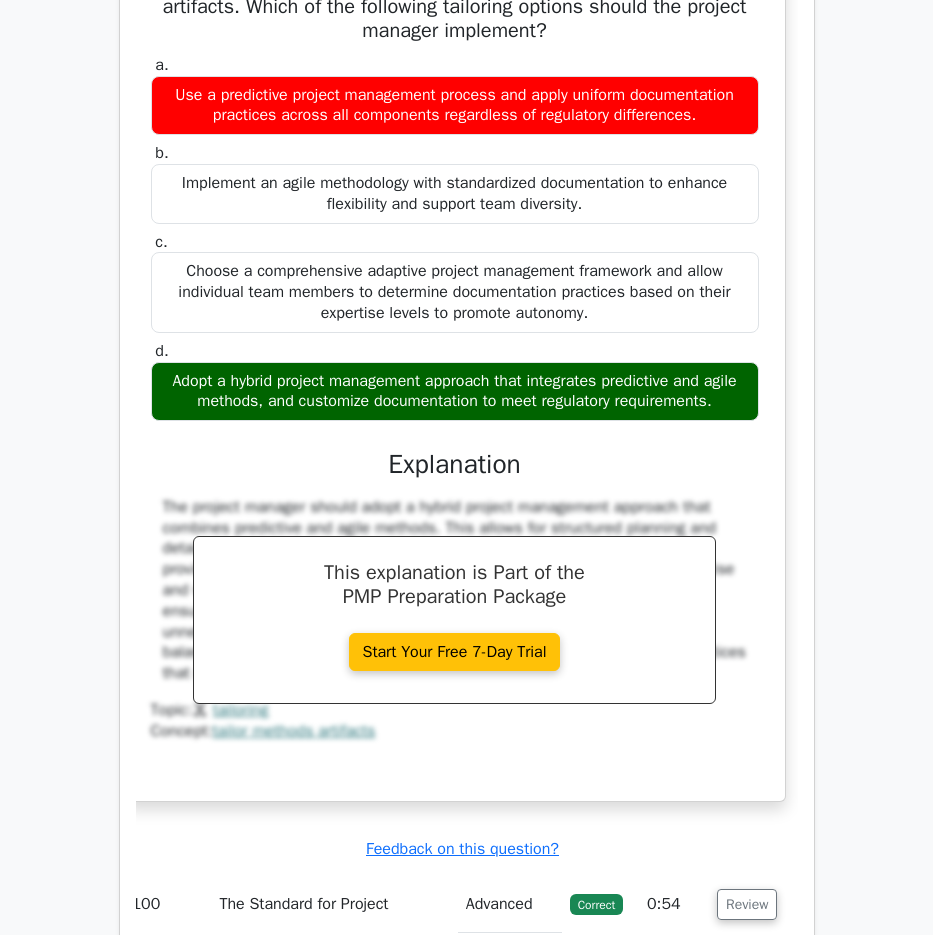 scroll, scrollTop: 108002, scrollLeft: 0, axis: vertical 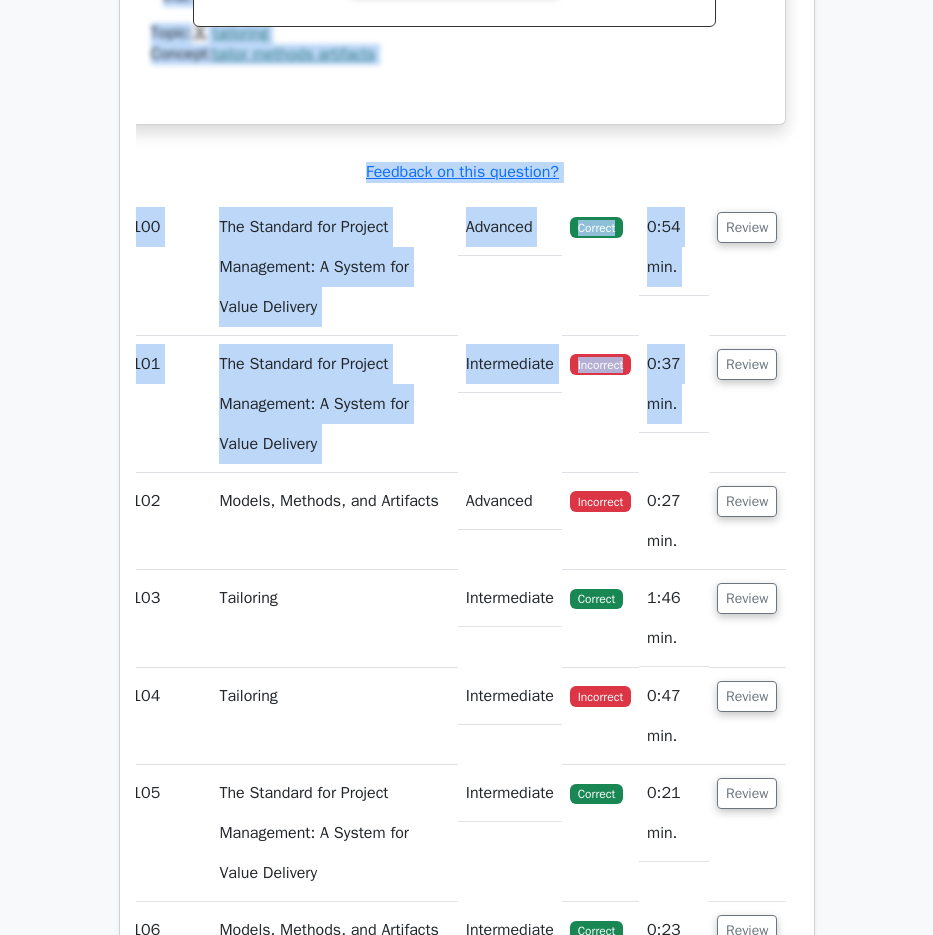drag, startPoint x: 169, startPoint y: 152, endPoint x: 776, endPoint y: 333, distance: 633.4114 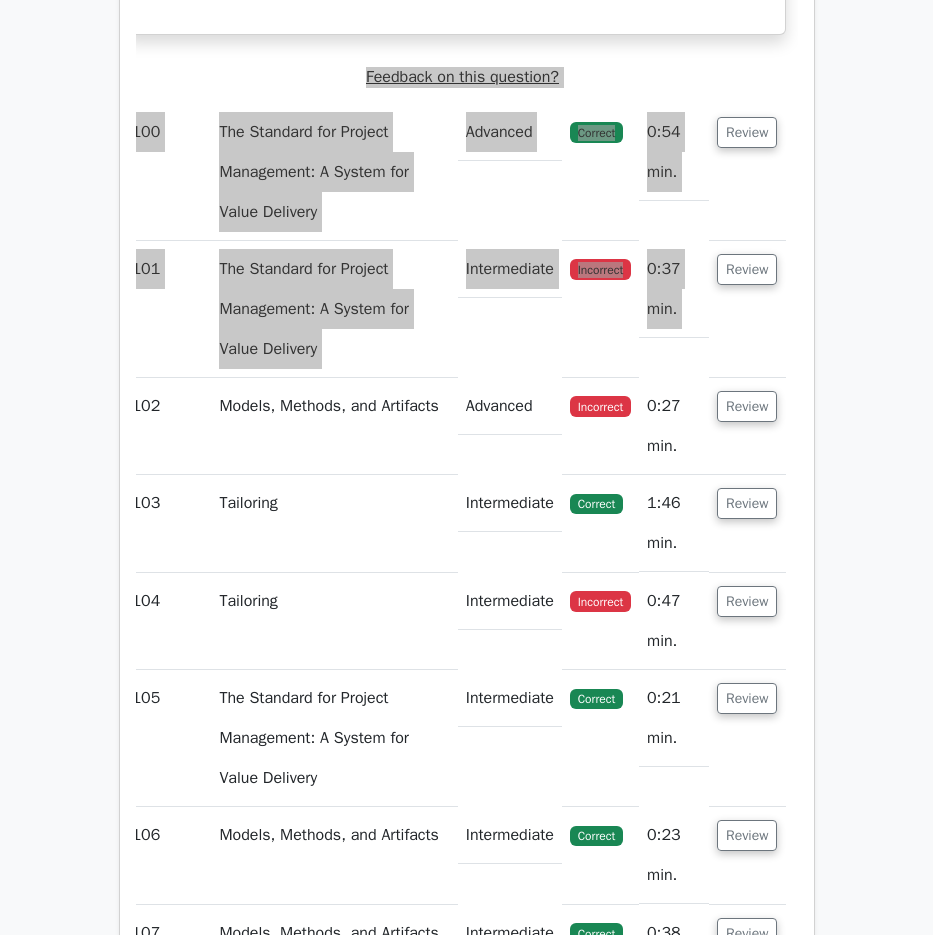 scroll, scrollTop: 108720, scrollLeft: 0, axis: vertical 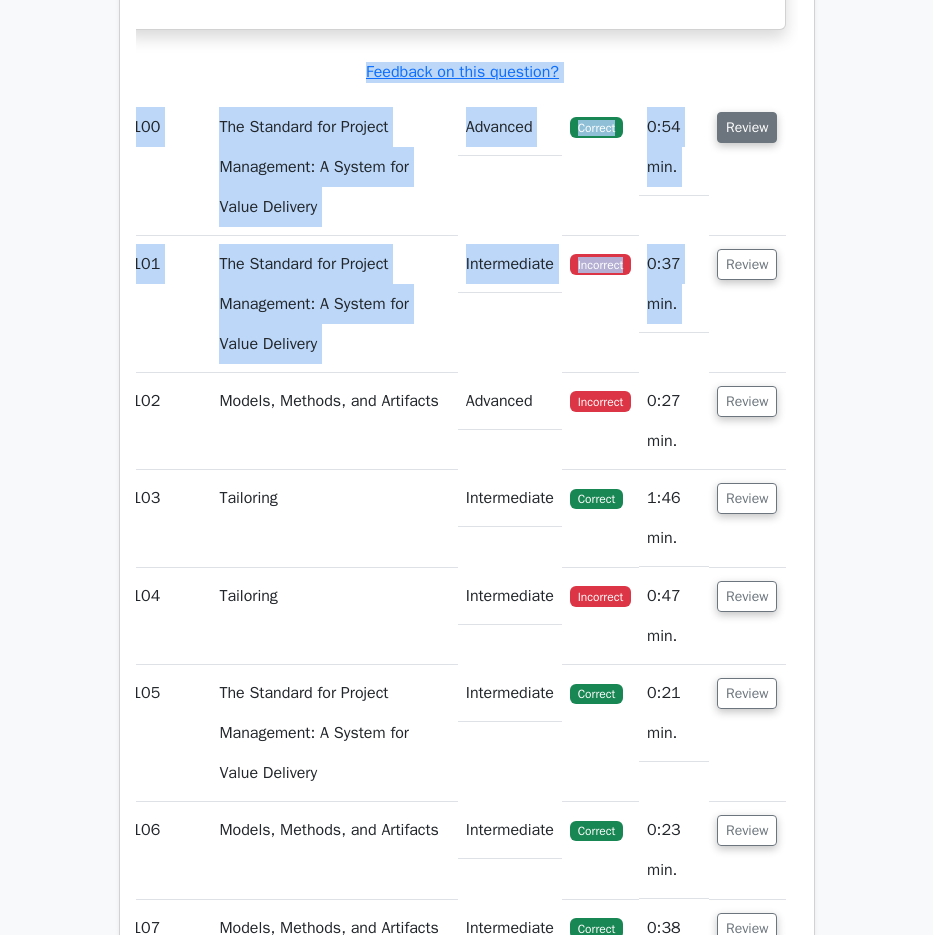 click on "Review" at bounding box center (747, 127) 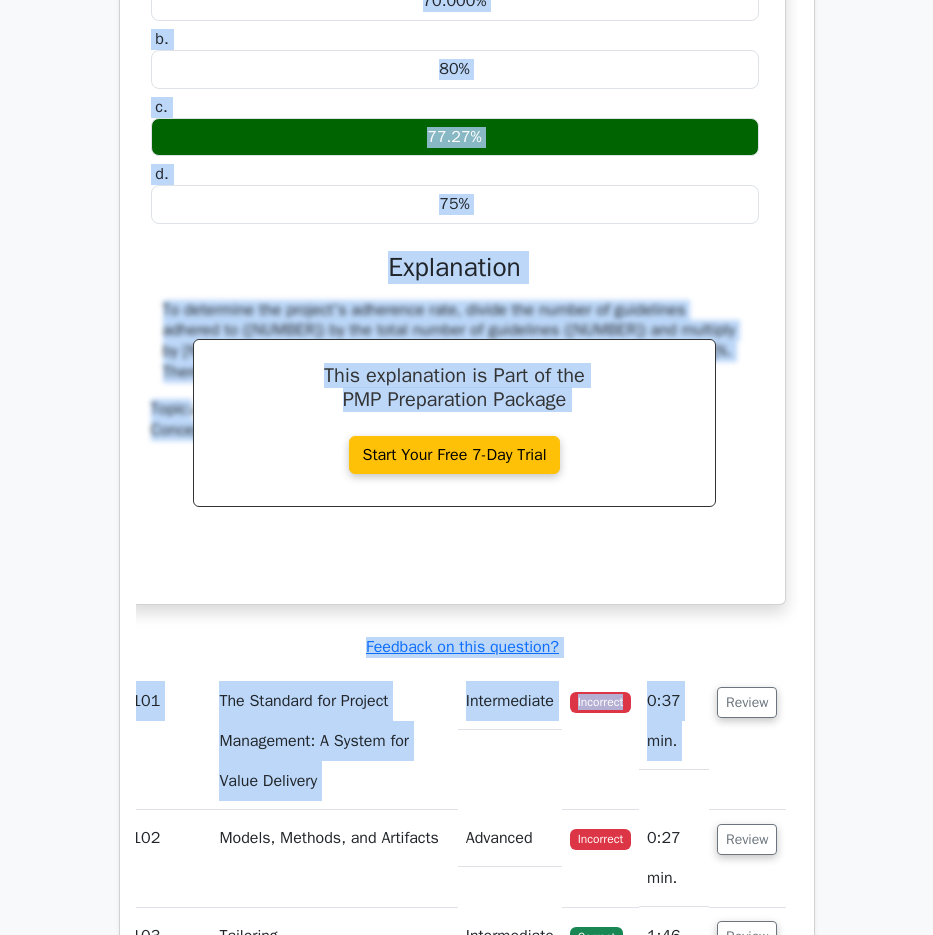 scroll, scrollTop: 109120, scrollLeft: 0, axis: vertical 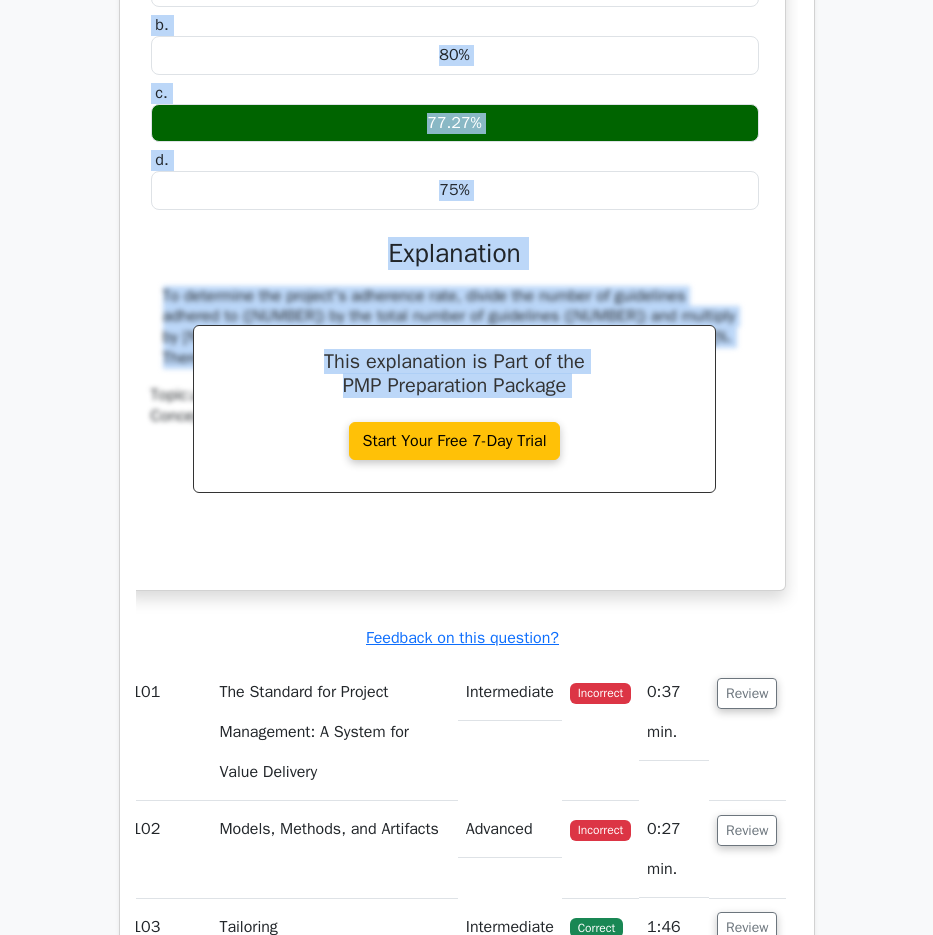 drag, startPoint x: 163, startPoint y: 222, endPoint x: 728, endPoint y: 688, distance: 732.3804 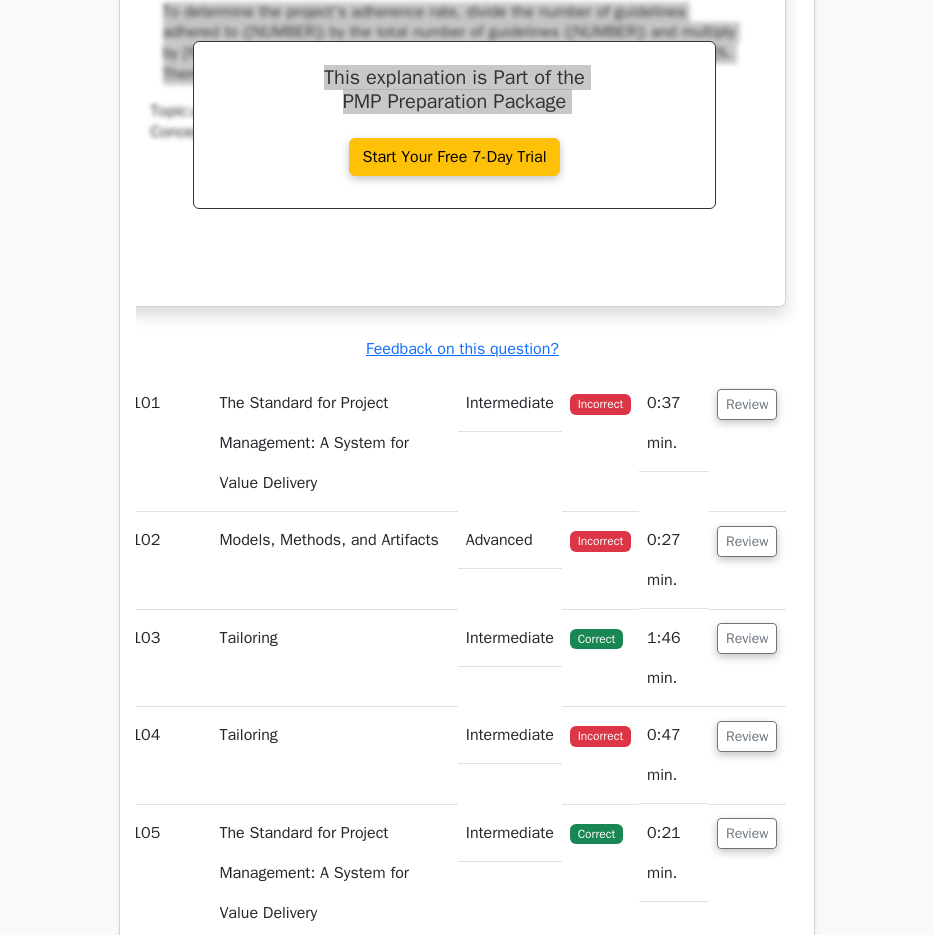 scroll, scrollTop: 109720, scrollLeft: 0, axis: vertical 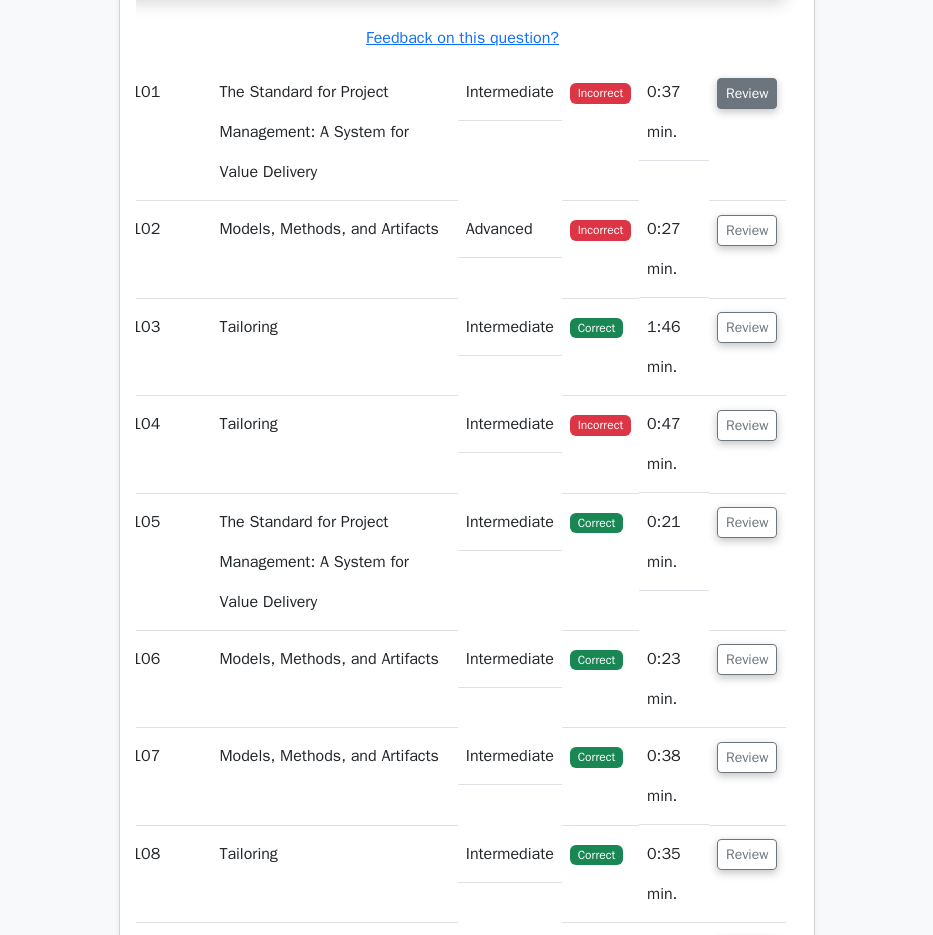click on "Review" at bounding box center (747, 93) 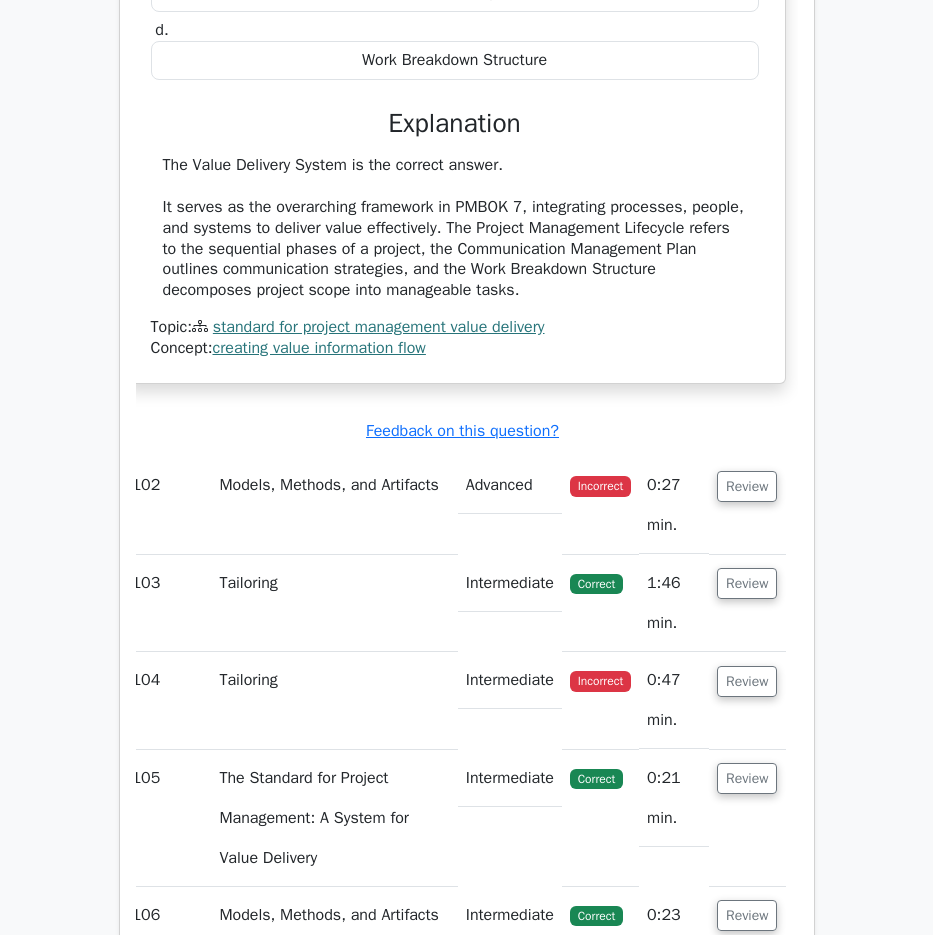 scroll, scrollTop: 110220, scrollLeft: 0, axis: vertical 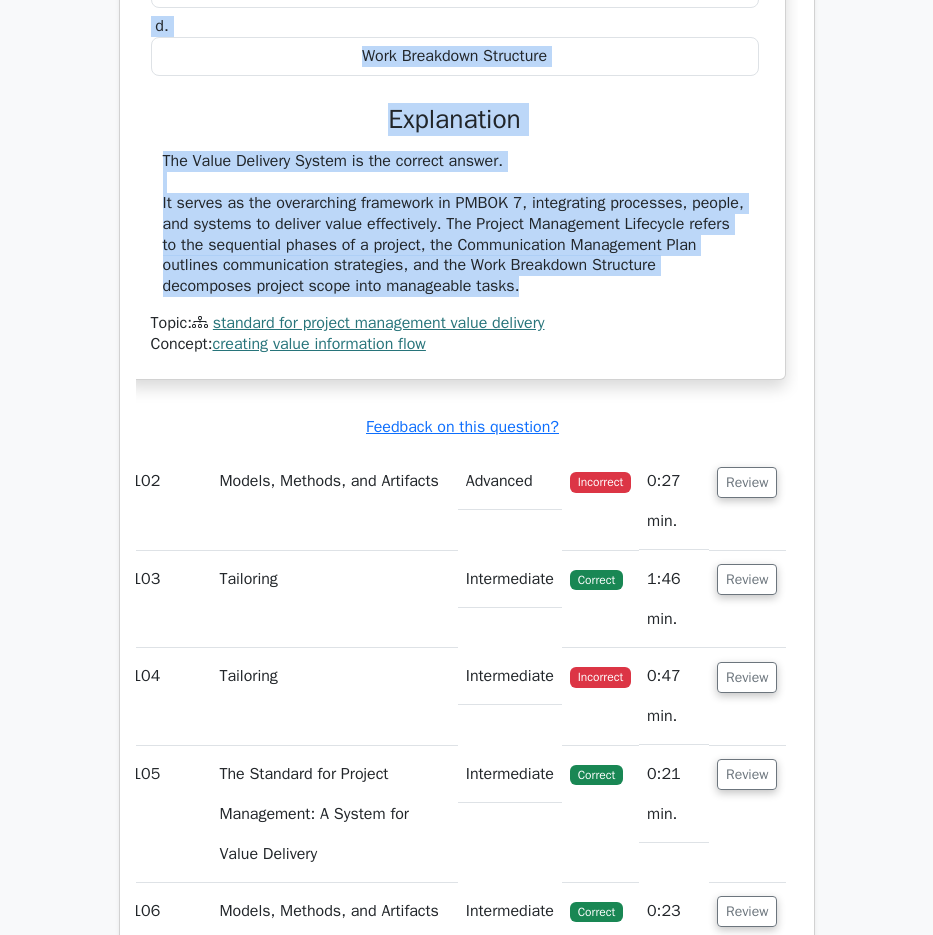 drag, startPoint x: 185, startPoint y: 88, endPoint x: 618, endPoint y: 623, distance: 688.26886 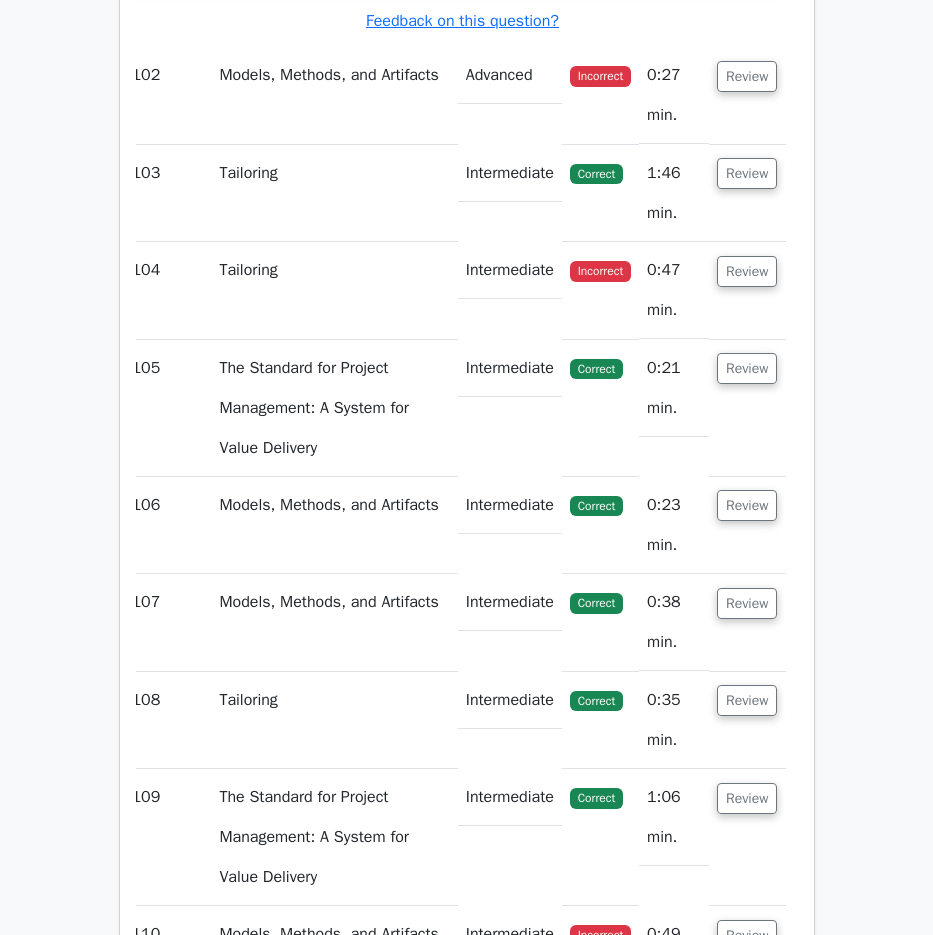 scroll, scrollTop: 110720, scrollLeft: 0, axis: vertical 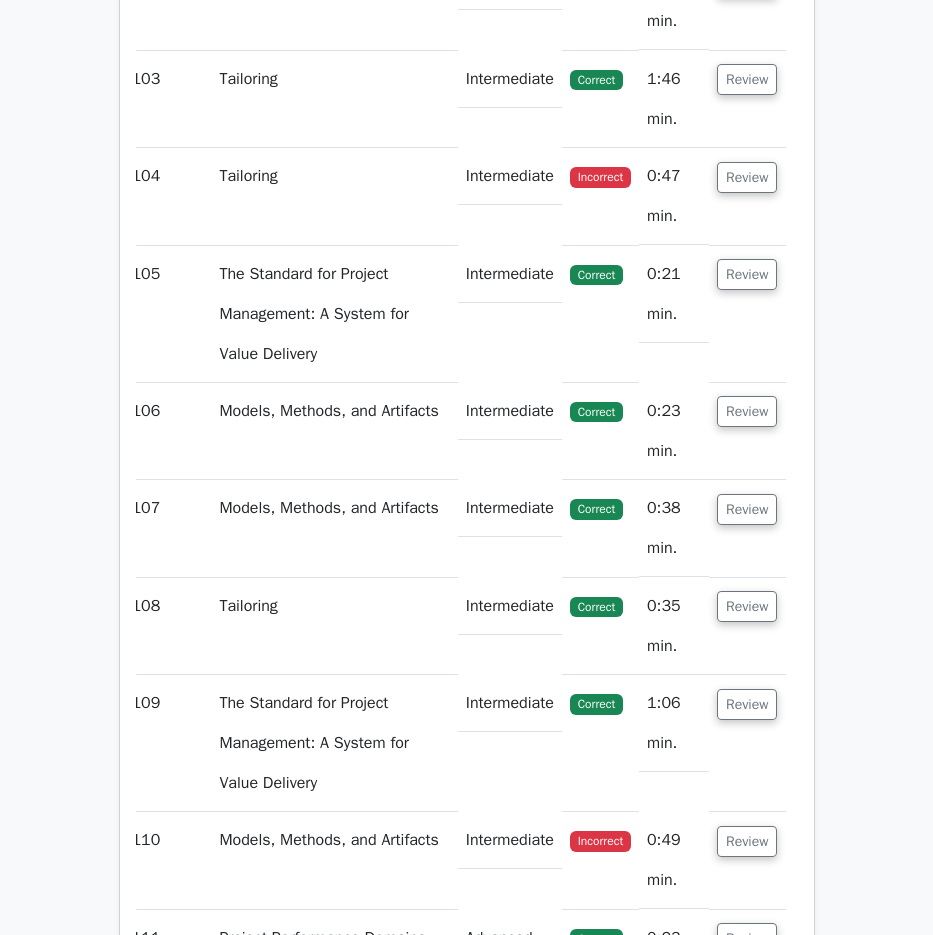 click on "Review" at bounding box center (747, -18) 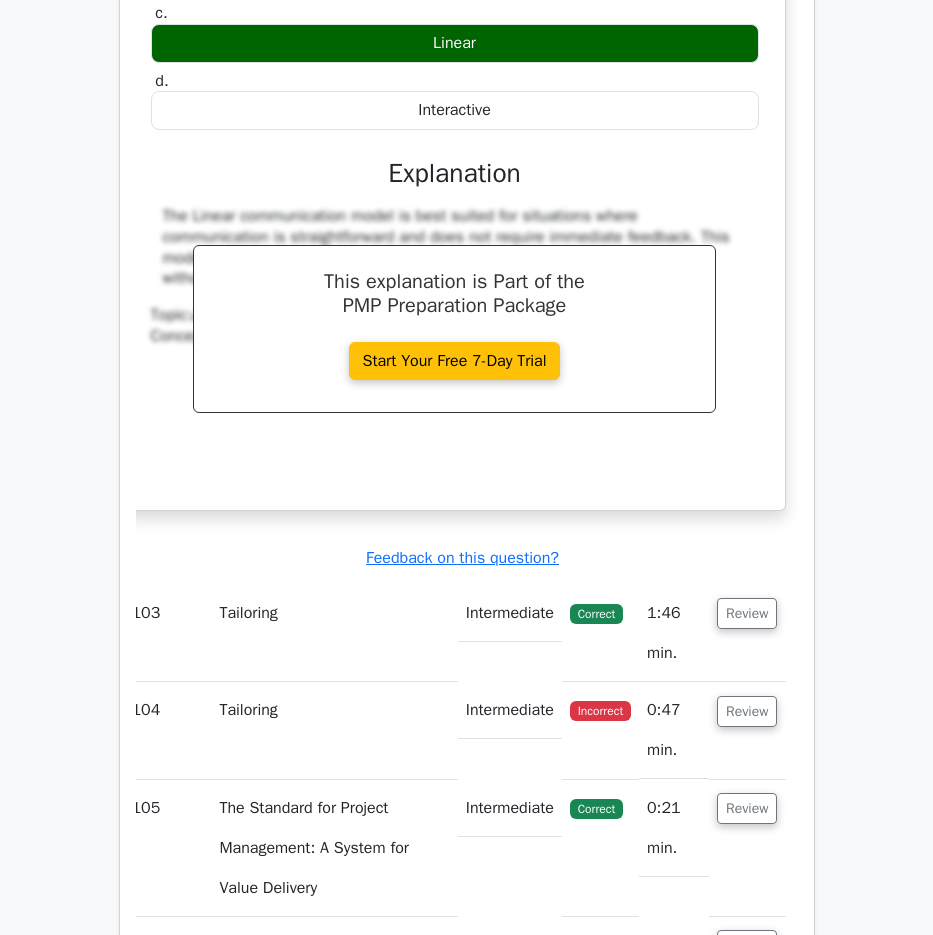 scroll, scrollTop: 111020, scrollLeft: 0, axis: vertical 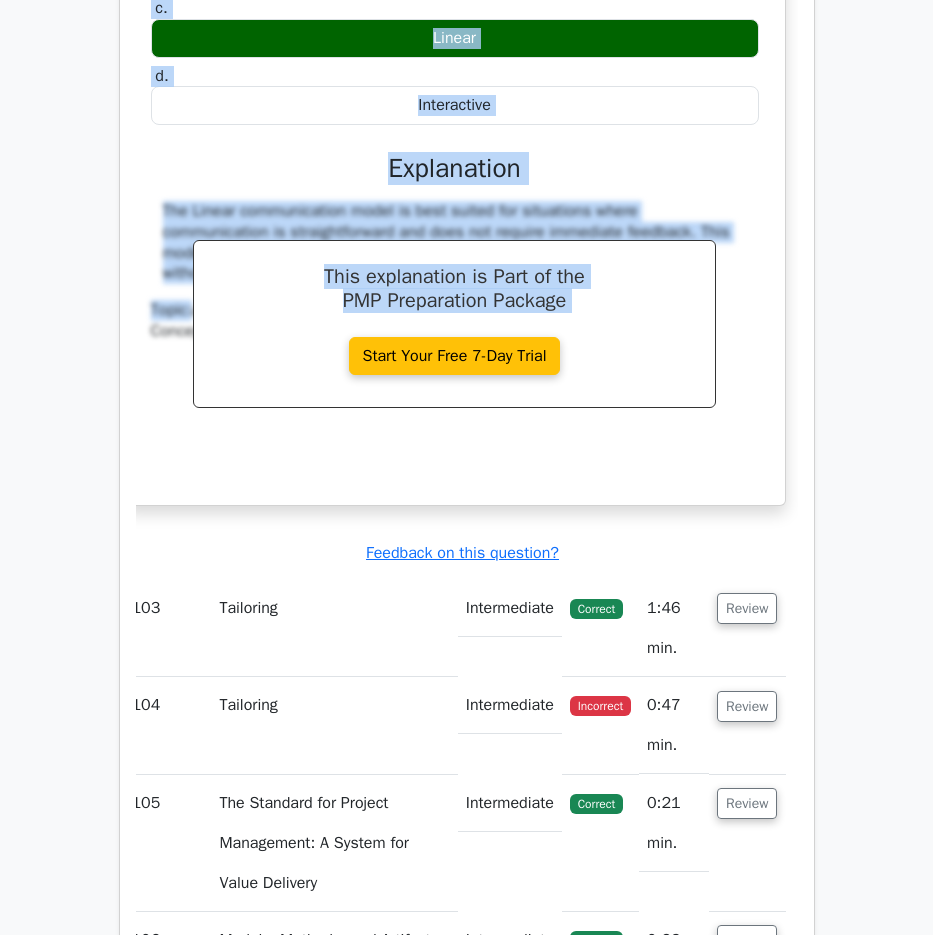 drag, startPoint x: 165, startPoint y: 130, endPoint x: 740, endPoint y: 628, distance: 760.6767 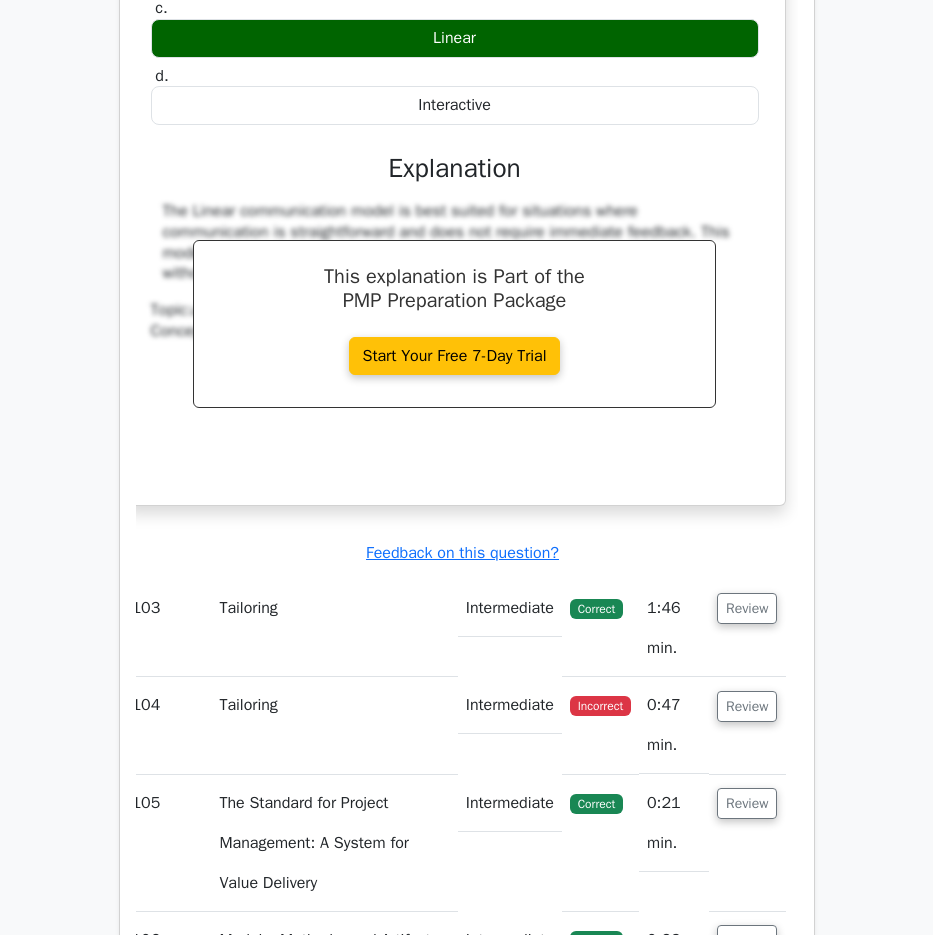 drag, startPoint x: 163, startPoint y: 135, endPoint x: 718, endPoint y: 615, distance: 733.7745 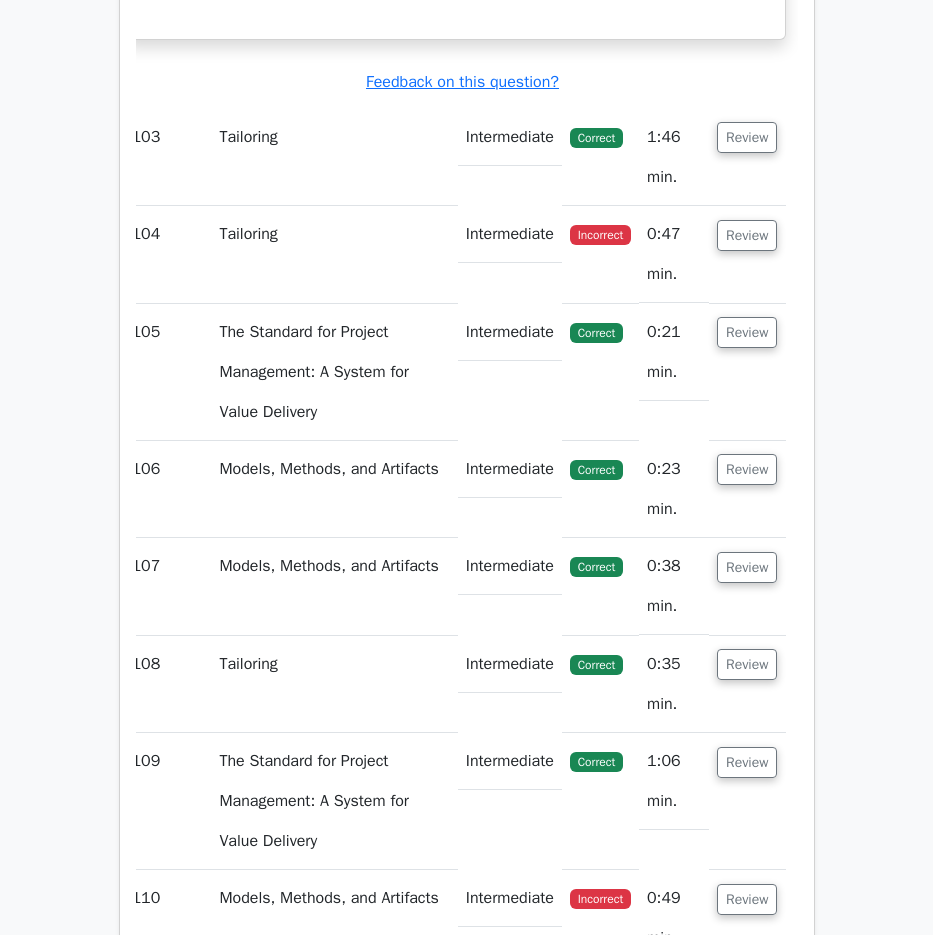 scroll, scrollTop: 111520, scrollLeft: 0, axis: vertical 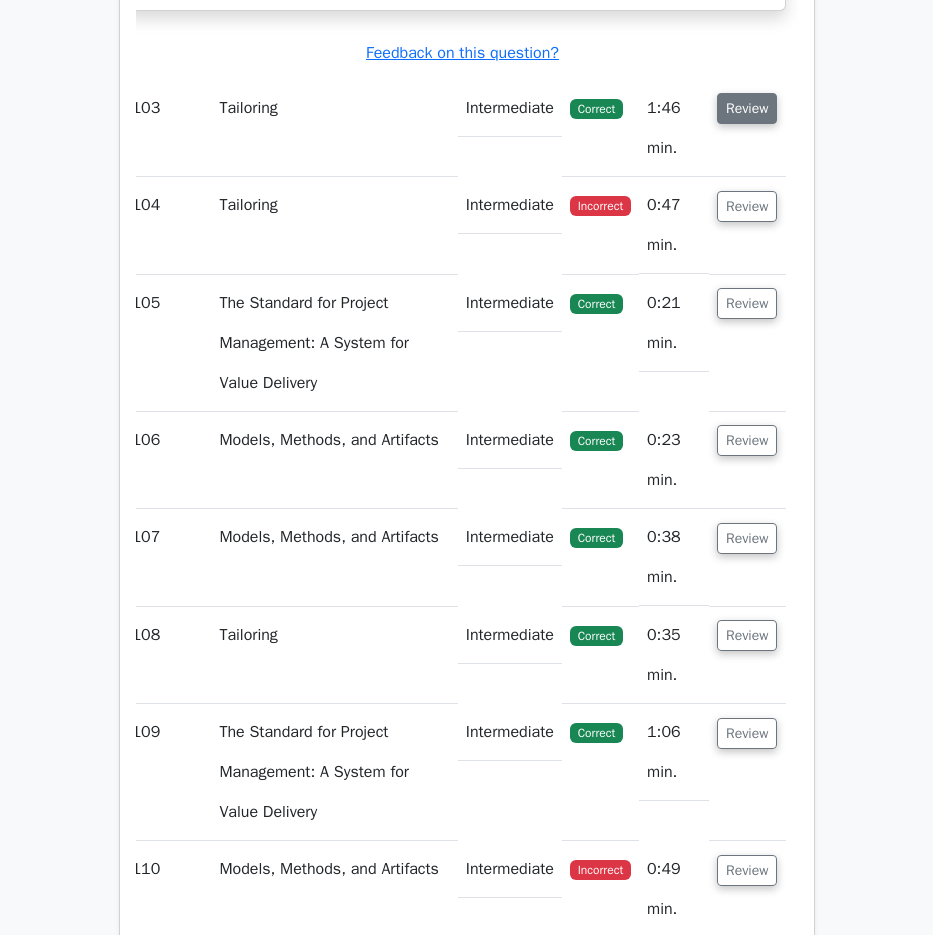 click on "Review" at bounding box center [747, 108] 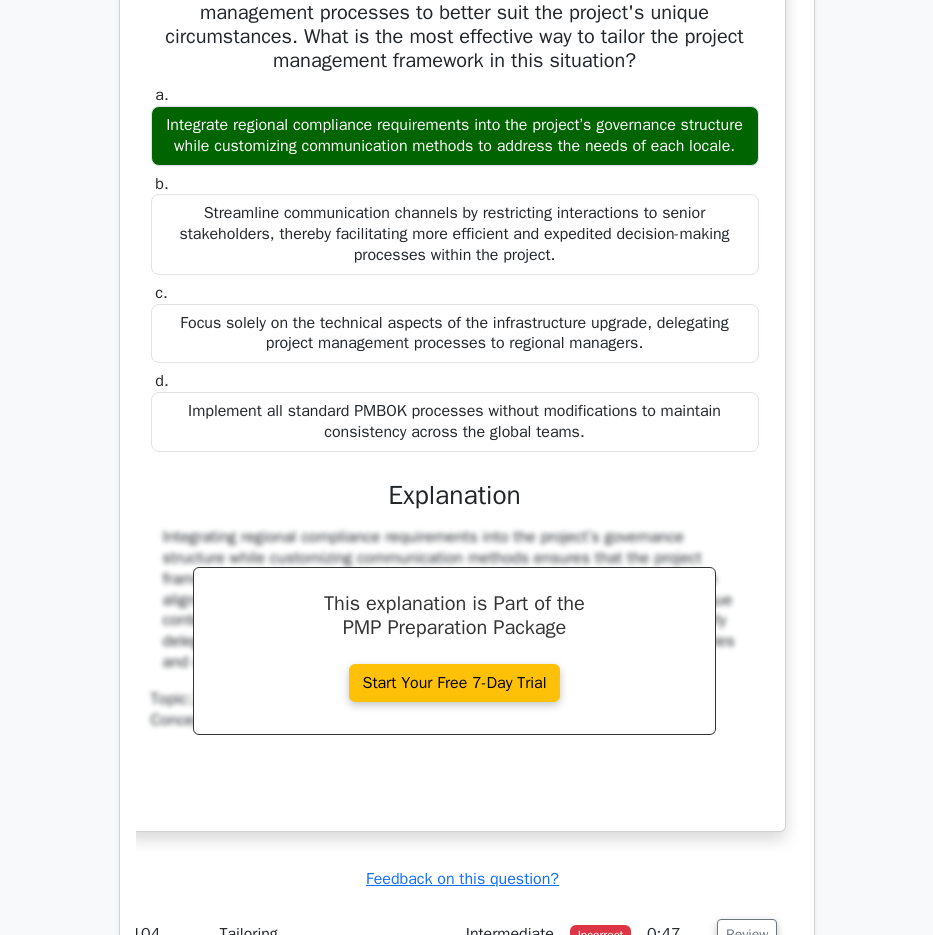 scroll, scrollTop: 111920, scrollLeft: 0, axis: vertical 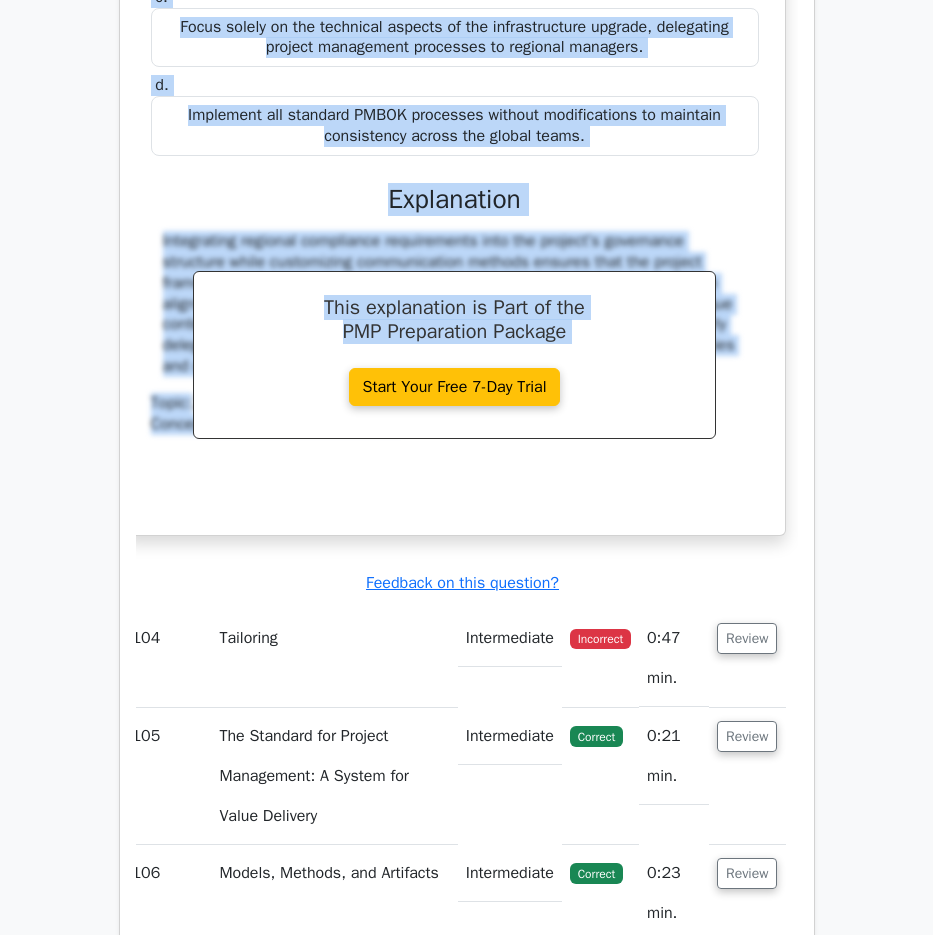 drag, startPoint x: 183, startPoint y: 160, endPoint x: 727, endPoint y: 725, distance: 784.322 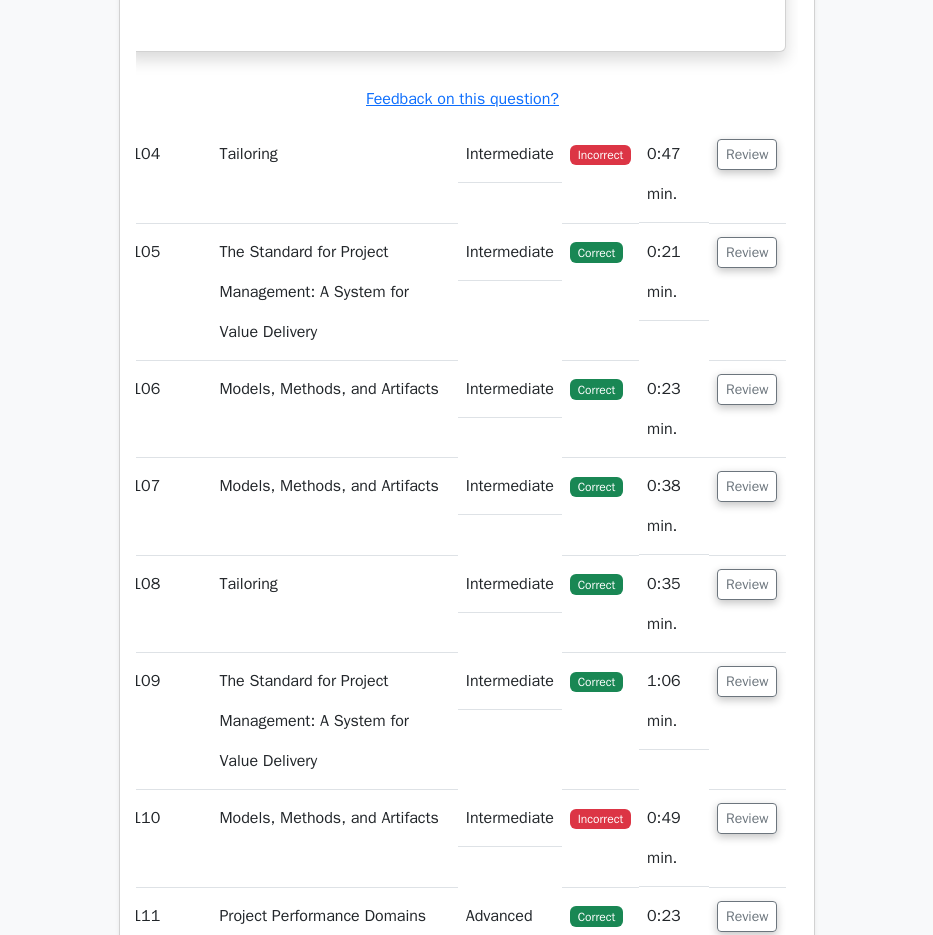 scroll, scrollTop: 112616, scrollLeft: 0, axis: vertical 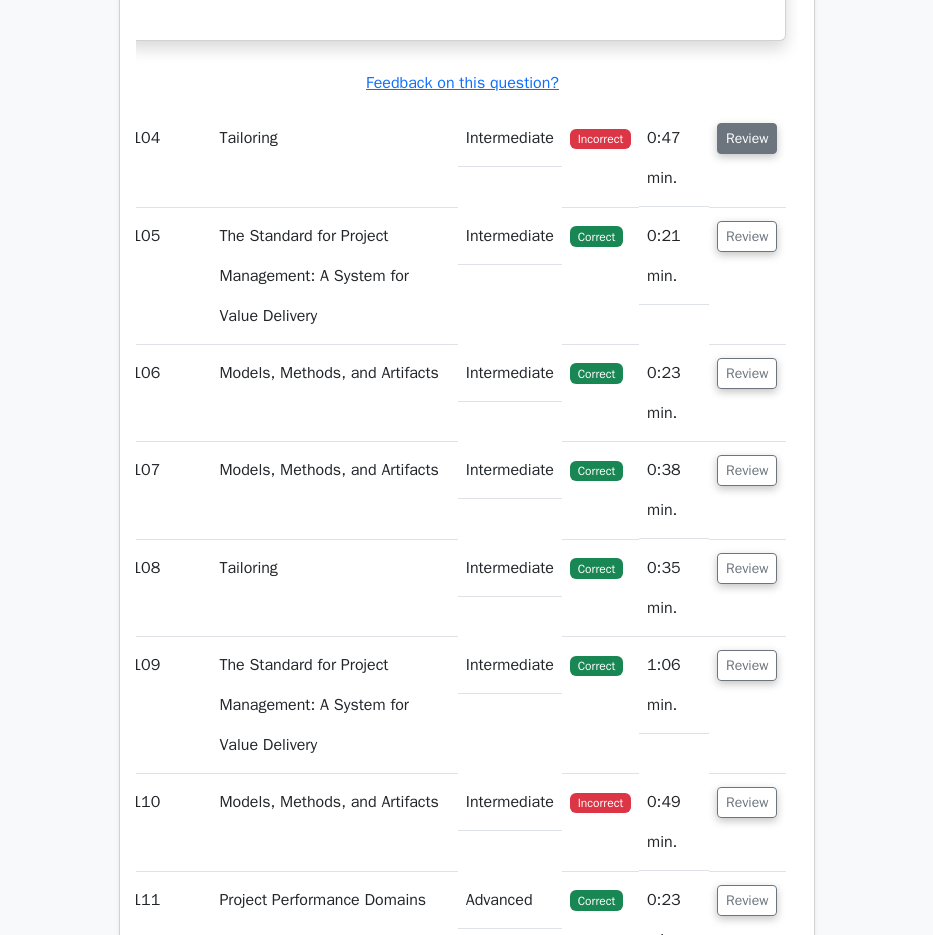 click on "Review" at bounding box center (747, 138) 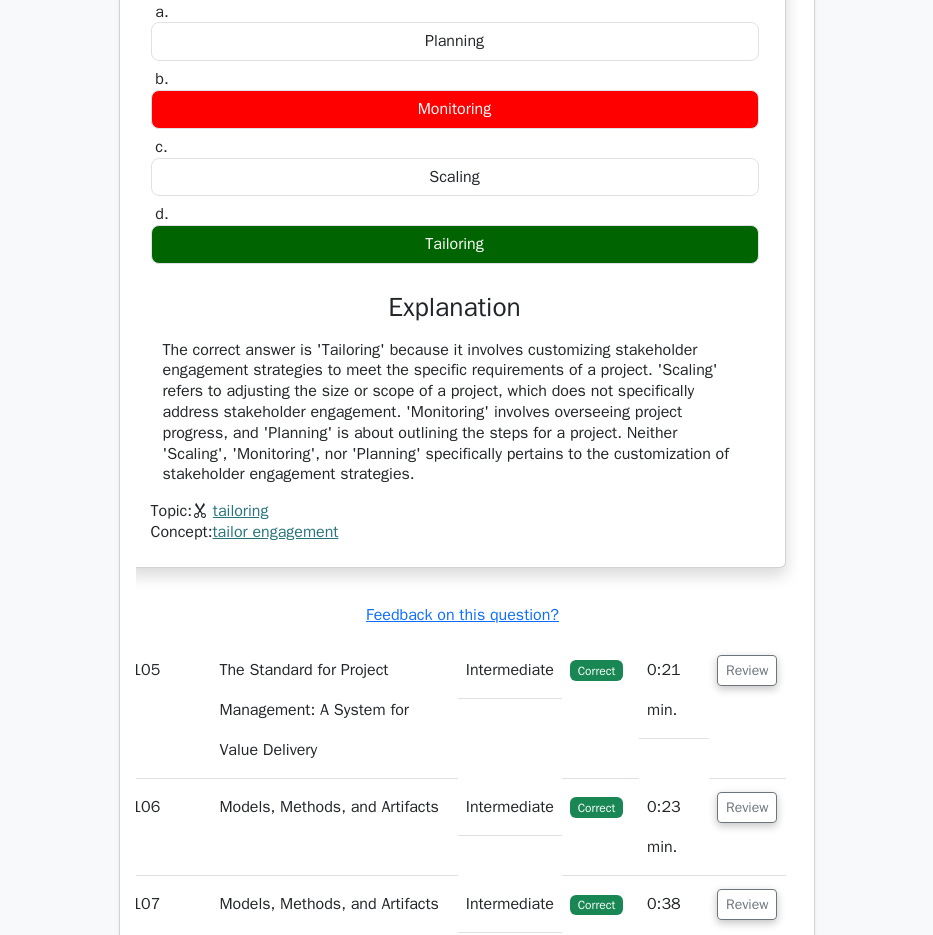 scroll, scrollTop: 112916, scrollLeft: 0, axis: vertical 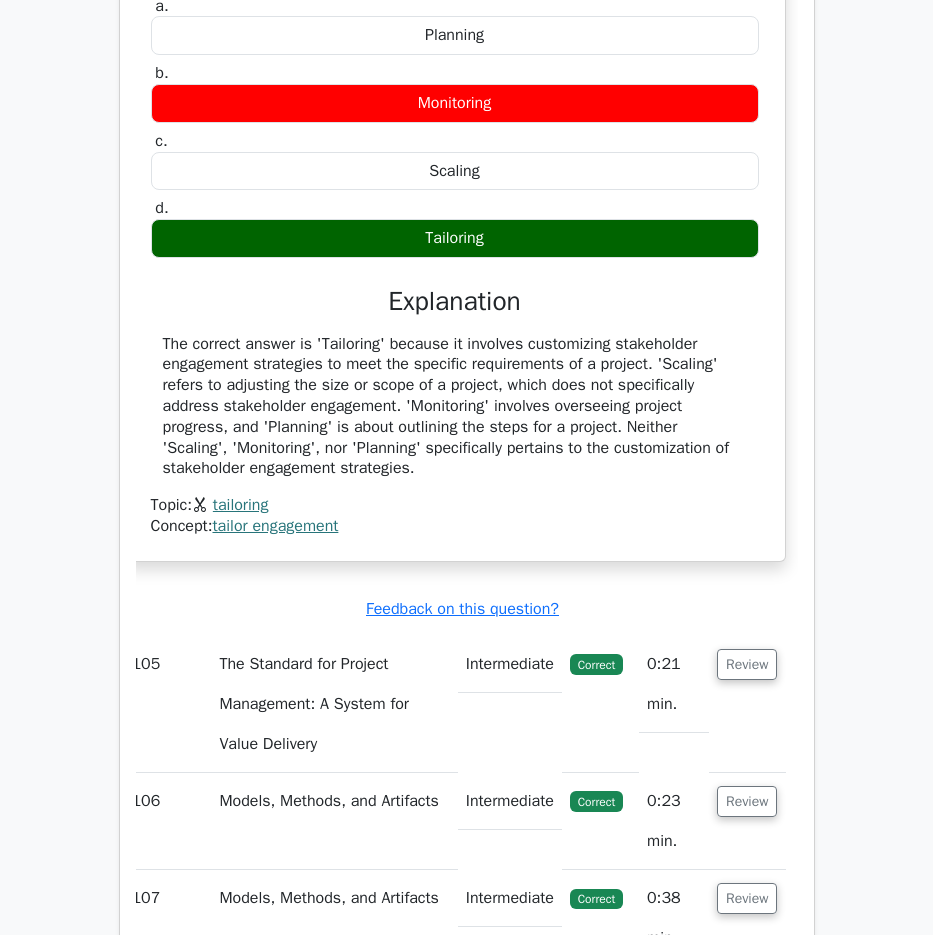 drag, startPoint x: 156, startPoint y: 310, endPoint x: 510, endPoint y: 829, distance: 628.2332 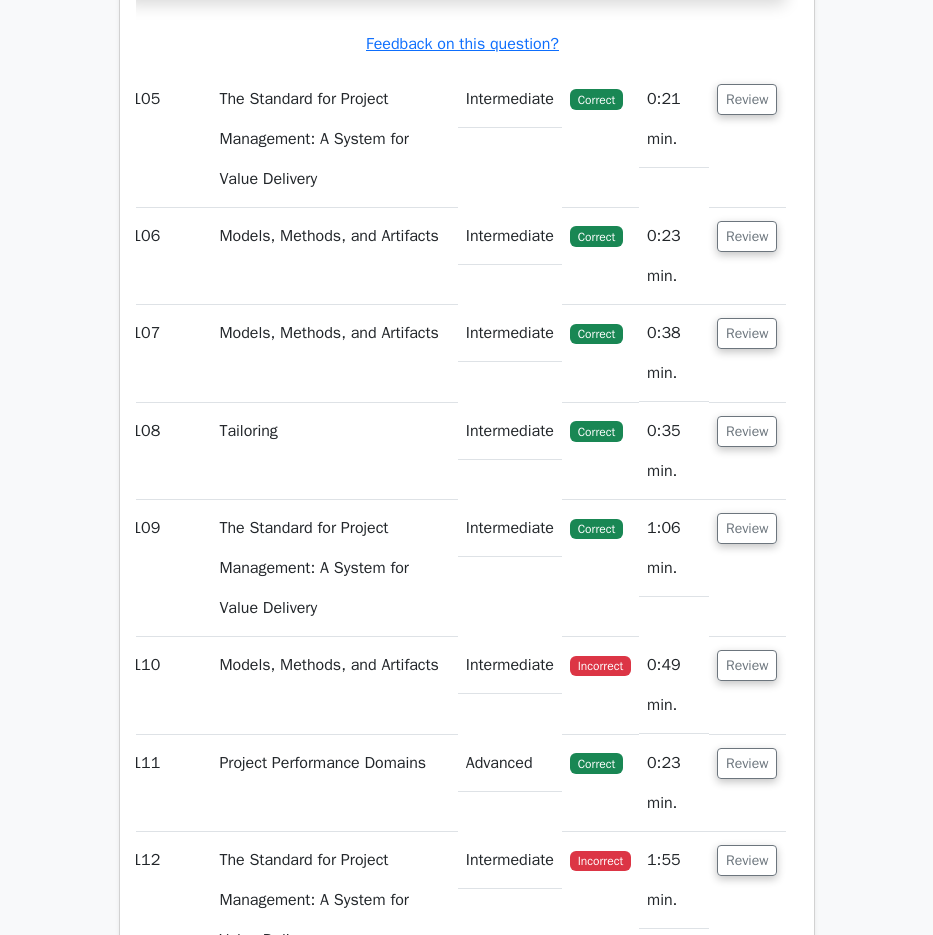 scroll, scrollTop: 113516, scrollLeft: 0, axis: vertical 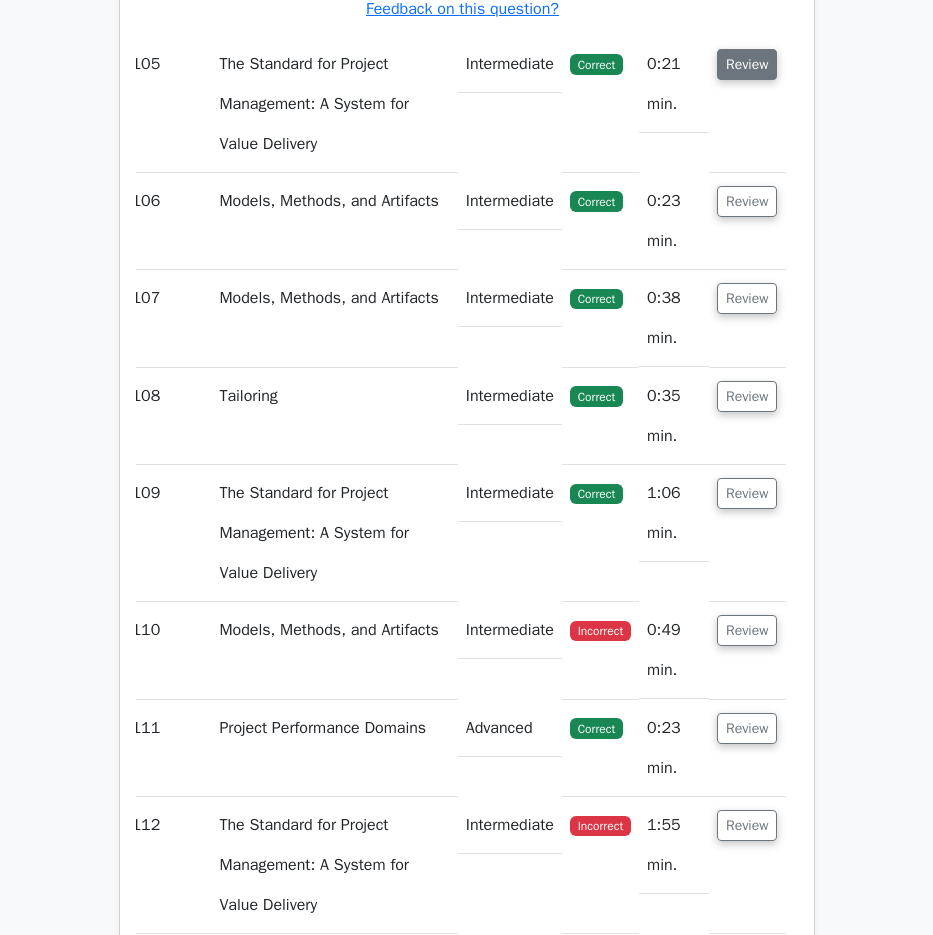 click on "Review" at bounding box center [747, 64] 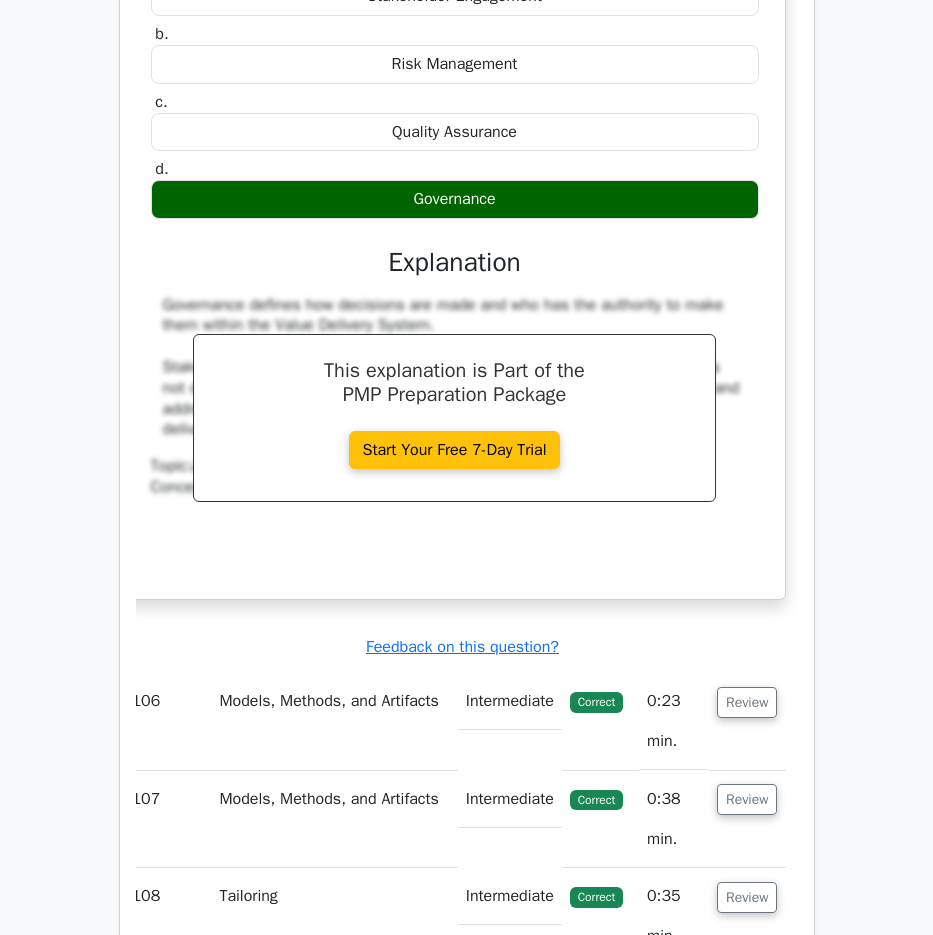scroll, scrollTop: 113916, scrollLeft: 0, axis: vertical 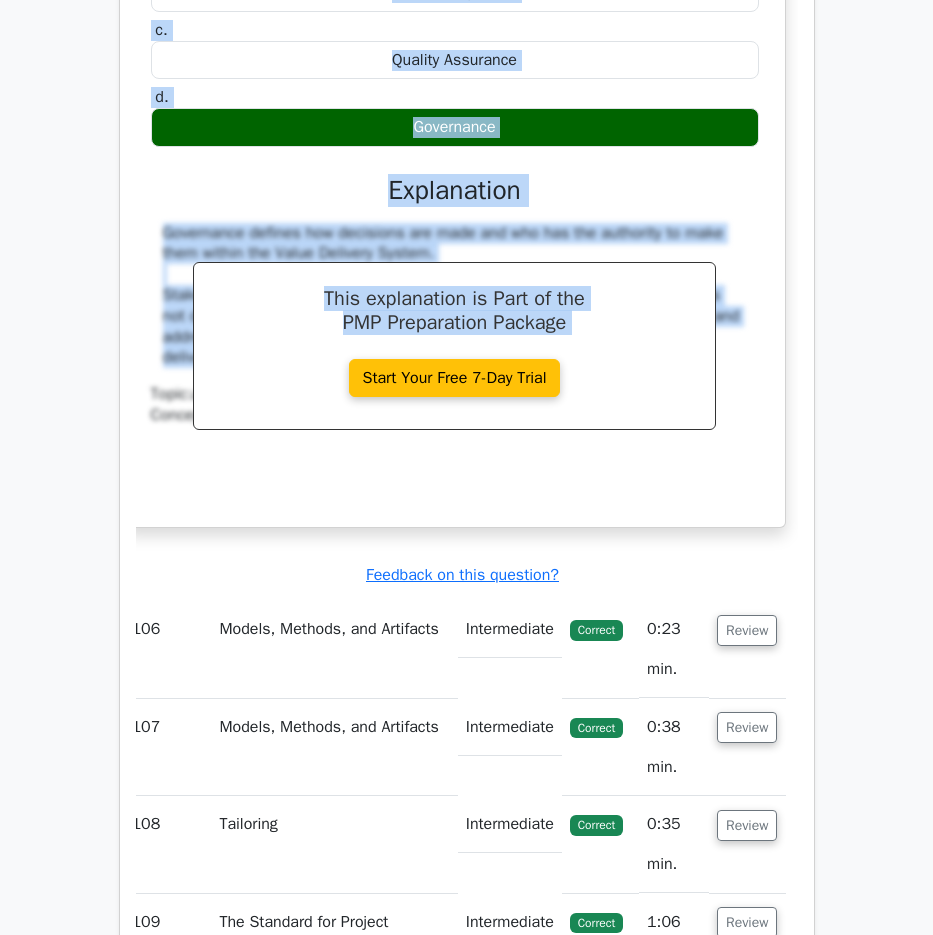 drag, startPoint x: 147, startPoint y: 179, endPoint x: 732, endPoint y: 713, distance: 792.07385 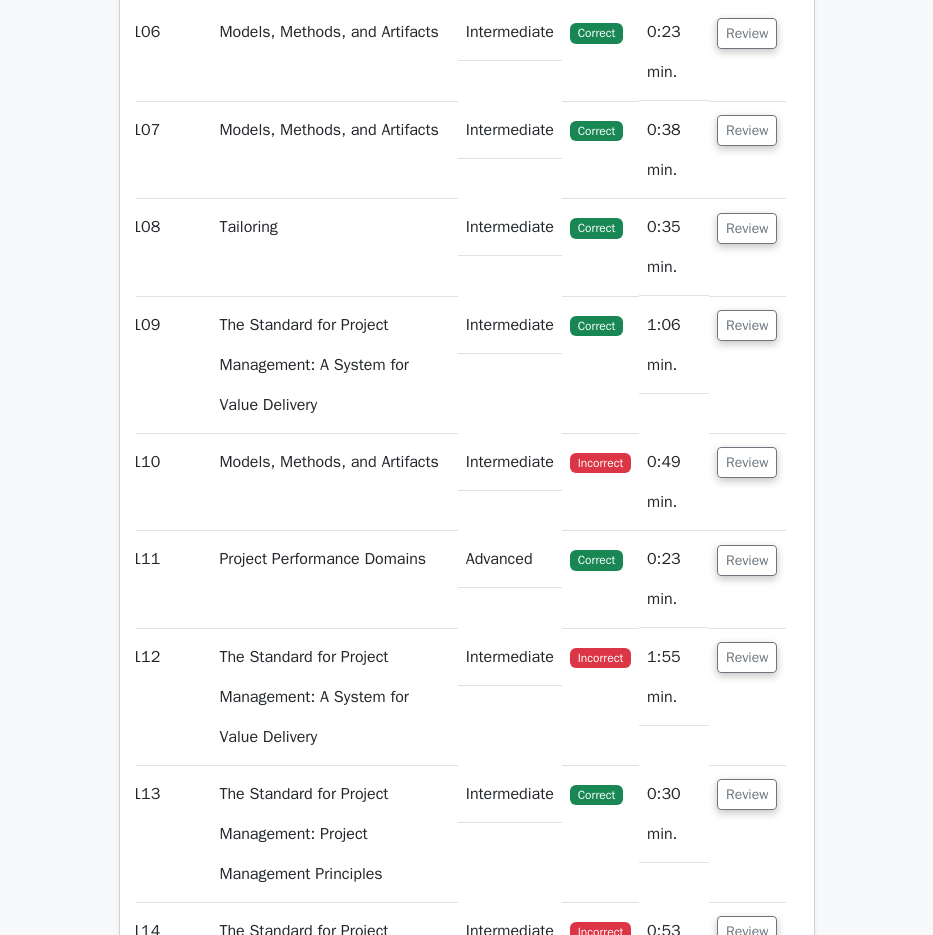 scroll, scrollTop: 114516, scrollLeft: 0, axis: vertical 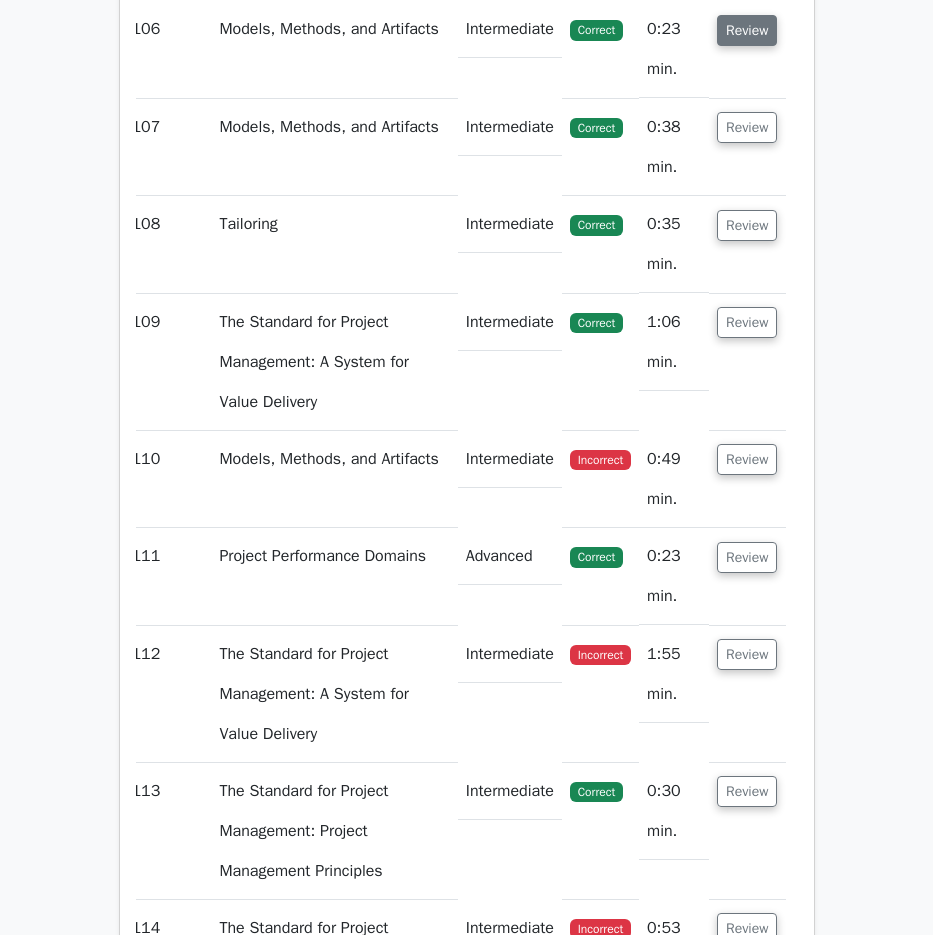 click on "Review" at bounding box center (747, 30) 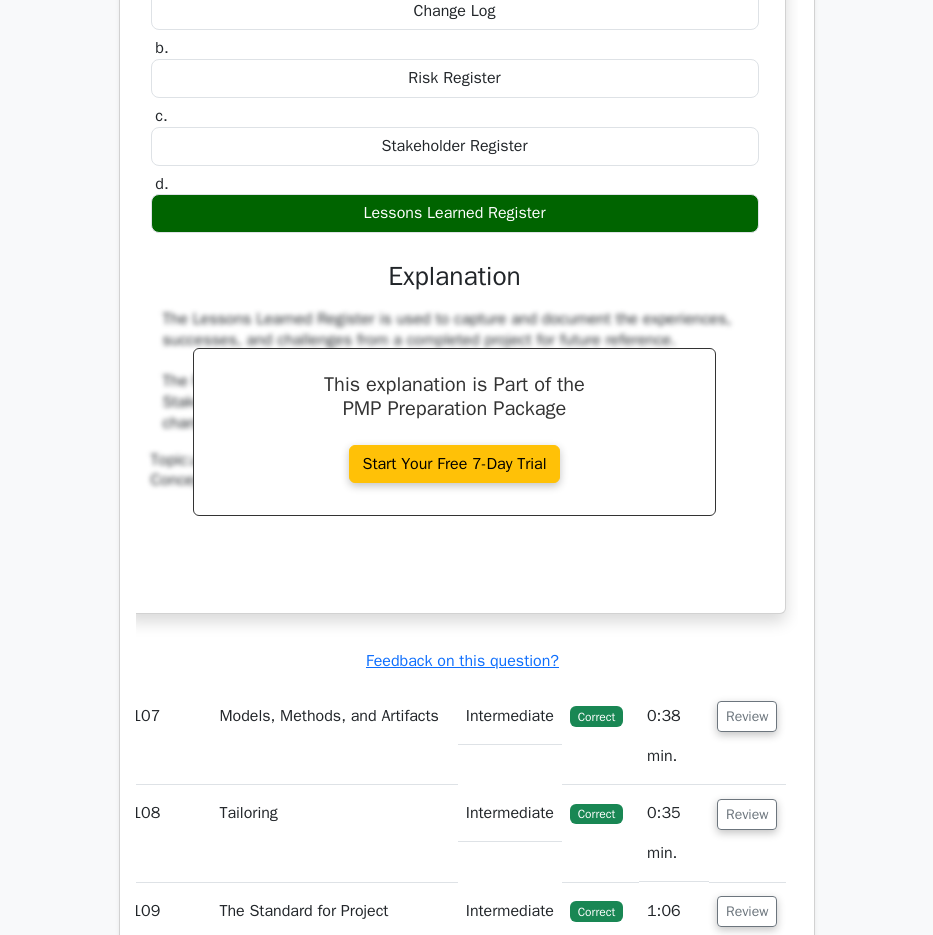 scroll, scrollTop: 114816, scrollLeft: 0, axis: vertical 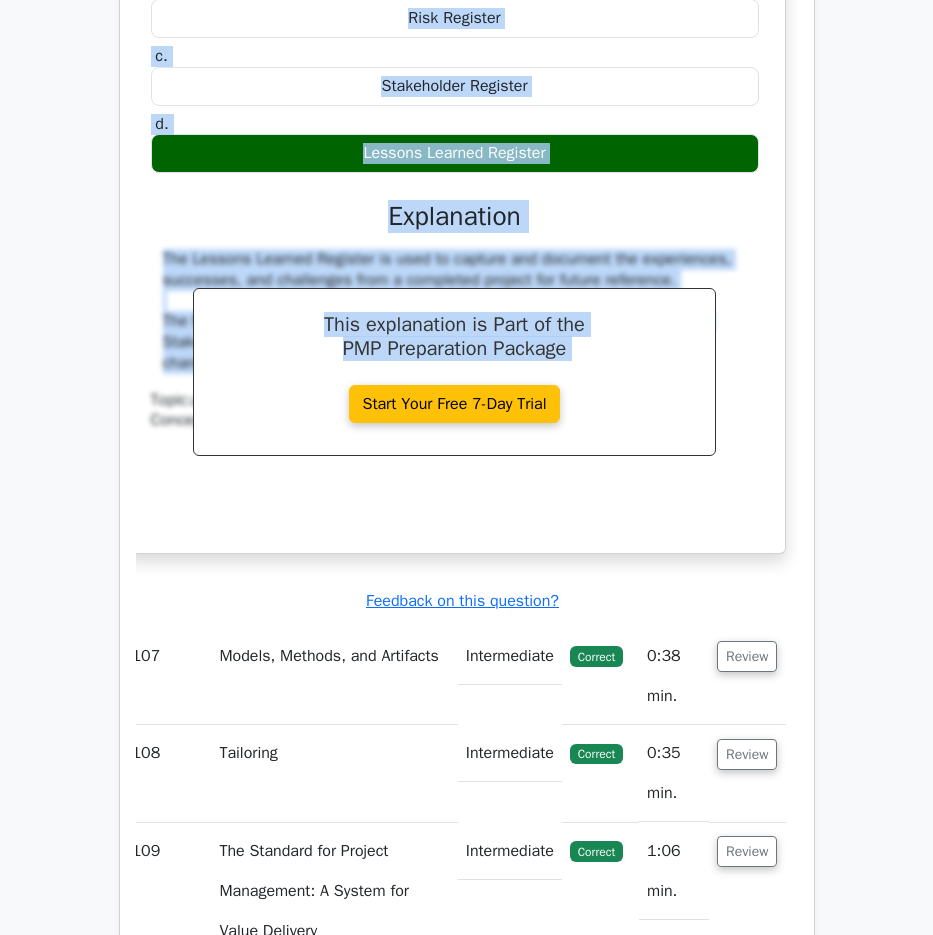 drag, startPoint x: 188, startPoint y: 206, endPoint x: 764, endPoint y: 732, distance: 780.0333 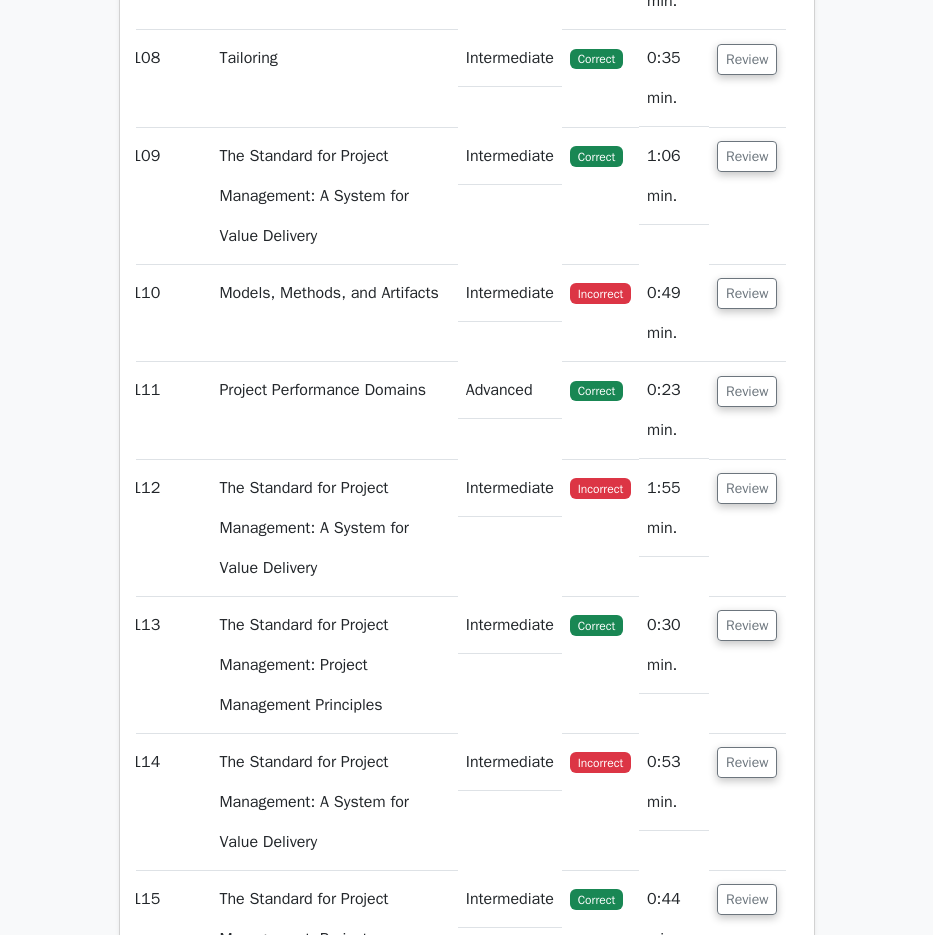 scroll, scrollTop: 115516, scrollLeft: 0, axis: vertical 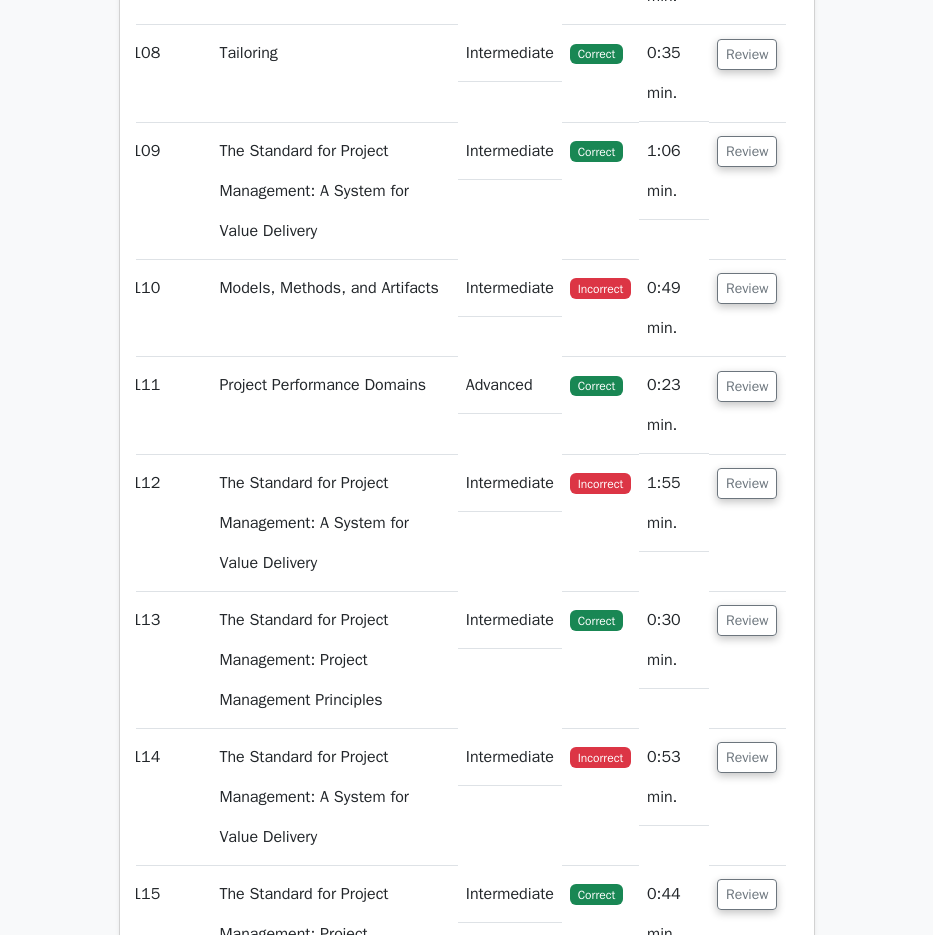 click on "Review" at bounding box center (747, -44) 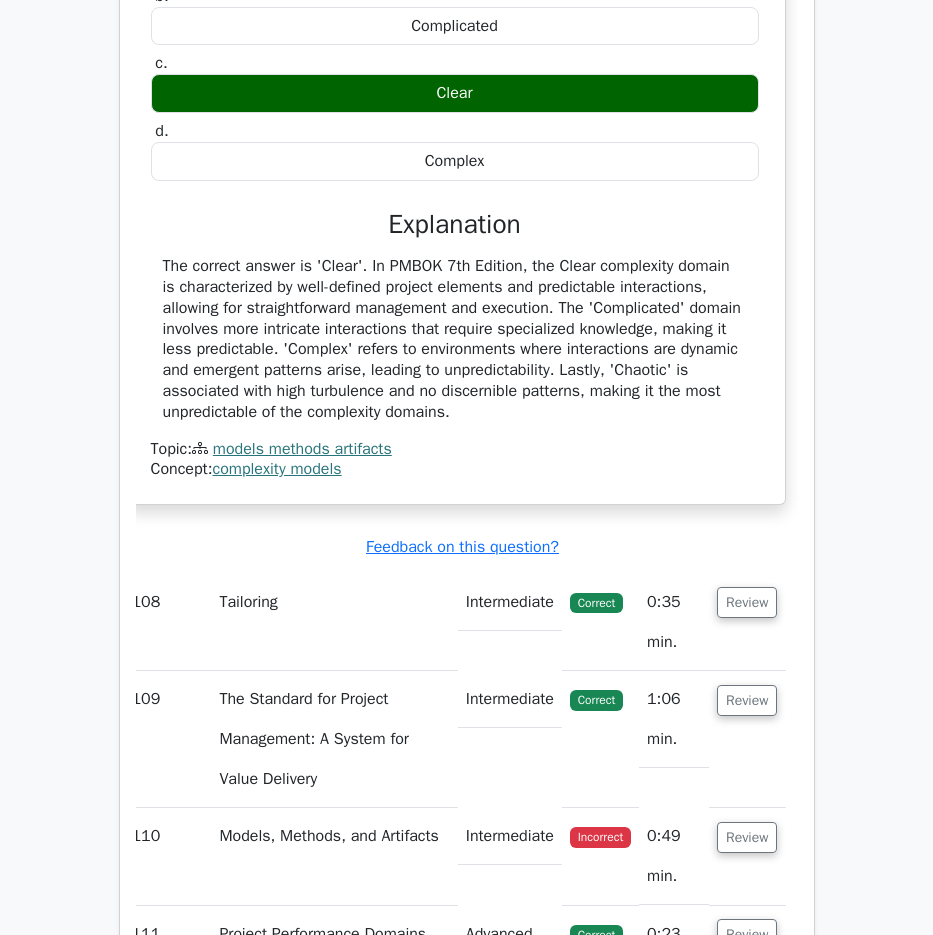 scroll, scrollTop: 115816, scrollLeft: 0, axis: vertical 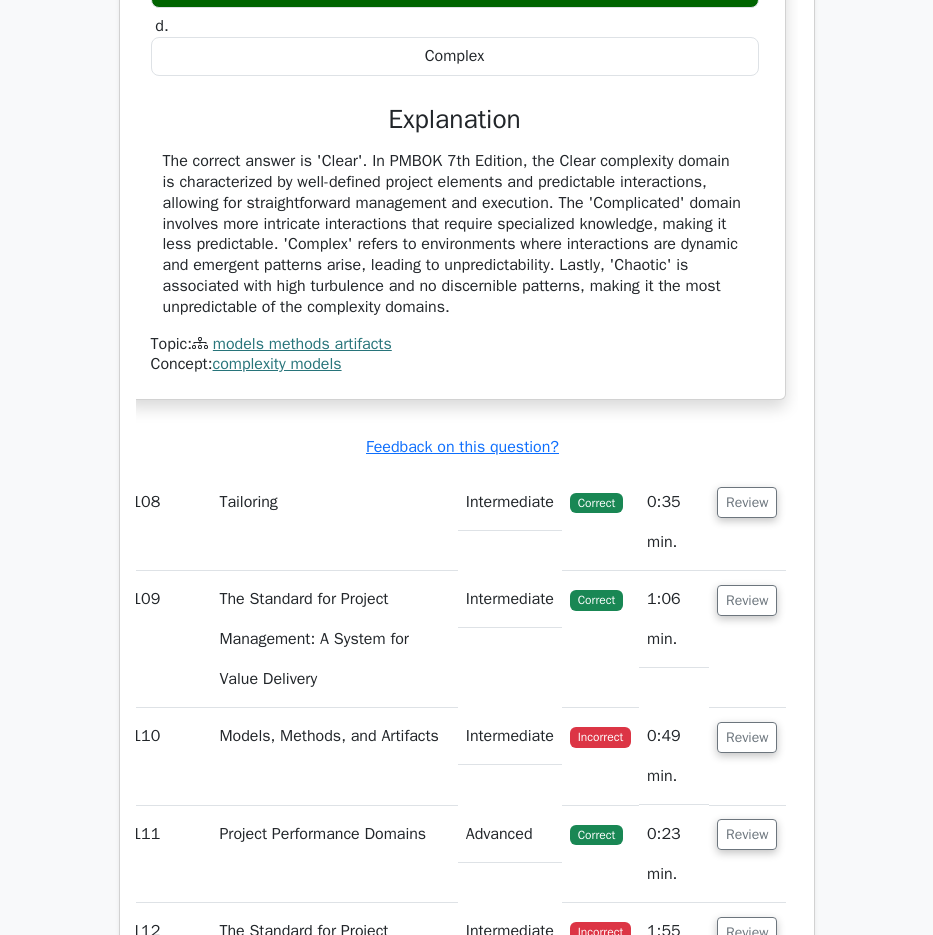 drag, startPoint x: 194, startPoint y: 132, endPoint x: 474, endPoint y: 699, distance: 632.3678 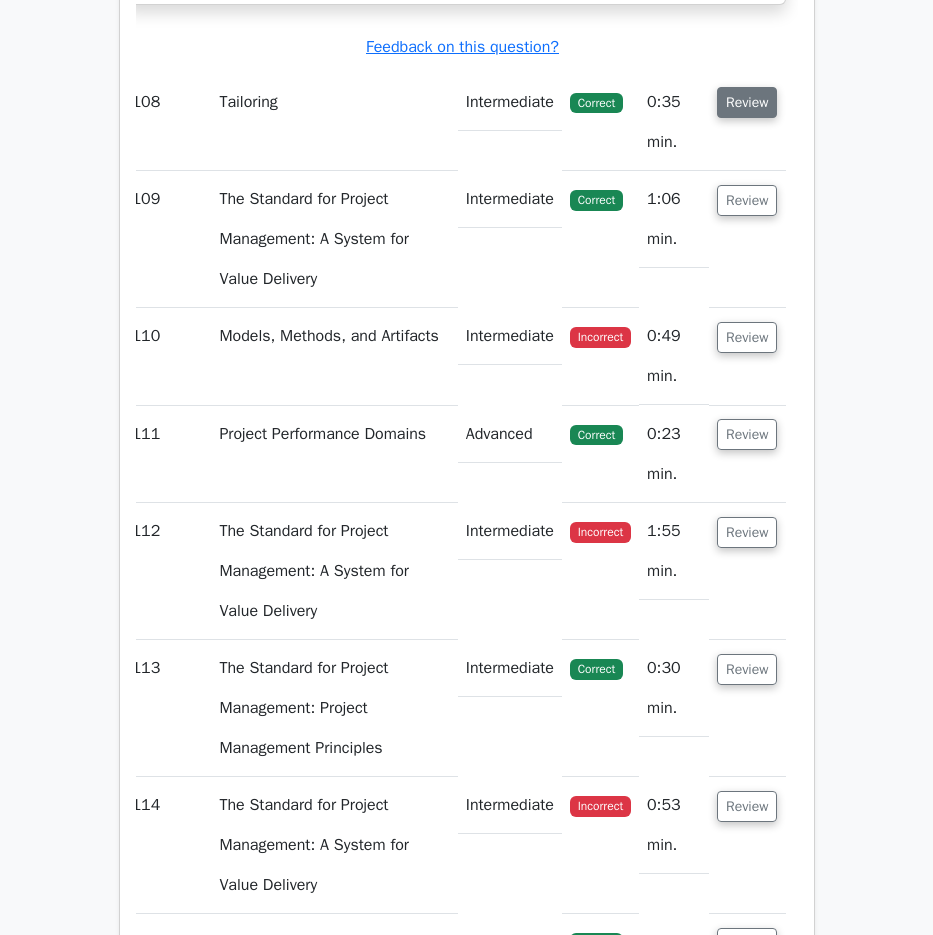 click on "Review" at bounding box center (747, 102) 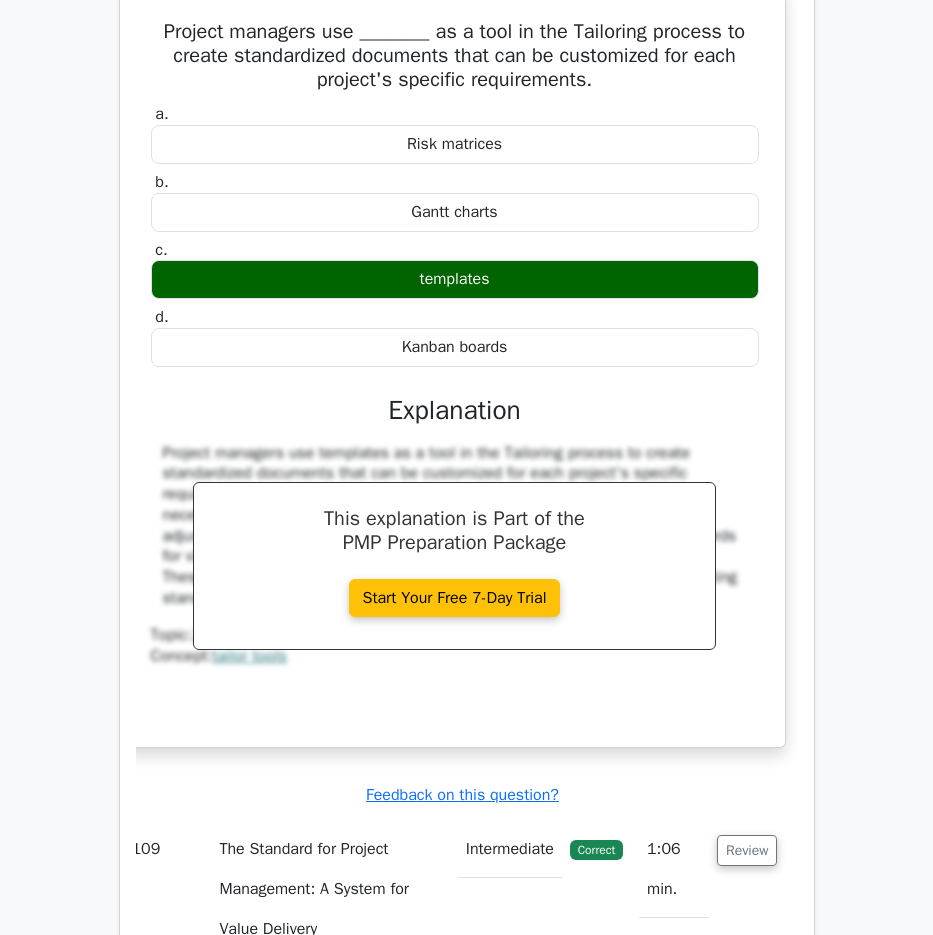 scroll, scrollTop: 116616, scrollLeft: 0, axis: vertical 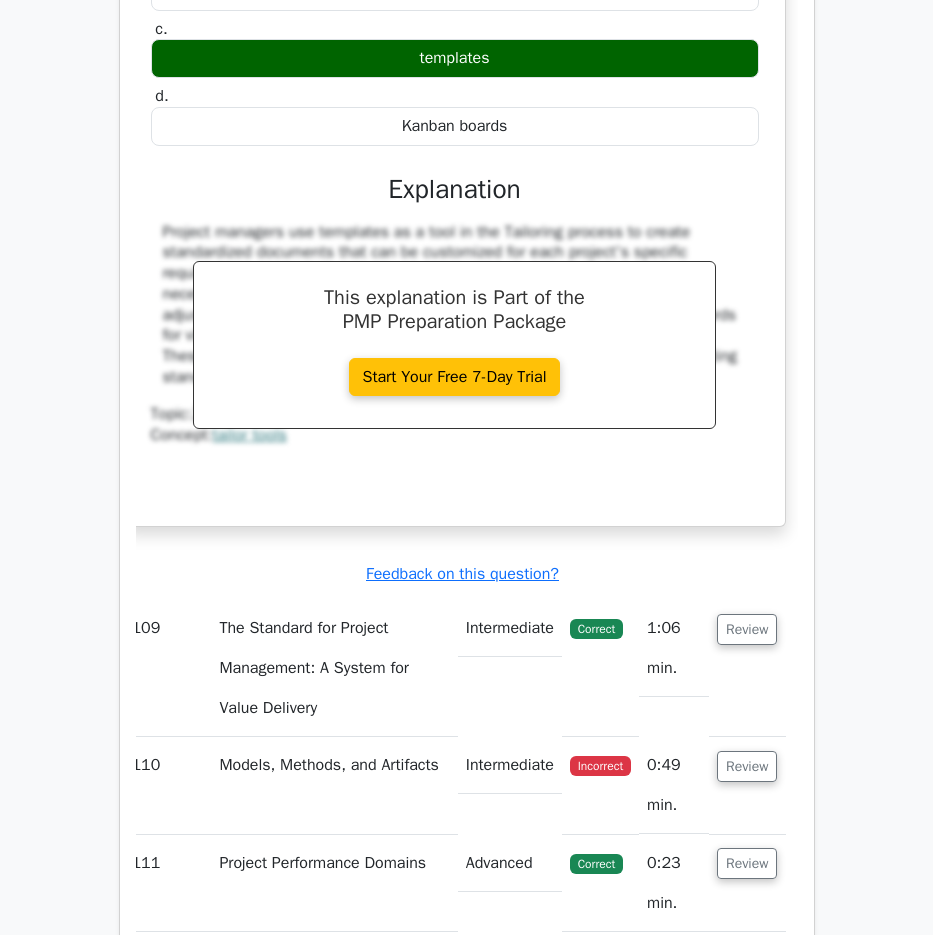 drag, startPoint x: 166, startPoint y: 201, endPoint x: 756, endPoint y: 761, distance: 813.44946 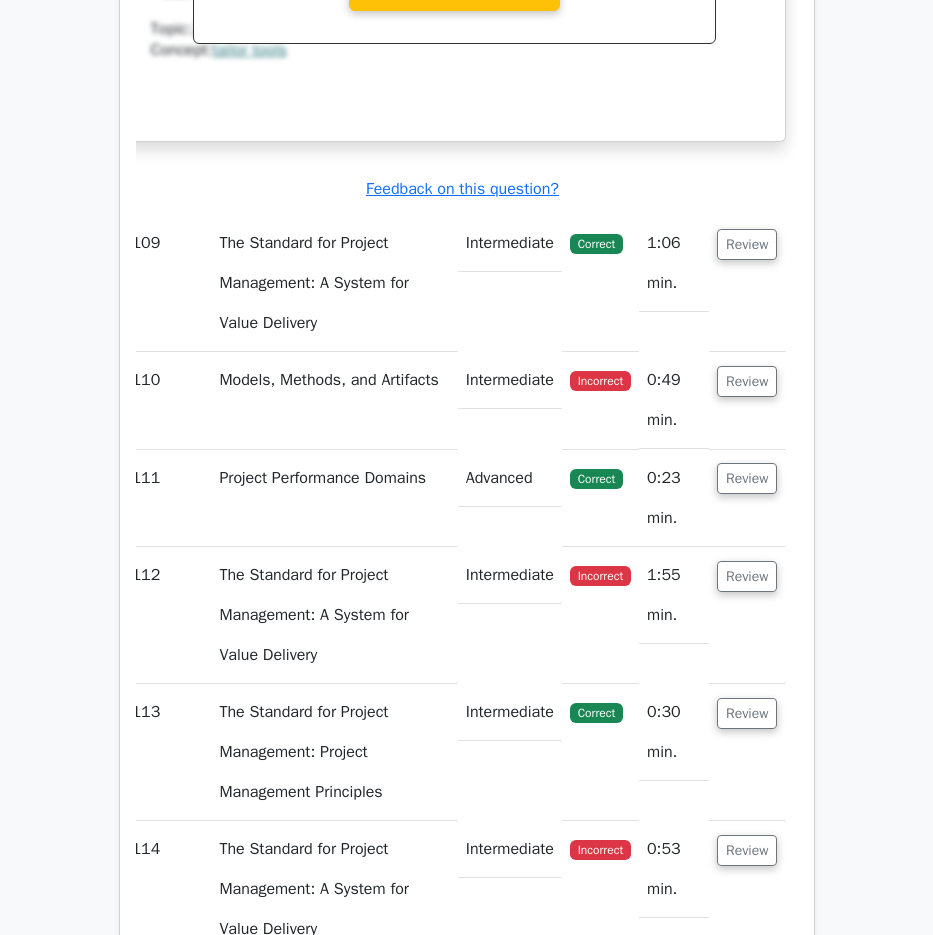 scroll, scrollTop: 117116, scrollLeft: 0, axis: vertical 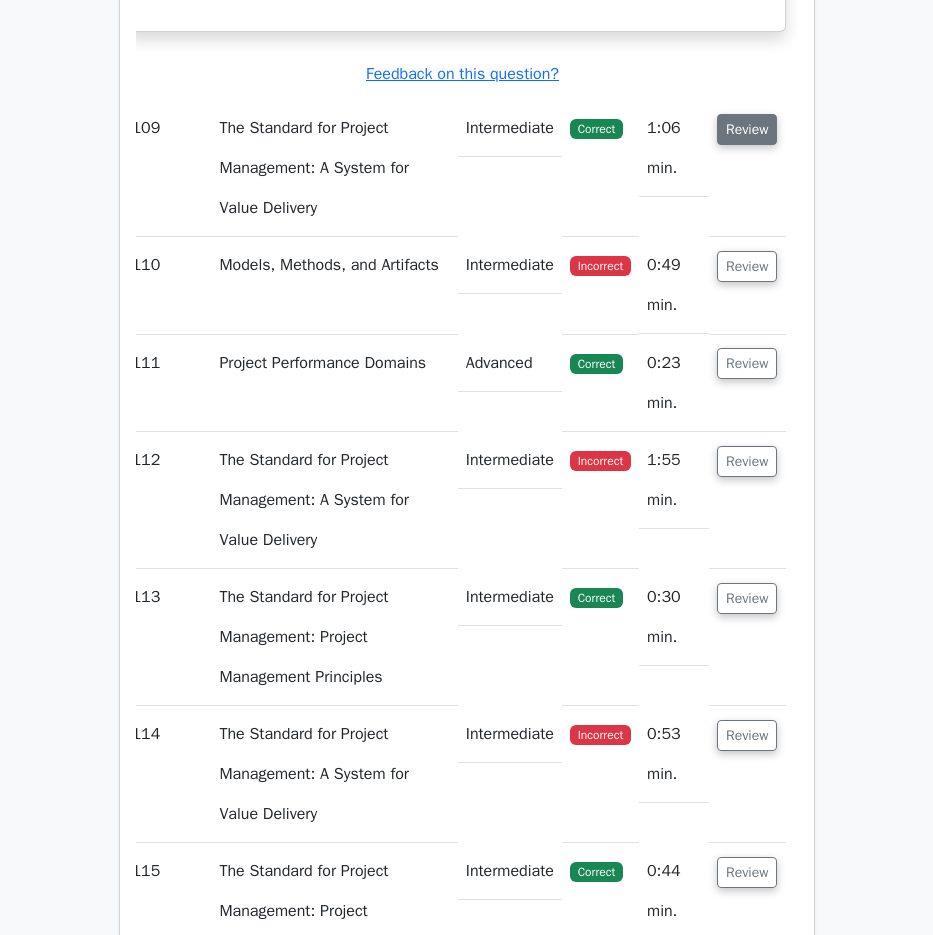 click on "Review" at bounding box center (747, 129) 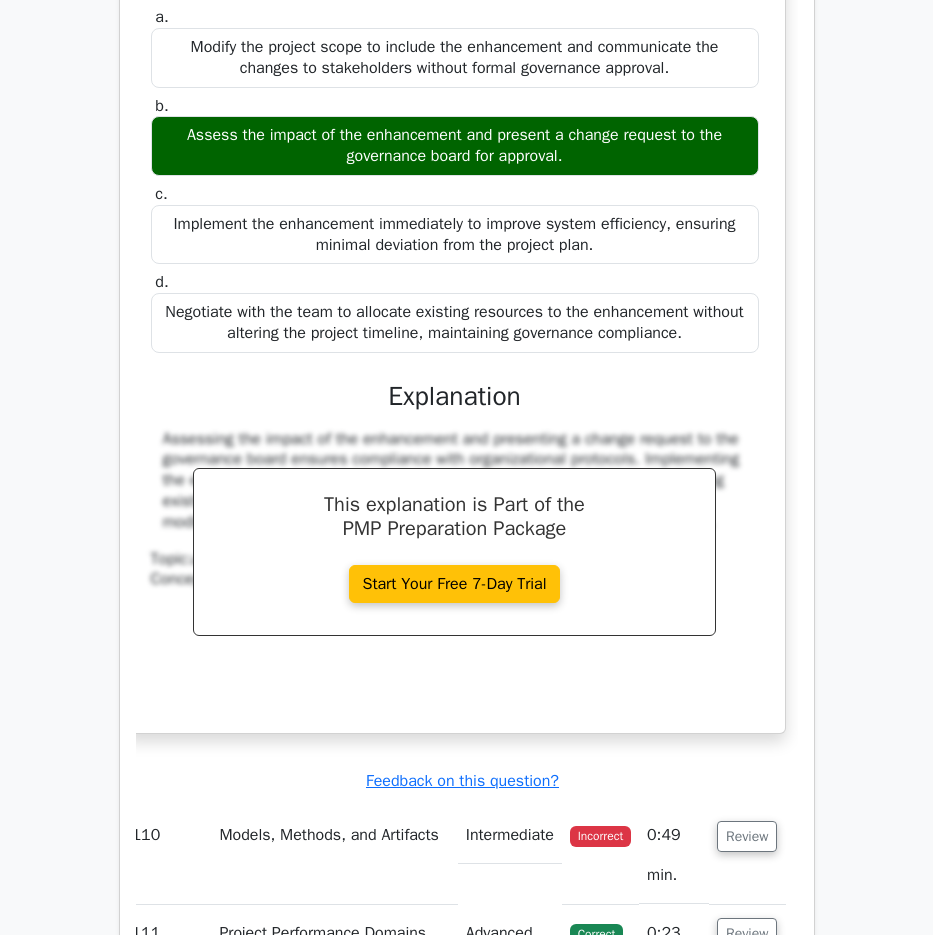 scroll, scrollTop: 117616, scrollLeft: 0, axis: vertical 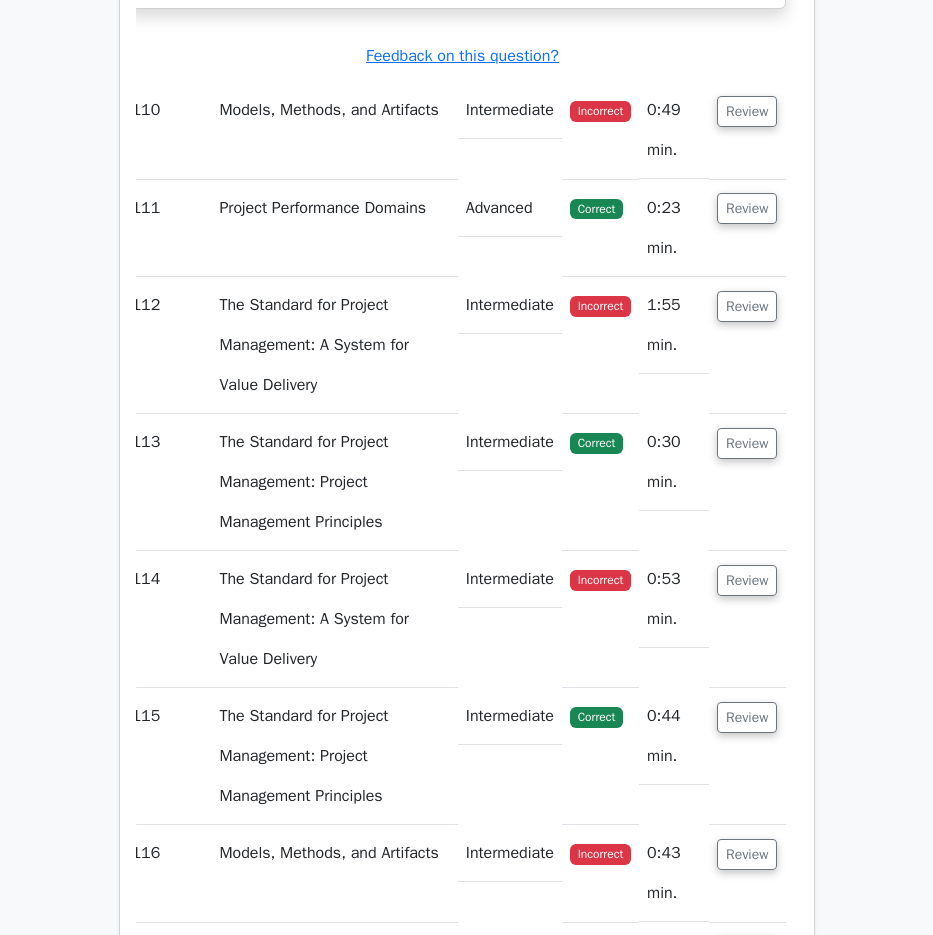 drag, startPoint x: 184, startPoint y: 170, endPoint x: 772, endPoint y: 227, distance: 590.7563 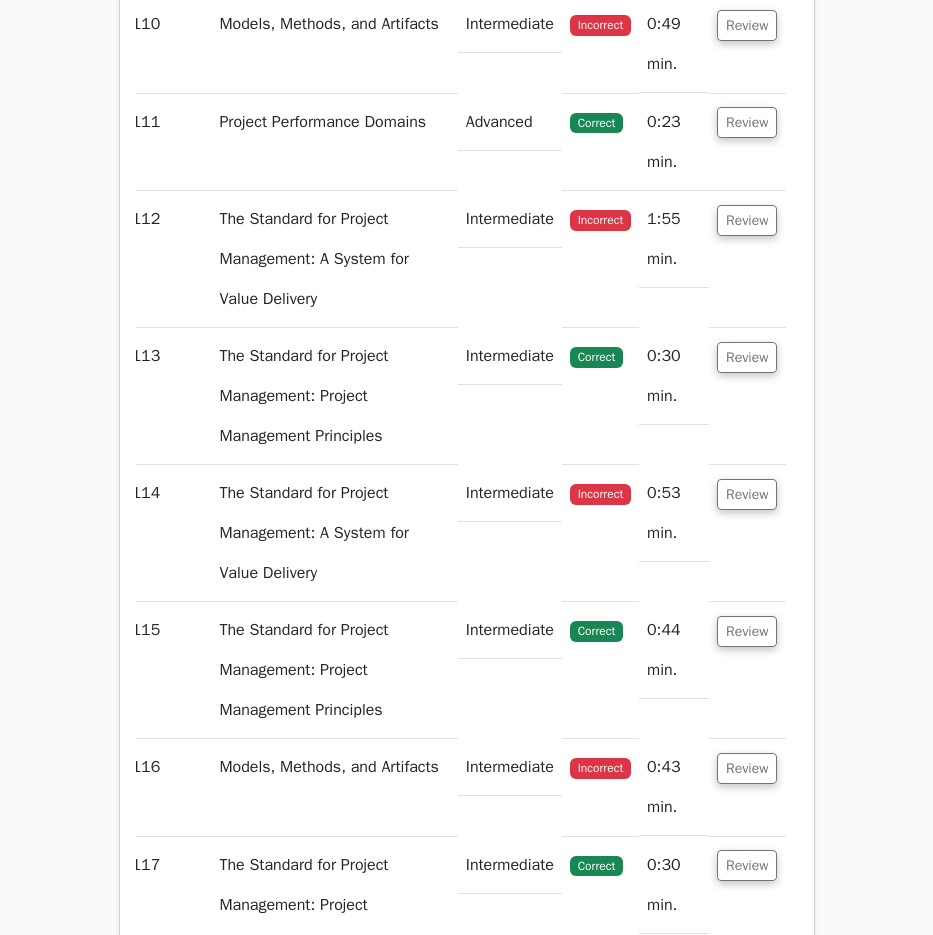 scroll, scrollTop: 118527, scrollLeft: 0, axis: vertical 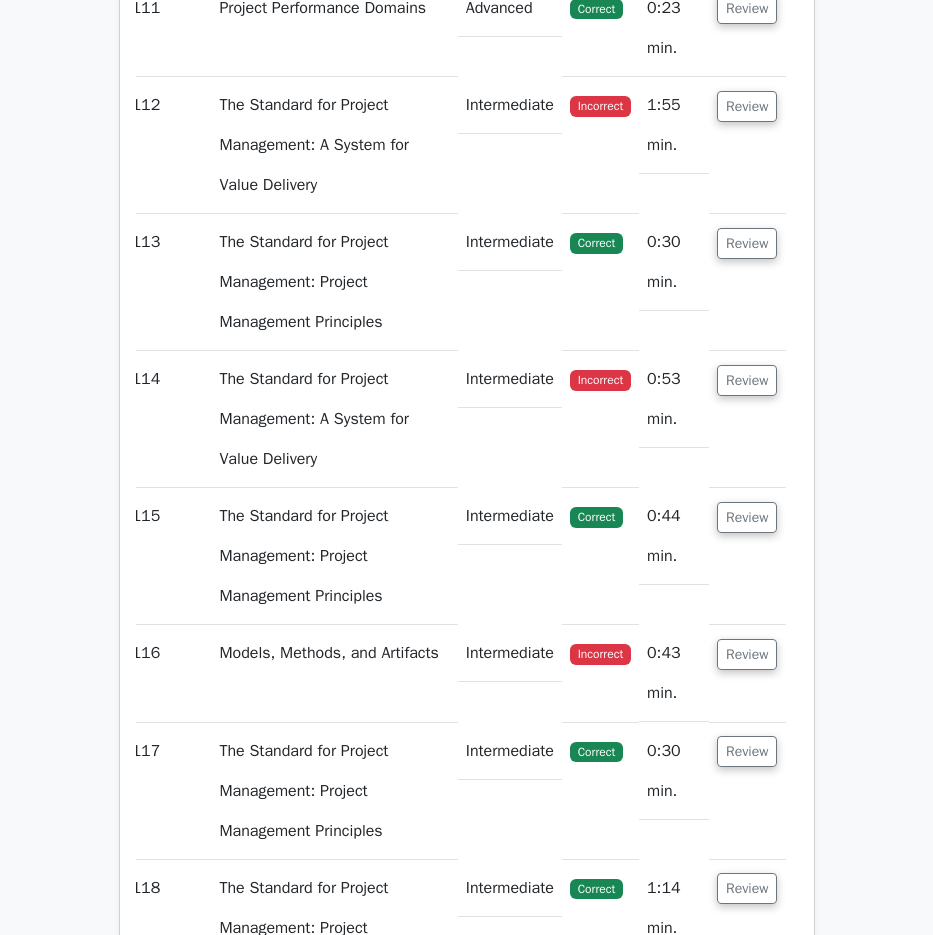 click on "Review" at bounding box center (747, -89) 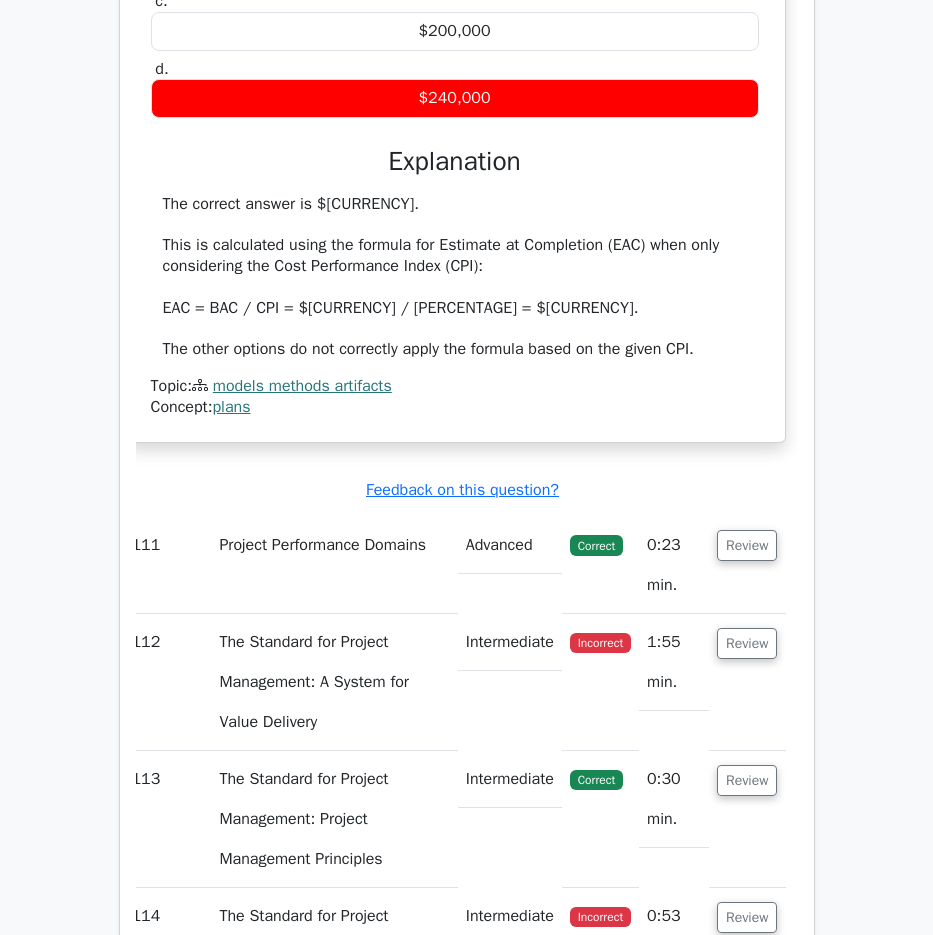 scroll, scrollTop: 118827, scrollLeft: 0, axis: vertical 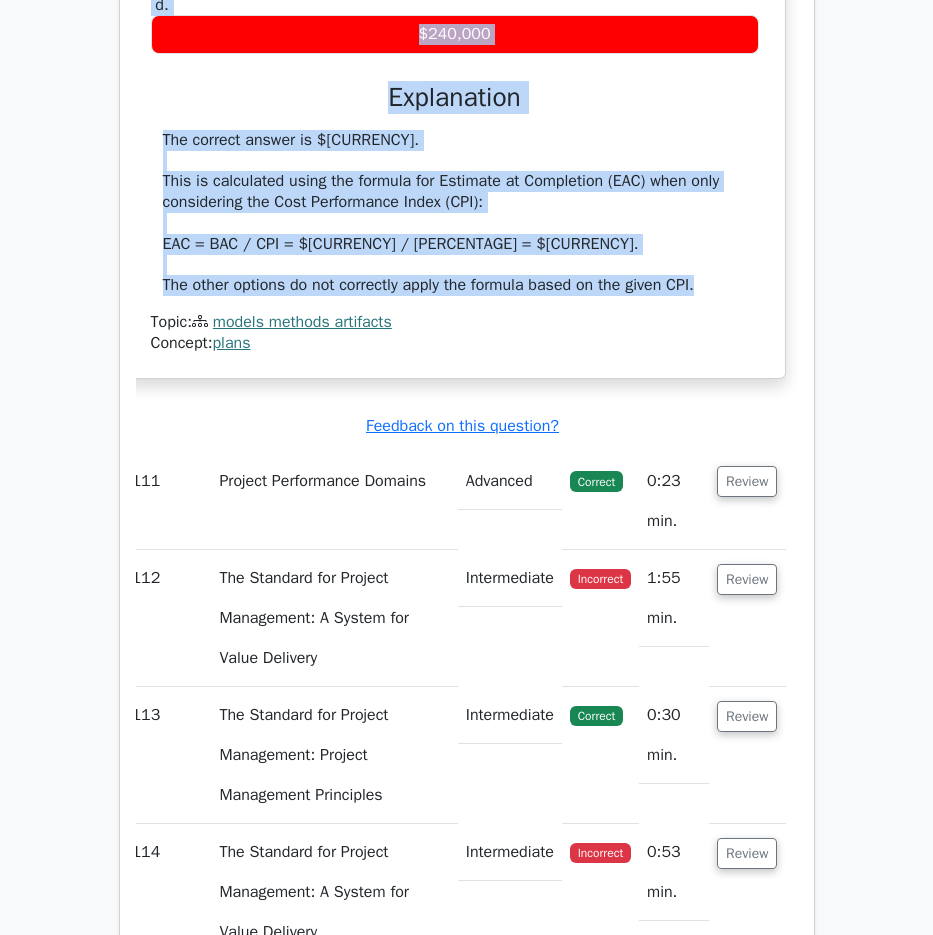 drag, startPoint x: 170, startPoint y: 137, endPoint x: 740, endPoint y: 697, distance: 799.06195 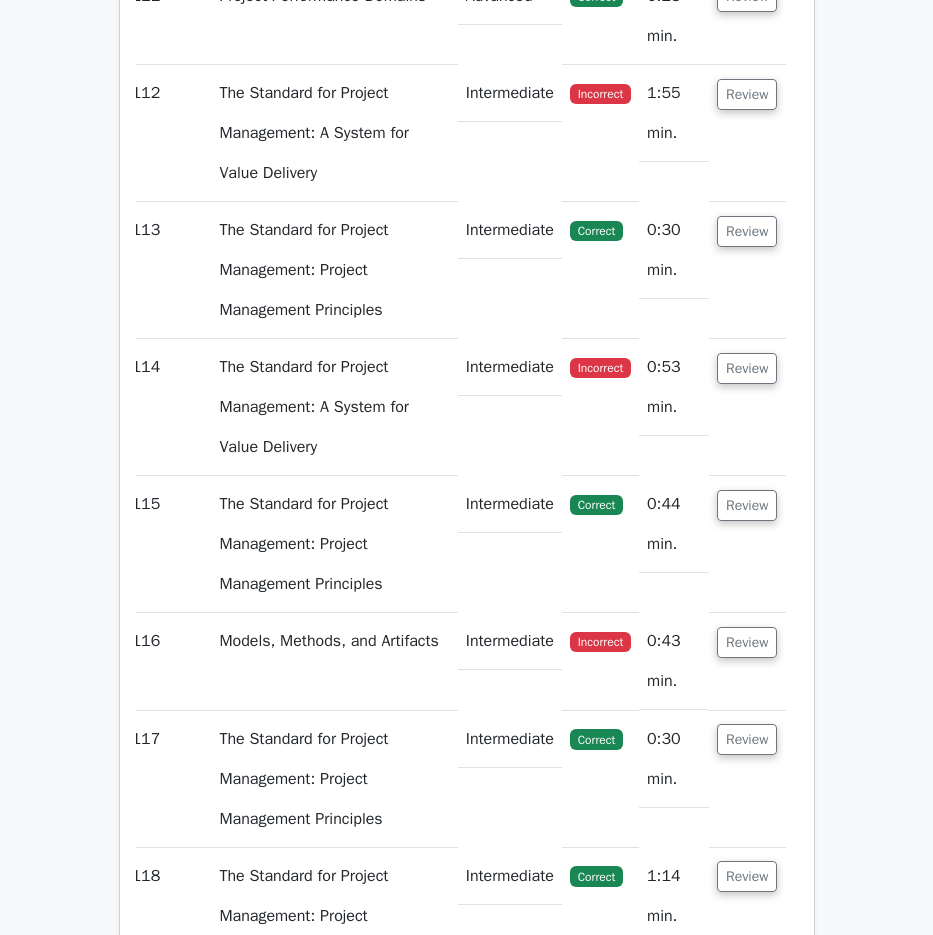 scroll, scrollTop: 119327, scrollLeft: 0, axis: vertical 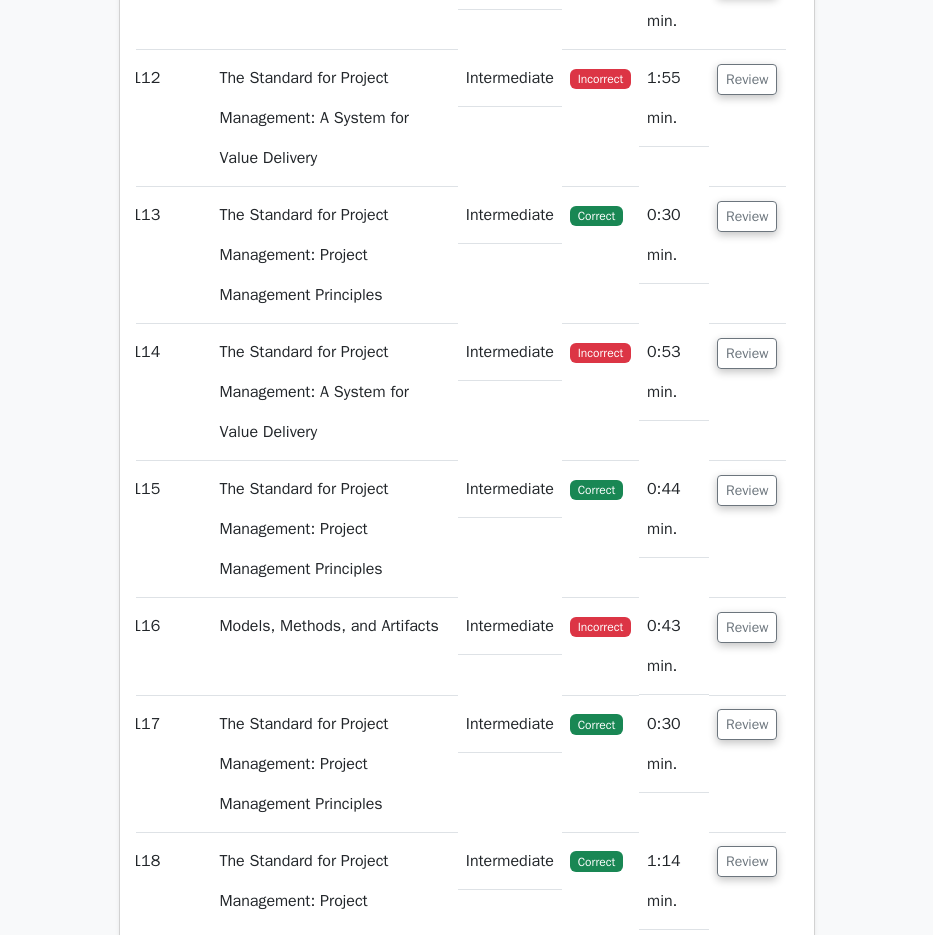 click on "Review" at bounding box center [747, -19] 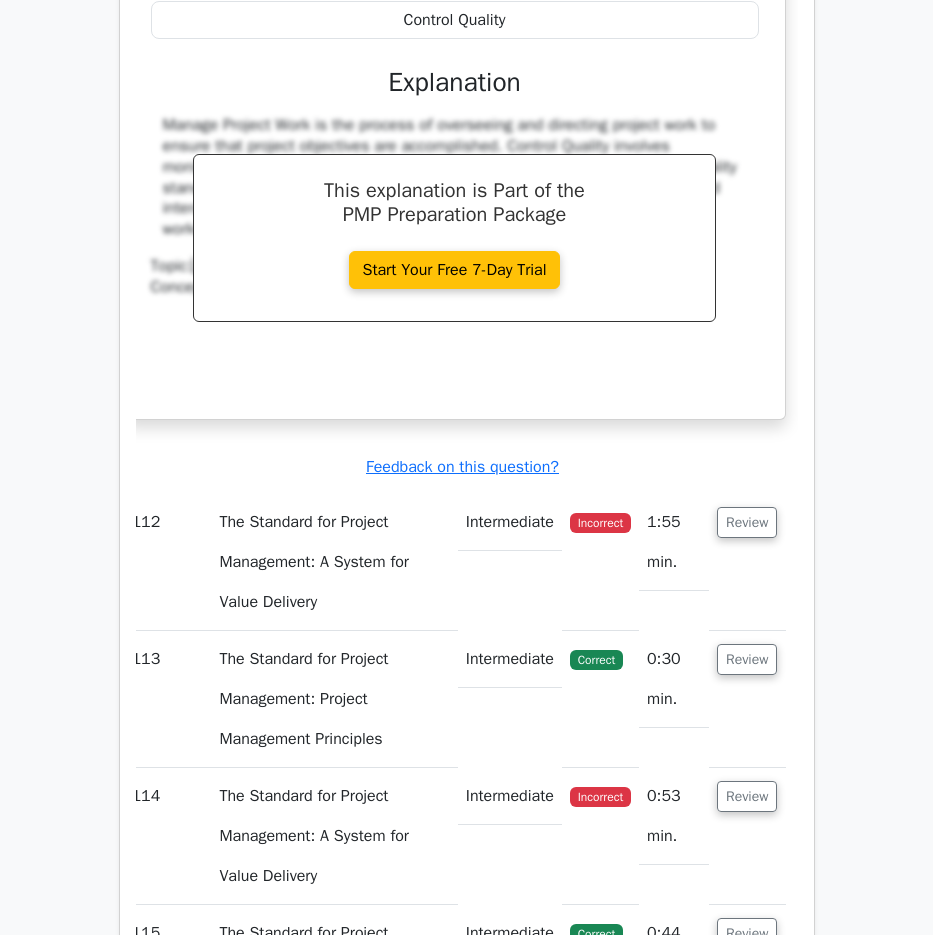 scroll, scrollTop: 119727, scrollLeft: 0, axis: vertical 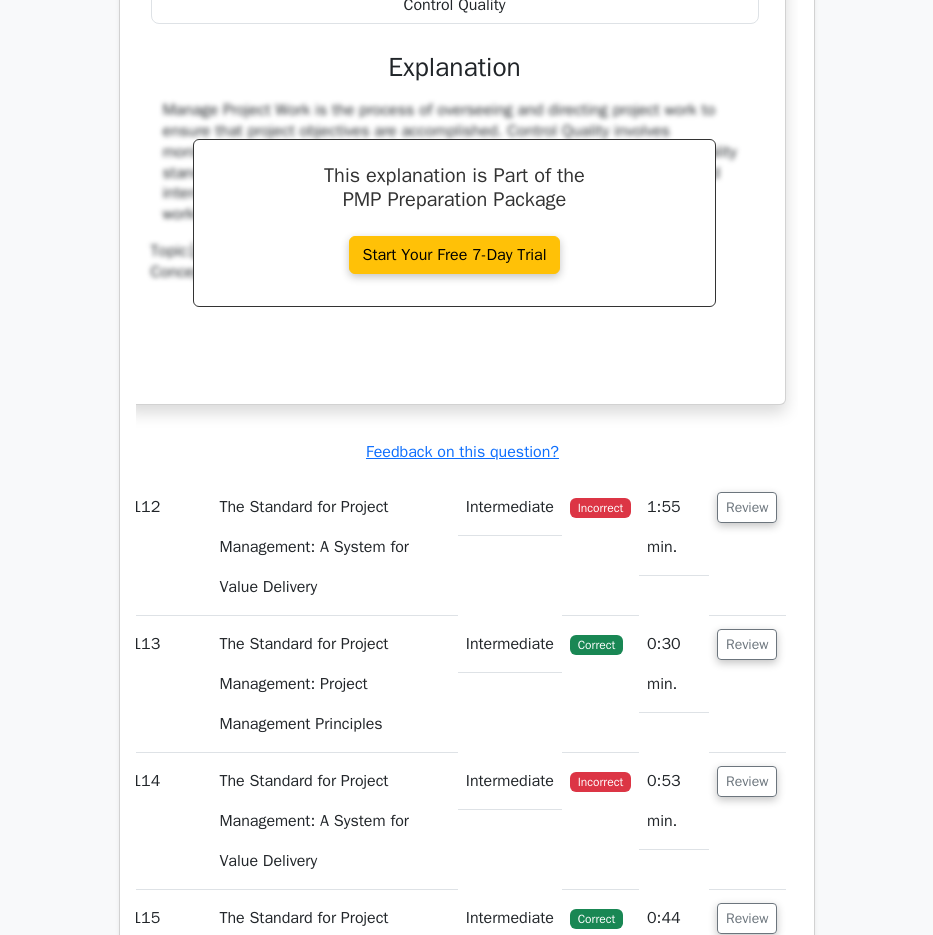 drag, startPoint x: 178, startPoint y: 100, endPoint x: 741, endPoint y: 630, distance: 773.2199 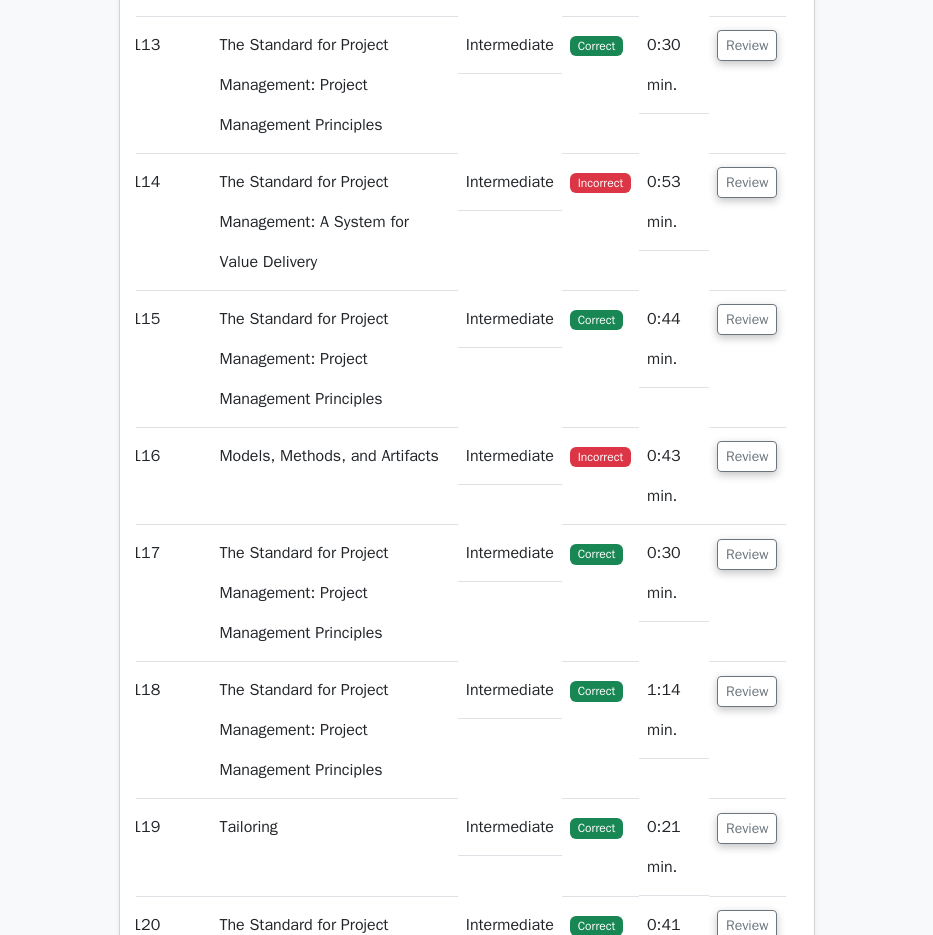 scroll, scrollTop: 120327, scrollLeft: 0, axis: vertical 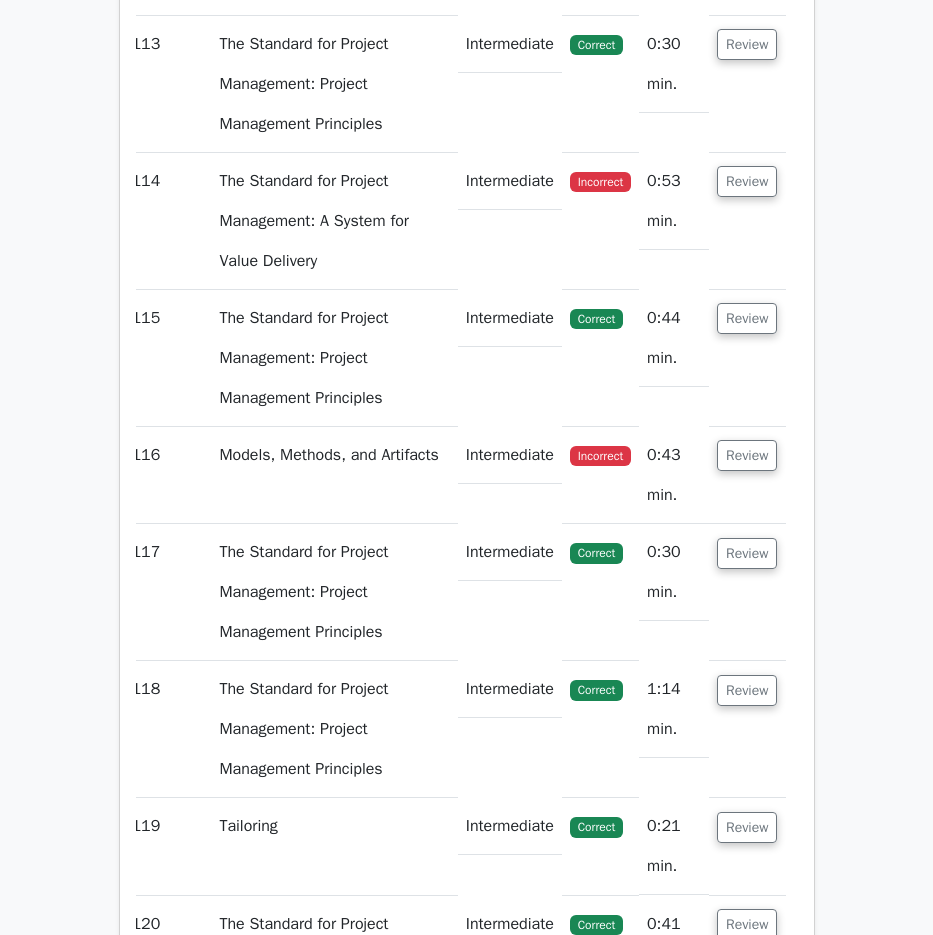 click on "Review" at bounding box center [747, -93] 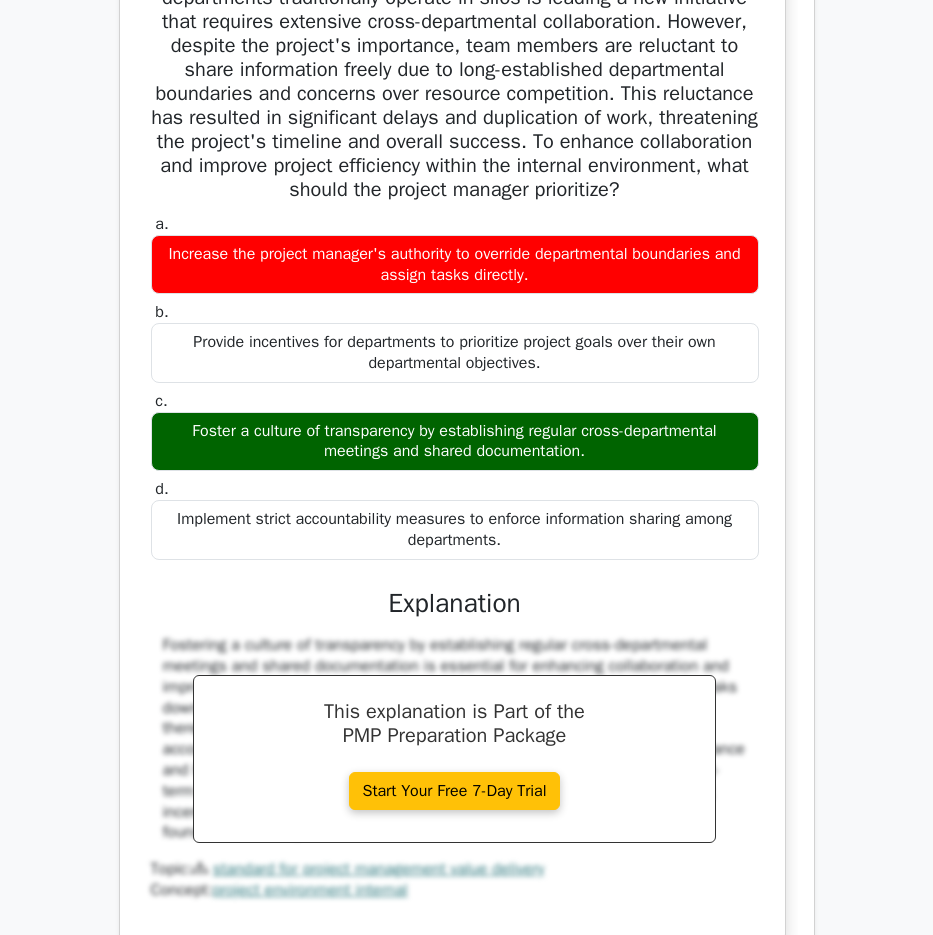 scroll, scrollTop: 120627, scrollLeft: 0, axis: vertical 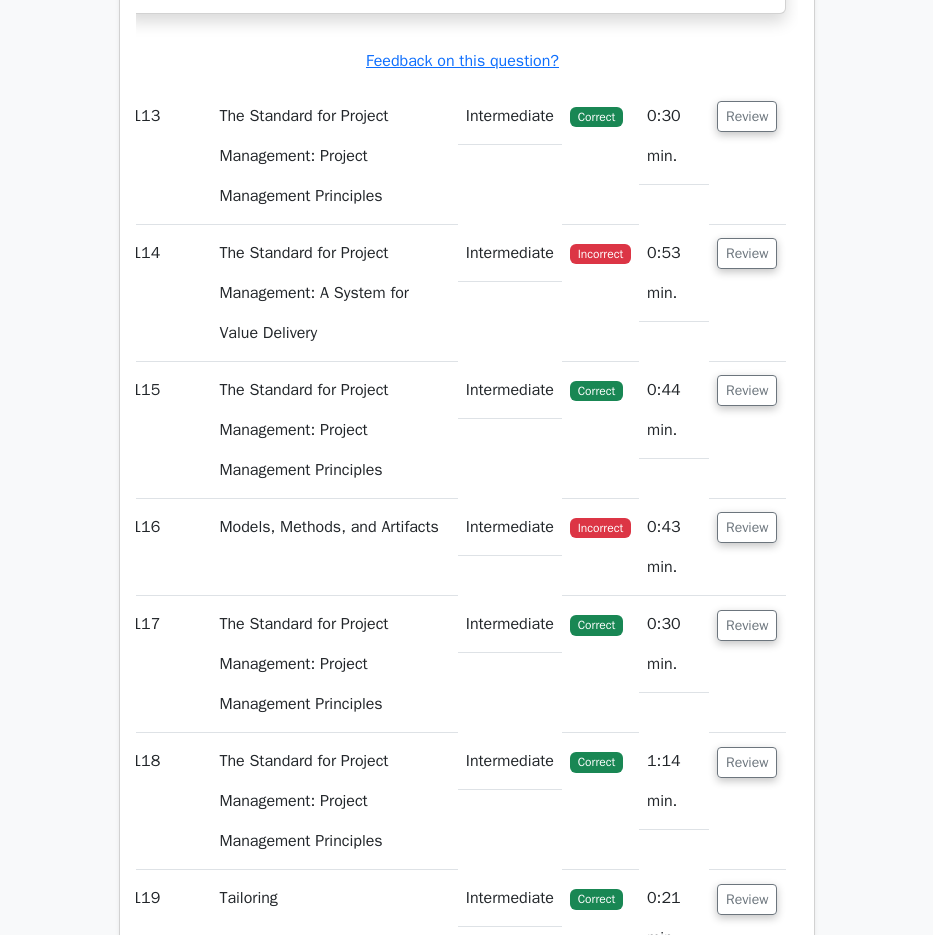 drag, startPoint x: 190, startPoint y: 168, endPoint x: 727, endPoint y: 319, distance: 557.8261 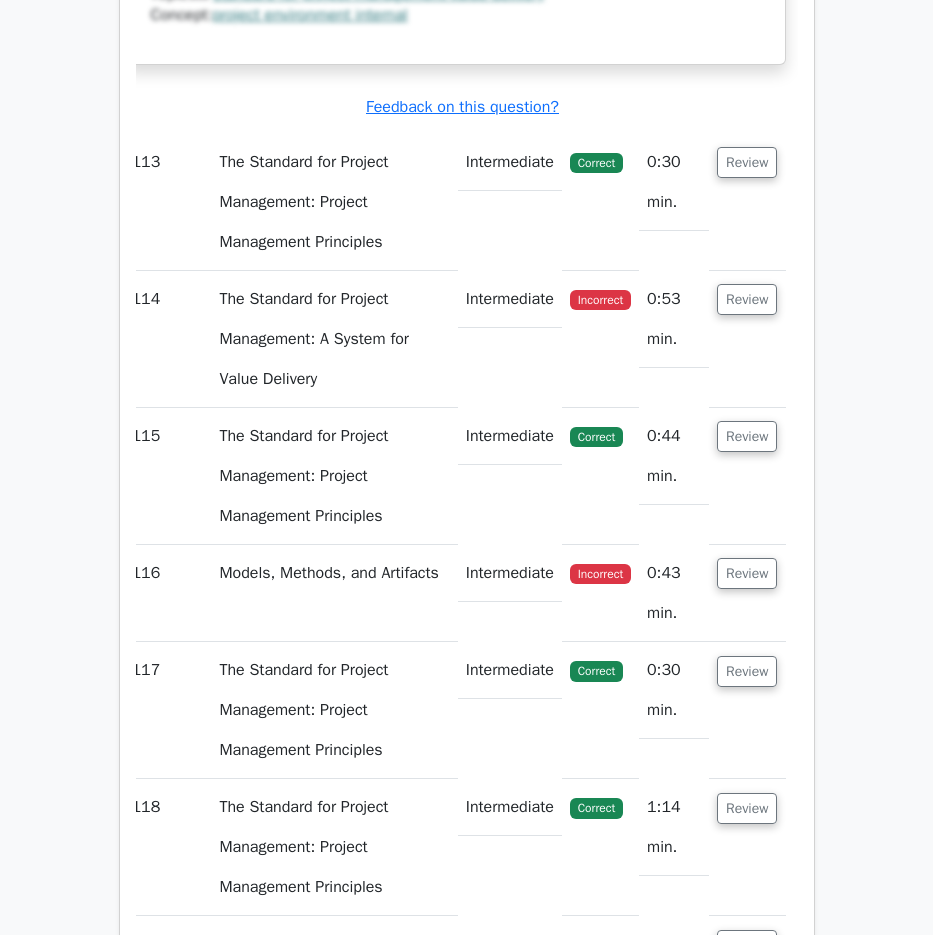 scroll, scrollTop: 121435, scrollLeft: 0, axis: vertical 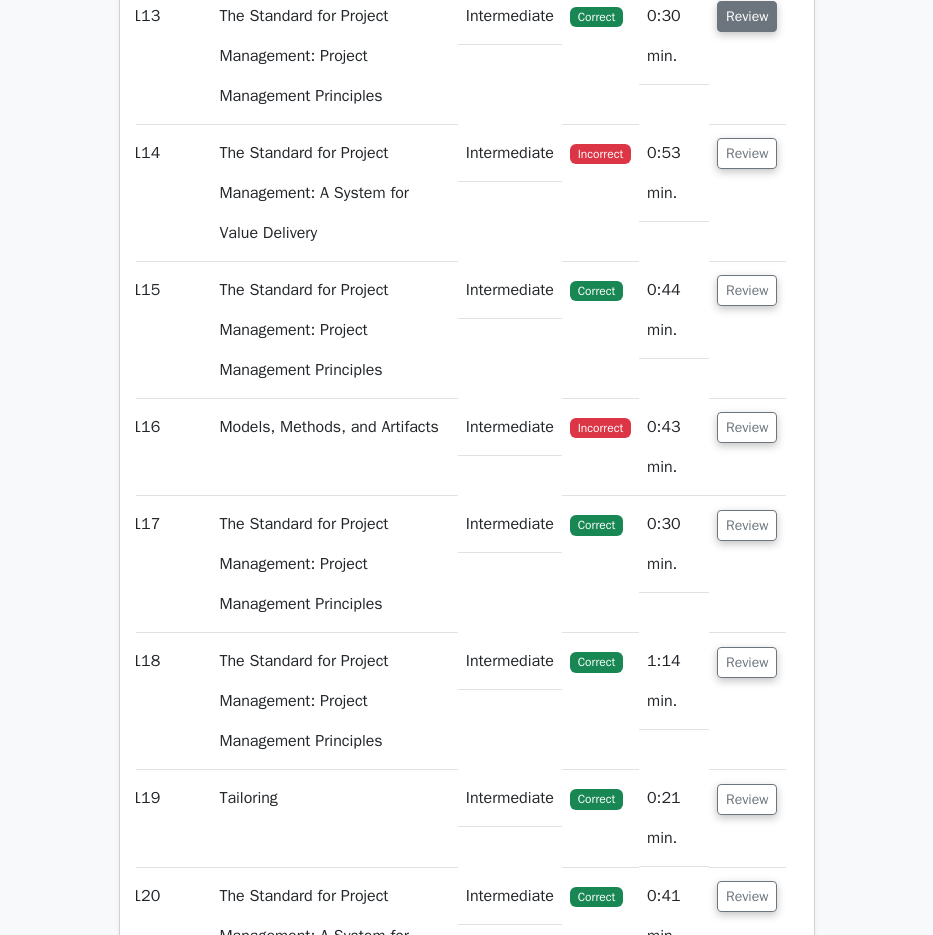 click on "Review" at bounding box center (747, 16) 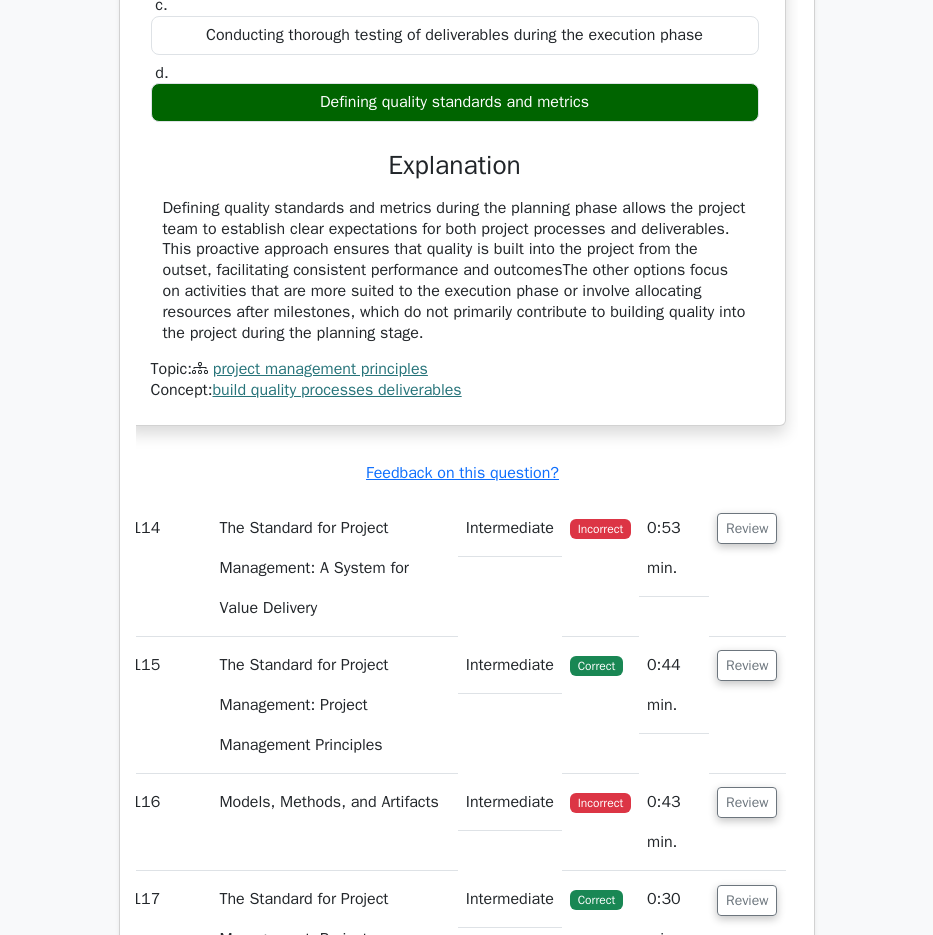 scroll, scrollTop: 121835, scrollLeft: 0, axis: vertical 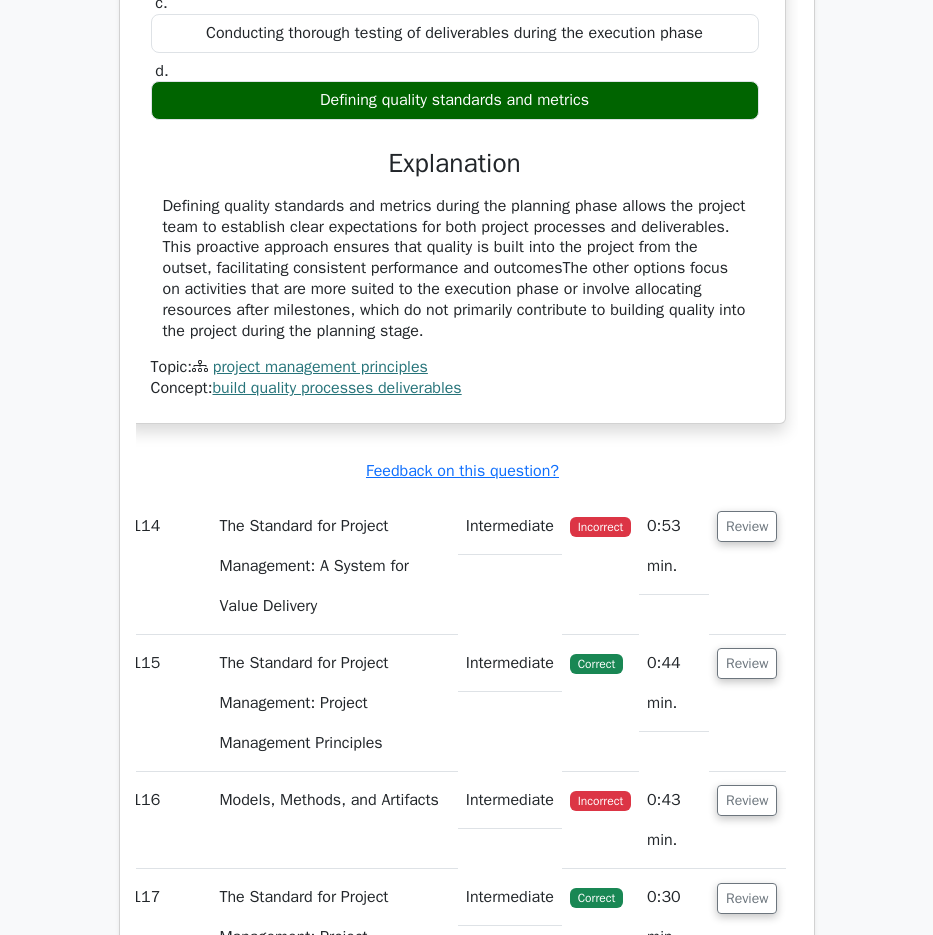 drag, startPoint x: 165, startPoint y: 179, endPoint x: 603, endPoint y: 739, distance: 710.94586 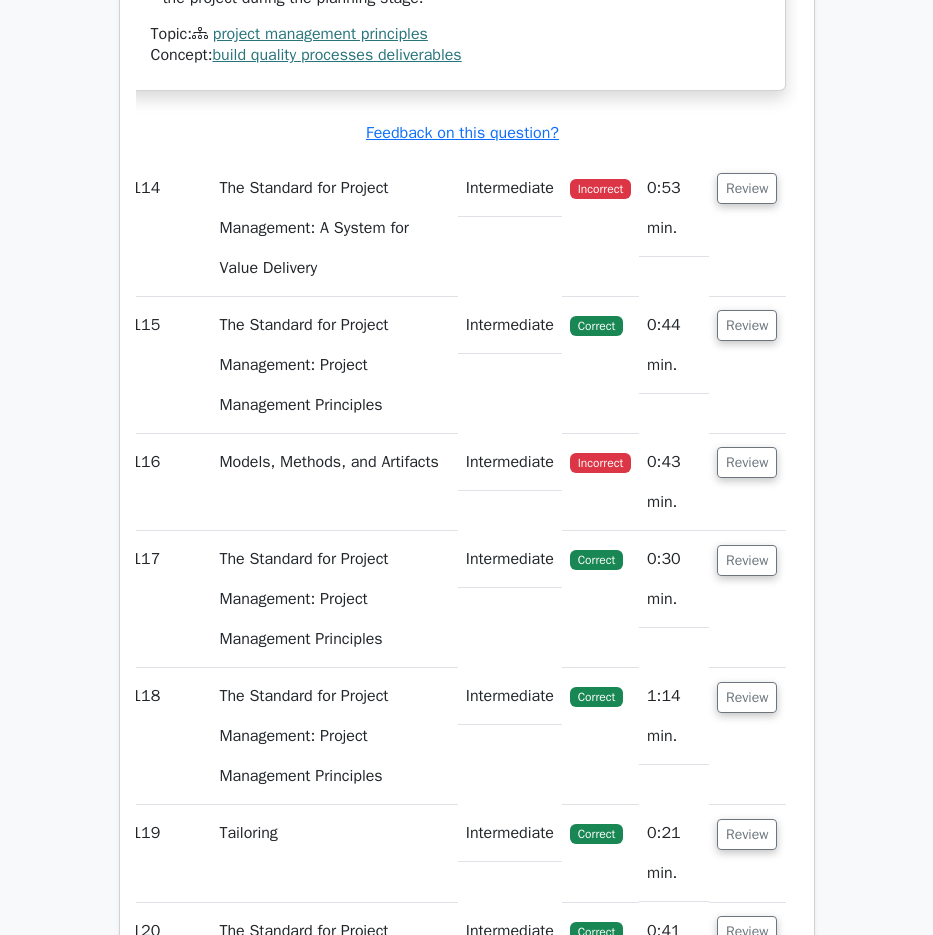 scroll, scrollTop: 122235, scrollLeft: 0, axis: vertical 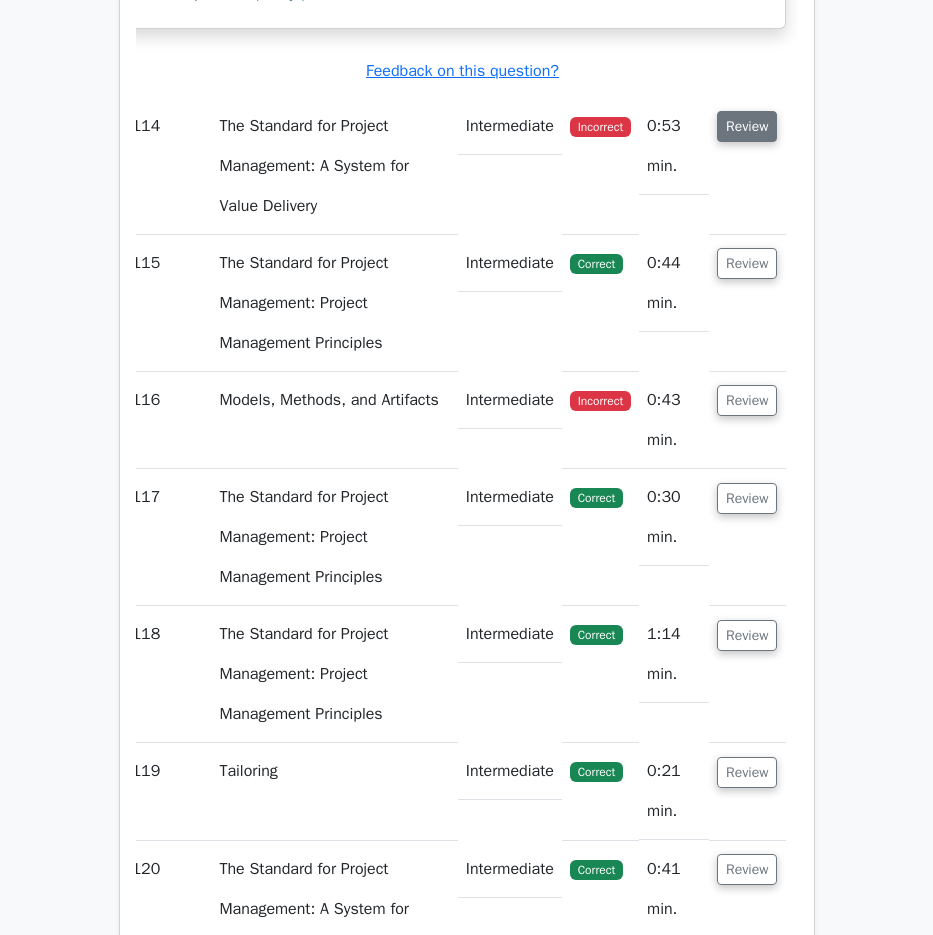 click on "Review" at bounding box center (747, 126) 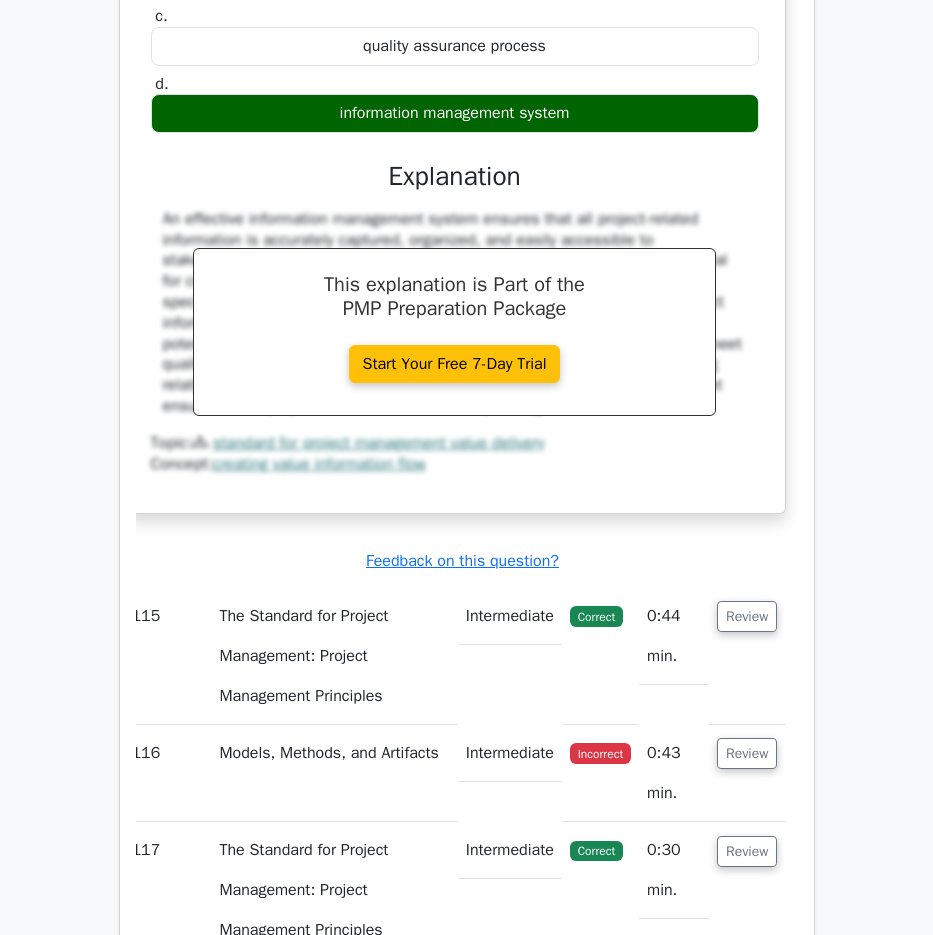 scroll, scrollTop: 122835, scrollLeft: 0, axis: vertical 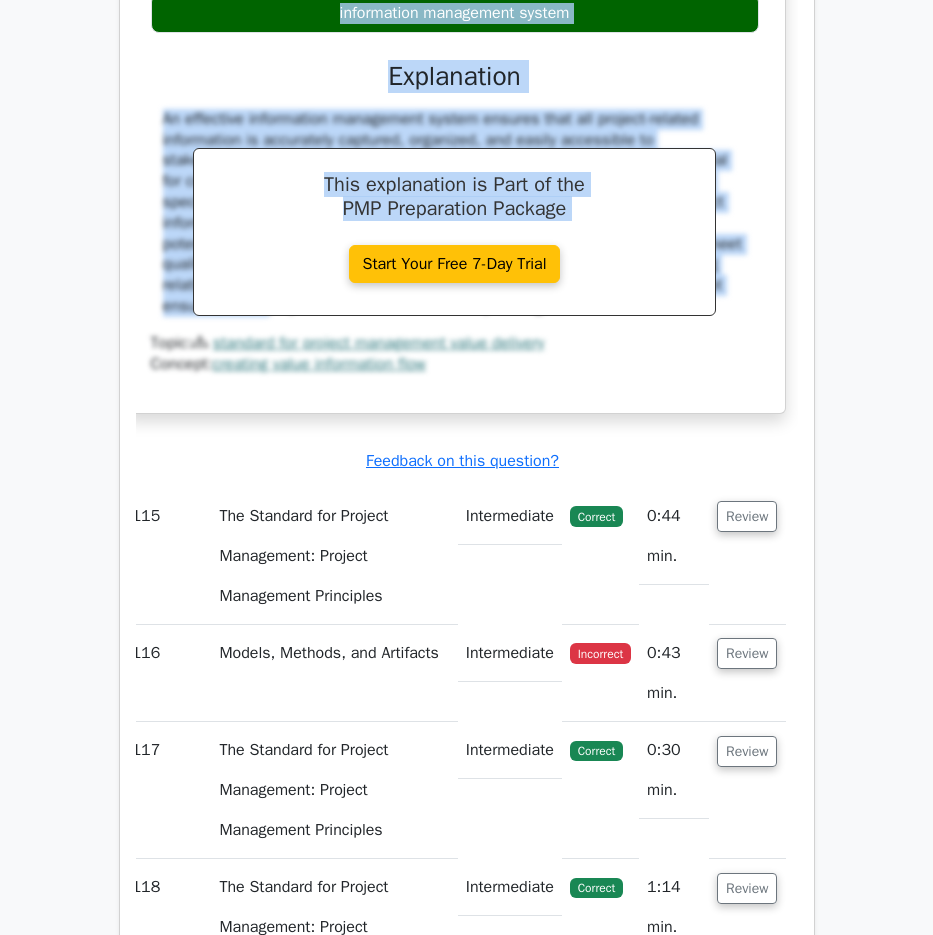 drag, startPoint x: 161, startPoint y: 88, endPoint x: 755, endPoint y: 693, distance: 847.8567 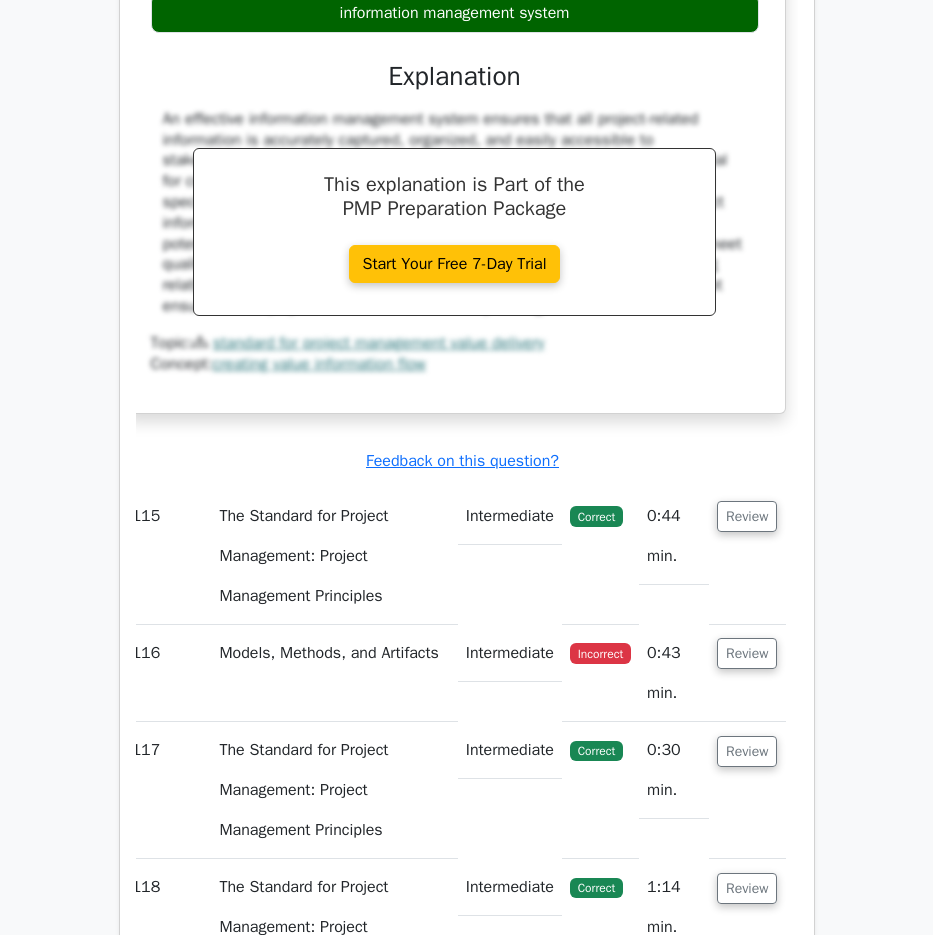 drag, startPoint x: 161, startPoint y: 87, endPoint x: 727, endPoint y: 721, distance: 849.8894 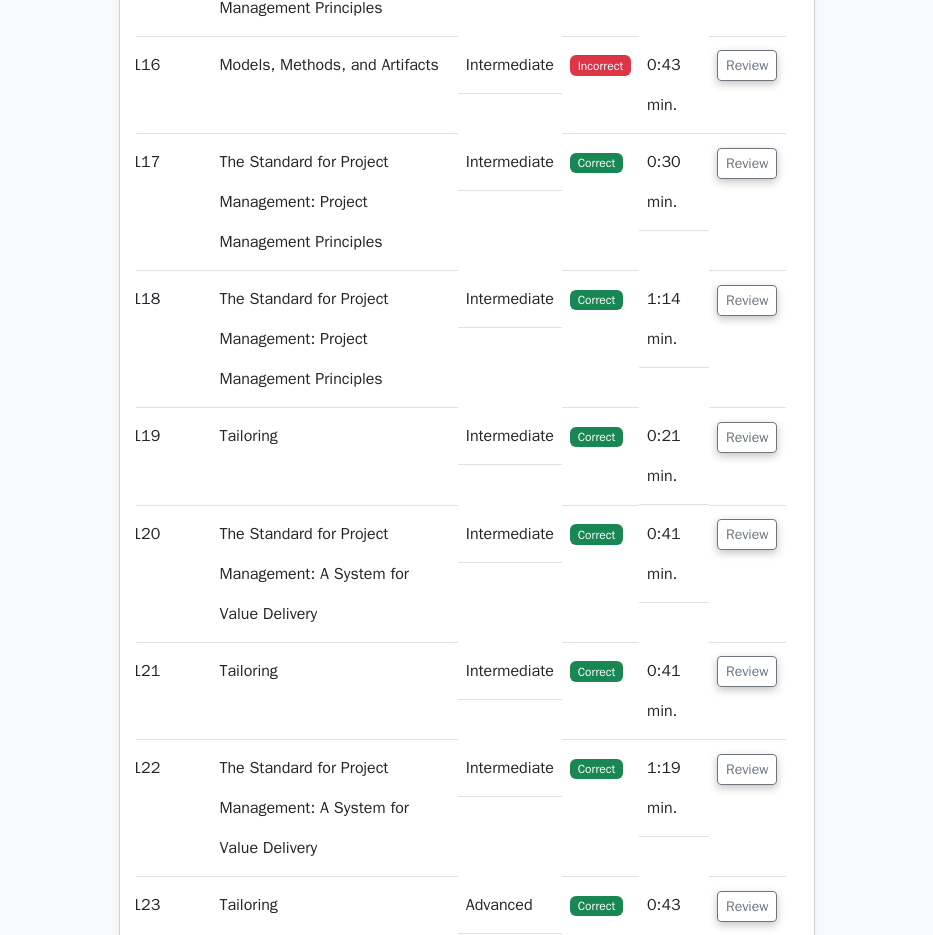scroll, scrollTop: 123435, scrollLeft: 0, axis: vertical 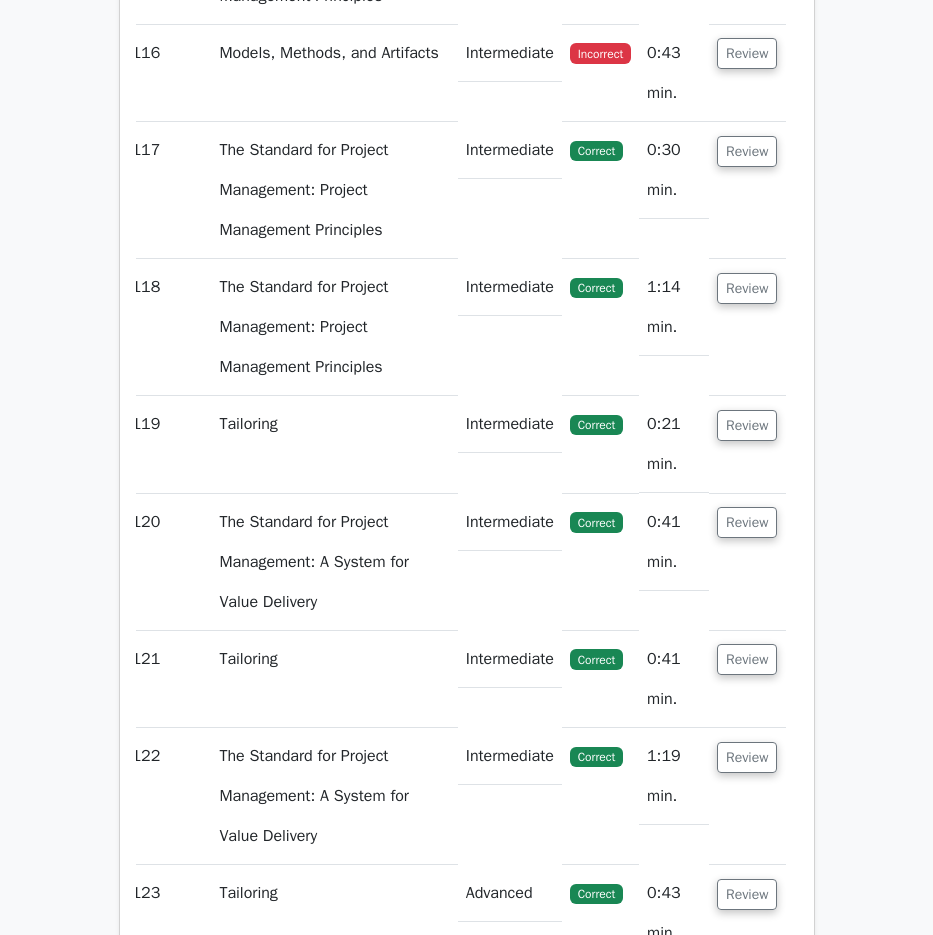 click on "Review" at bounding box center [747, -84] 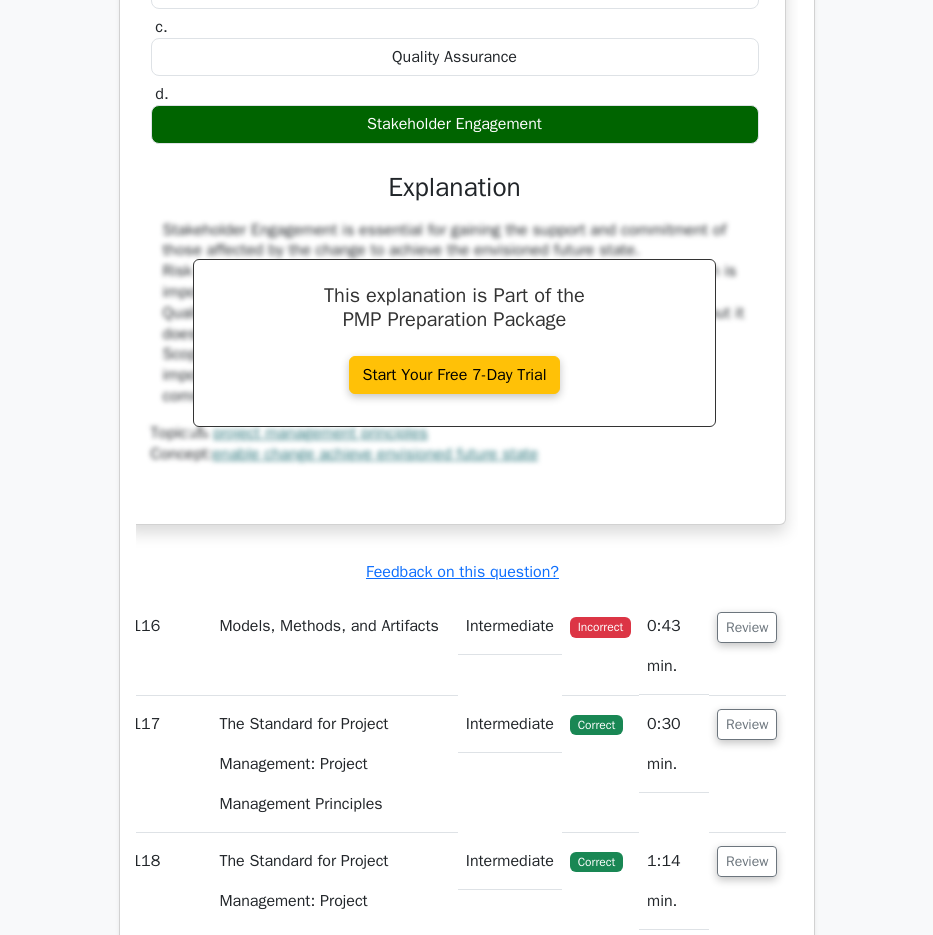 scroll, scrollTop: 123735, scrollLeft: 0, axis: vertical 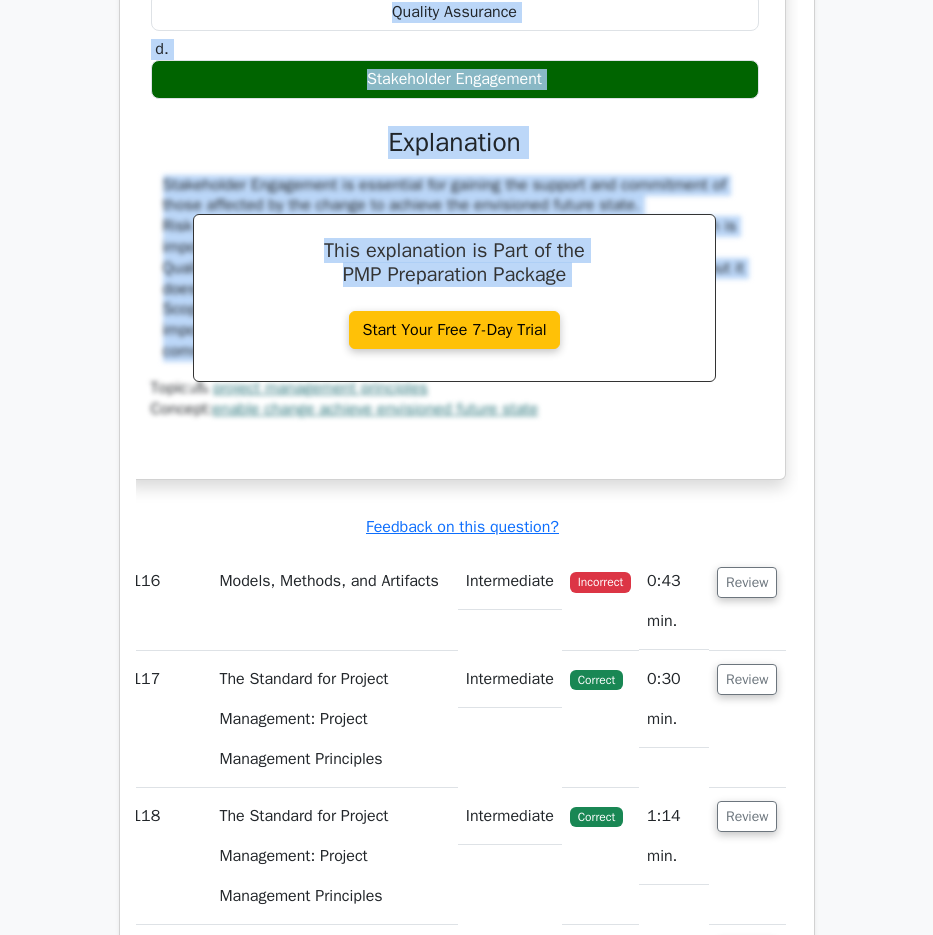 drag, startPoint x: 186, startPoint y: 175, endPoint x: 733, endPoint y: 754, distance: 796.5237 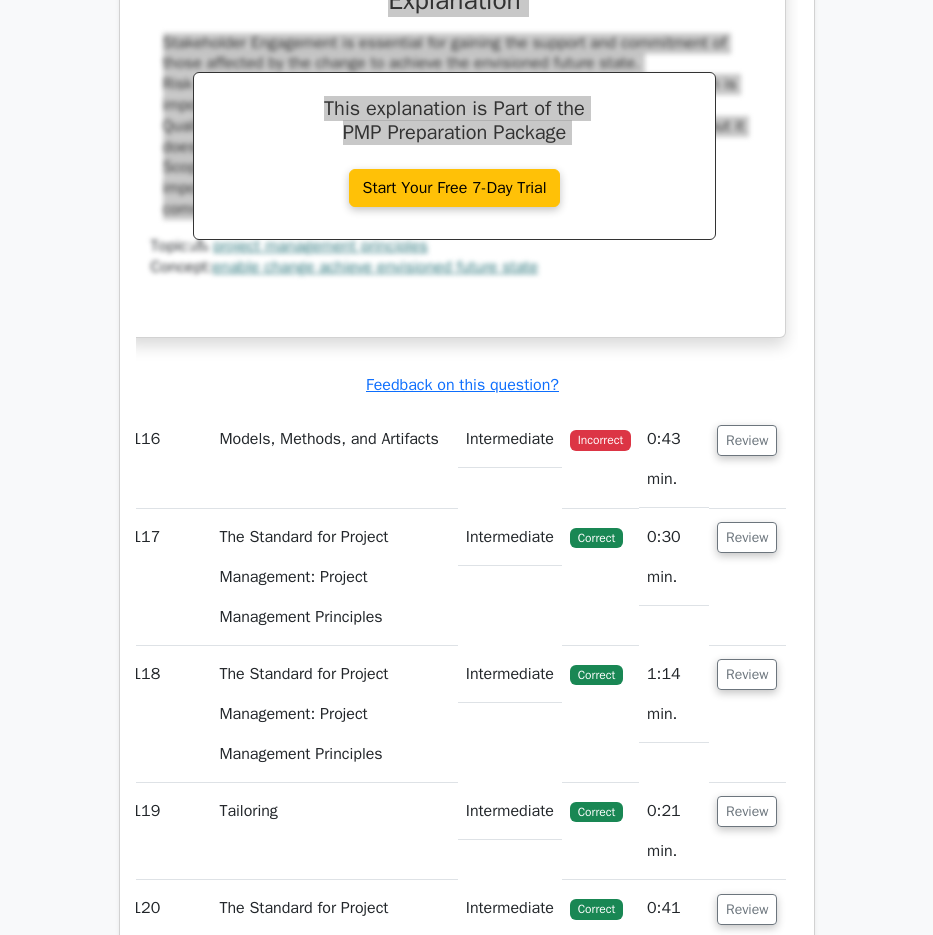 scroll, scrollTop: 124335, scrollLeft: 0, axis: vertical 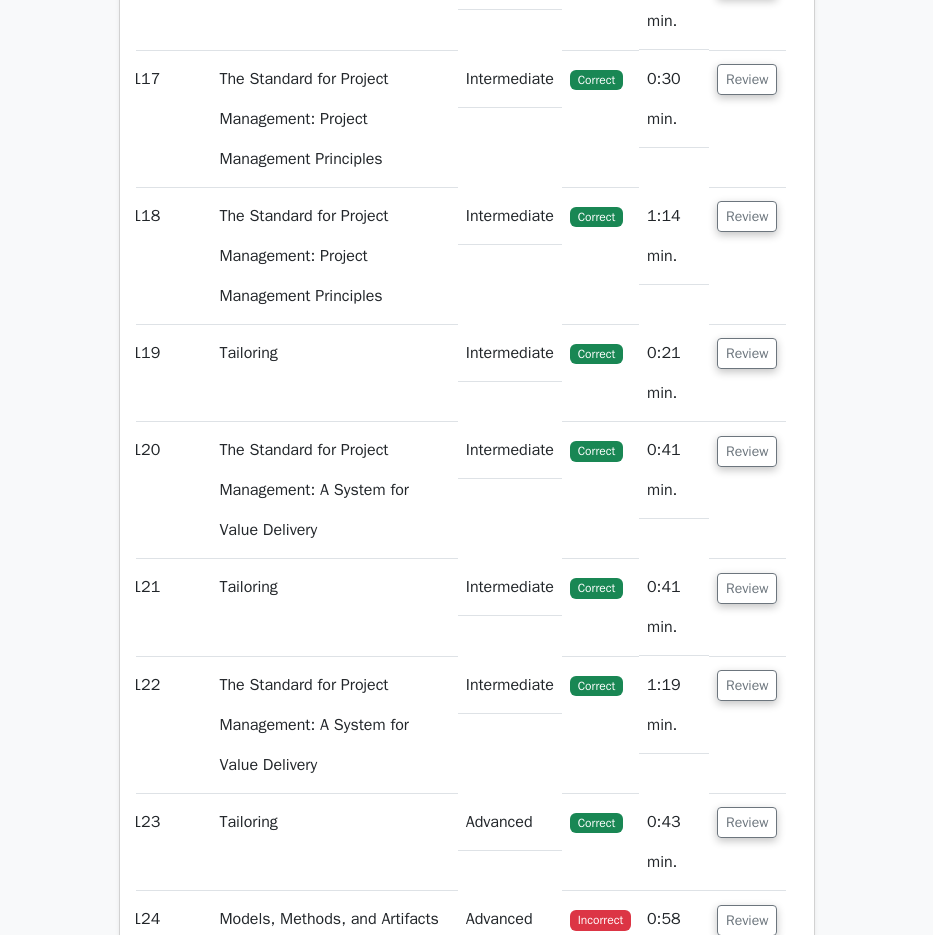 click on "Review" at bounding box center (747, -18) 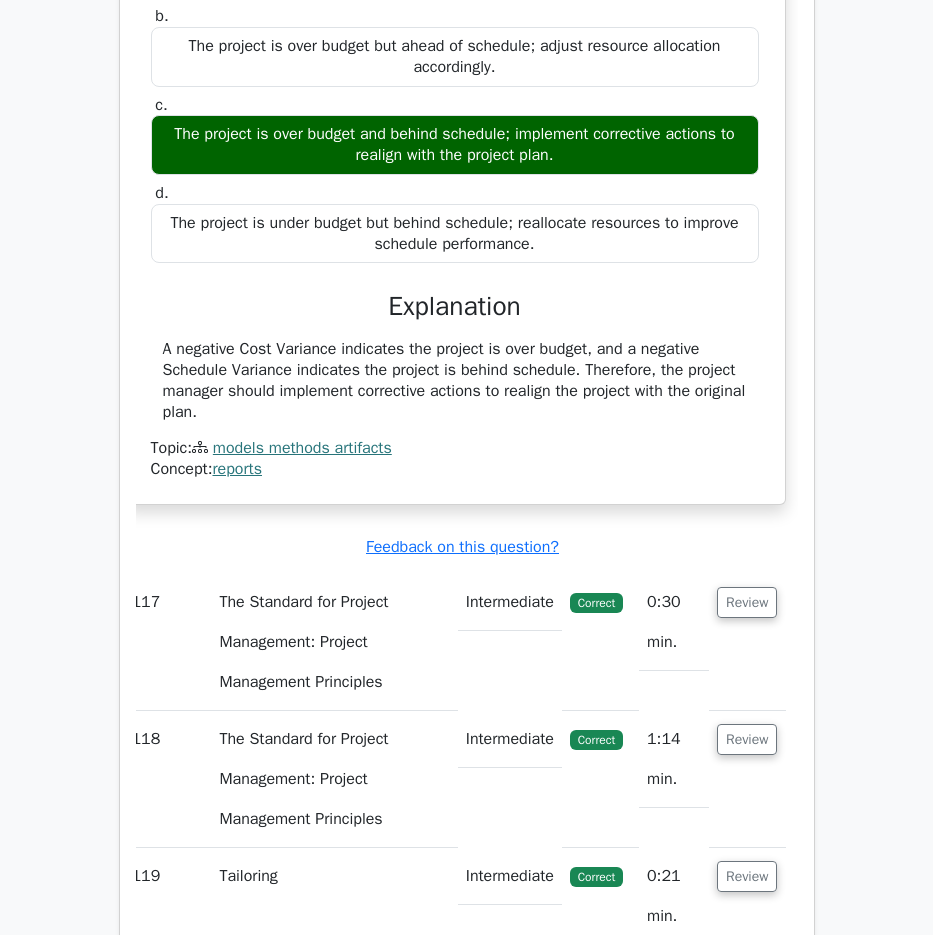 scroll, scrollTop: 124635, scrollLeft: 0, axis: vertical 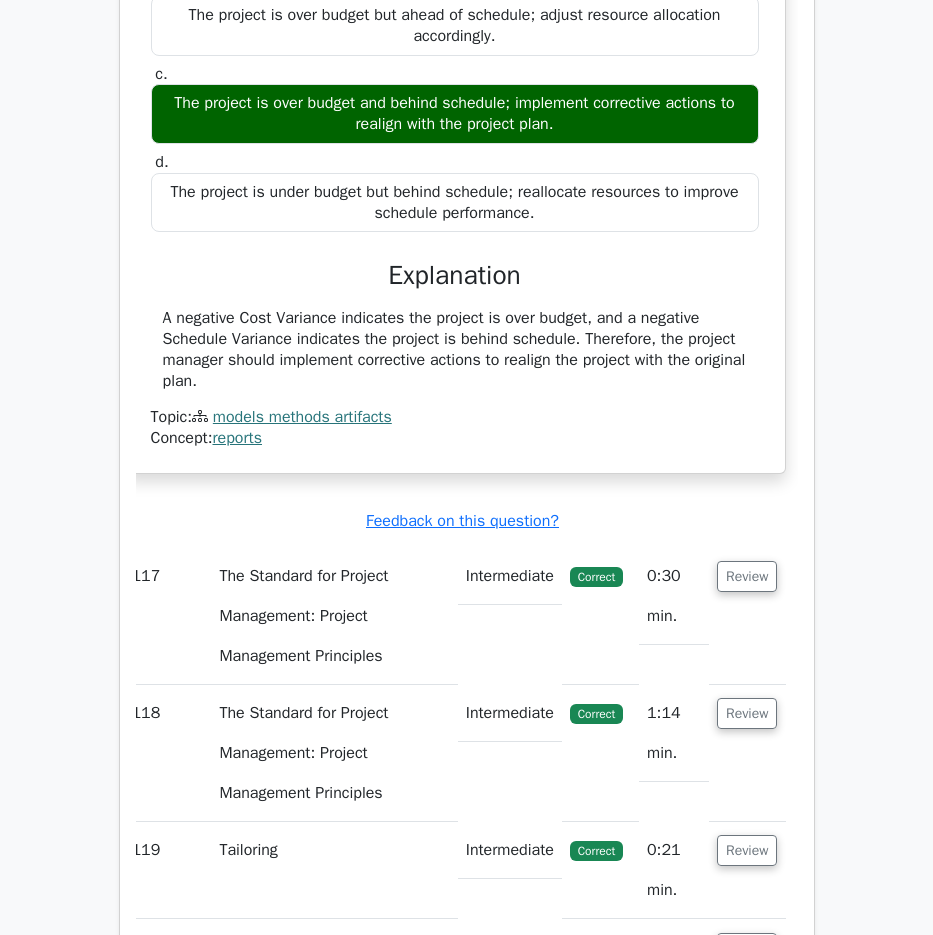 drag, startPoint x: 166, startPoint y: 207, endPoint x: 618, endPoint y: 816, distance: 758.40955 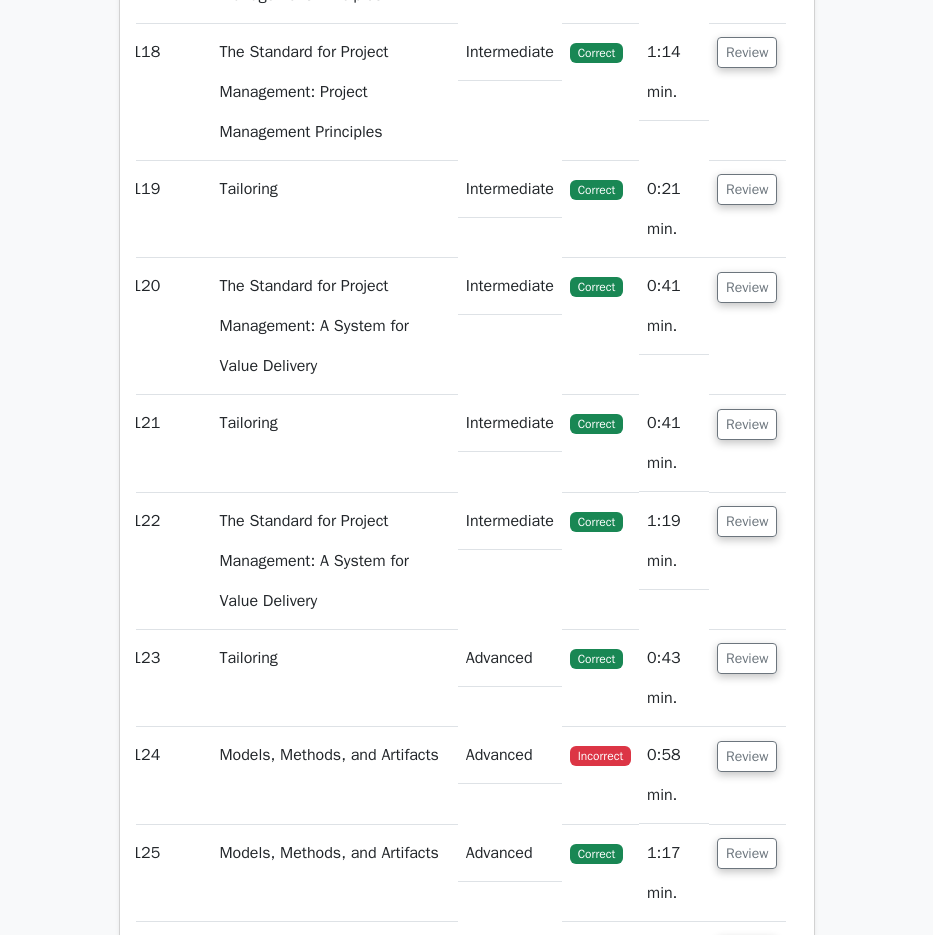 scroll, scrollTop: 125335, scrollLeft: 0, axis: vertical 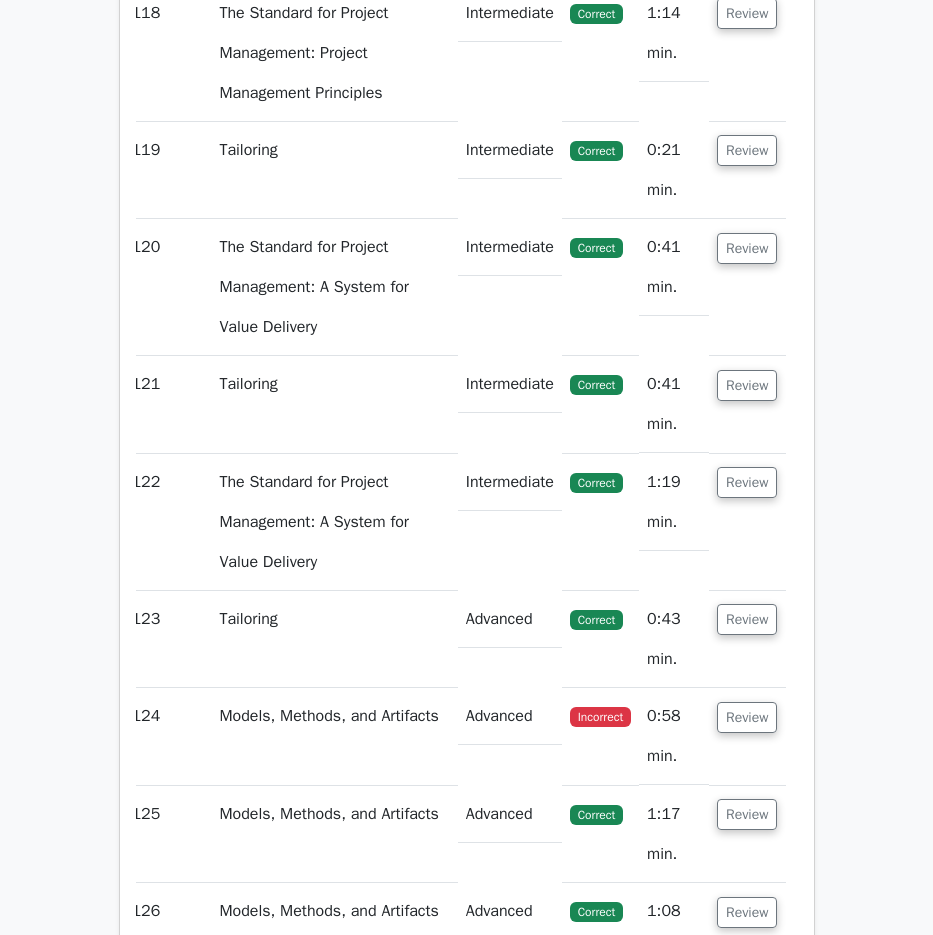 click on "Review" at bounding box center (747, -124) 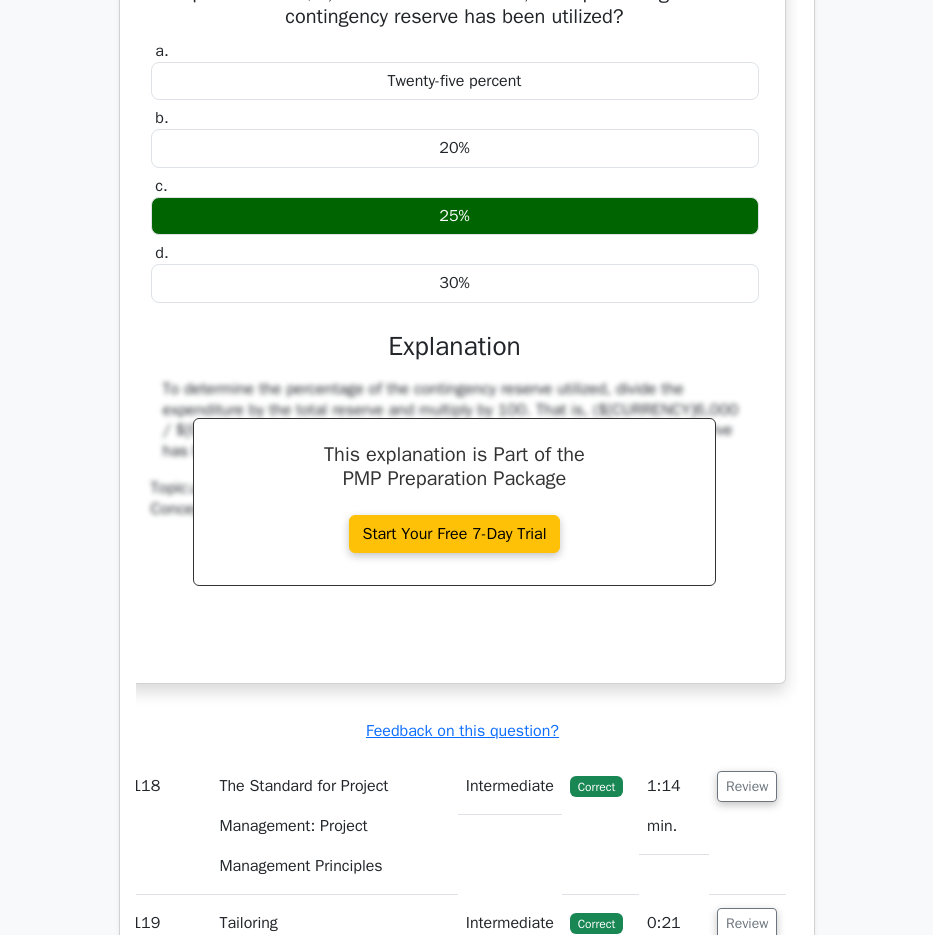 scroll, scrollTop: 125635, scrollLeft: 0, axis: vertical 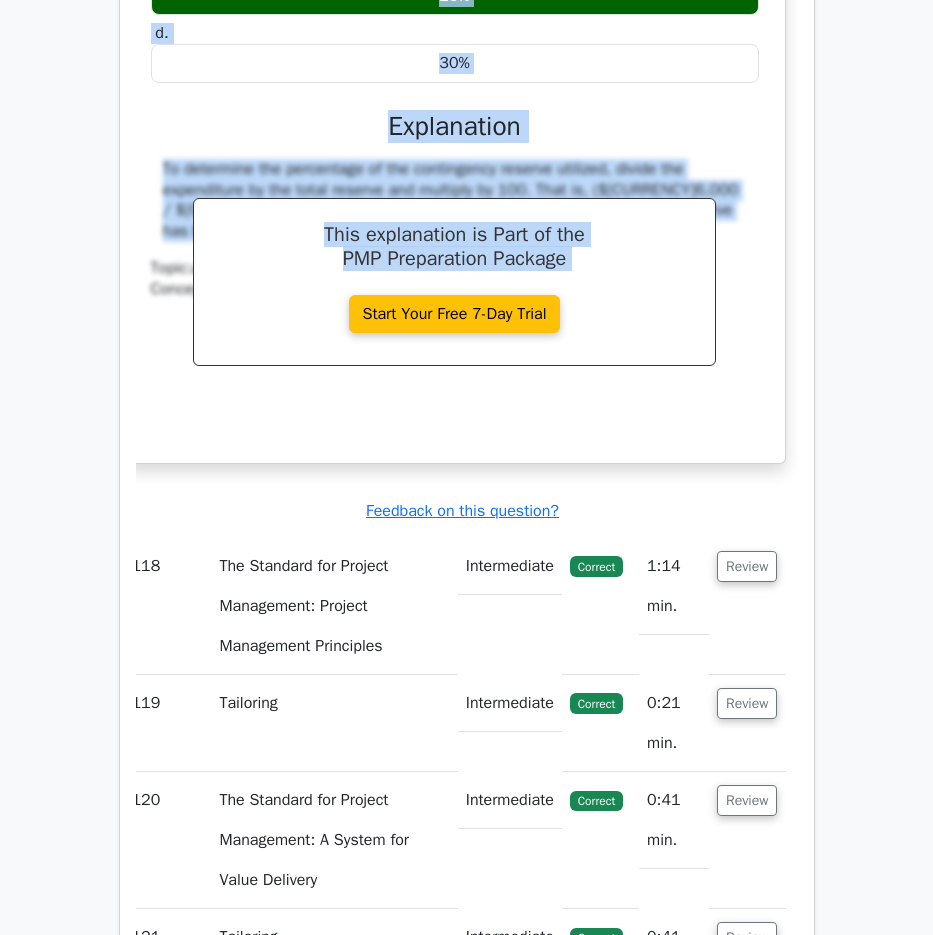 drag, startPoint x: 183, startPoint y: 167, endPoint x: 751, endPoint y: 646, distance: 743.01074 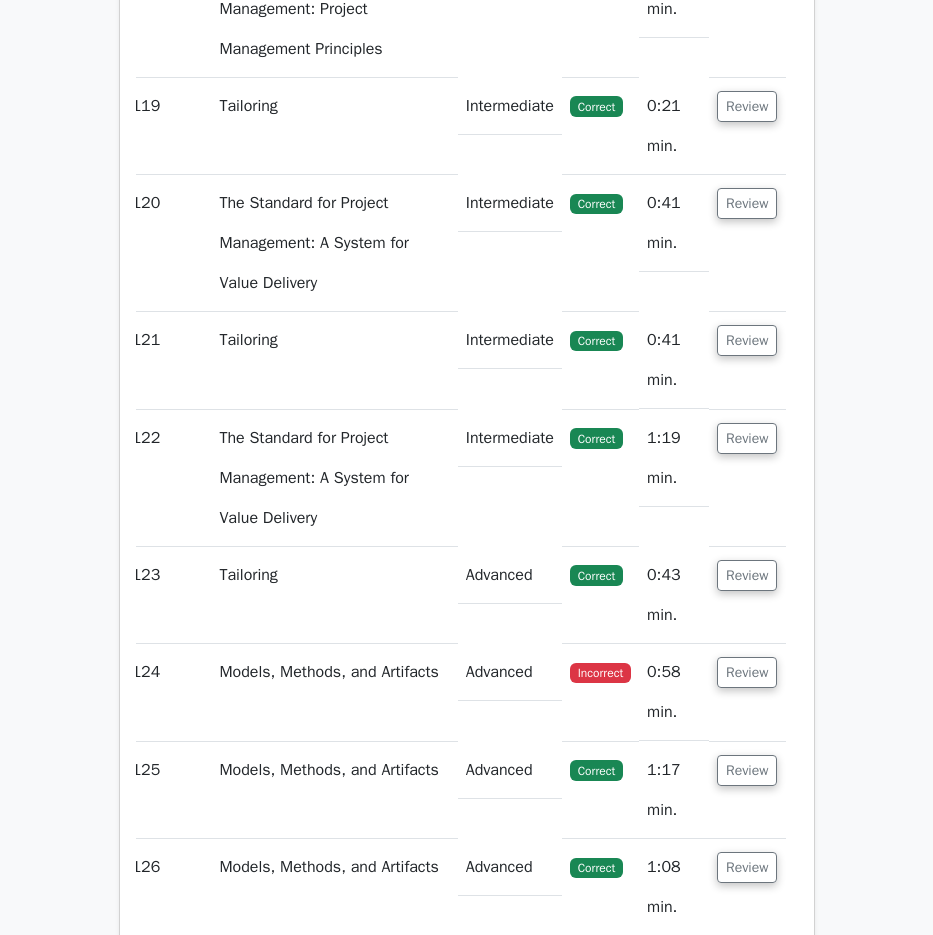 scroll, scrollTop: 126235, scrollLeft: 0, axis: vertical 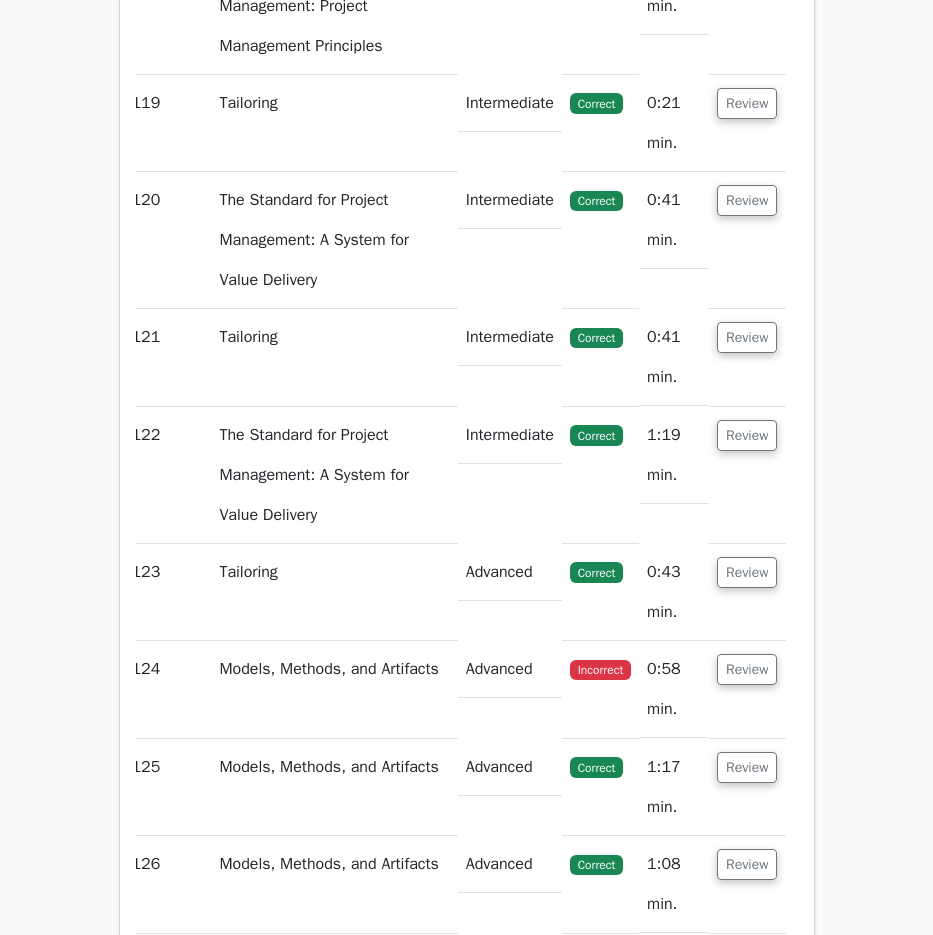 click on "Review" at bounding box center [747, -34] 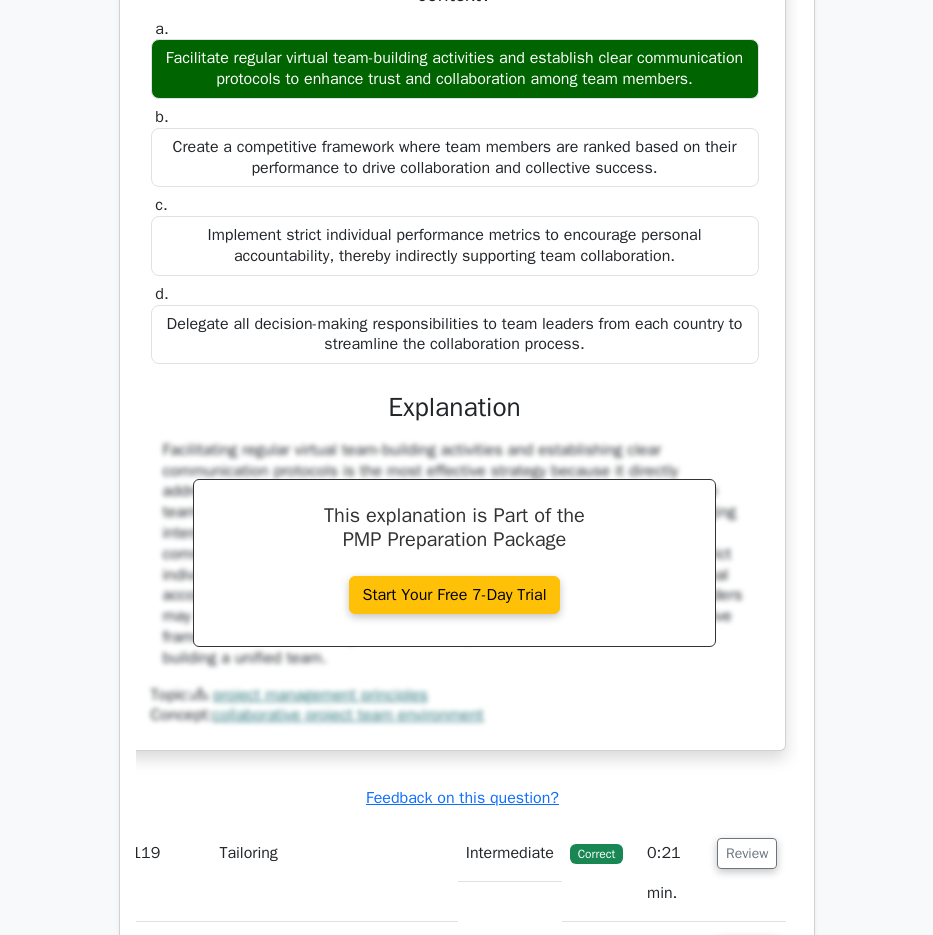 scroll, scrollTop: 126635, scrollLeft: 0, axis: vertical 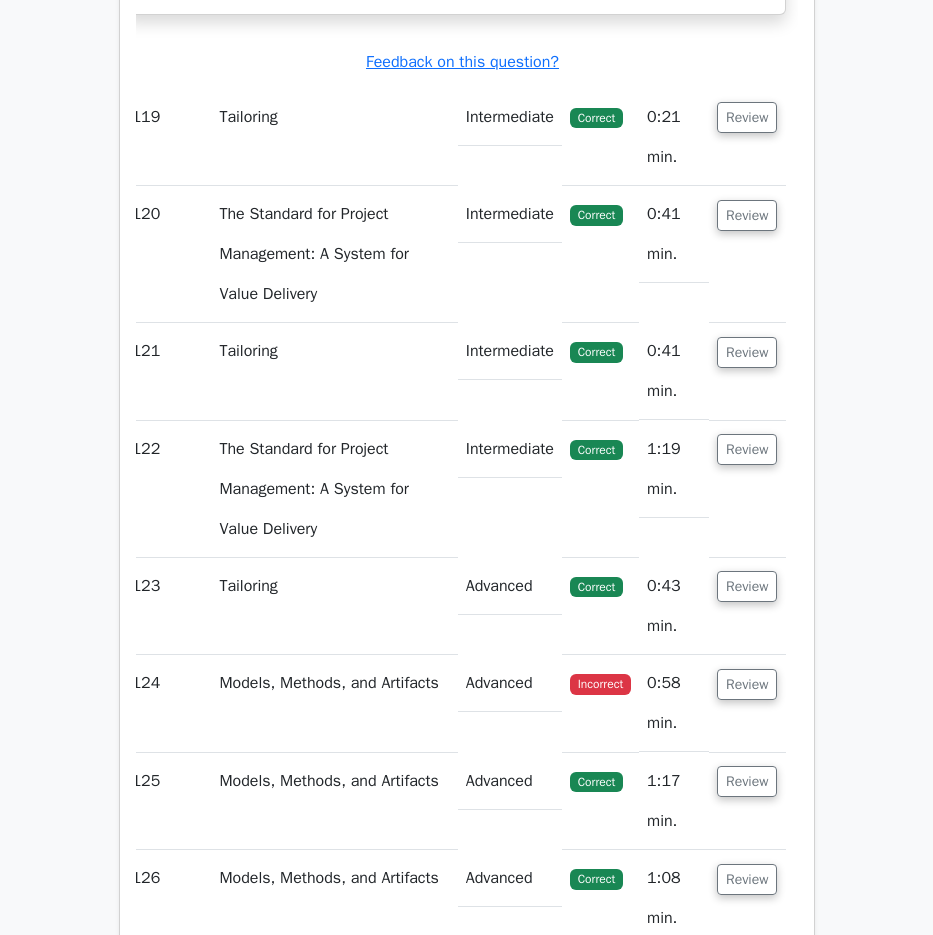 drag, startPoint x: 153, startPoint y: 152, endPoint x: 652, endPoint y: 387, distance: 551.56683 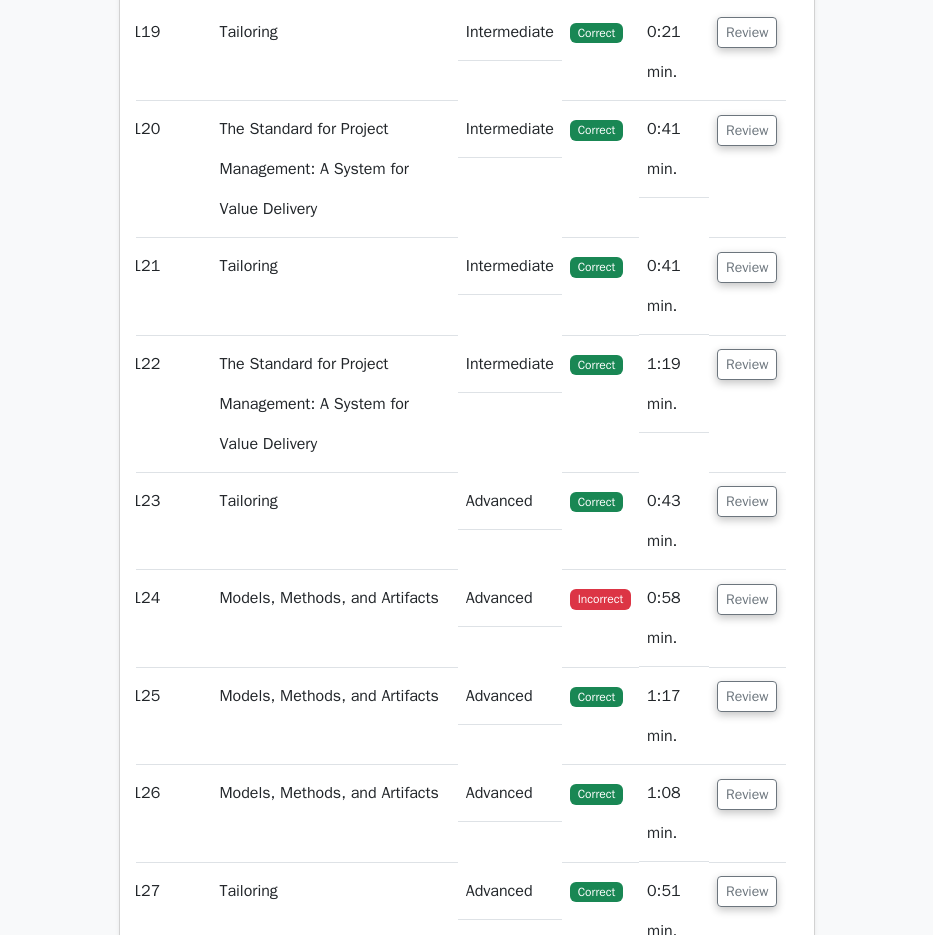 scroll, scrollTop: 127455, scrollLeft: 0, axis: vertical 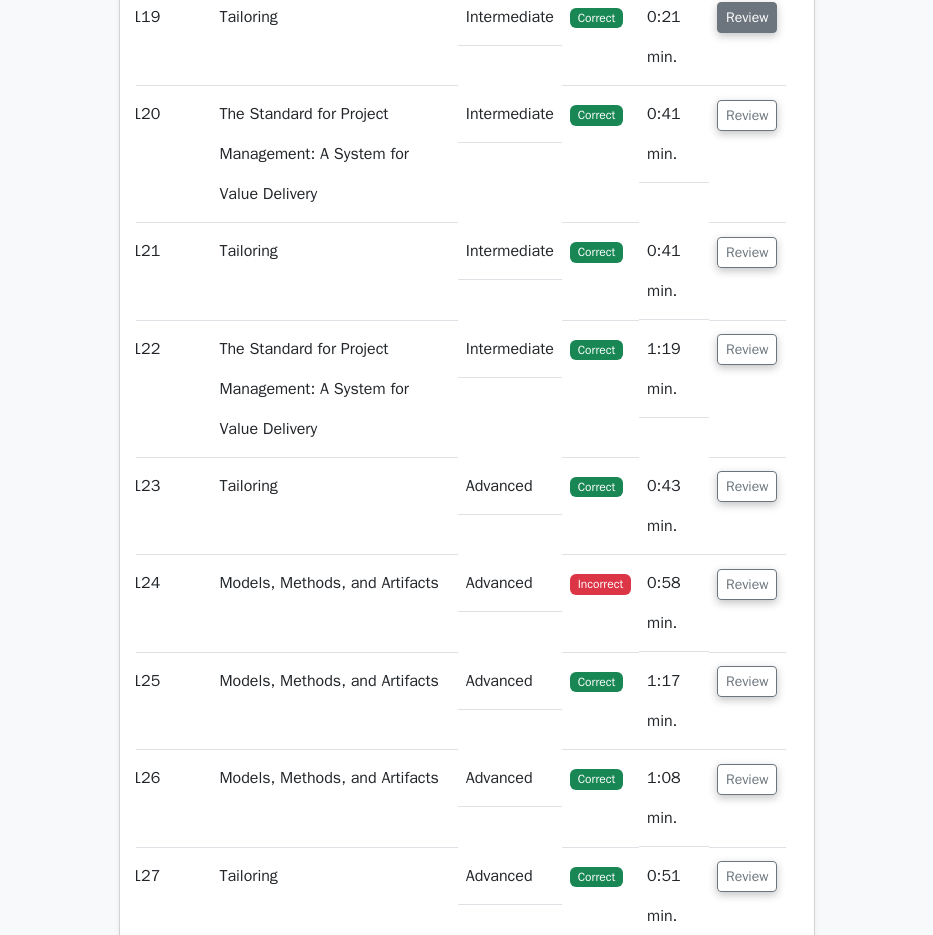 click on "Review" at bounding box center [747, 17] 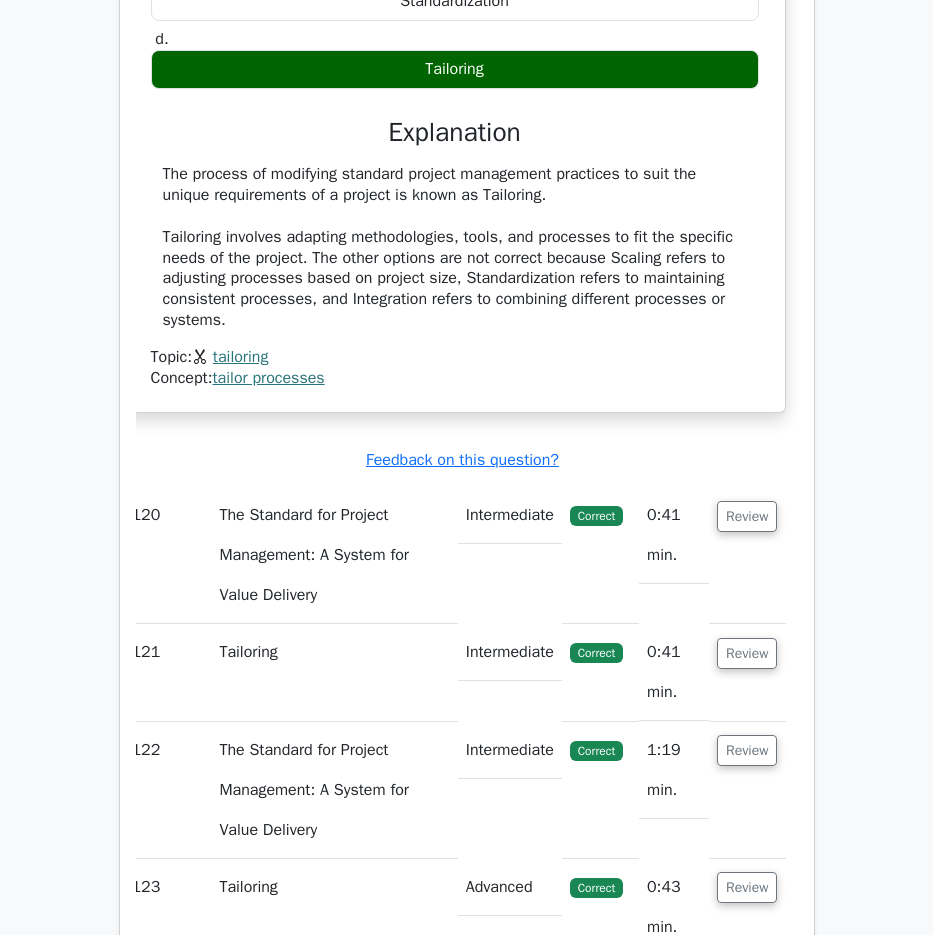 scroll, scrollTop: 127955, scrollLeft: 0, axis: vertical 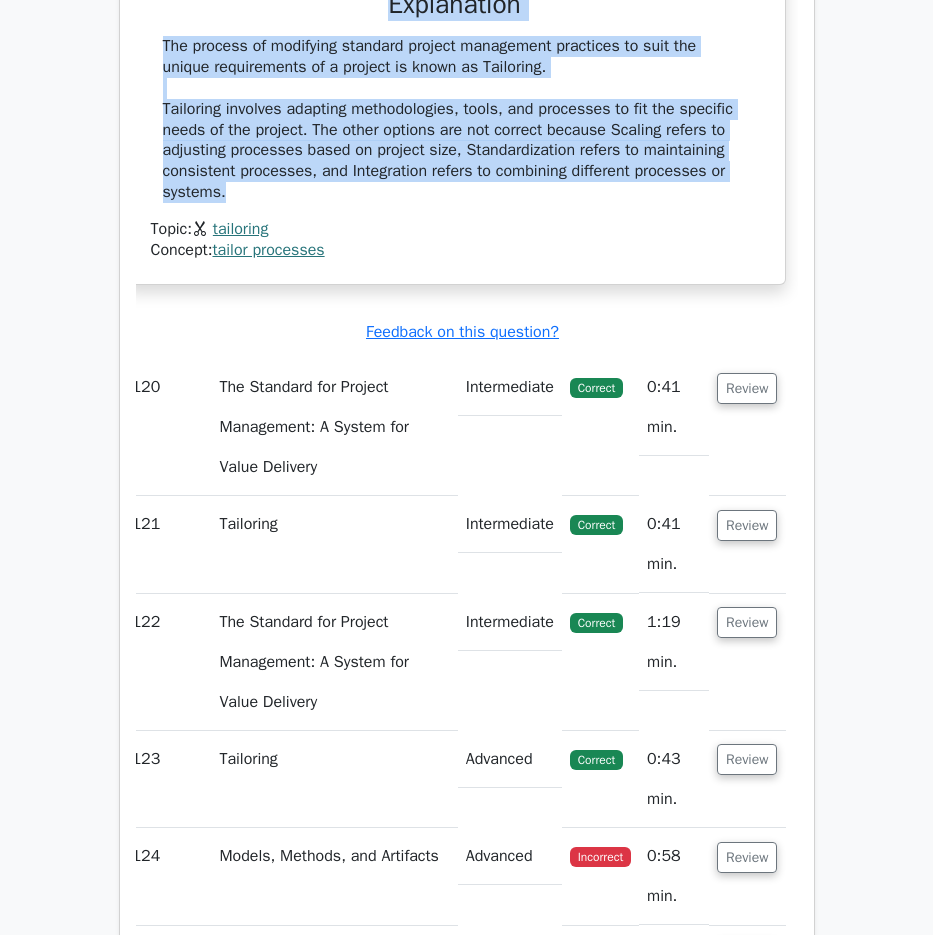 drag, startPoint x: 185, startPoint y: 86, endPoint x: 439, endPoint y: 649, distance: 617.6447 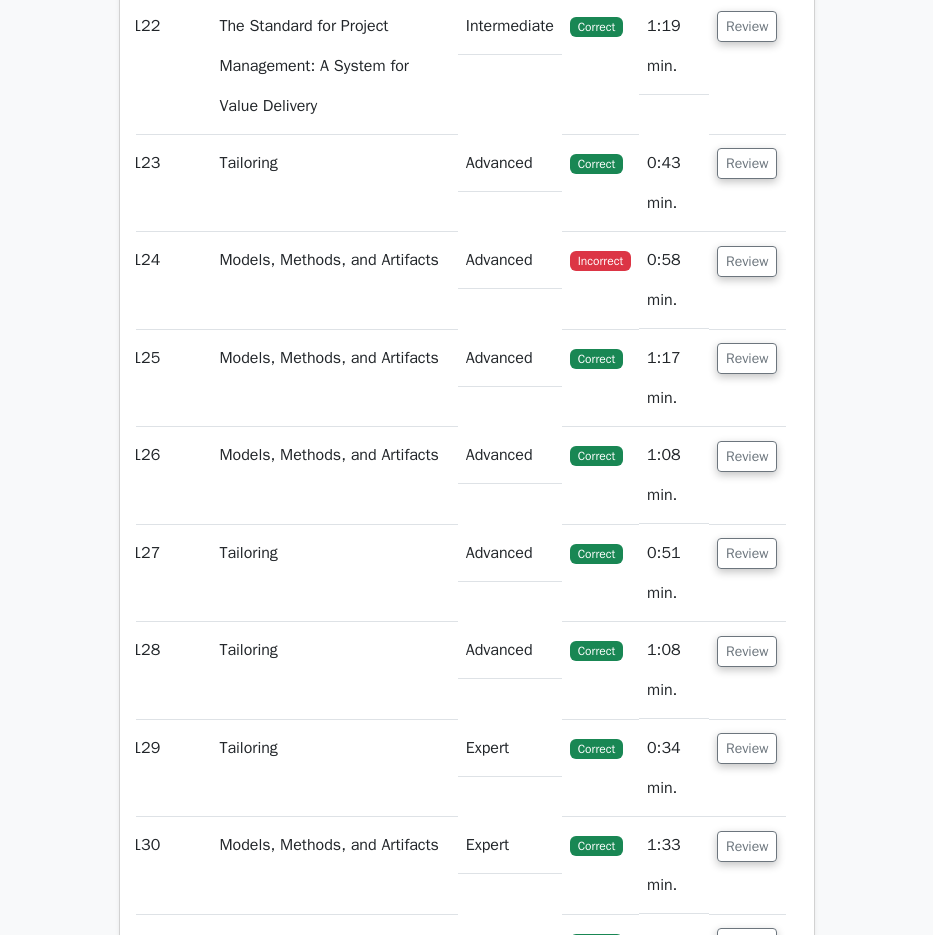 scroll, scrollTop: 128555, scrollLeft: 0, axis: vertical 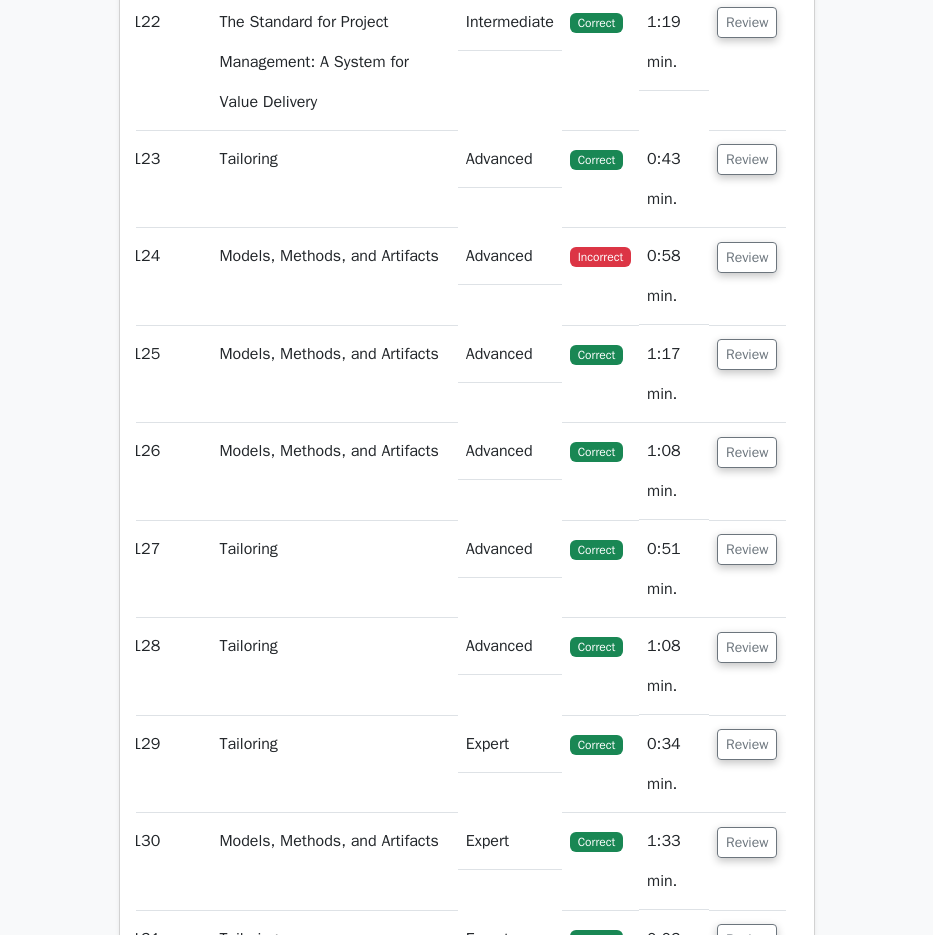 click on "Review" at bounding box center [747, -212] 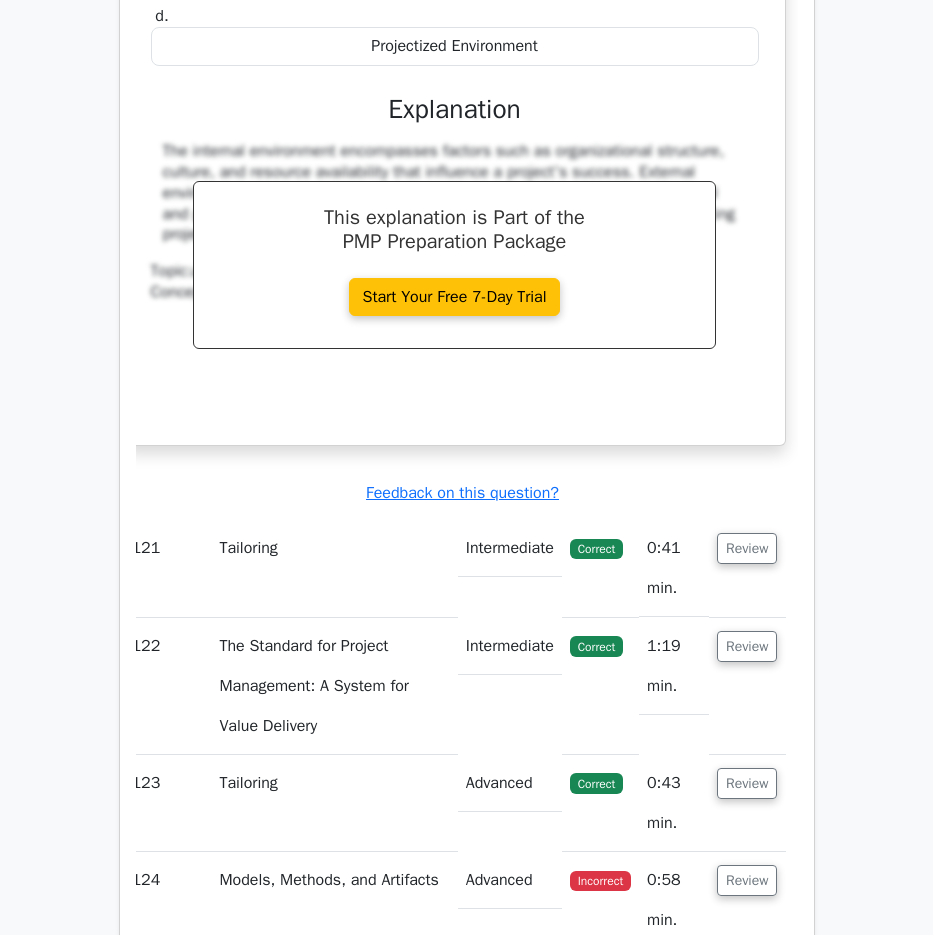 scroll, scrollTop: 128855, scrollLeft: 0, axis: vertical 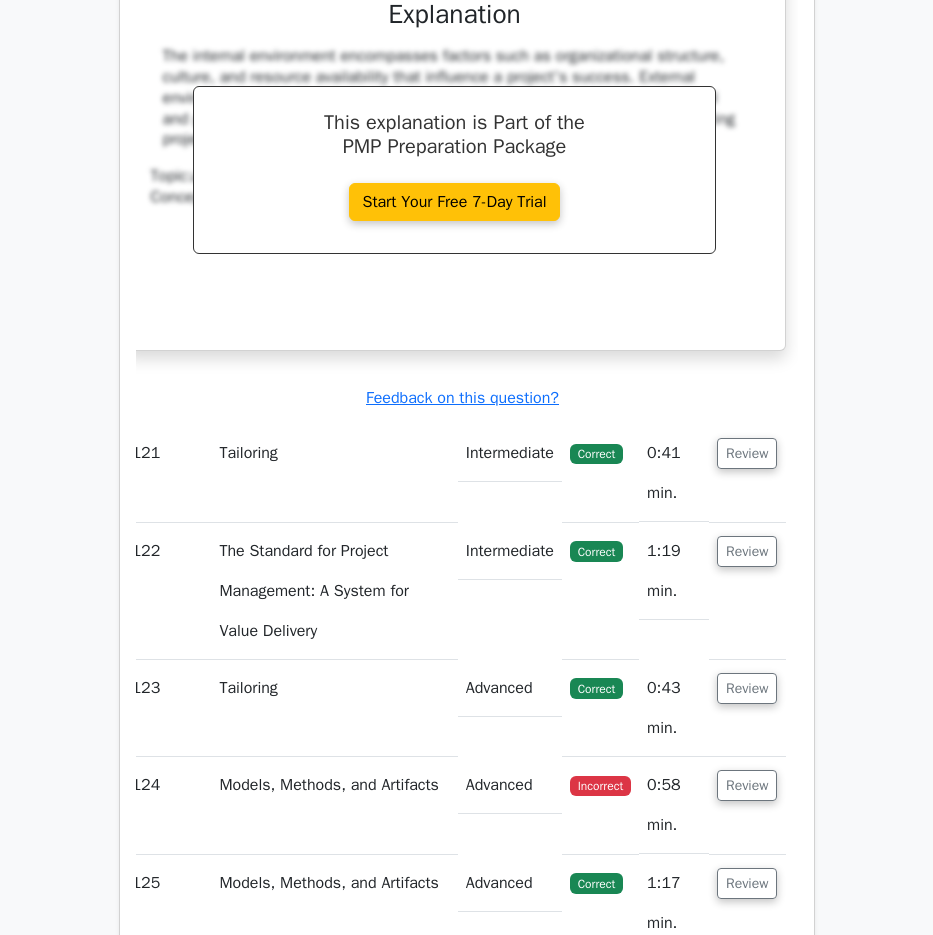 drag, startPoint x: 161, startPoint y: 97, endPoint x: 737, endPoint y: 605, distance: 768.01044 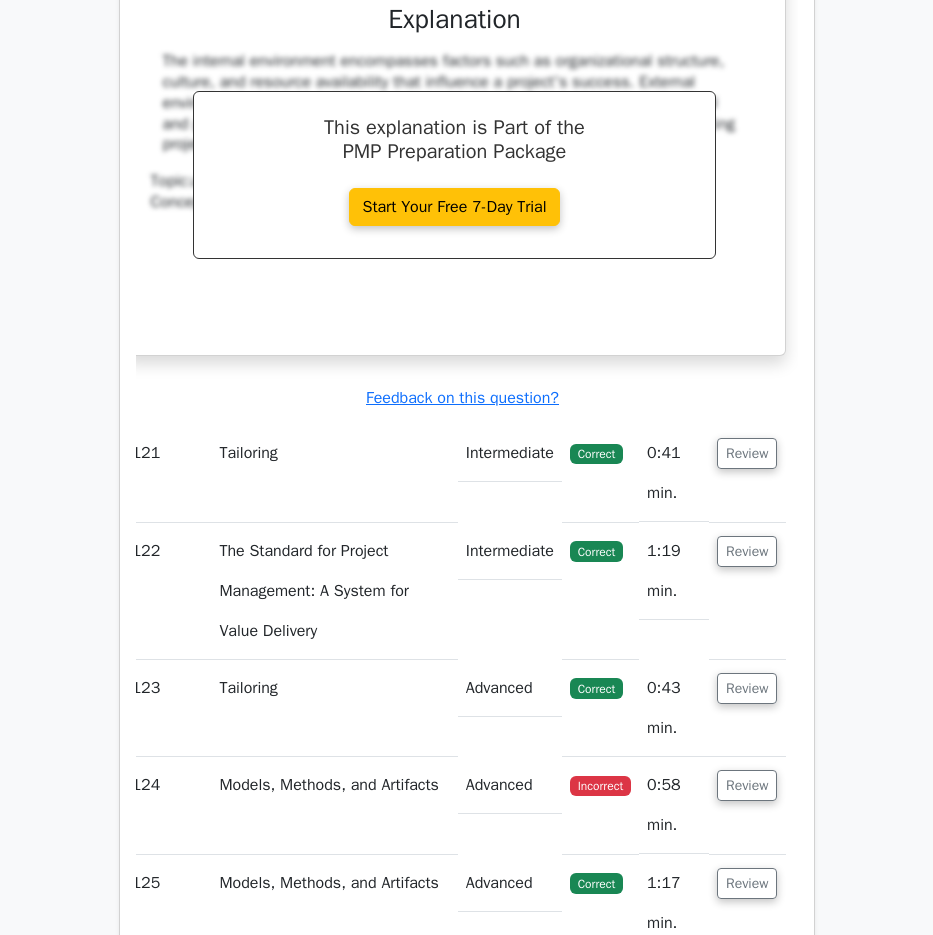scroll, scrollTop: 129455, scrollLeft: 0, axis: vertical 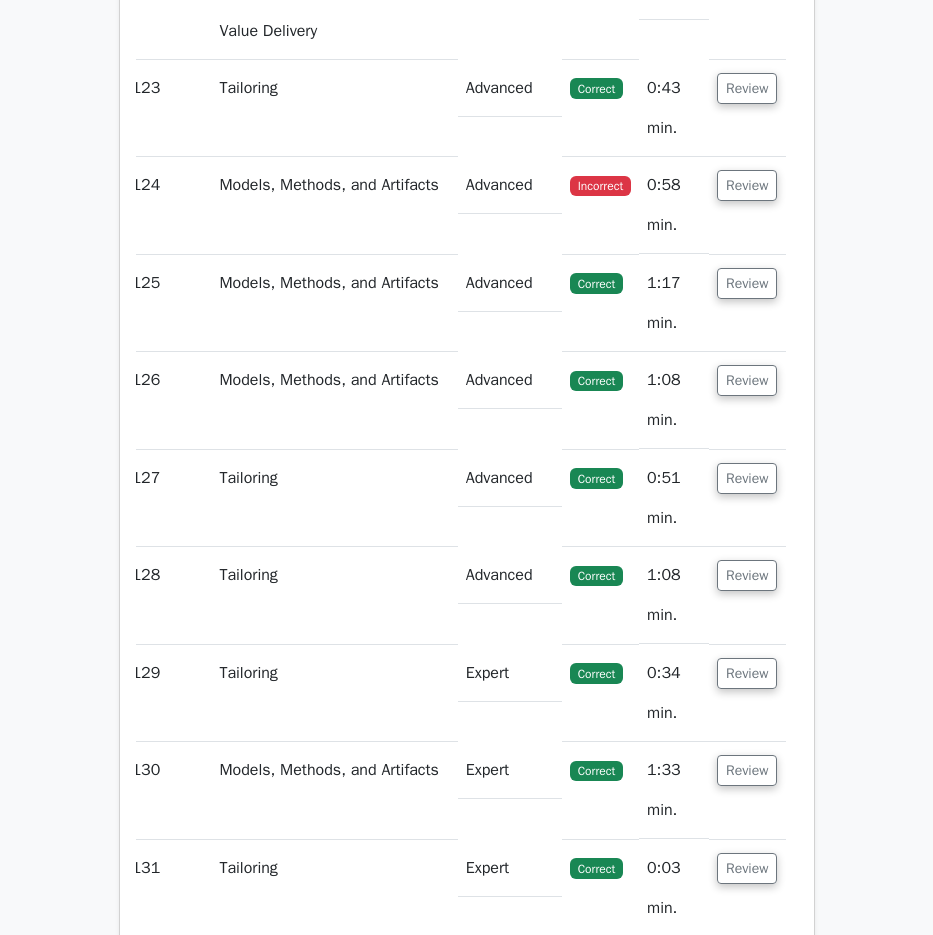 click on "Review" at bounding box center (747, -147) 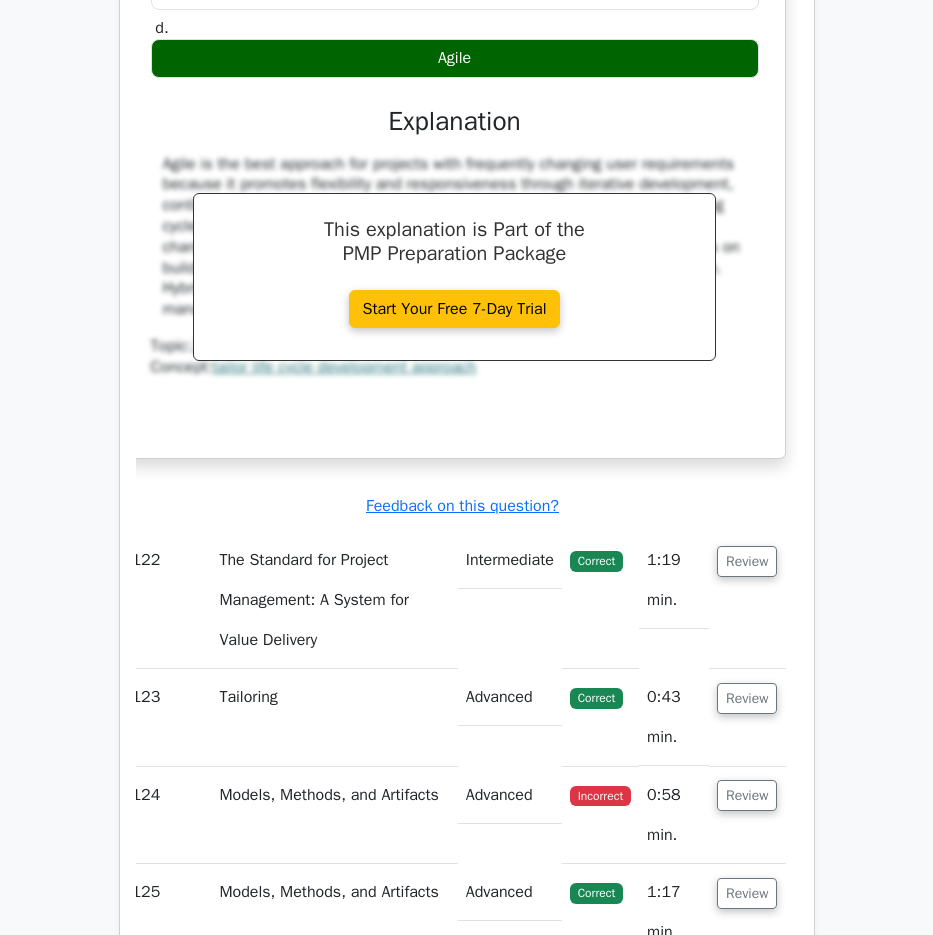 scroll, scrollTop: 129755, scrollLeft: 0, axis: vertical 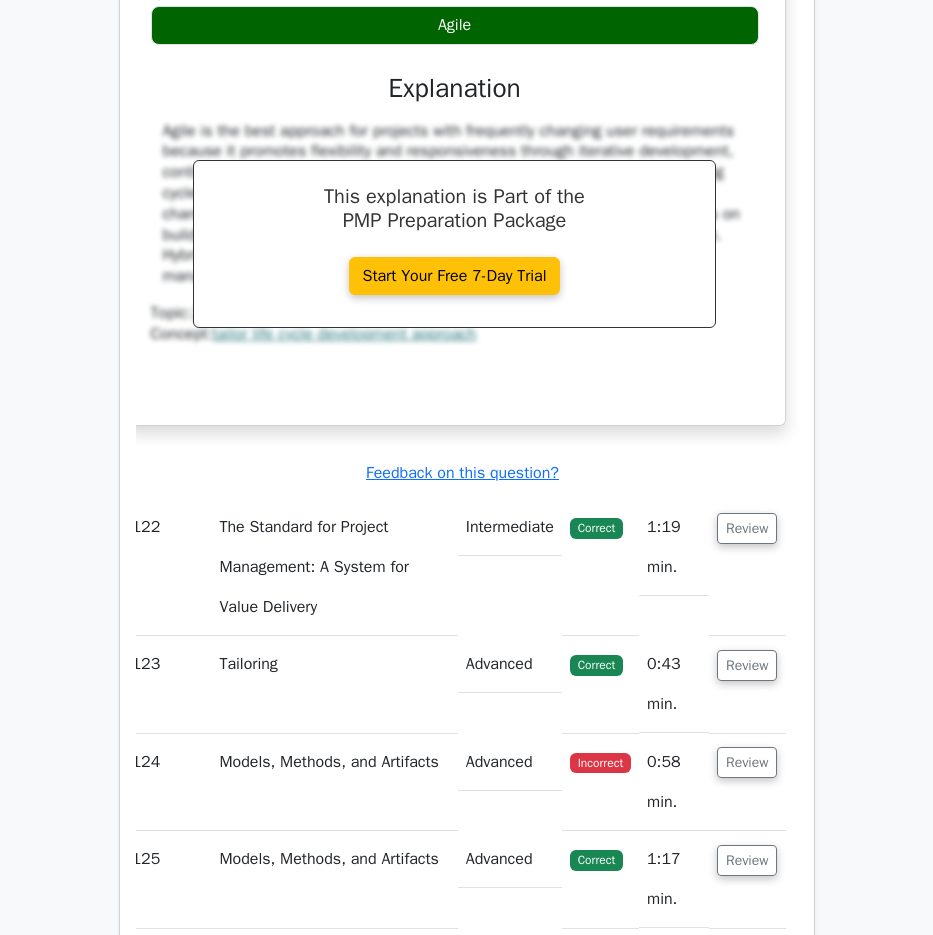 drag, startPoint x: 177, startPoint y: 124, endPoint x: 745, endPoint y: 729, distance: 829.84875 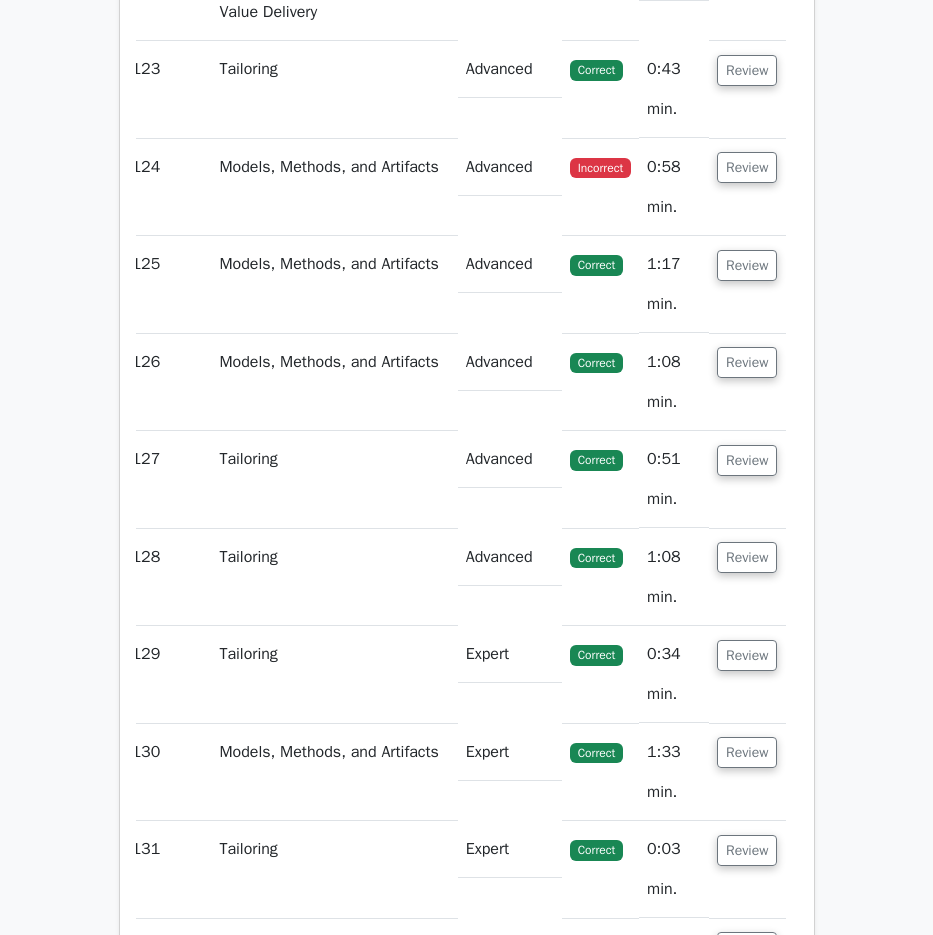 scroll, scrollTop: 130355, scrollLeft: 0, axis: vertical 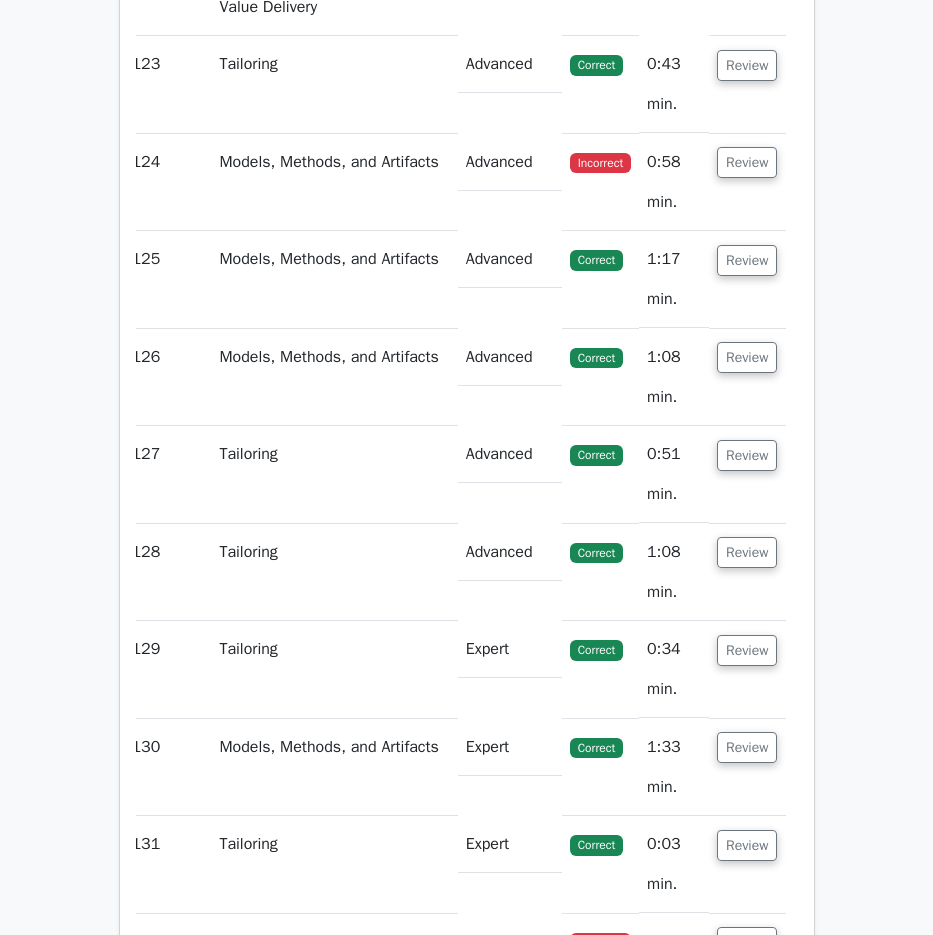 click on "Review" at bounding box center (747, -72) 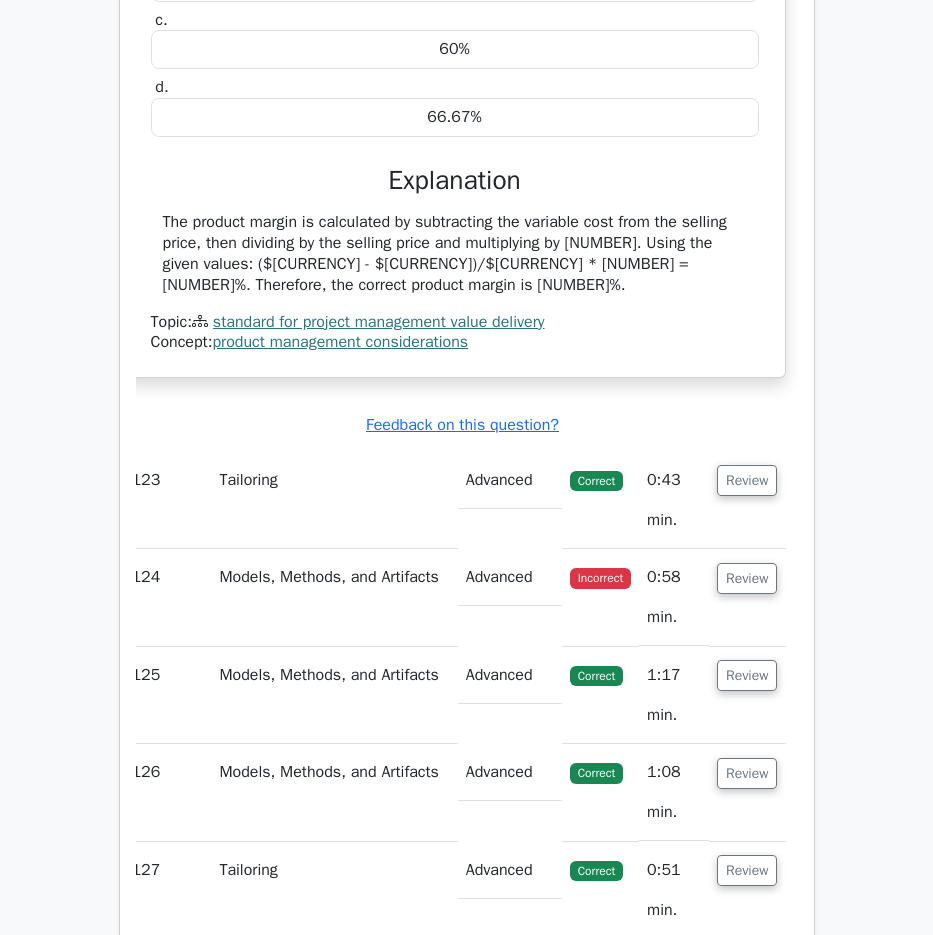 scroll, scrollTop: 130755, scrollLeft: 0, axis: vertical 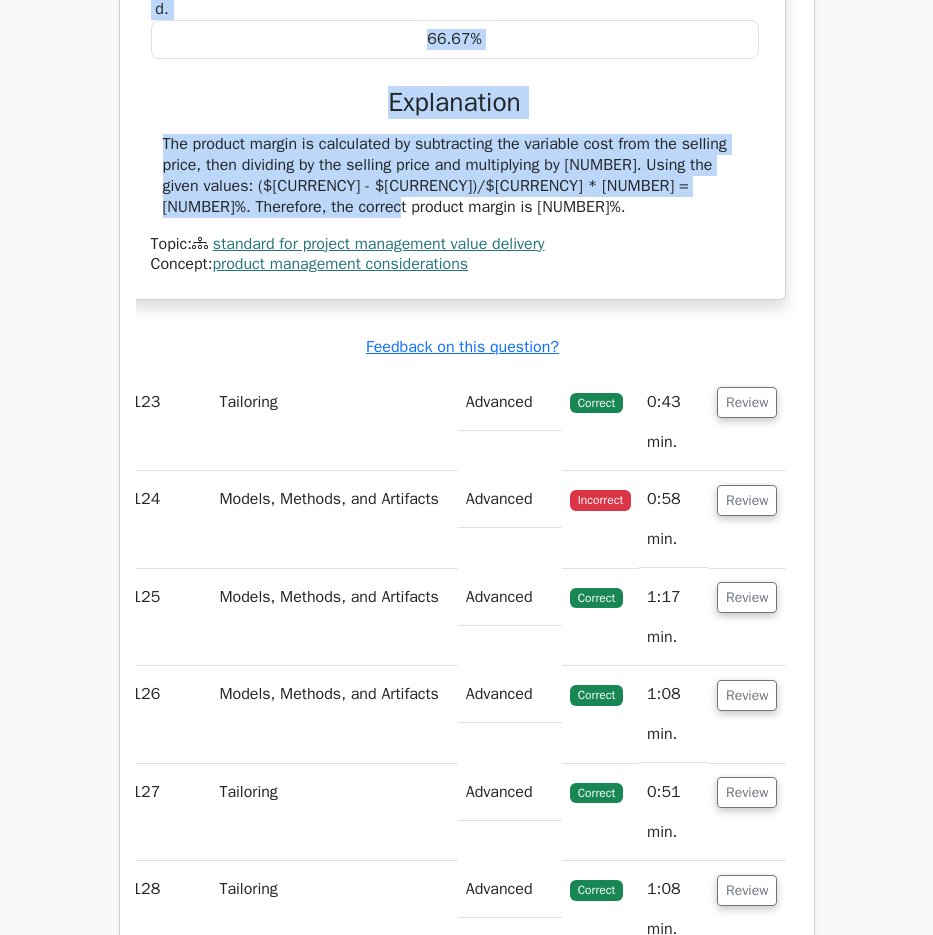 drag, startPoint x: 171, startPoint y: 138, endPoint x: 742, endPoint y: 618, distance: 745.9497 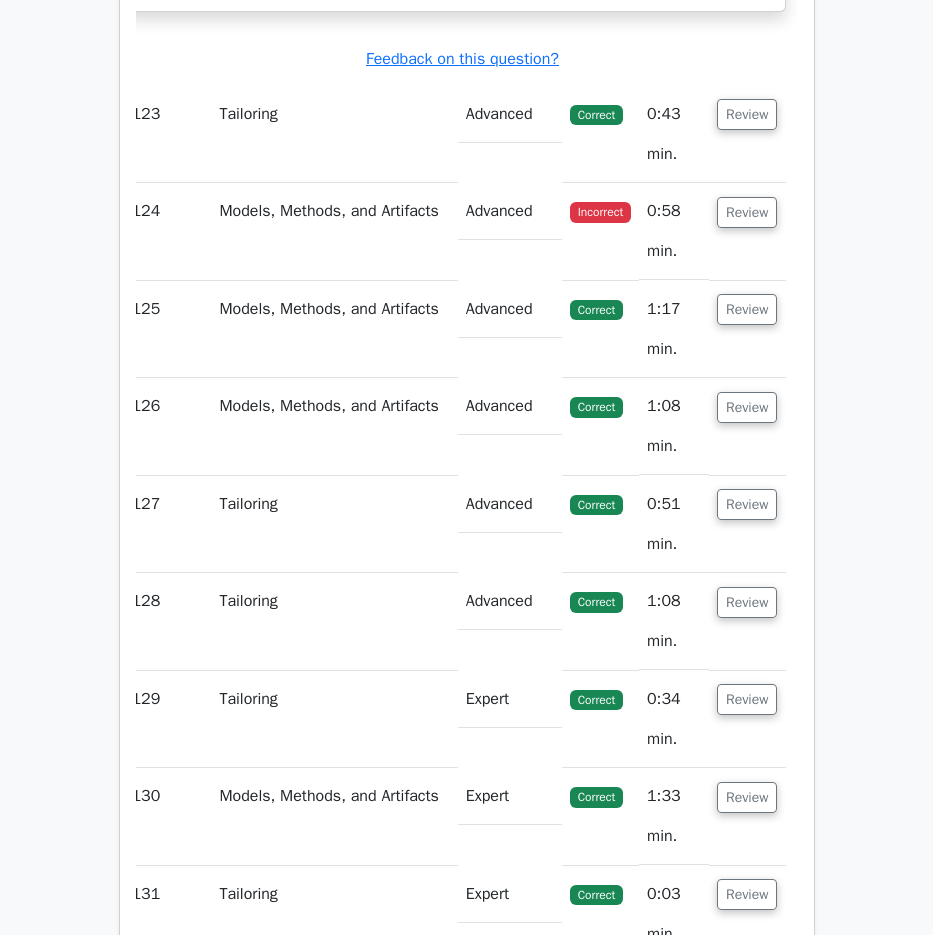 scroll, scrollTop: 131055, scrollLeft: 0, axis: vertical 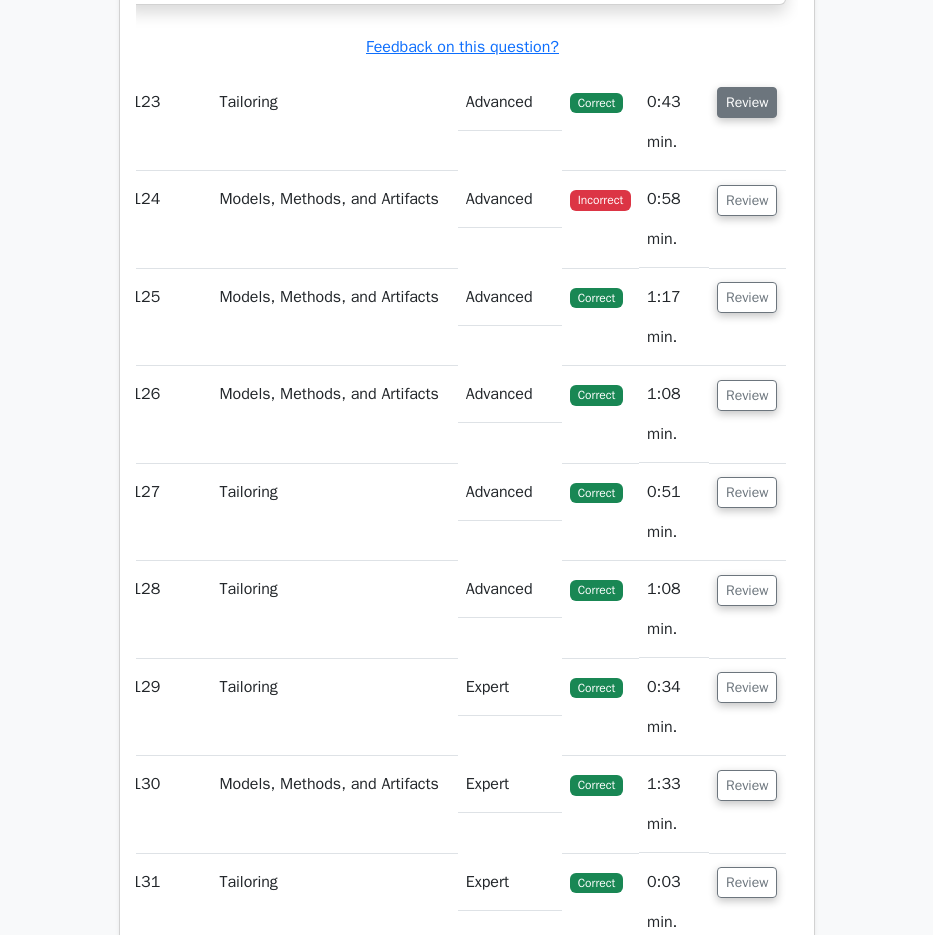 click on "Review" at bounding box center (747, 102) 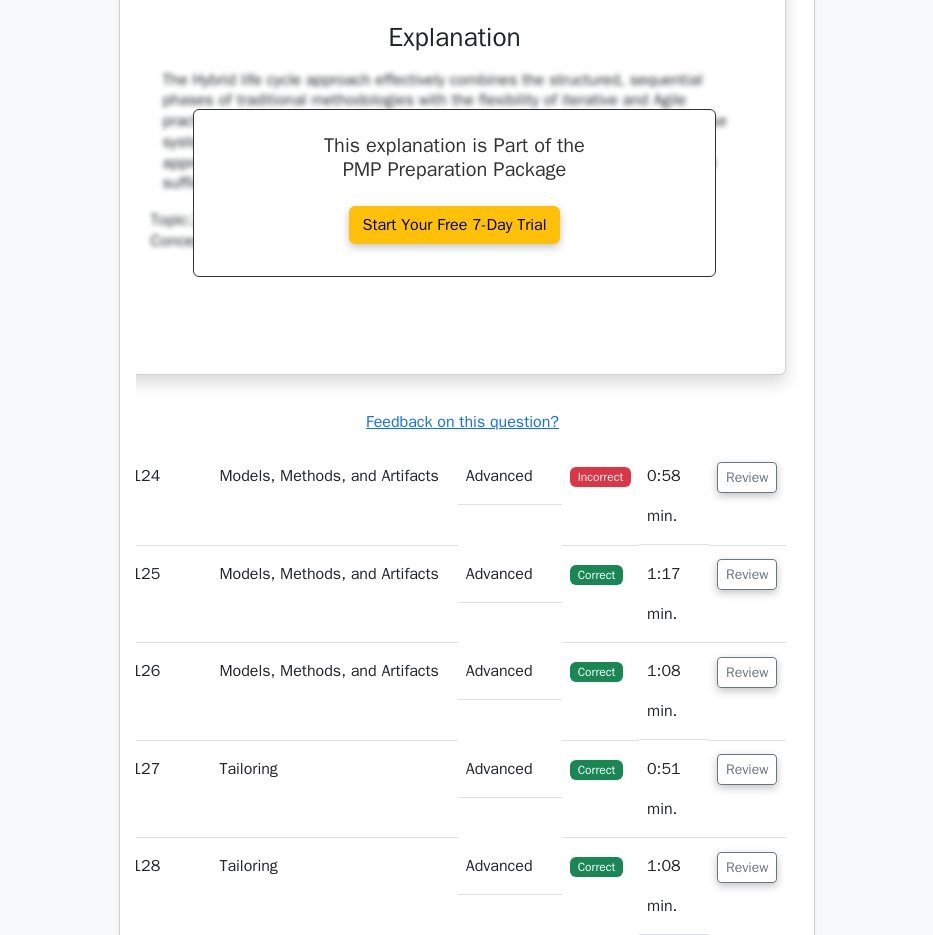 scroll, scrollTop: 131555, scrollLeft: 0, axis: vertical 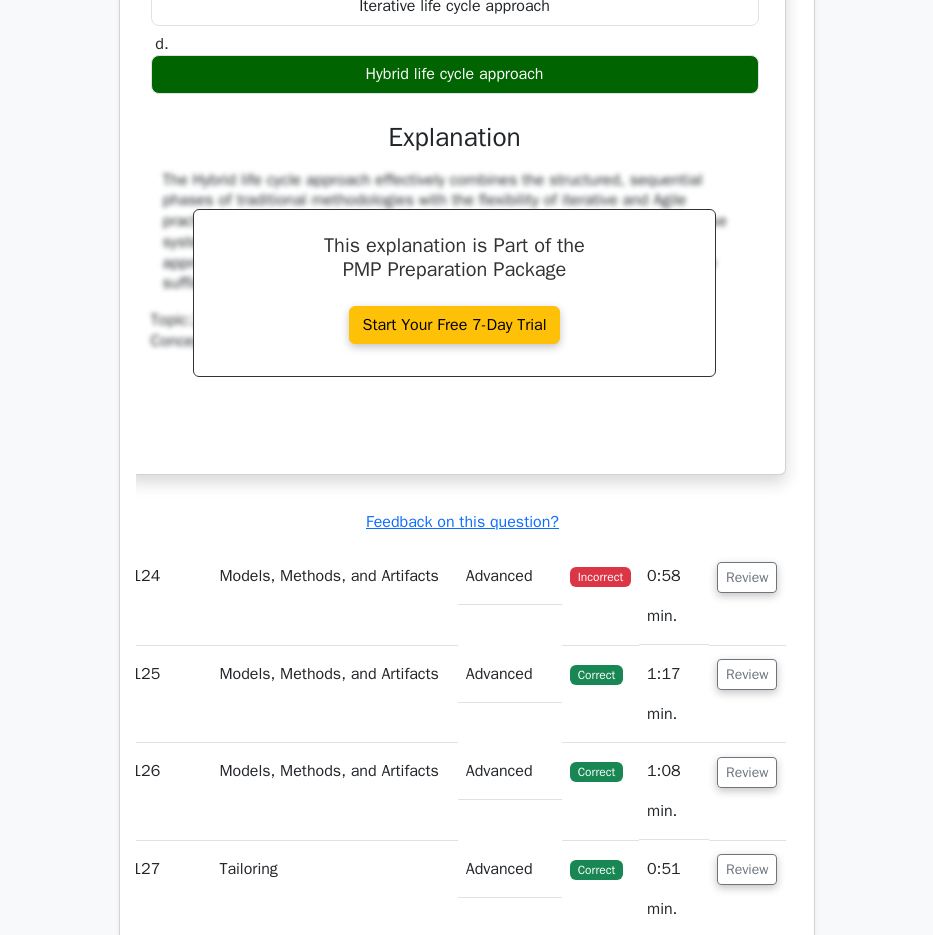 drag, startPoint x: 160, startPoint y: 129, endPoint x: 755, endPoint y: 693, distance: 819.82983 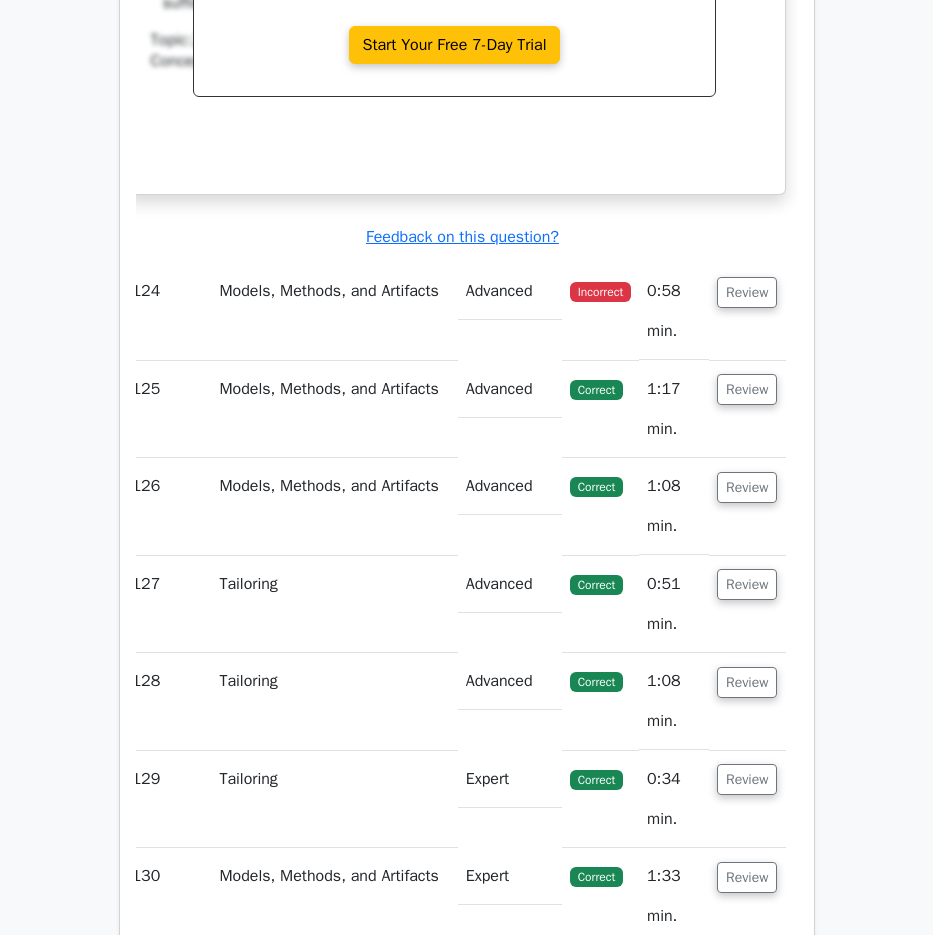 scroll, scrollTop: 132055, scrollLeft: 0, axis: vertical 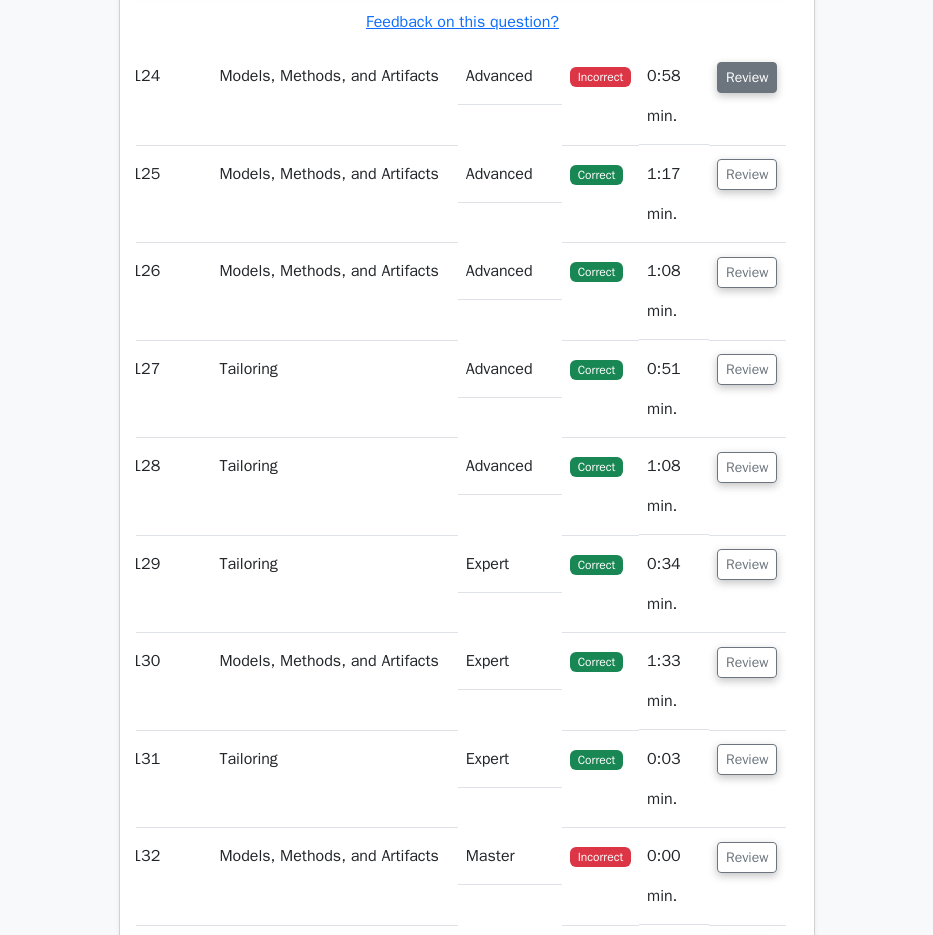 click on "Review" at bounding box center [747, 77] 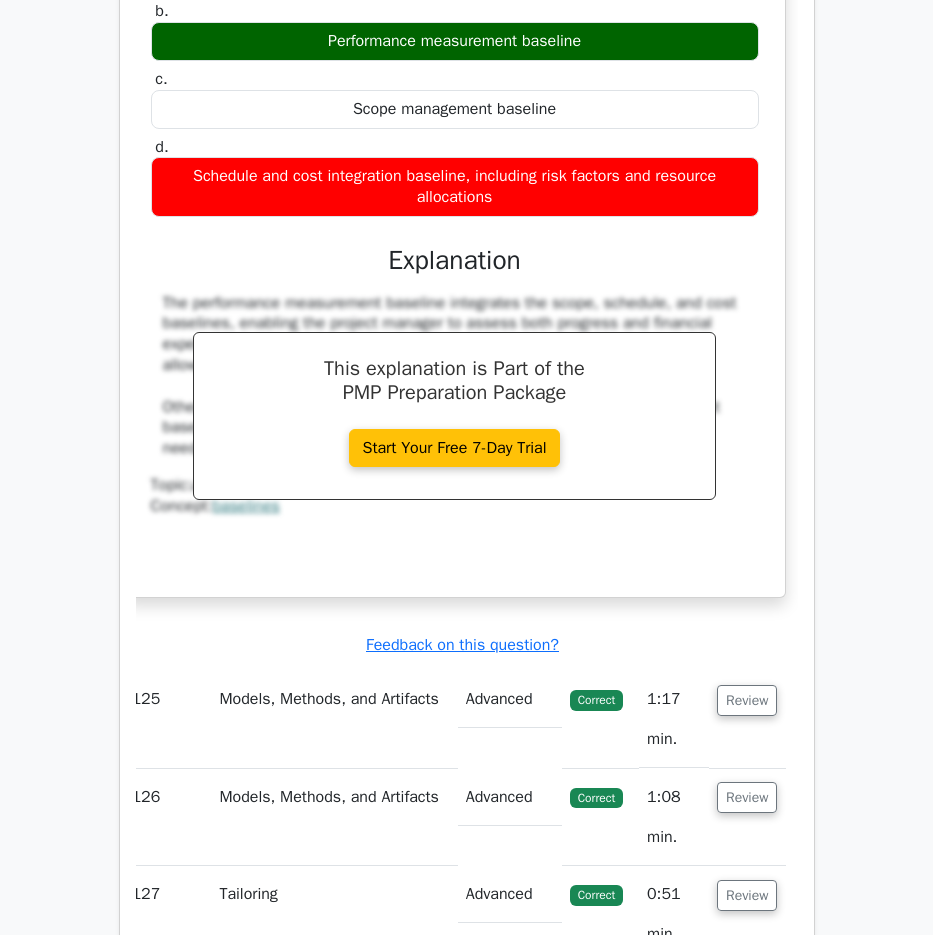 scroll, scrollTop: 132555, scrollLeft: 0, axis: vertical 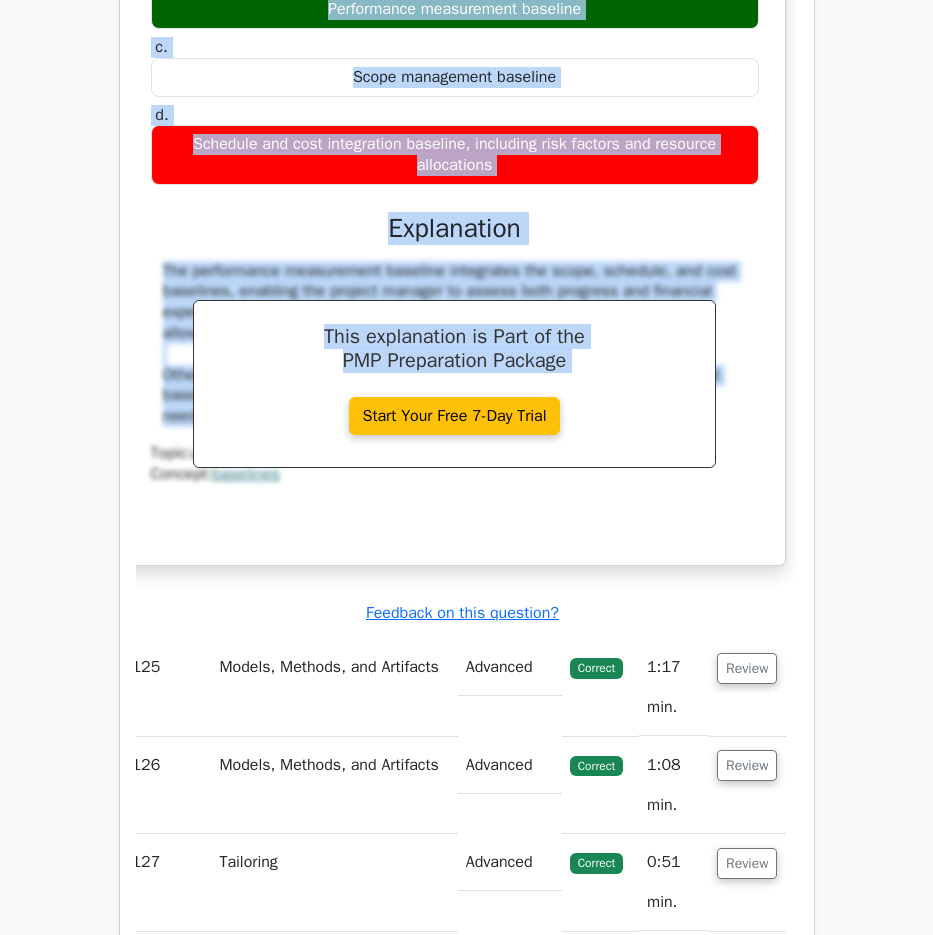 drag, startPoint x: 156, startPoint y: 104, endPoint x: 729, endPoint y: 844, distance: 935.91077 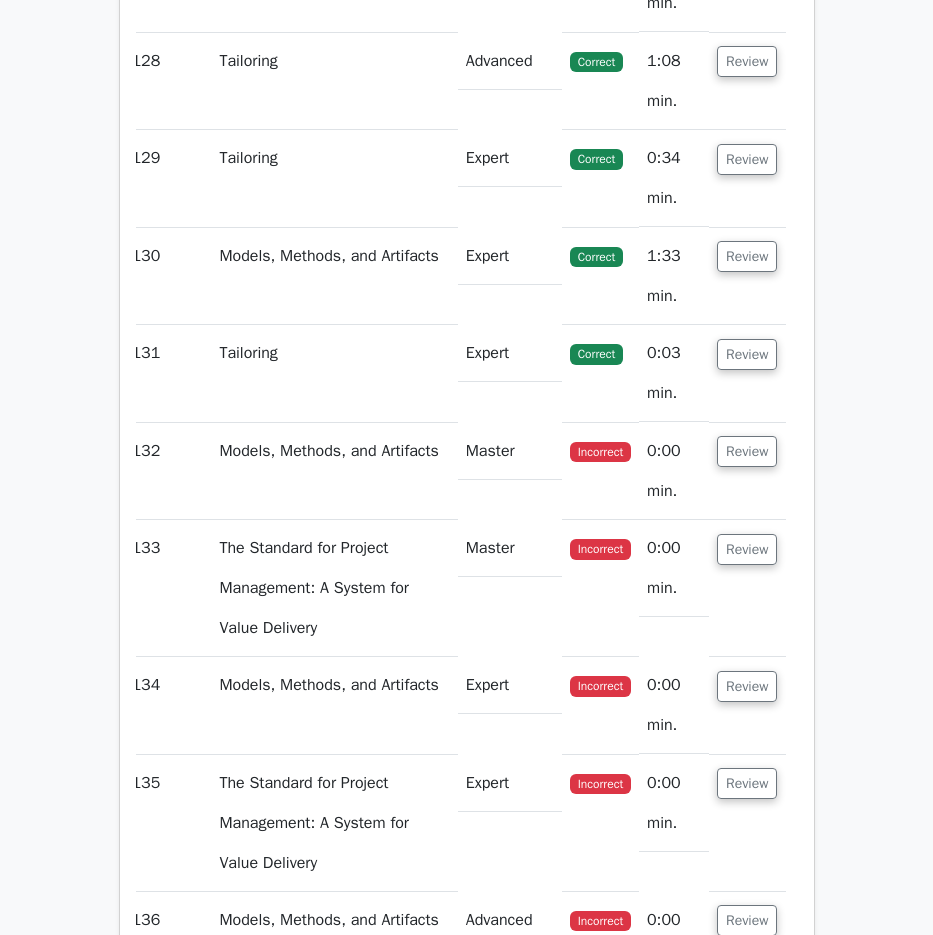 scroll, scrollTop: 133455, scrollLeft: 0, axis: vertical 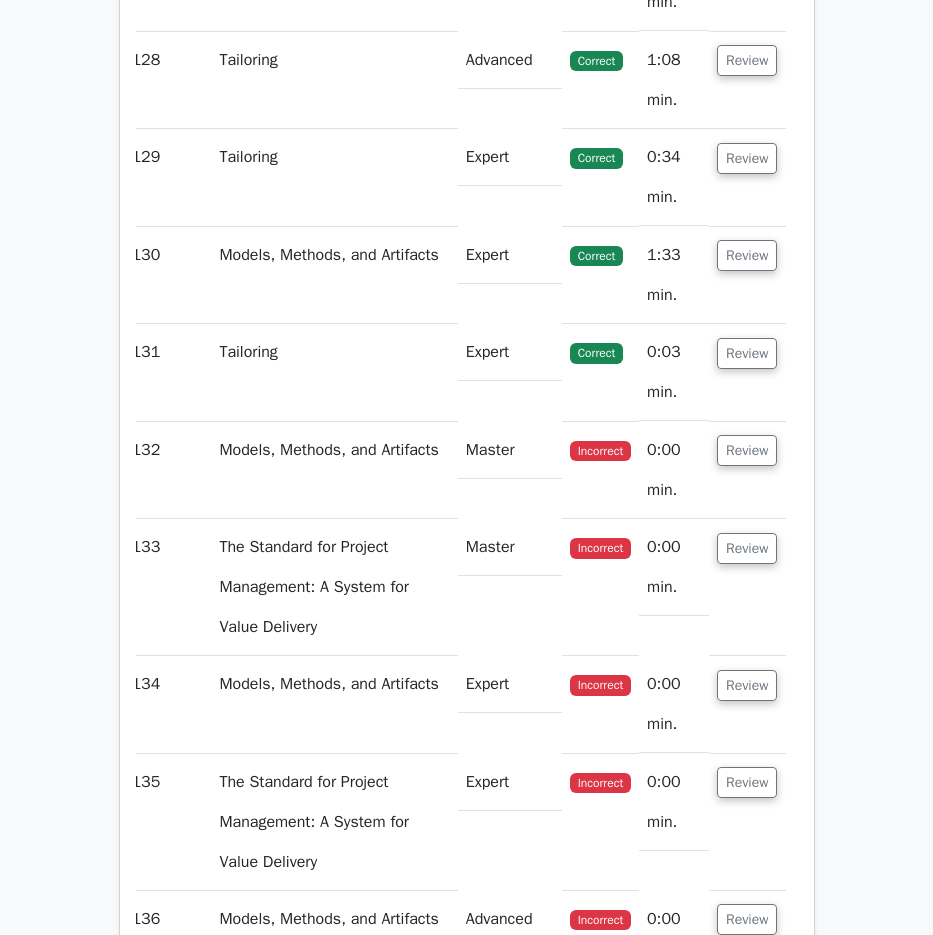 click on "Review" at bounding box center [747, -232] 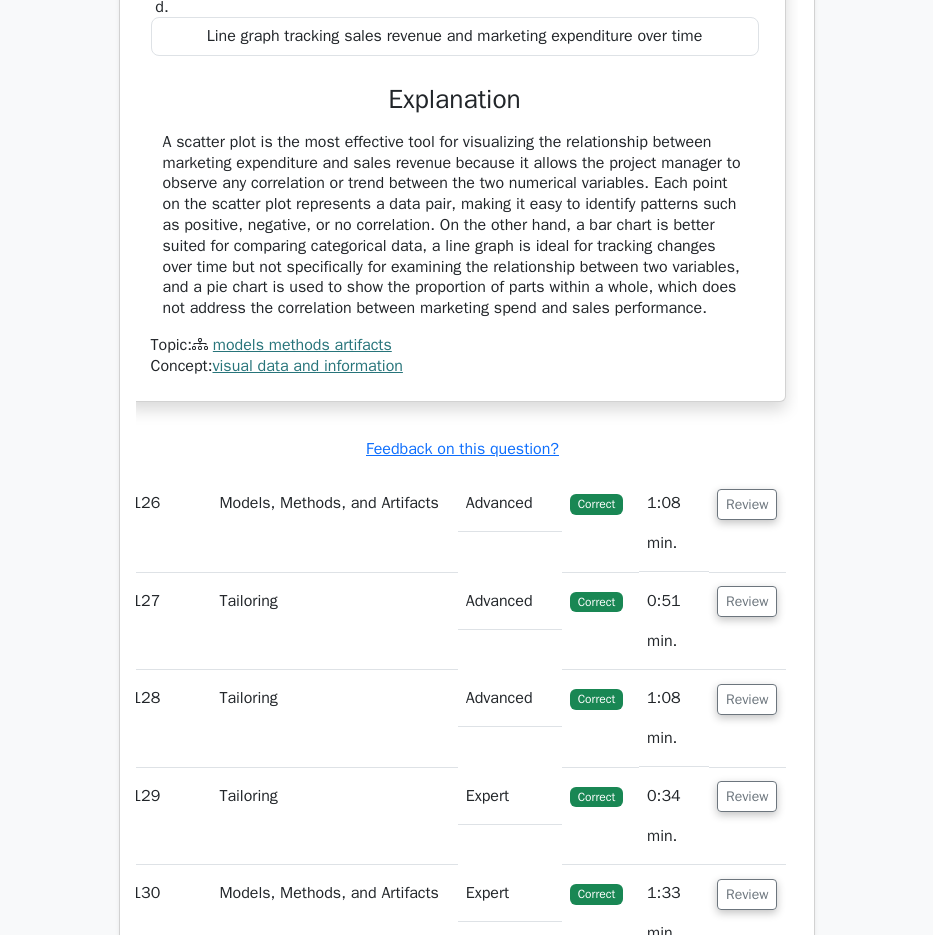 scroll, scrollTop: 133755, scrollLeft: 0, axis: vertical 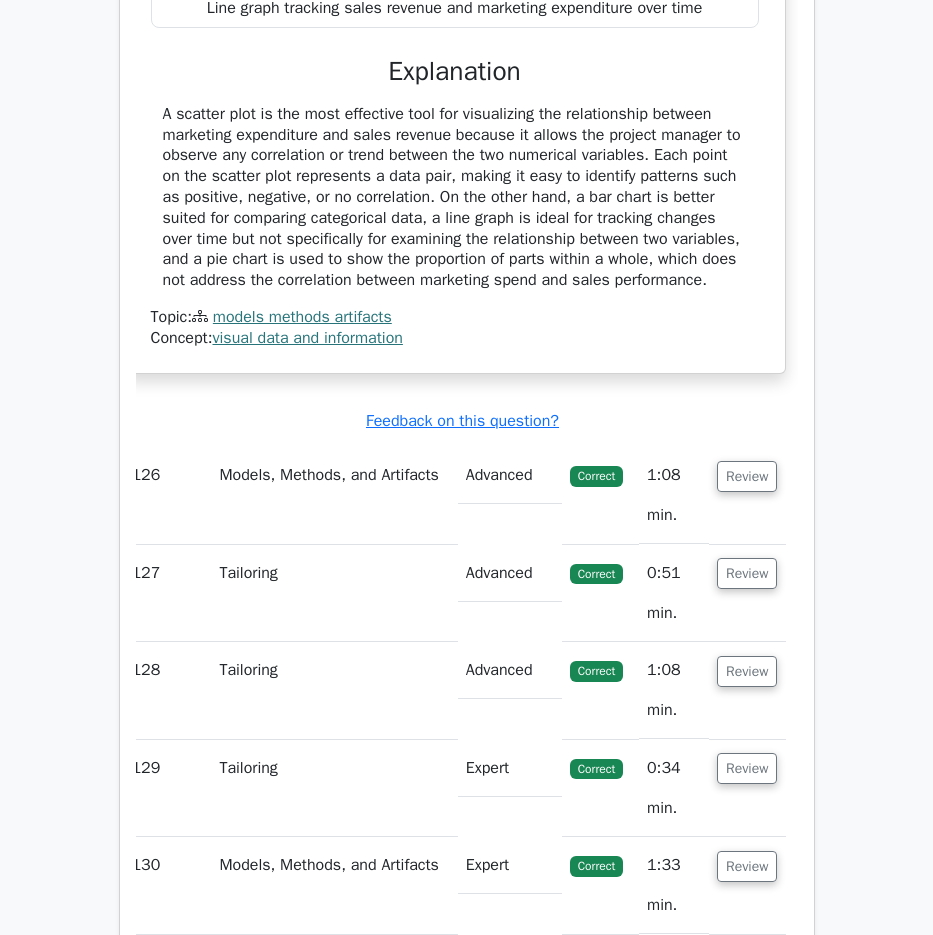 drag, startPoint x: 177, startPoint y: 25, endPoint x: 268, endPoint y: 109, distance: 123.84264 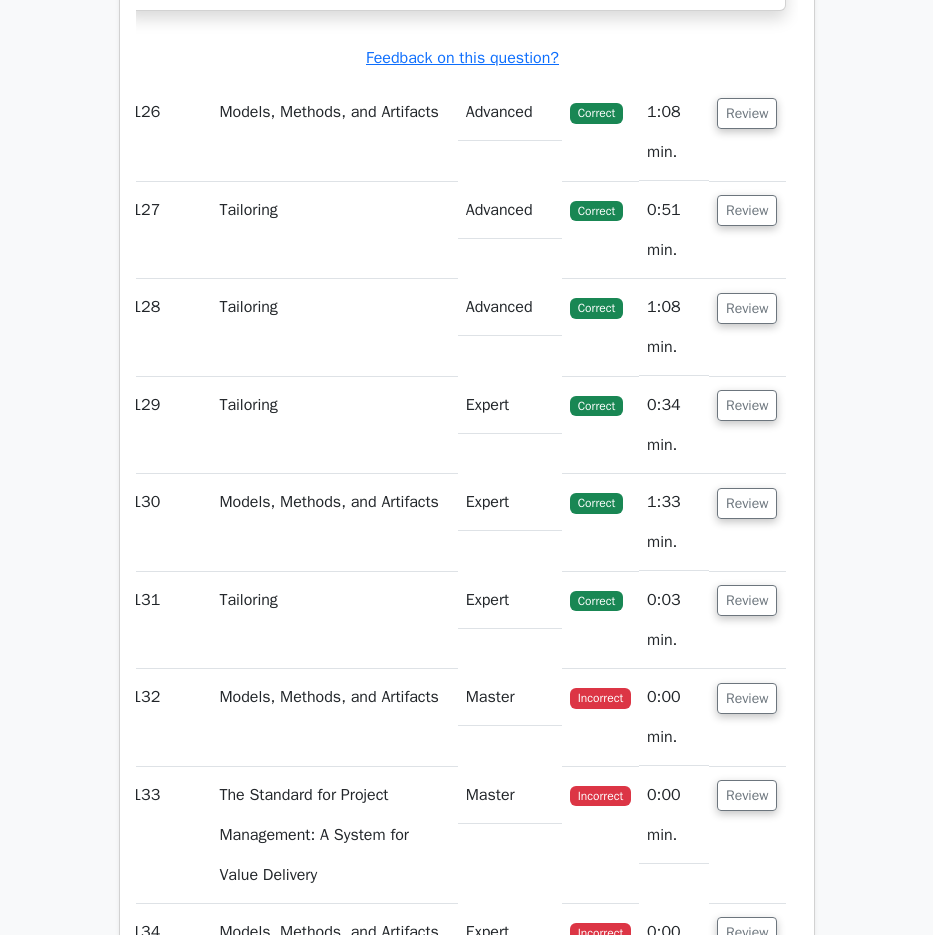 scroll, scrollTop: 134355, scrollLeft: 0, axis: vertical 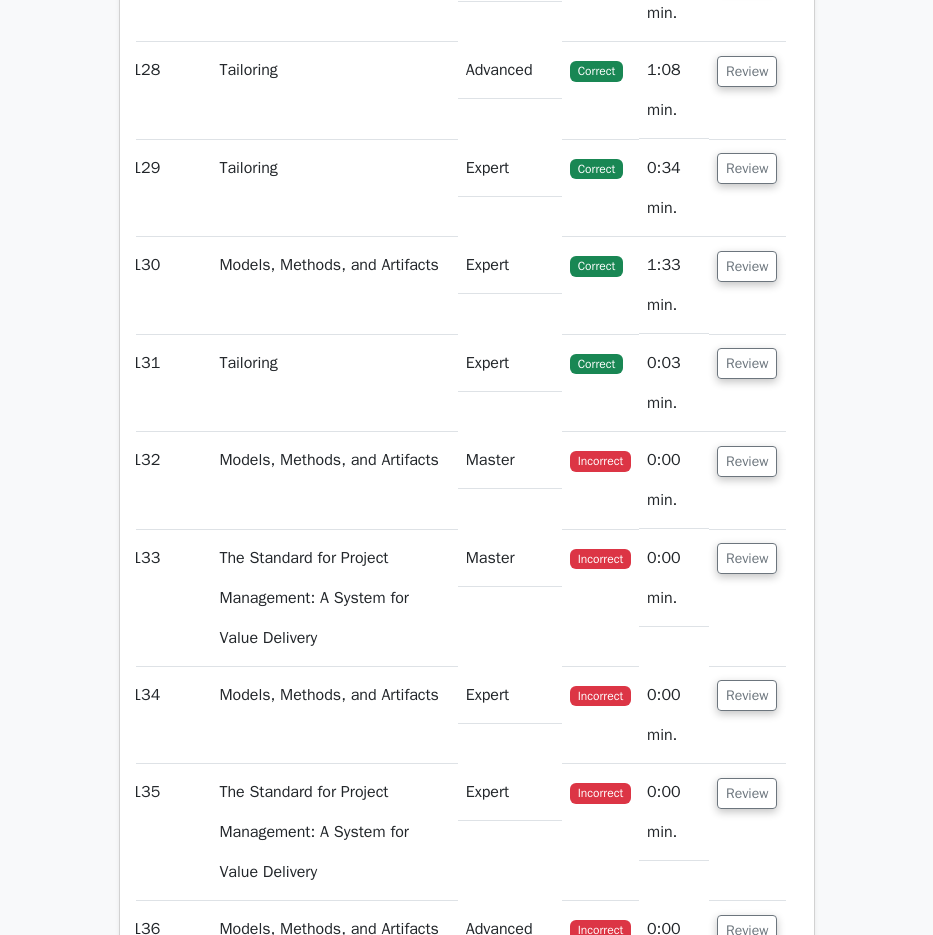 click on "Review" at bounding box center [747, -124] 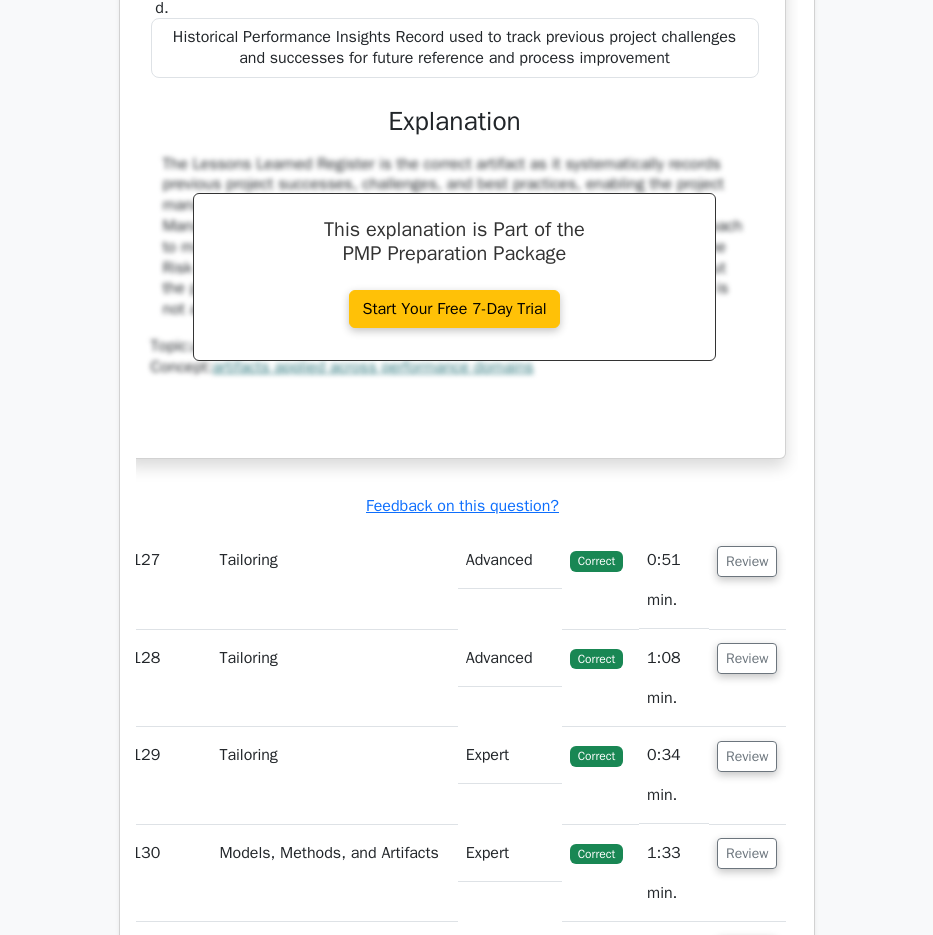 scroll, scrollTop: 134755, scrollLeft: 0, axis: vertical 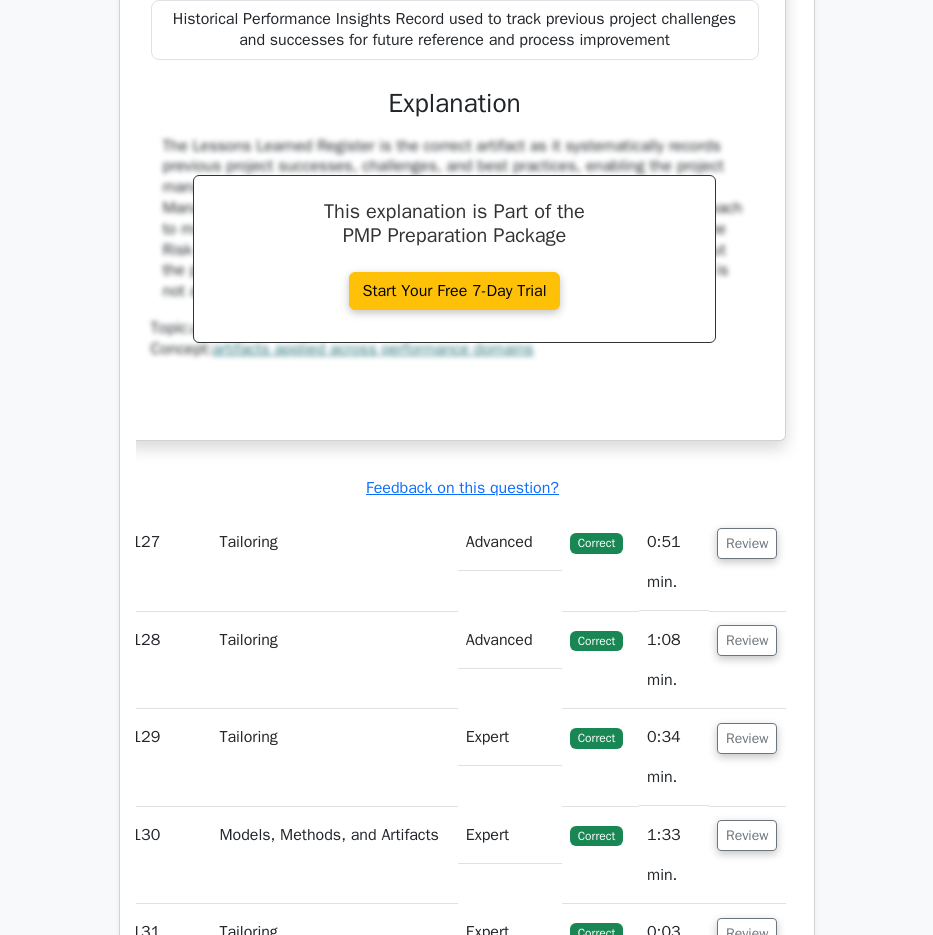 drag, startPoint x: 178, startPoint y: 43, endPoint x: 756, endPoint y: 773, distance: 931.11975 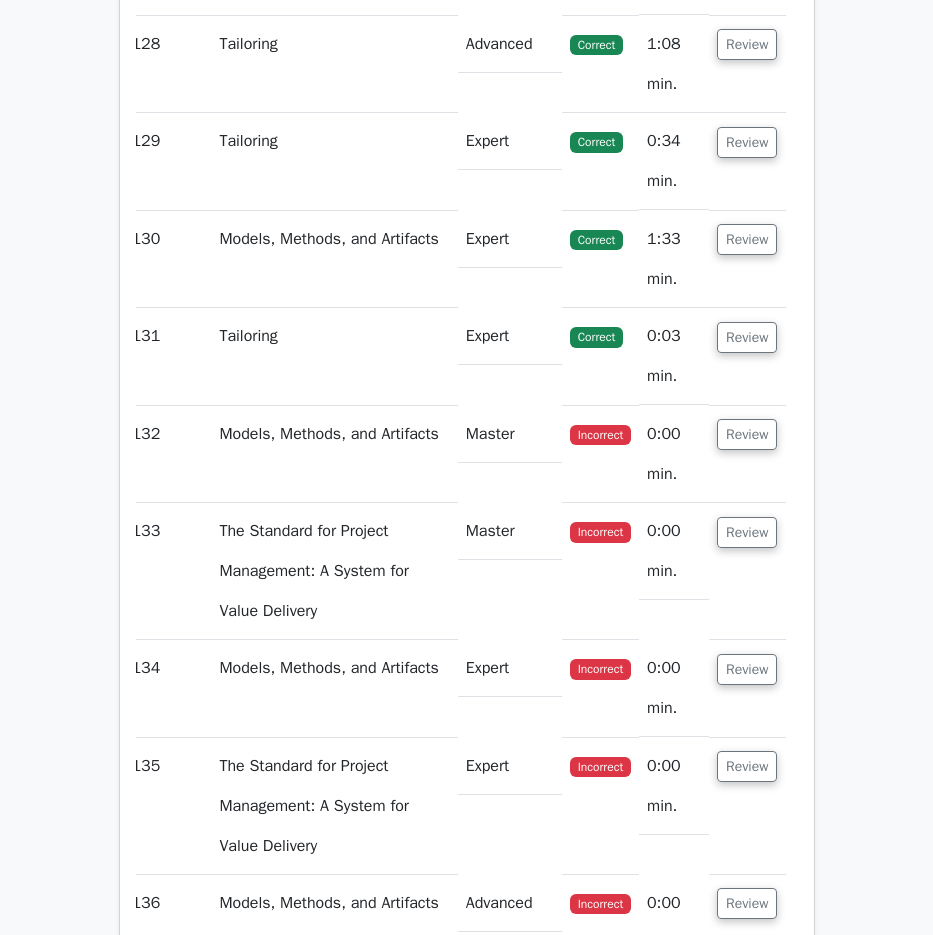 scroll, scrollTop: 135355, scrollLeft: 0, axis: vertical 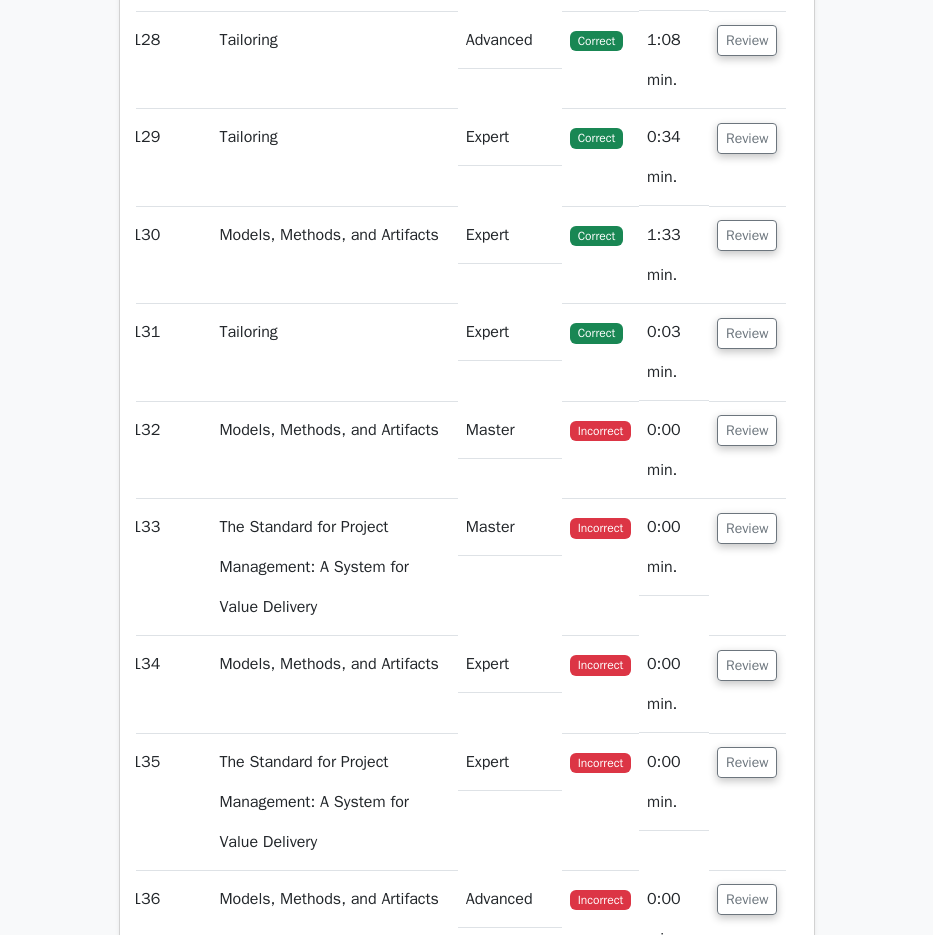 click on "Review" at bounding box center [747, -57] 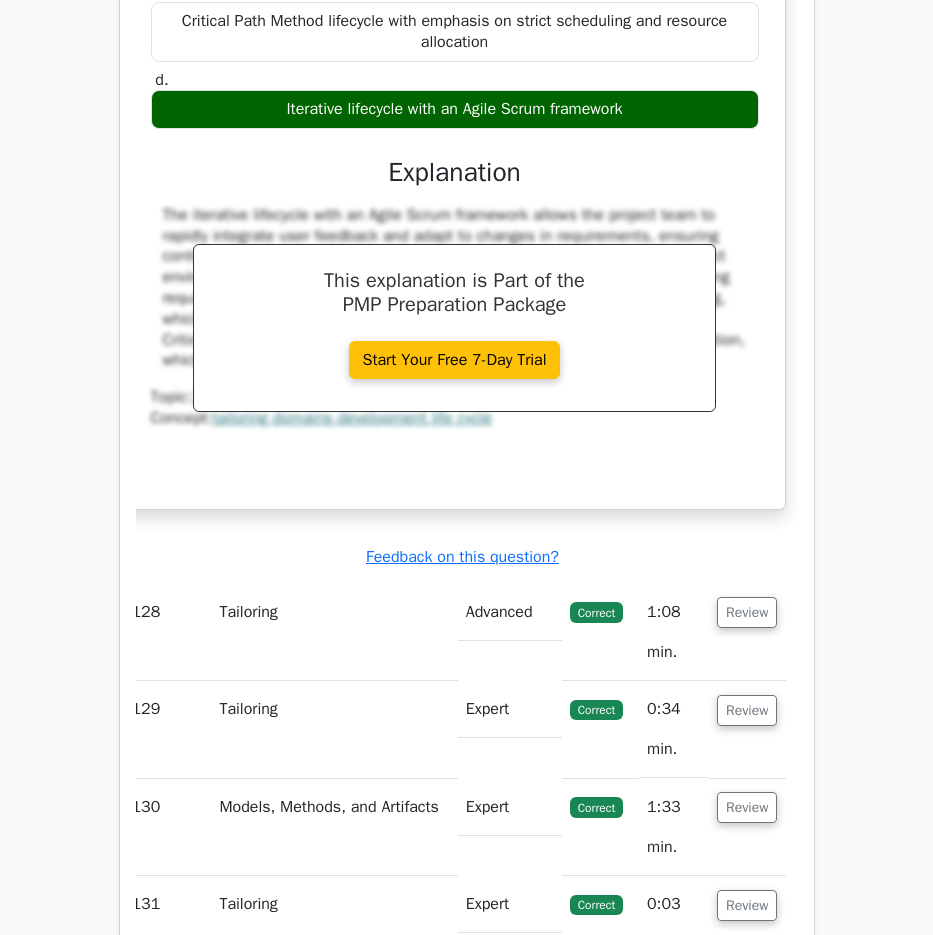 scroll, scrollTop: 135755, scrollLeft: 0, axis: vertical 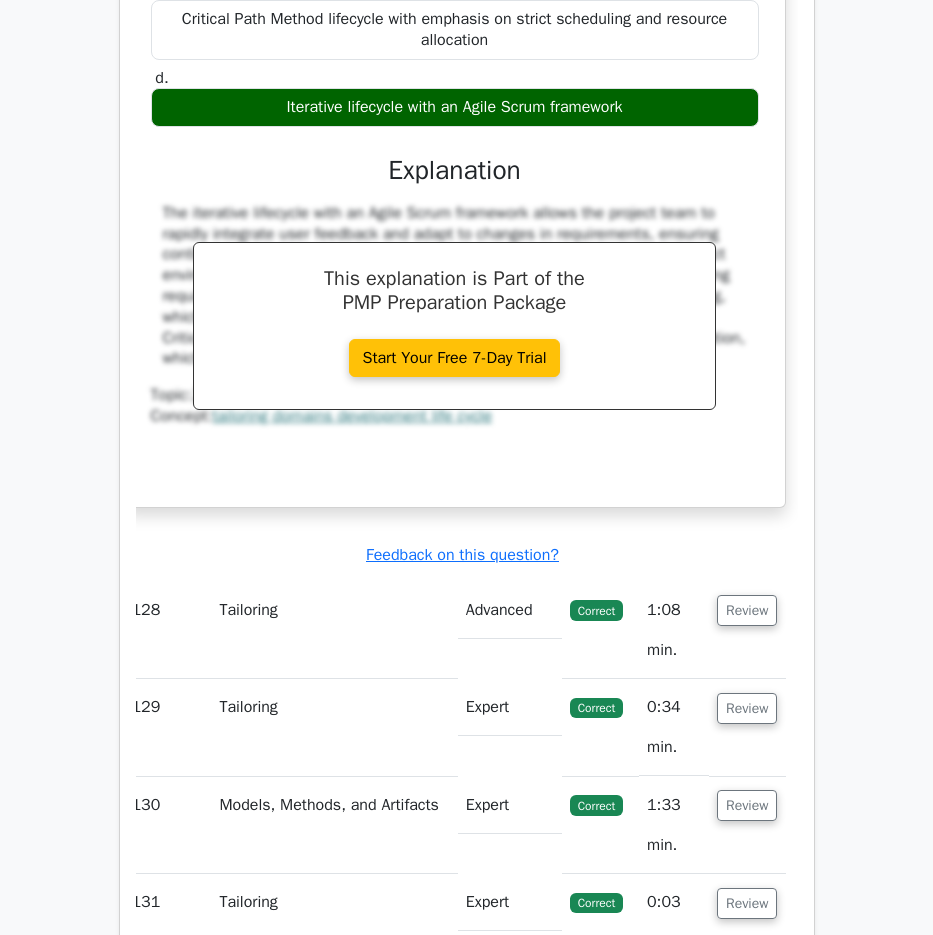 click on "The project team is developing an online education platform that must rapidly integrate user feedback and adapt to new teaching technologies. Requirements are anticipated to change frequently, and stakeholders emphasize the need for continuous improvement and flexibility. To effectively manage this dynamic project environment while ensuring timely delivery and high quality, the project manager must select the most appropriate development approach and life cycle model. What should the project manager choose?" at bounding box center (455, -264) 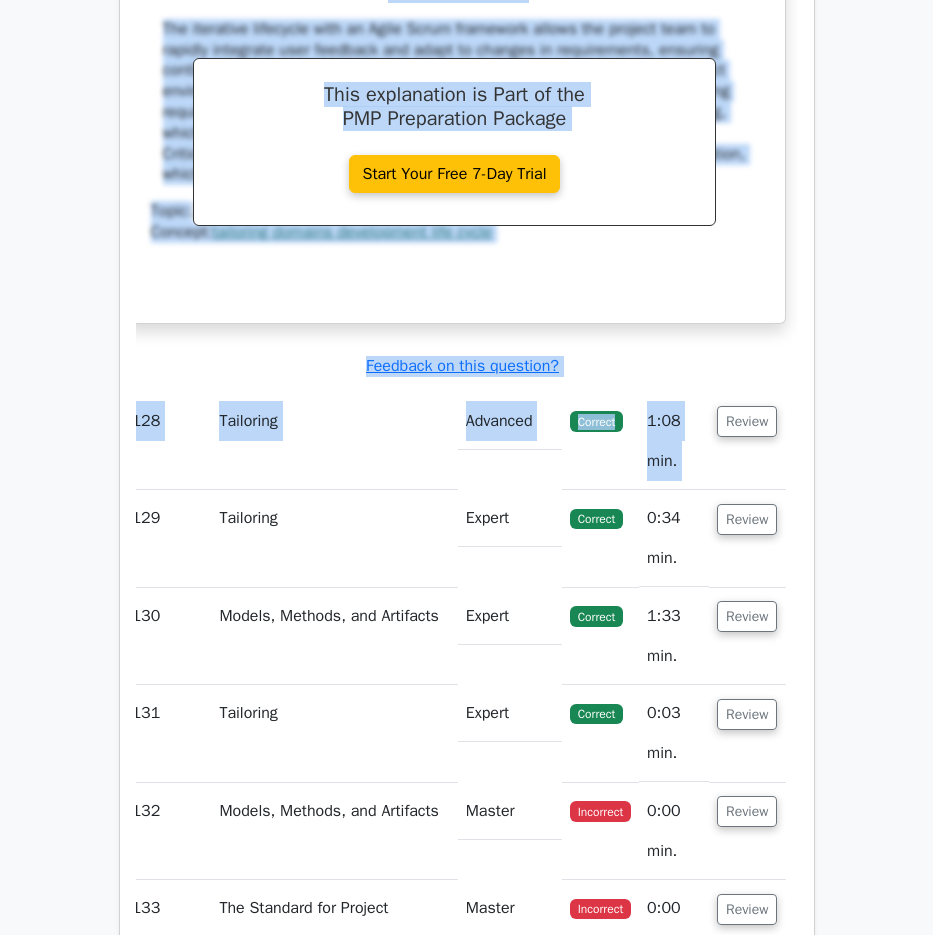 scroll, scrollTop: 136007, scrollLeft: 0, axis: vertical 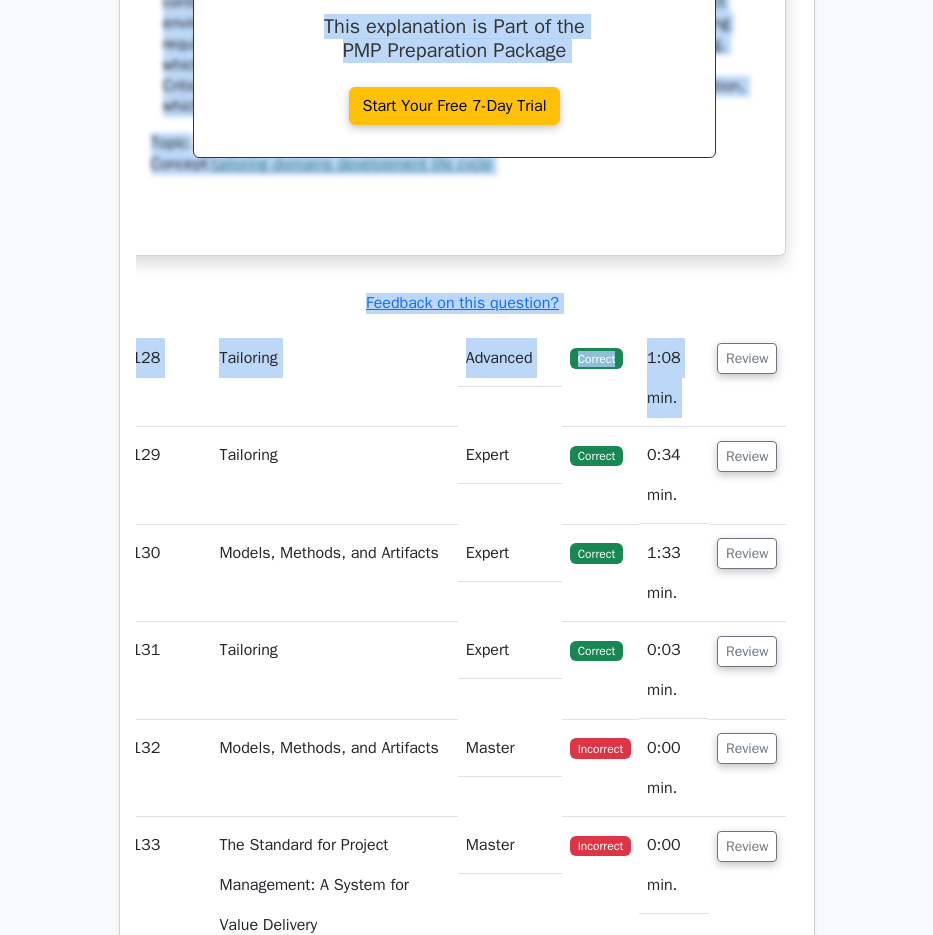 drag, startPoint x: 157, startPoint y: 136, endPoint x: 752, endPoint y: 615, distance: 763.8495 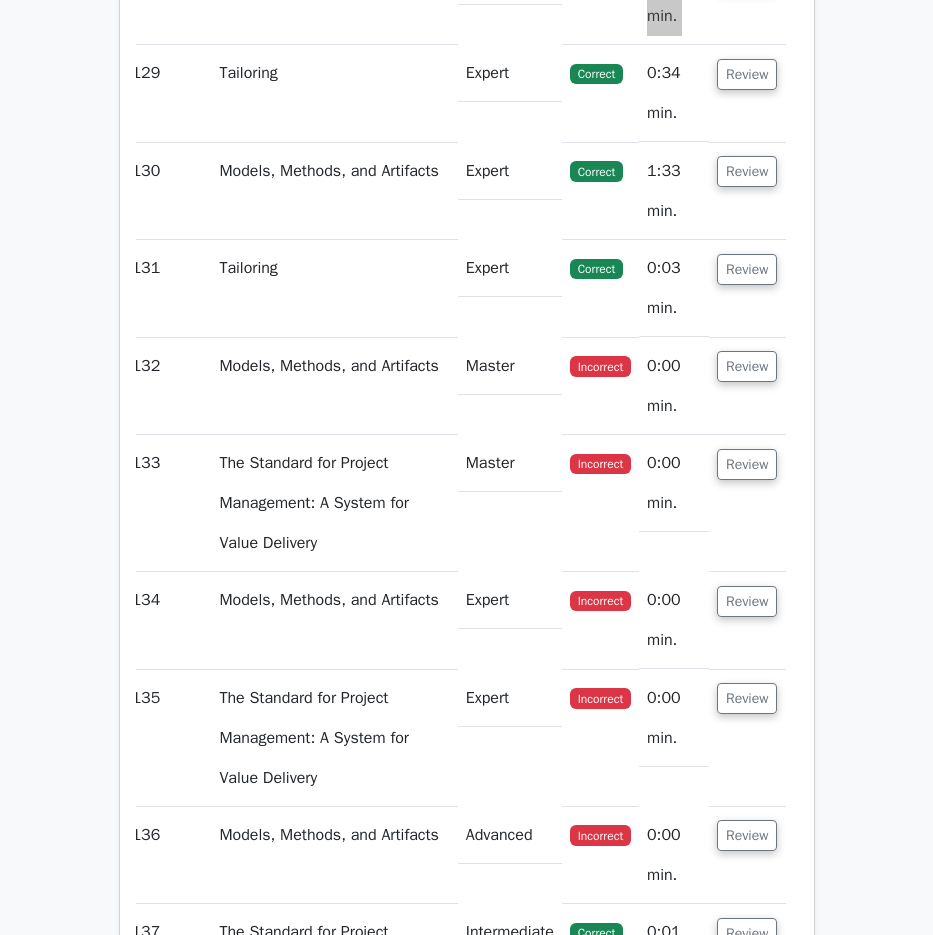 scroll, scrollTop: 136707, scrollLeft: 0, axis: vertical 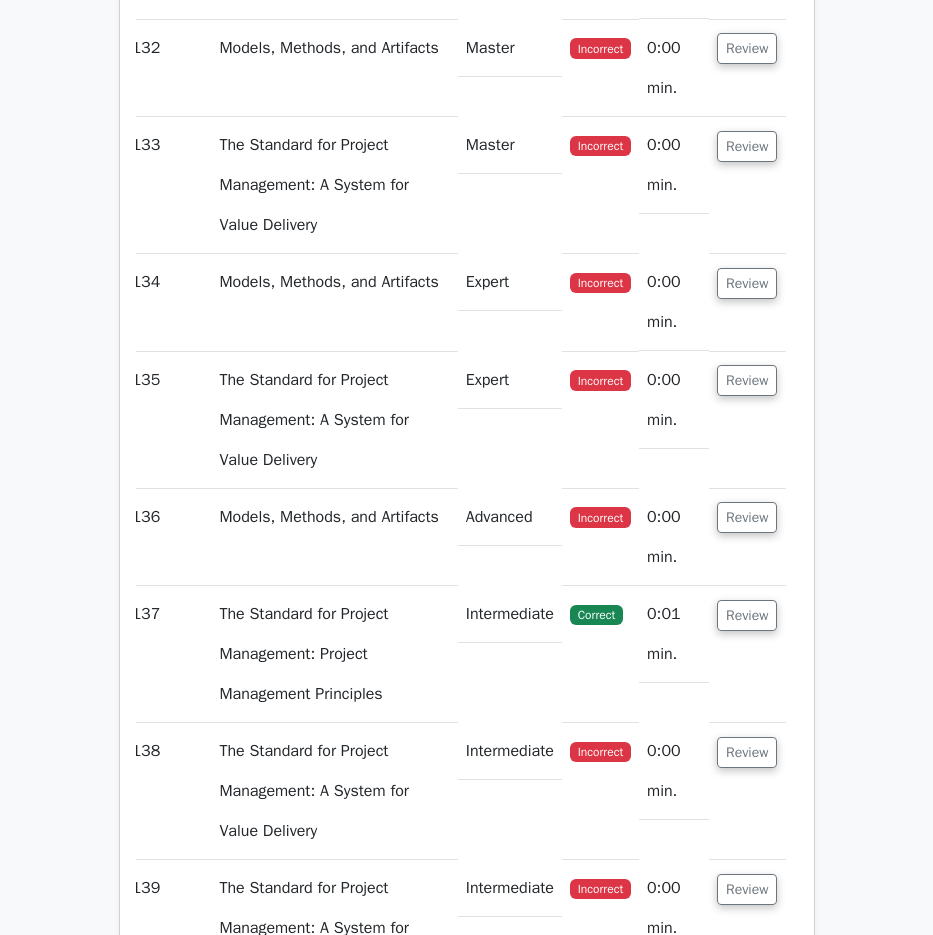 click on "Review" at bounding box center (747, -342) 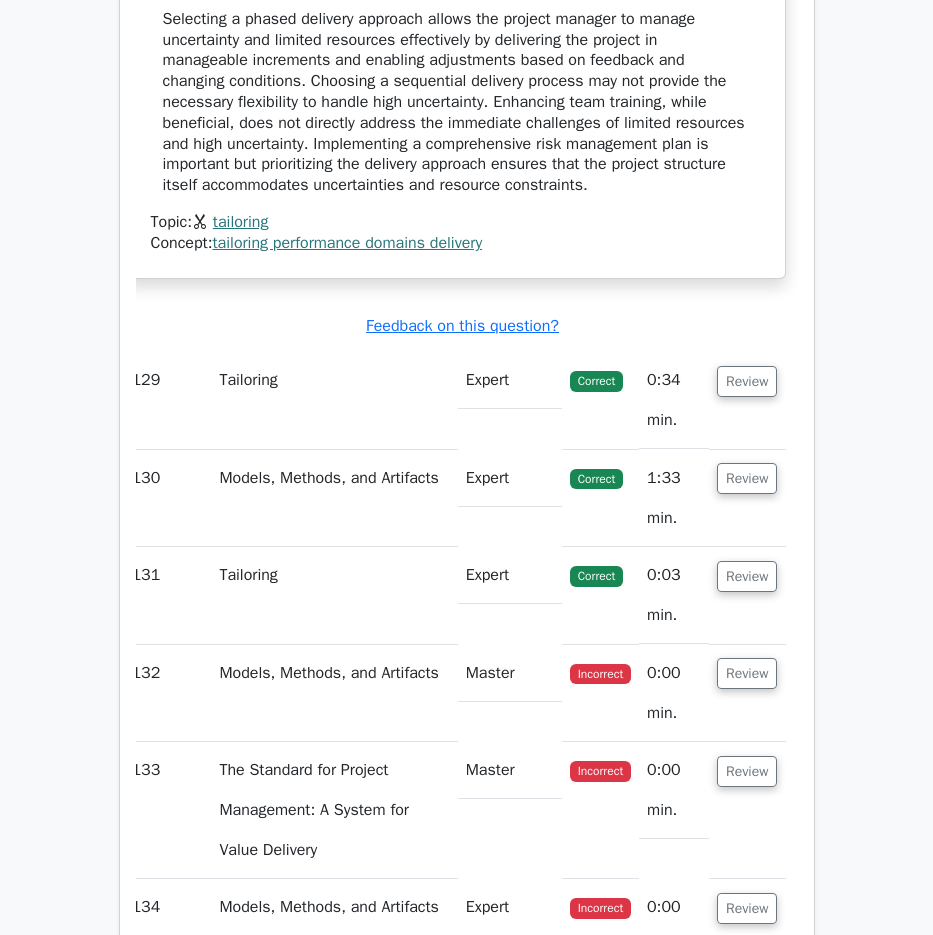 scroll, scrollTop: 136907, scrollLeft: 0, axis: vertical 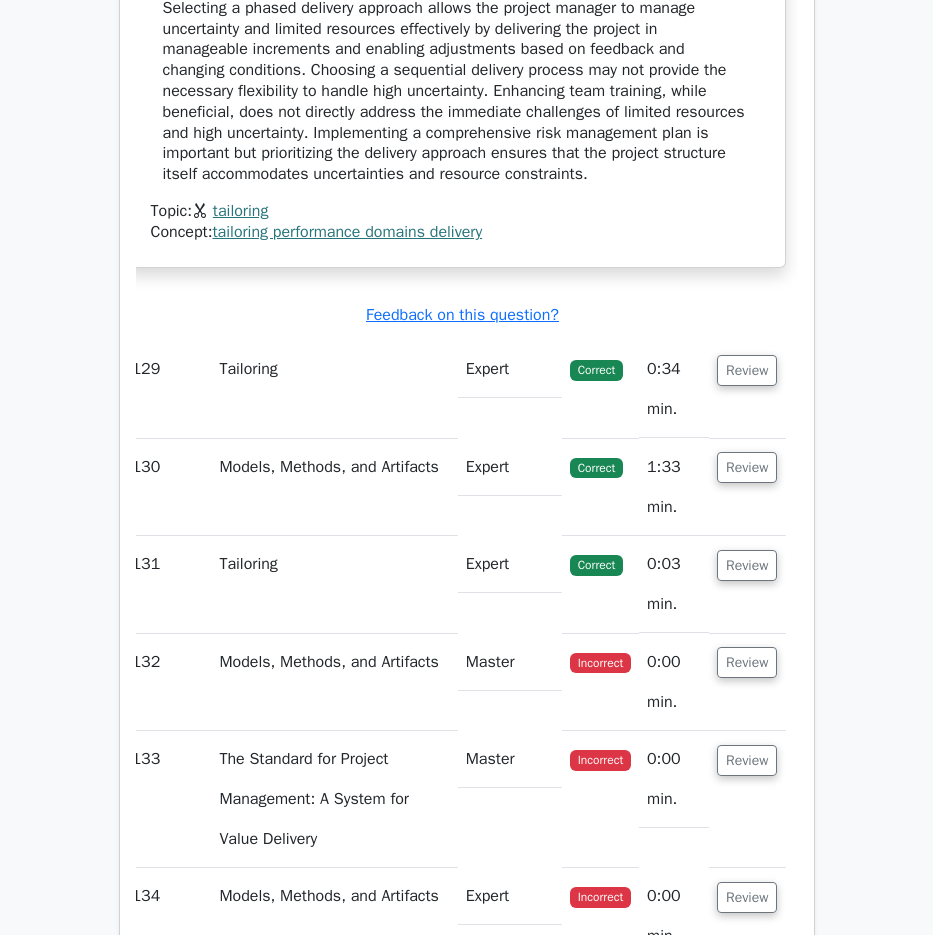 drag, startPoint x: 149, startPoint y: 75, endPoint x: 651, endPoint y: 686, distance: 790.77496 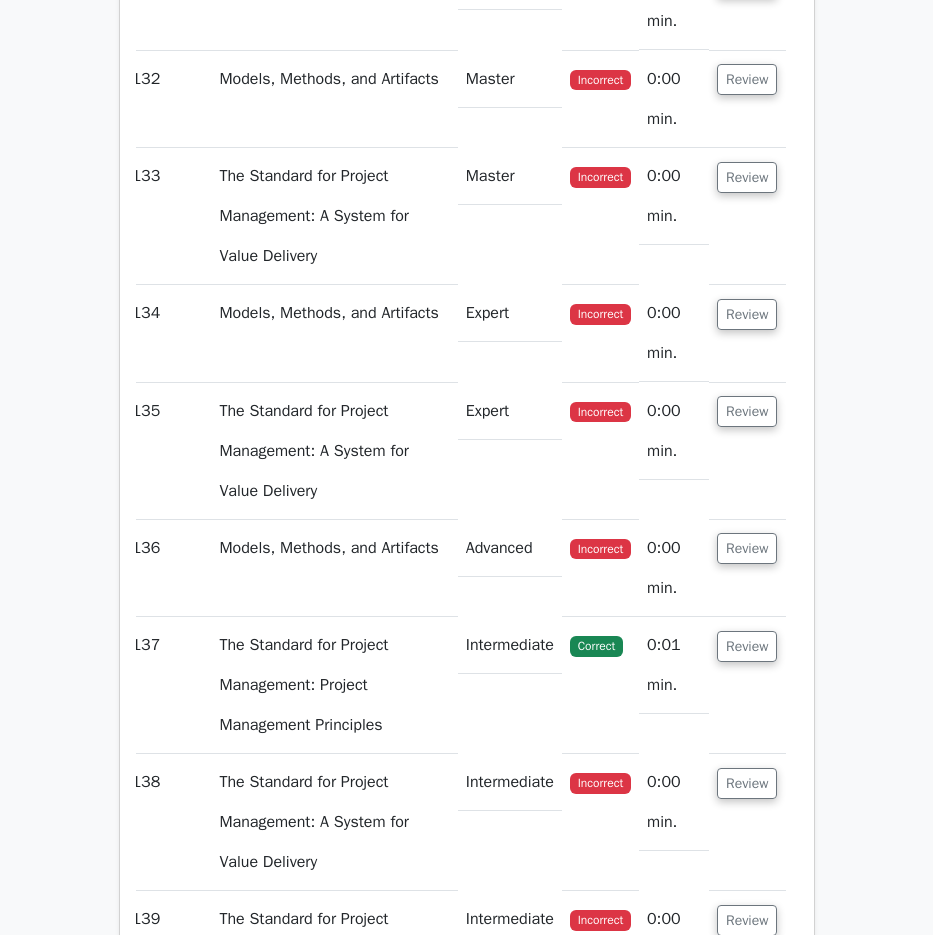 scroll, scrollTop: 137507, scrollLeft: 0, axis: vertical 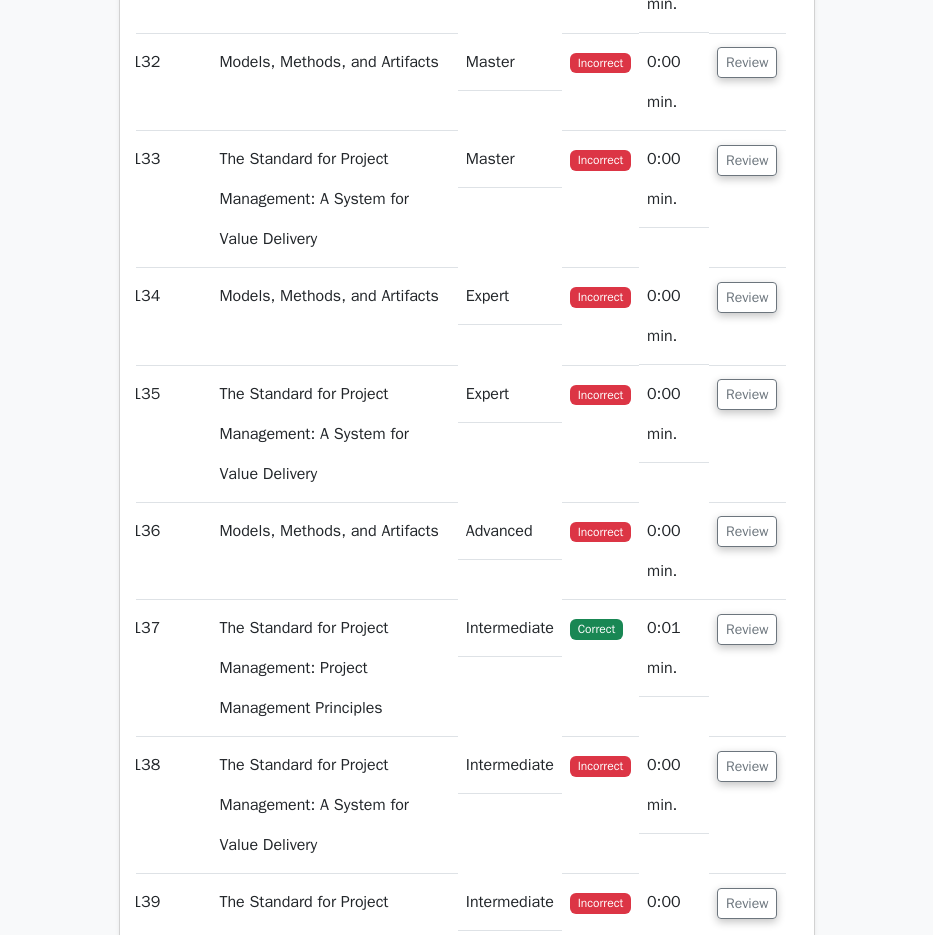 drag, startPoint x: 779, startPoint y: 269, endPoint x: 760, endPoint y: 282, distance: 23.021729 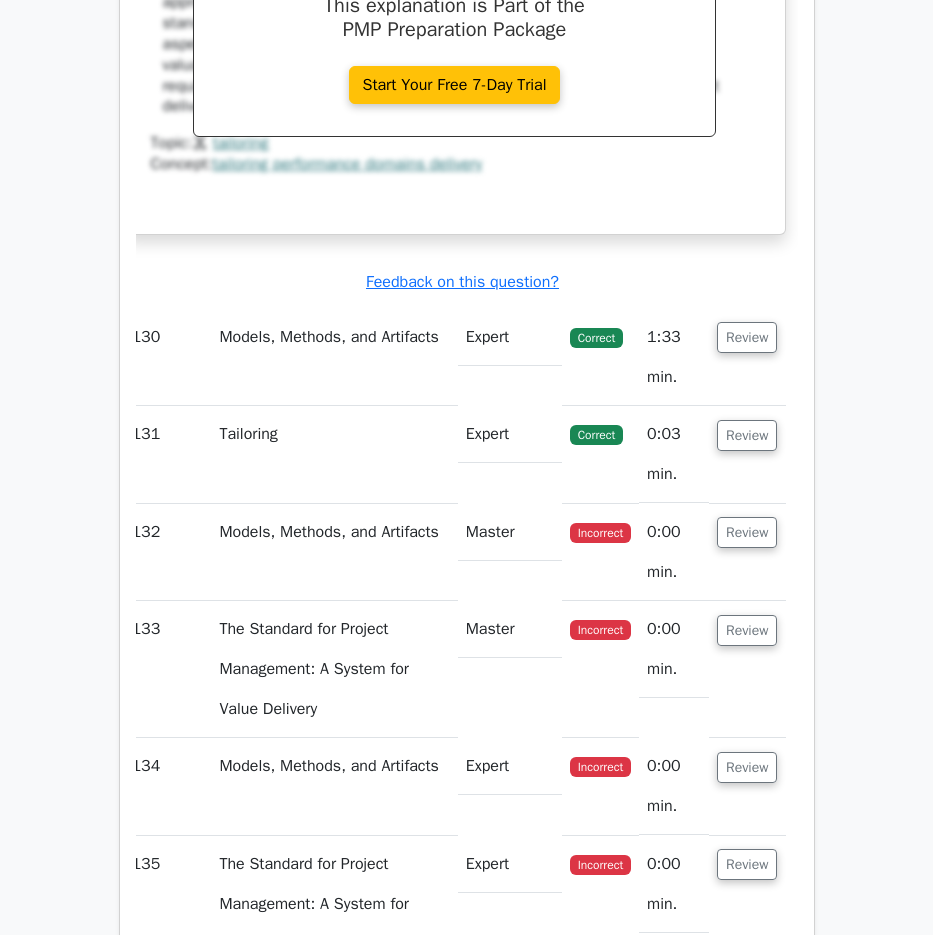 scroll, scrollTop: 137807, scrollLeft: 0, axis: vertical 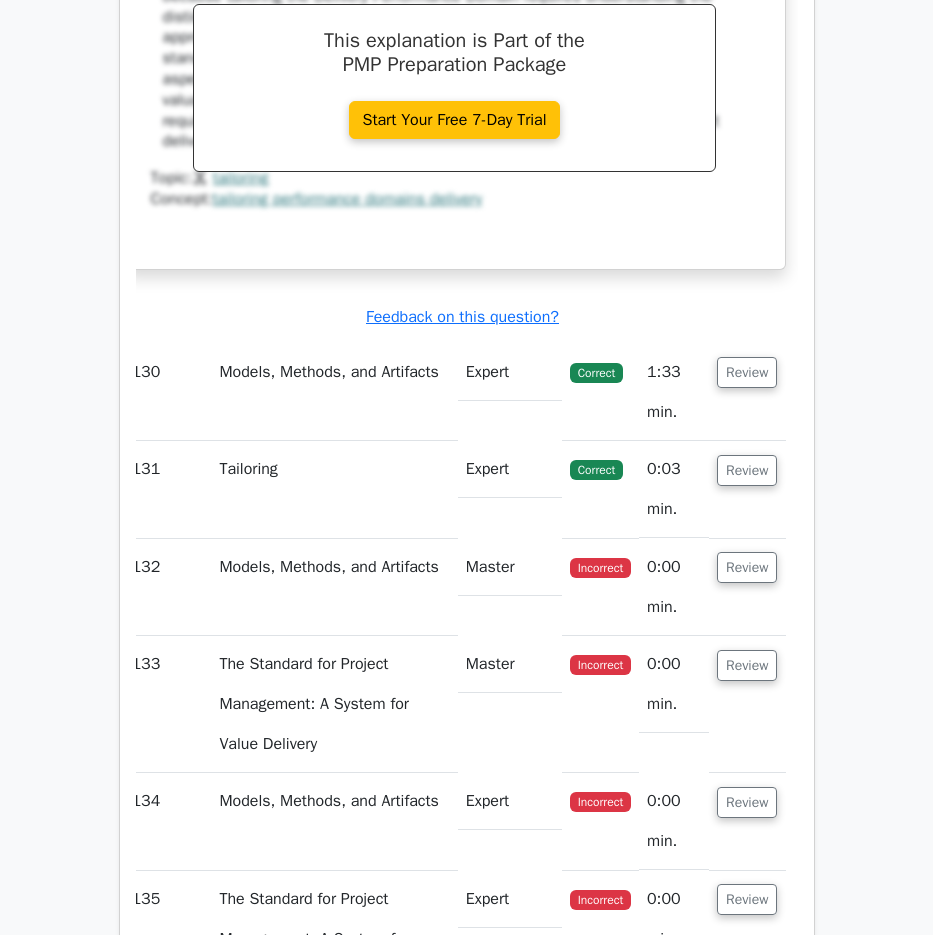 drag, startPoint x: 182, startPoint y: 84, endPoint x: 719, endPoint y: 679, distance: 801.4949 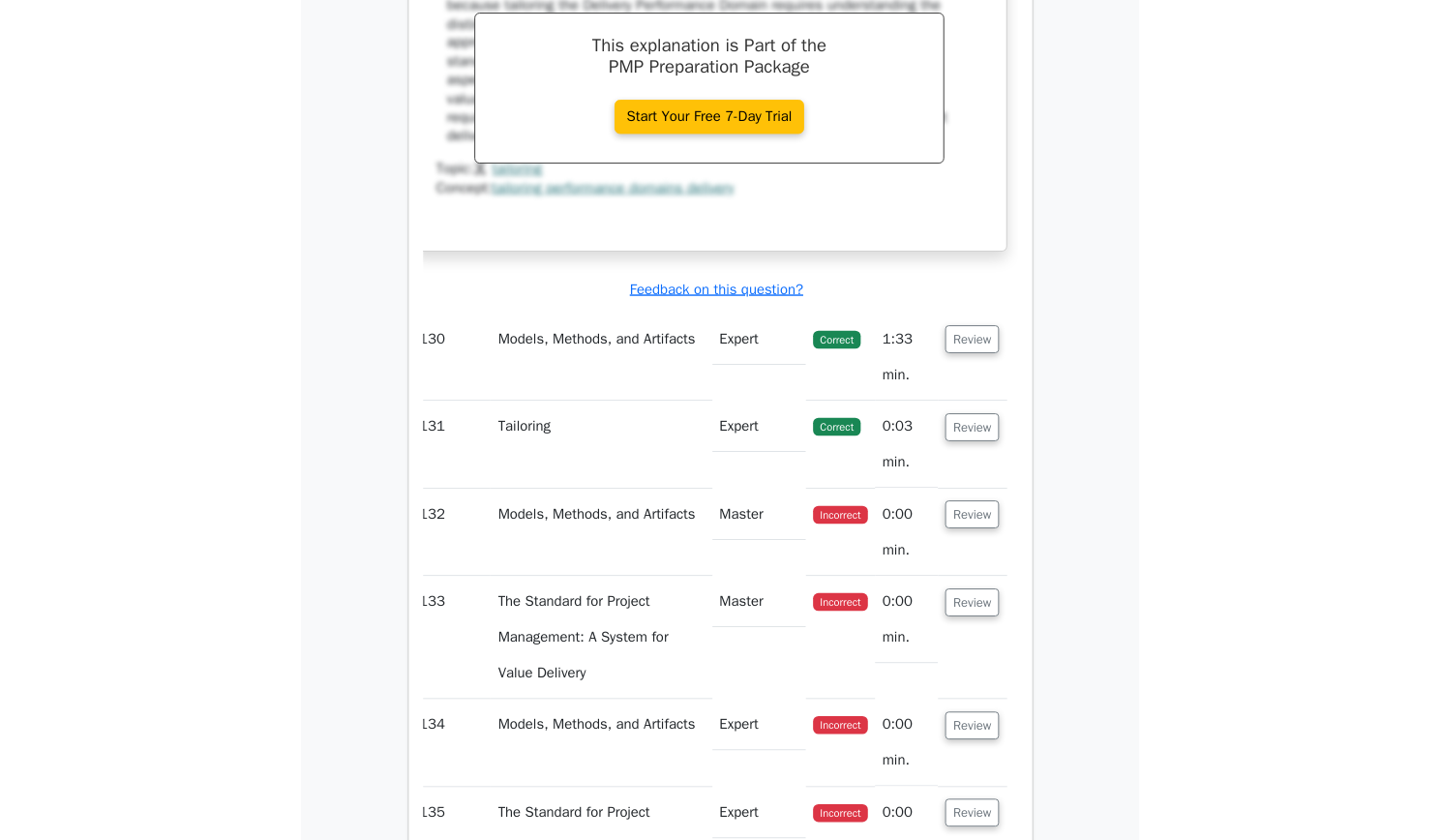 scroll, scrollTop: 129238, scrollLeft: 0, axis: vertical 